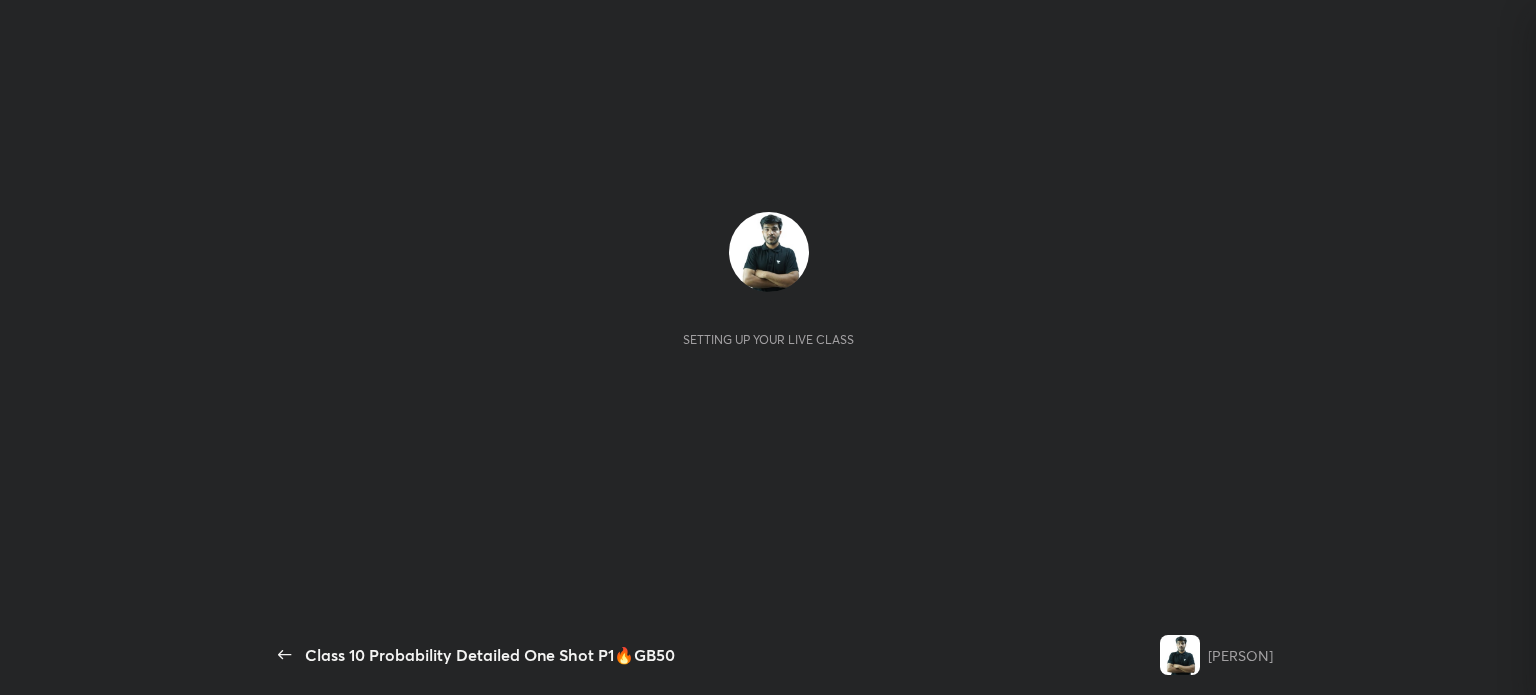 scroll, scrollTop: 0, scrollLeft: 0, axis: both 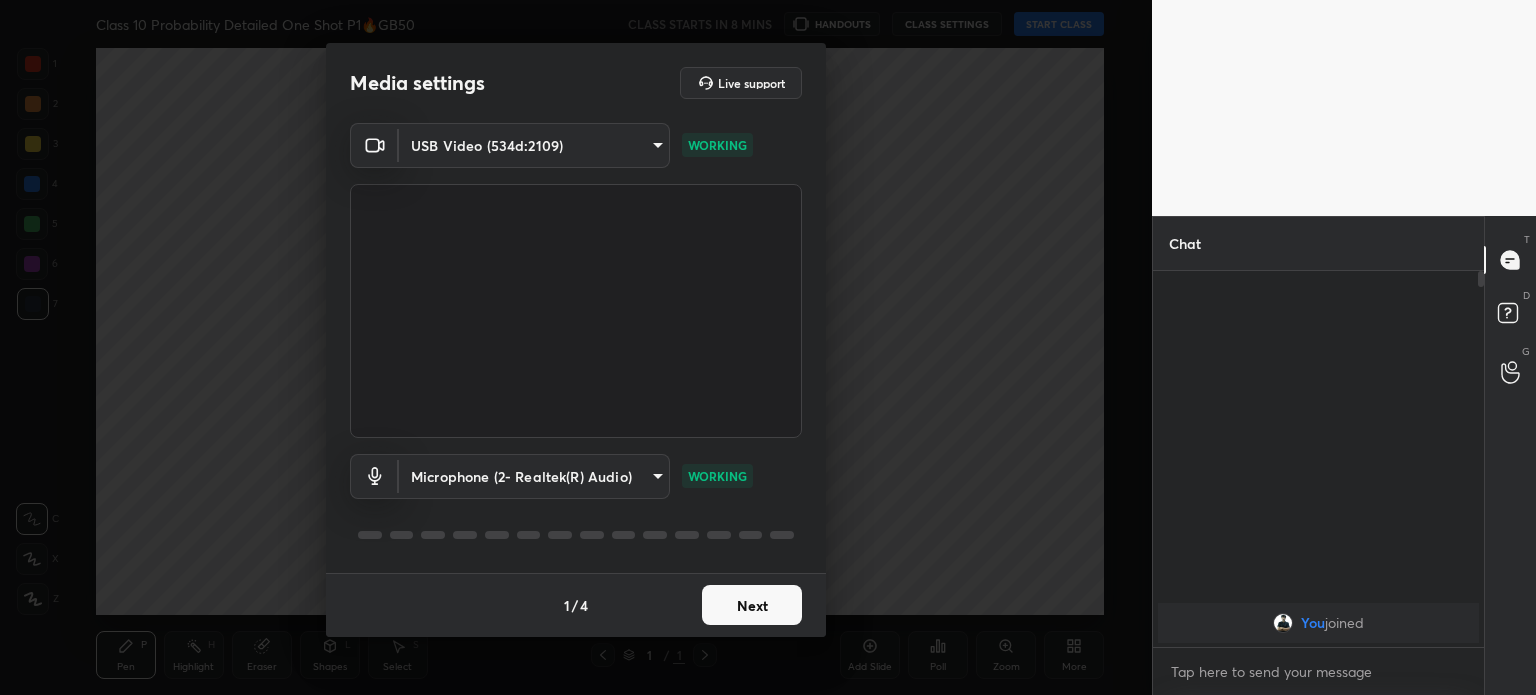 click on "Next" at bounding box center (752, 605) 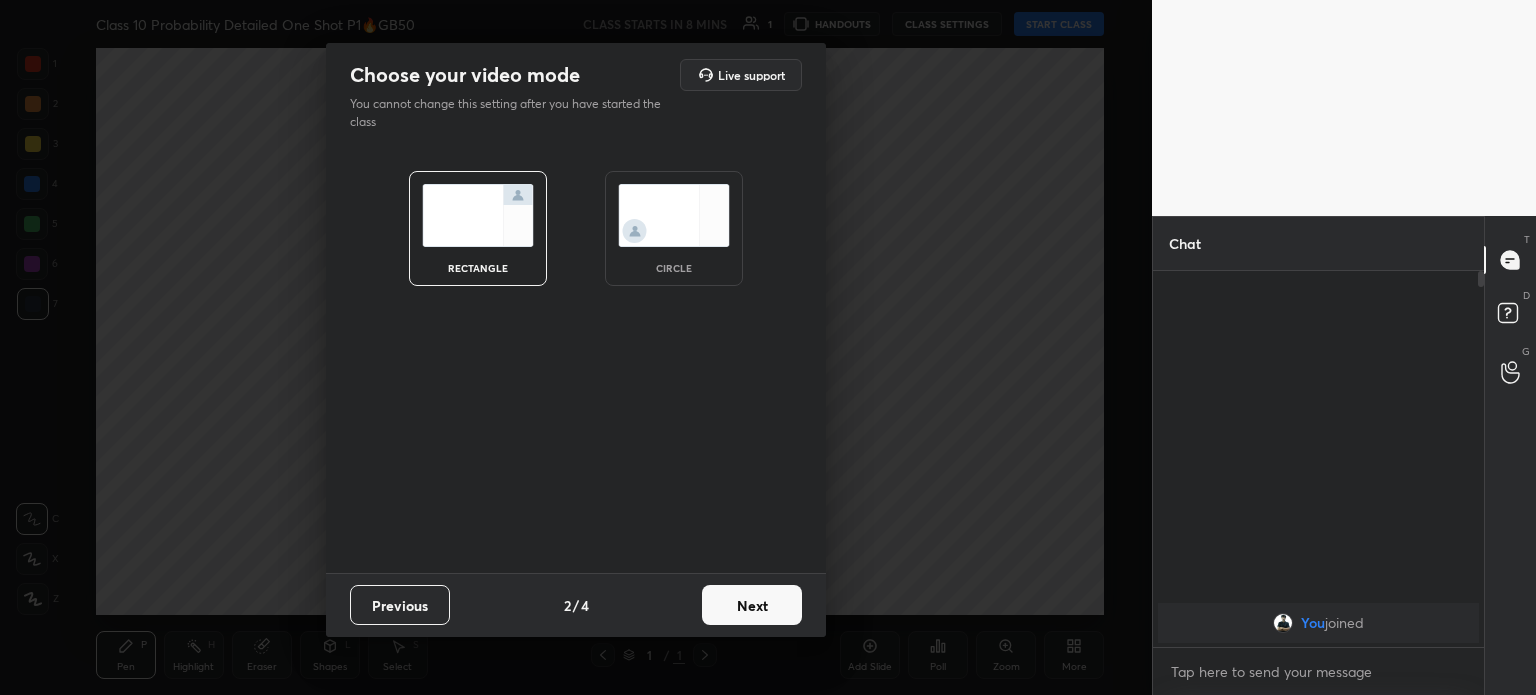 click on "Previous" at bounding box center [400, 605] 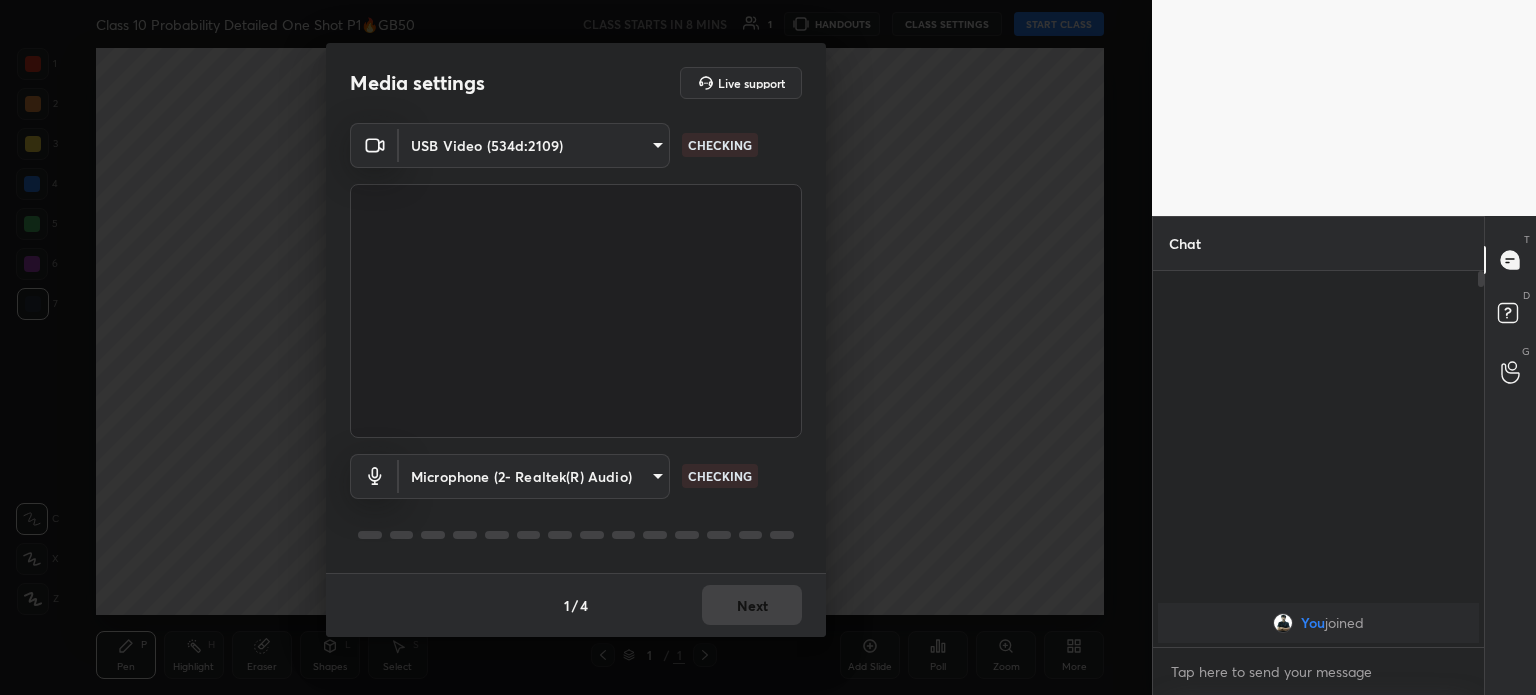click on "CHECKING" at bounding box center [576, 504] 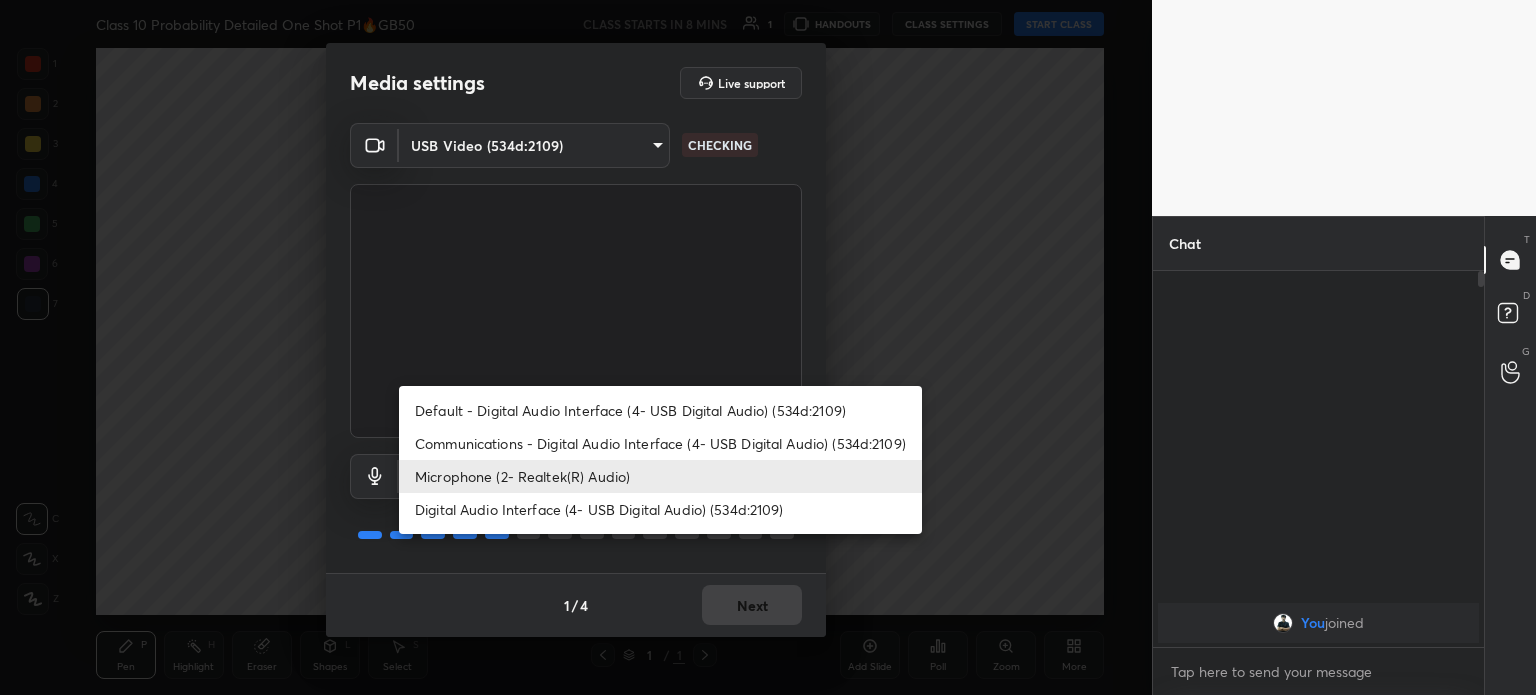 click on "1 2 3 4 5 6 7 C X Z C X Z E E Erase all   H H Class 10 Probability Detailed One Shot P1🔥GB50 CLASS STARTS IN 8 MINS 1 HANDOUTS CLASS SETTINGS START CLASS Setting up your live class Back Class 10 Probability Detailed One Shot P1🔥GB50 [PERSON] [PERSON] Pen P Highlight H Eraser Shapes L Select S 1 / 1 Add Slide Poll Zoom More Chat You  joined 1 NEW MESSAGE Enable hand raising Enable raise hand to speak to learners. Once enabled, chat will be turned off temporarily. Enable x   introducing Raise a hand with a doubt Now learners can raise their hand along with a doubt  How it works? Doubts asked by learners will show up here Raise hand disabled You have disabled Raise hand currently. Enable it to invite learners to speak Enable Can't raise hand Looks like educator just invited you to speak. Please wait before you can raise your hand again. Got it T Messages (T) D Doubts (D) G Raise Hand (G) Report an issue Reason for reporting Buffering Chat not working Audio - Video sync issue Educator video quality low ​ 1 / 4" at bounding box center (768, 347) 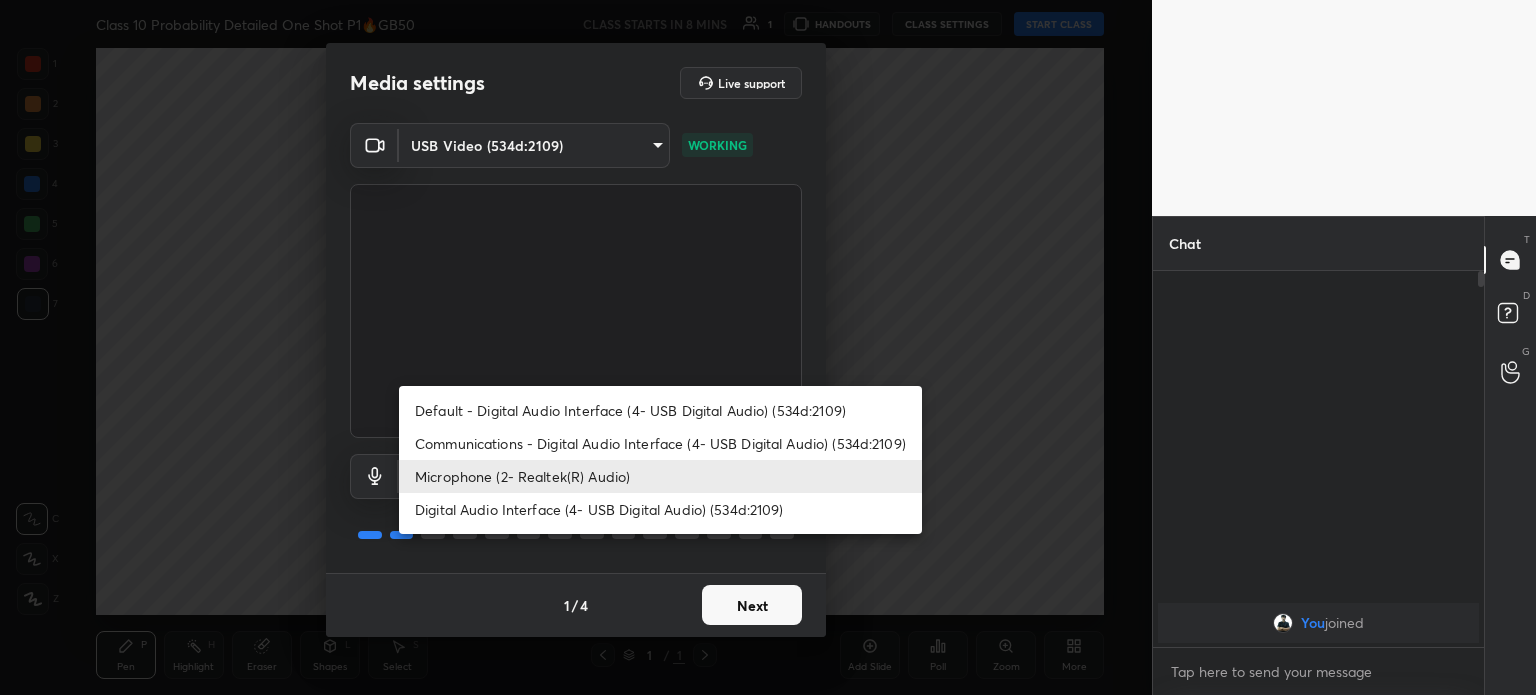 click on "Digital Audio Interface (4- USB Digital Audio) (534d:2109)" at bounding box center (660, 509) 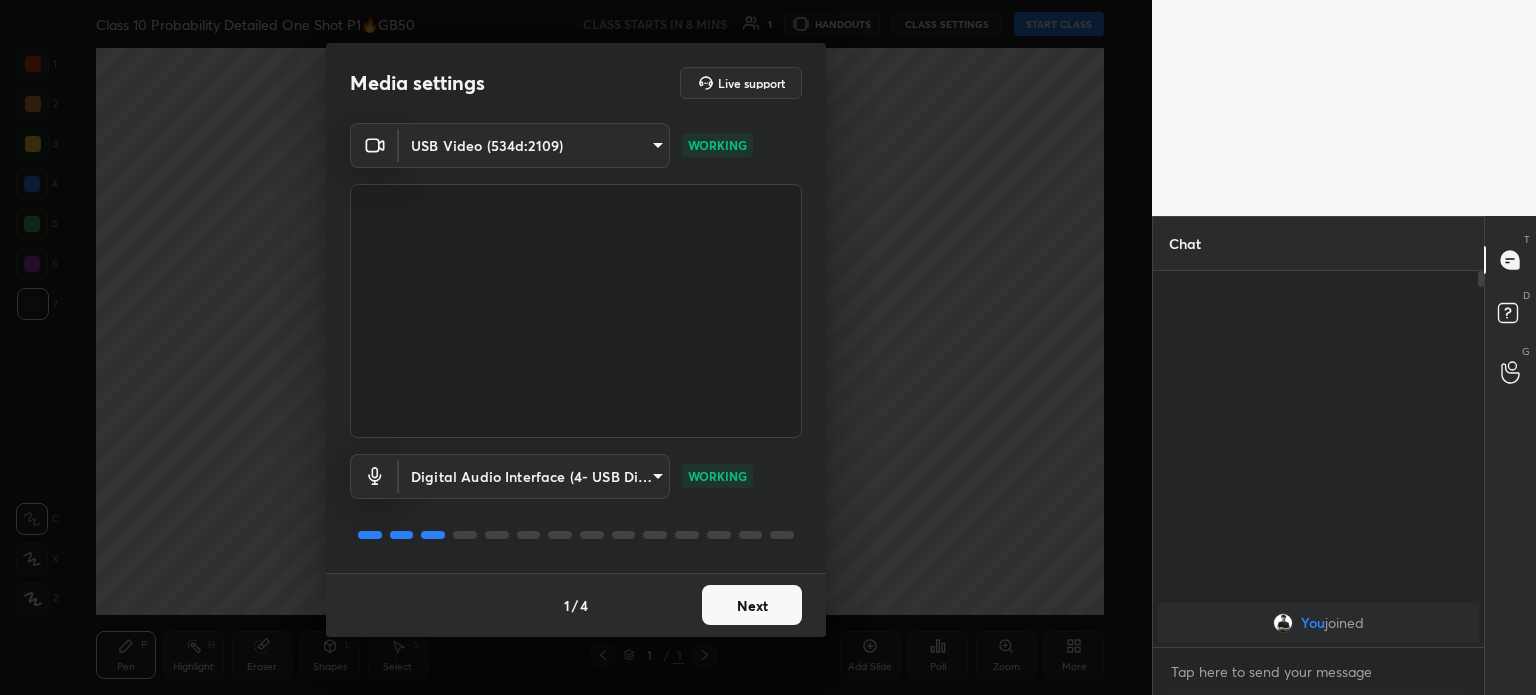 click on "Next" at bounding box center (752, 605) 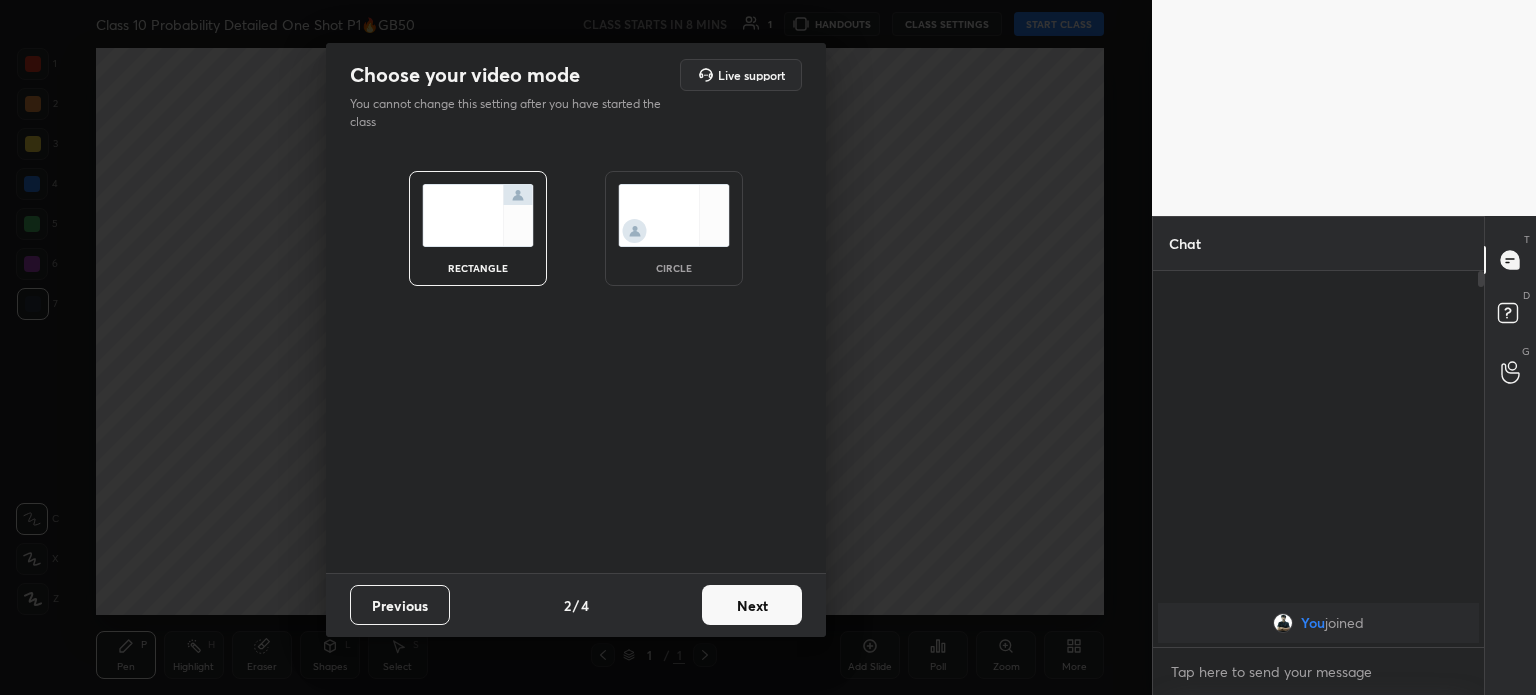 click on "Next" at bounding box center (752, 605) 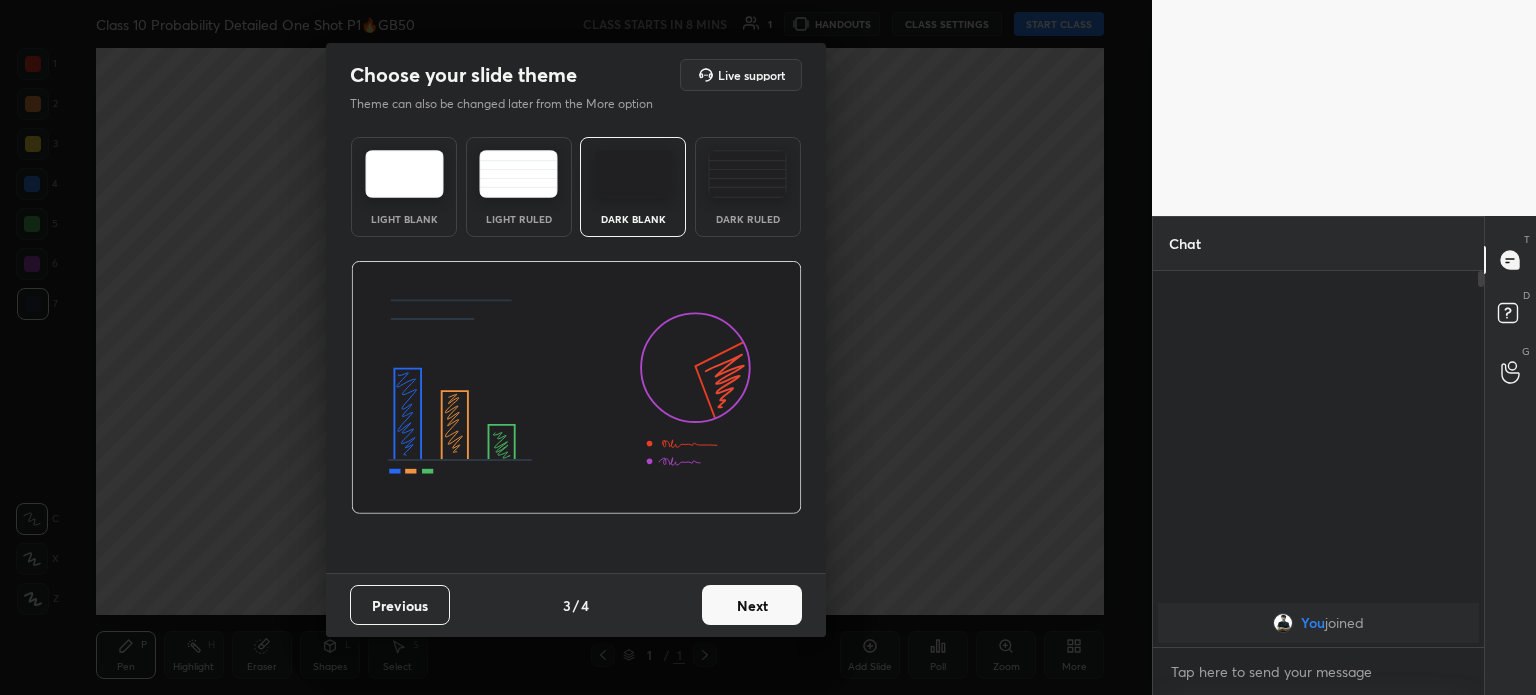 click on "Next" at bounding box center (752, 605) 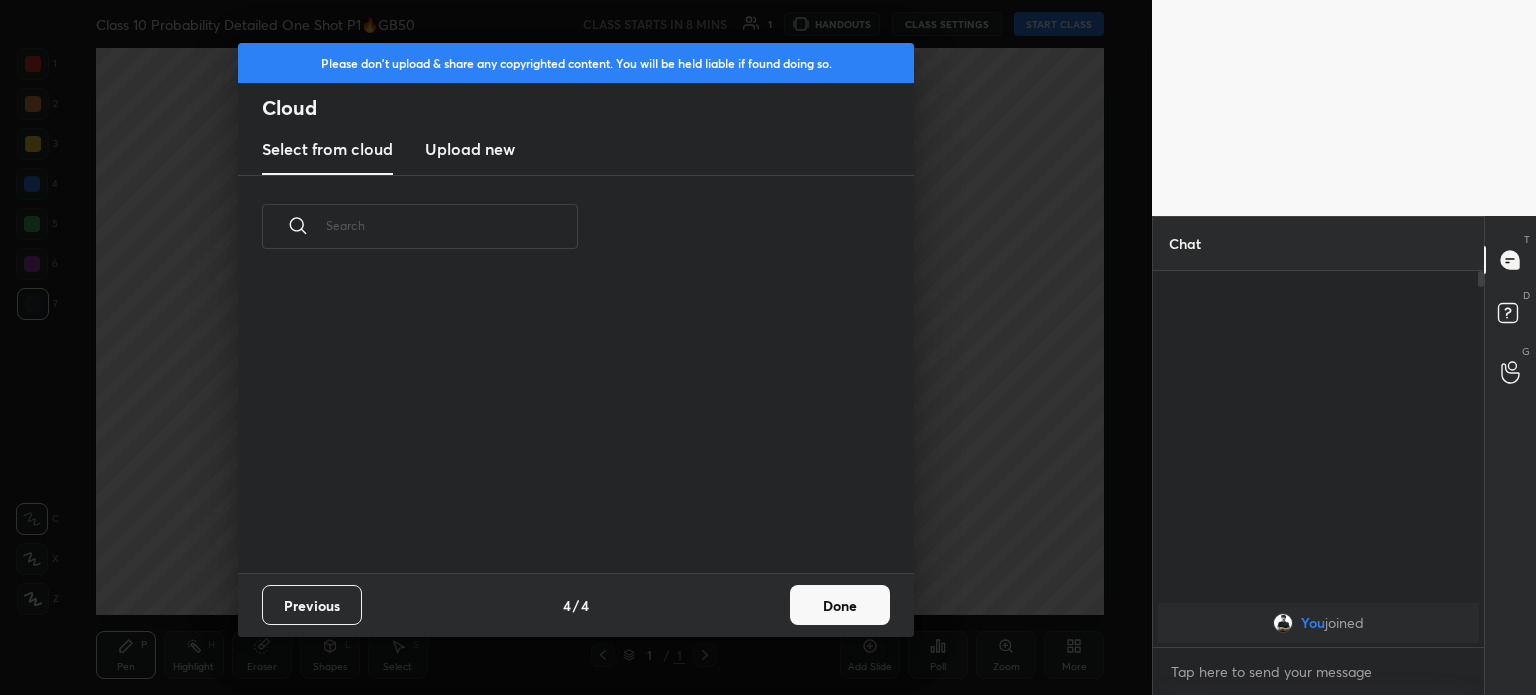 scroll, scrollTop: 6, scrollLeft: 10, axis: both 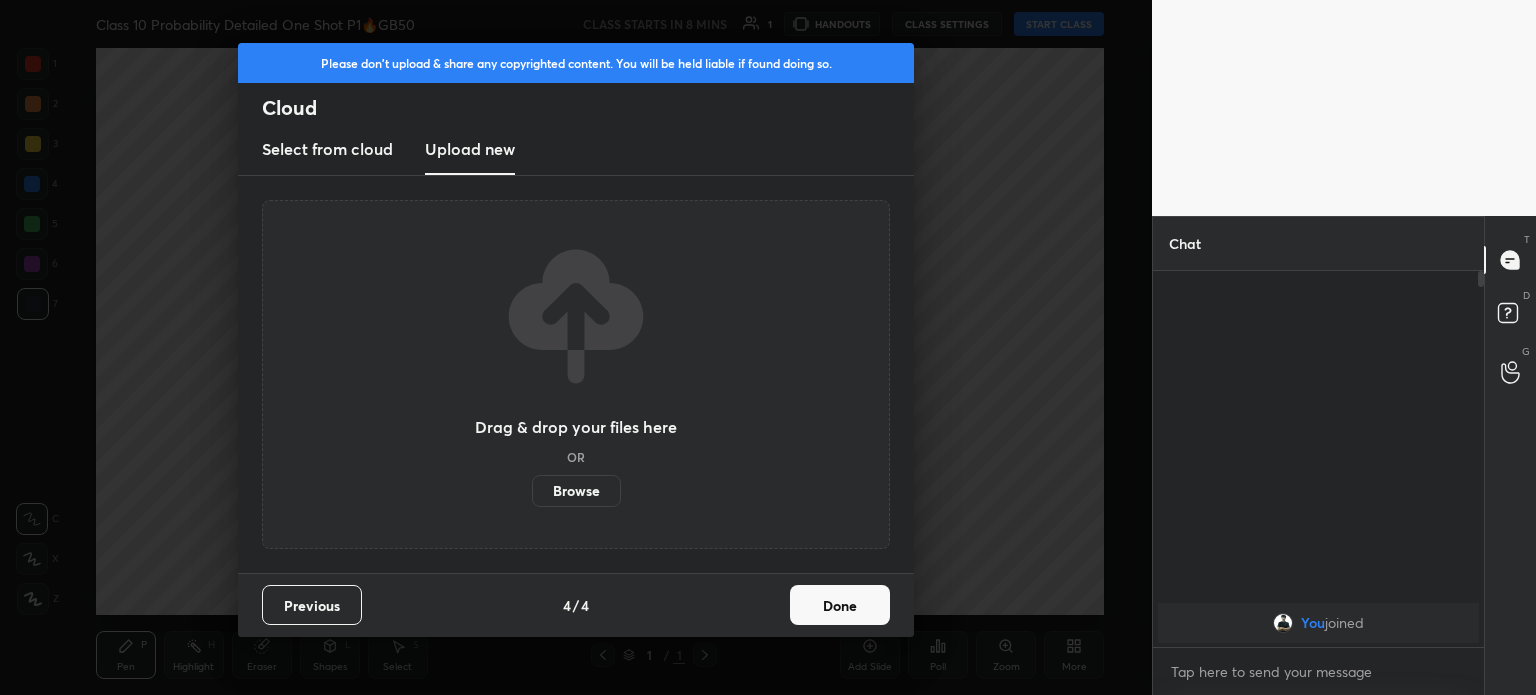 click on "Browse" at bounding box center [576, 491] 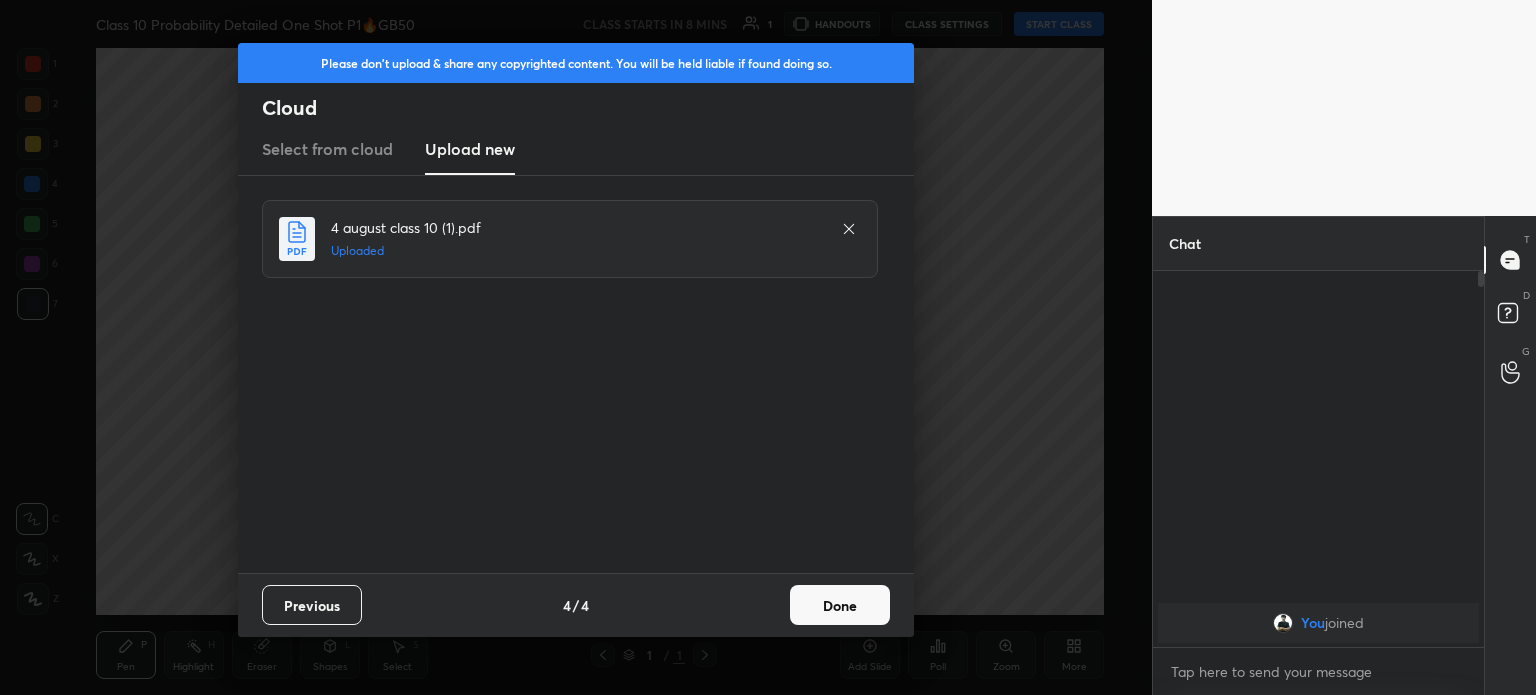 click on "Previous 4 / 4 Done" at bounding box center (576, 605) 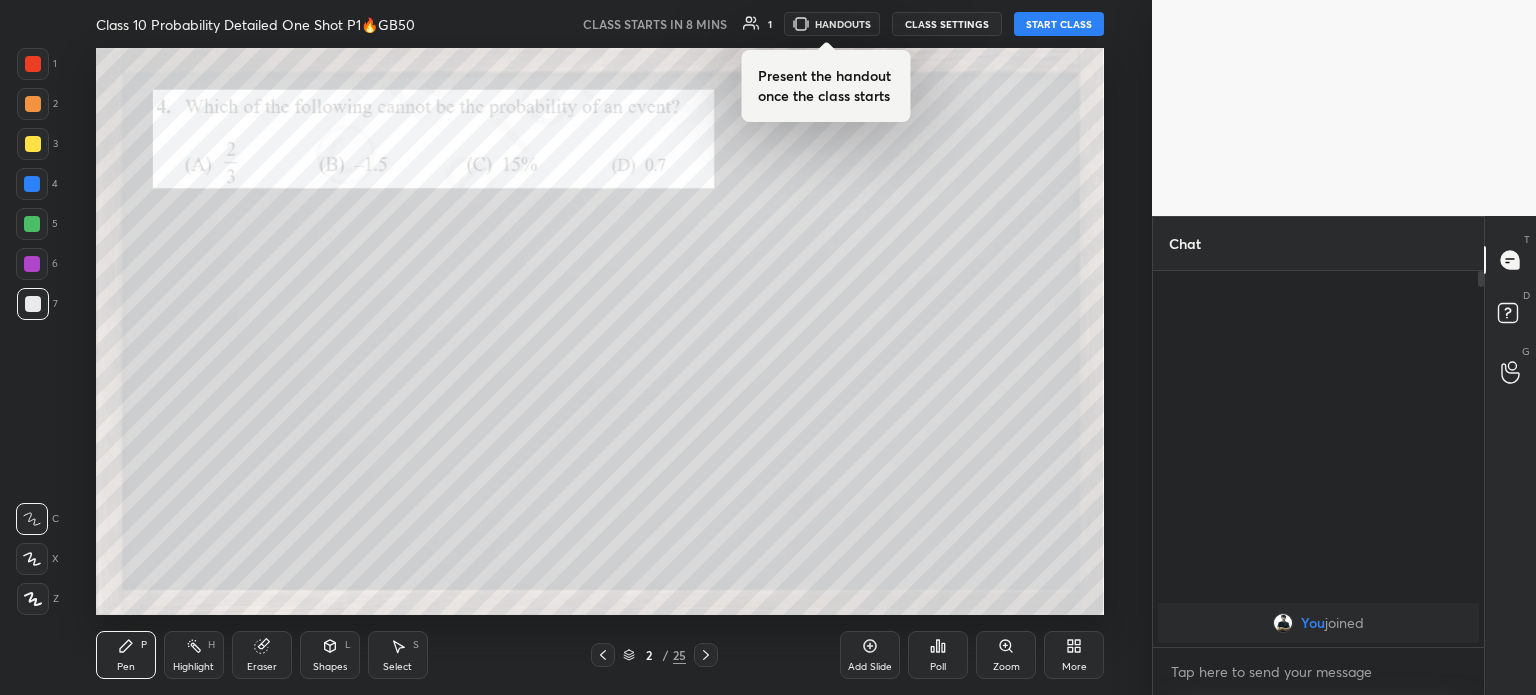 click 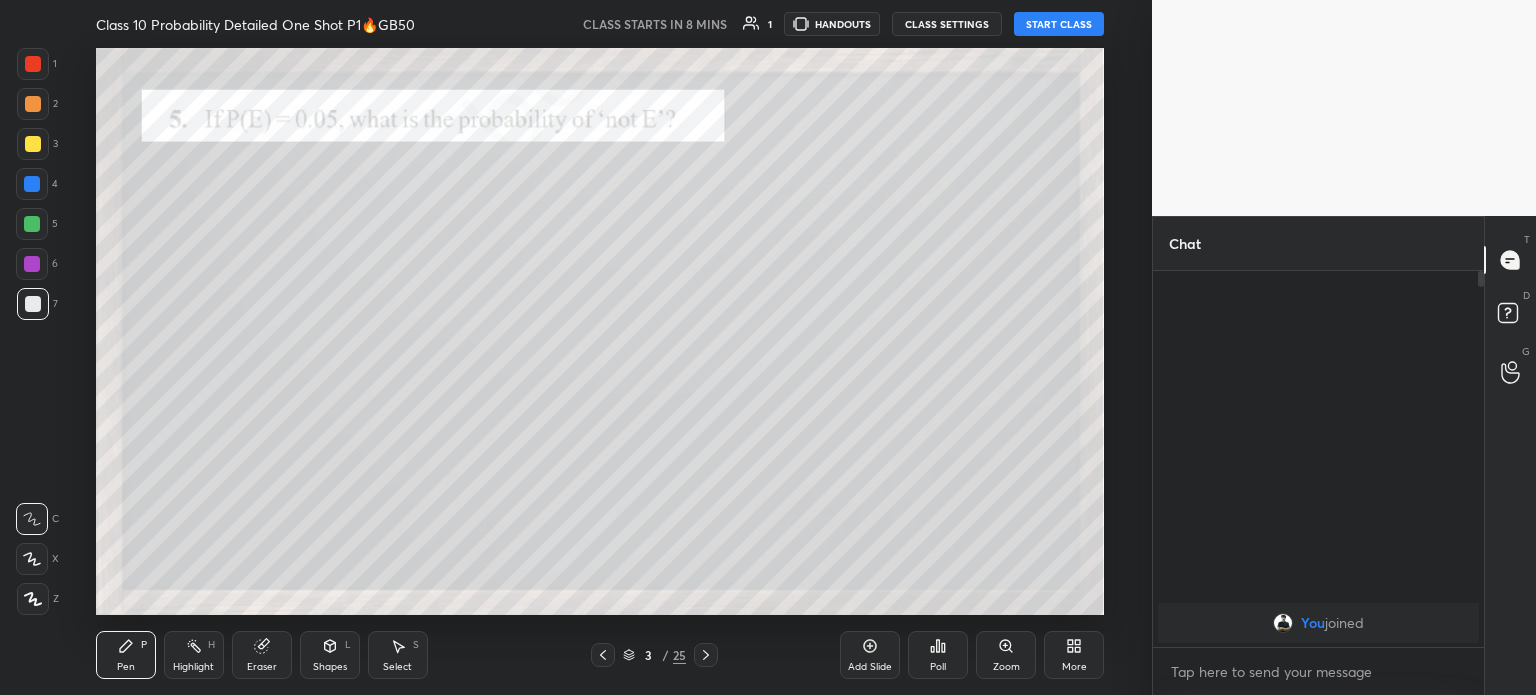 click 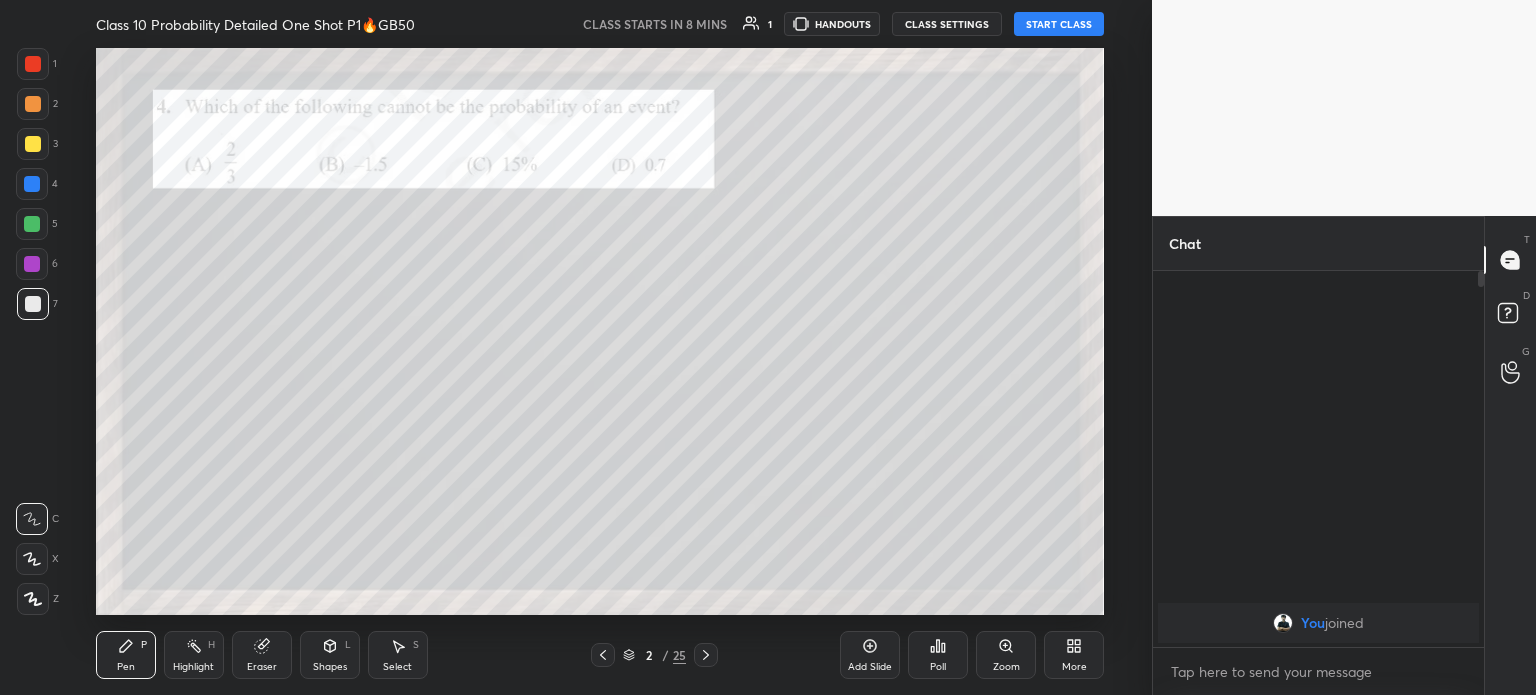 click 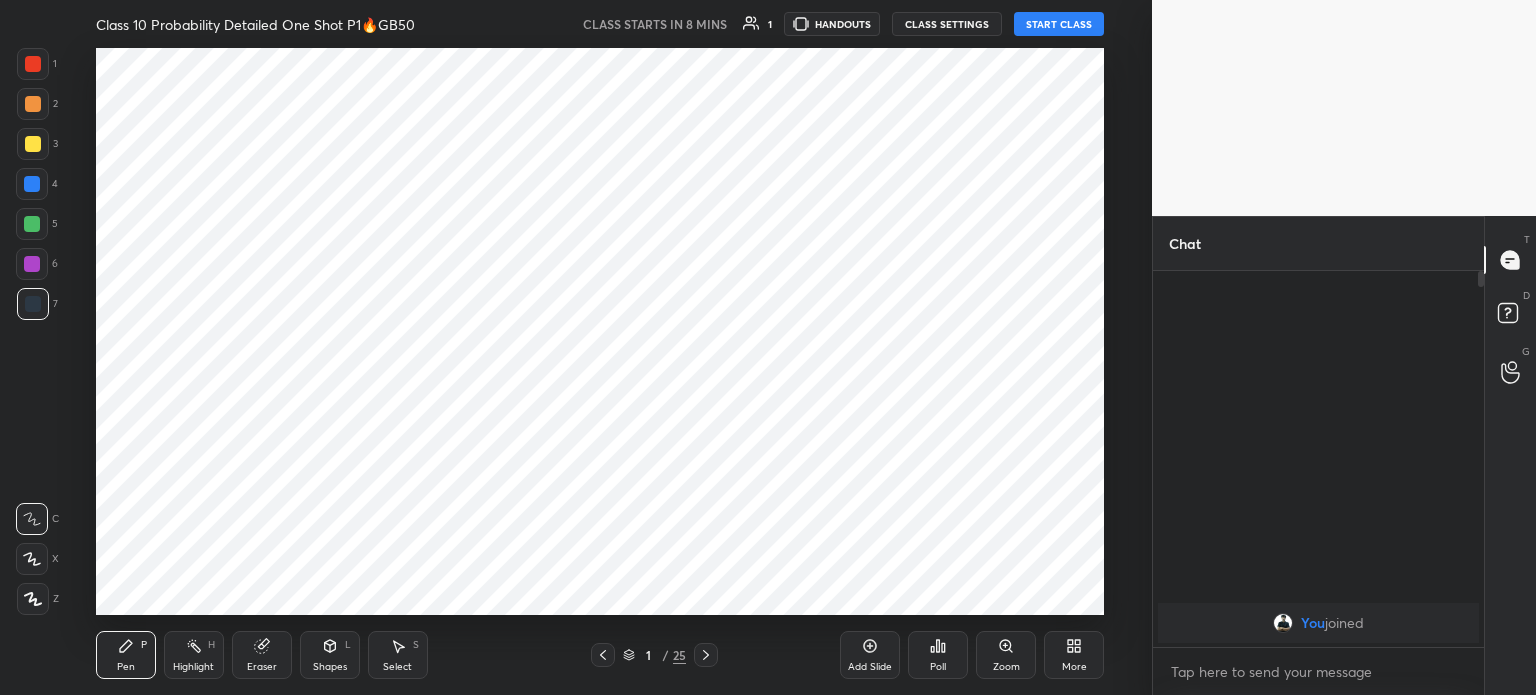 click on "Add Slide" at bounding box center [870, 667] 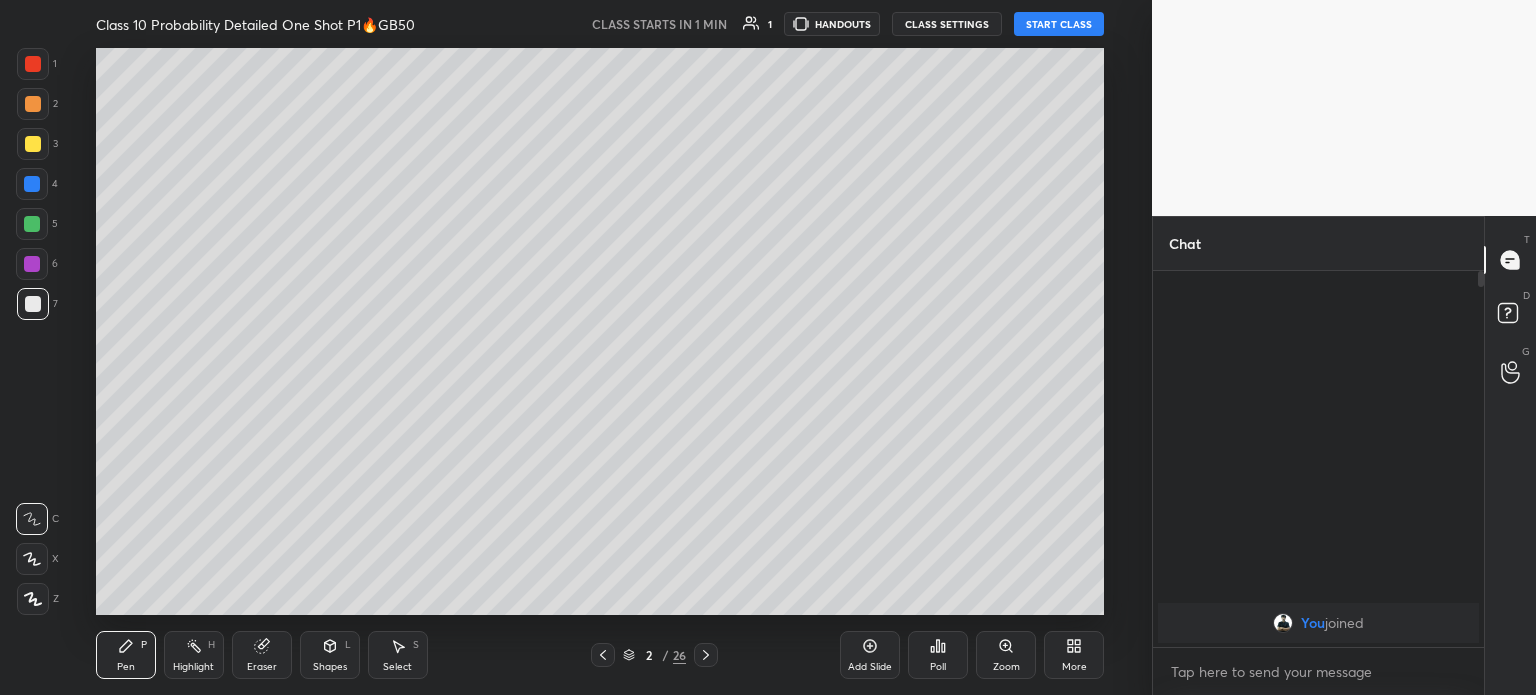 click on "START CLASS" at bounding box center [1059, 24] 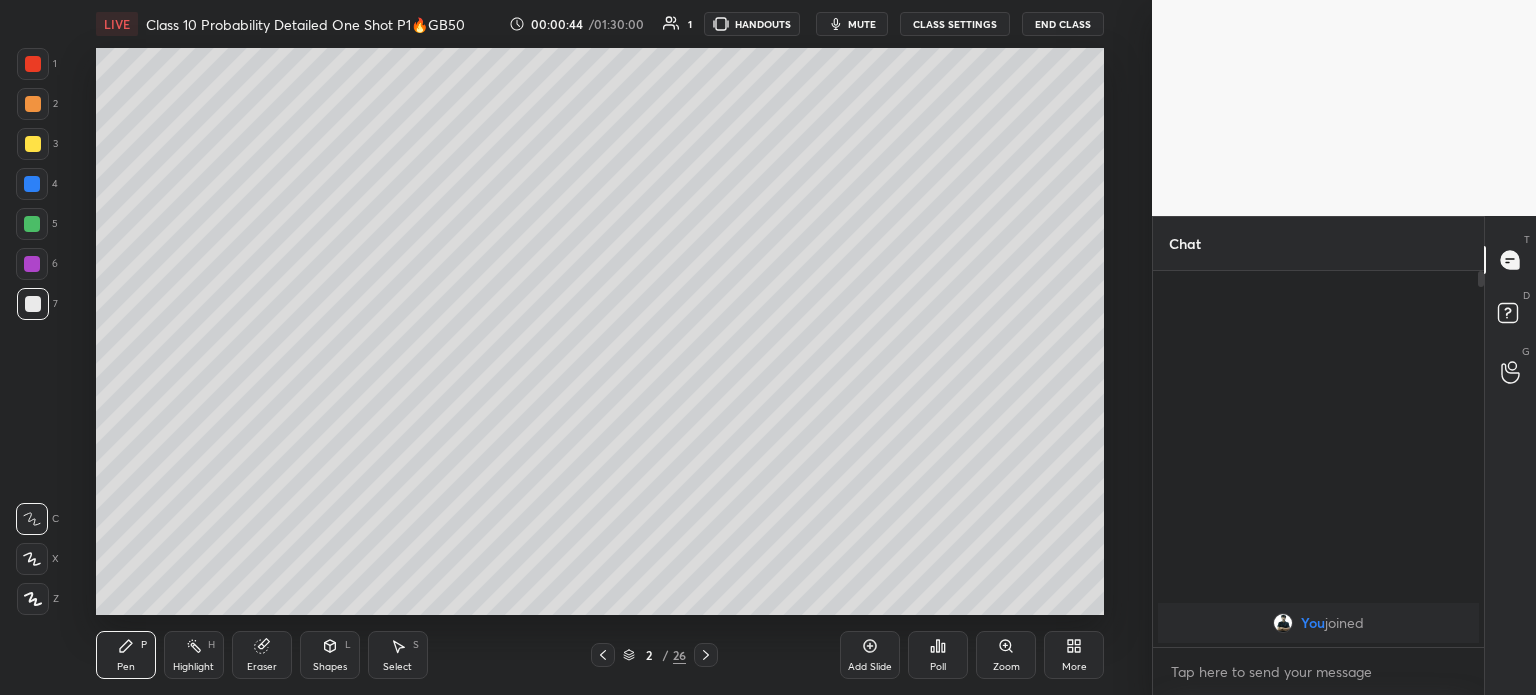 click at bounding box center [33, 144] 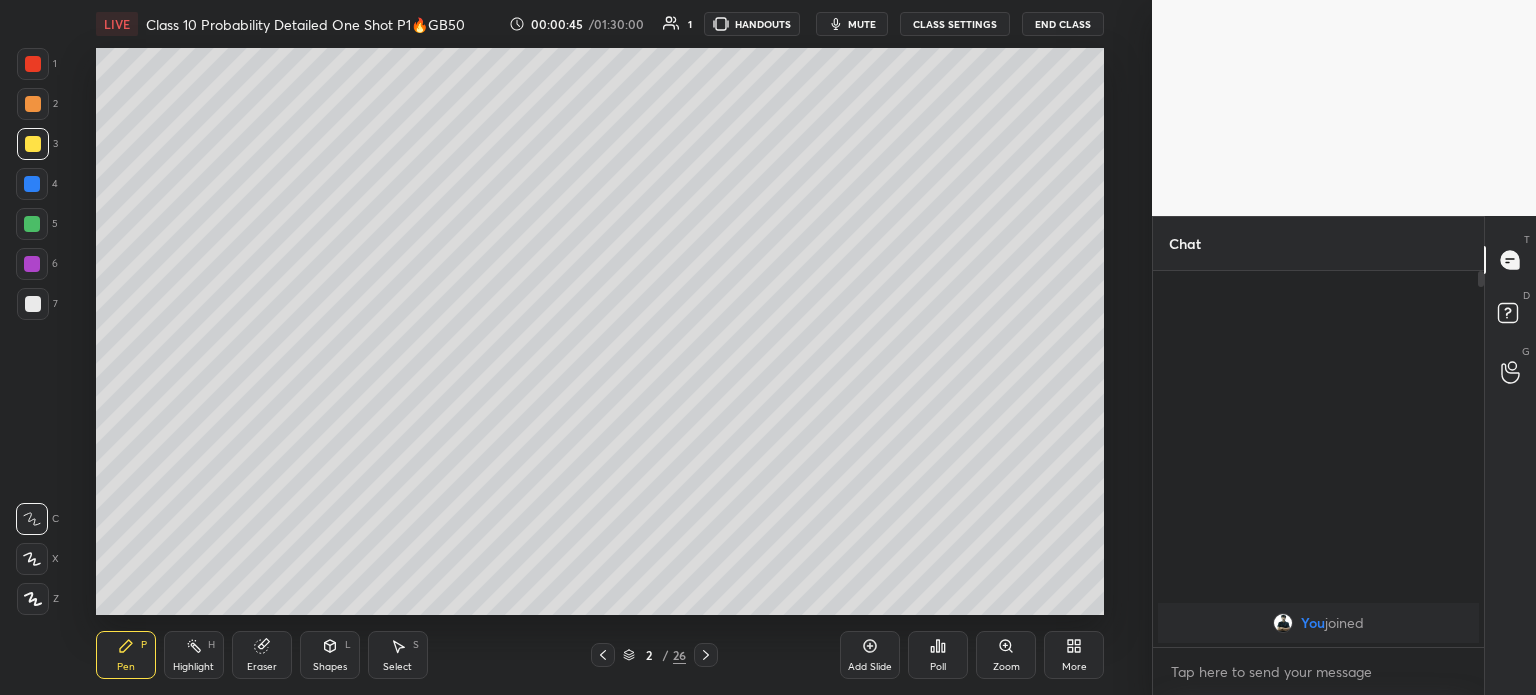 click at bounding box center [33, 104] 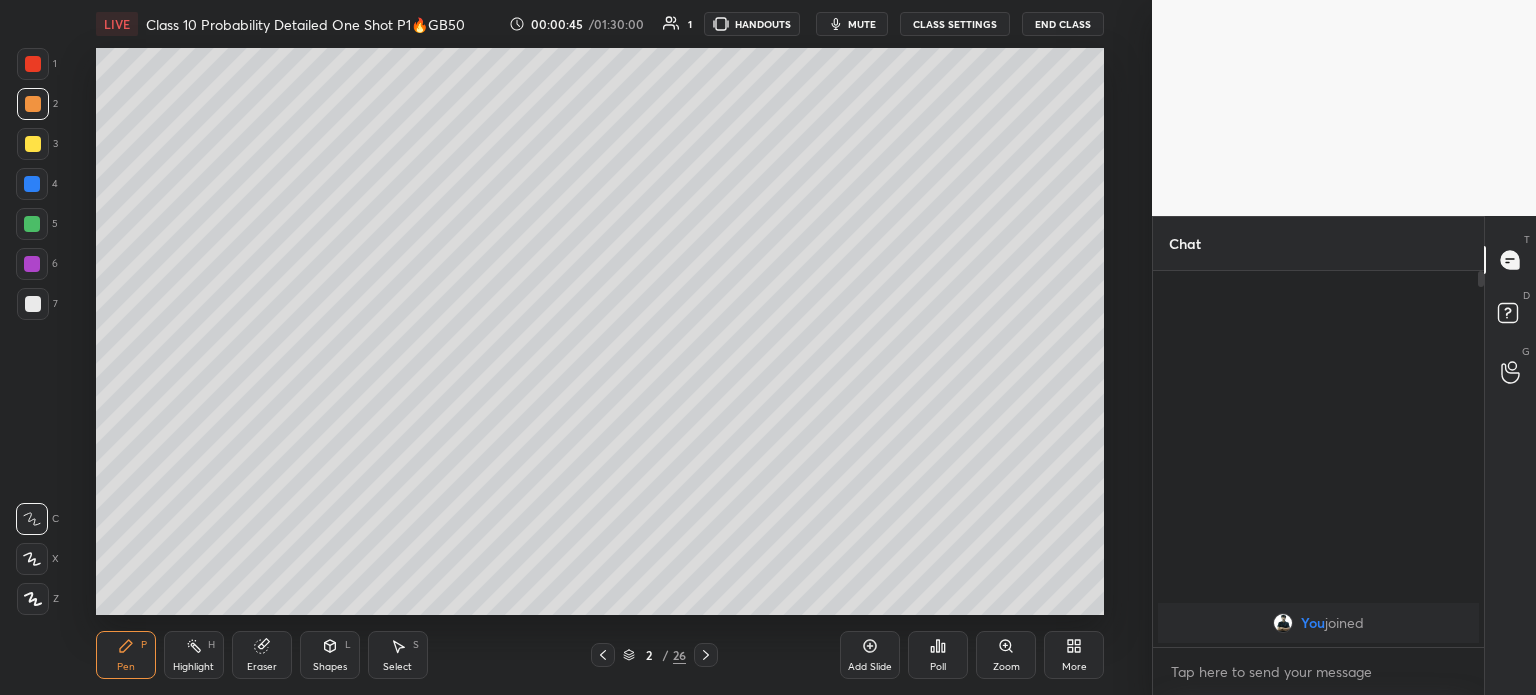click at bounding box center [33, 64] 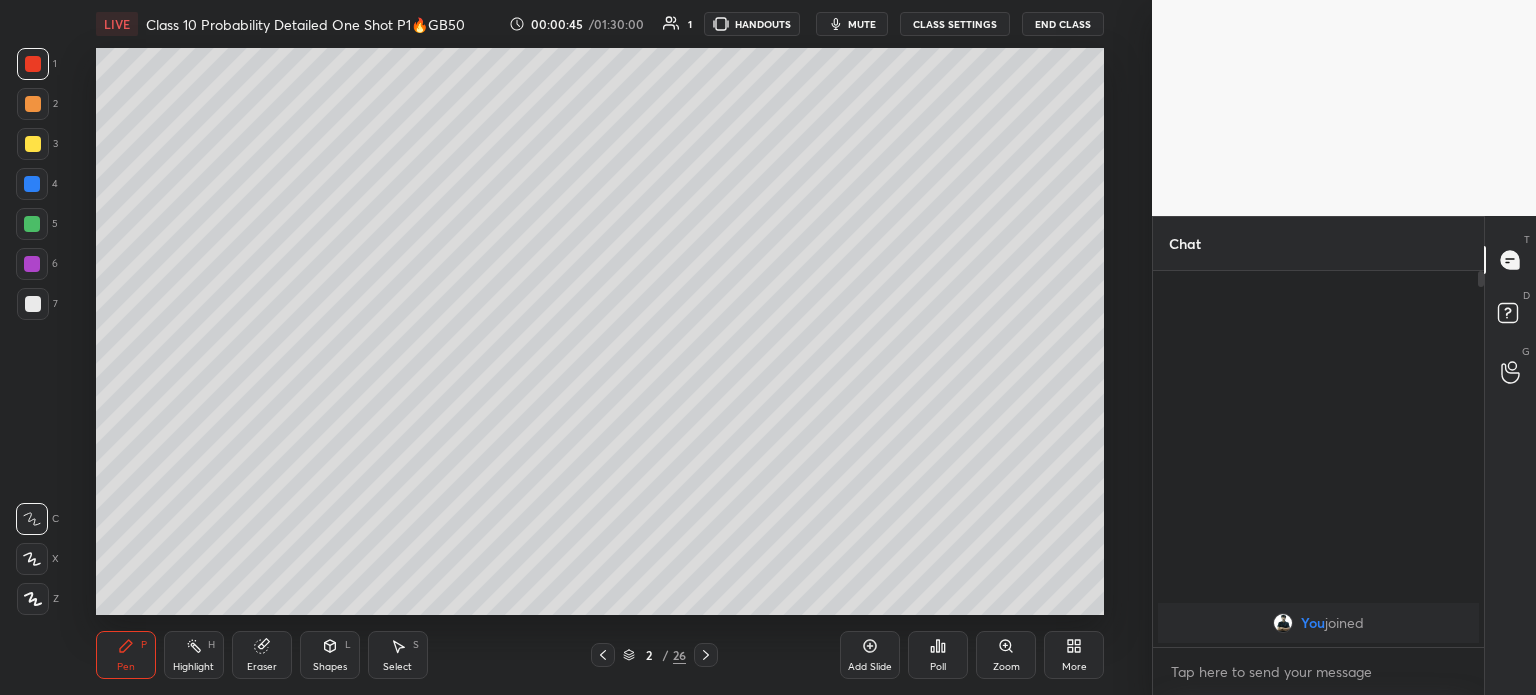 click at bounding box center (33, 104) 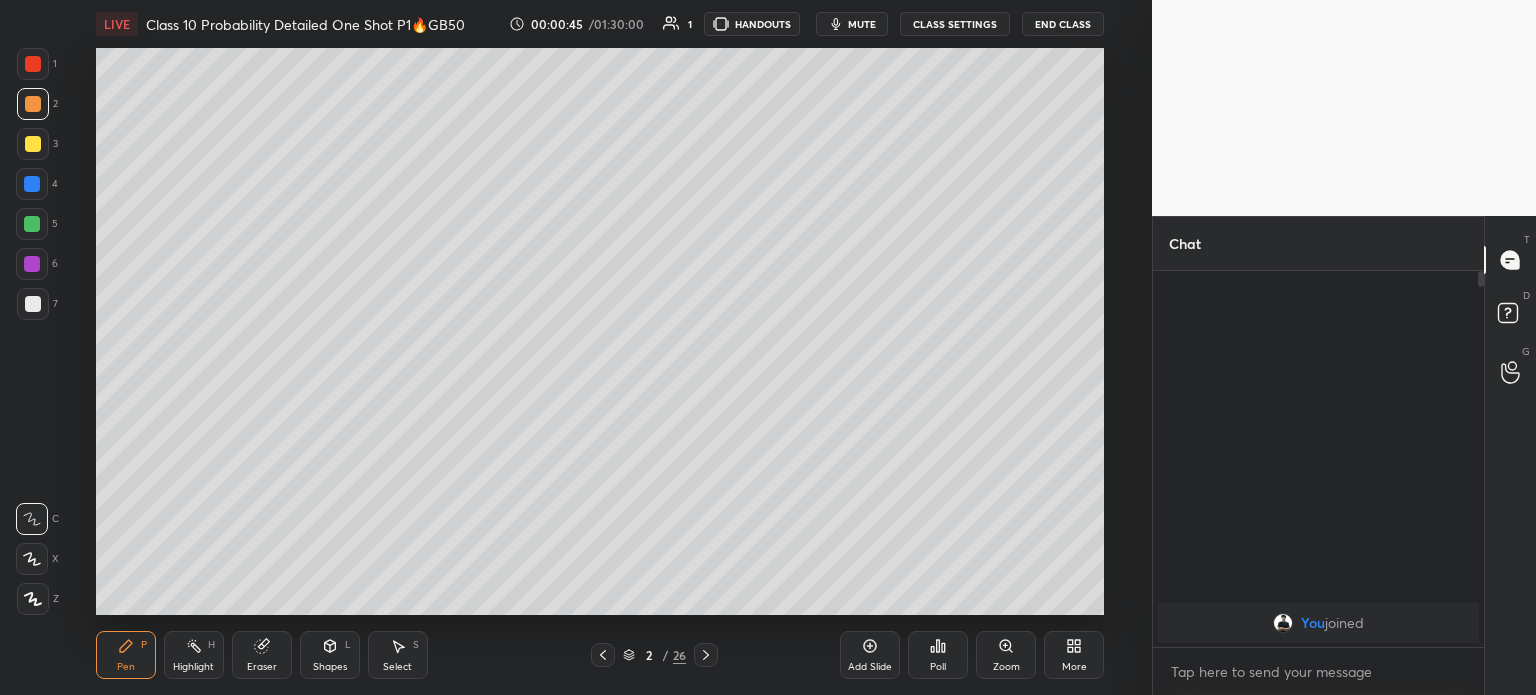 click at bounding box center [33, 144] 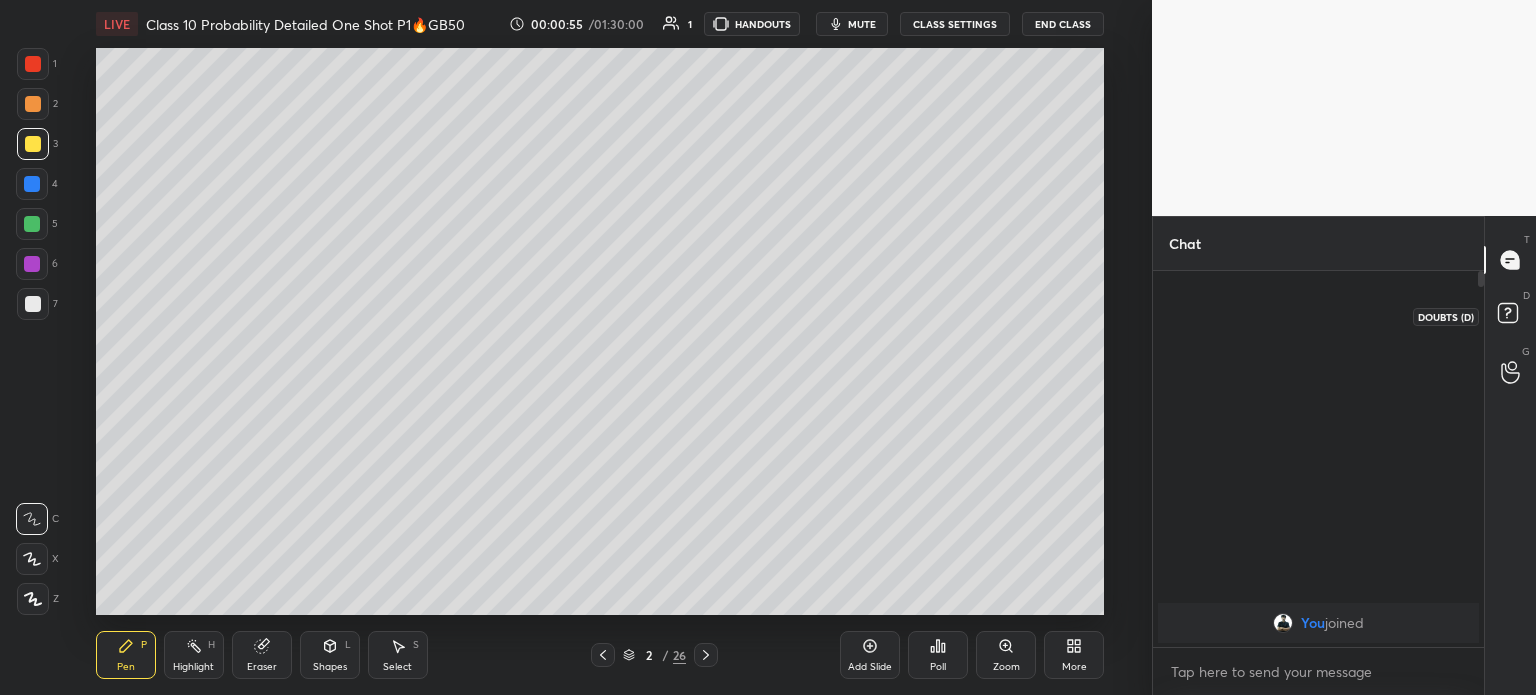 click 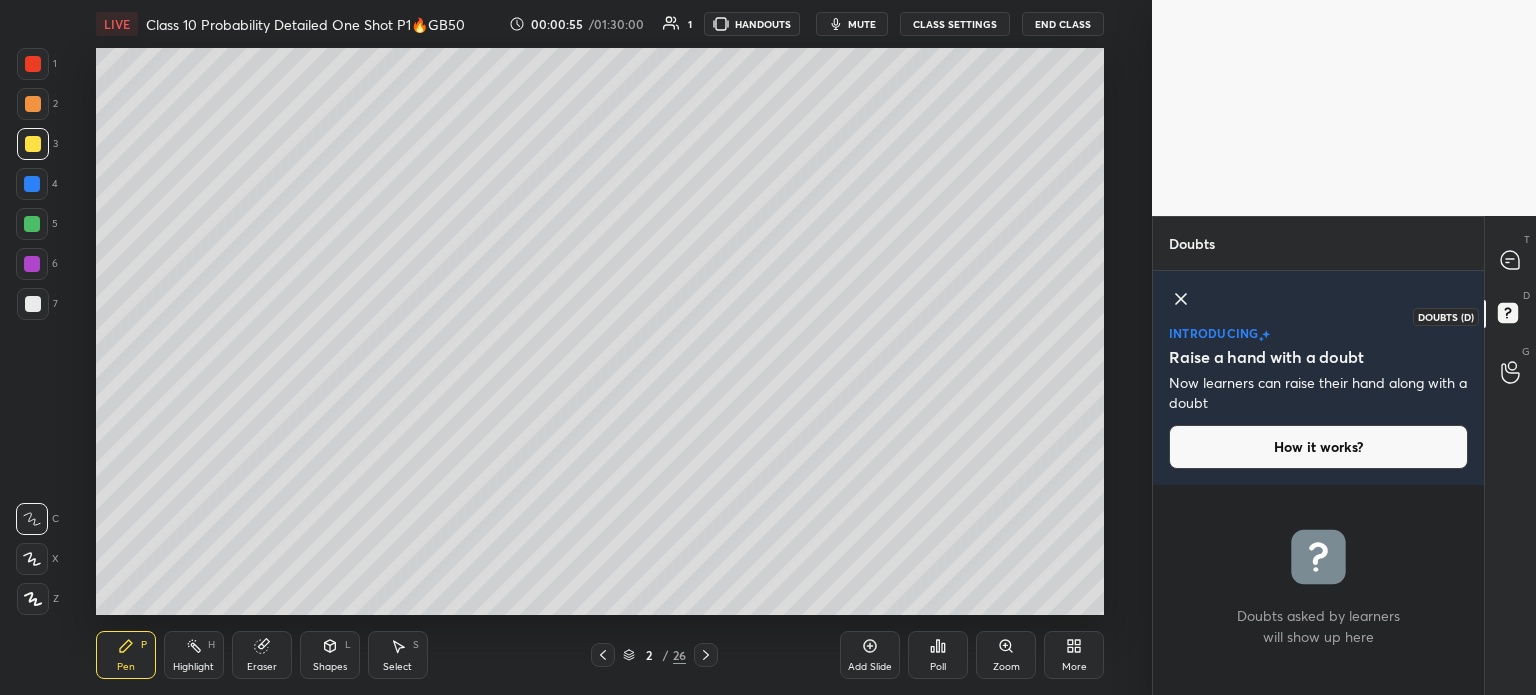 click at bounding box center (1511, 260) 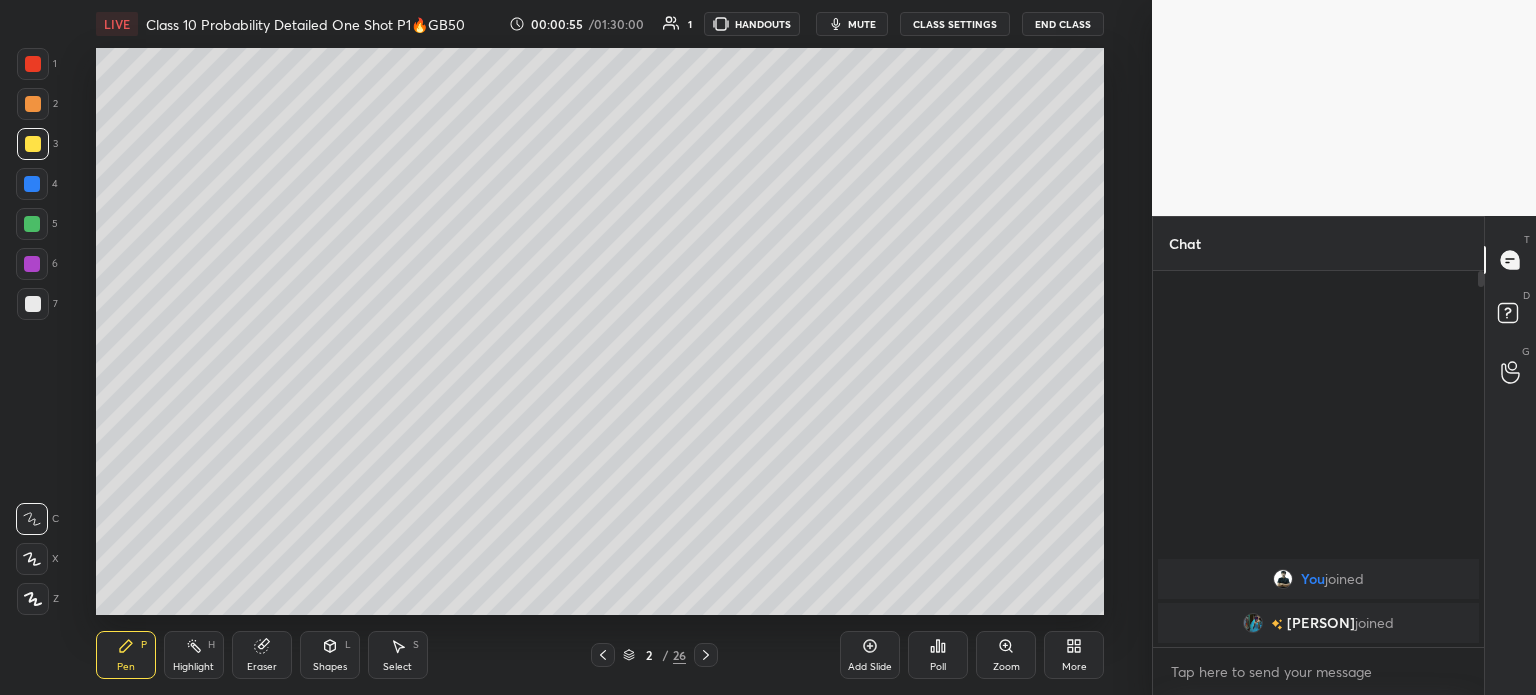 scroll, scrollTop: 5, scrollLeft: 6, axis: both 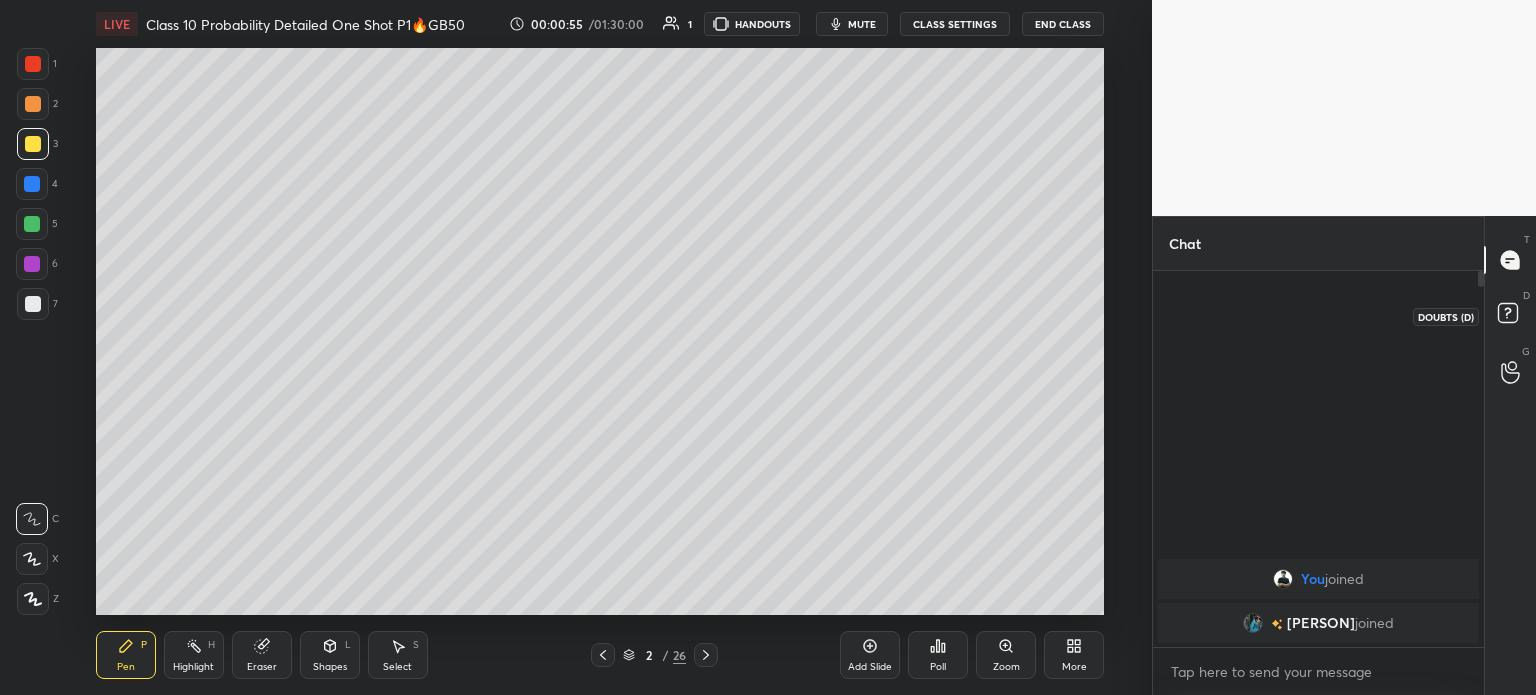 click 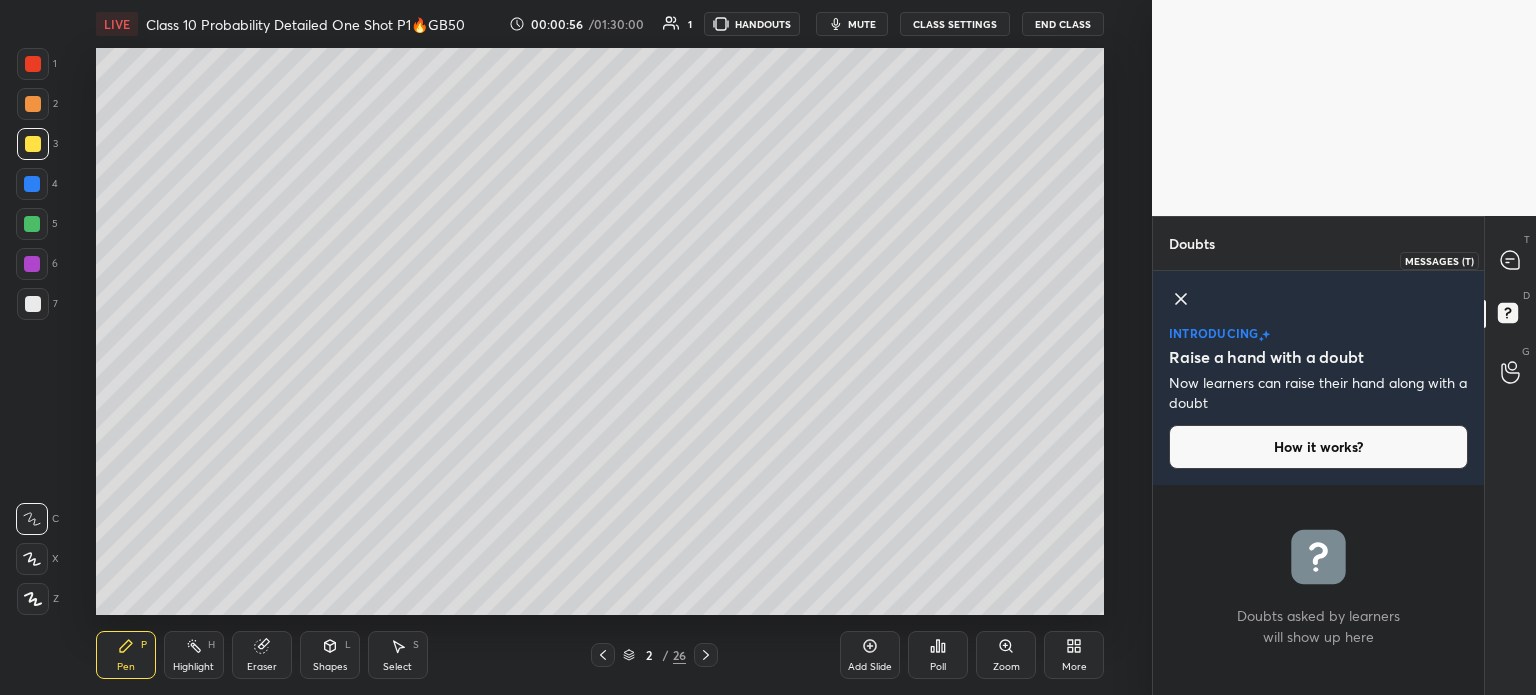 click at bounding box center [1511, 260] 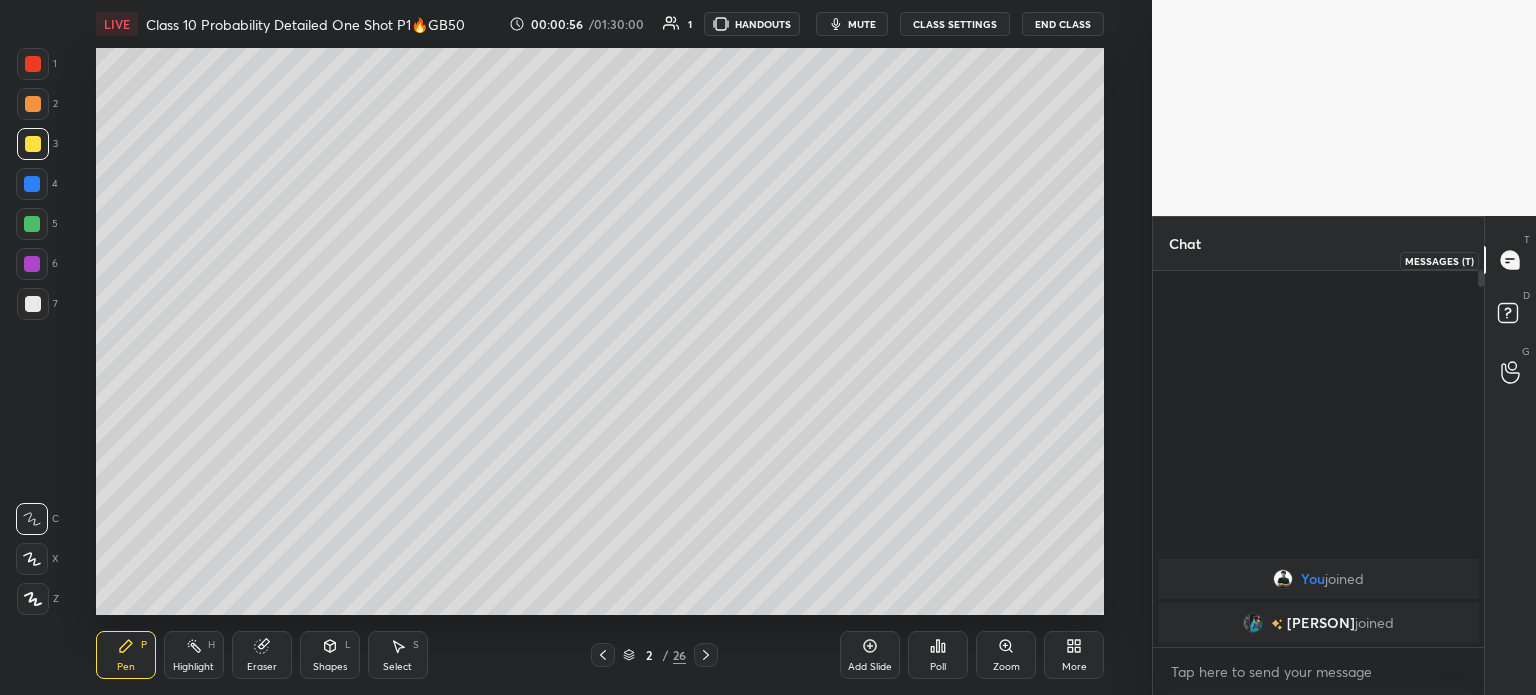 scroll, scrollTop: 5, scrollLeft: 6, axis: both 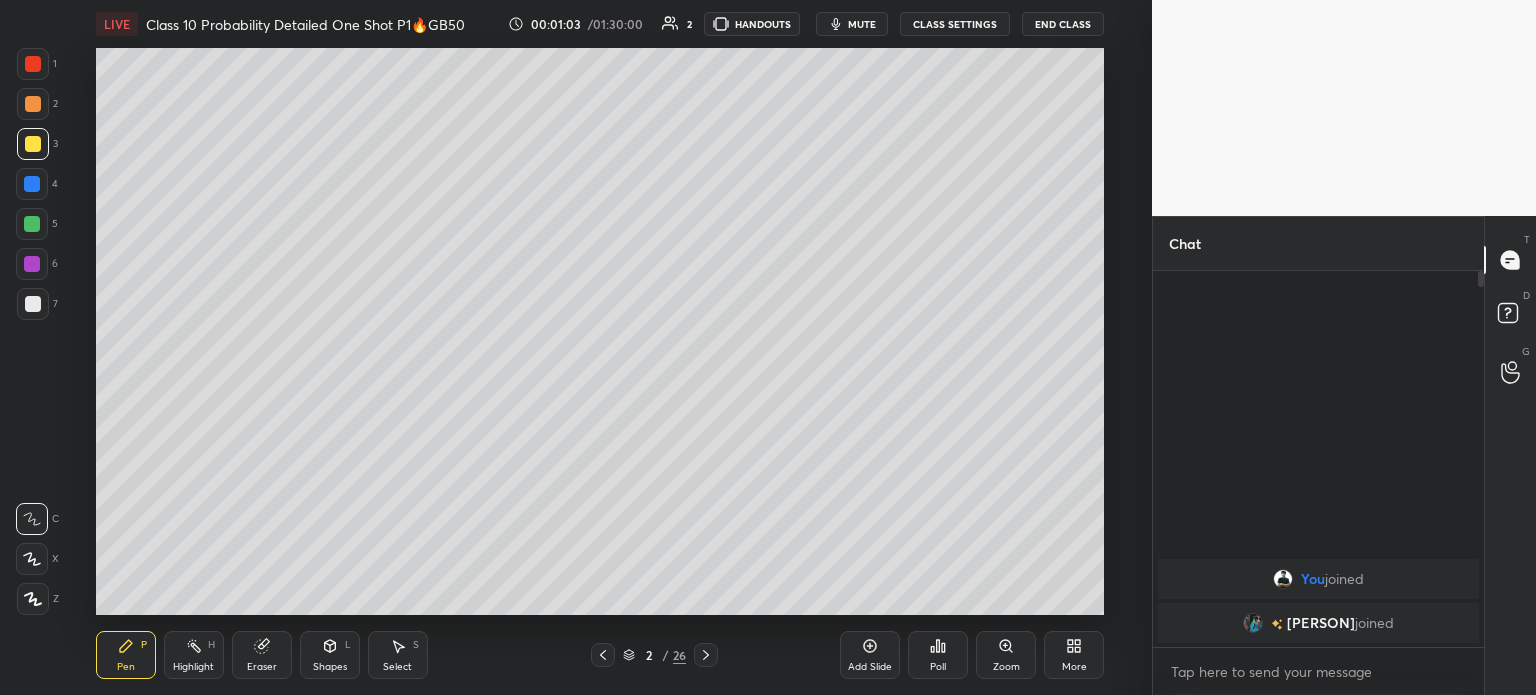 click at bounding box center [32, 184] 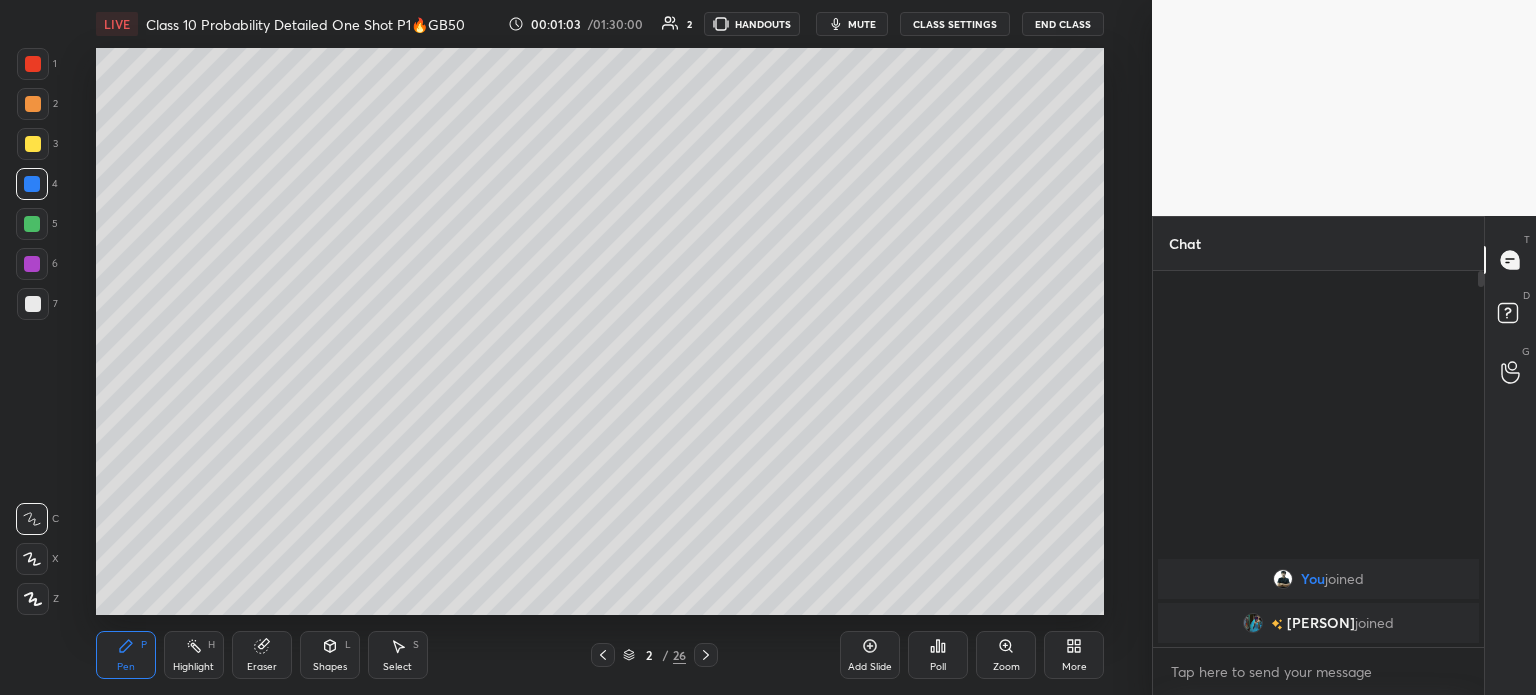 click at bounding box center (32, 224) 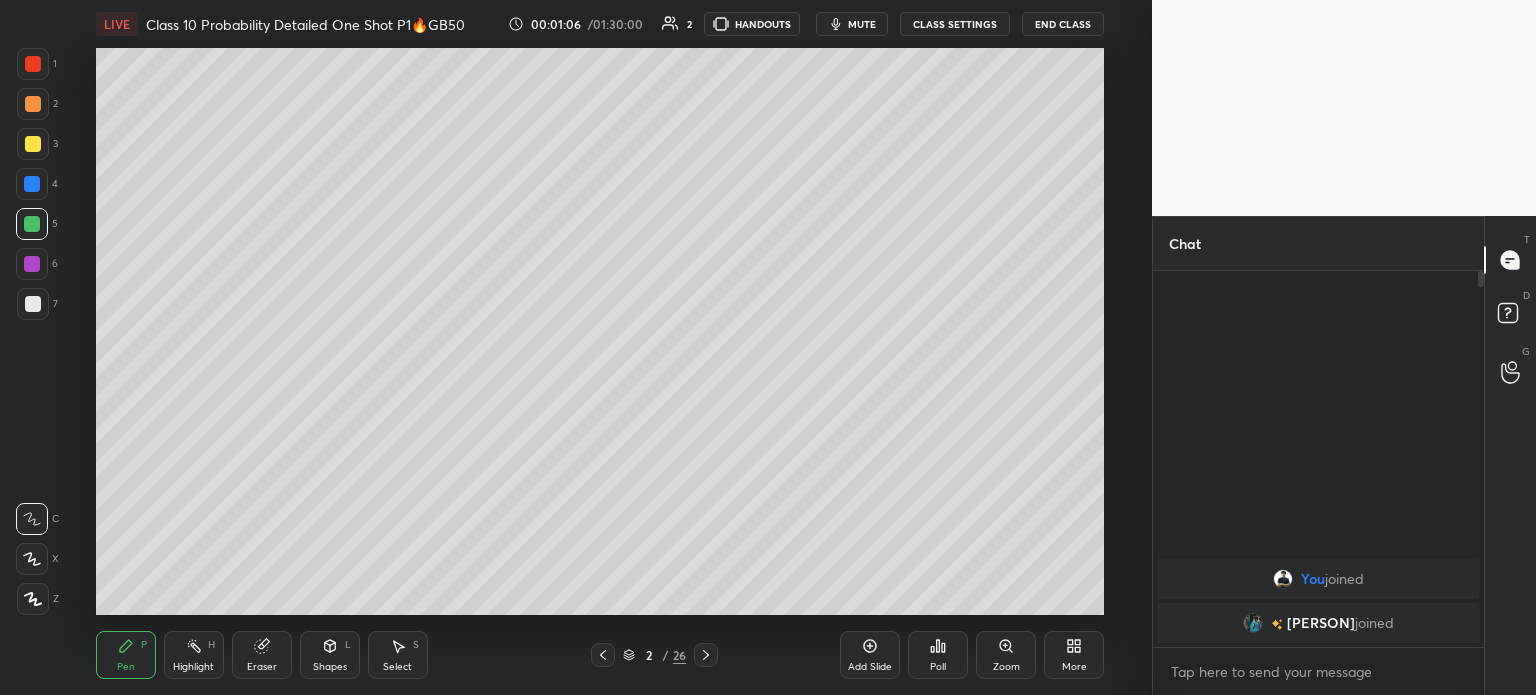 click at bounding box center [33, 304] 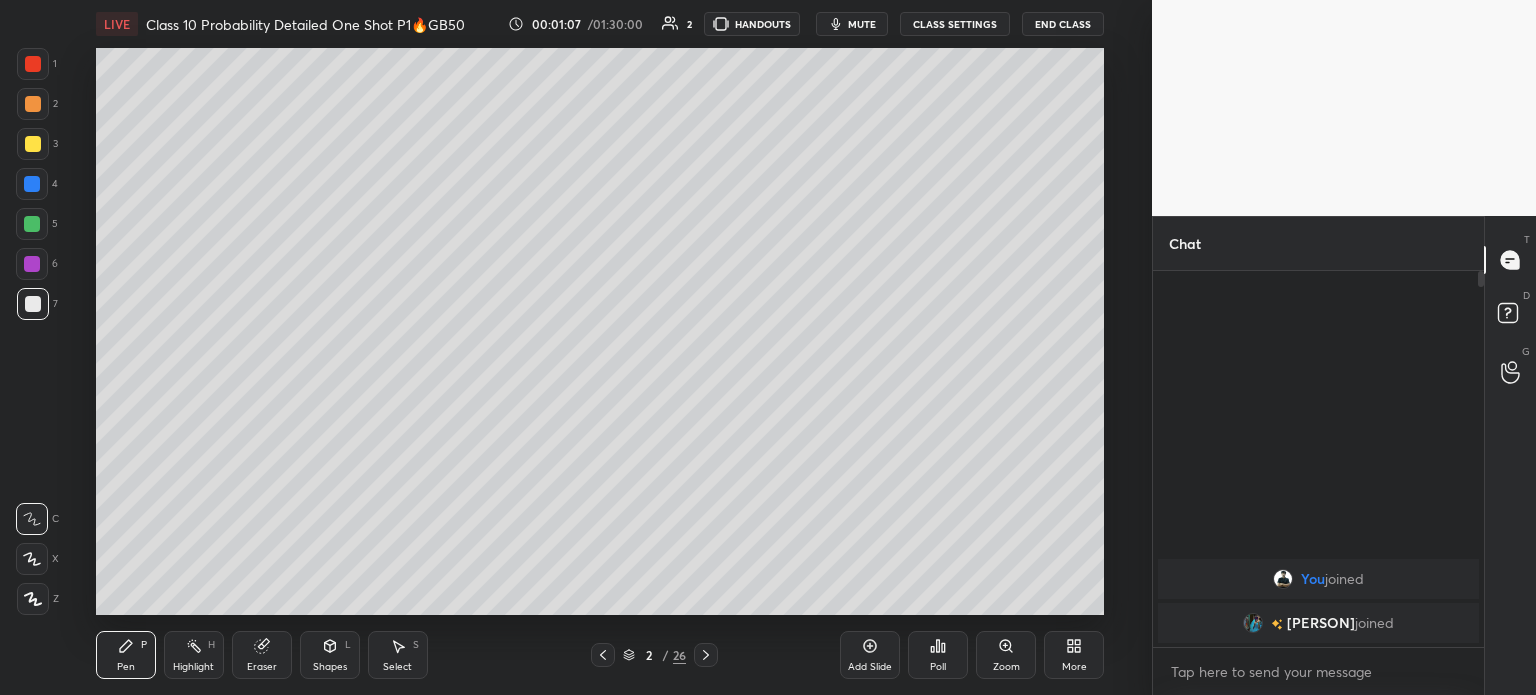 click at bounding box center [32, 264] 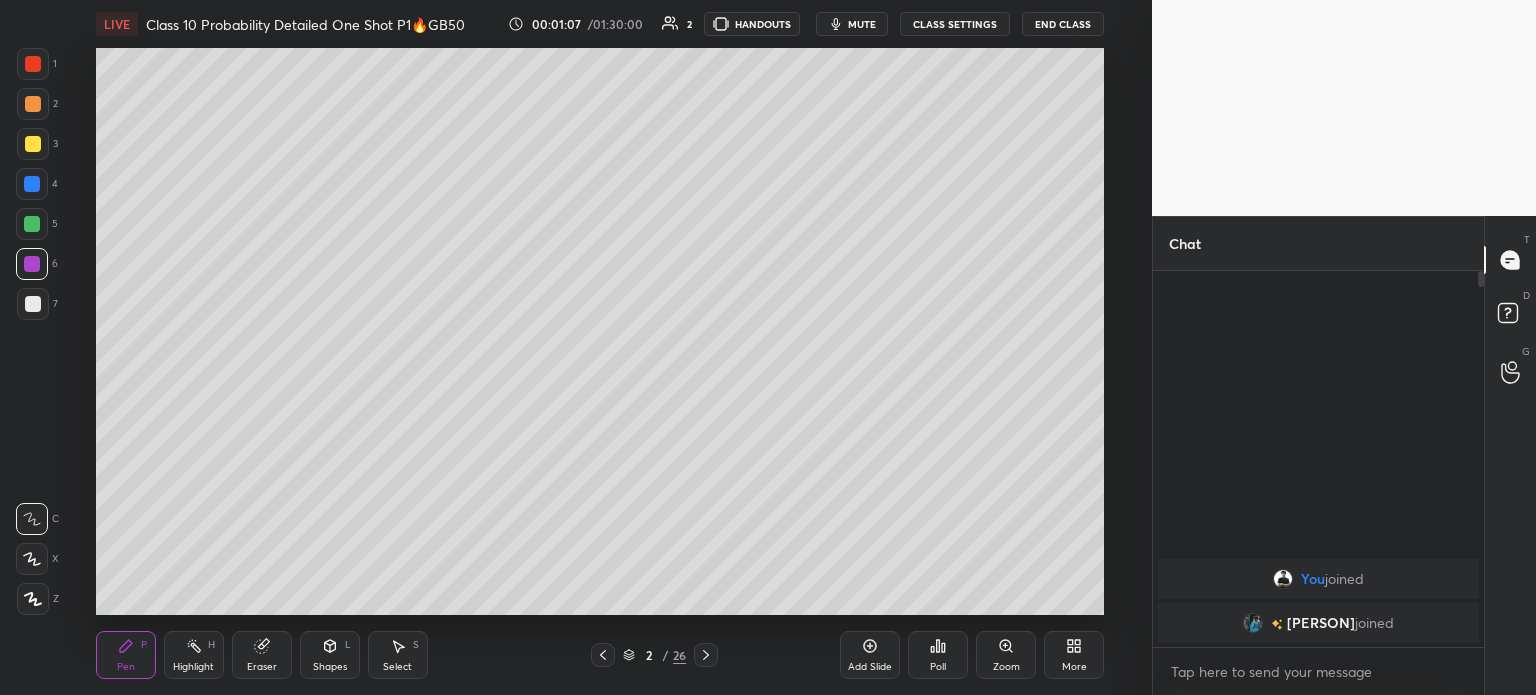 click at bounding box center (32, 224) 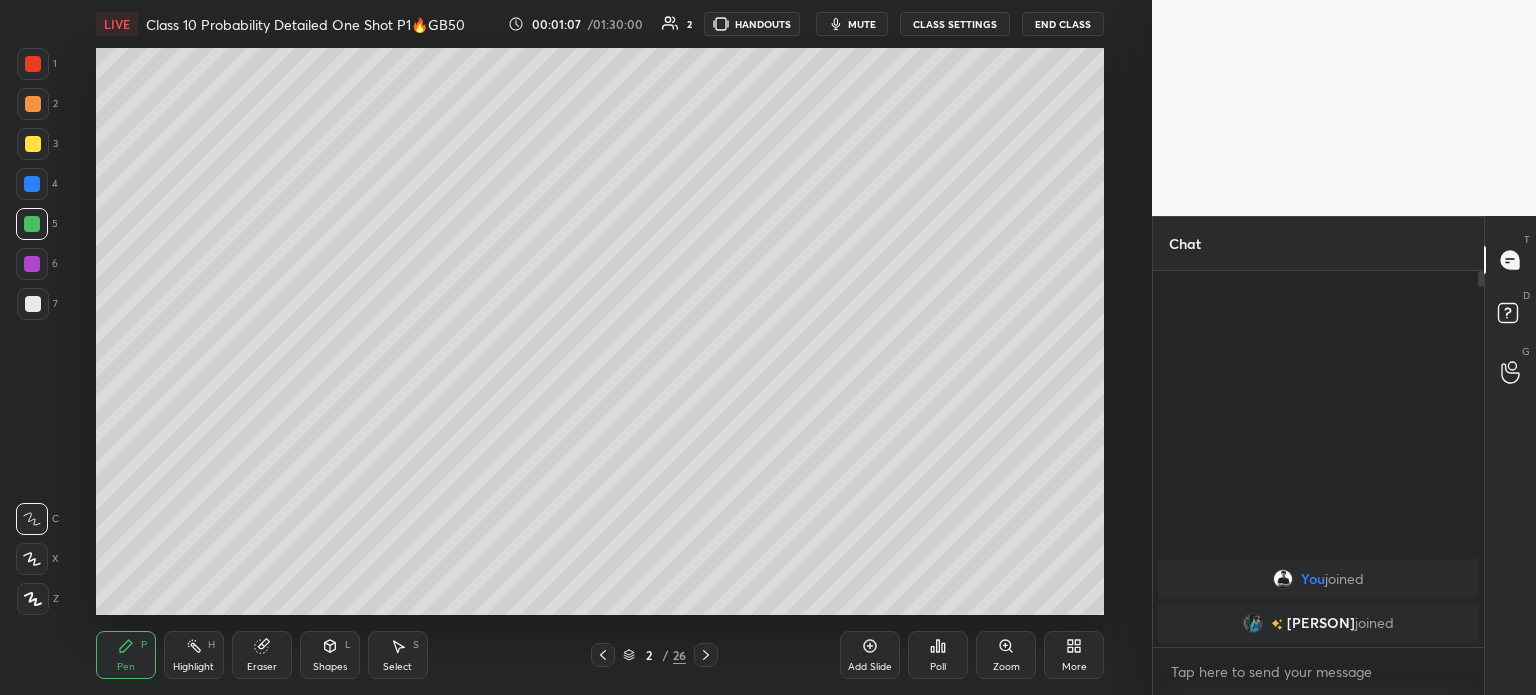 click at bounding box center (32, 184) 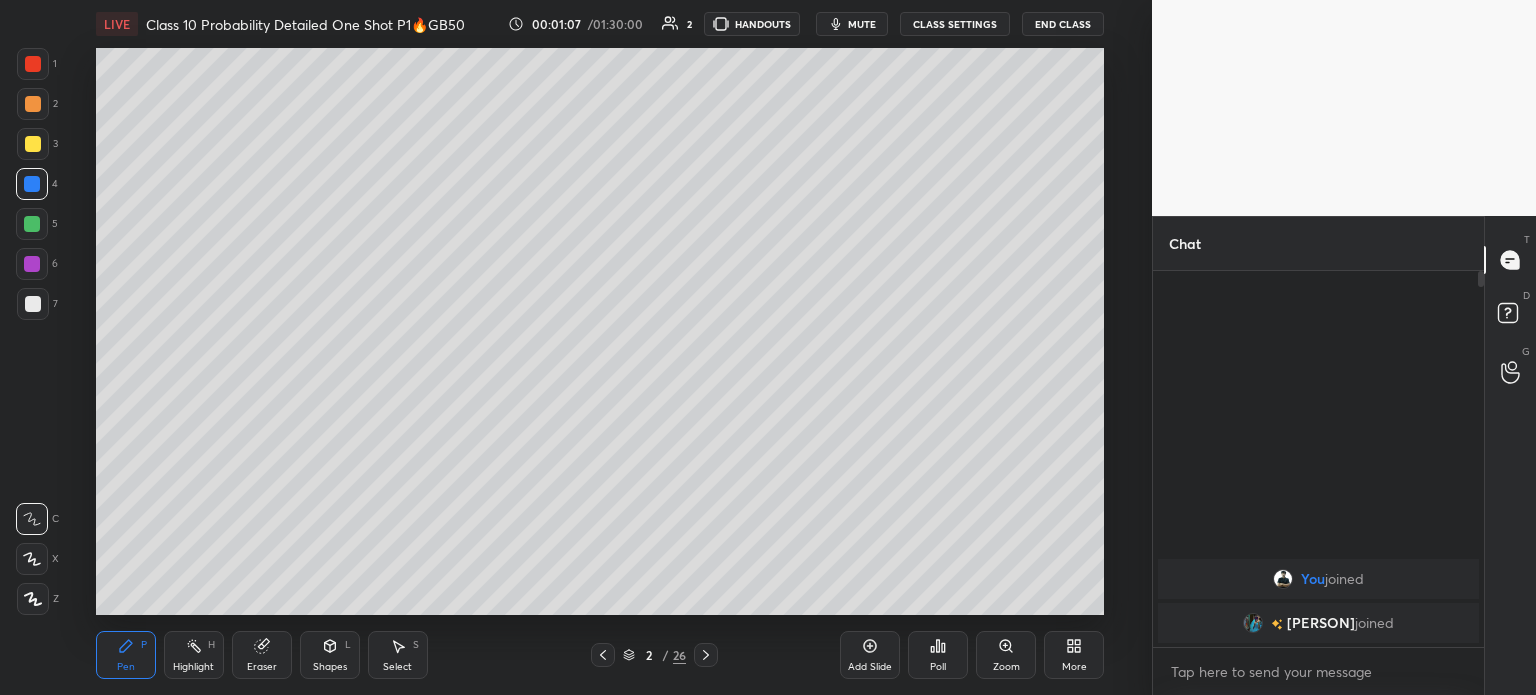 click at bounding box center (33, 144) 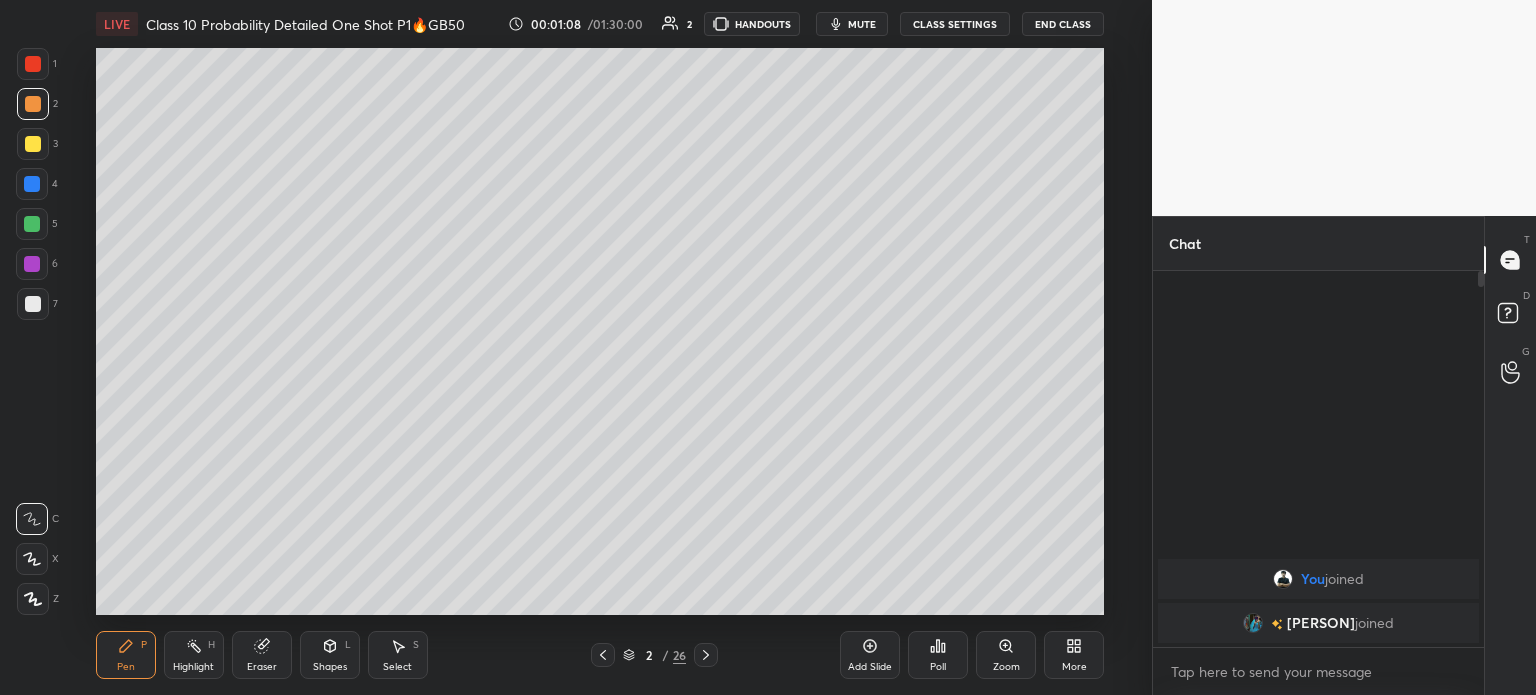 click at bounding box center [32, 184] 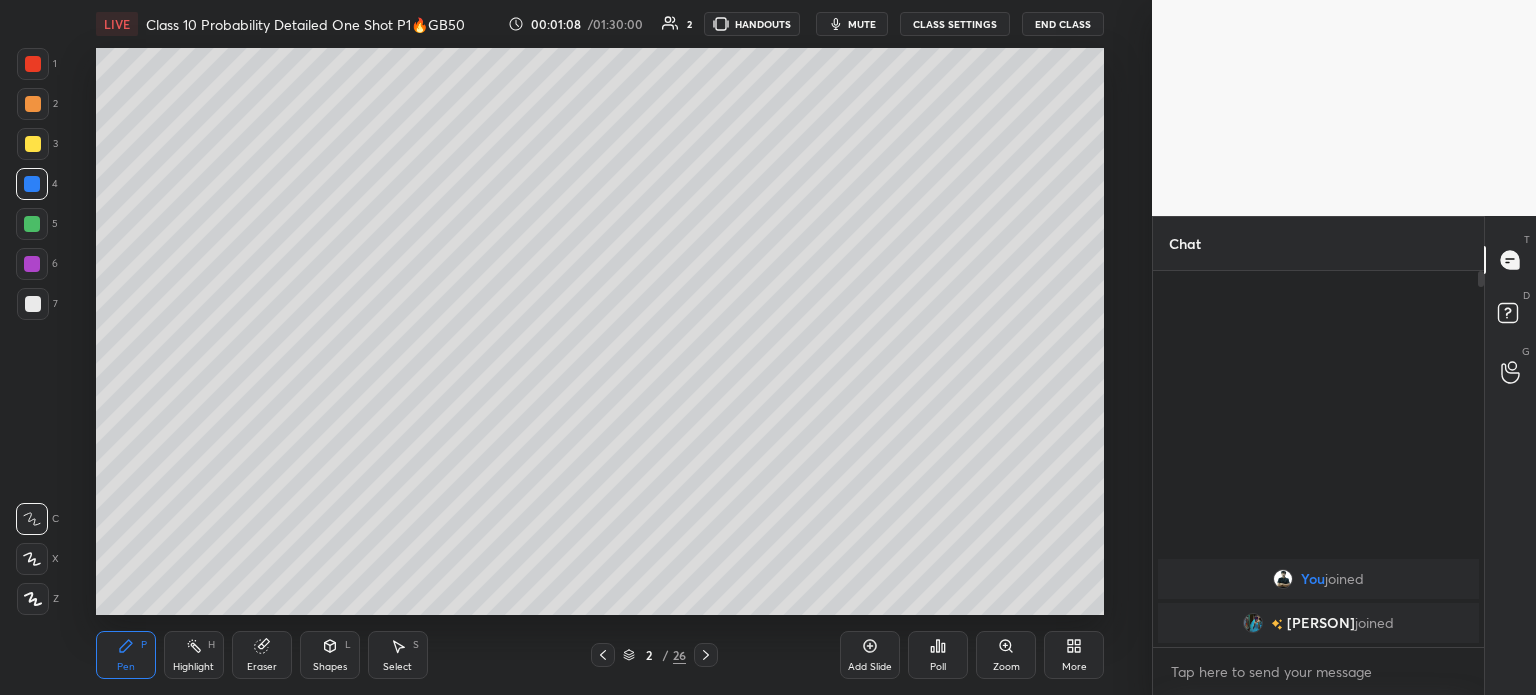 click at bounding box center [32, 224] 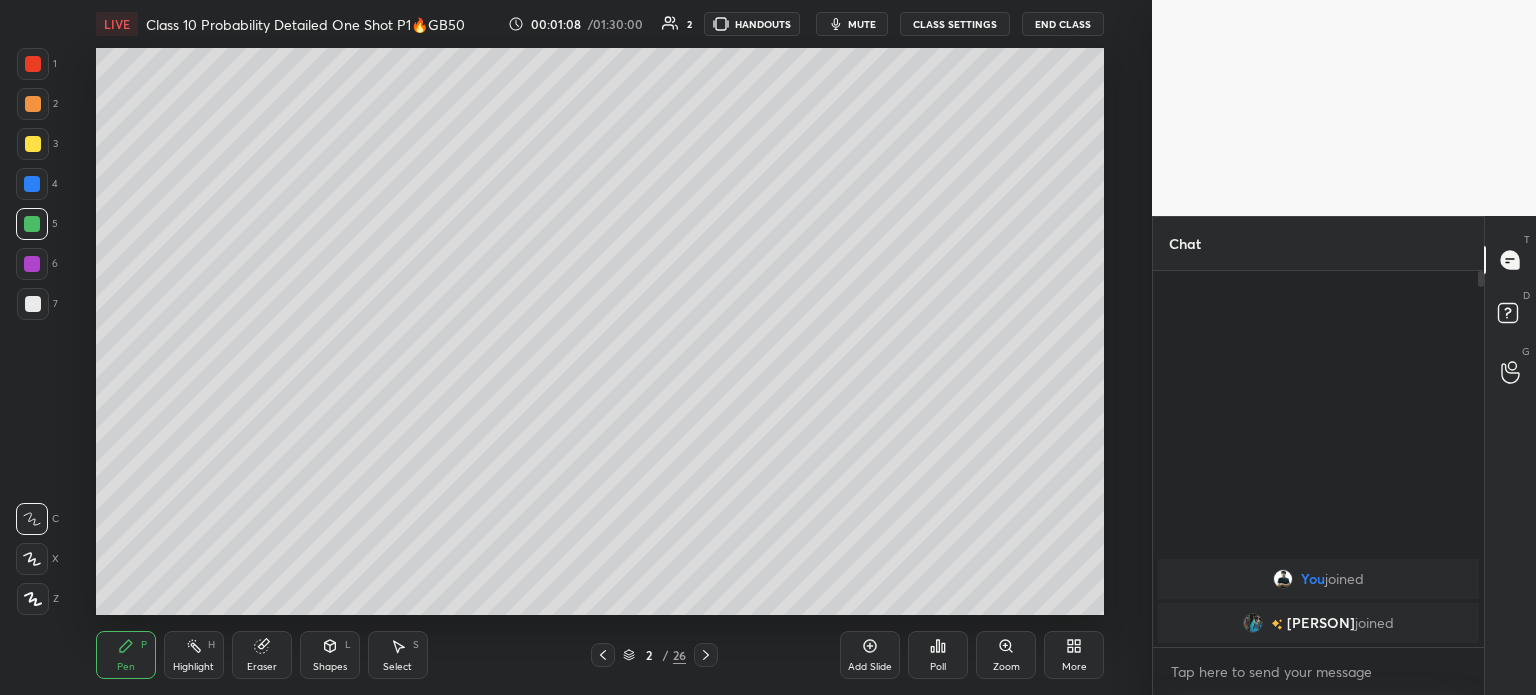click at bounding box center (32, 224) 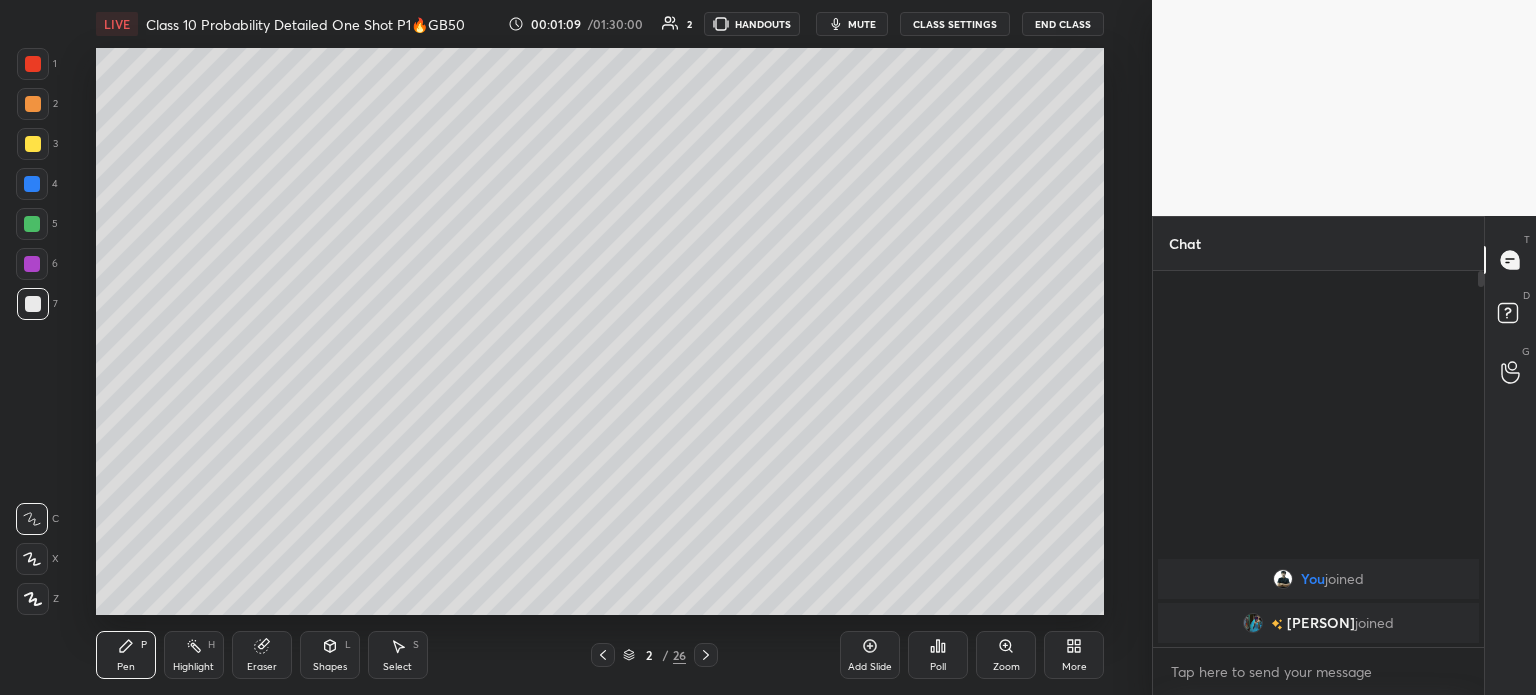 click at bounding box center (33, 304) 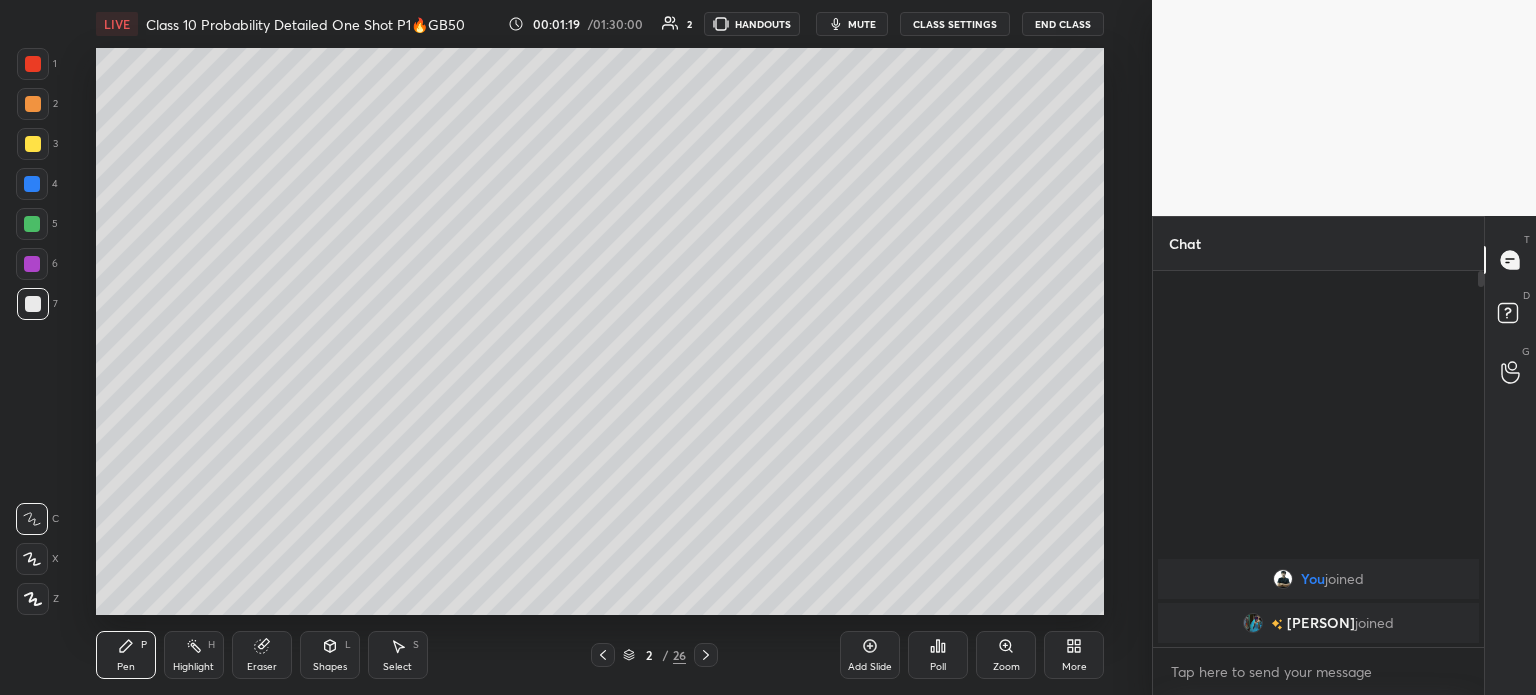 click at bounding box center [33, 144] 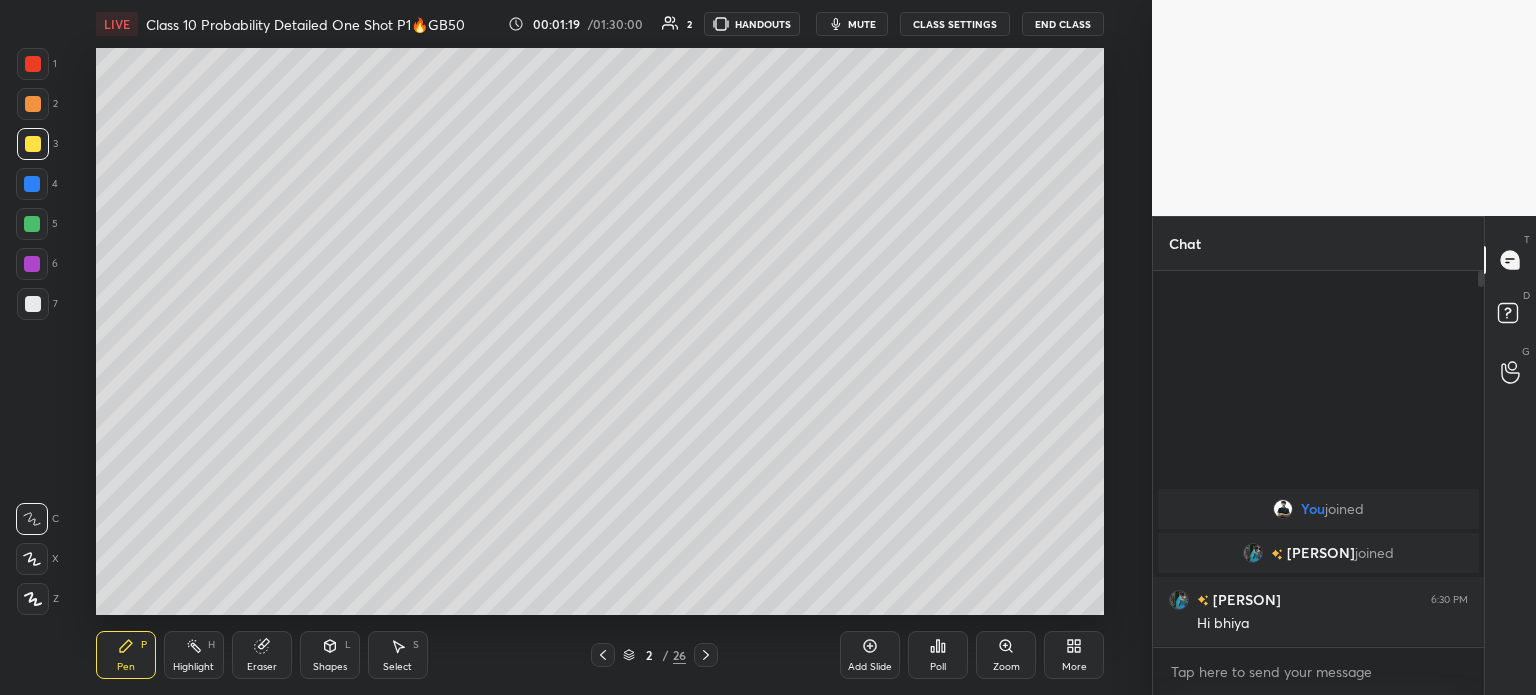click at bounding box center [33, 104] 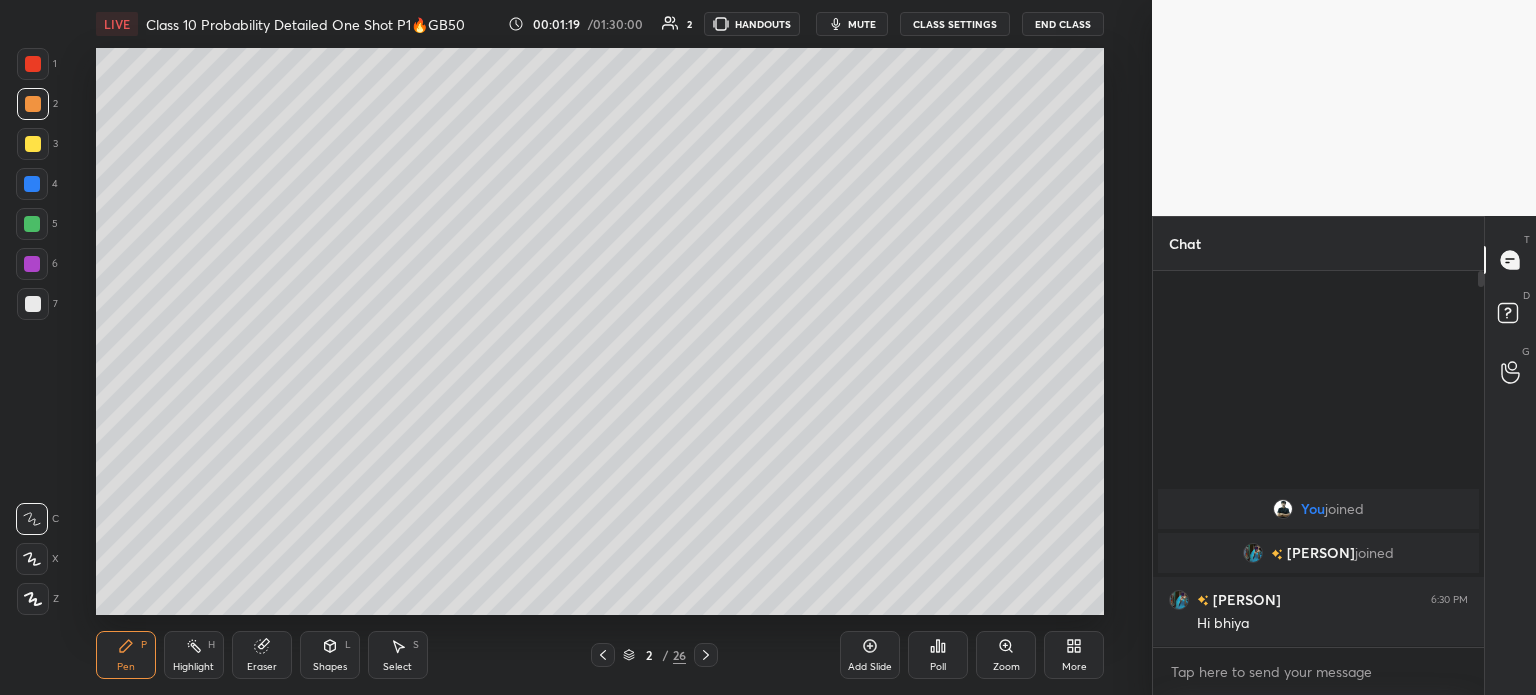 click at bounding box center (33, 64) 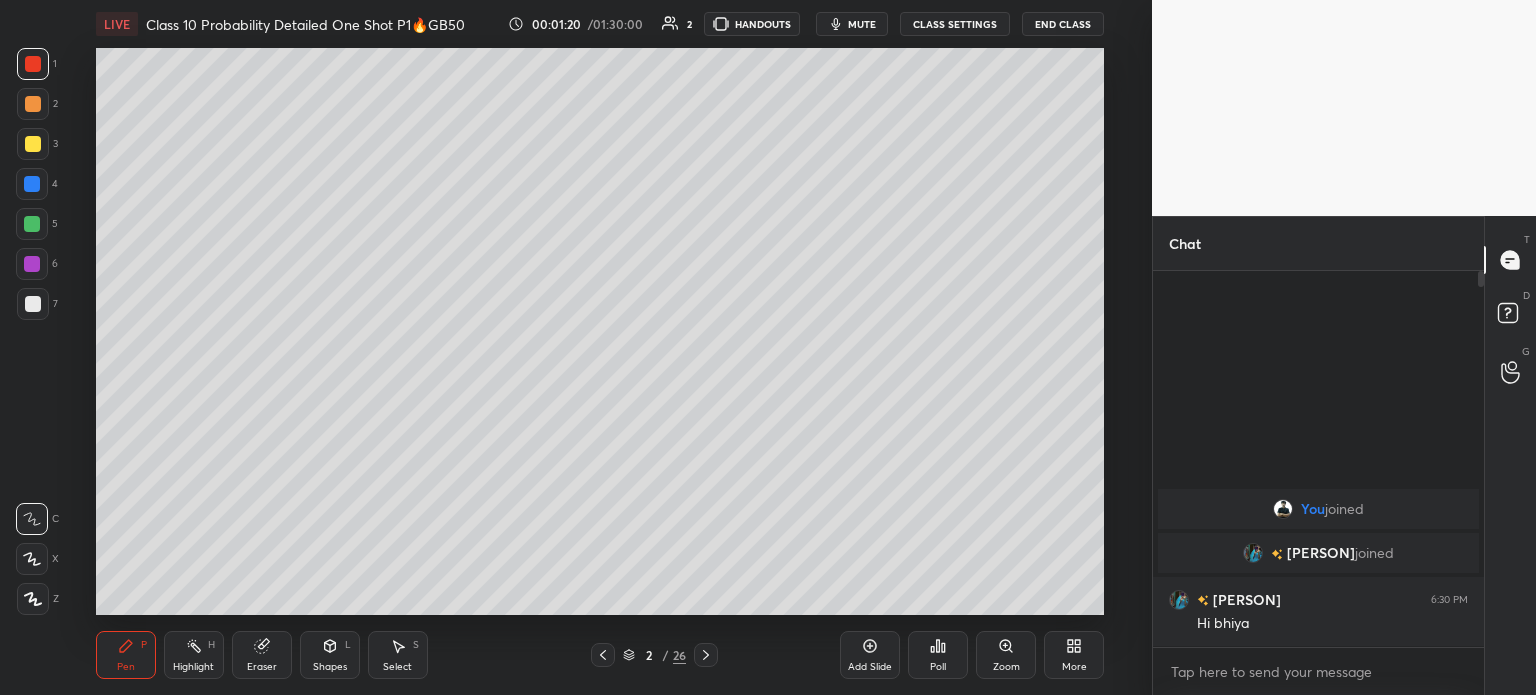 click at bounding box center [33, 104] 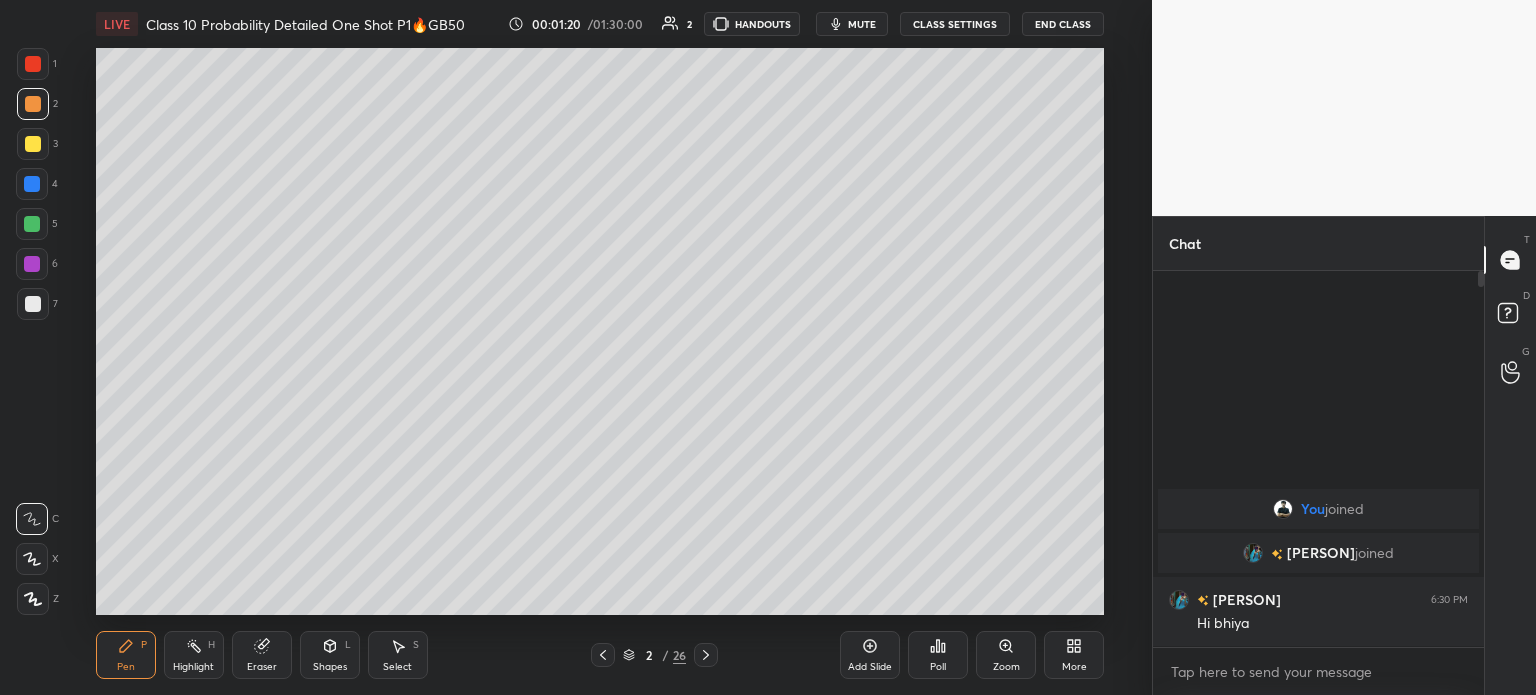 click at bounding box center [33, 144] 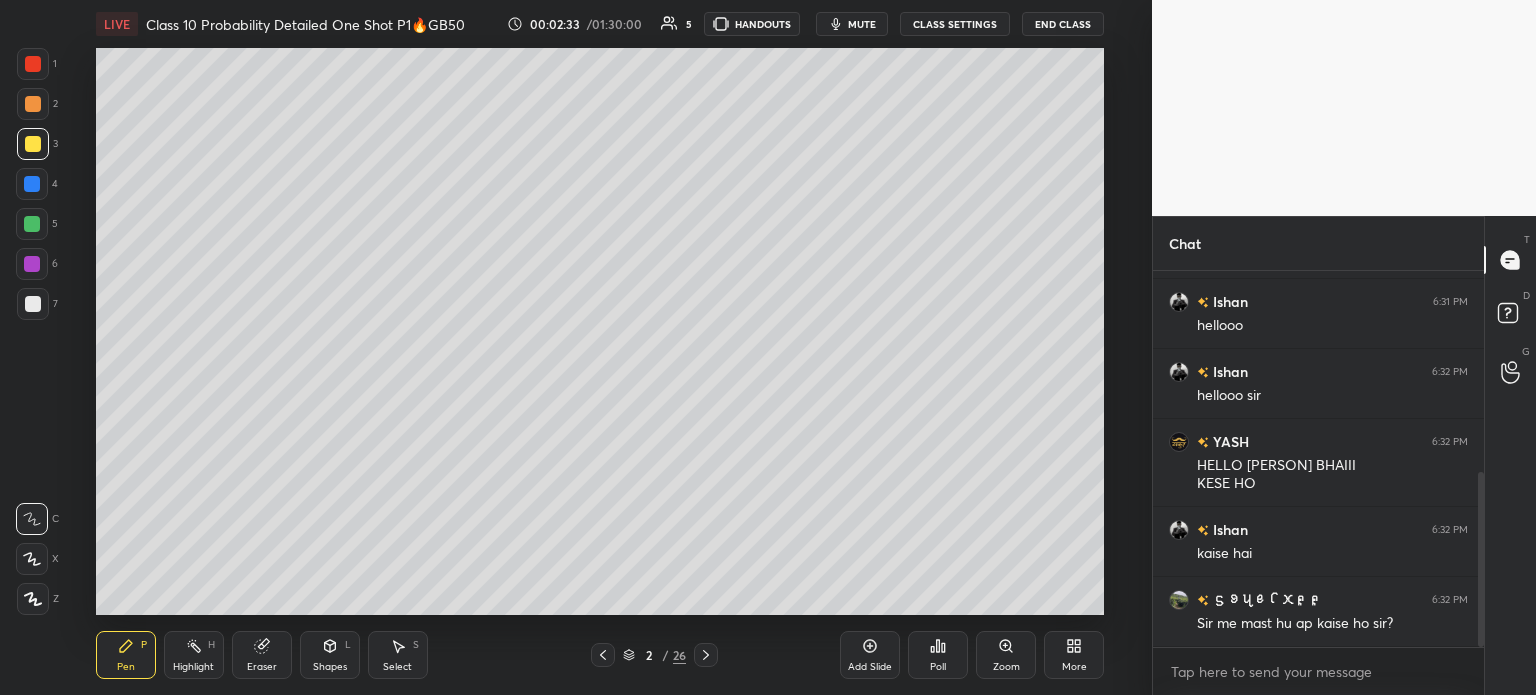 scroll, scrollTop: 501, scrollLeft: 0, axis: vertical 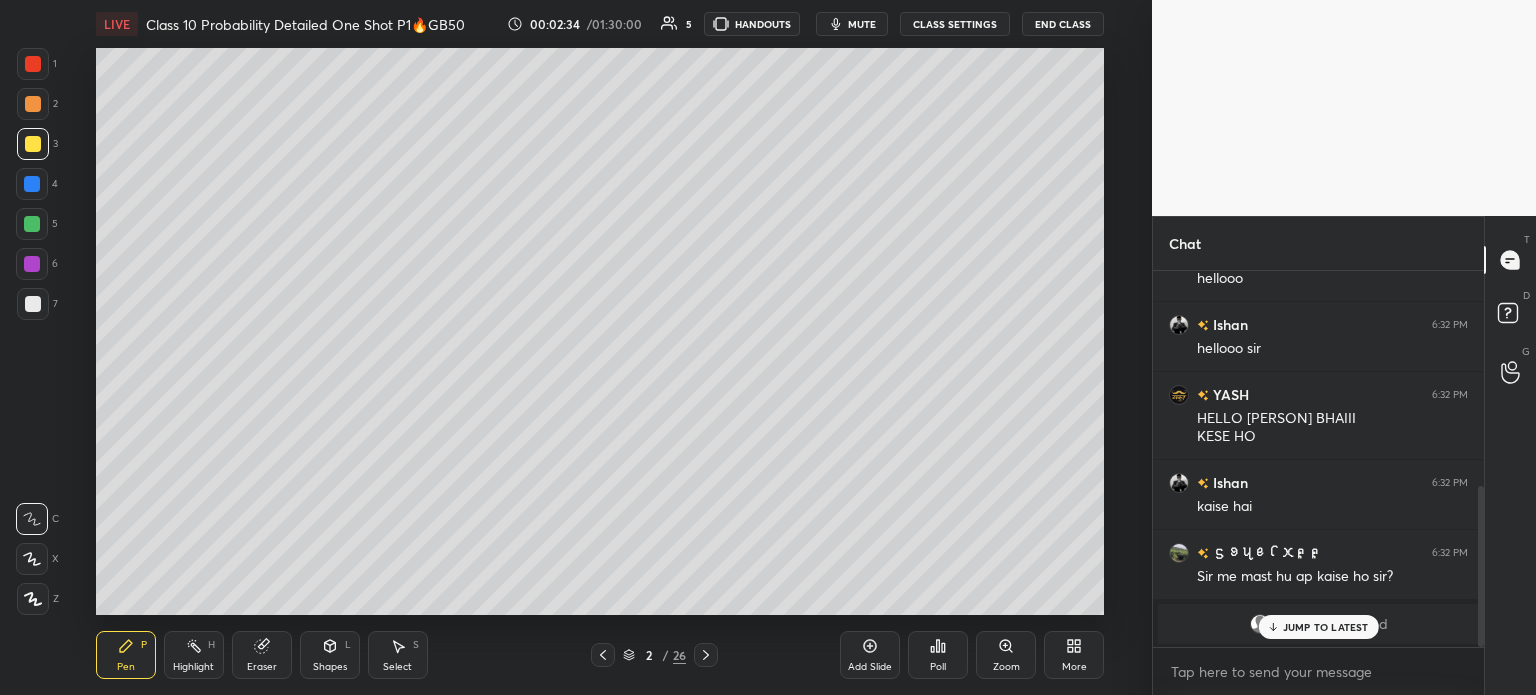 click on "JUMP TO LATEST" at bounding box center (1326, 627) 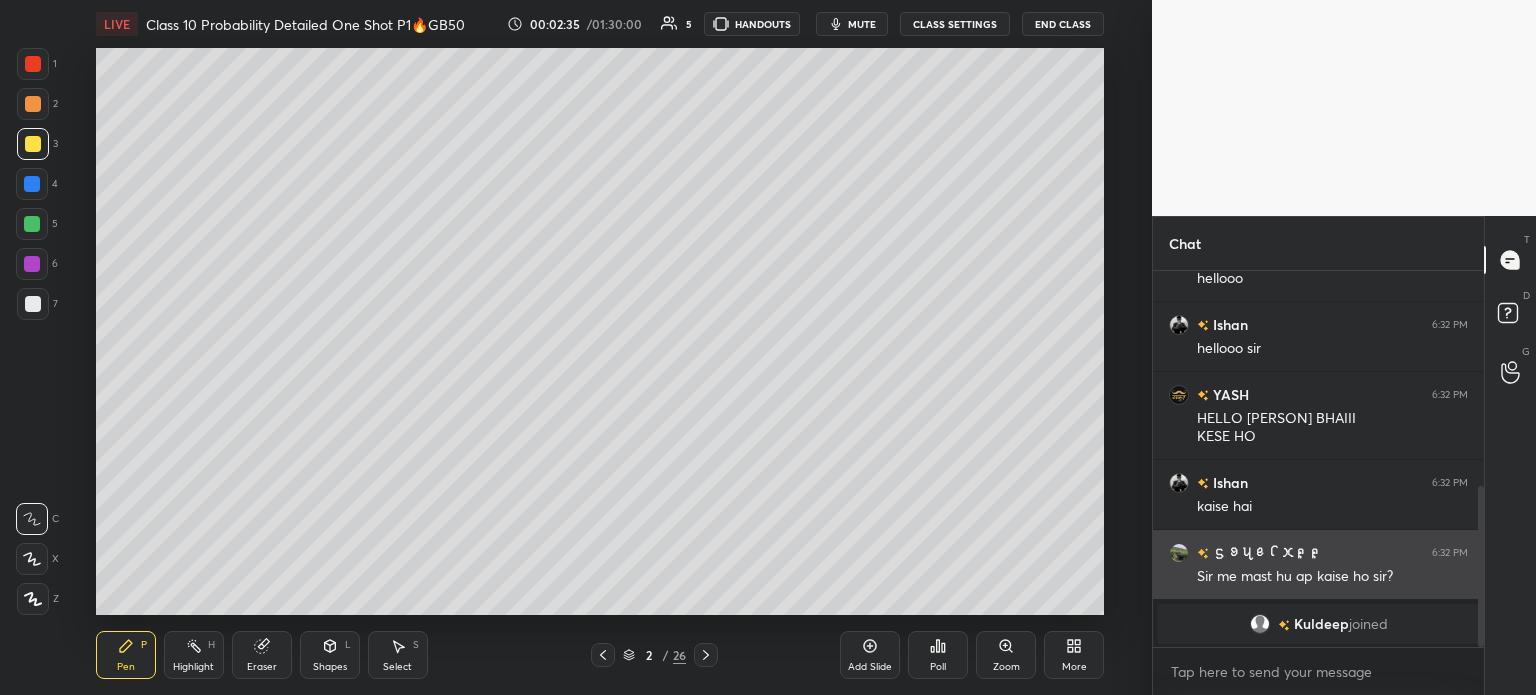scroll, scrollTop: 502, scrollLeft: 0, axis: vertical 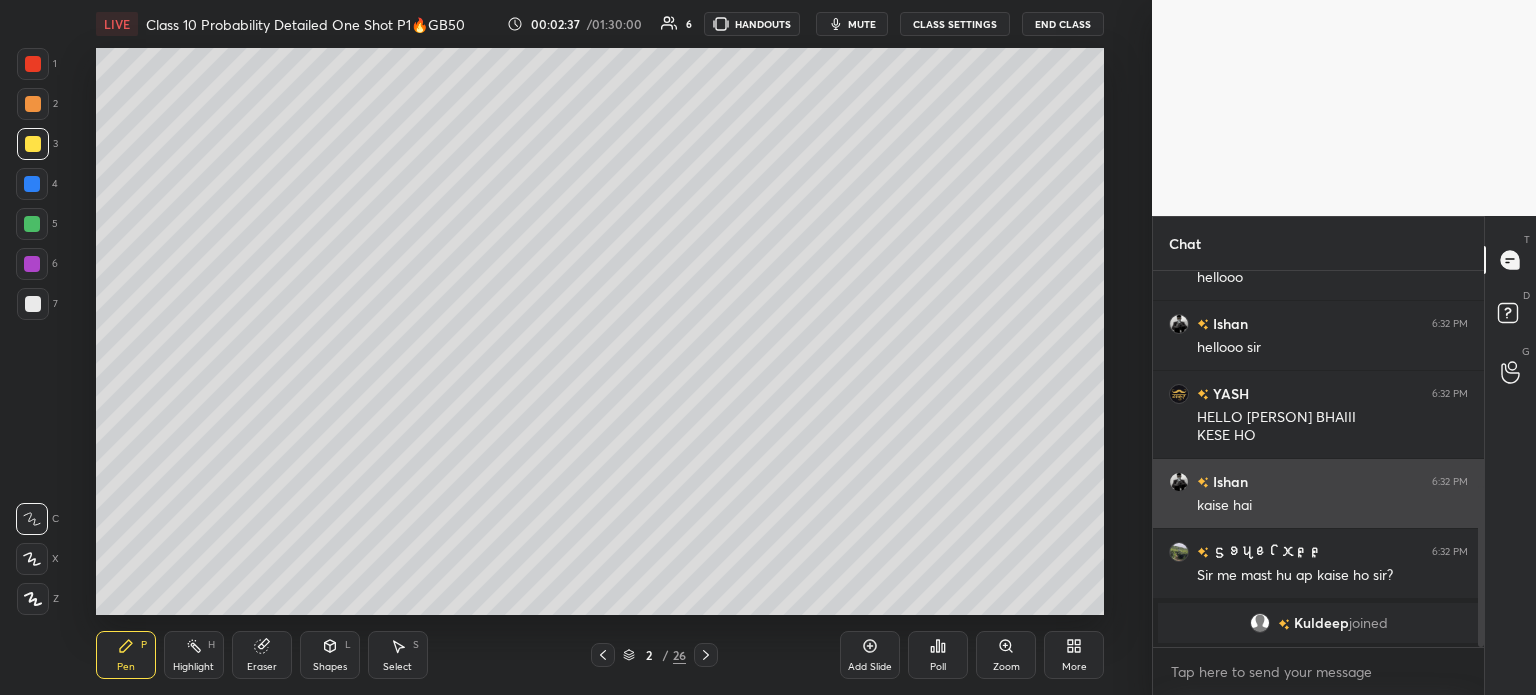click on "kaise hai" at bounding box center [1332, 504] 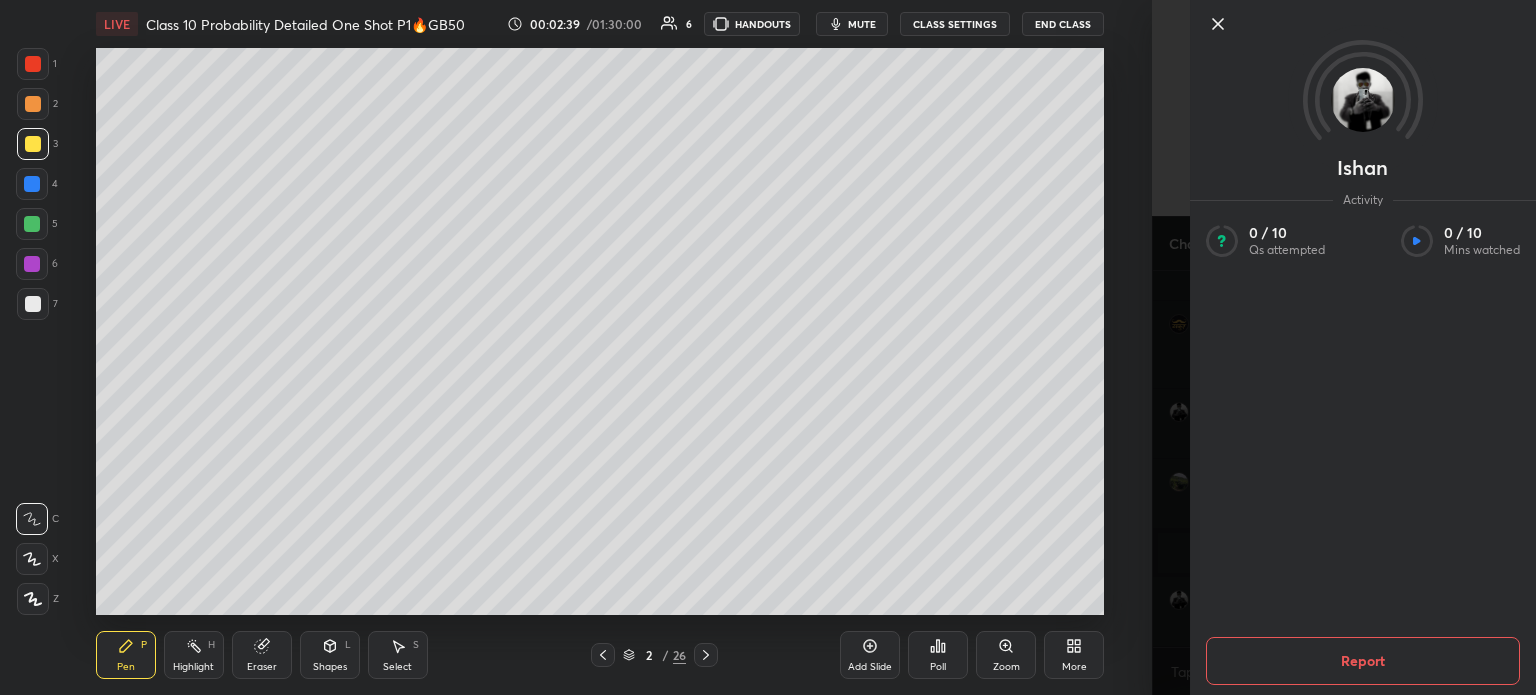 scroll, scrollTop: 641, scrollLeft: 0, axis: vertical 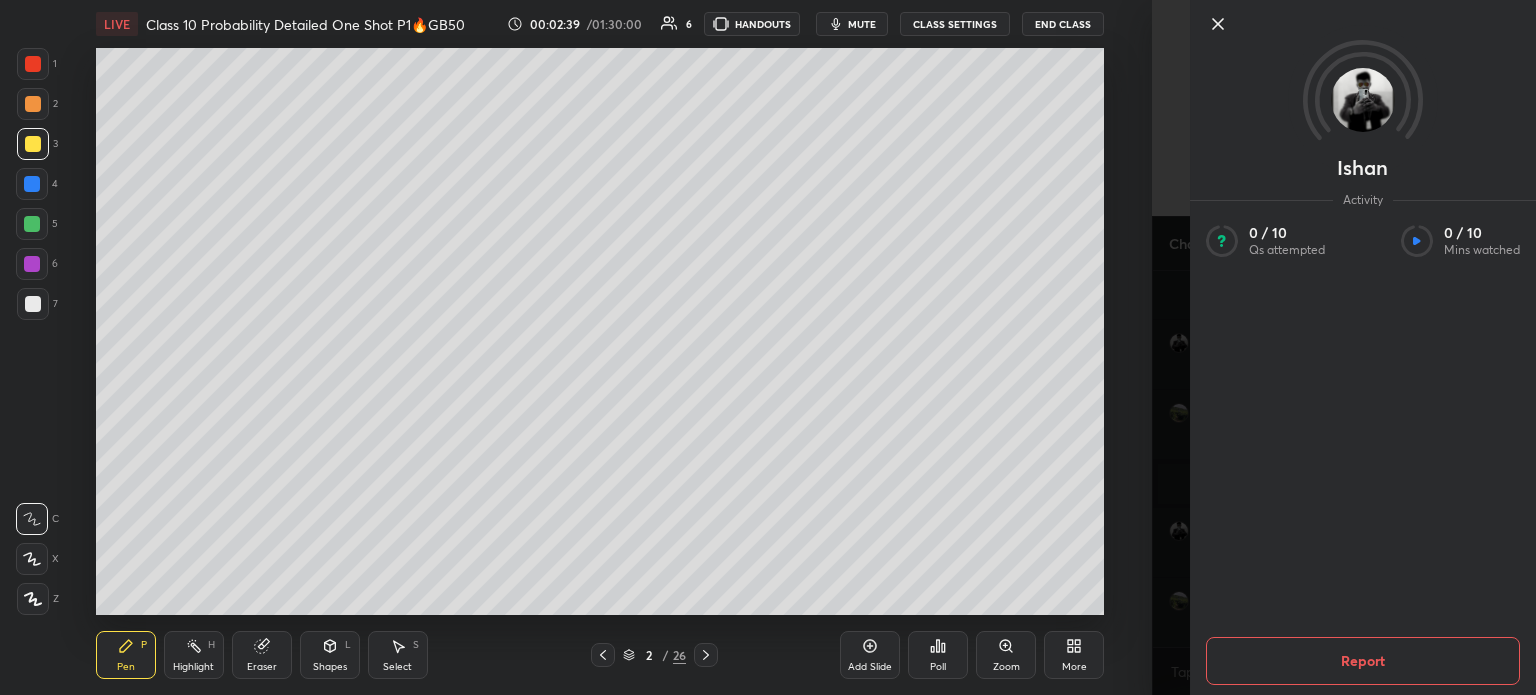 click 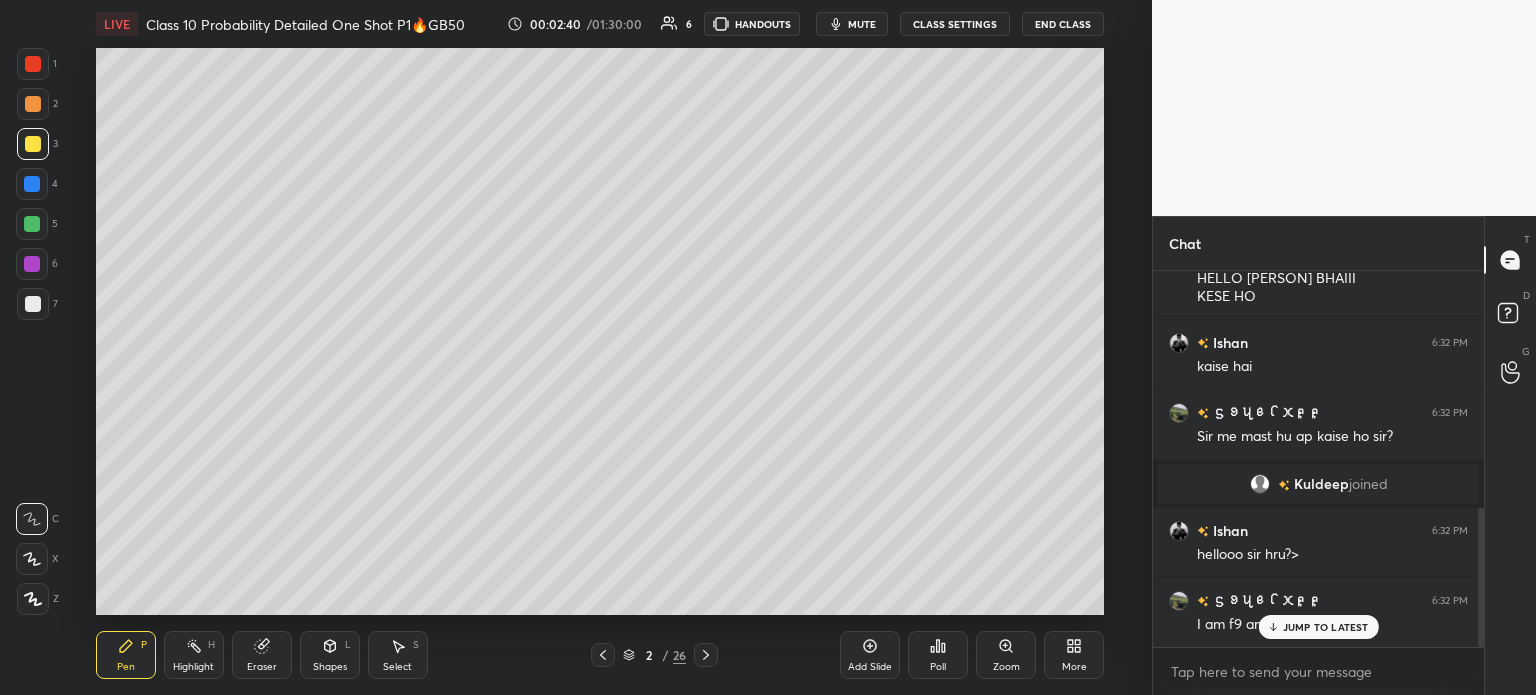 scroll, scrollTop: 729, scrollLeft: 0, axis: vertical 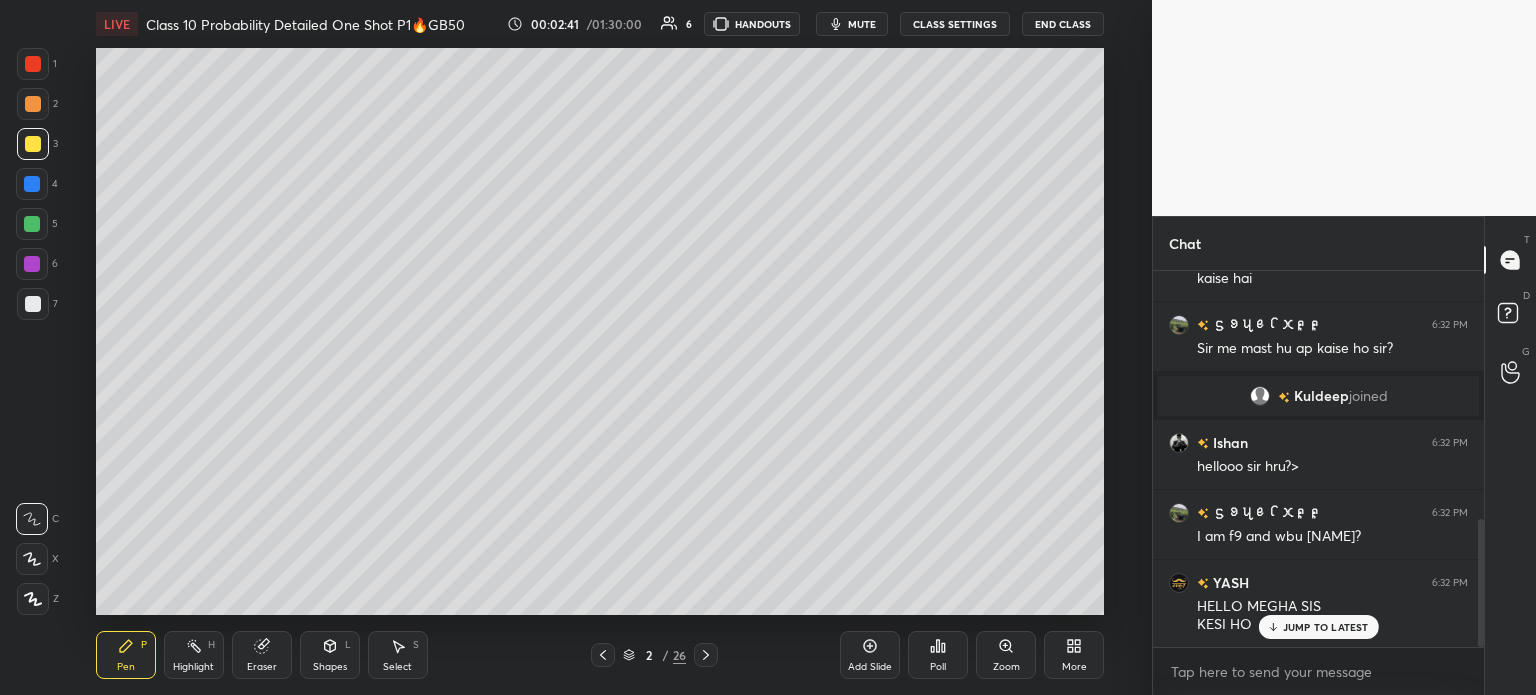 click at bounding box center (33, 304) 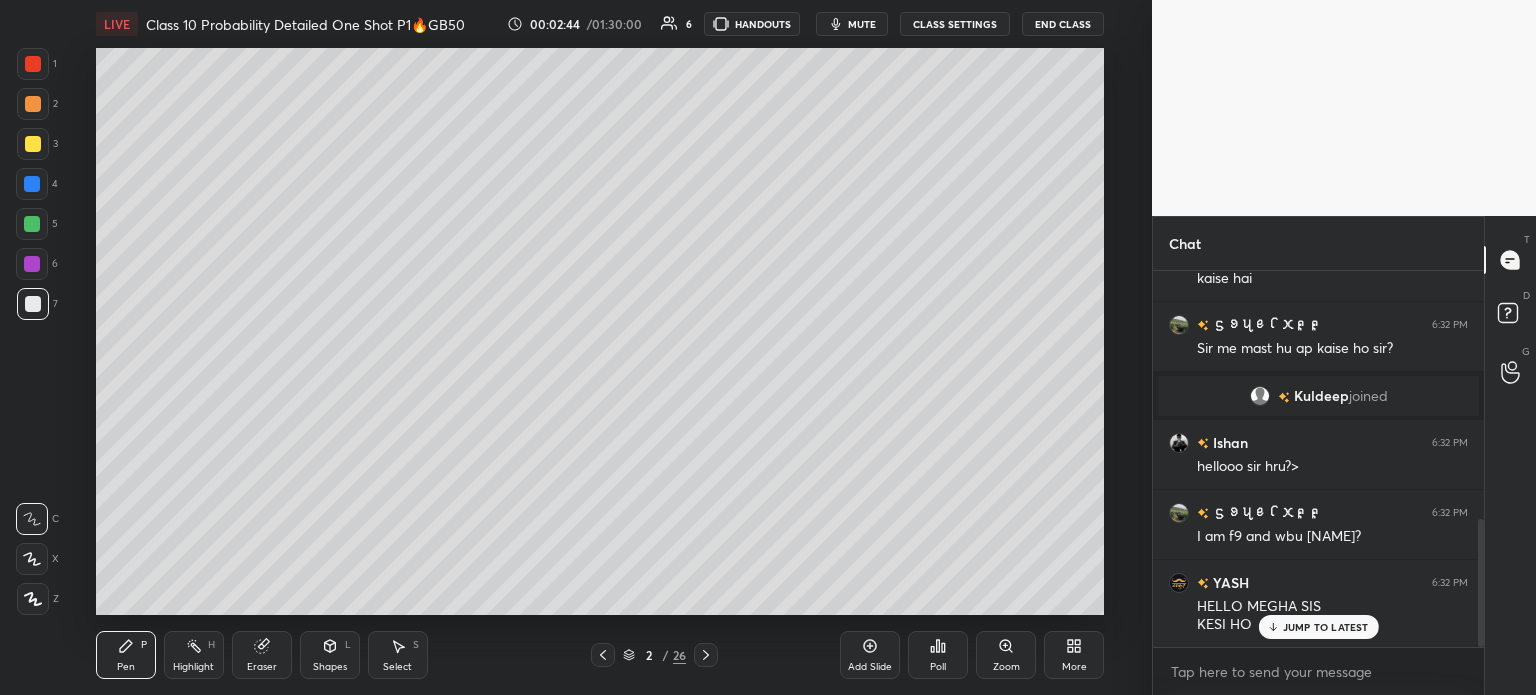 click 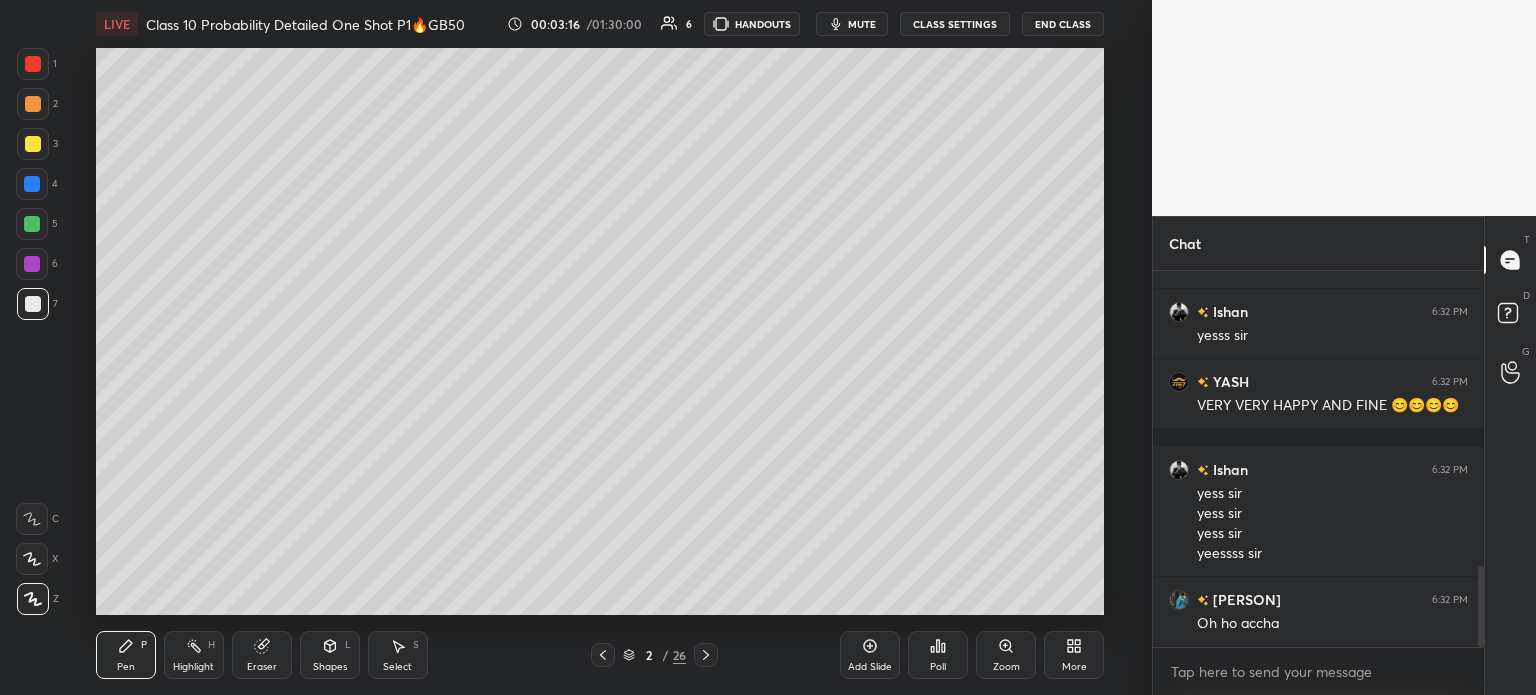 scroll, scrollTop: 1437, scrollLeft: 0, axis: vertical 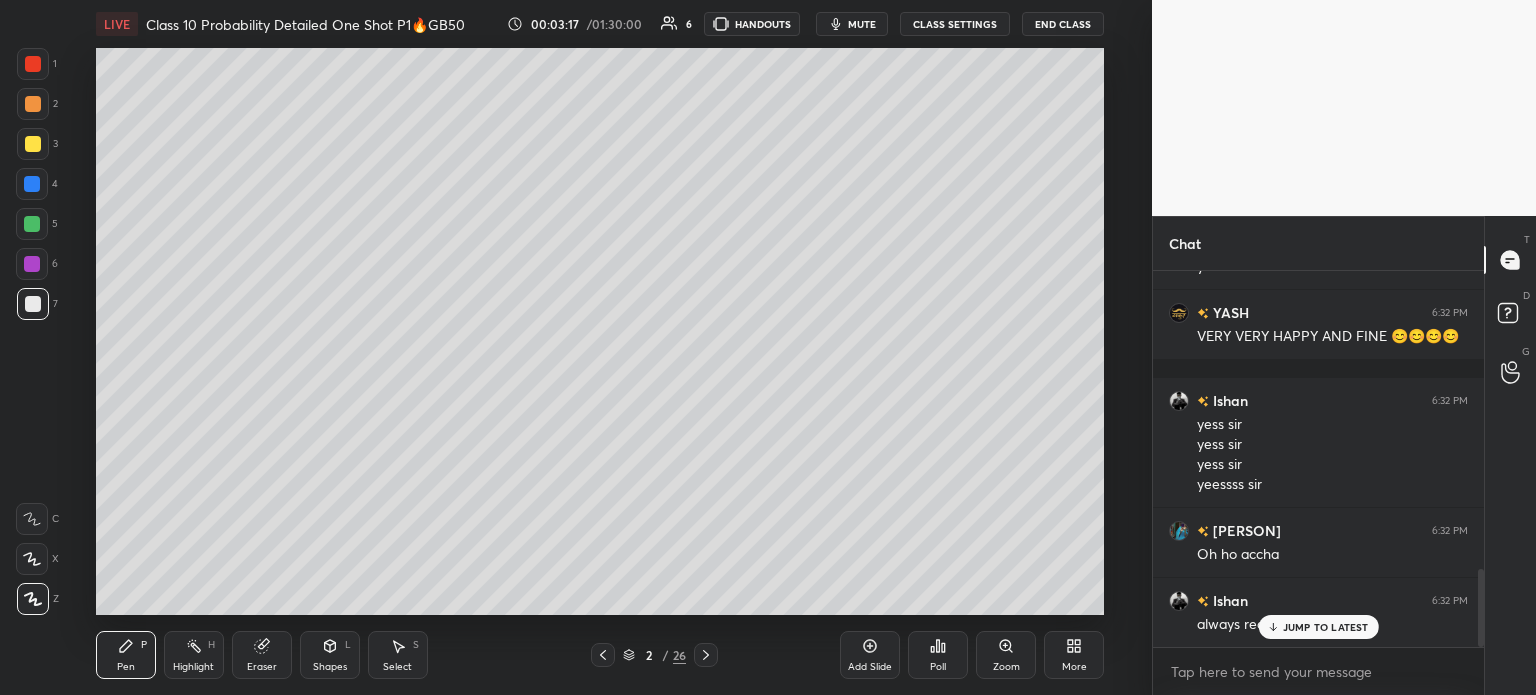 click 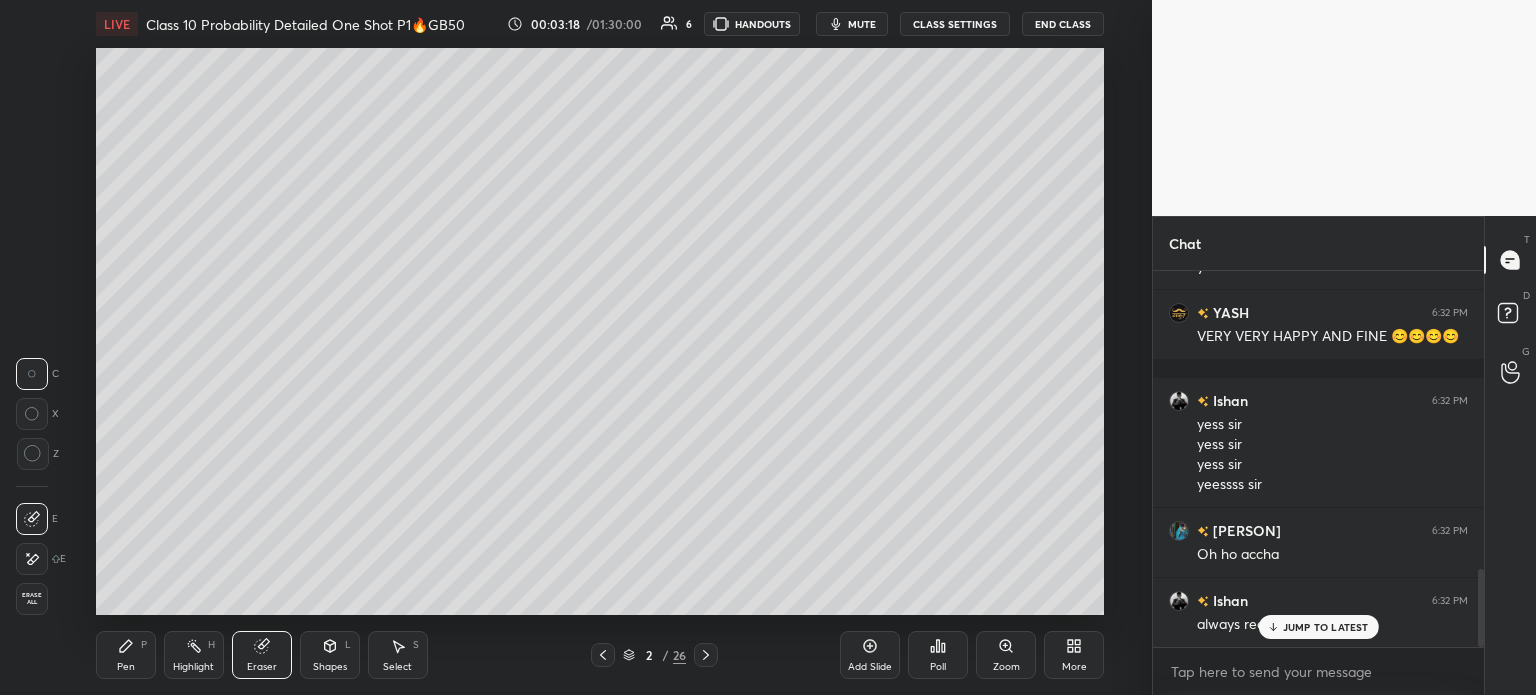 click on "Highlight H" at bounding box center (194, 655) 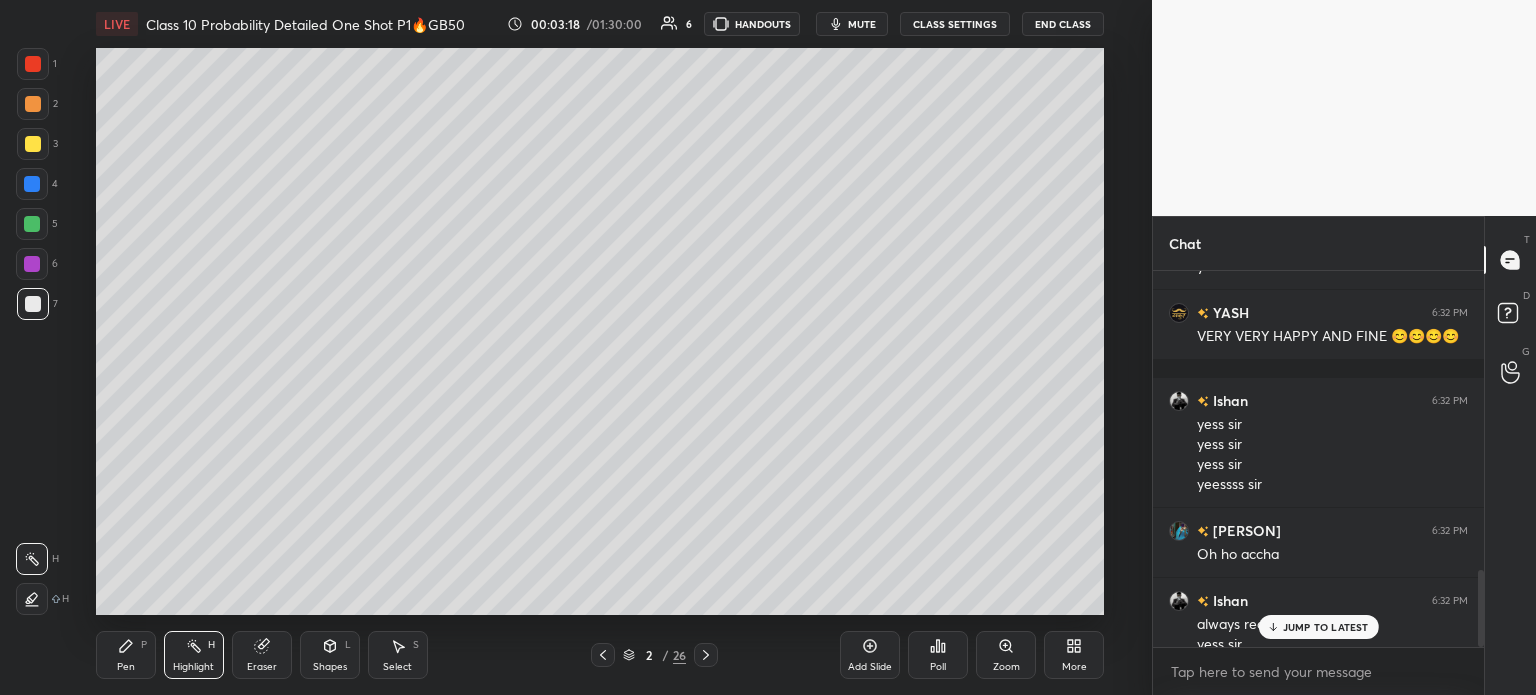 scroll, scrollTop: 1457, scrollLeft: 0, axis: vertical 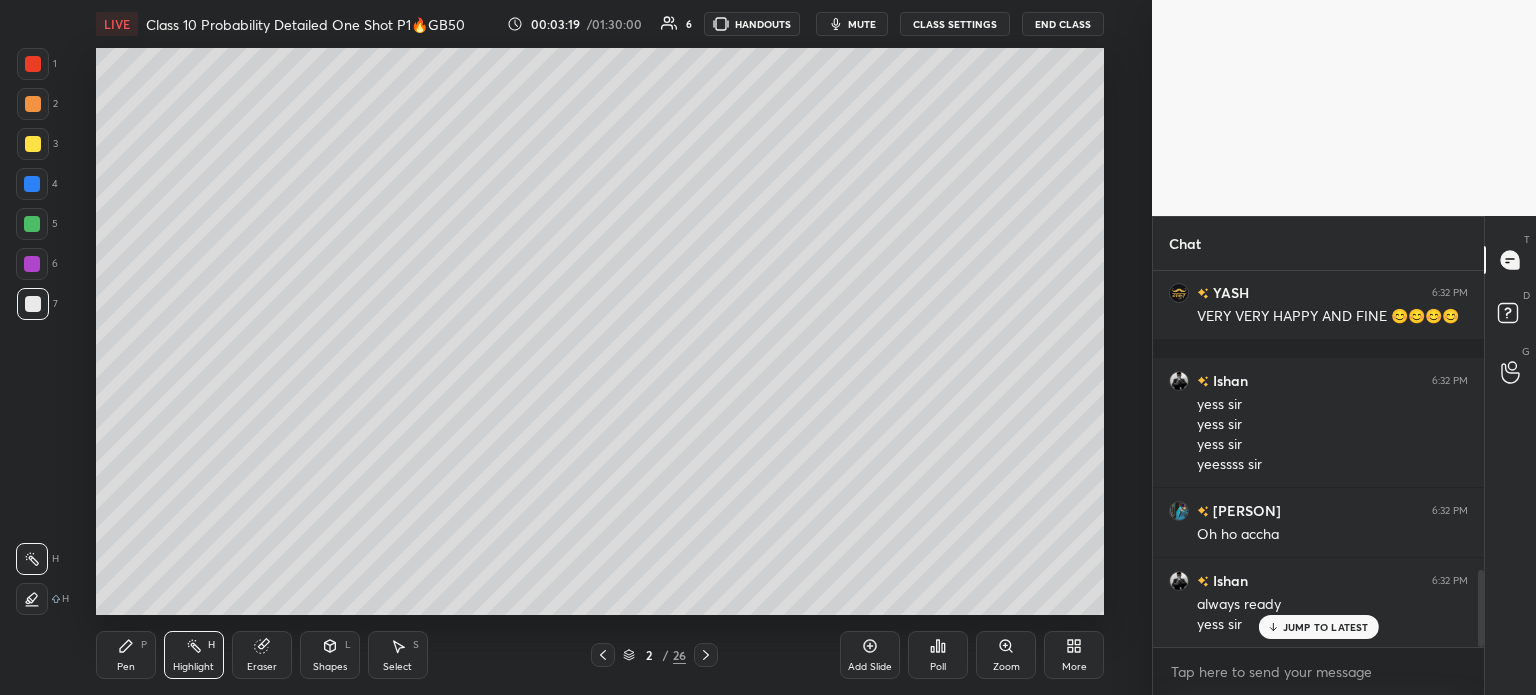 click on "Eraser" at bounding box center (262, 667) 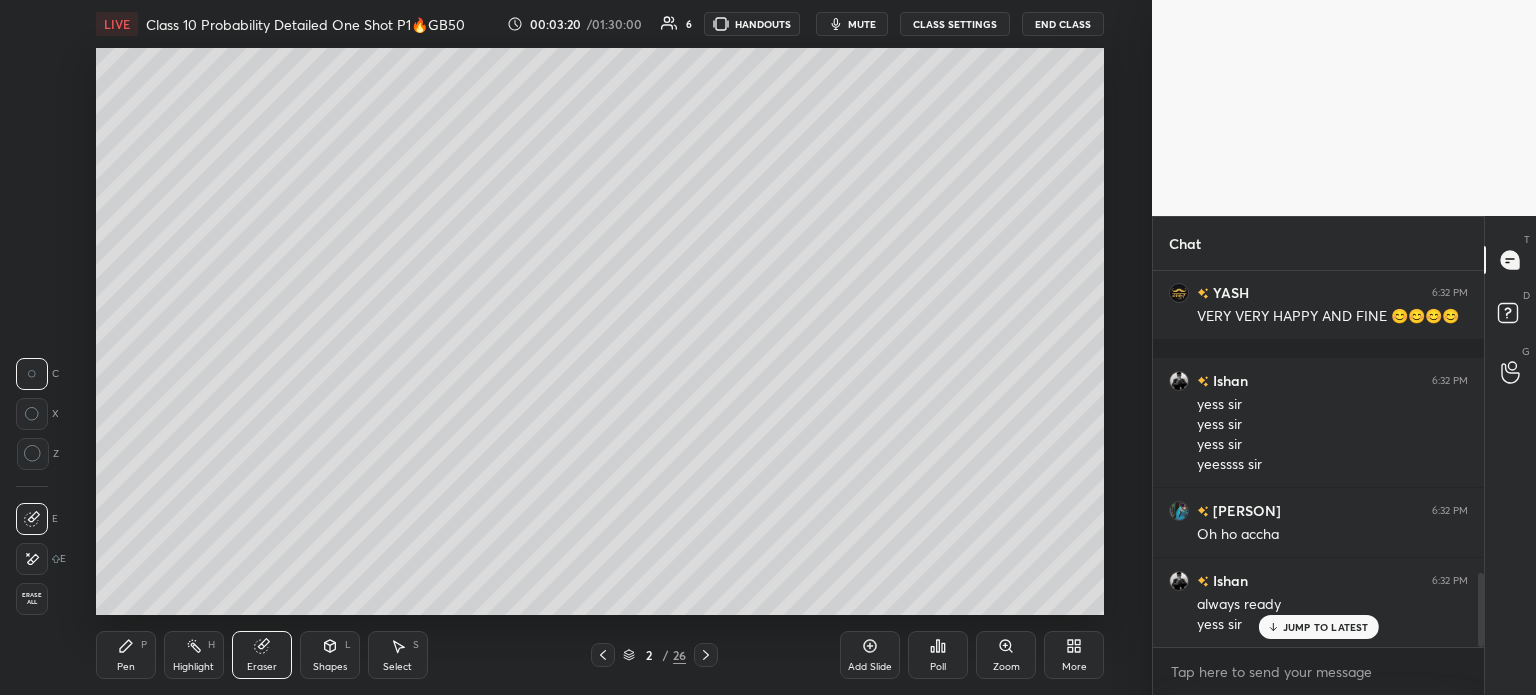 scroll, scrollTop: 1545, scrollLeft: 0, axis: vertical 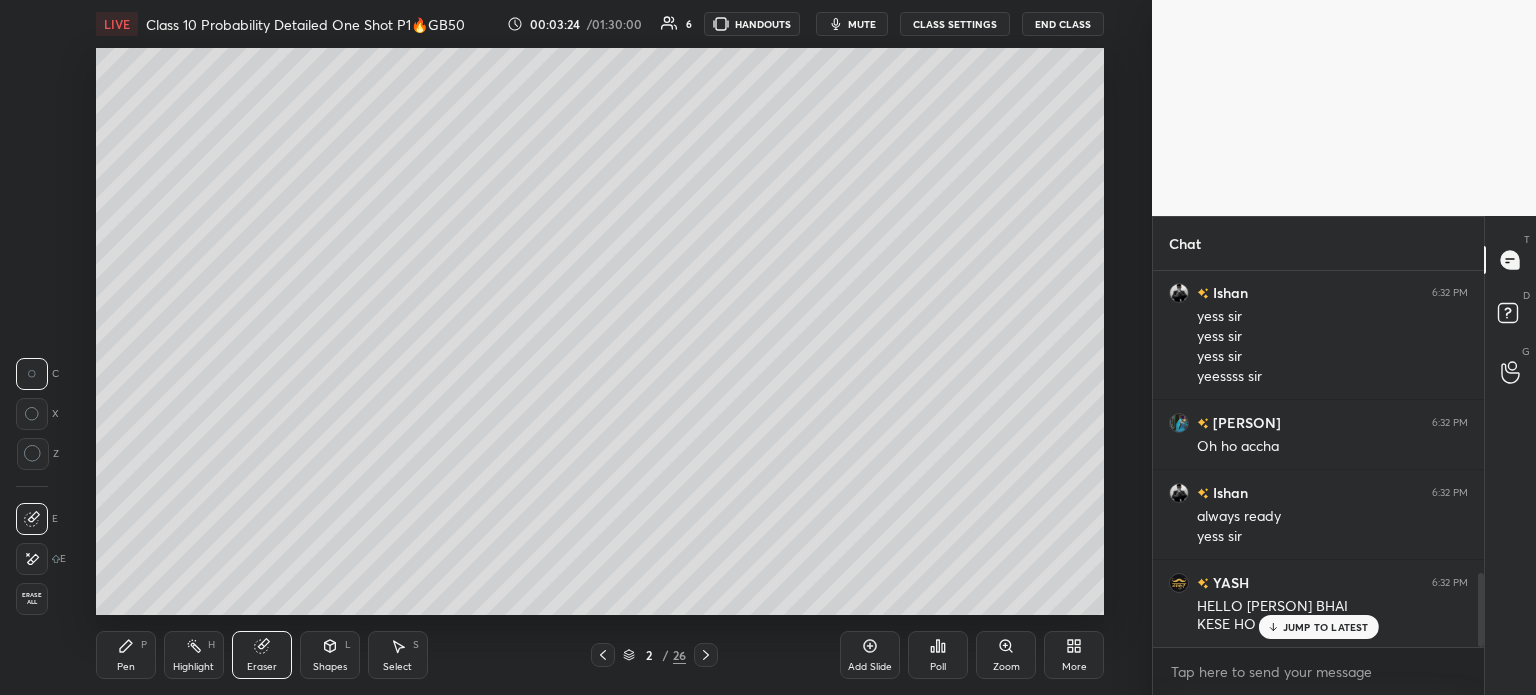 click on "Pen P" at bounding box center (126, 655) 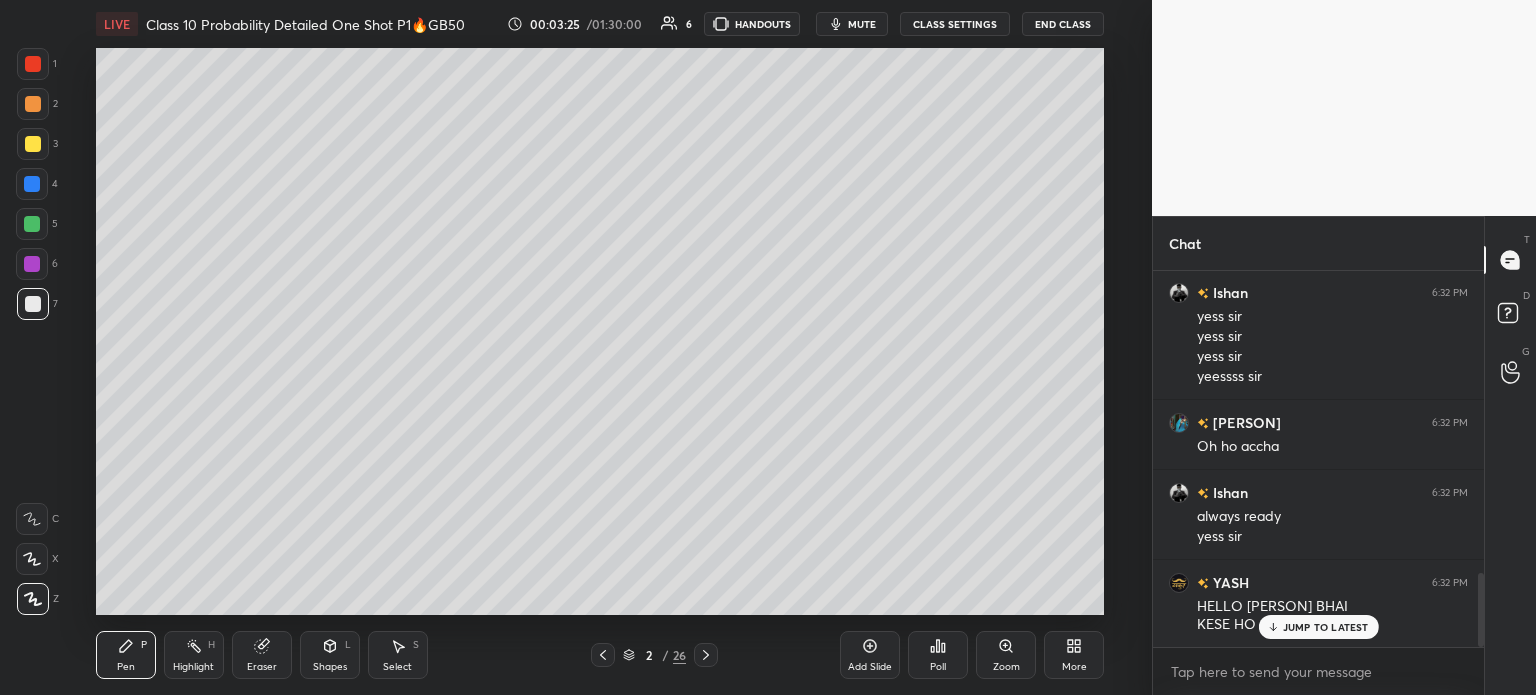 scroll, scrollTop: 1616, scrollLeft: 0, axis: vertical 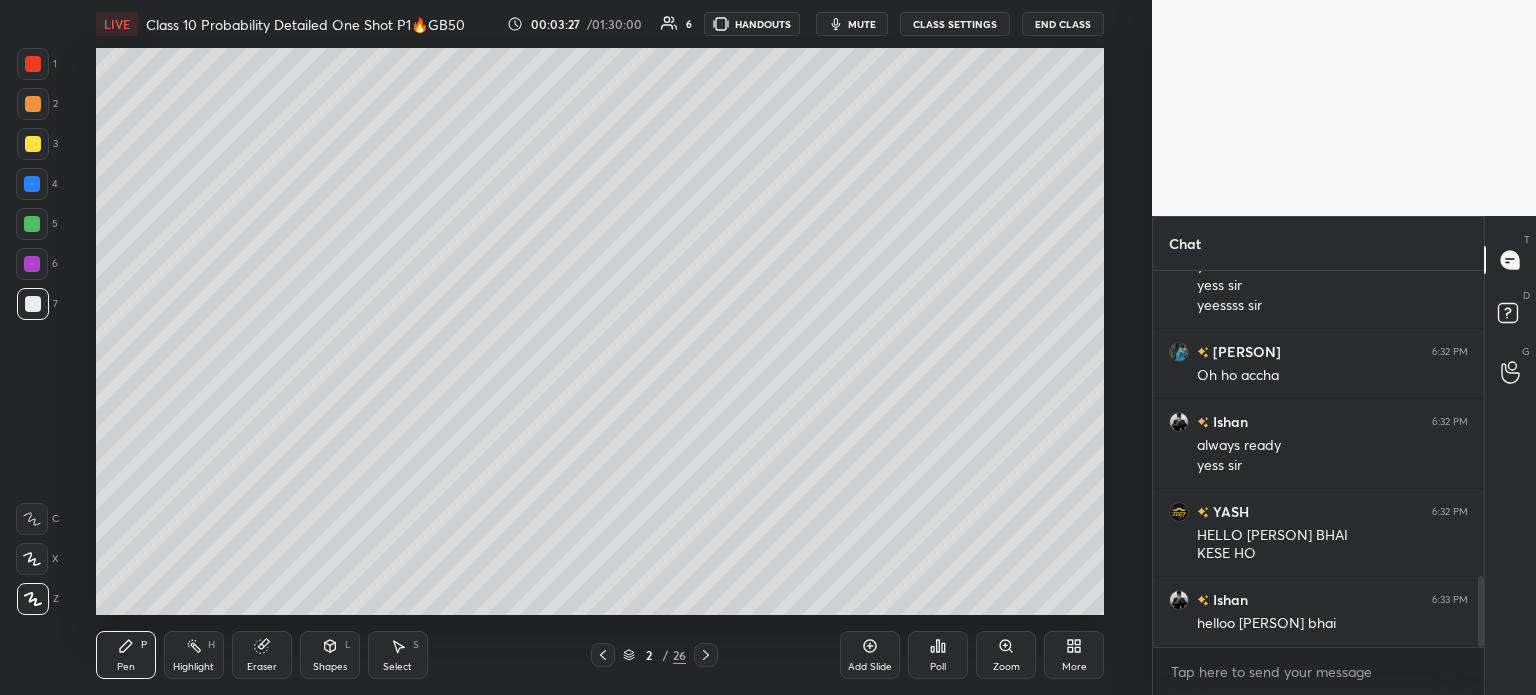 click 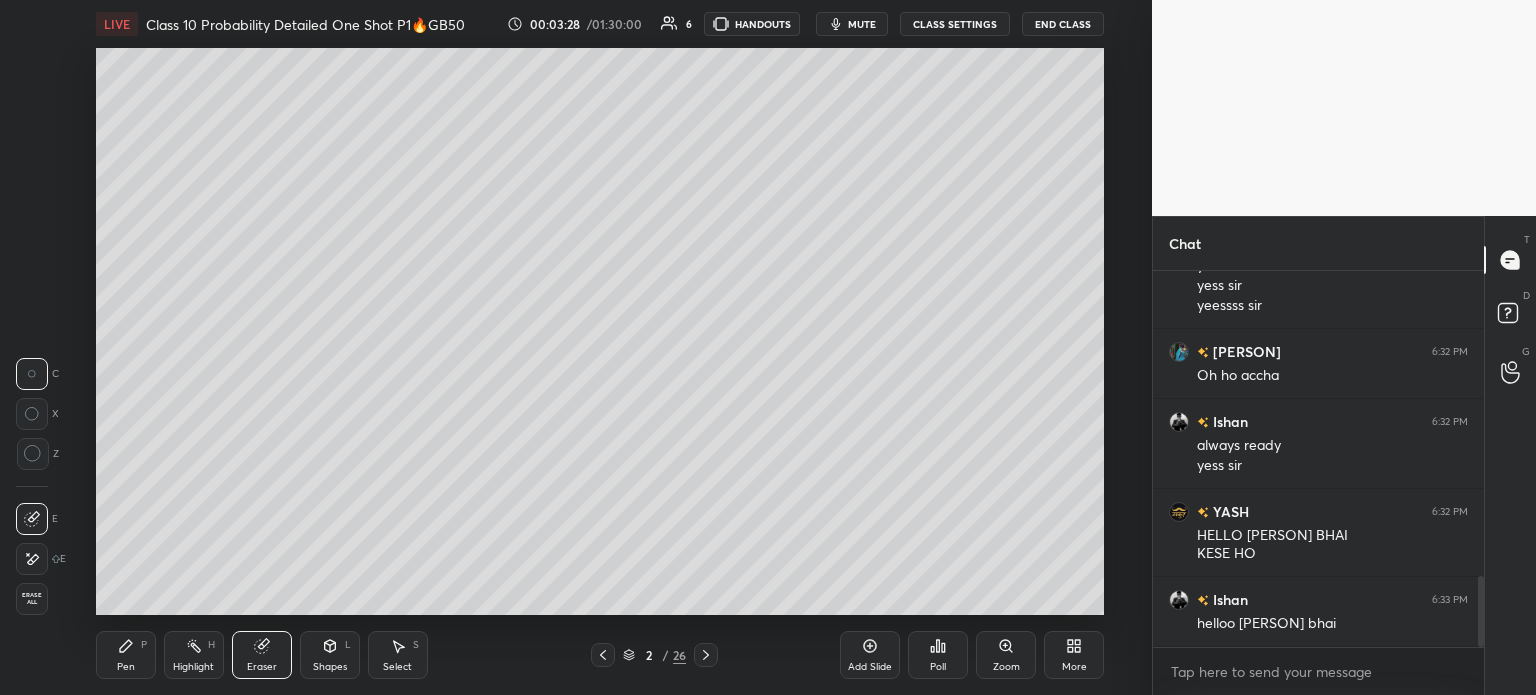 click on "Erase all" at bounding box center [32, 599] 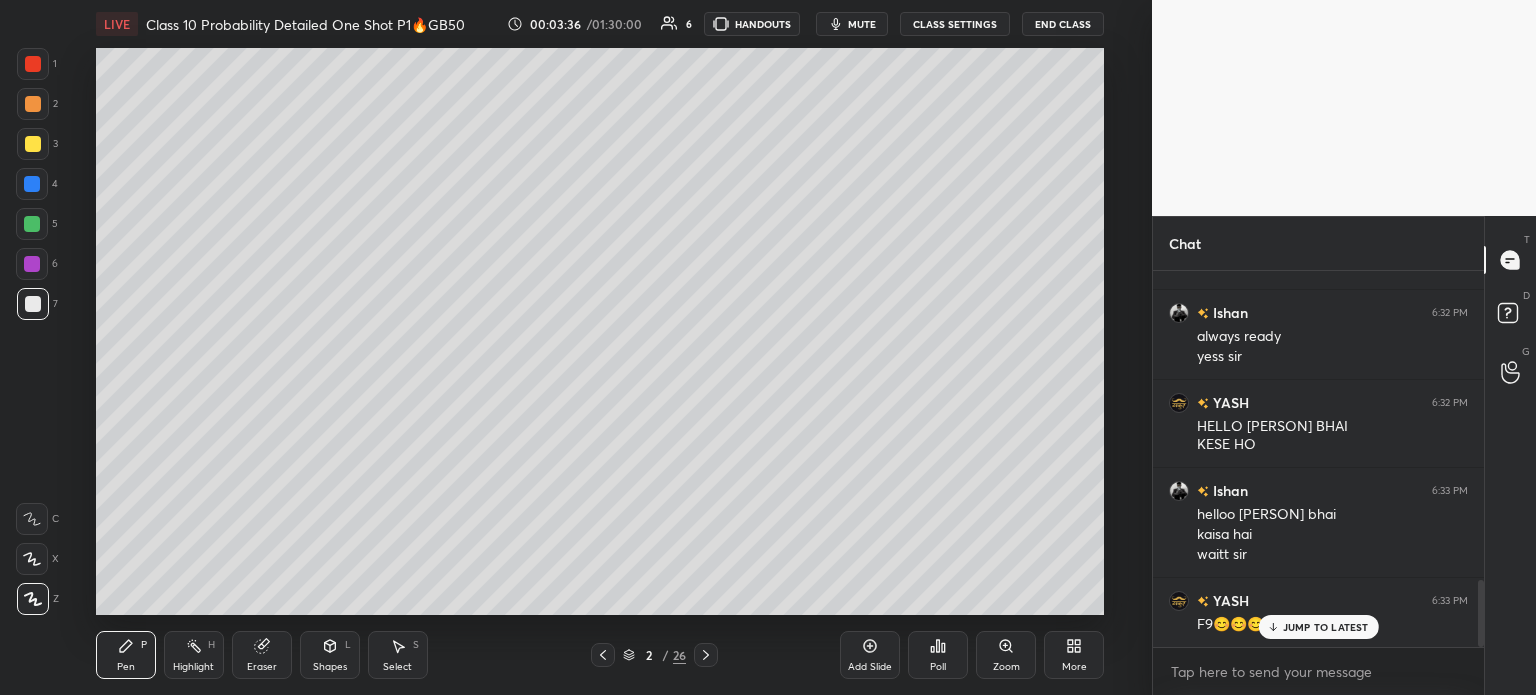 scroll, scrollTop: 1796, scrollLeft: 0, axis: vertical 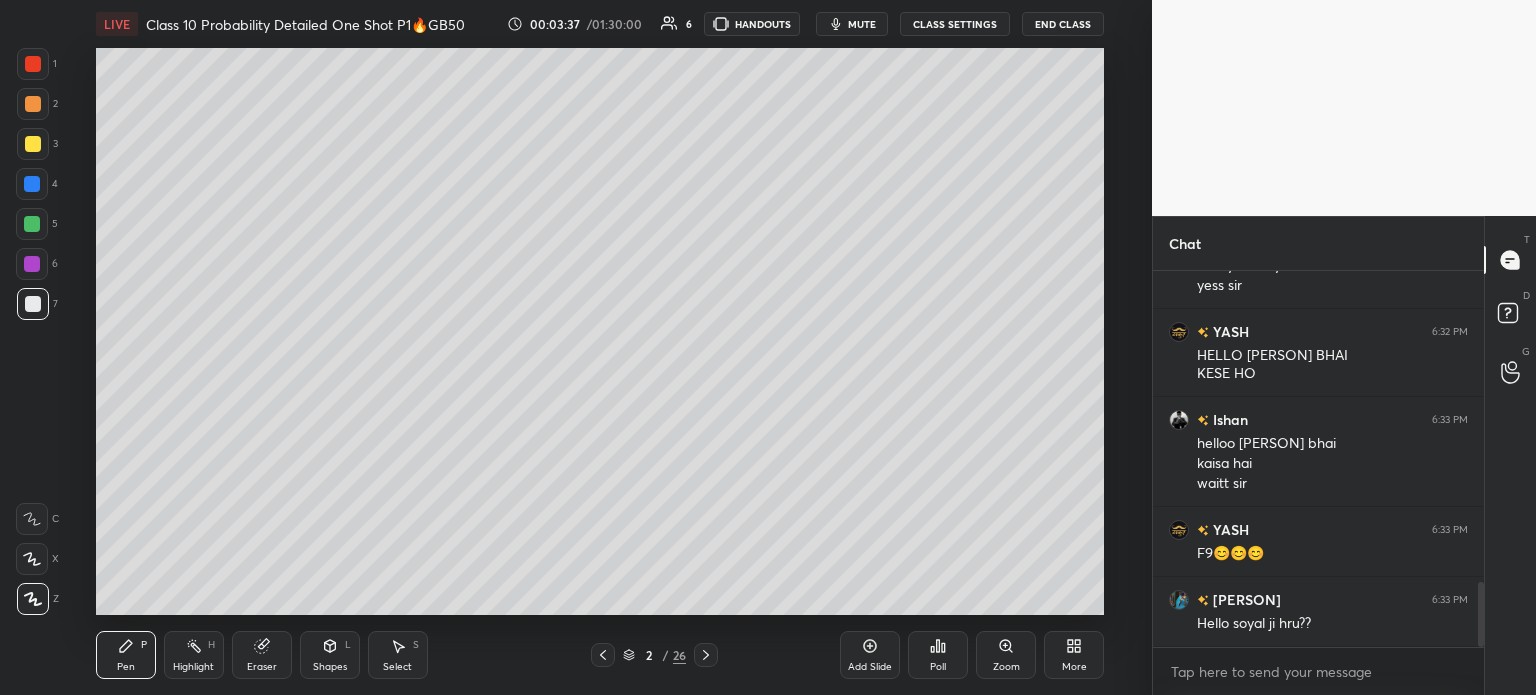 click on "Eraser" at bounding box center (262, 655) 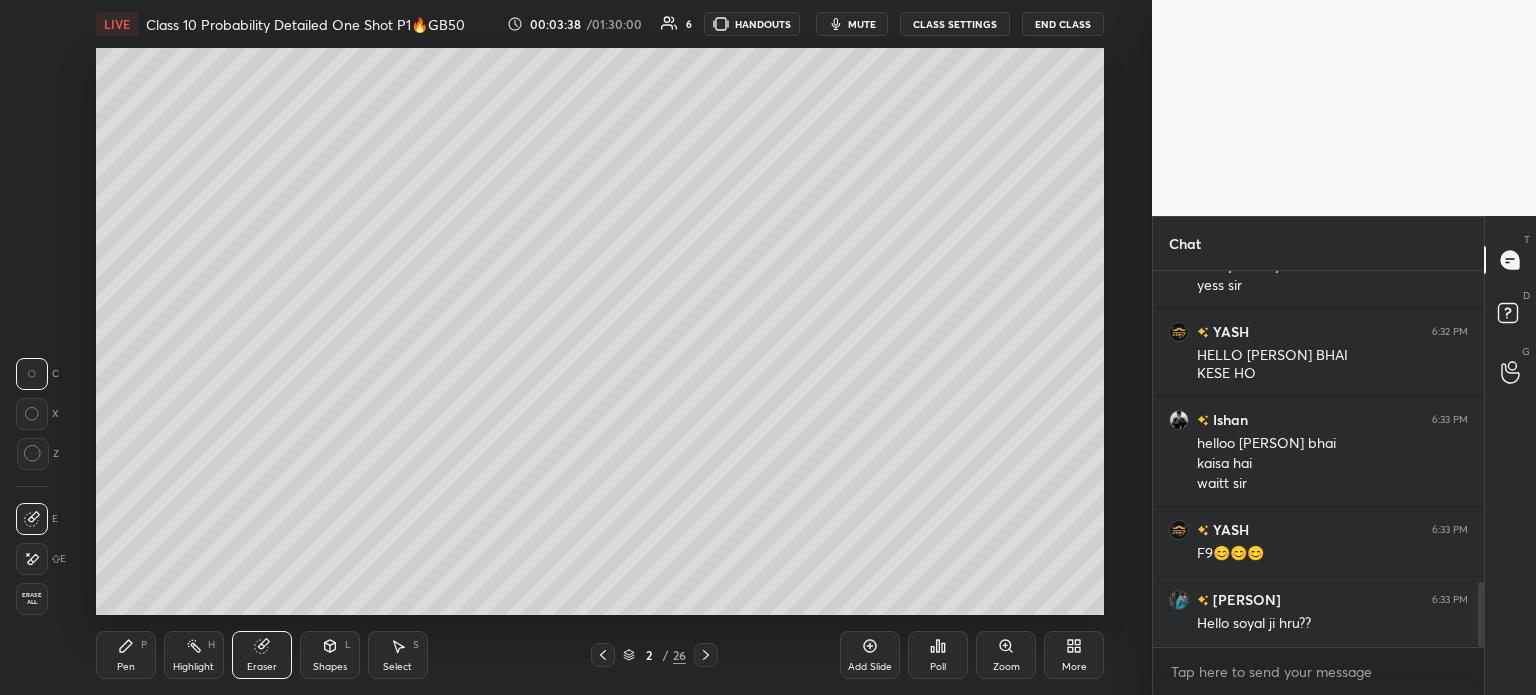 click on "Erase all" at bounding box center [32, 599] 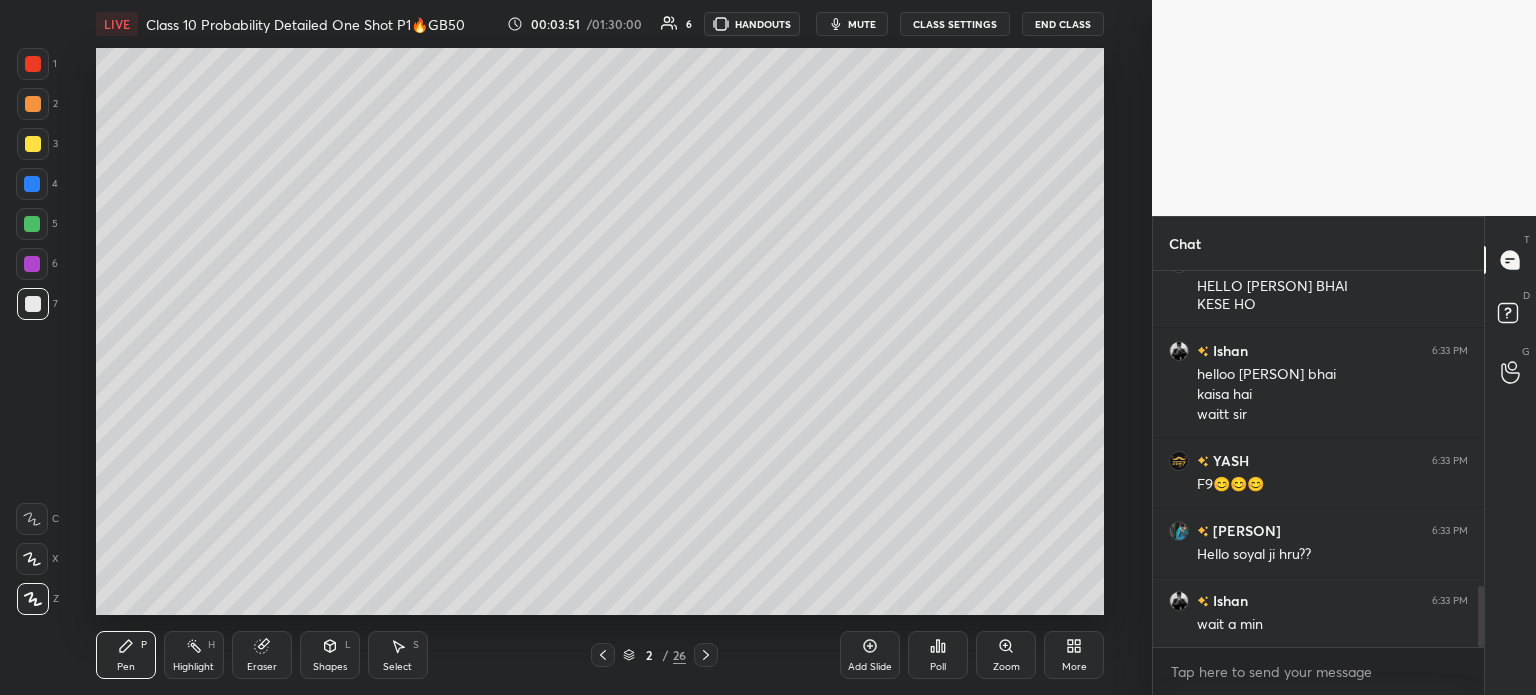 scroll, scrollTop: 1936, scrollLeft: 0, axis: vertical 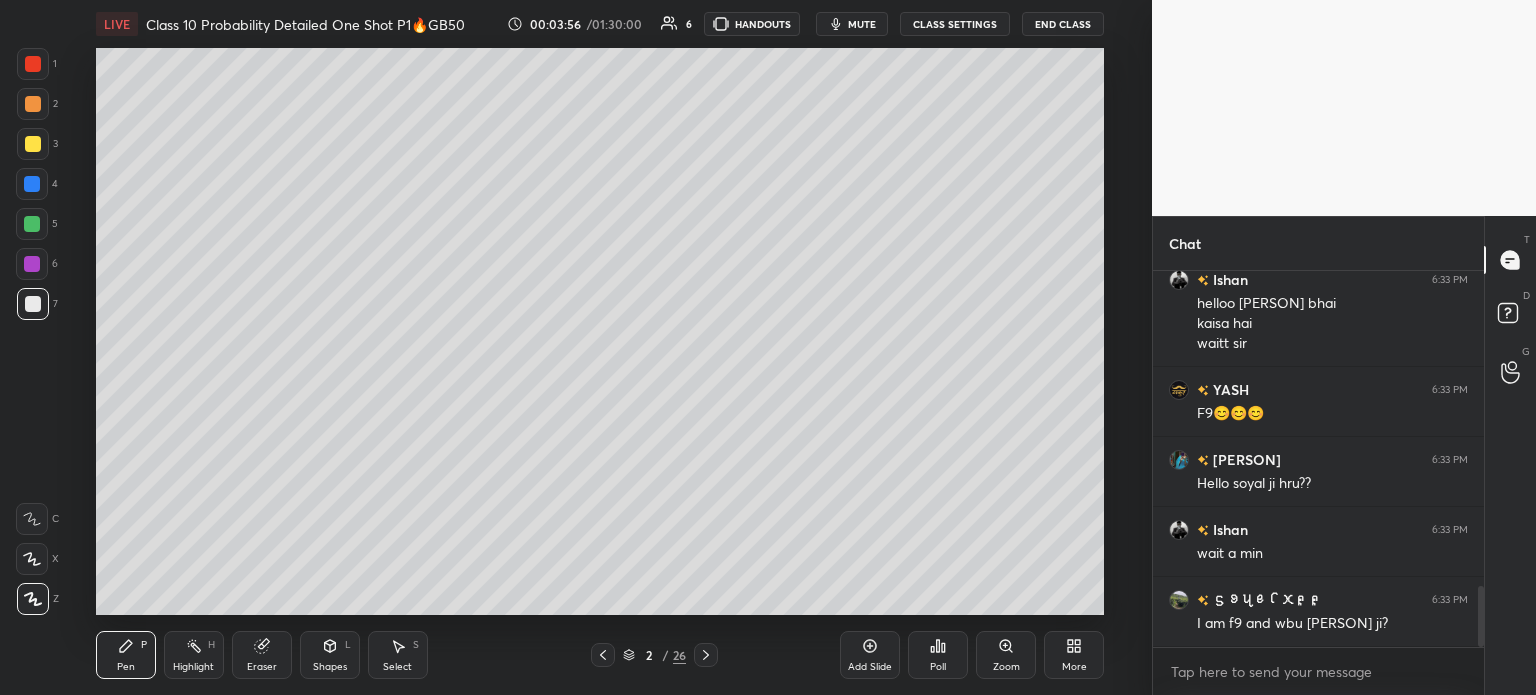 click 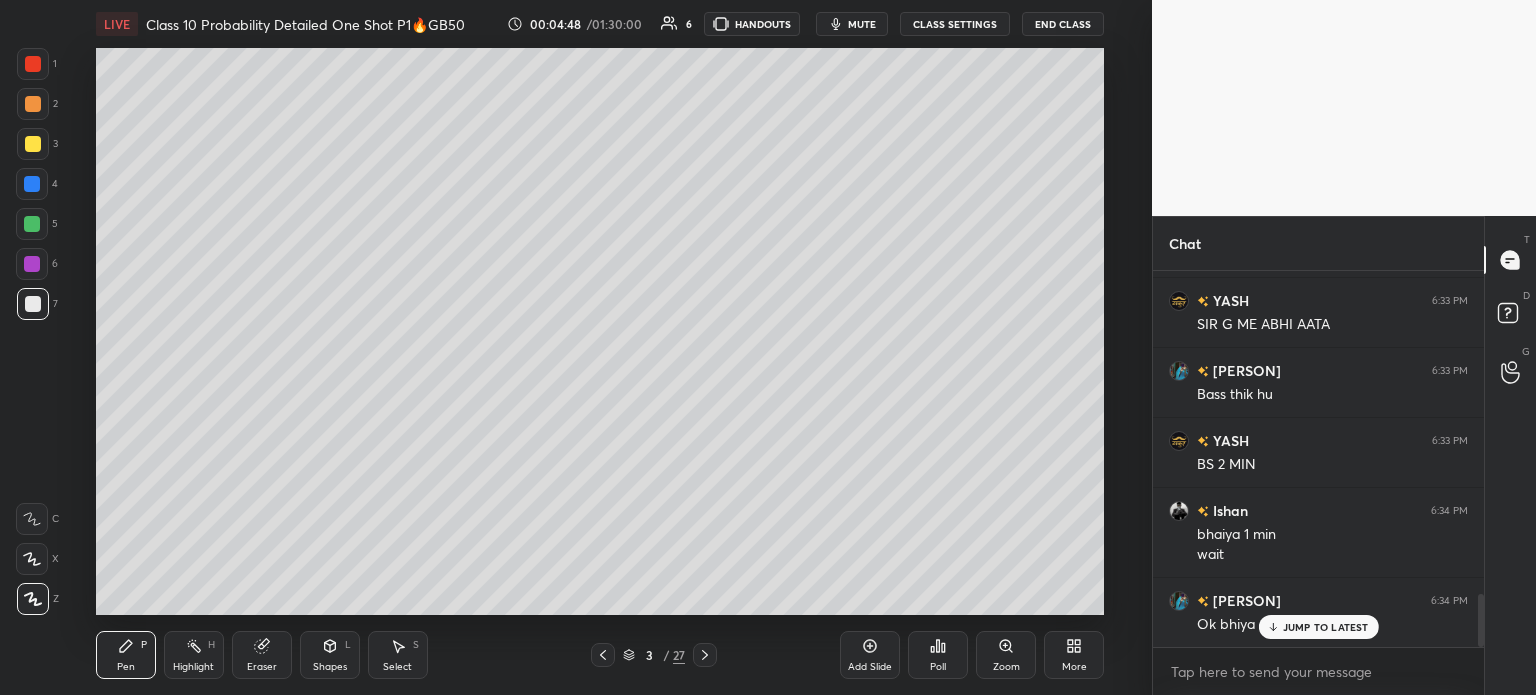 scroll, scrollTop: 2306, scrollLeft: 0, axis: vertical 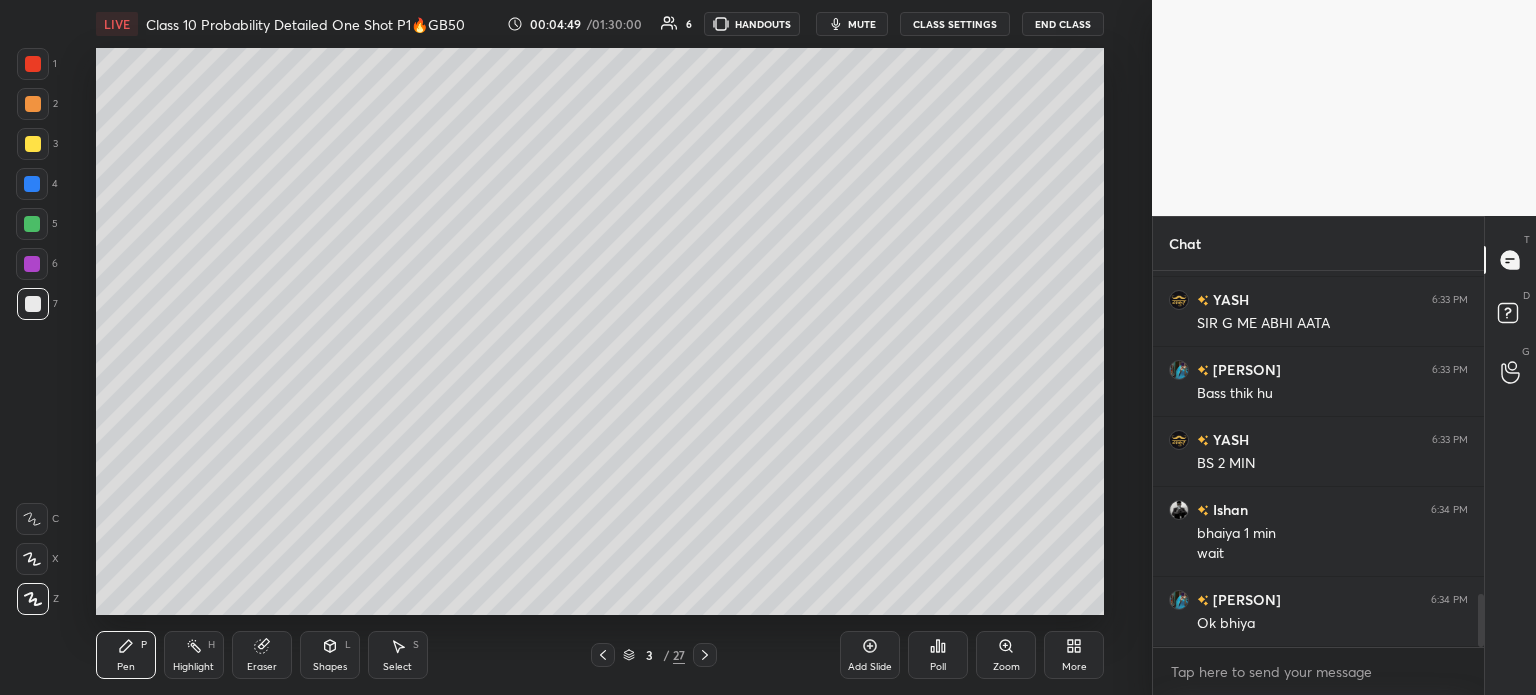 click on "Ishan 6:33 PM wait a min ᦓꪮꪻꫀꪶ᥊ᠻᠻ 6:33 PM I am f9 and wbu megha ji? YASH 6:33 PM SIR G ME ABHI AATA megha 6:33 PM Bass thik hu YASH 6:33 PM BS 2 MIN Ishan 6:34 PM bhaiya 1 min wait megha 6:34 PM Ok bhiya JUMP TO LATEST Enable hand raising Enable raise hand to speak to learners. Once enabled, chat will be turned off temporarily. Enable x   introducing Raise a hand with a doubt Now learners can raise their hand along with a doubt  How it works? Doubts asked by learners will show up here NEW DOUBTS ASKED No one has raised a hand yet Can't raise hand Got it T Messages (T) D Doubts (D) G Raise Hand (G) Report an issue ​" at bounding box center (768, 347) 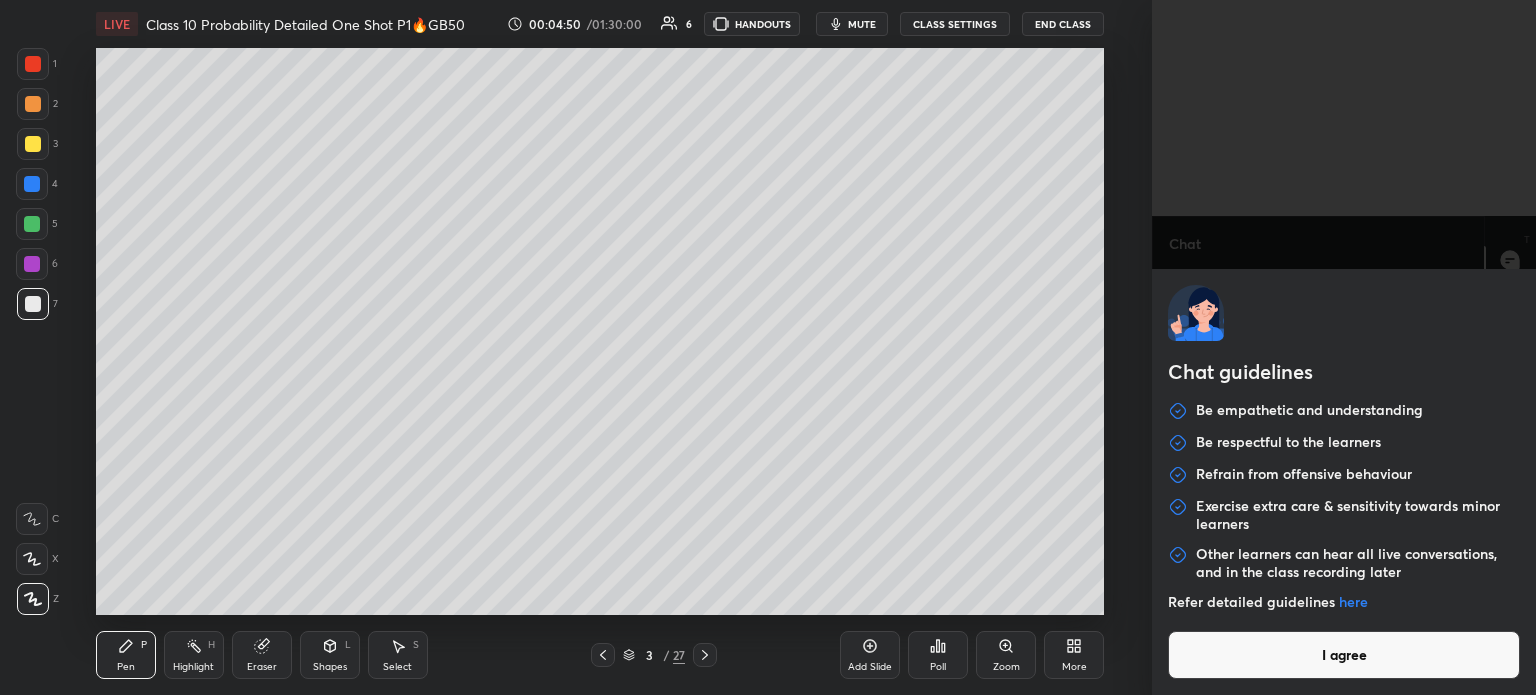 click on "I agree" at bounding box center (1344, 655) 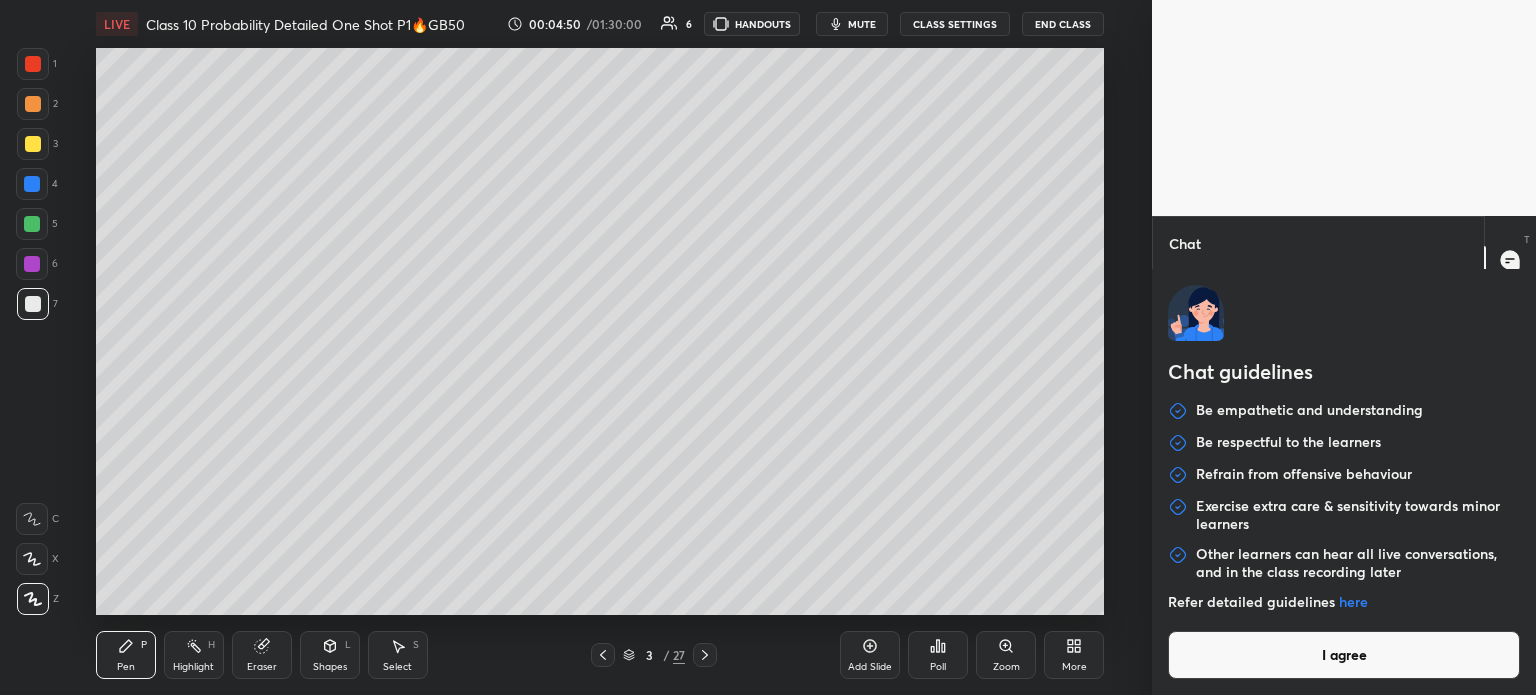 type on "x" 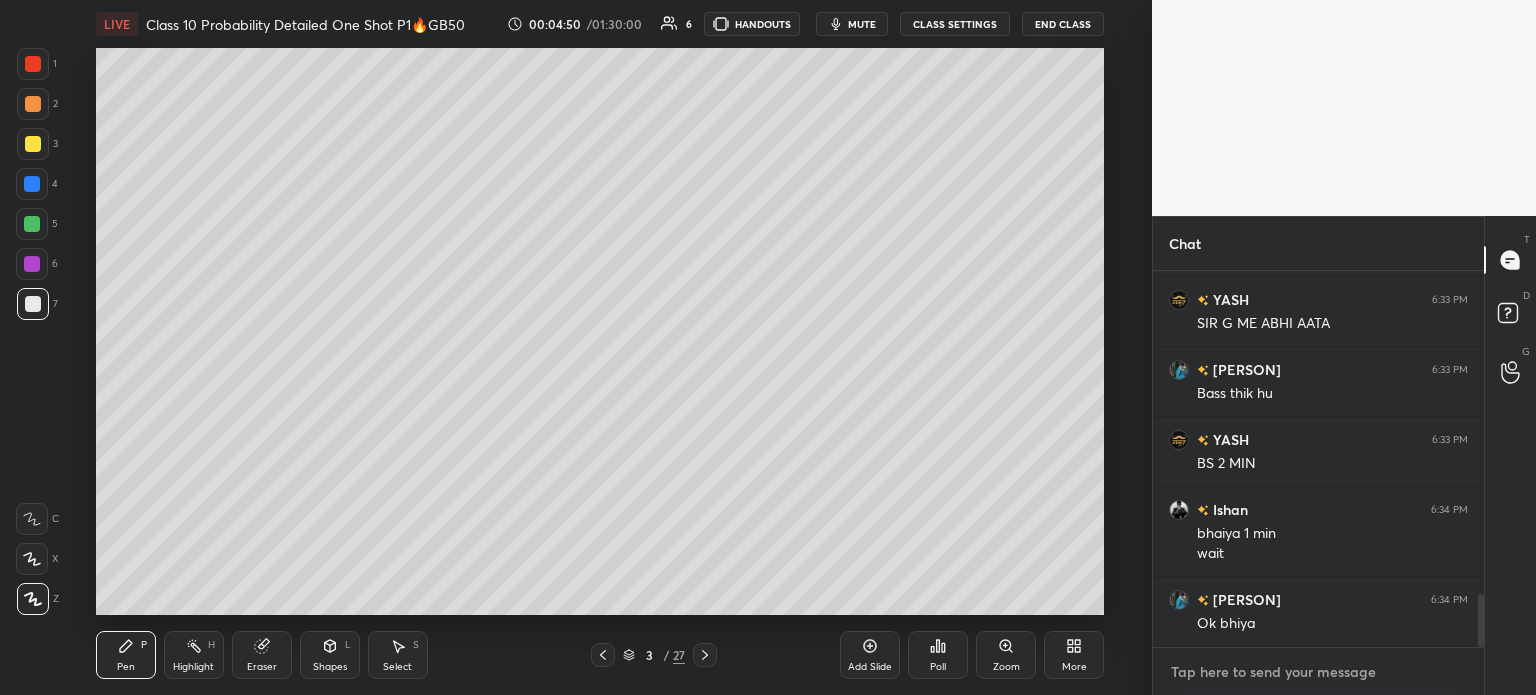 paste on "https://unacademy.com/course/class-10-circles-basic-se-advanced-by-gourav-bhaiya/56UD6CX8" 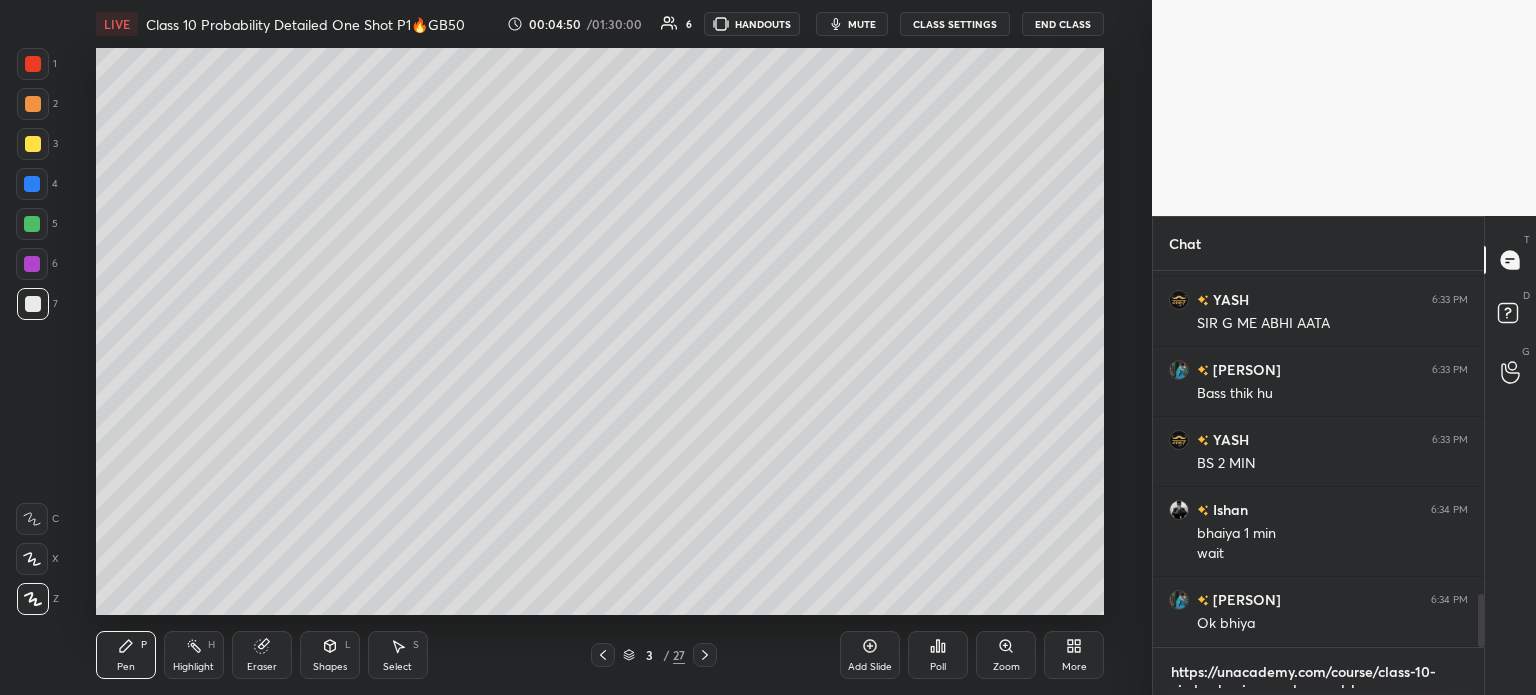 scroll, scrollTop: 0, scrollLeft: 0, axis: both 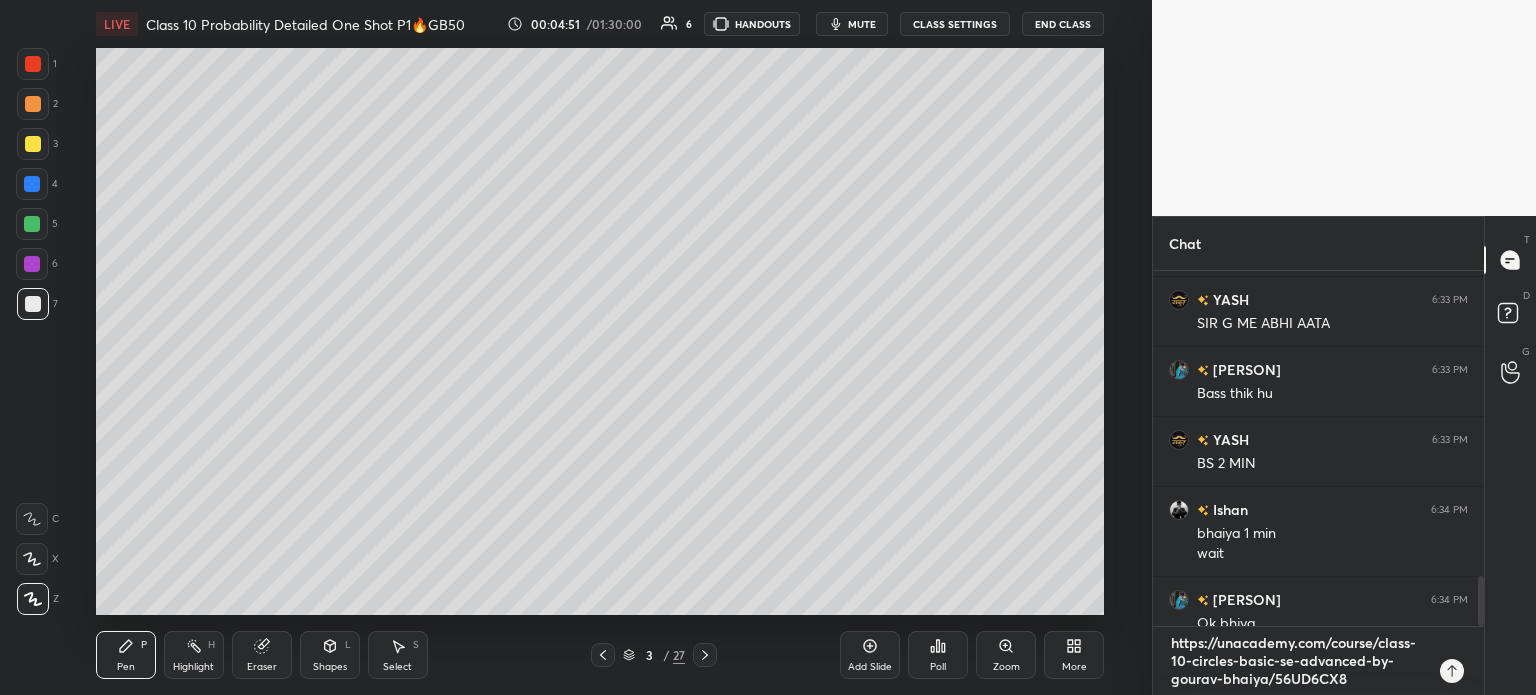 type 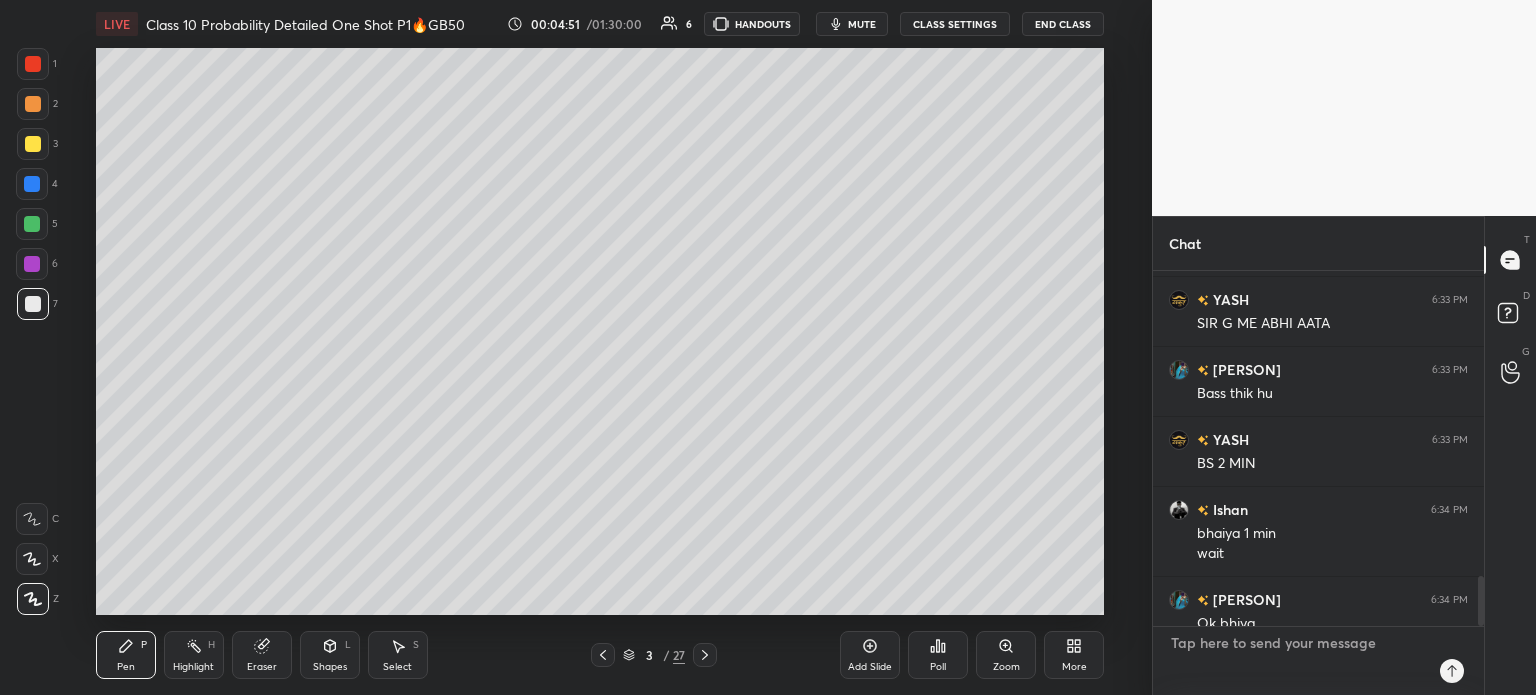 scroll, scrollTop: 5, scrollLeft: 6, axis: both 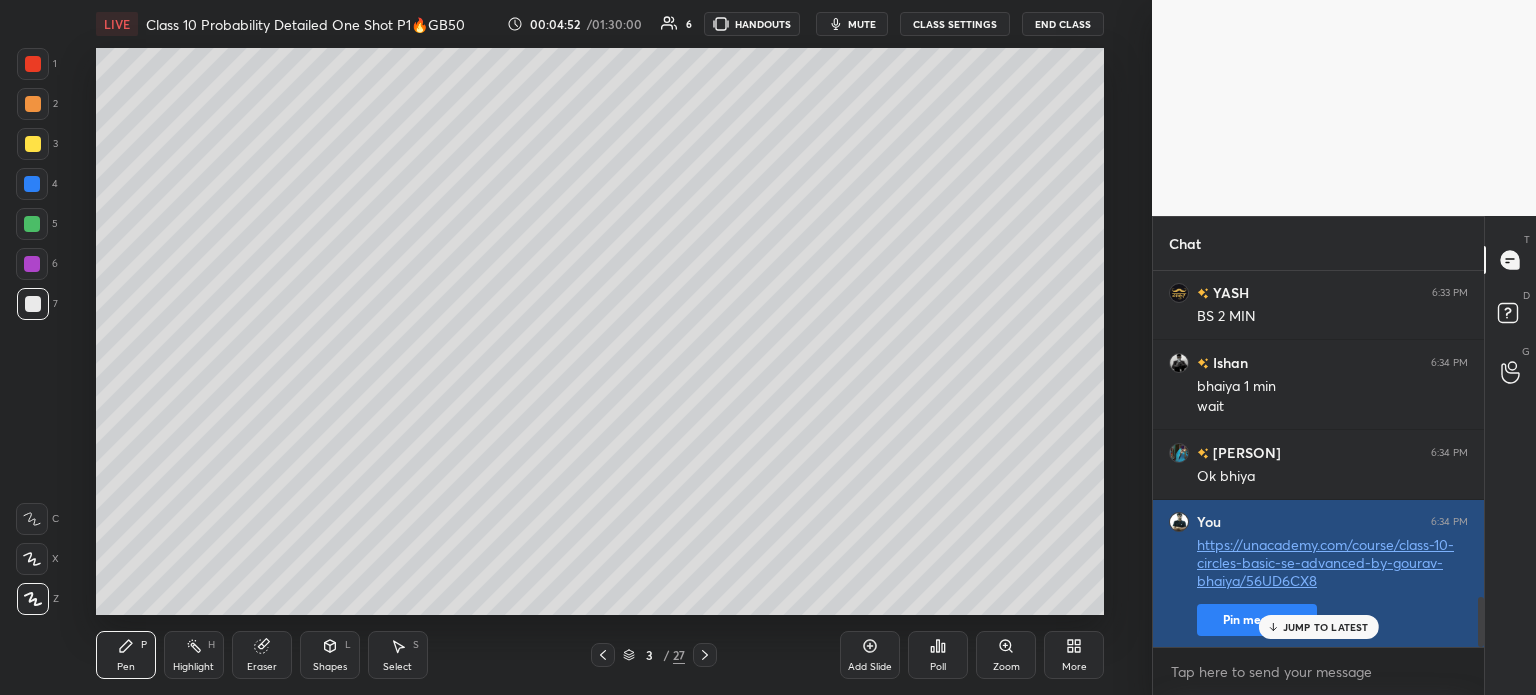 click on "Pin message" at bounding box center (1257, 620) 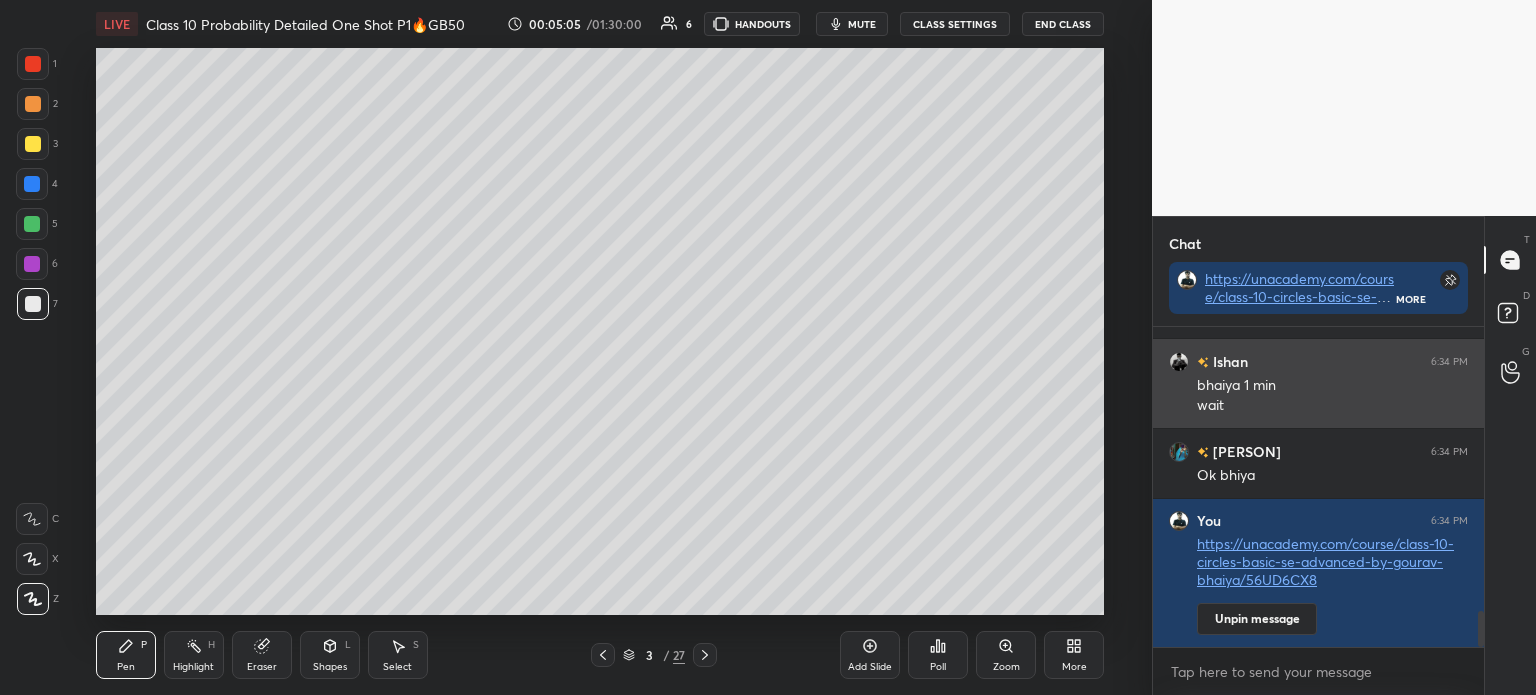 scroll, scrollTop: 2580, scrollLeft: 0, axis: vertical 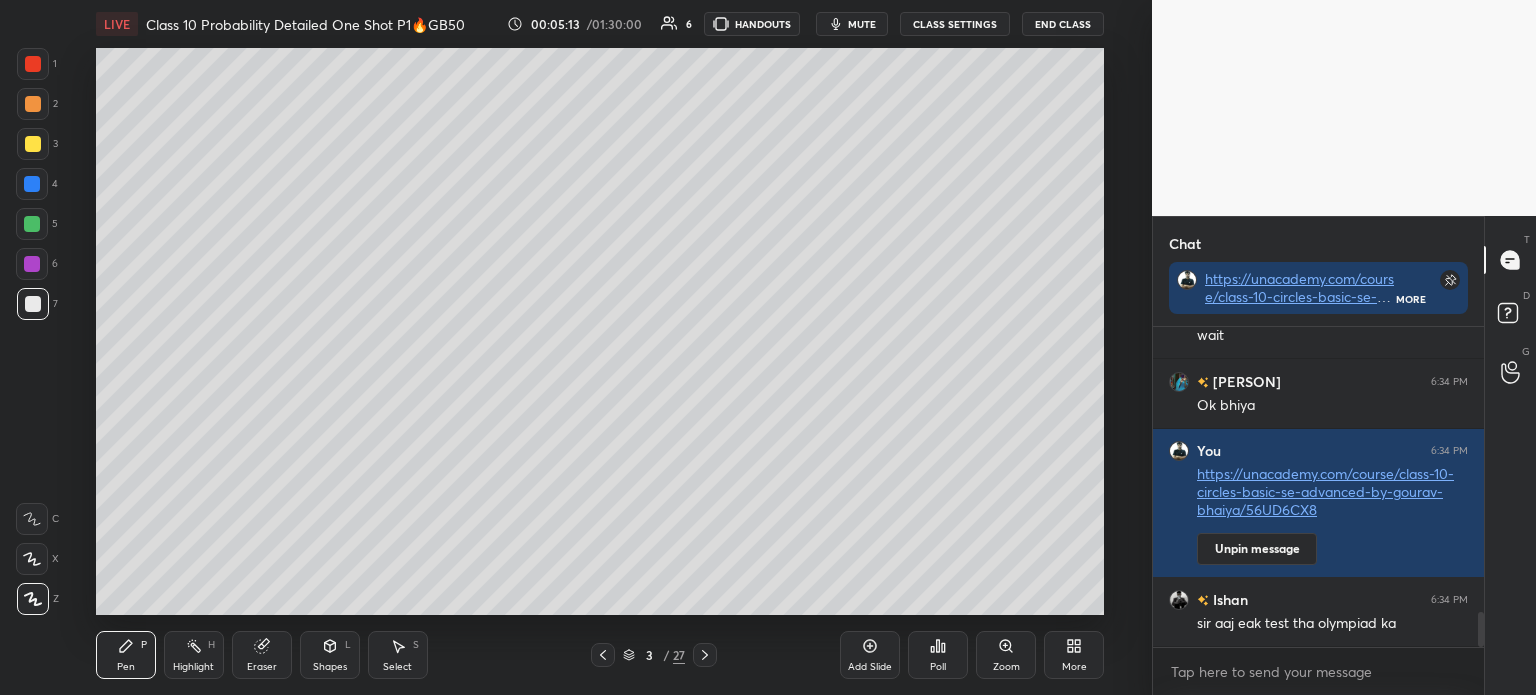 click at bounding box center (33, 144) 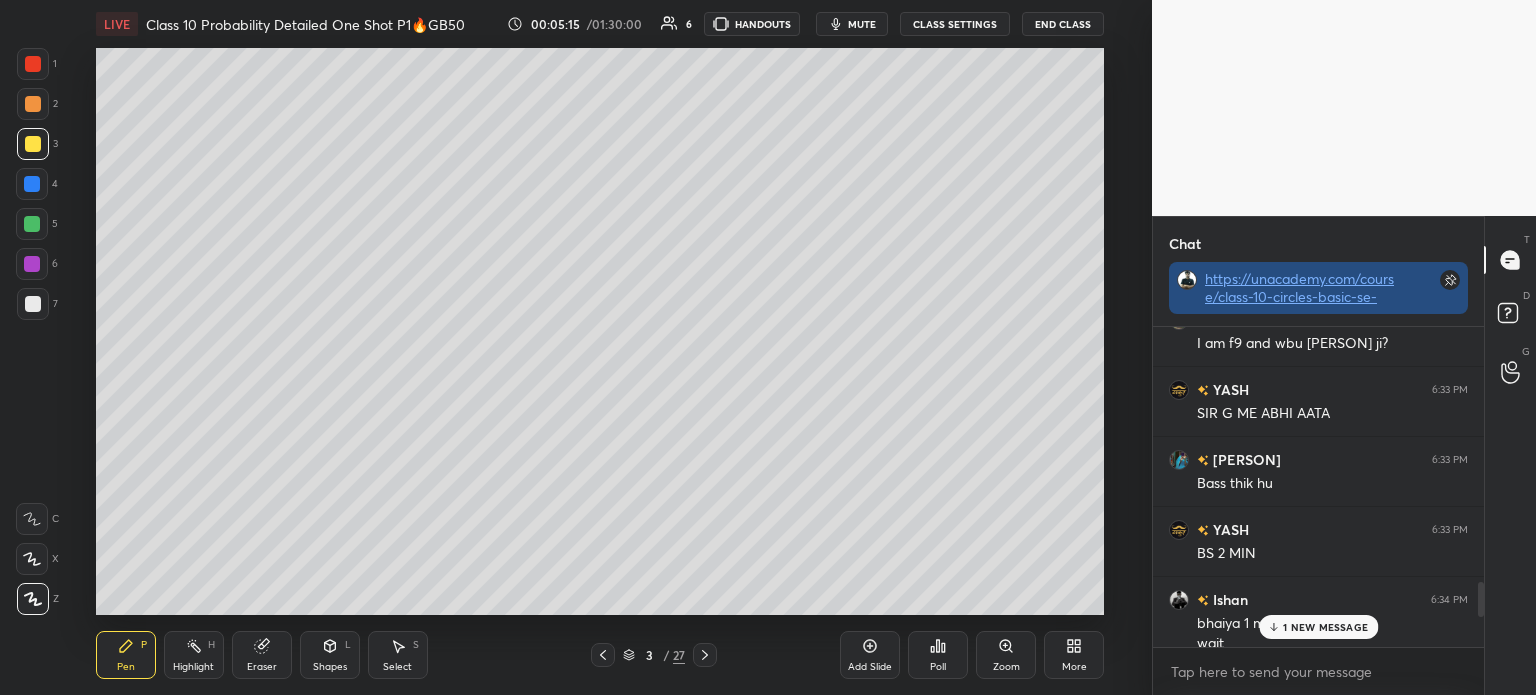 scroll, scrollTop: 2422, scrollLeft: 0, axis: vertical 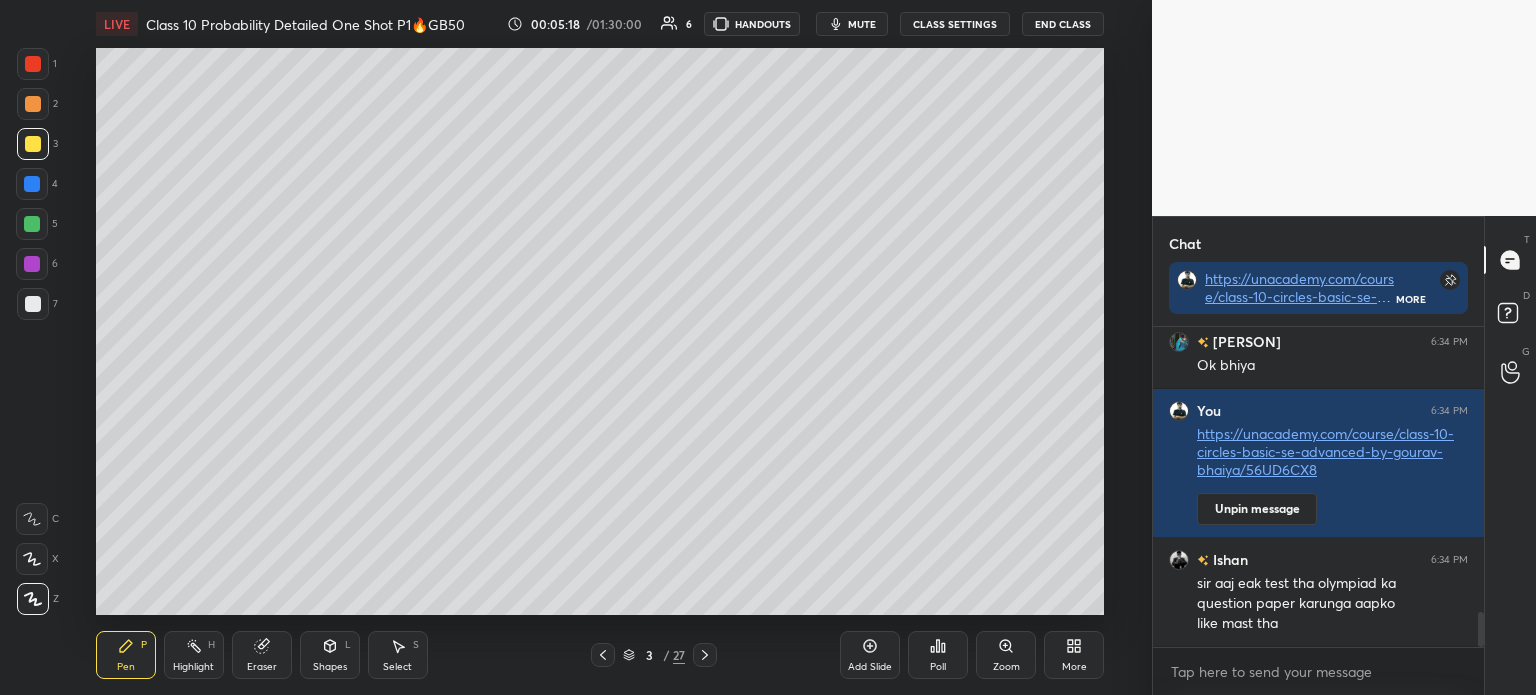 click 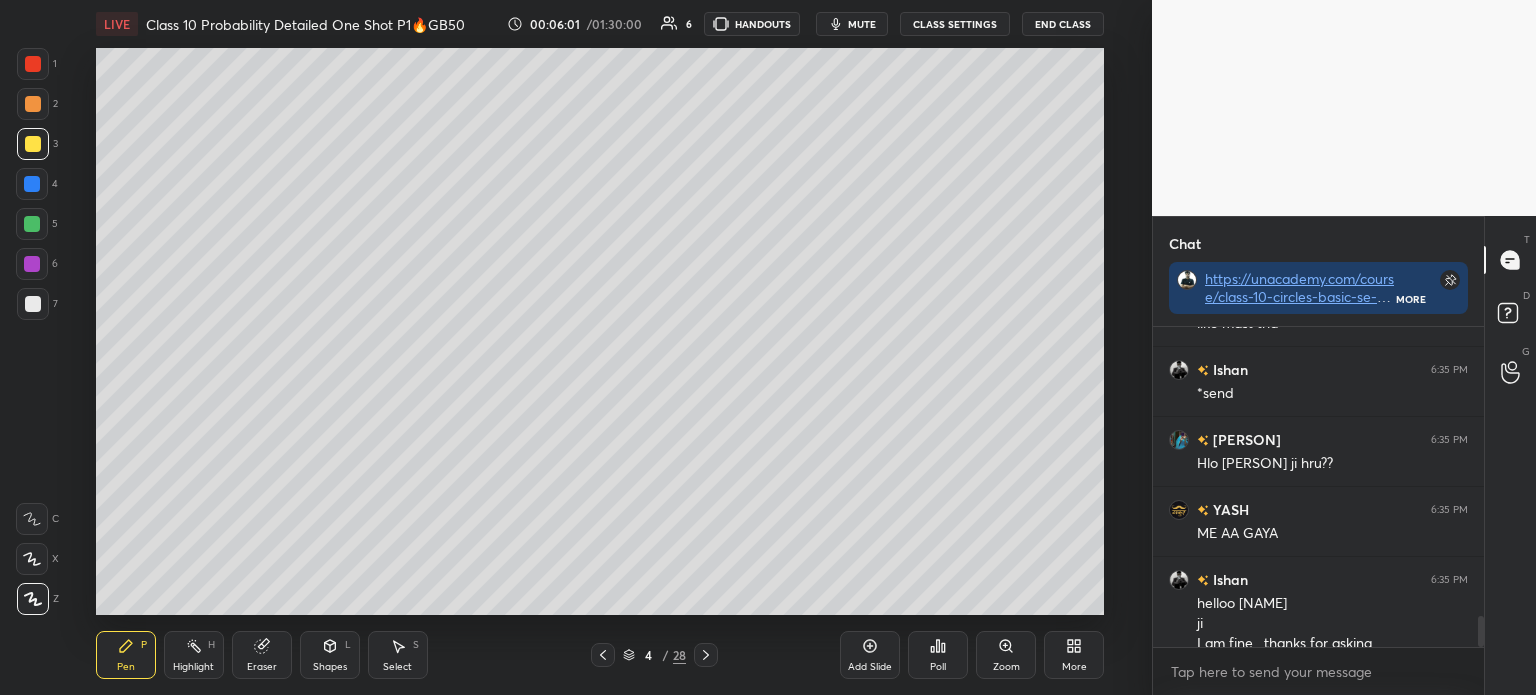 scroll, scrollTop: 2940, scrollLeft: 0, axis: vertical 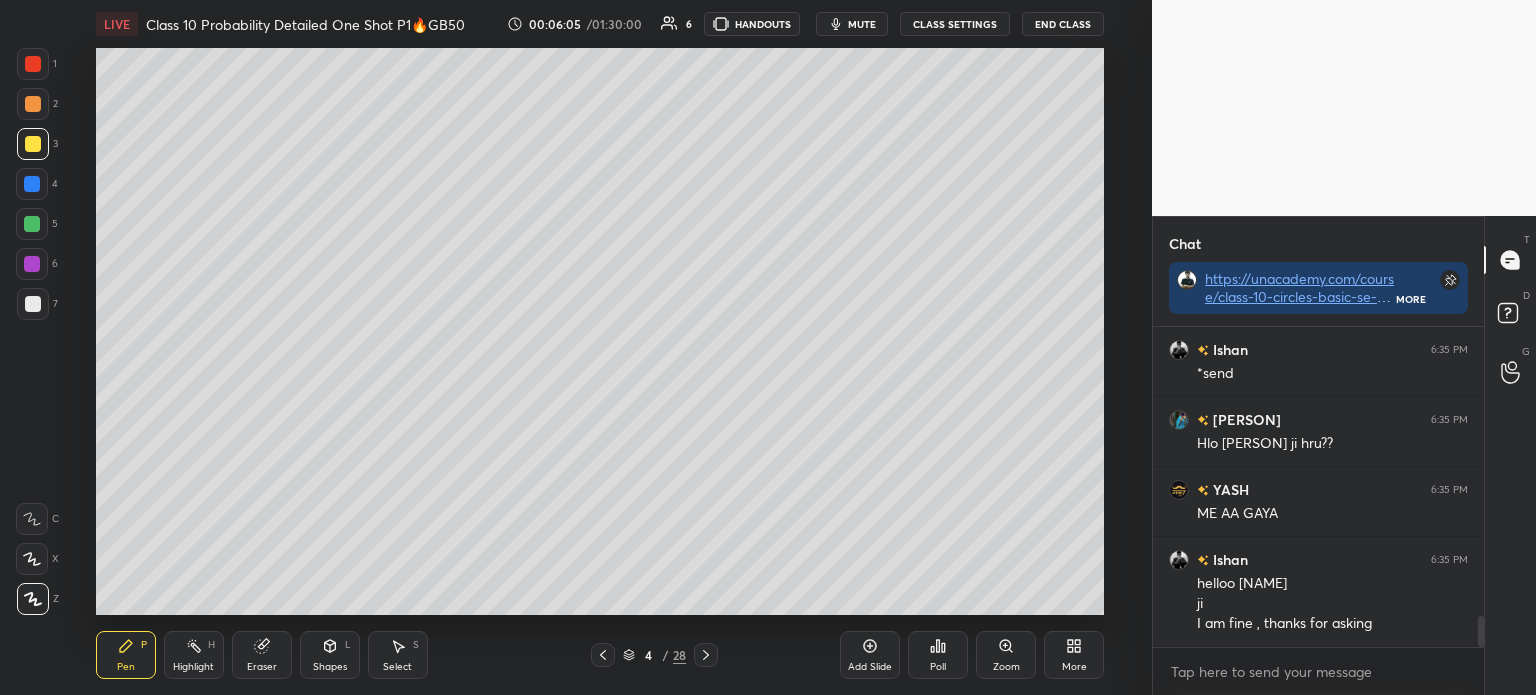 click on "1 2 3 4 5 6 7 C X Z C X Z E E Erase all   H H" at bounding box center (32, 331) 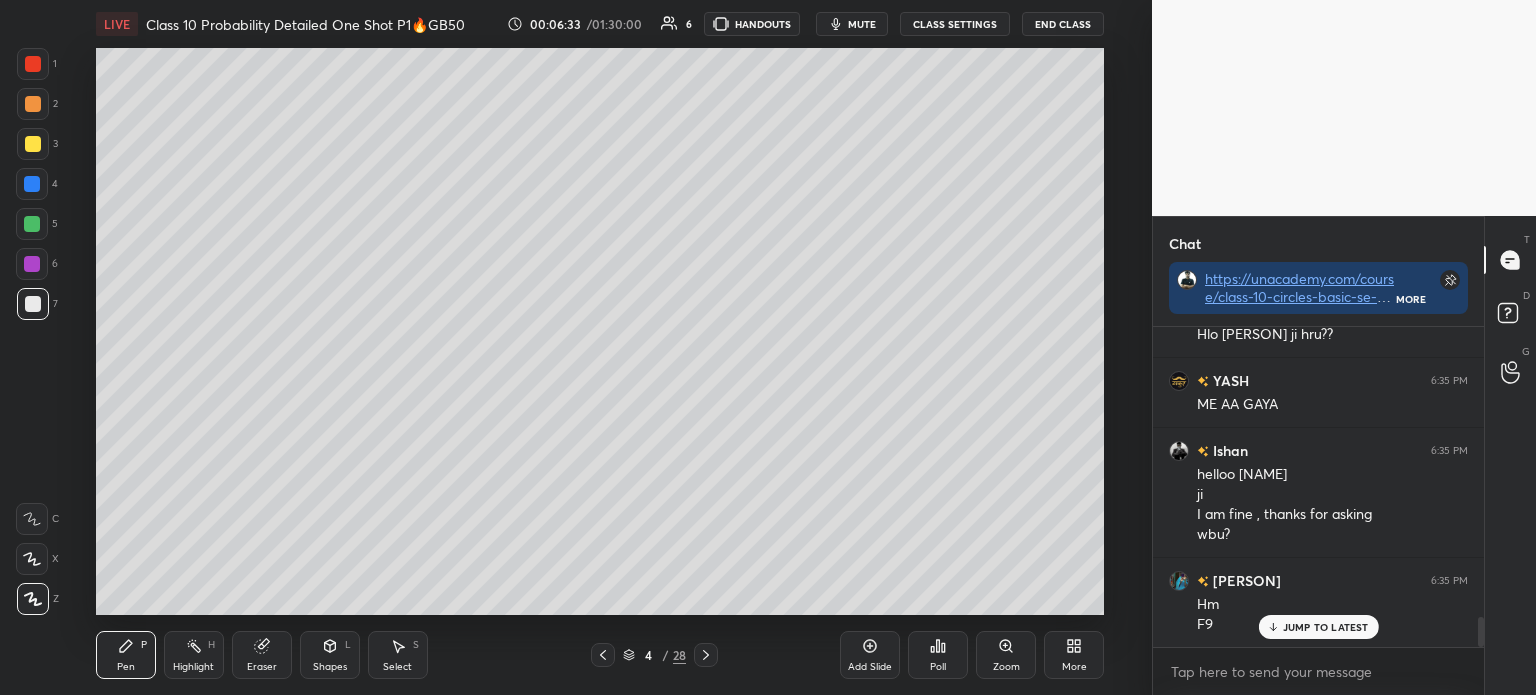 scroll, scrollTop: 3120, scrollLeft: 0, axis: vertical 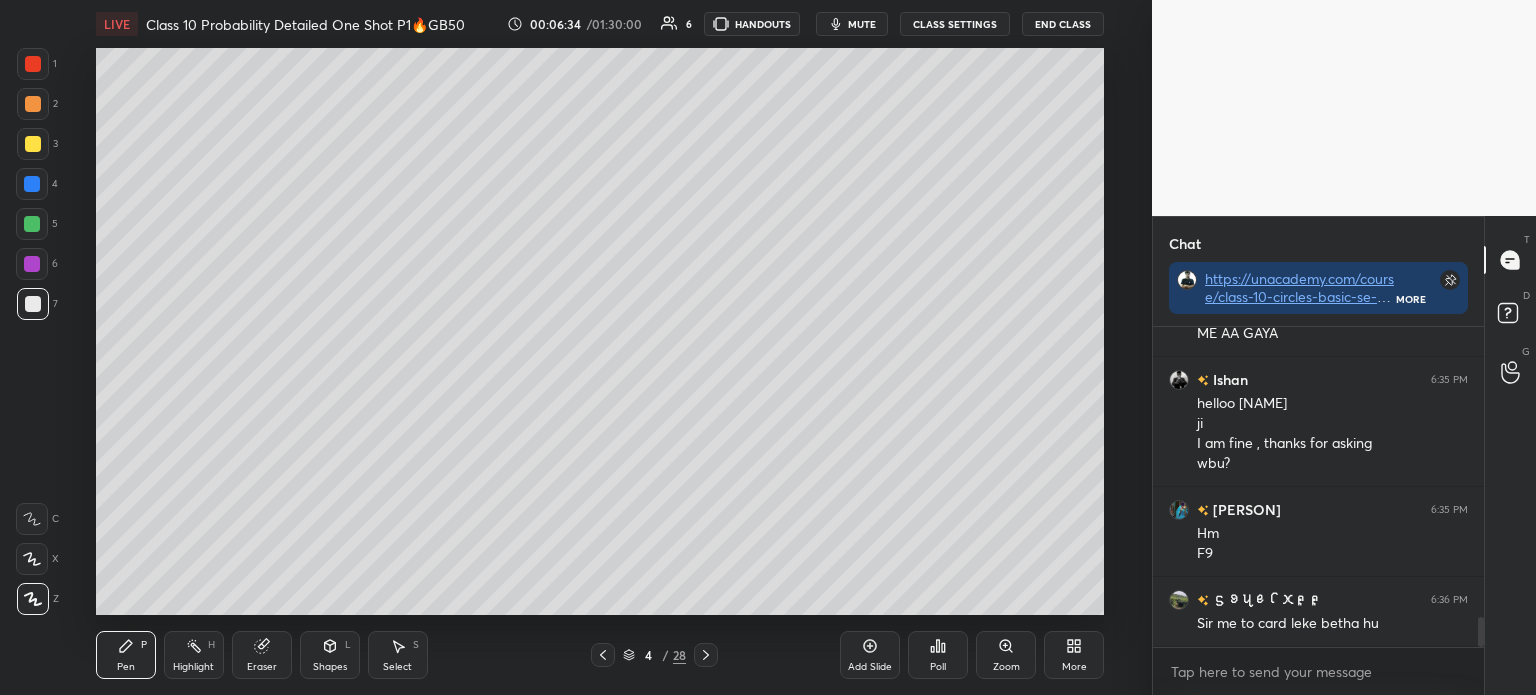click on "Shapes L" at bounding box center (330, 655) 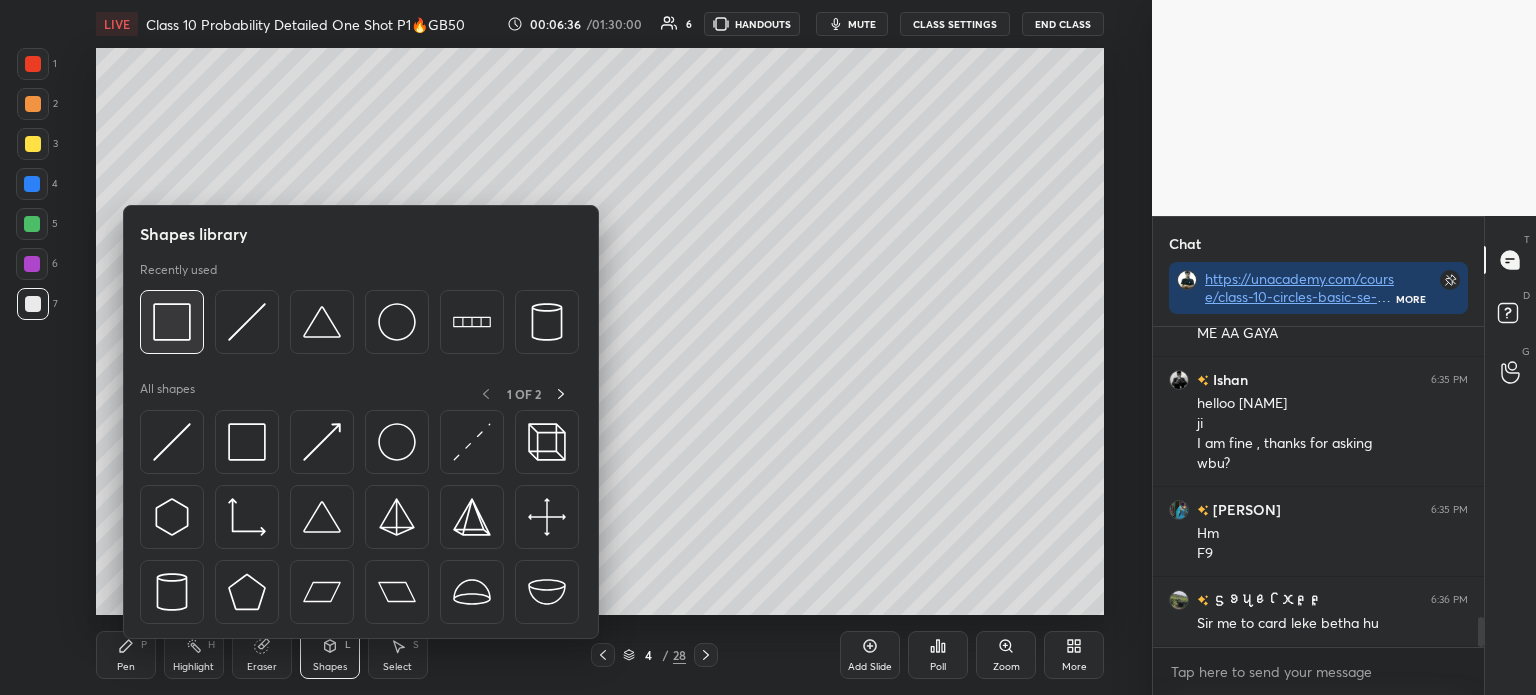 scroll, scrollTop: 3189, scrollLeft: 0, axis: vertical 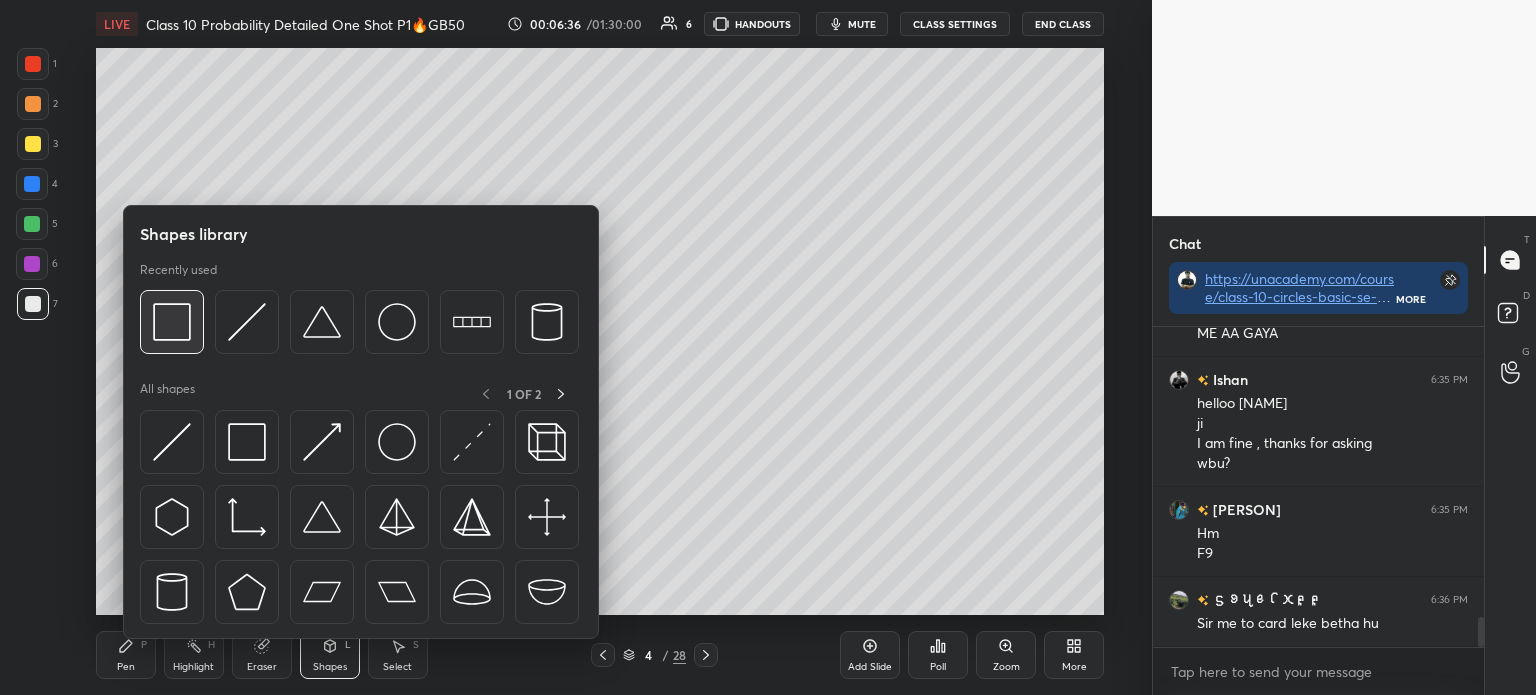 click at bounding box center [172, 322] 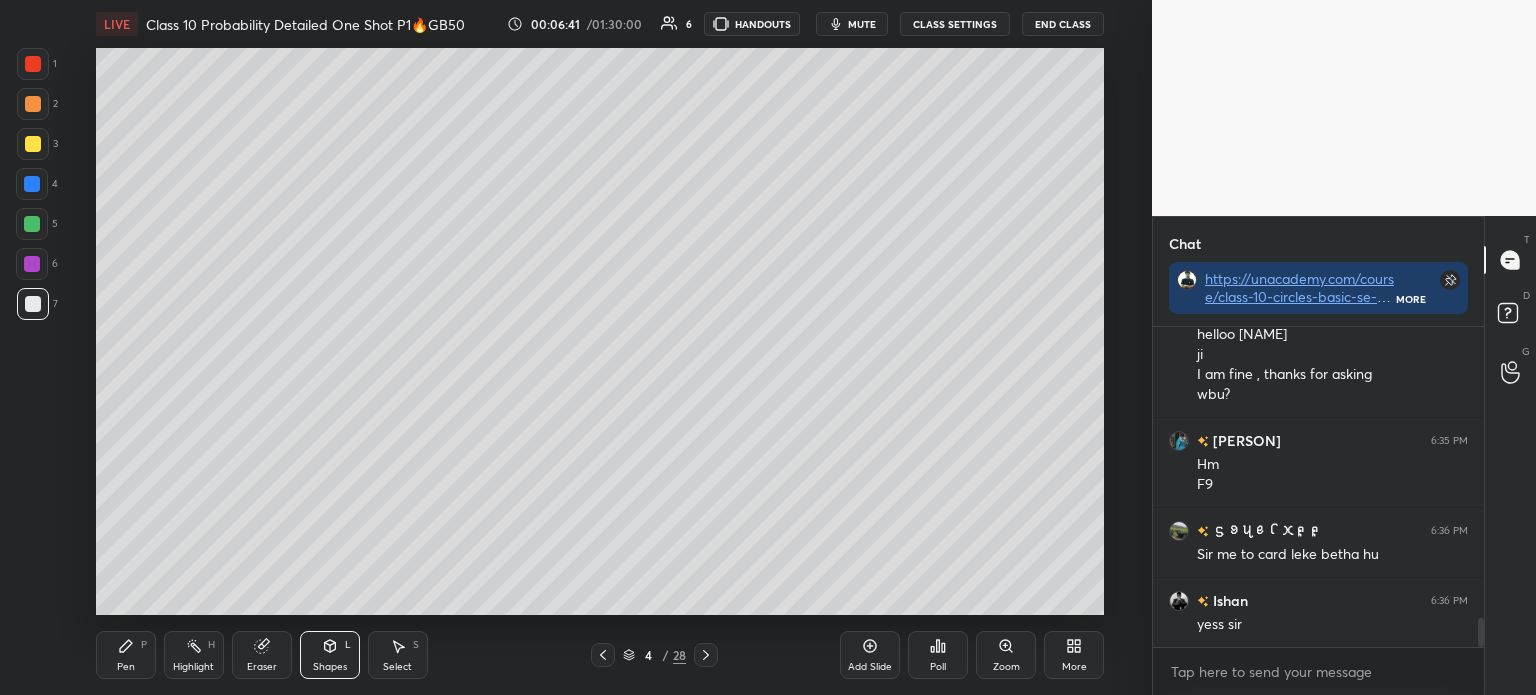 scroll, scrollTop: 3260, scrollLeft: 0, axis: vertical 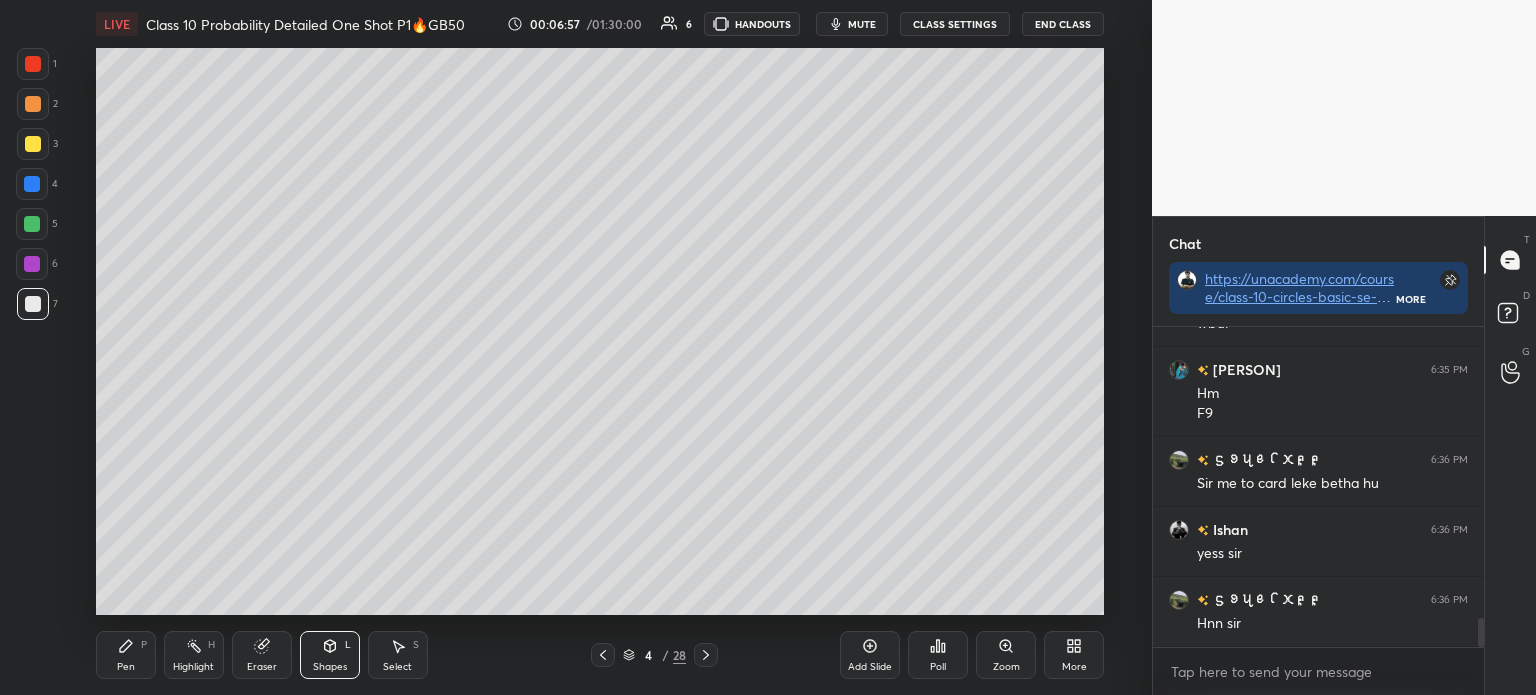 click at bounding box center (33, 144) 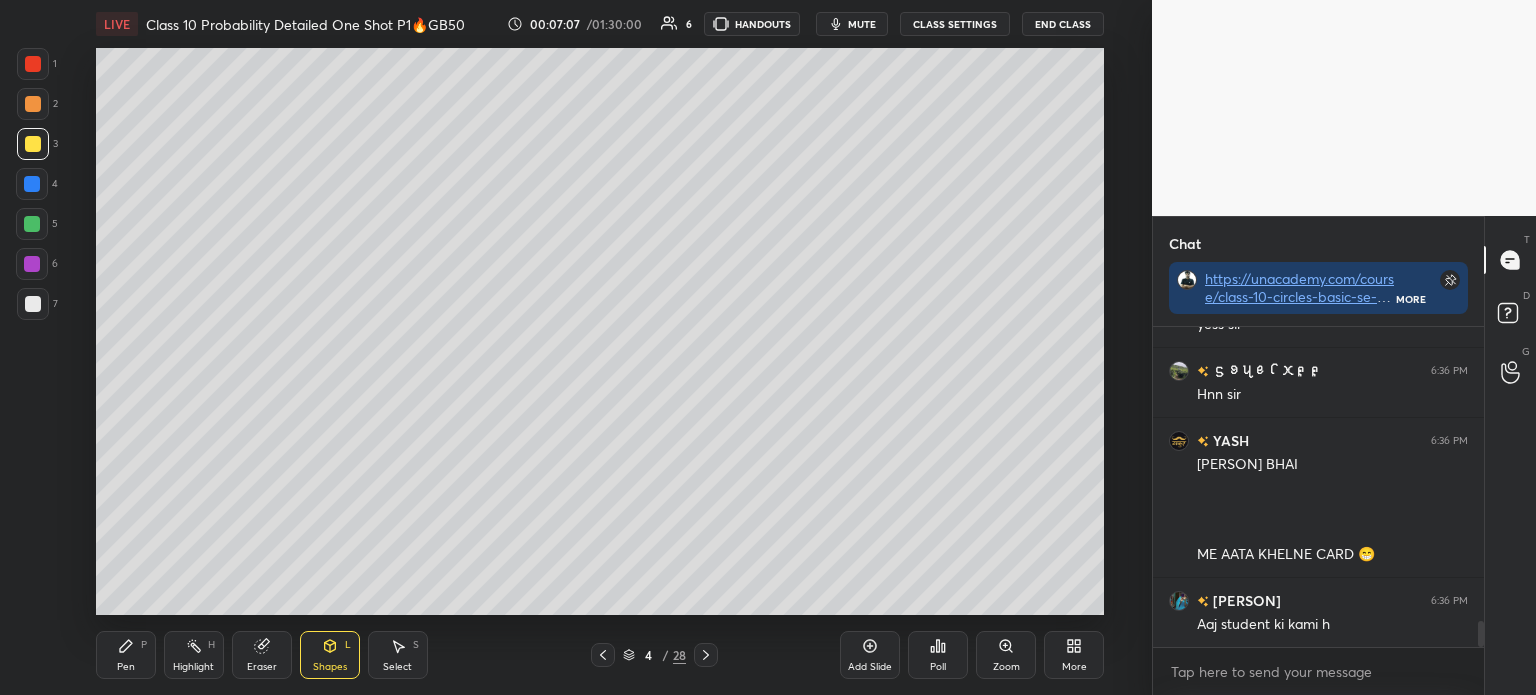 scroll, scrollTop: 3560, scrollLeft: 0, axis: vertical 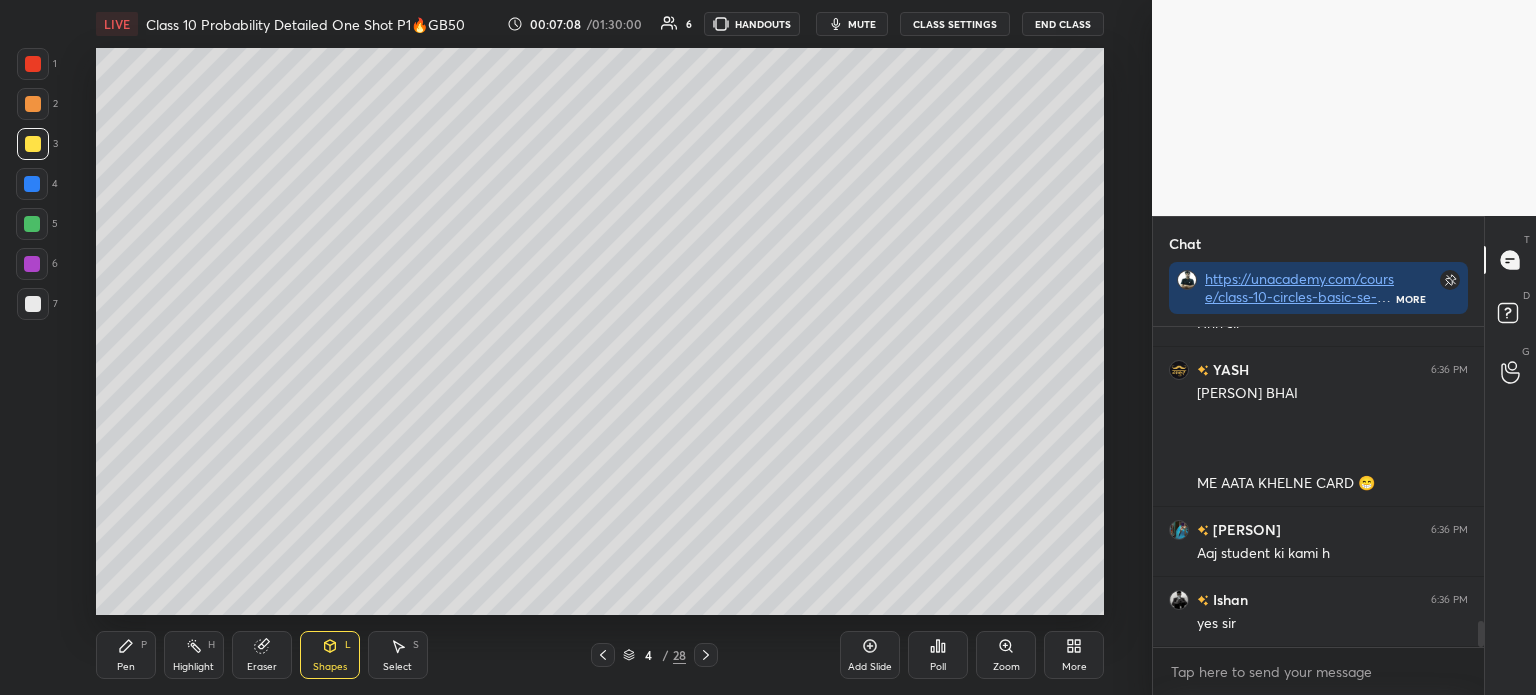 click at bounding box center (32, 184) 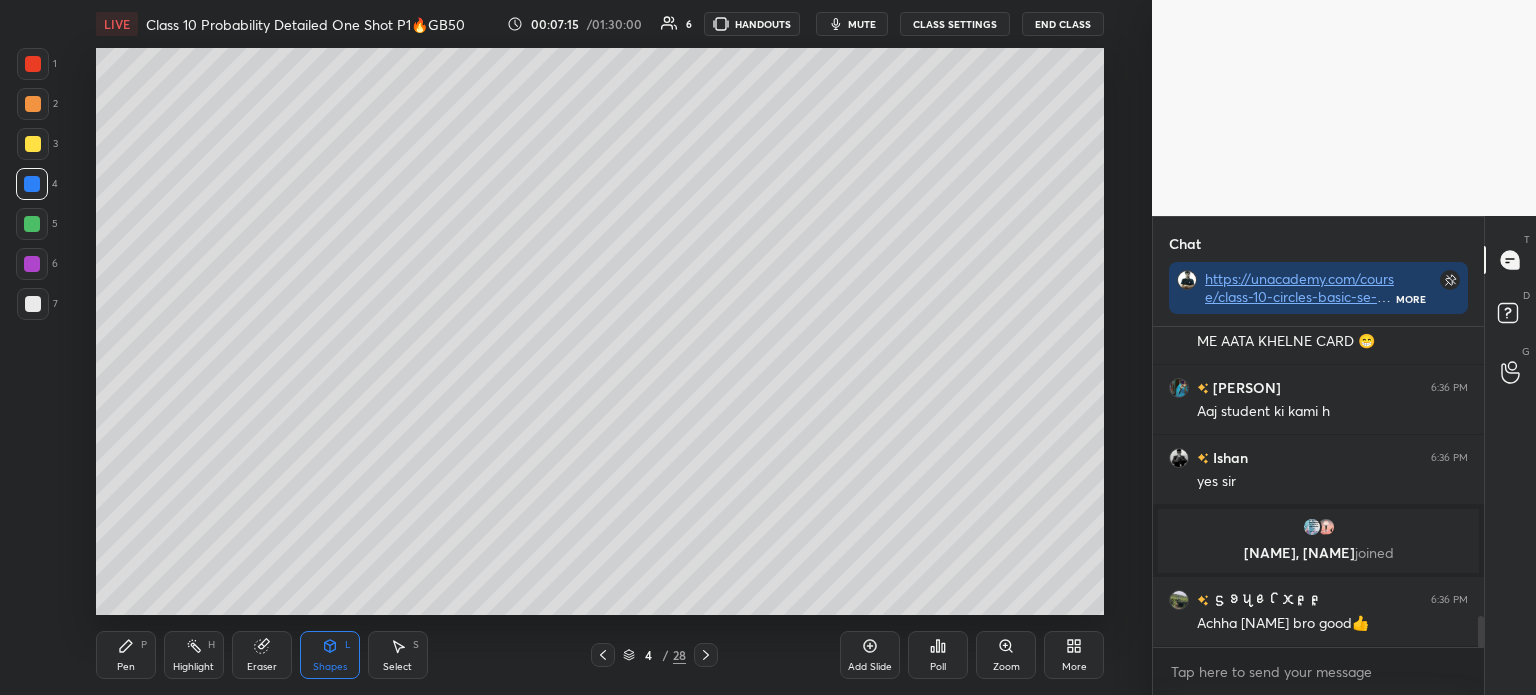 scroll, scrollTop: 2940, scrollLeft: 0, axis: vertical 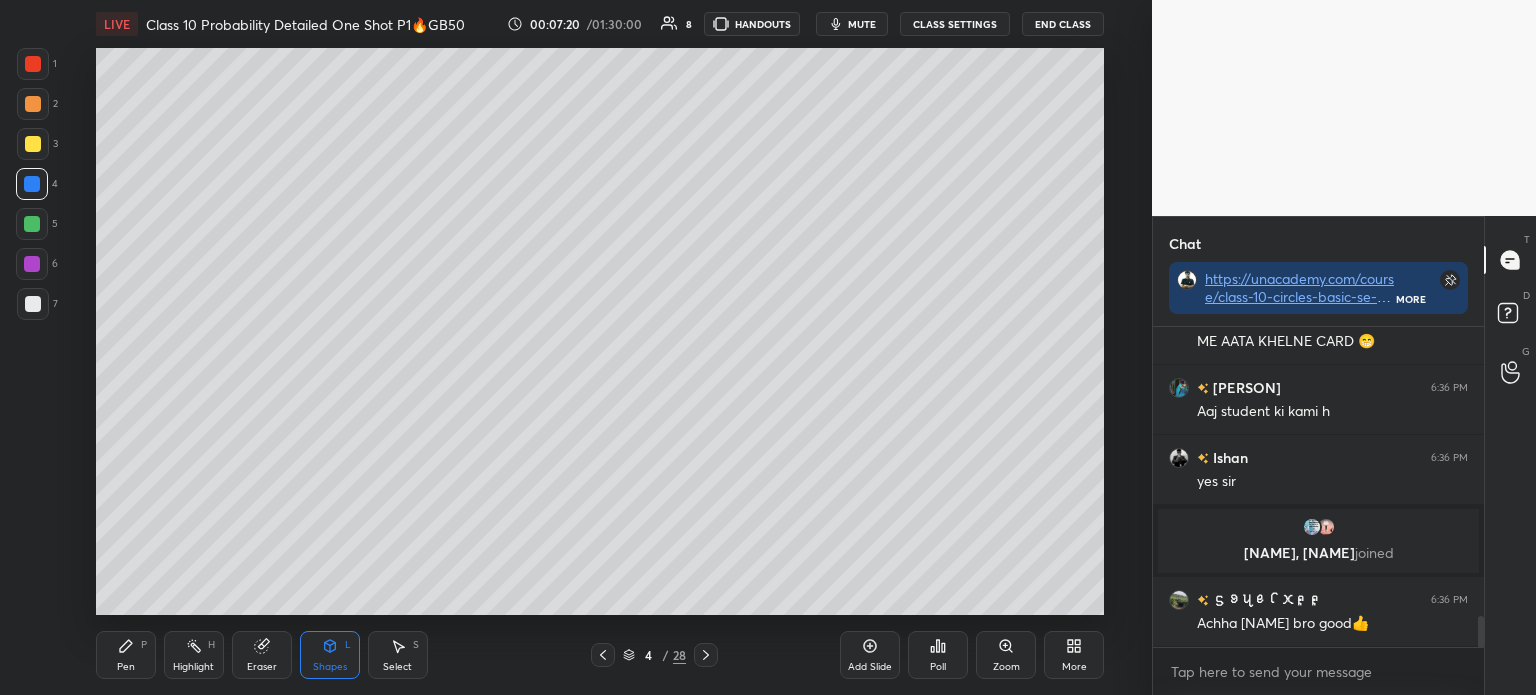 click on "3" at bounding box center (37, 144) 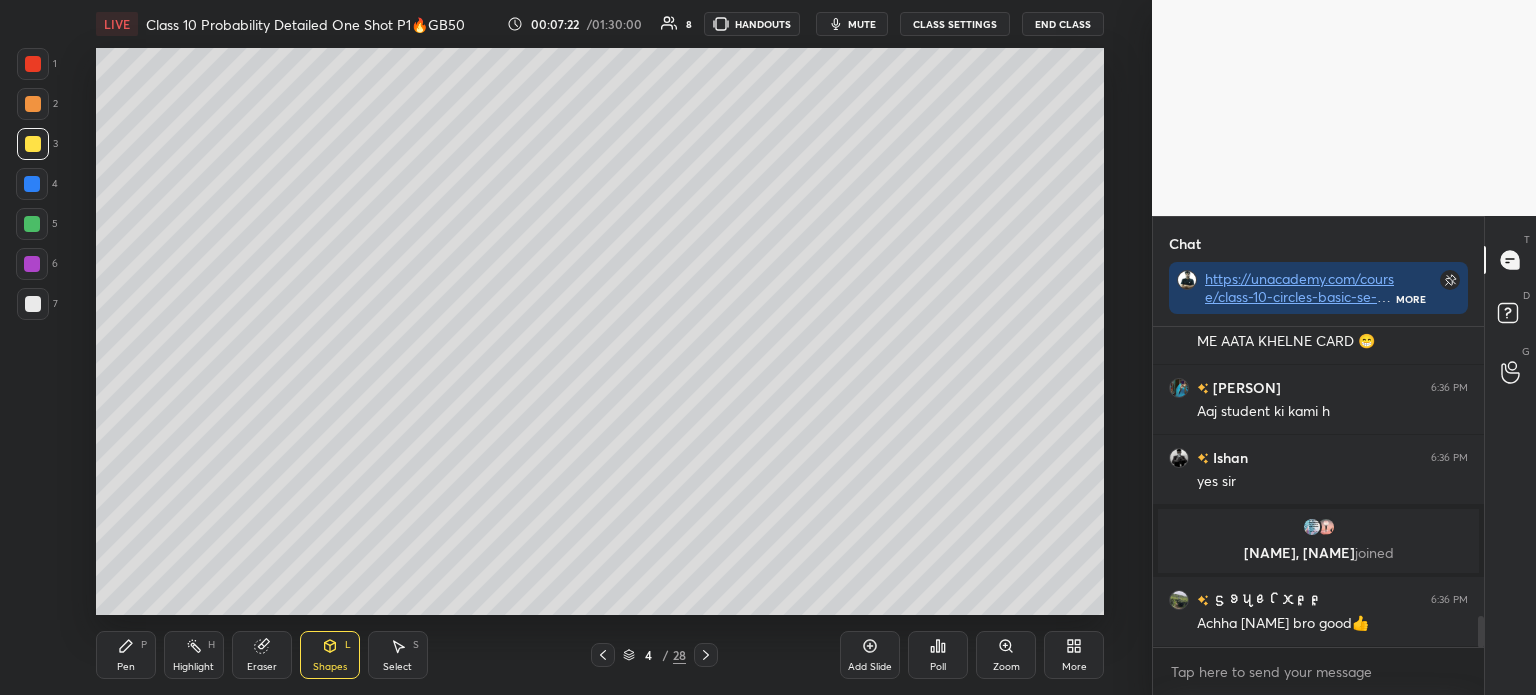 click at bounding box center (33, 304) 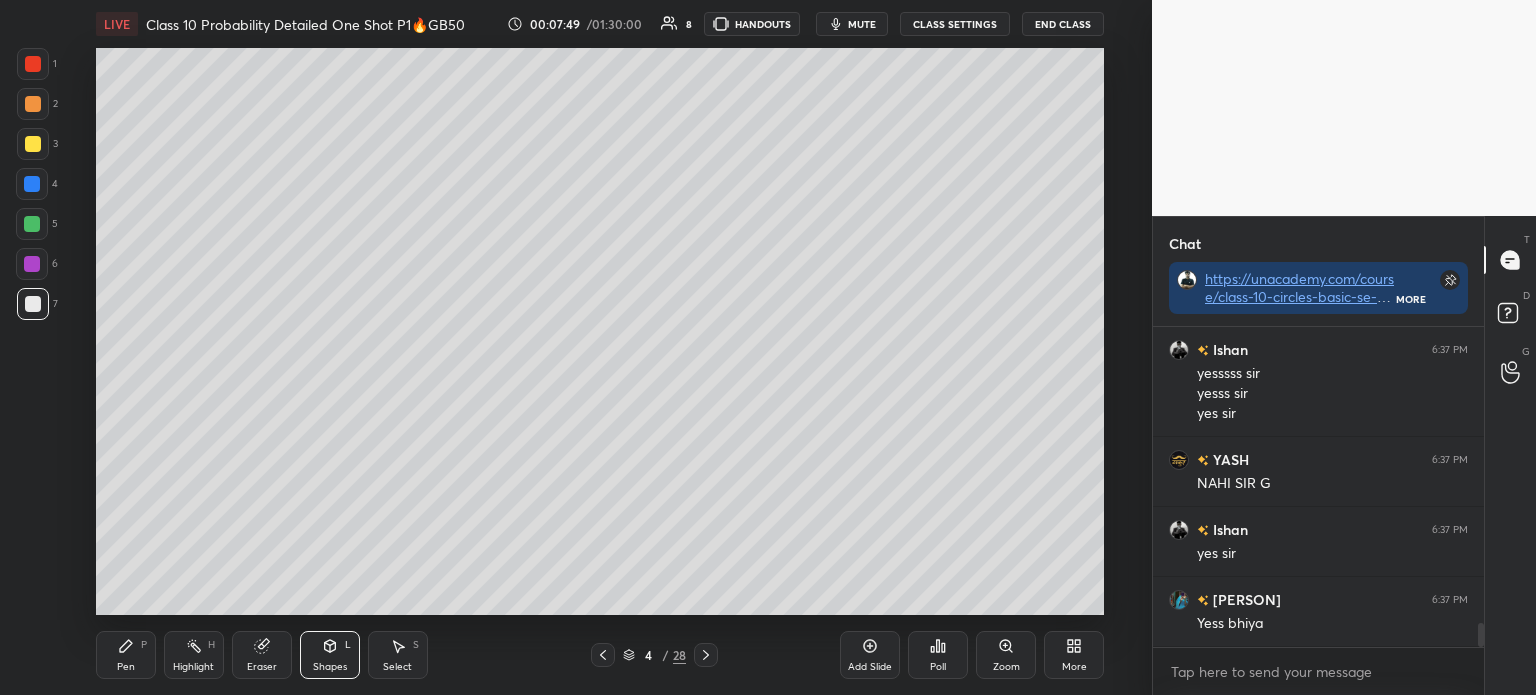 scroll, scrollTop: 3929, scrollLeft: 0, axis: vertical 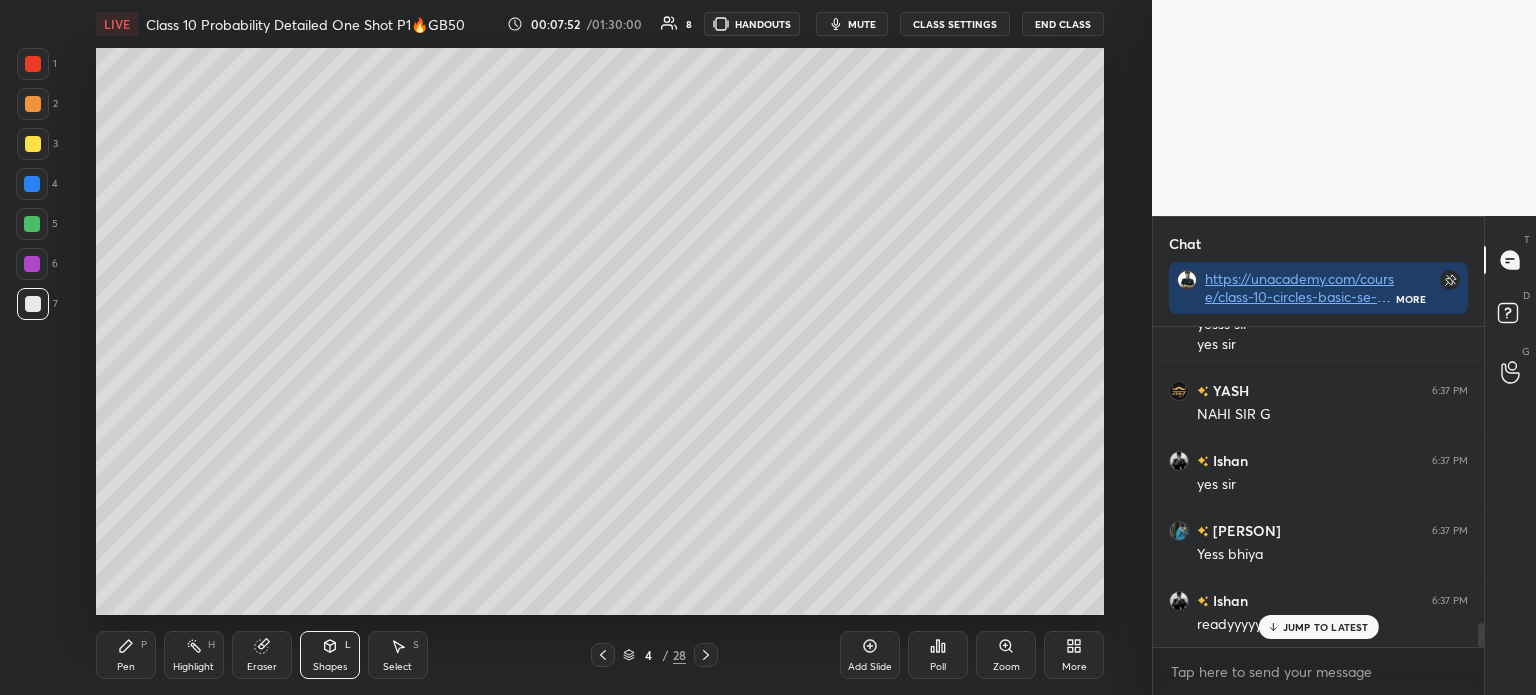 click at bounding box center [33, 144] 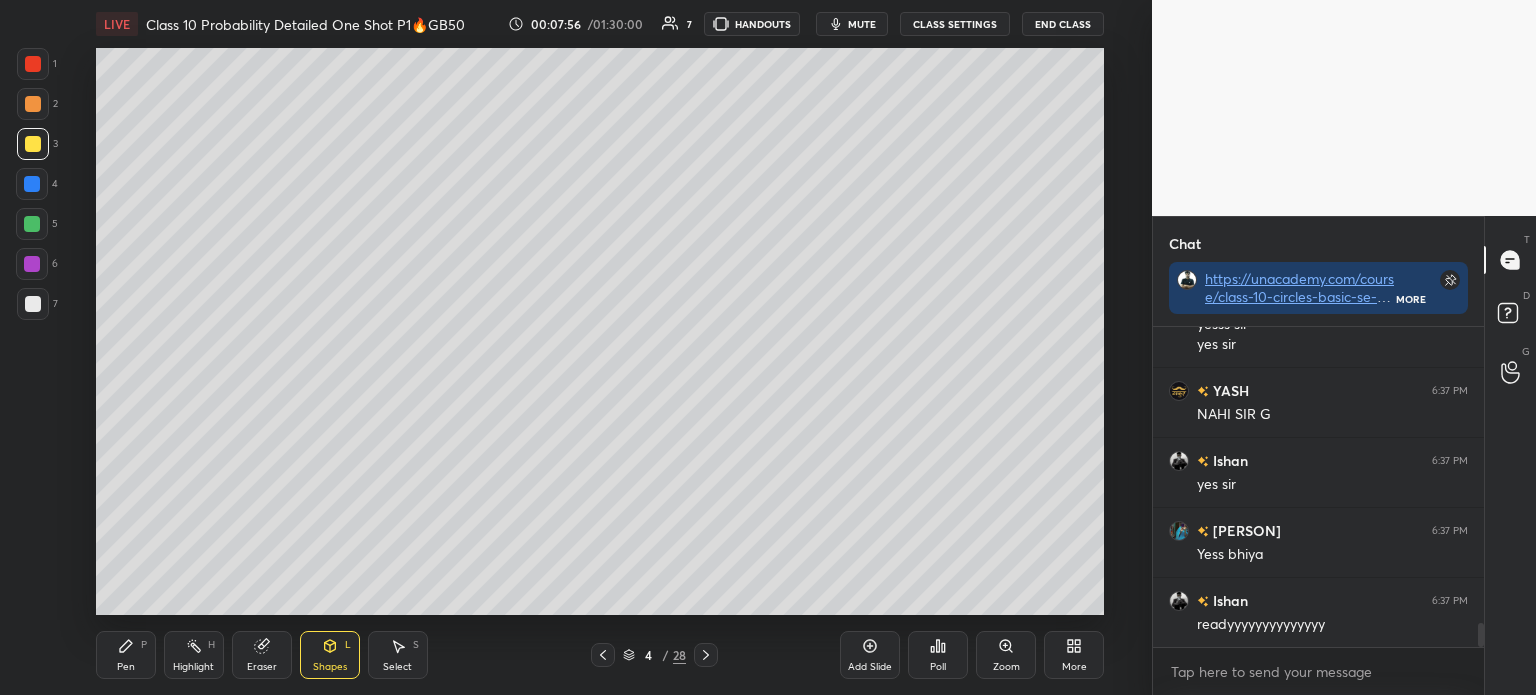 scroll, scrollTop: 4000, scrollLeft: 0, axis: vertical 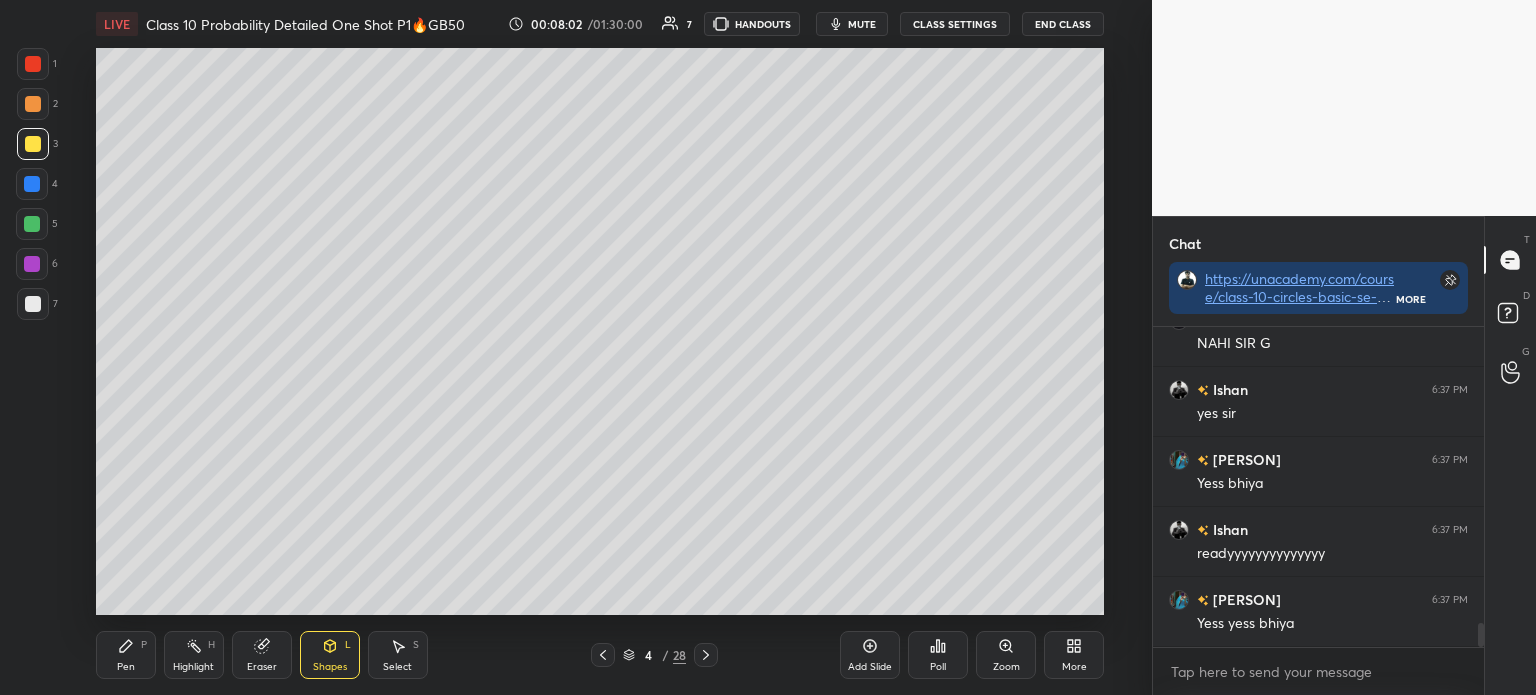 click at bounding box center [33, 304] 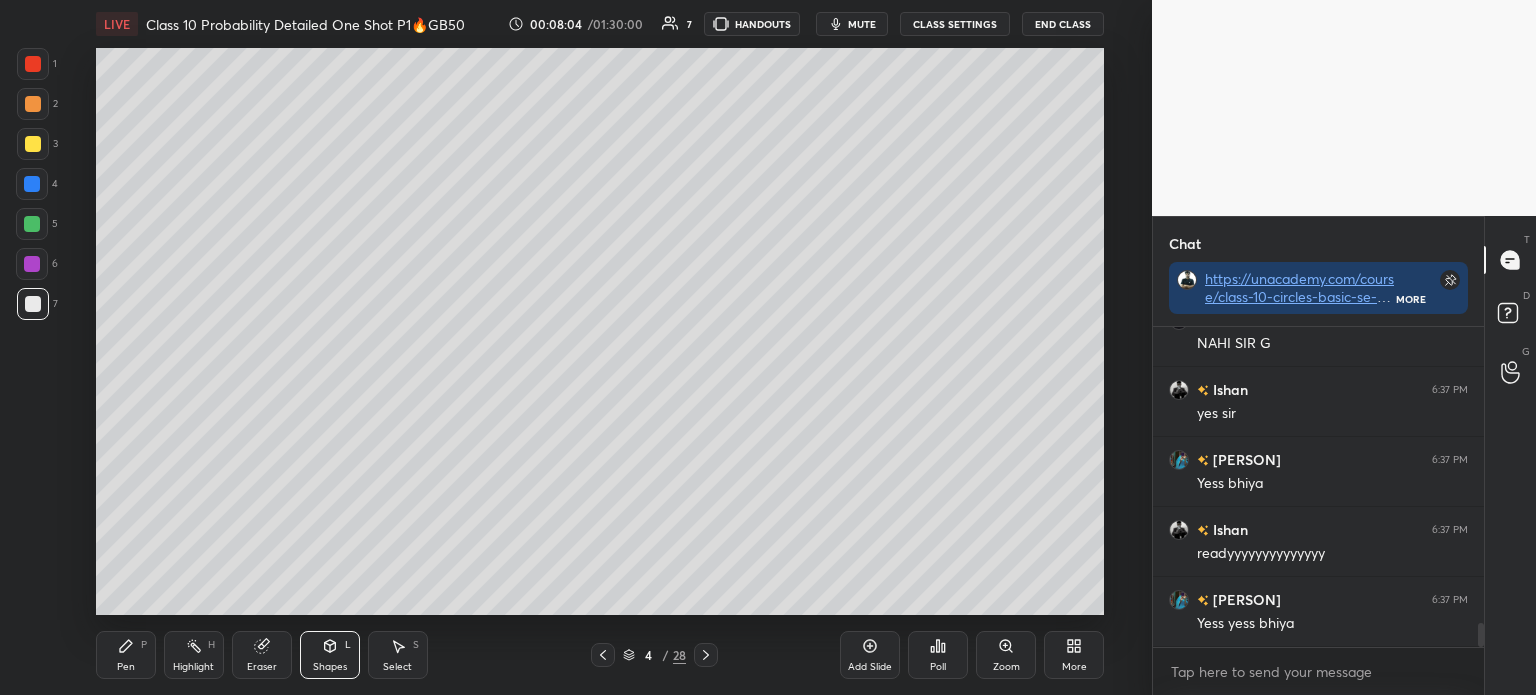 click on "Pen P" at bounding box center (126, 655) 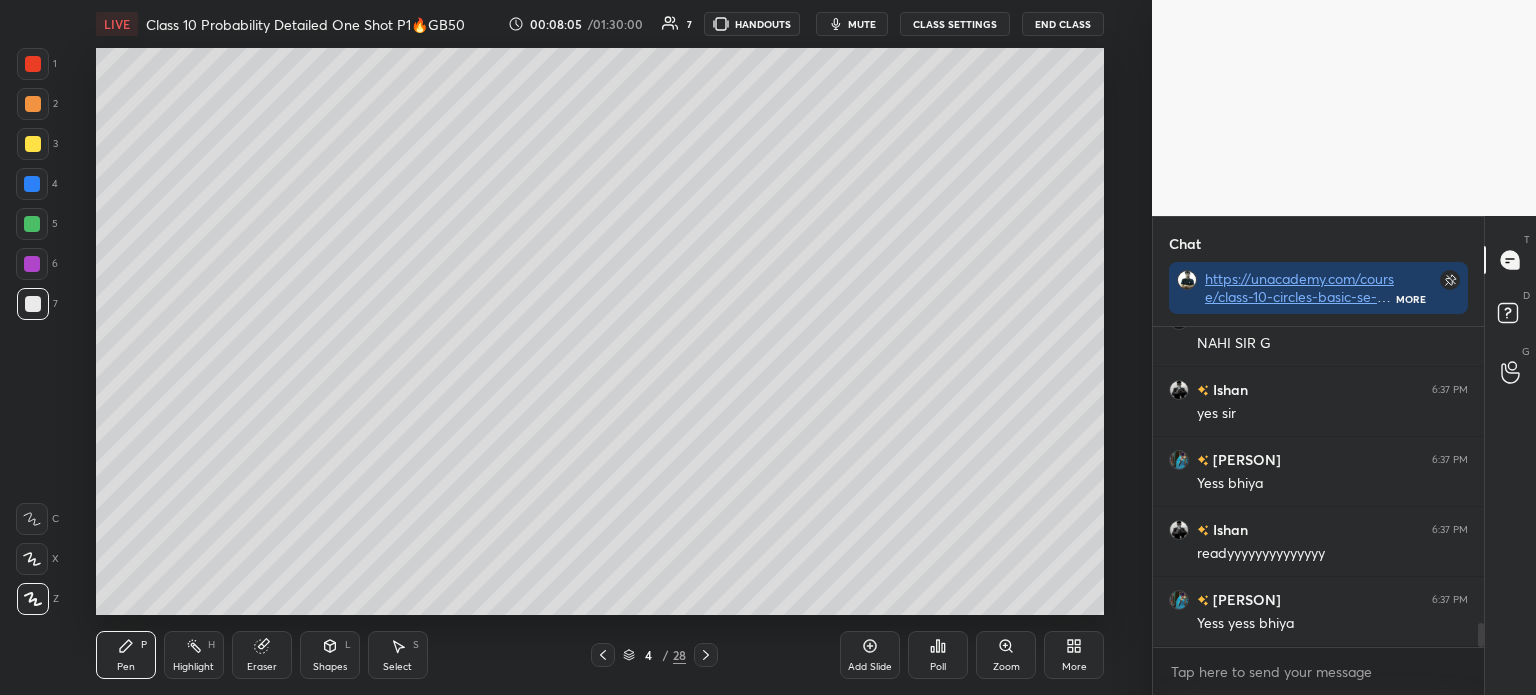 click at bounding box center [33, 144] 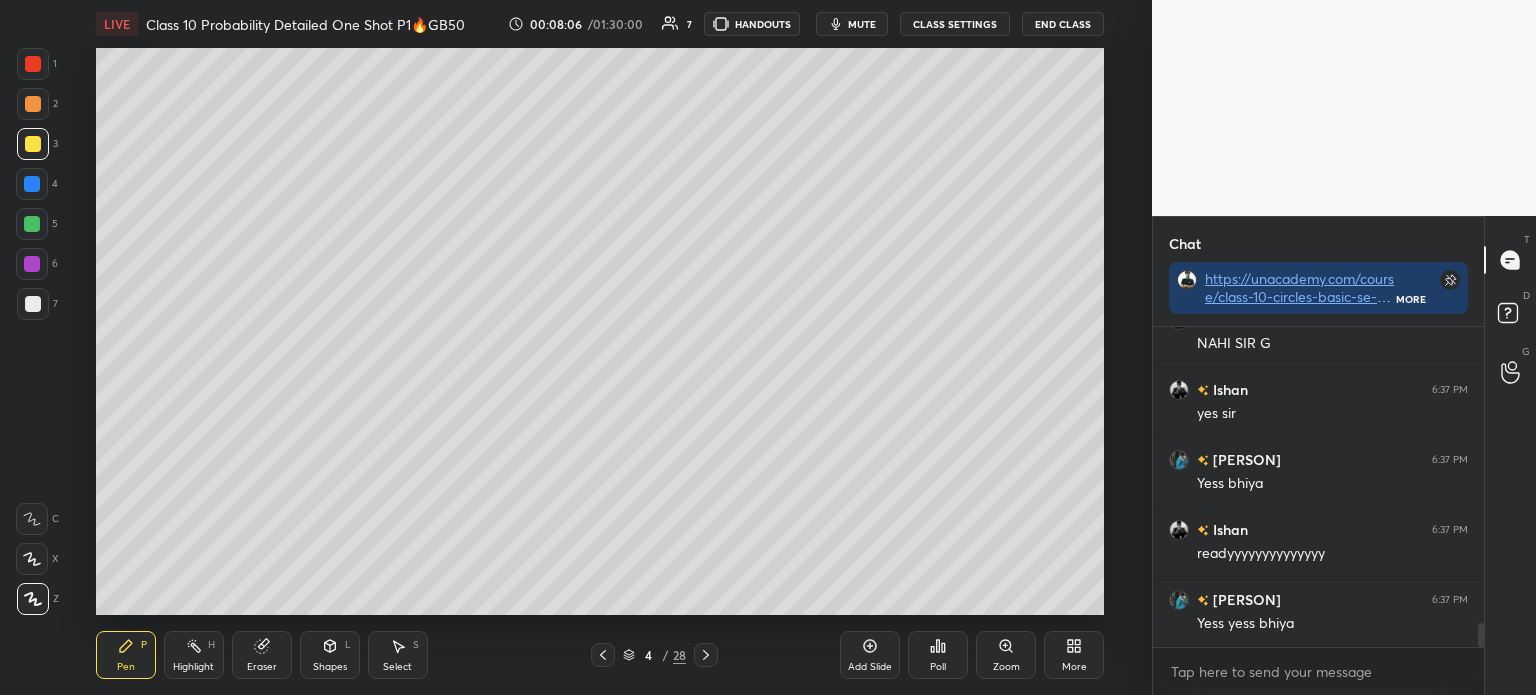 click at bounding box center (33, 304) 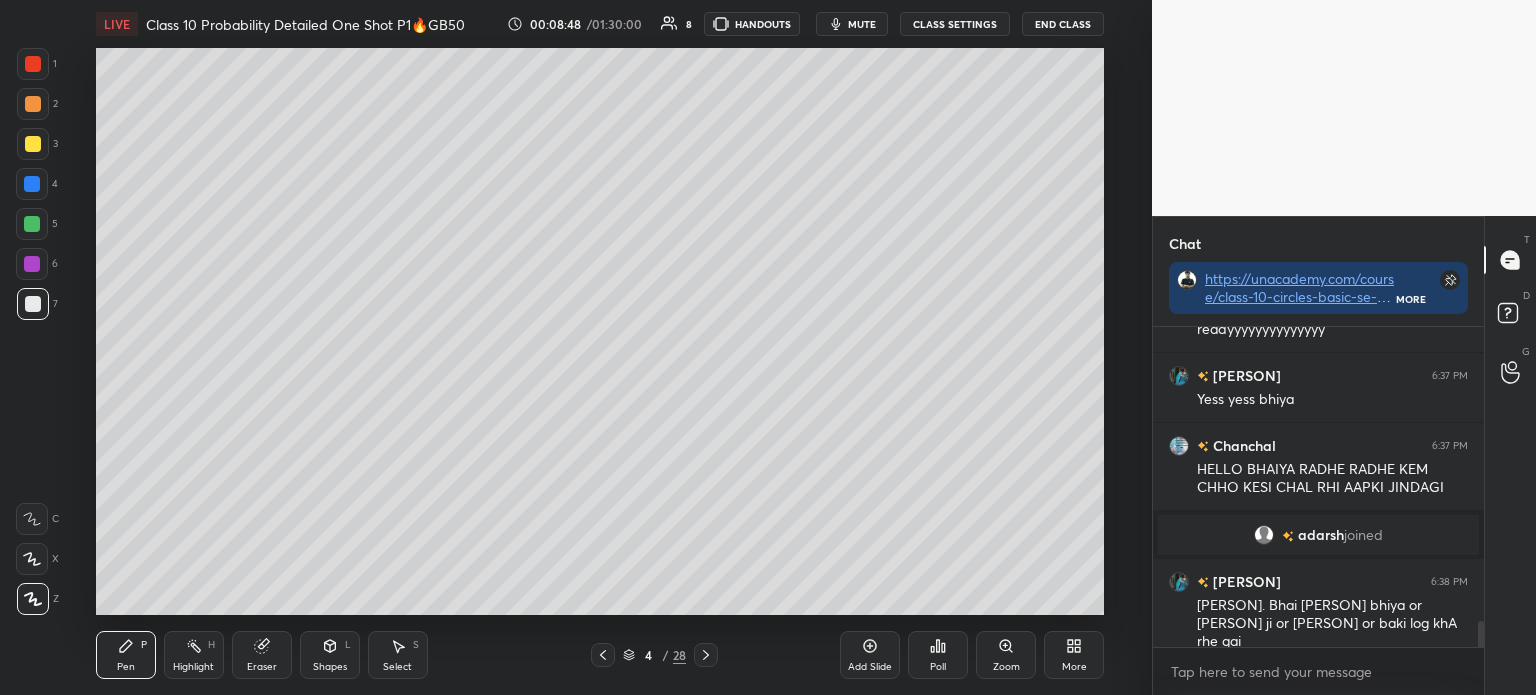scroll, scrollTop: 3625, scrollLeft: 0, axis: vertical 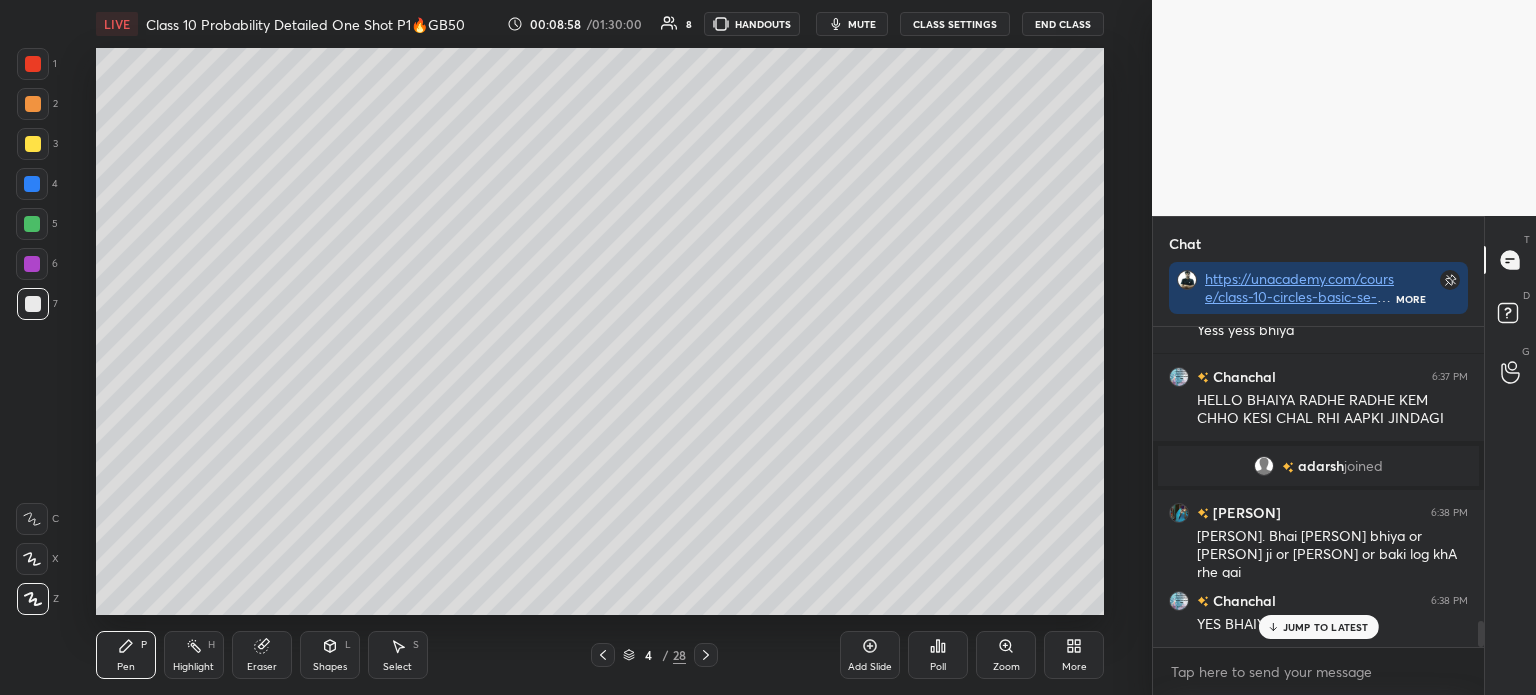 click at bounding box center (33, 144) 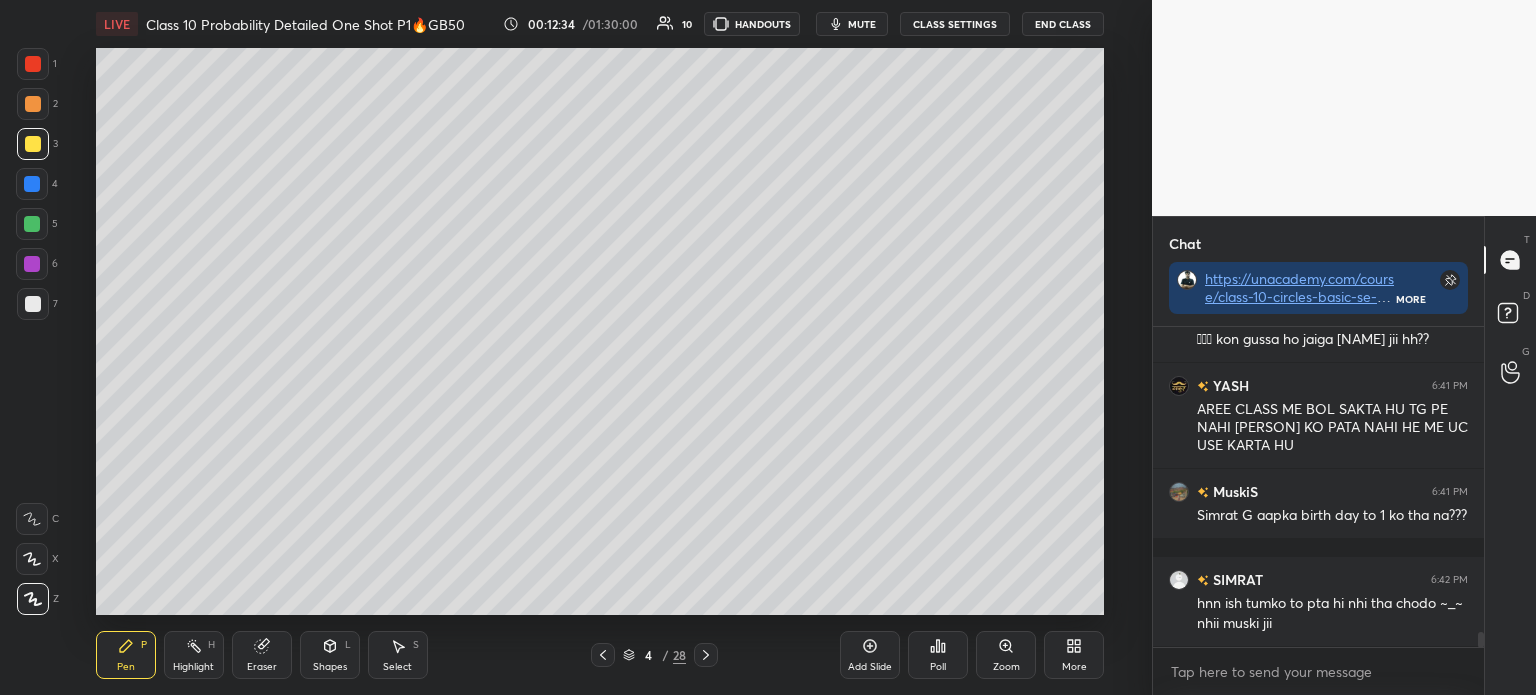 scroll, scrollTop: 6348, scrollLeft: 0, axis: vertical 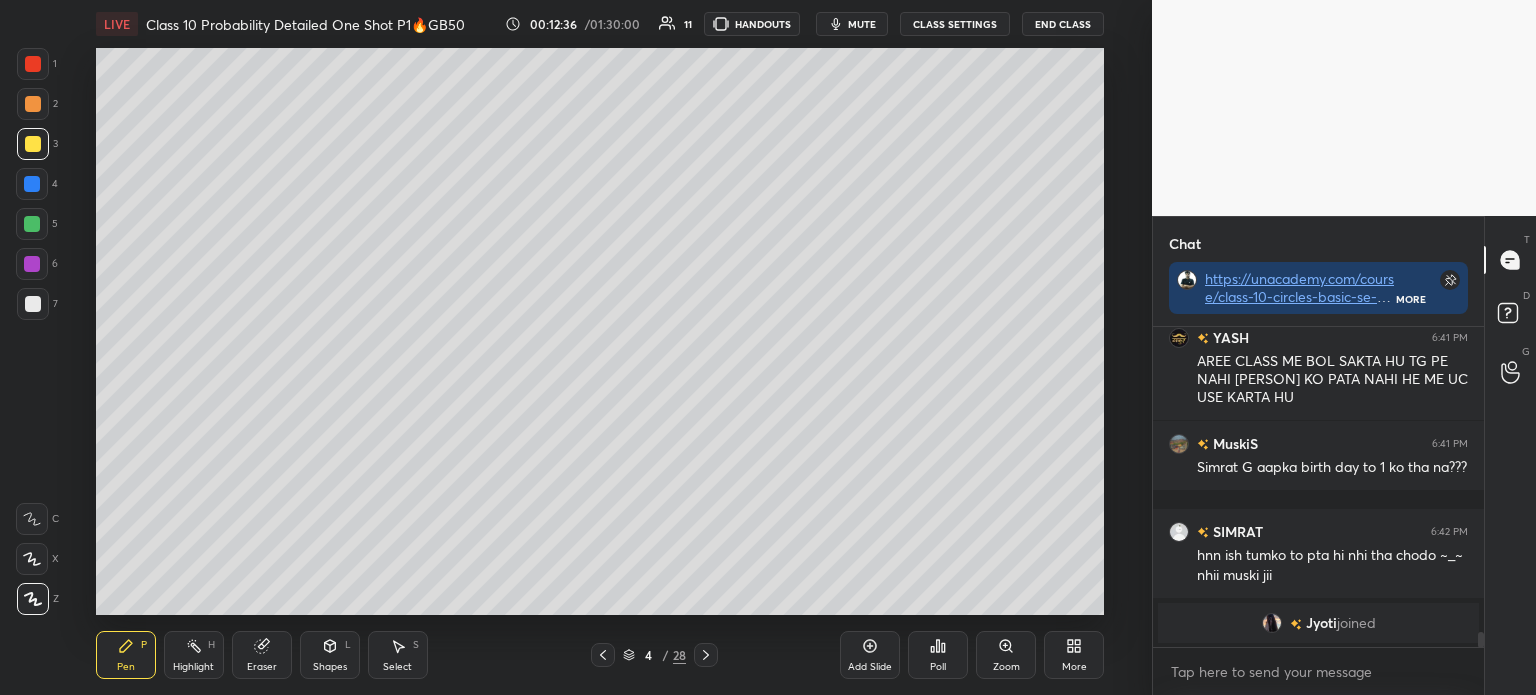 click 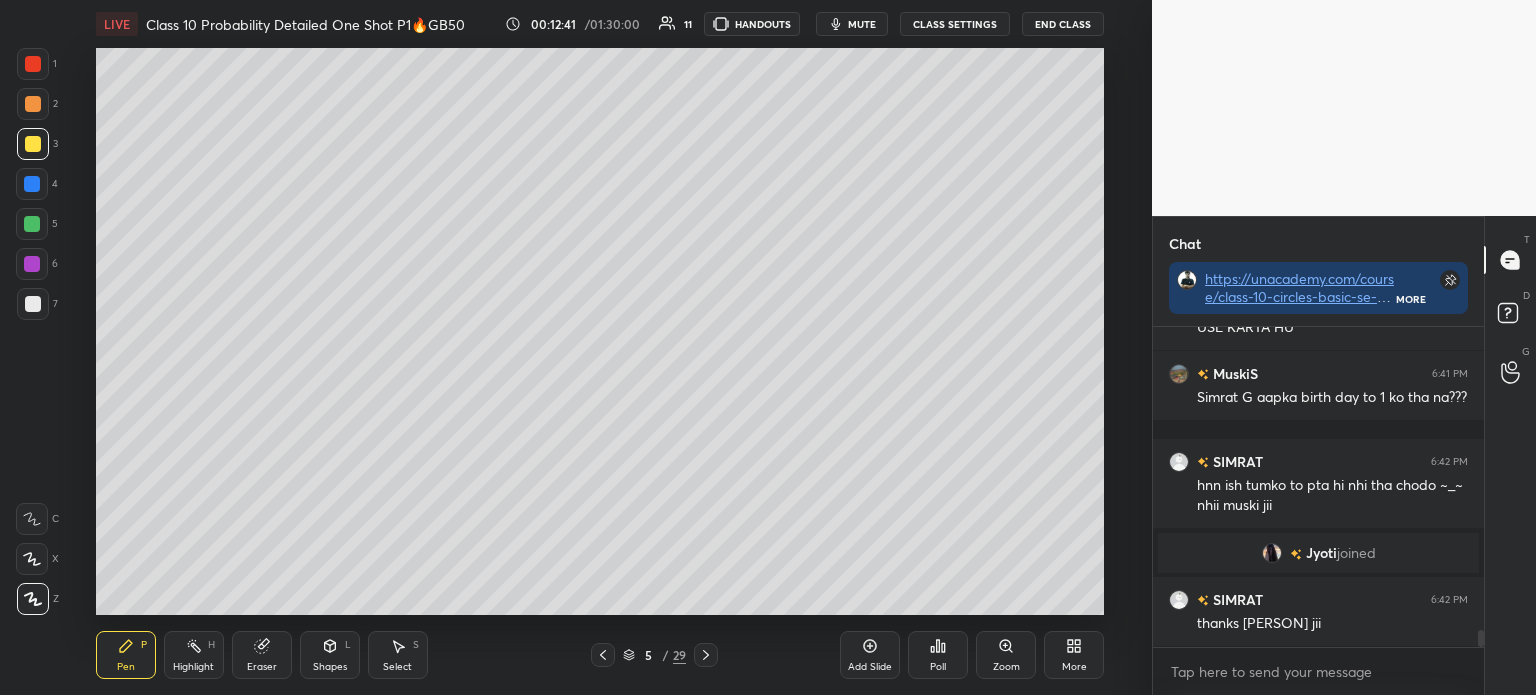 scroll, scrollTop: 5613, scrollLeft: 0, axis: vertical 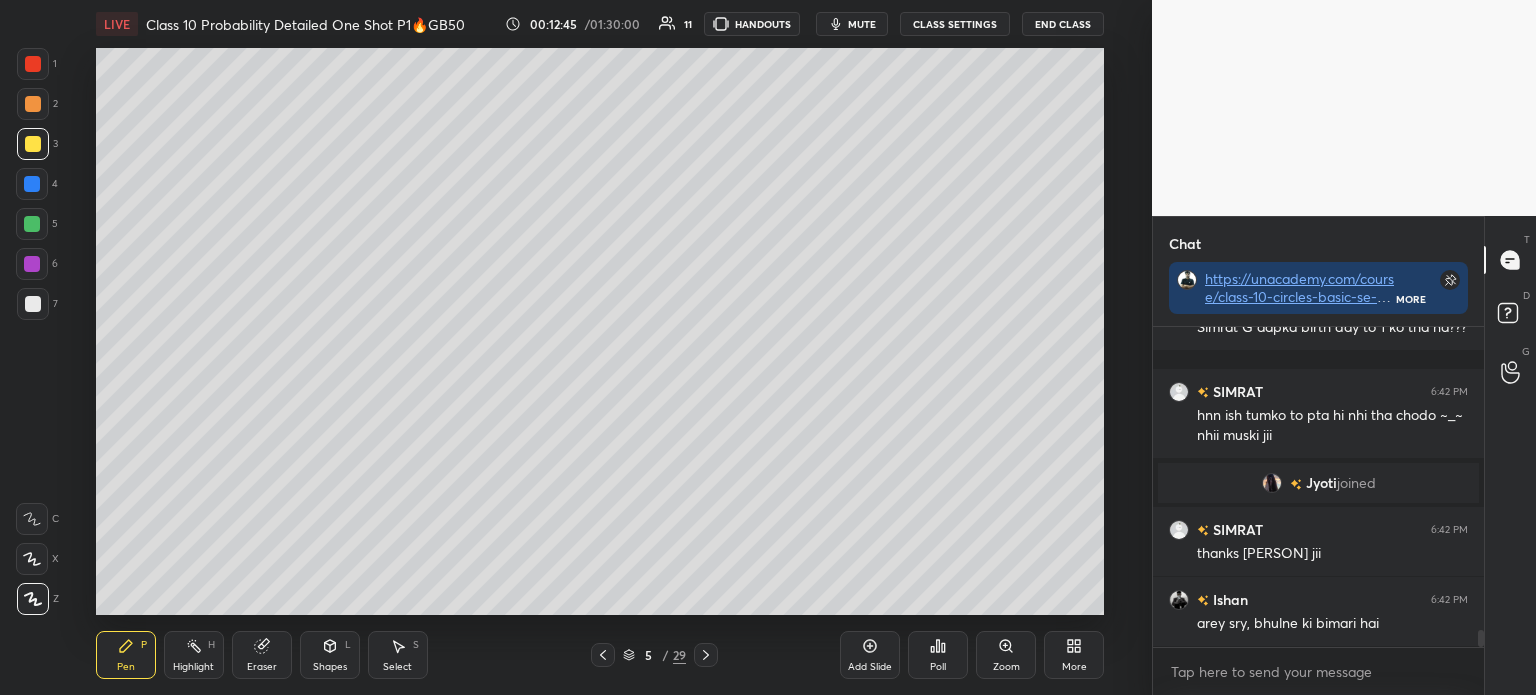 click at bounding box center (33, 144) 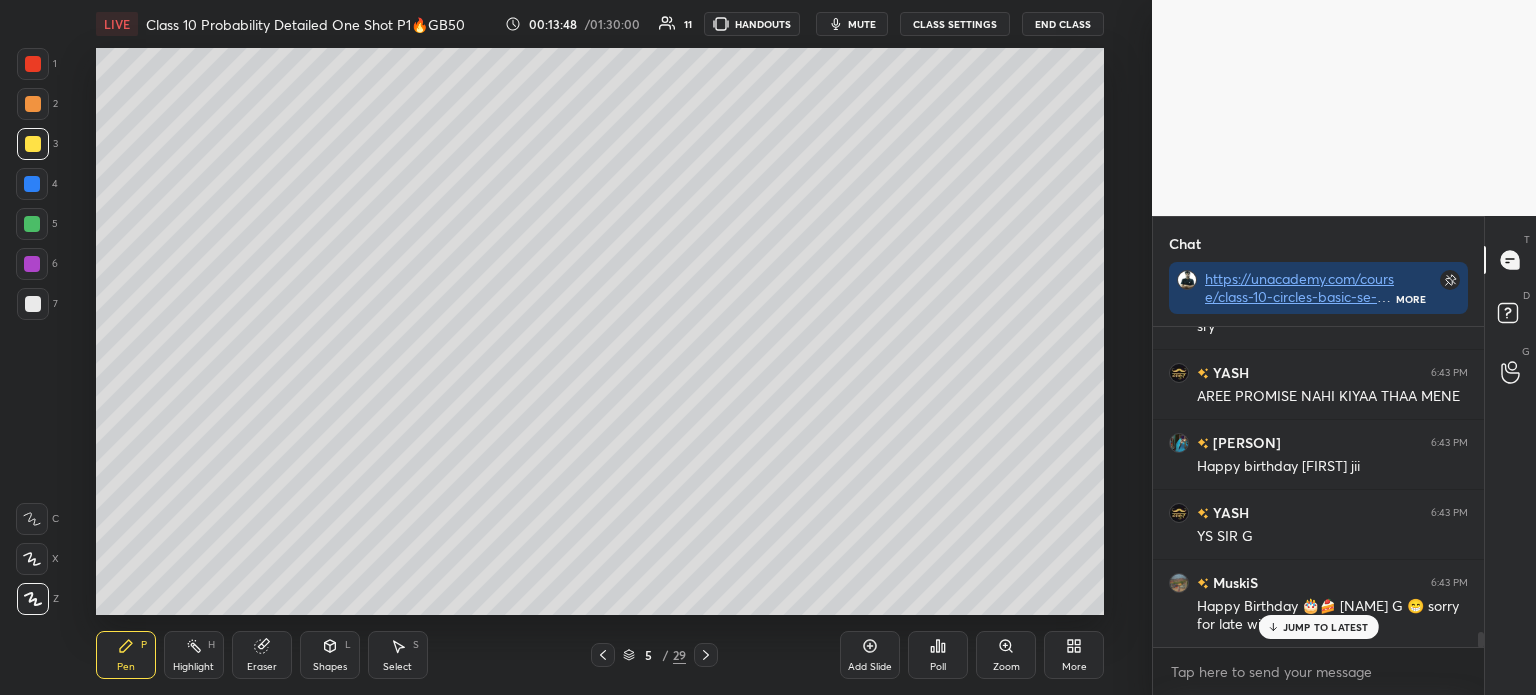 scroll, scrollTop: 6580, scrollLeft: 0, axis: vertical 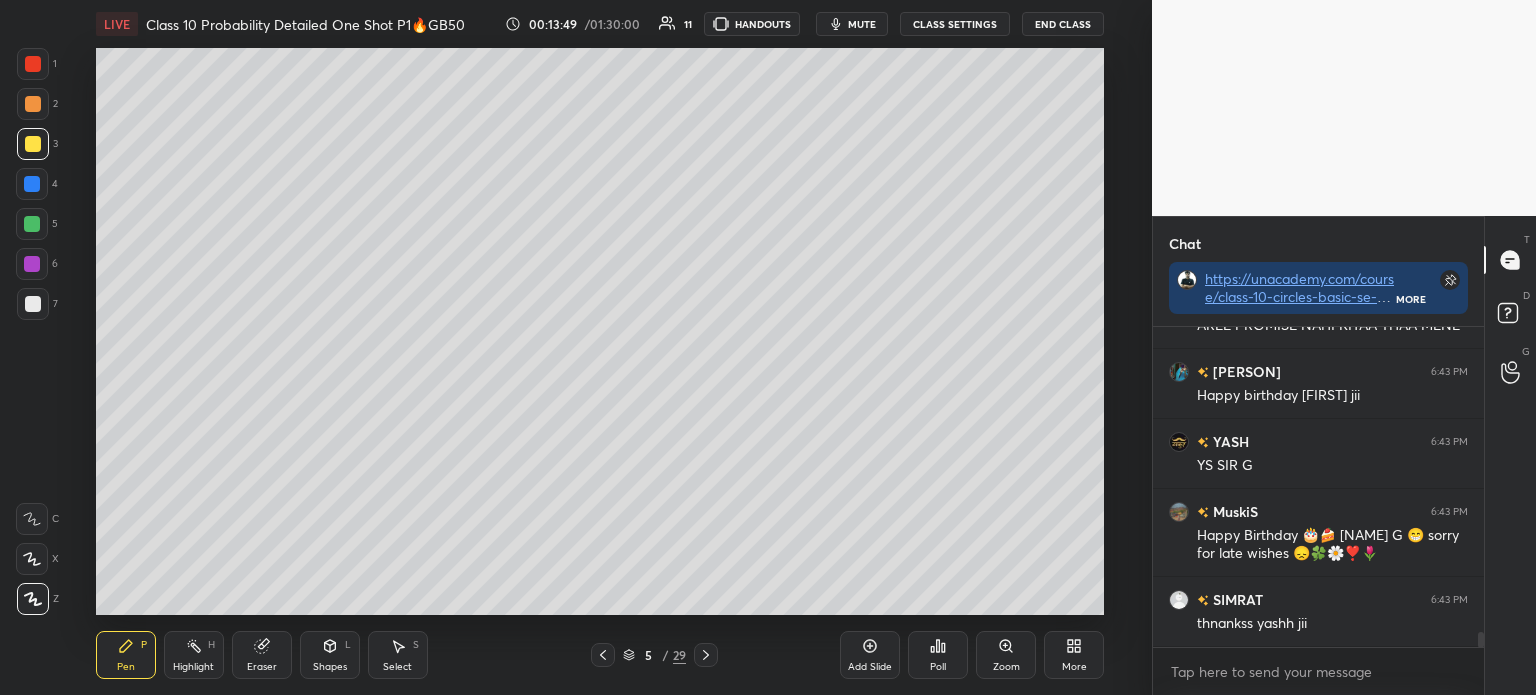 click at bounding box center [33, 304] 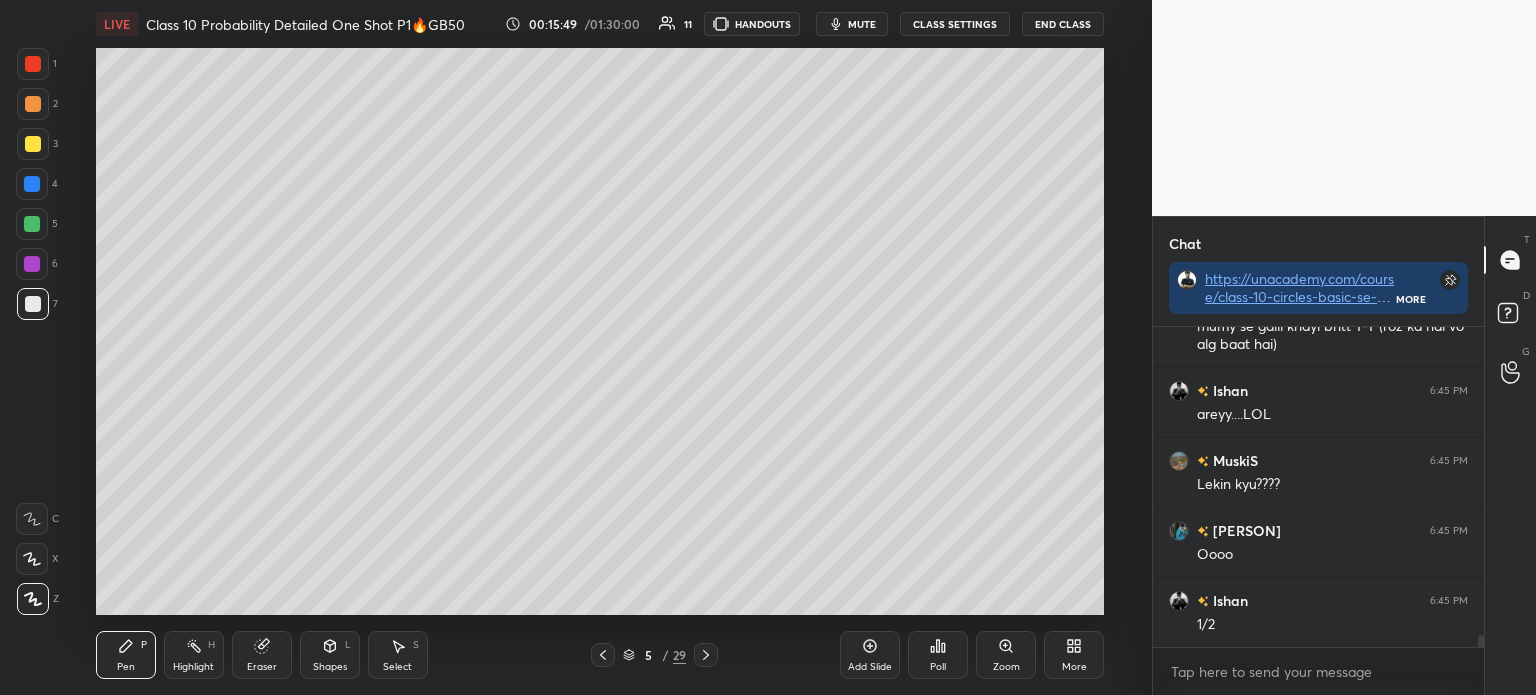 scroll, scrollTop: 8164, scrollLeft: 0, axis: vertical 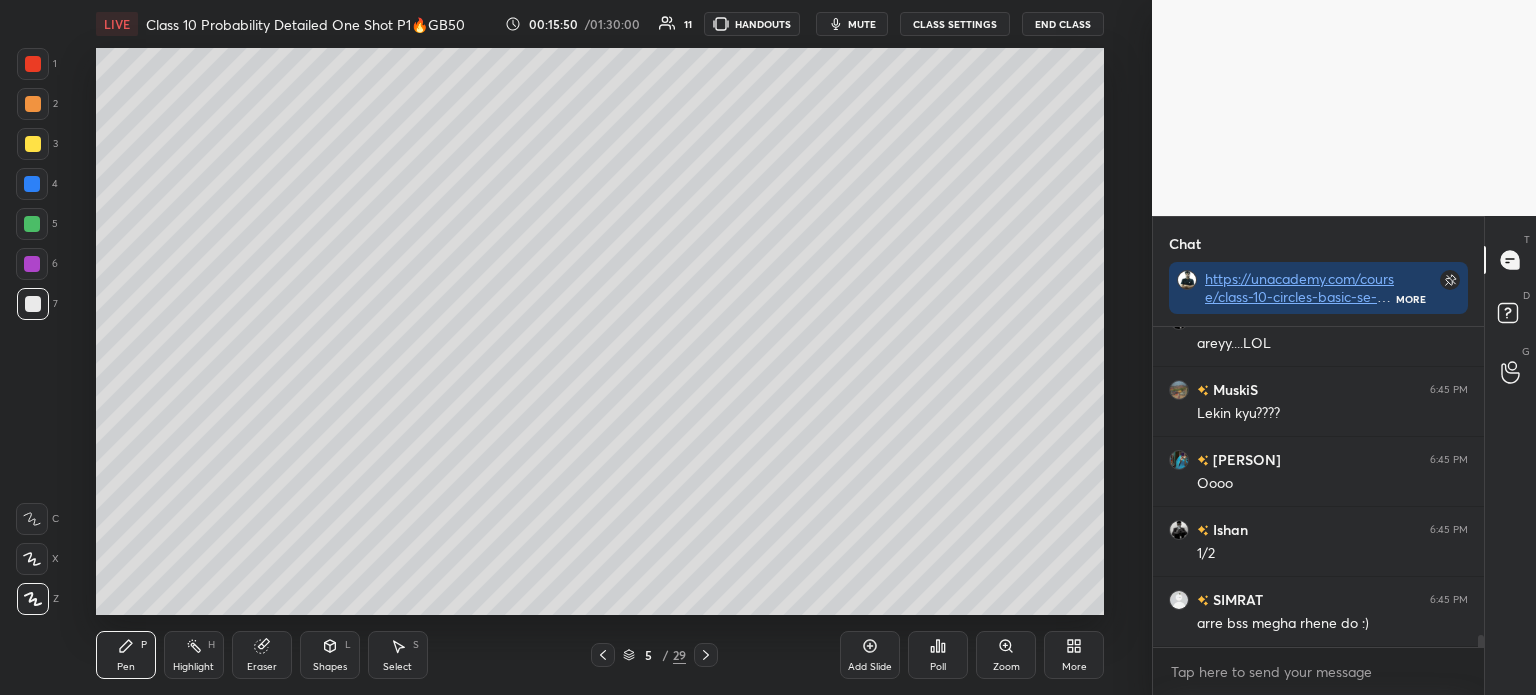 click on "Add Slide" at bounding box center [870, 655] 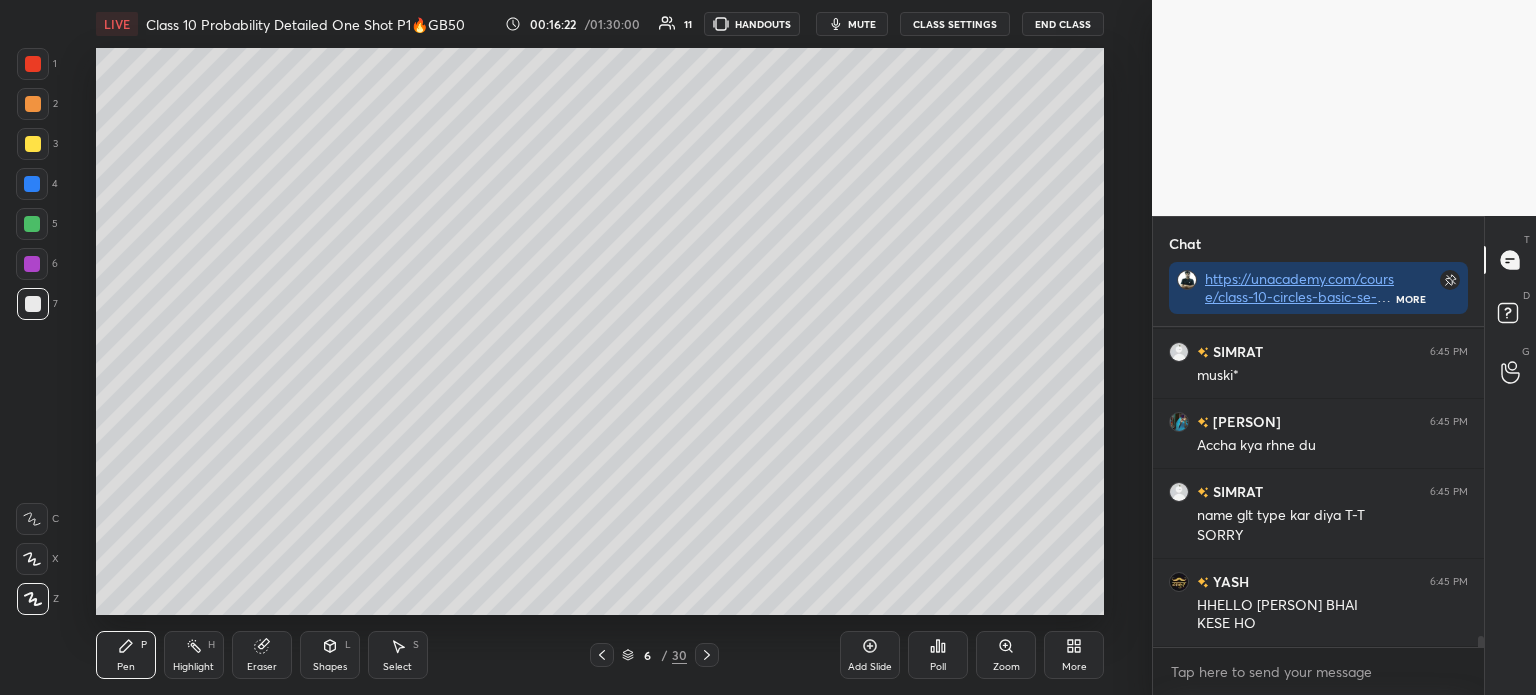 scroll, scrollTop: 8761, scrollLeft: 0, axis: vertical 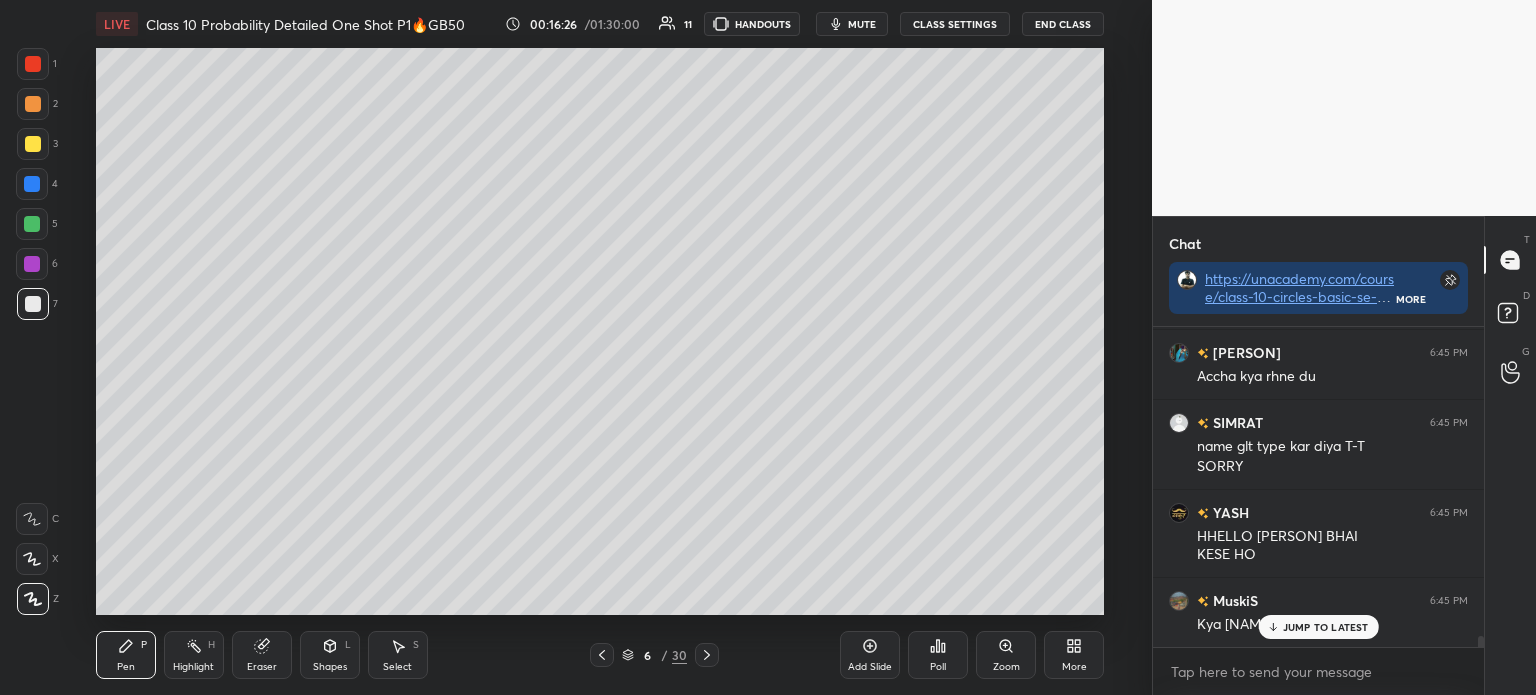 click at bounding box center [33, 104] 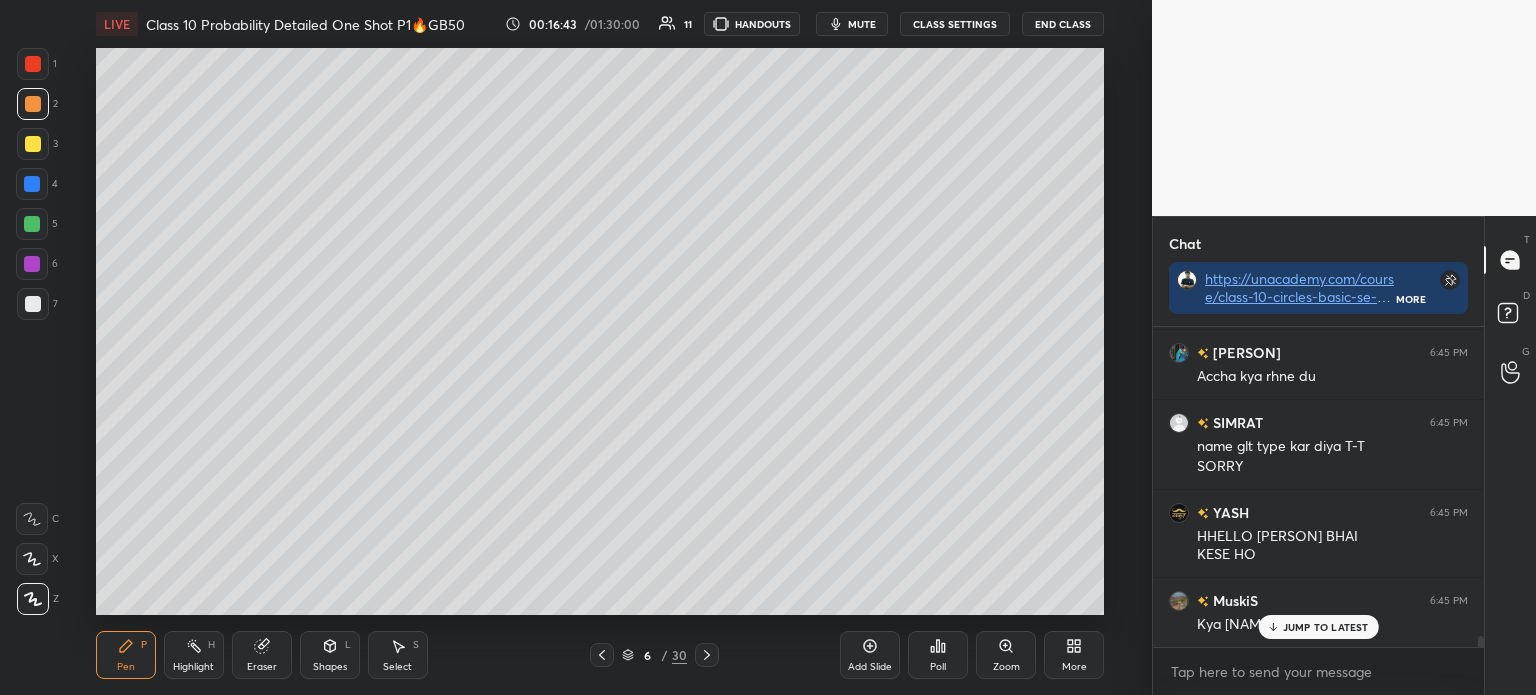 scroll, scrollTop: 8832, scrollLeft: 0, axis: vertical 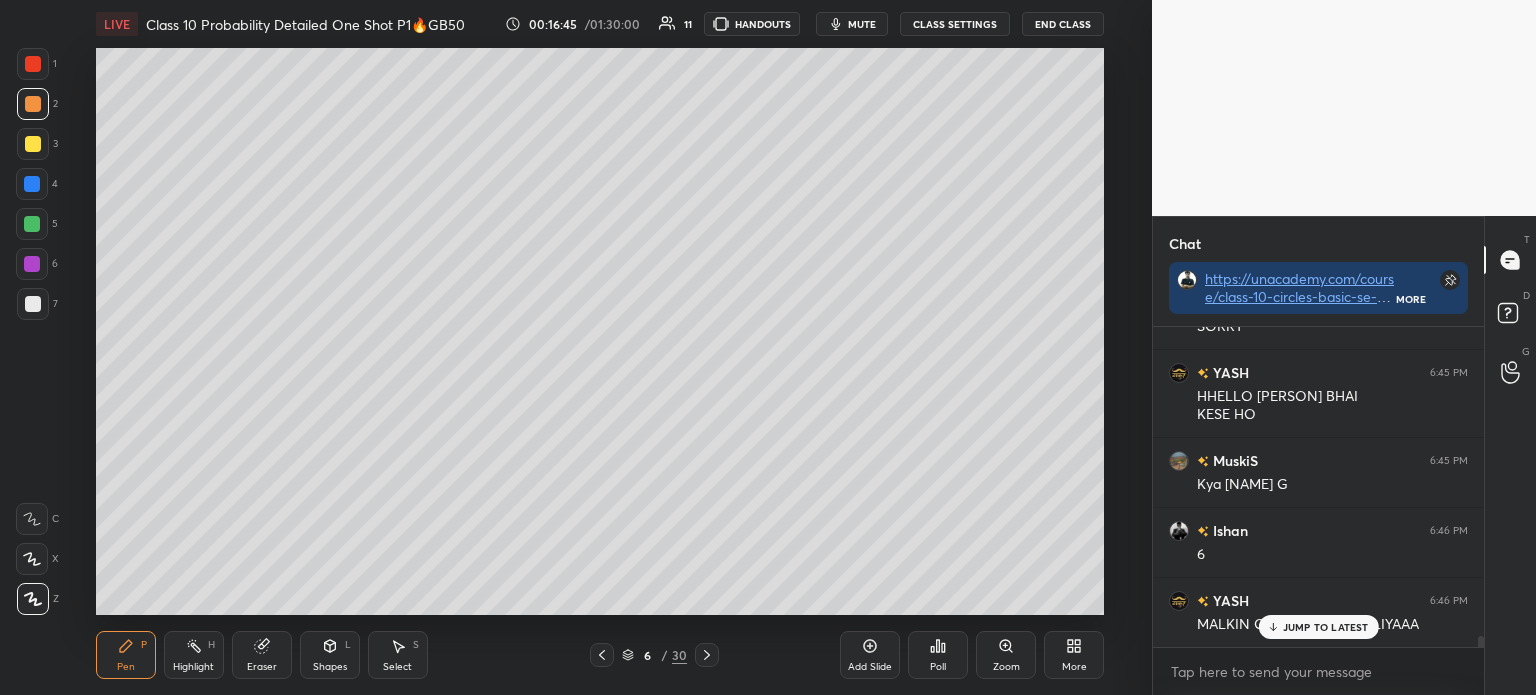 click at bounding box center (33, 304) 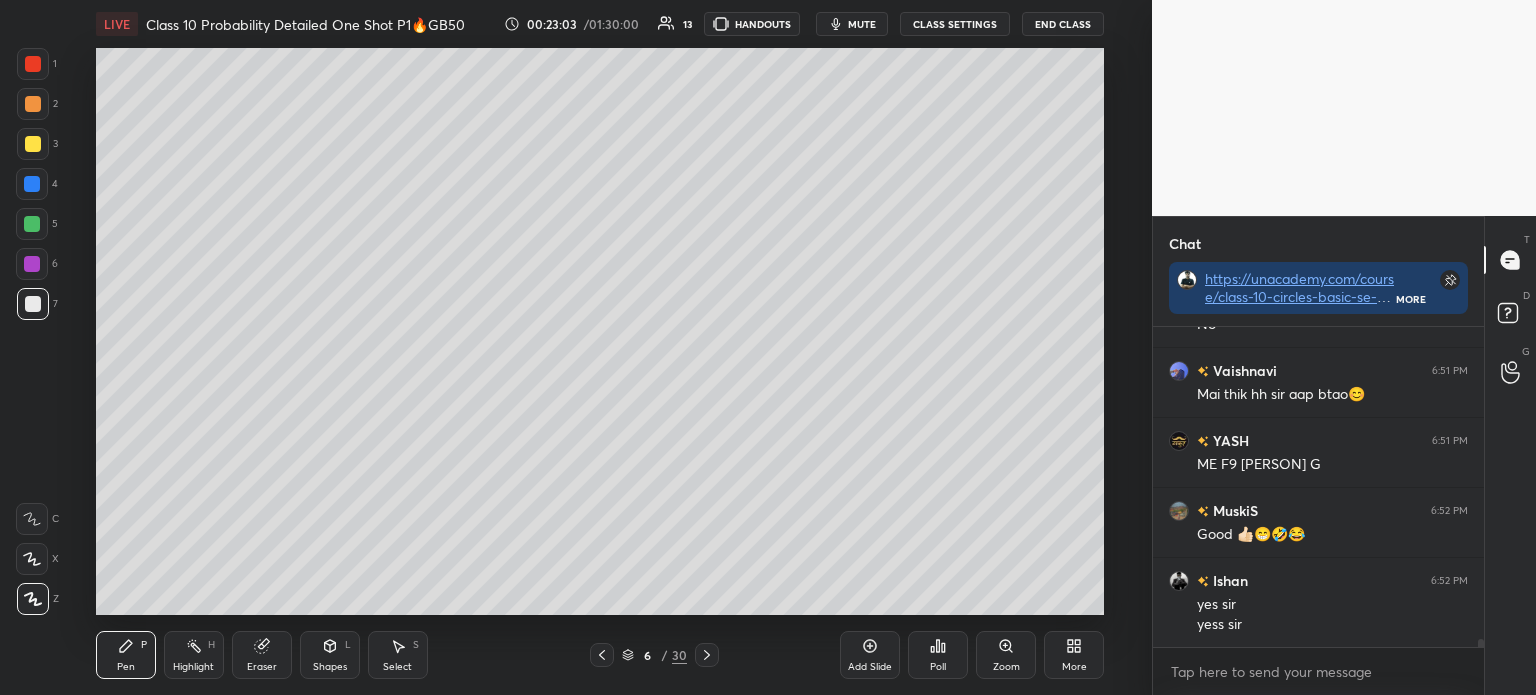 scroll, scrollTop: 11824, scrollLeft: 0, axis: vertical 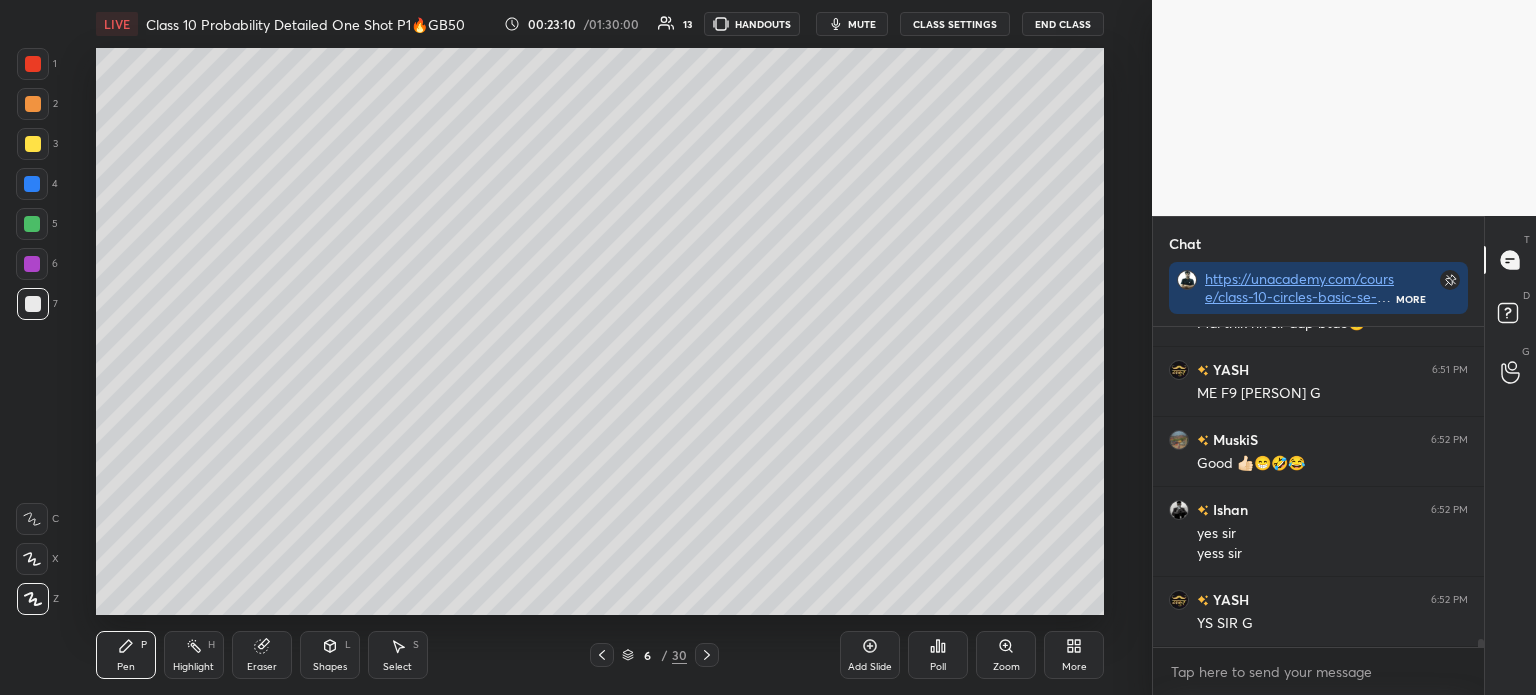 click on "Add Slide" at bounding box center (870, 655) 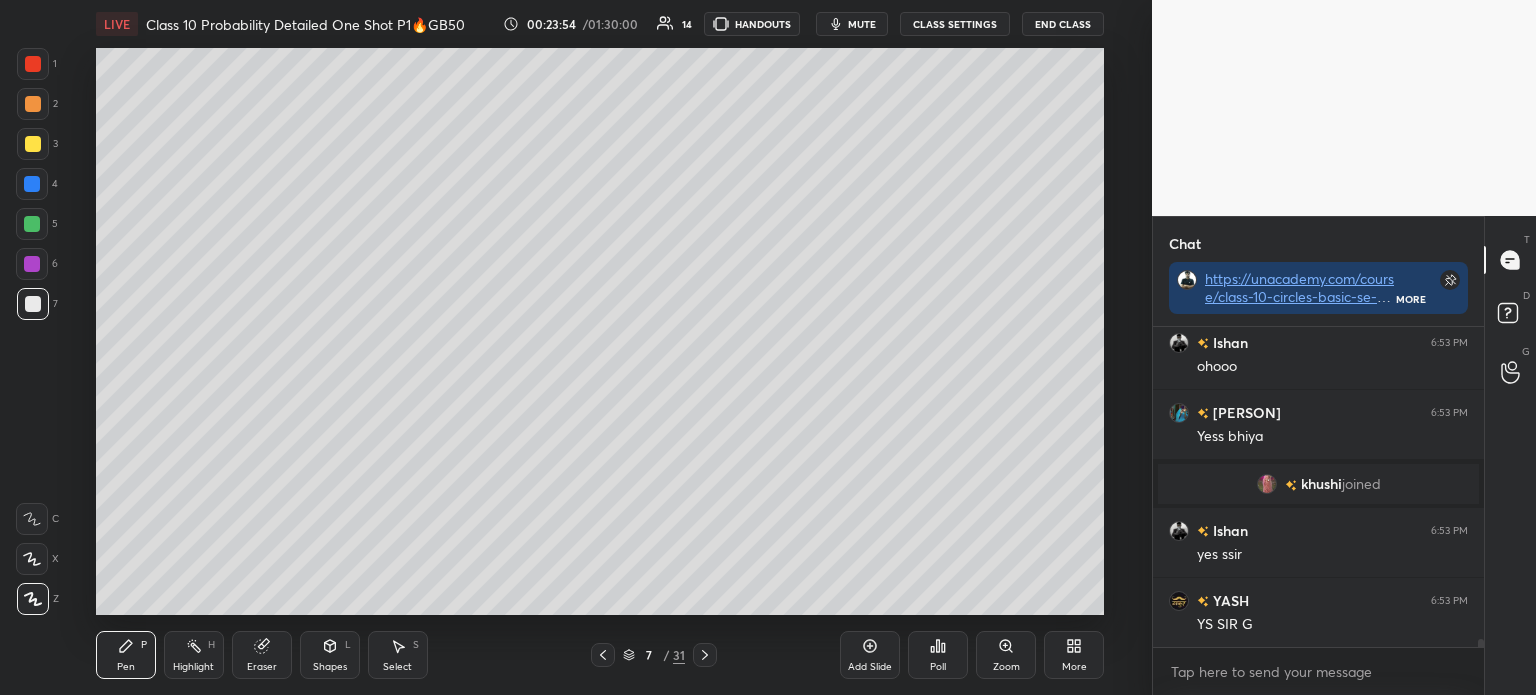 scroll, scrollTop: 11868, scrollLeft: 0, axis: vertical 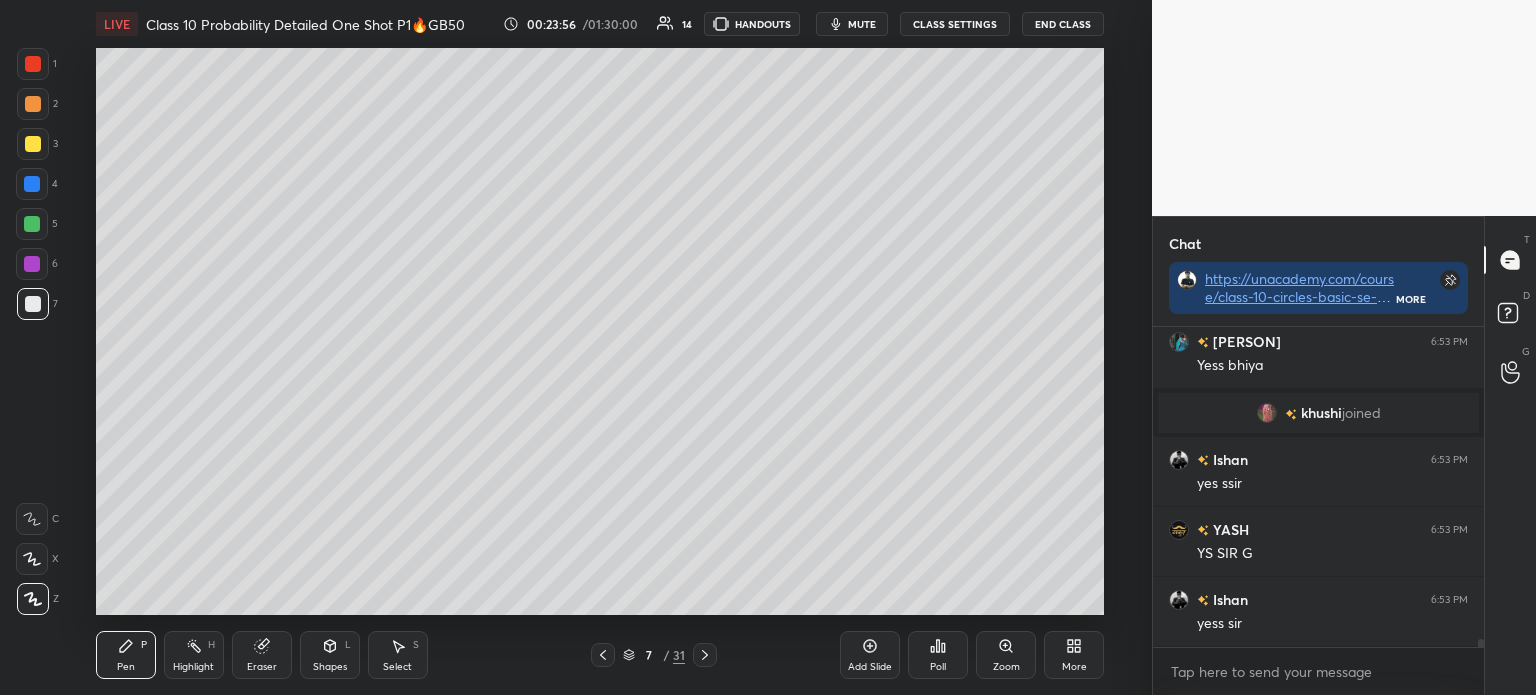 click 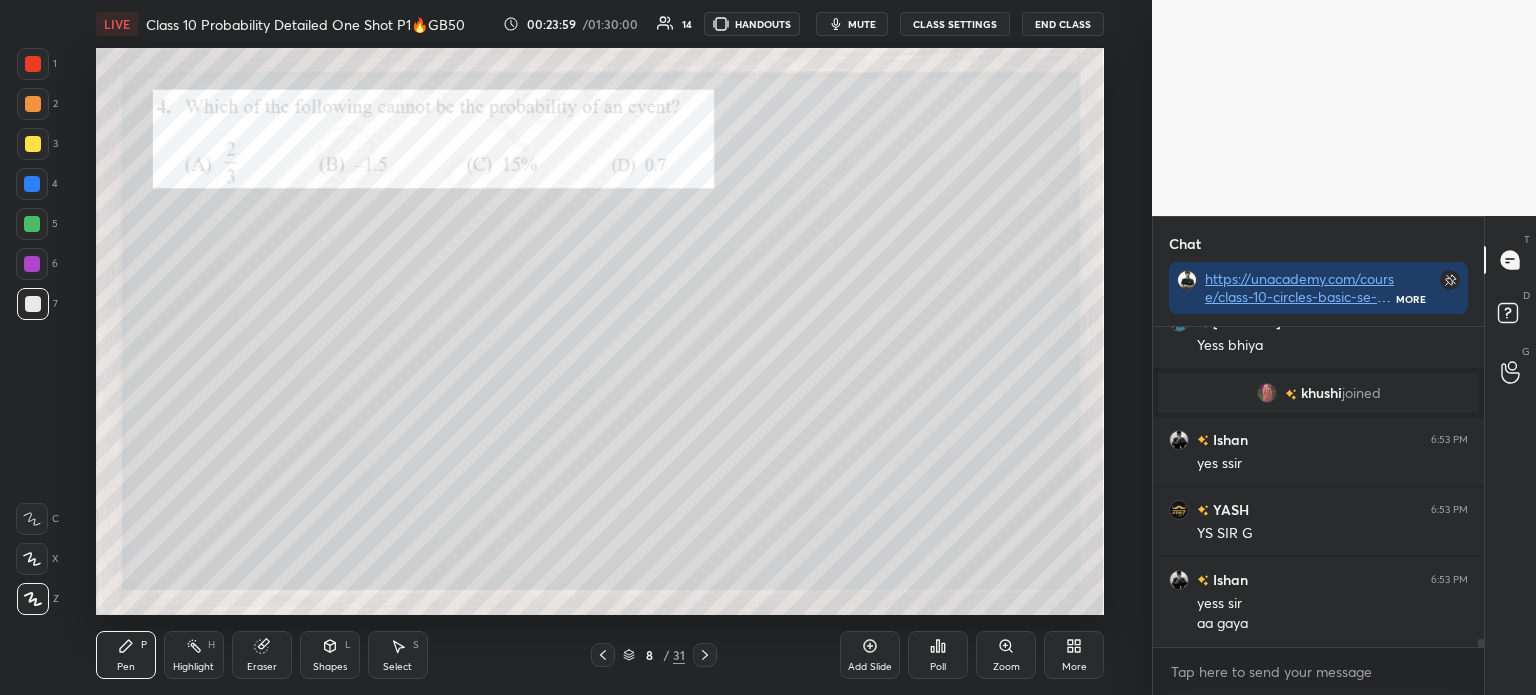scroll, scrollTop: 11957, scrollLeft: 0, axis: vertical 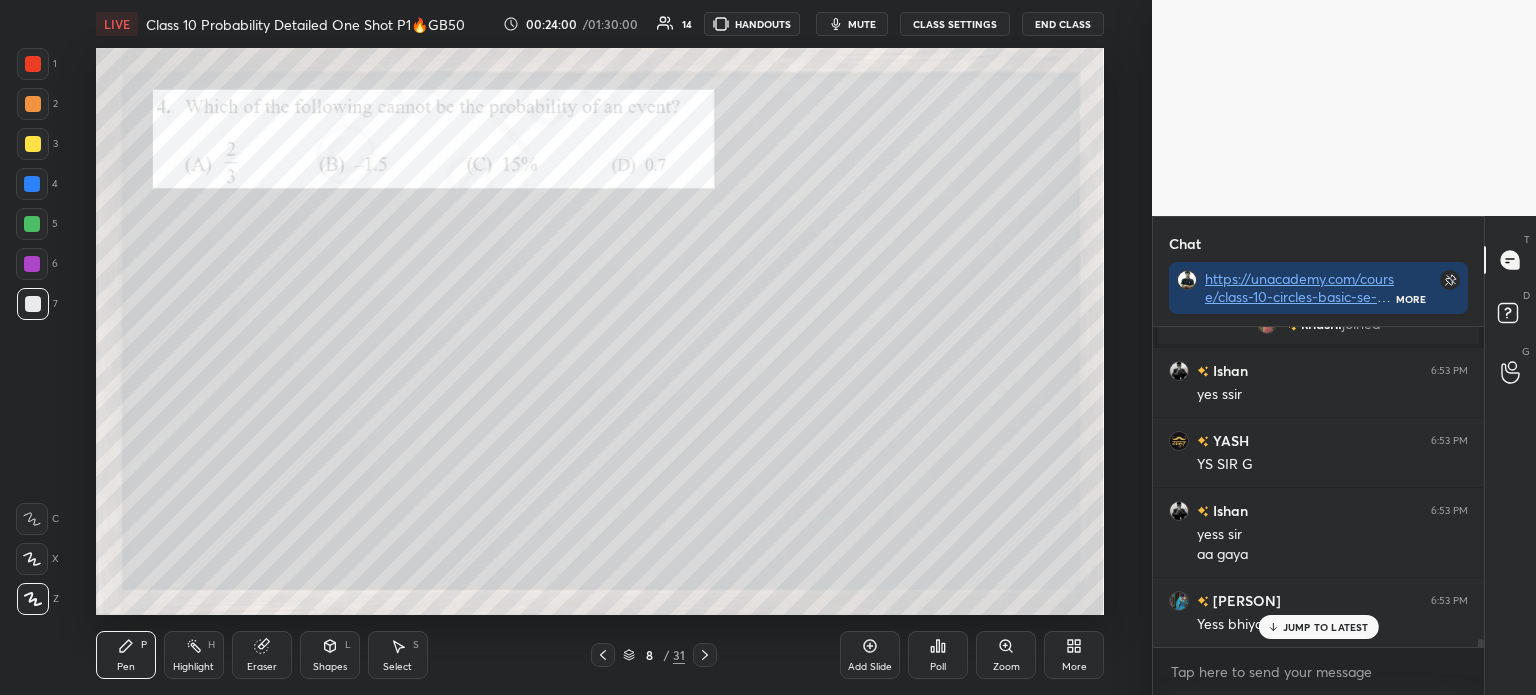 click on "Poll" at bounding box center (938, 655) 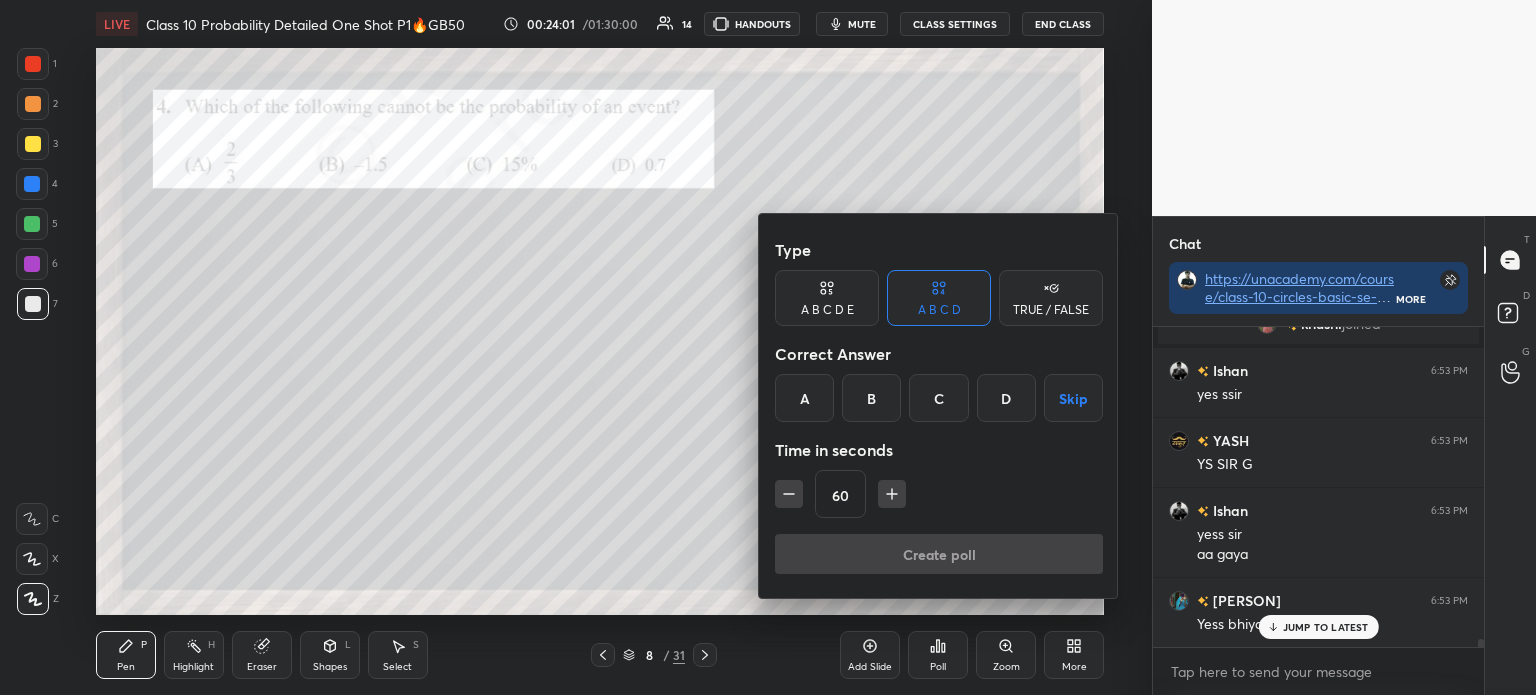 click on "B" at bounding box center (871, 398) 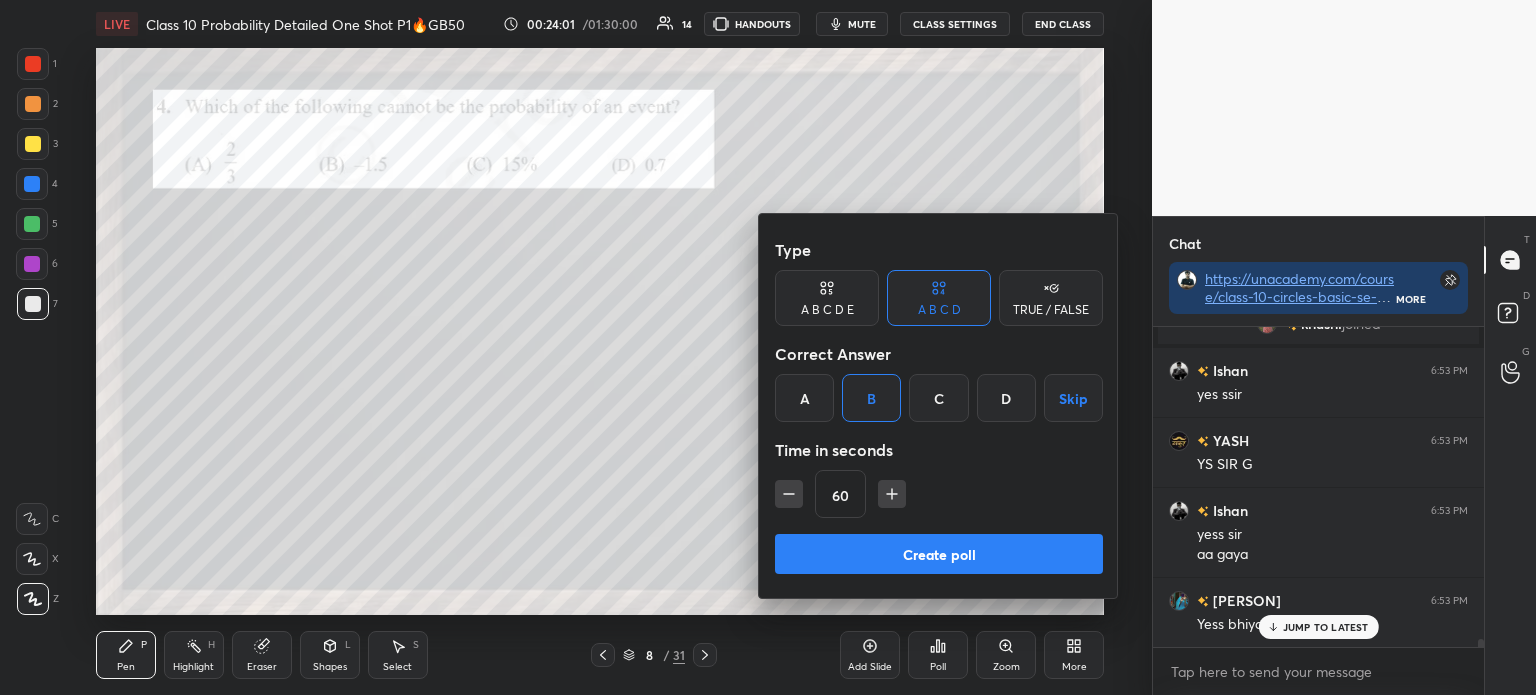 click on "Create poll" at bounding box center [939, 554] 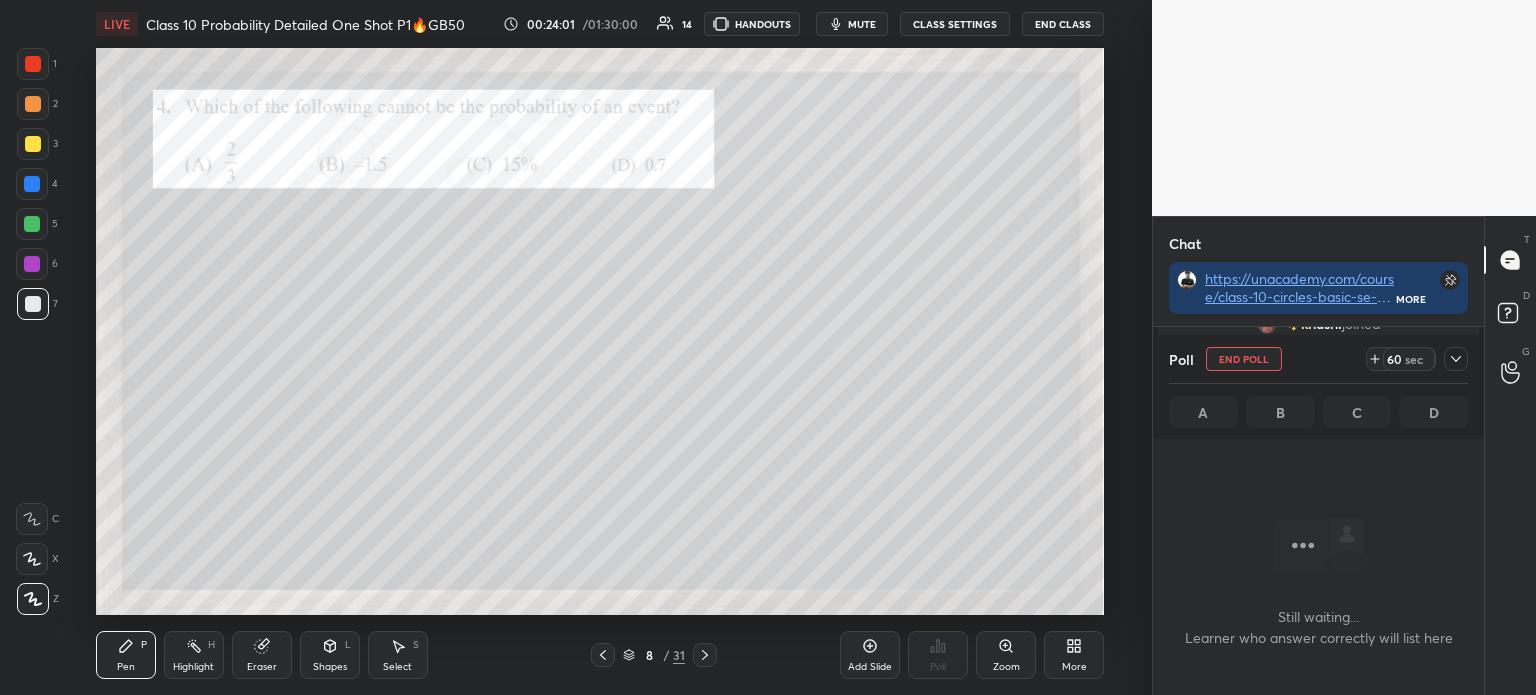 scroll, scrollTop: 105, scrollLeft: 325, axis: both 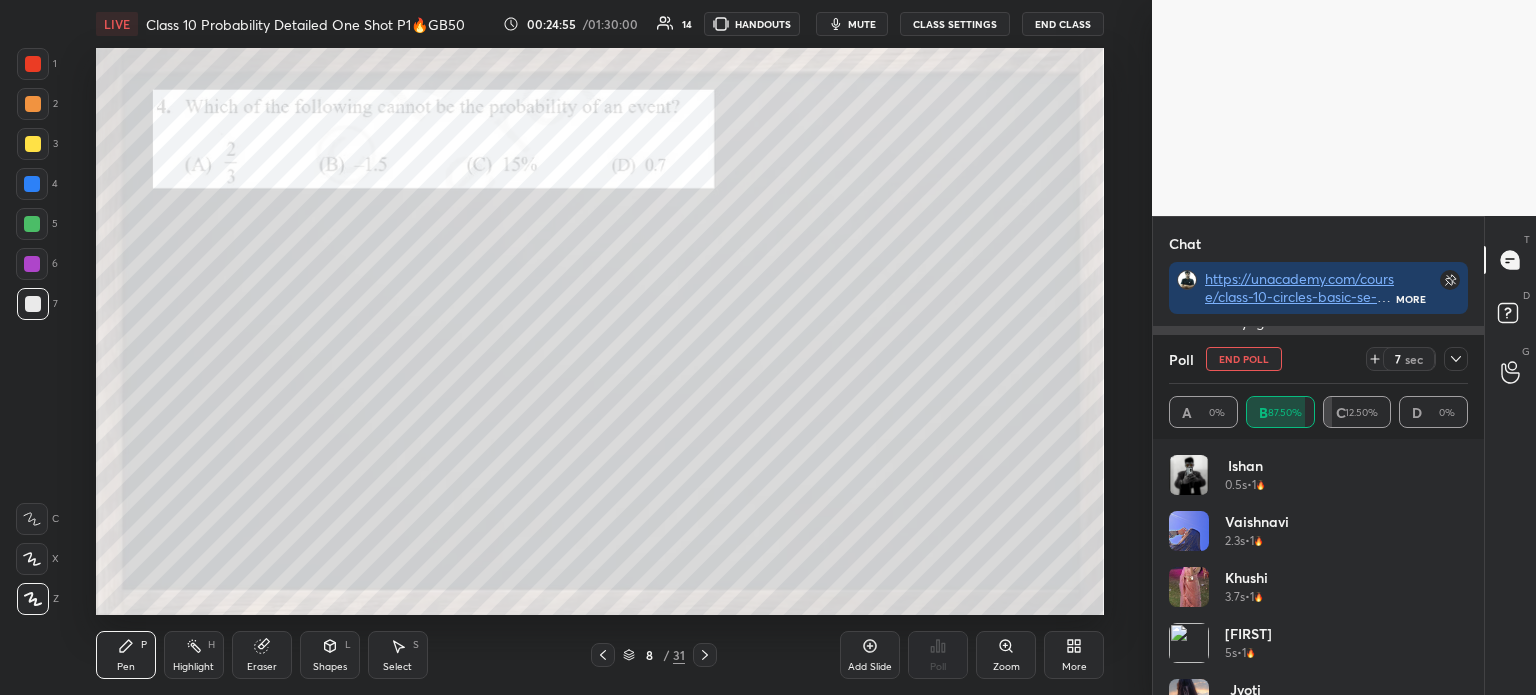 click at bounding box center (1456, 359) 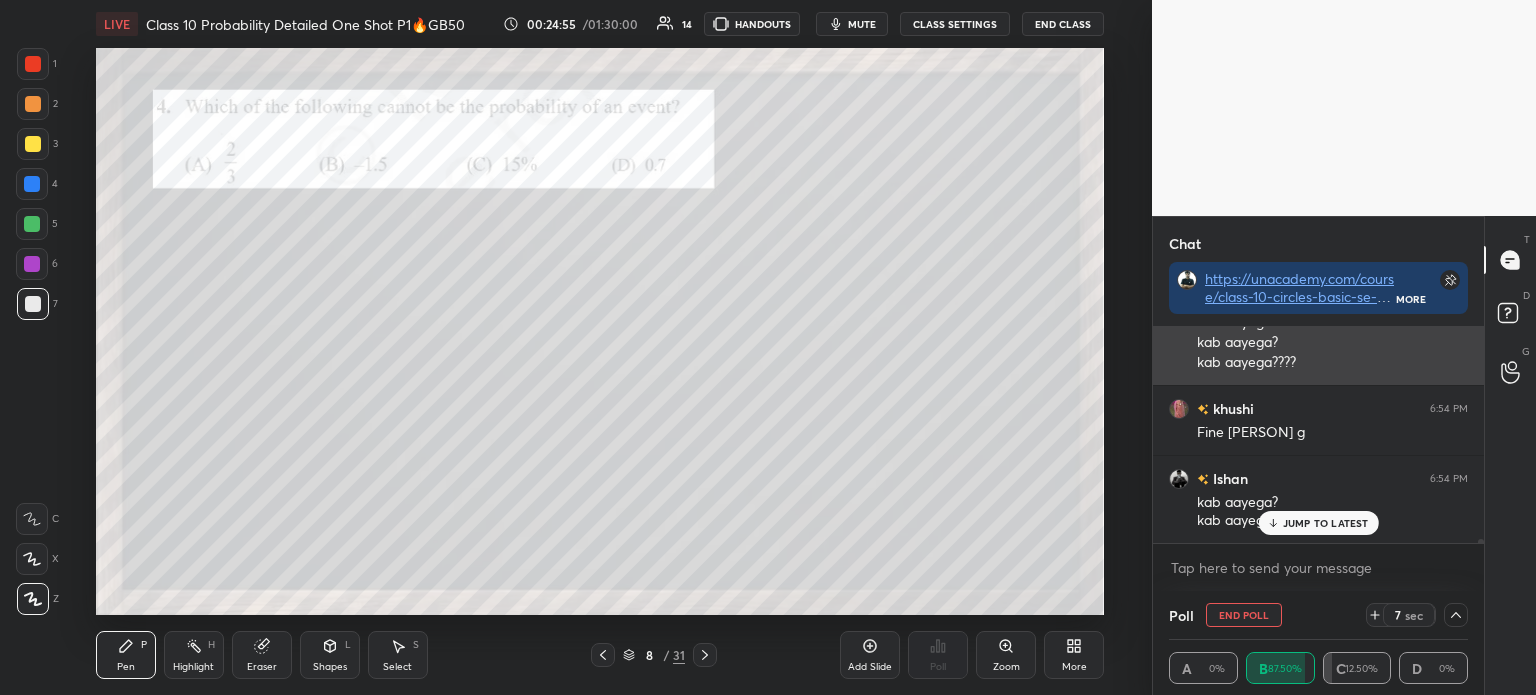 scroll, scrollTop: 131, scrollLeft: 293, axis: both 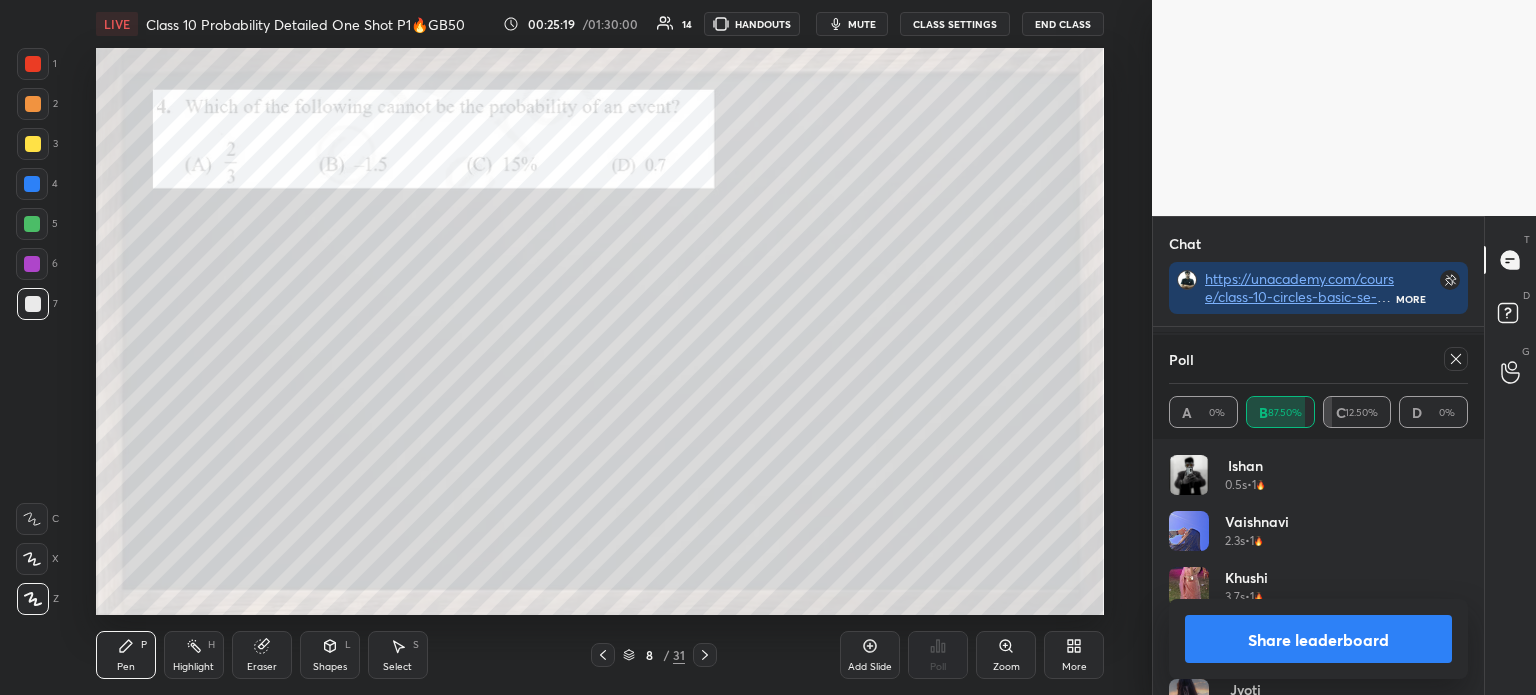 click on "Share leaderboard" at bounding box center [1318, 639] 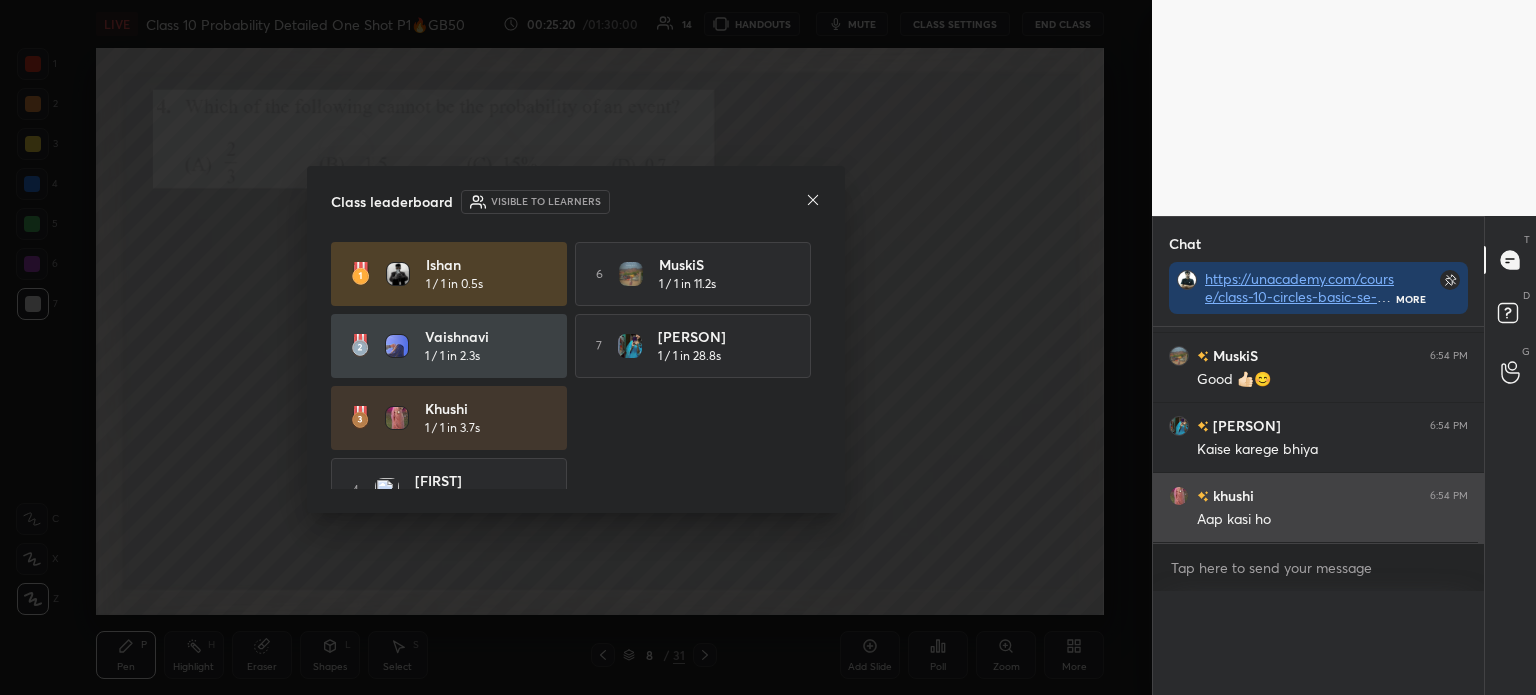 scroll, scrollTop: 0, scrollLeft: 0, axis: both 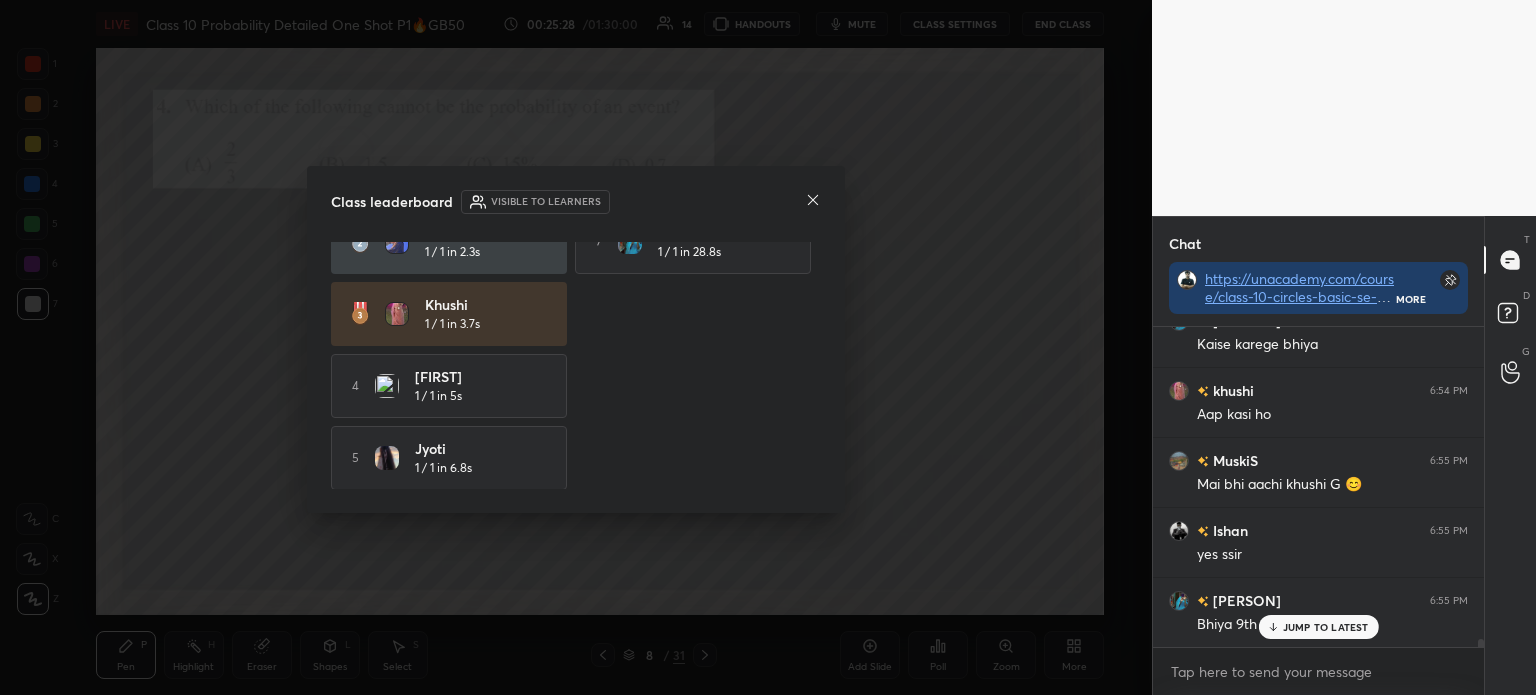 click 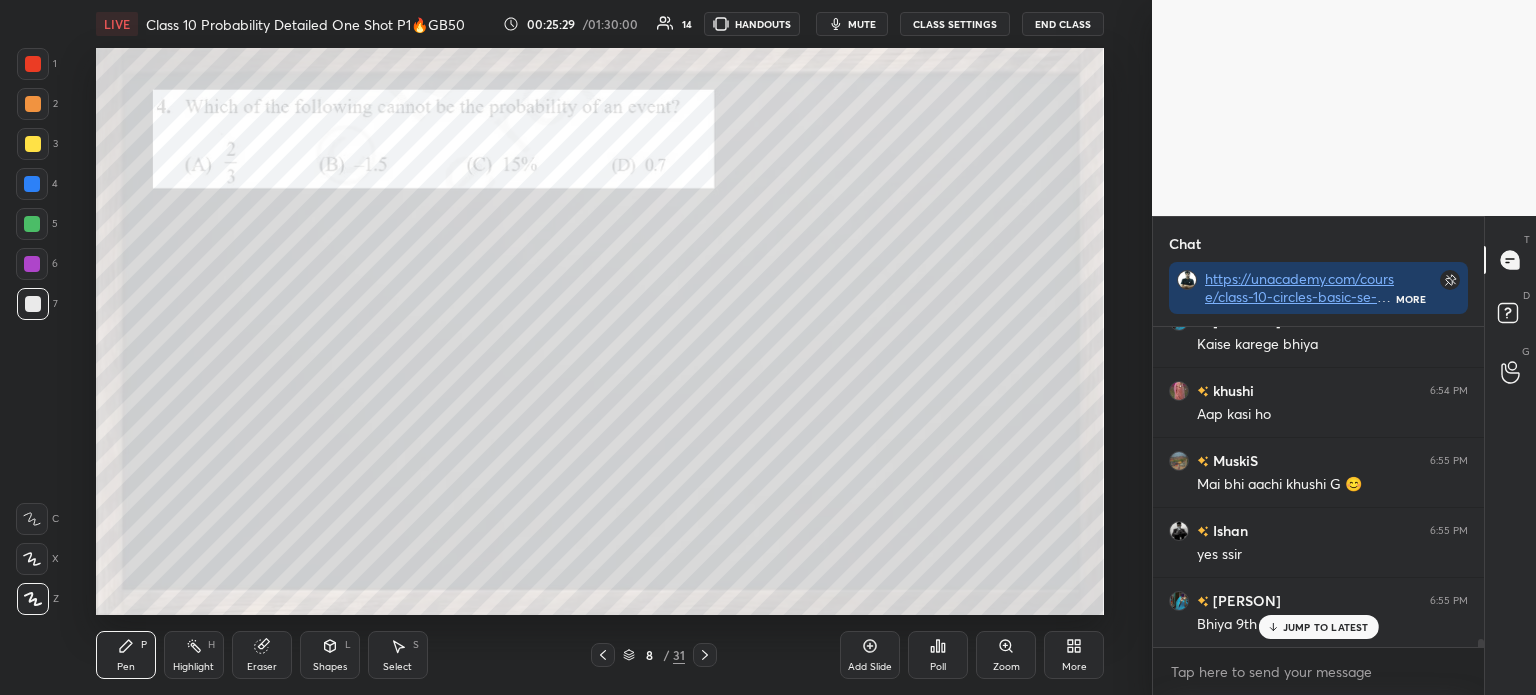click at bounding box center [33, 144] 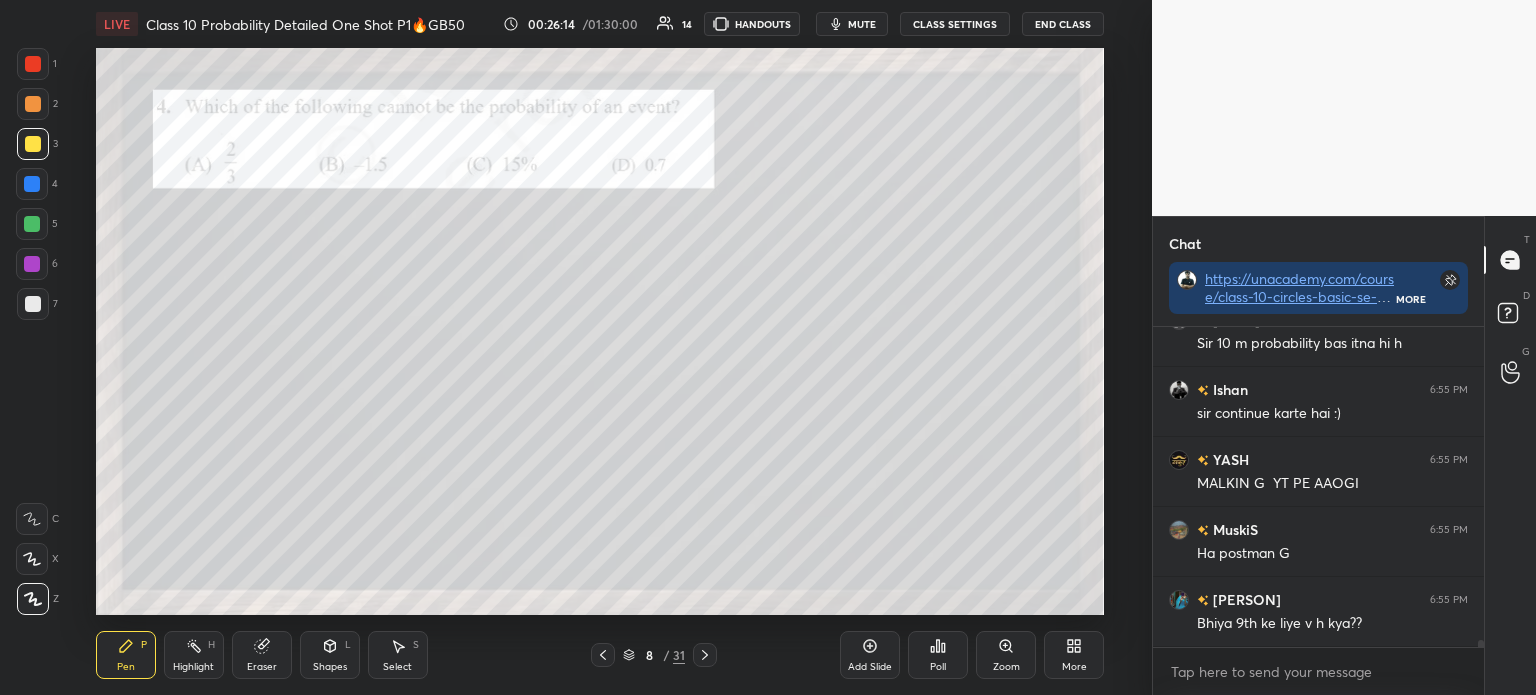 click 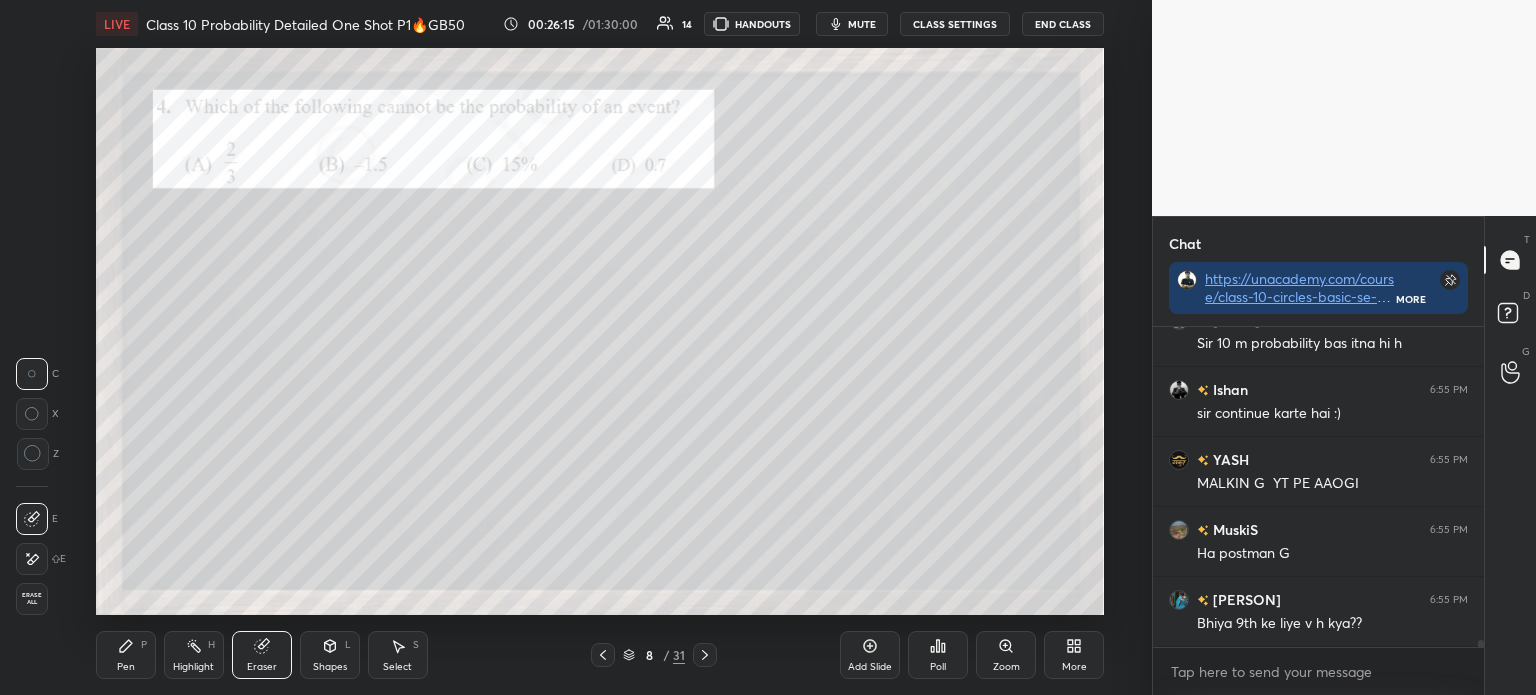 click 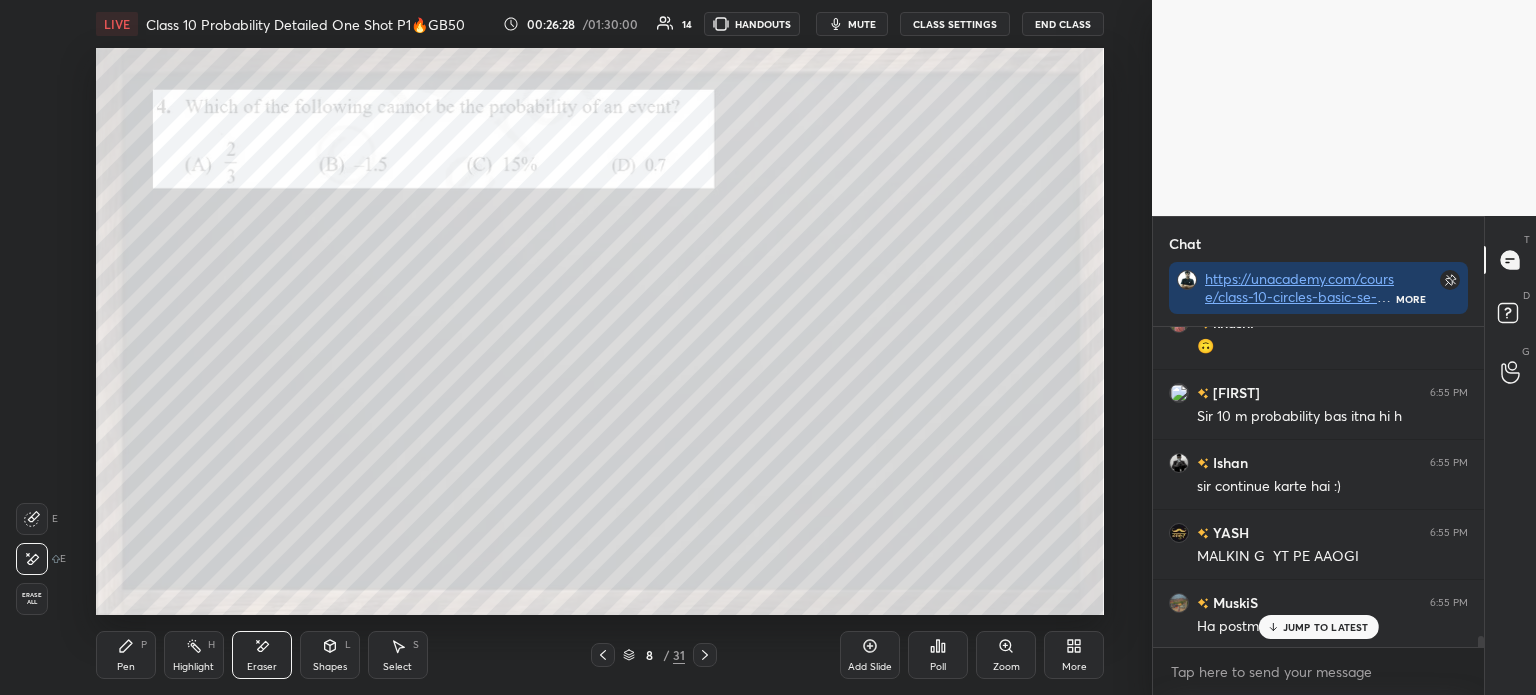scroll, scrollTop: 13376, scrollLeft: 0, axis: vertical 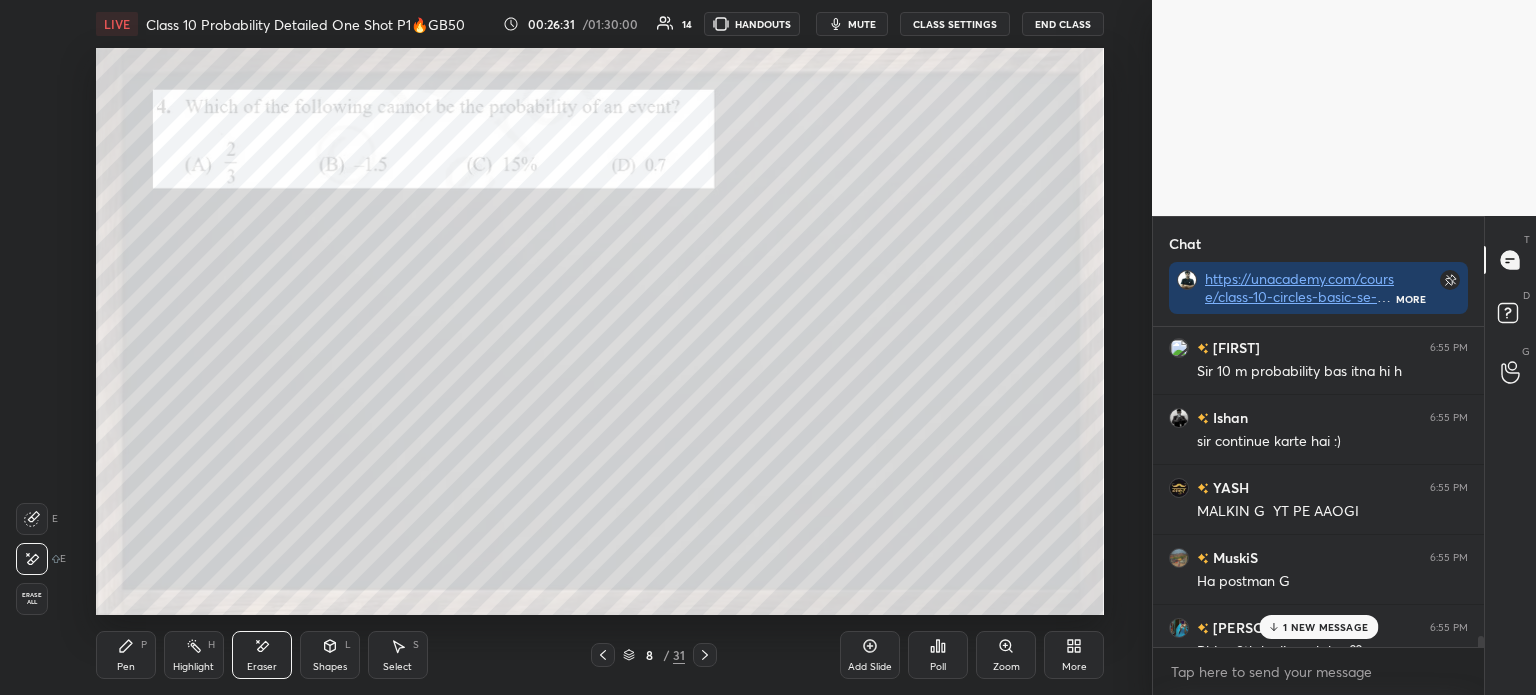 click 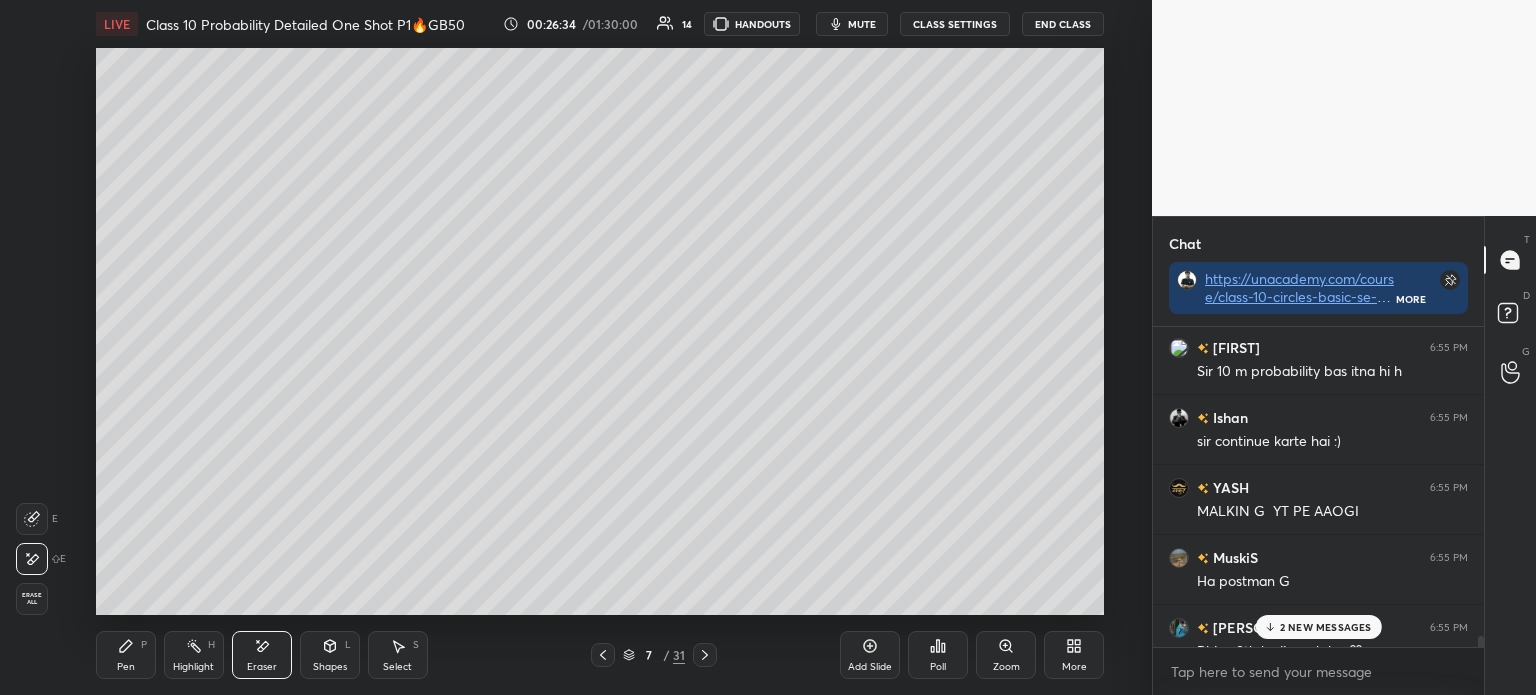 click 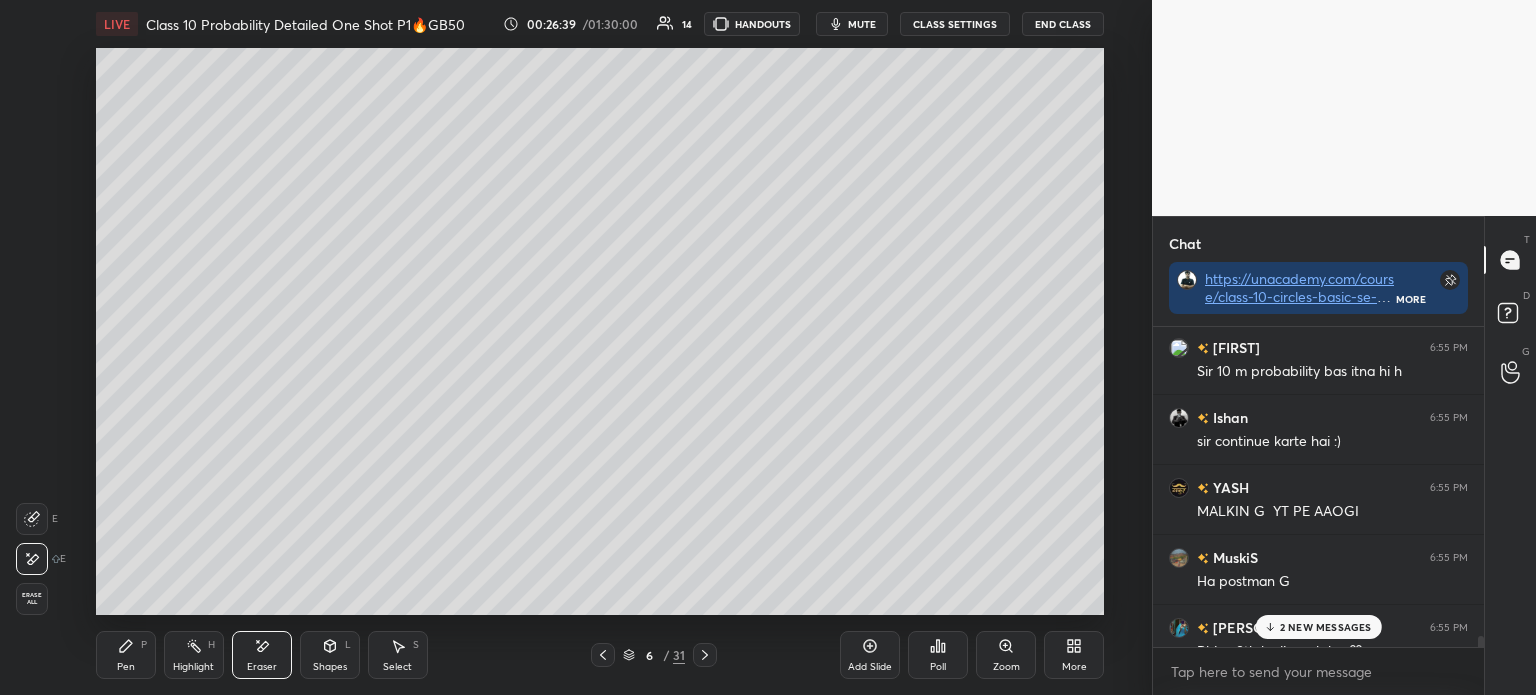 click 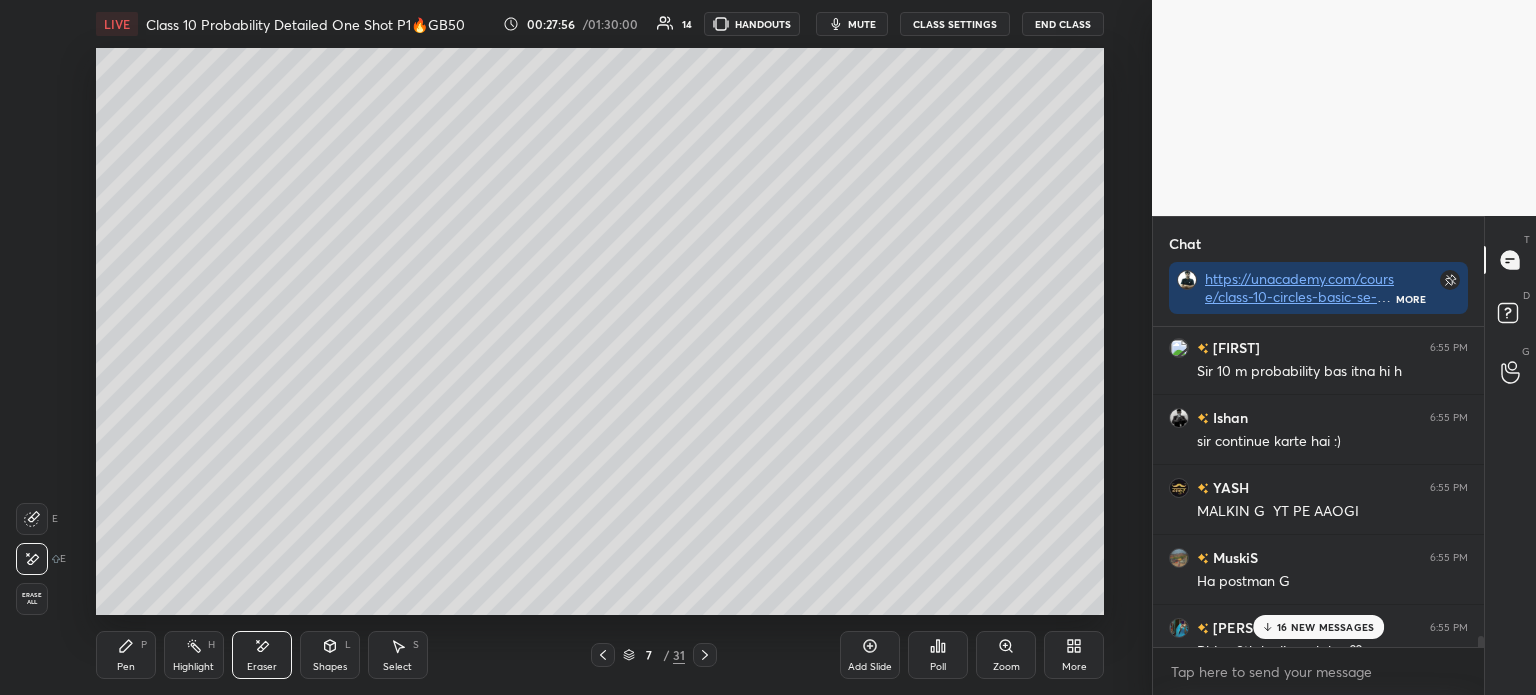 click on "Add Slide" at bounding box center (870, 667) 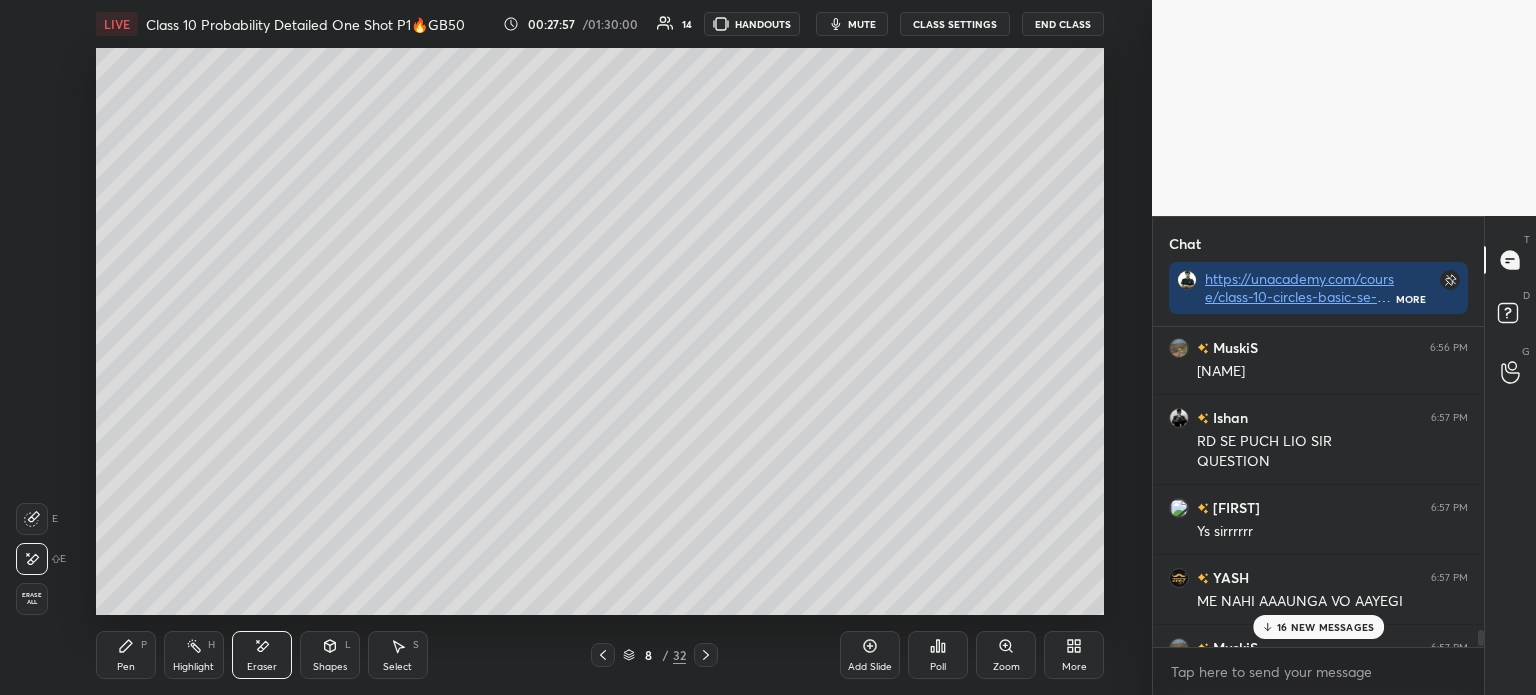 scroll, scrollTop: 14484, scrollLeft: 0, axis: vertical 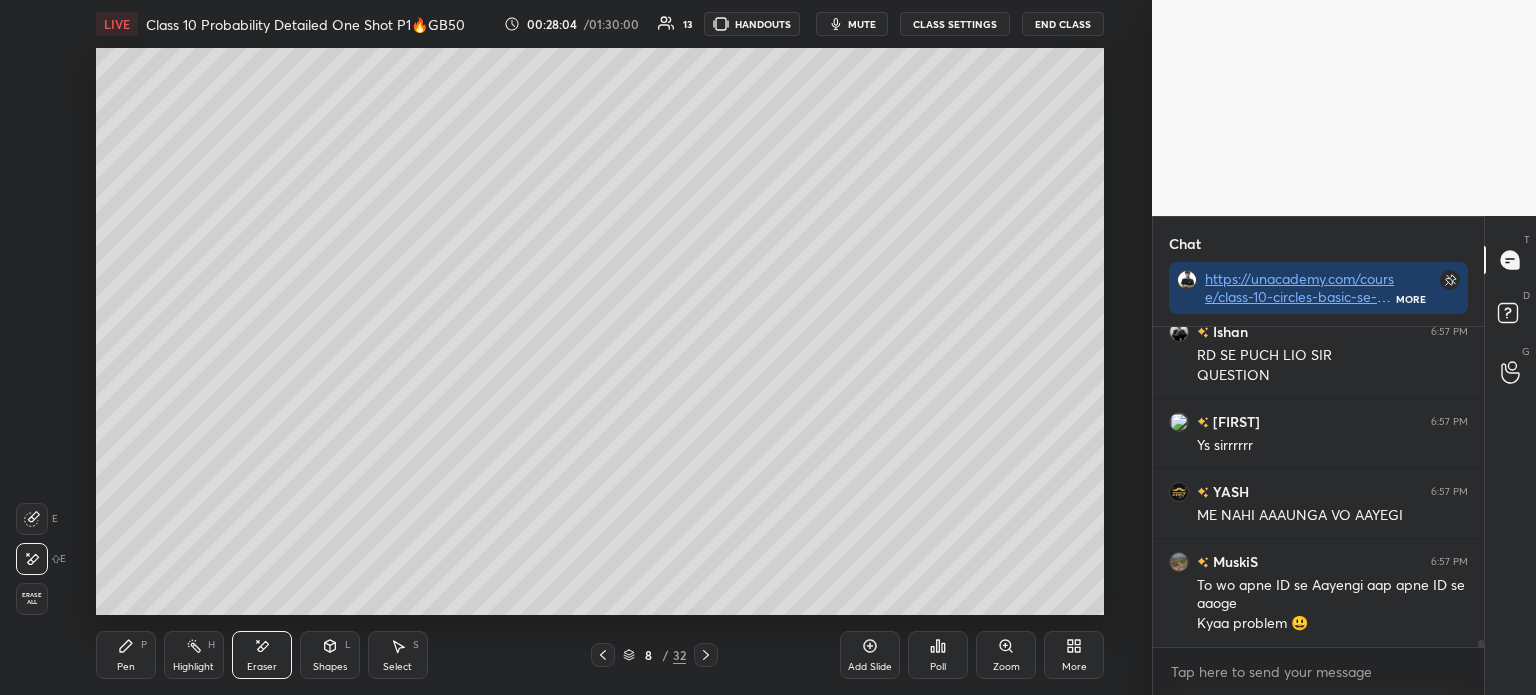 click on "Pen P" at bounding box center (126, 655) 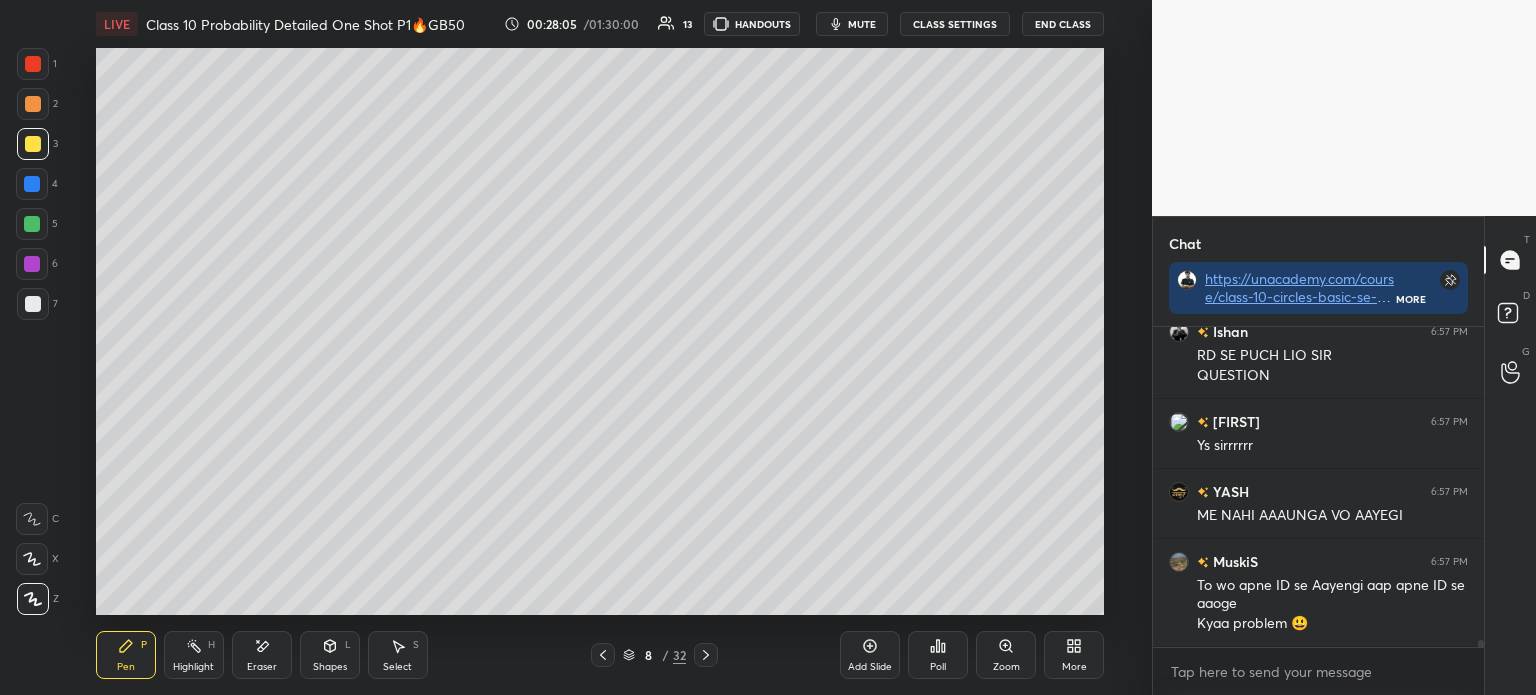click at bounding box center (33, 144) 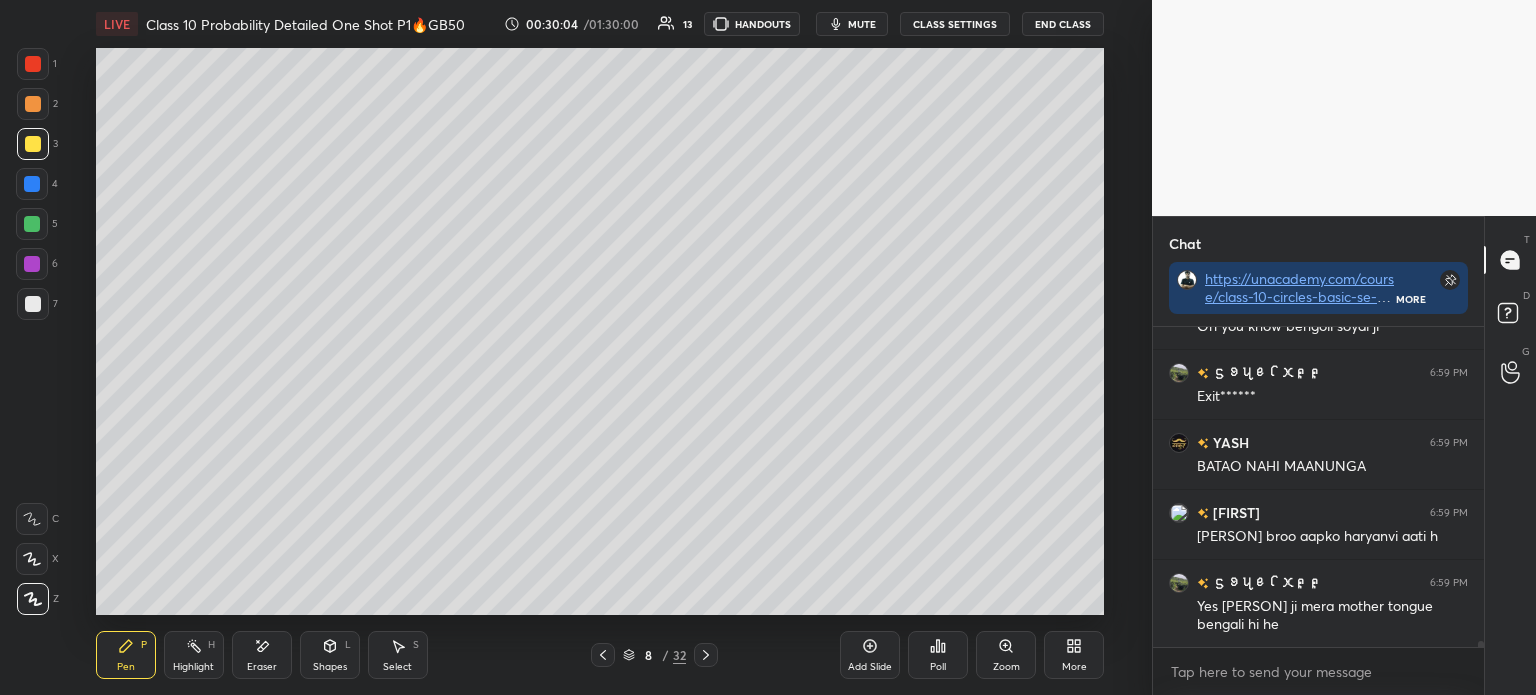 scroll, scrollTop: 15700, scrollLeft: 0, axis: vertical 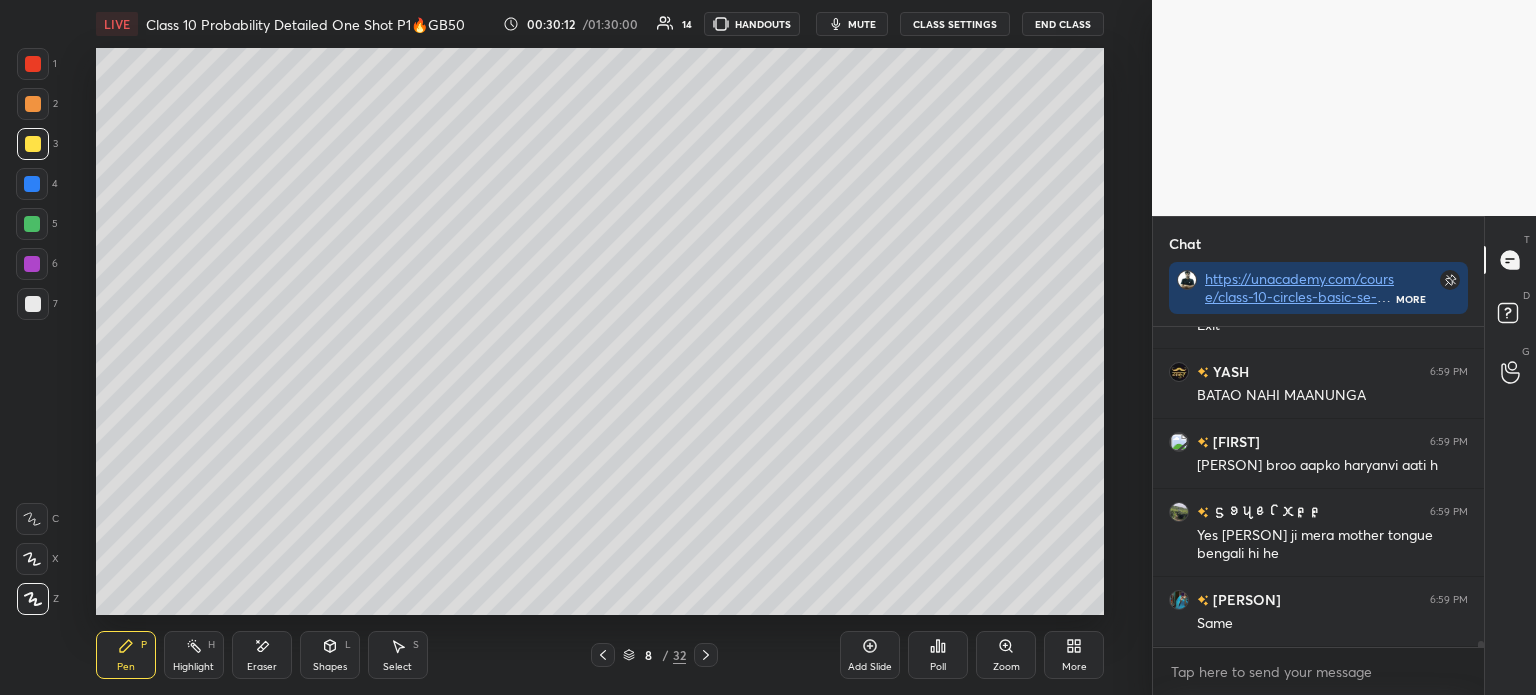 click on "Add Slide" at bounding box center (870, 655) 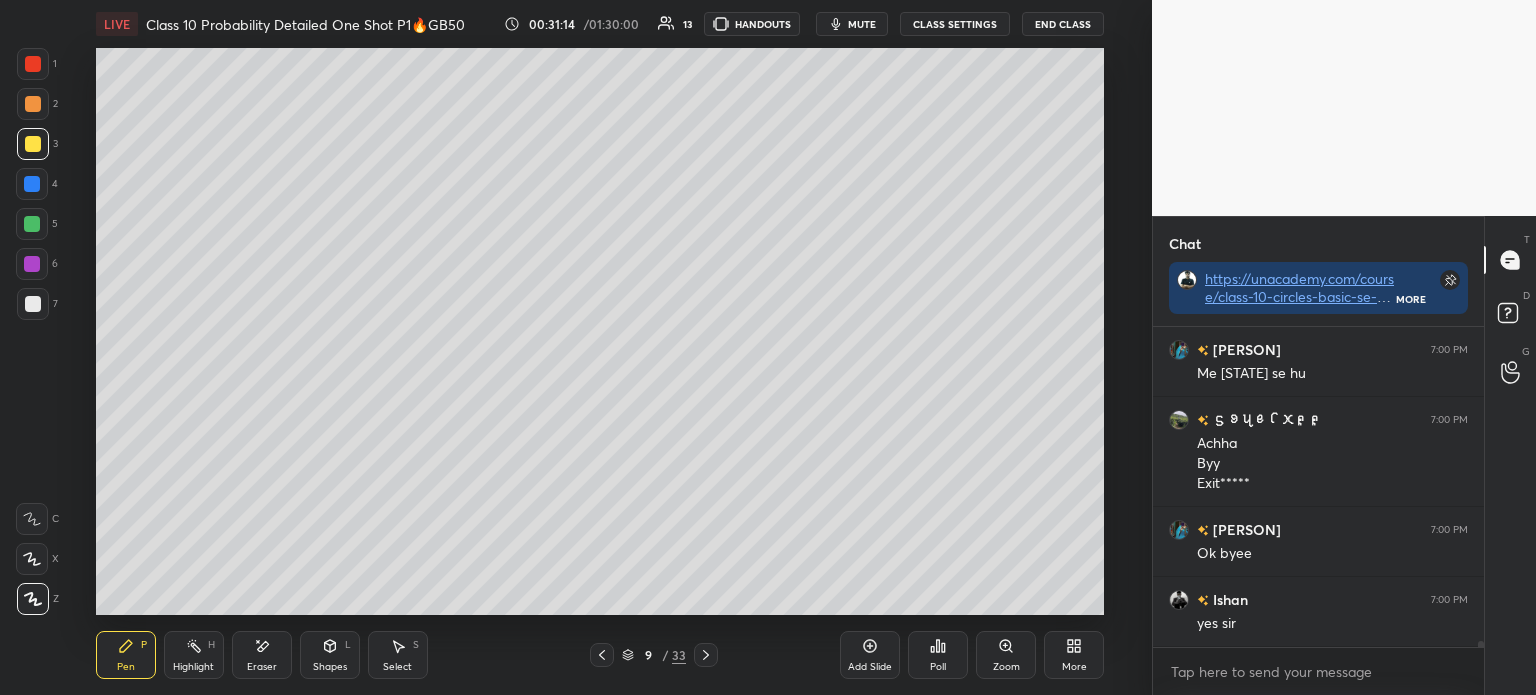 scroll, scrollTop: 16548, scrollLeft: 0, axis: vertical 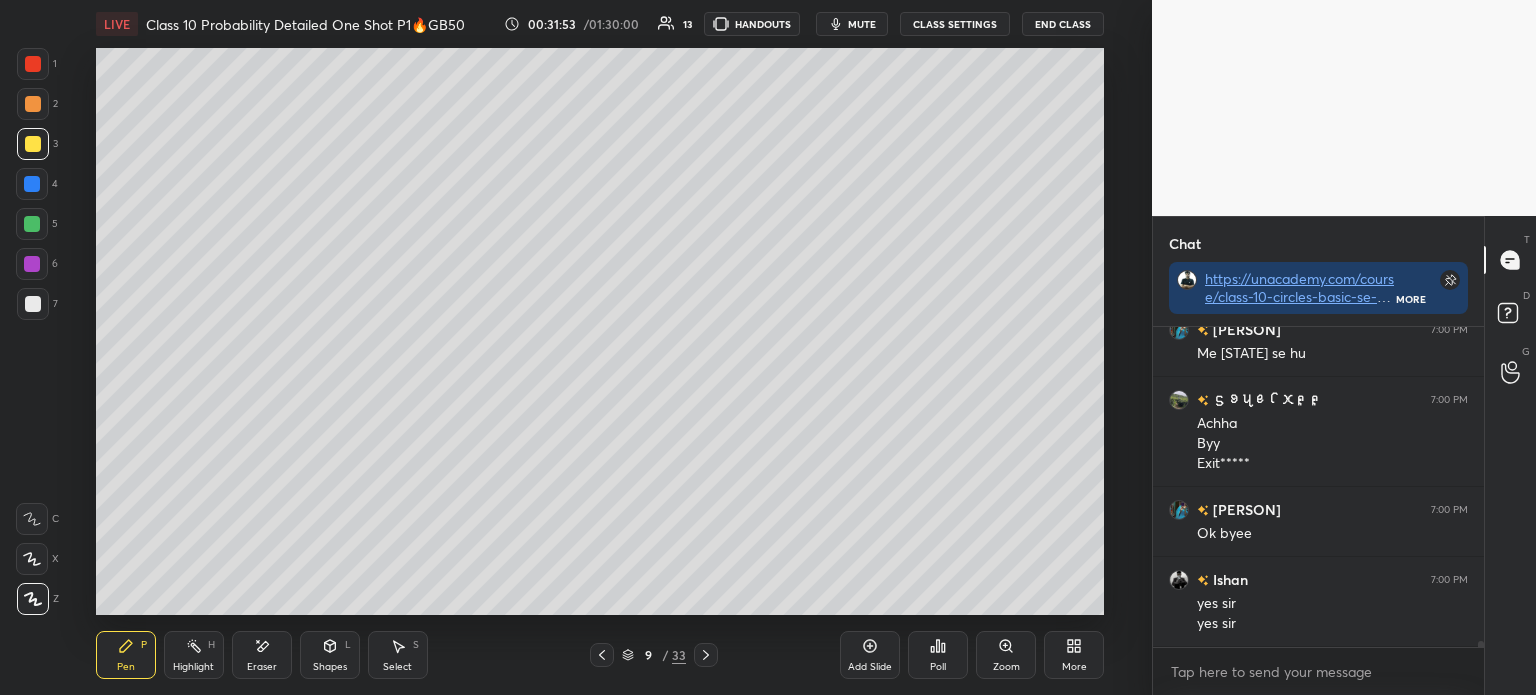 click 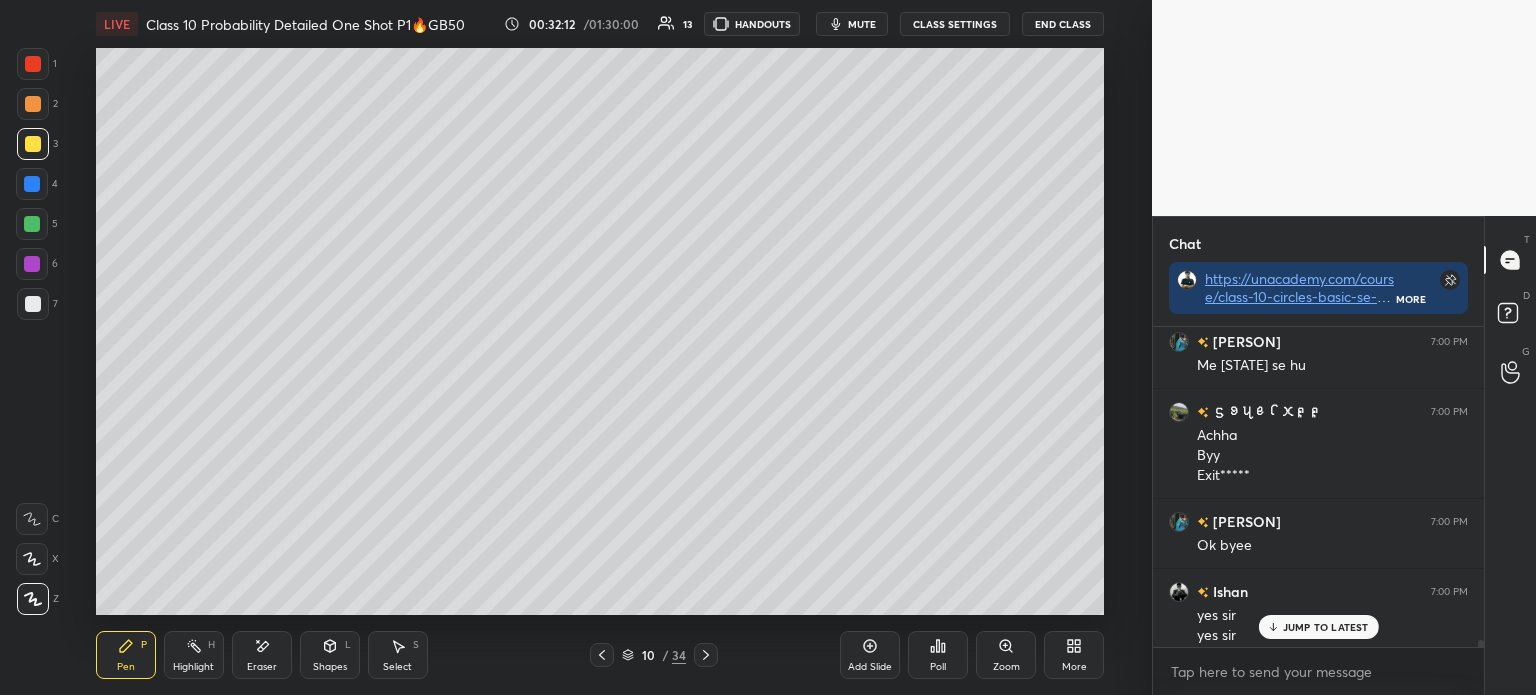 scroll, scrollTop: 16548, scrollLeft: 0, axis: vertical 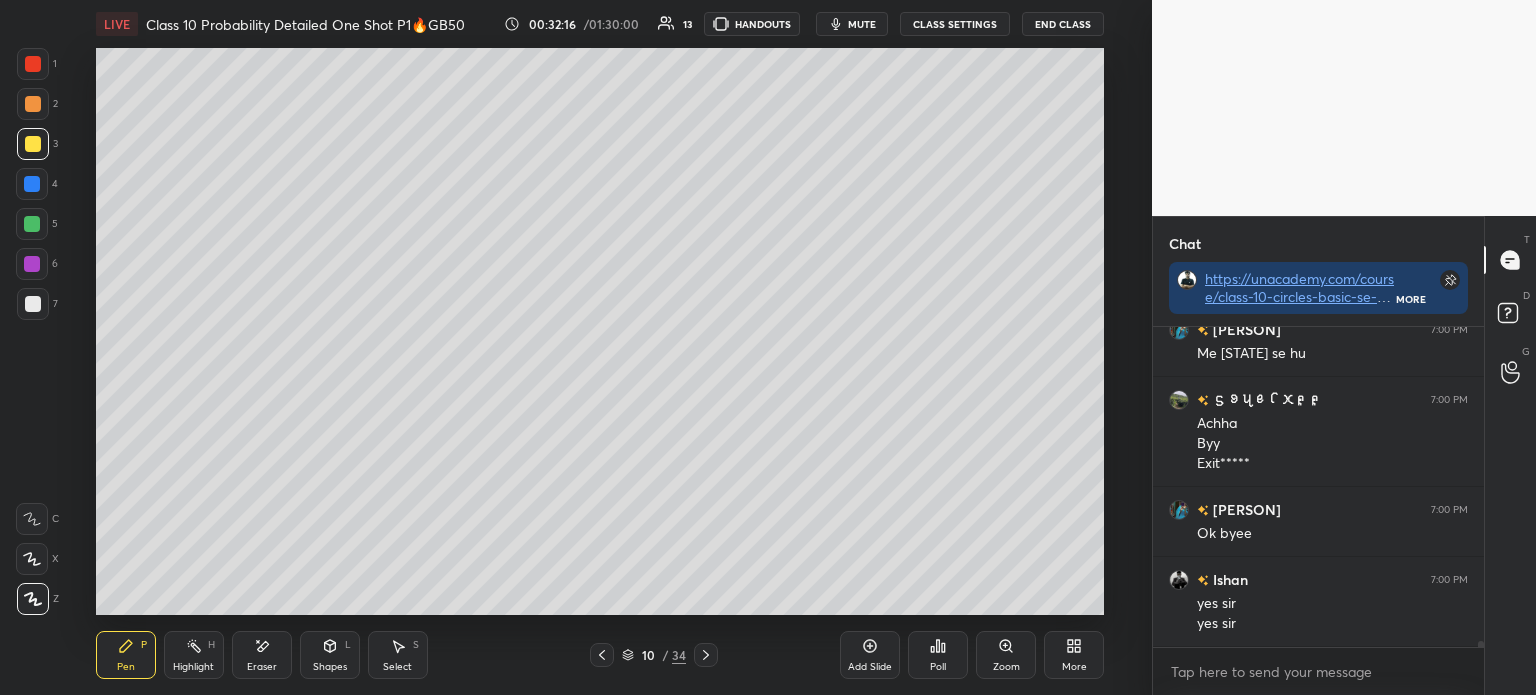 click 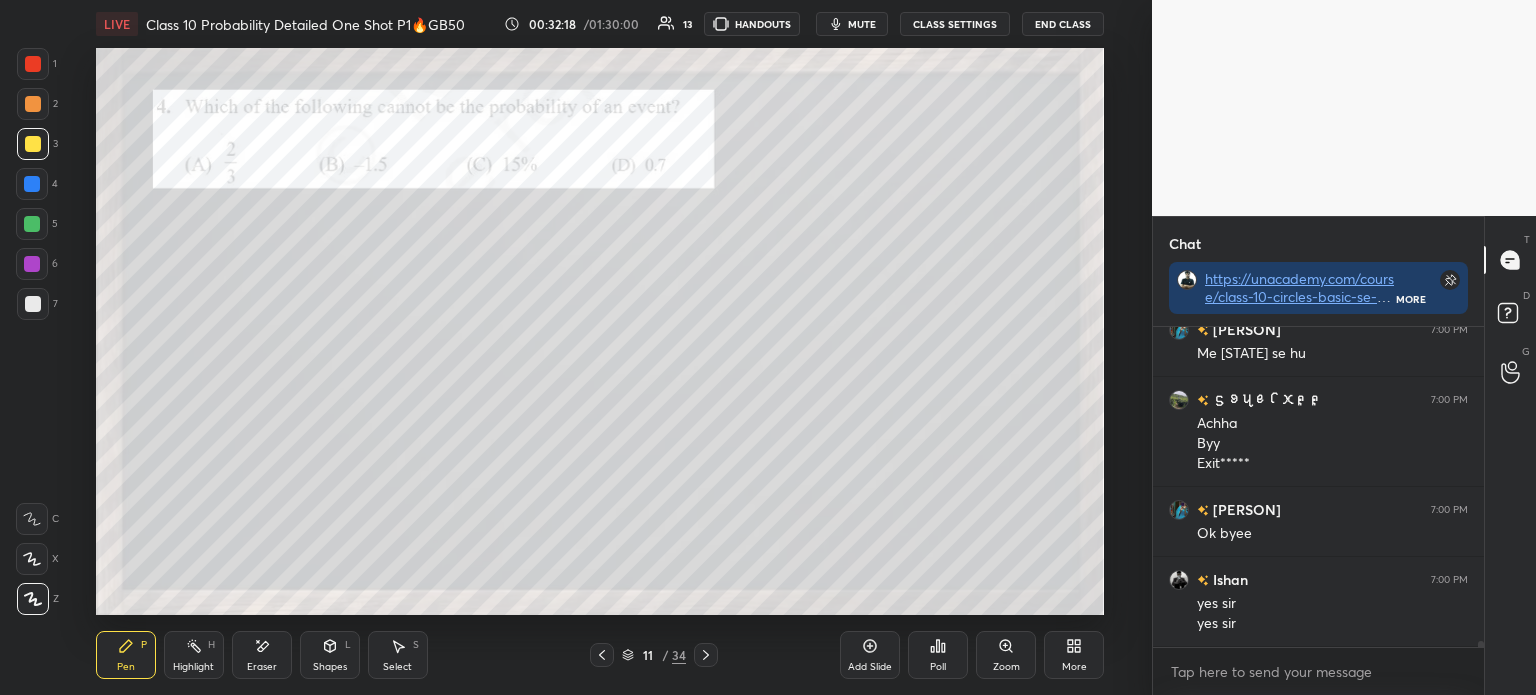 click 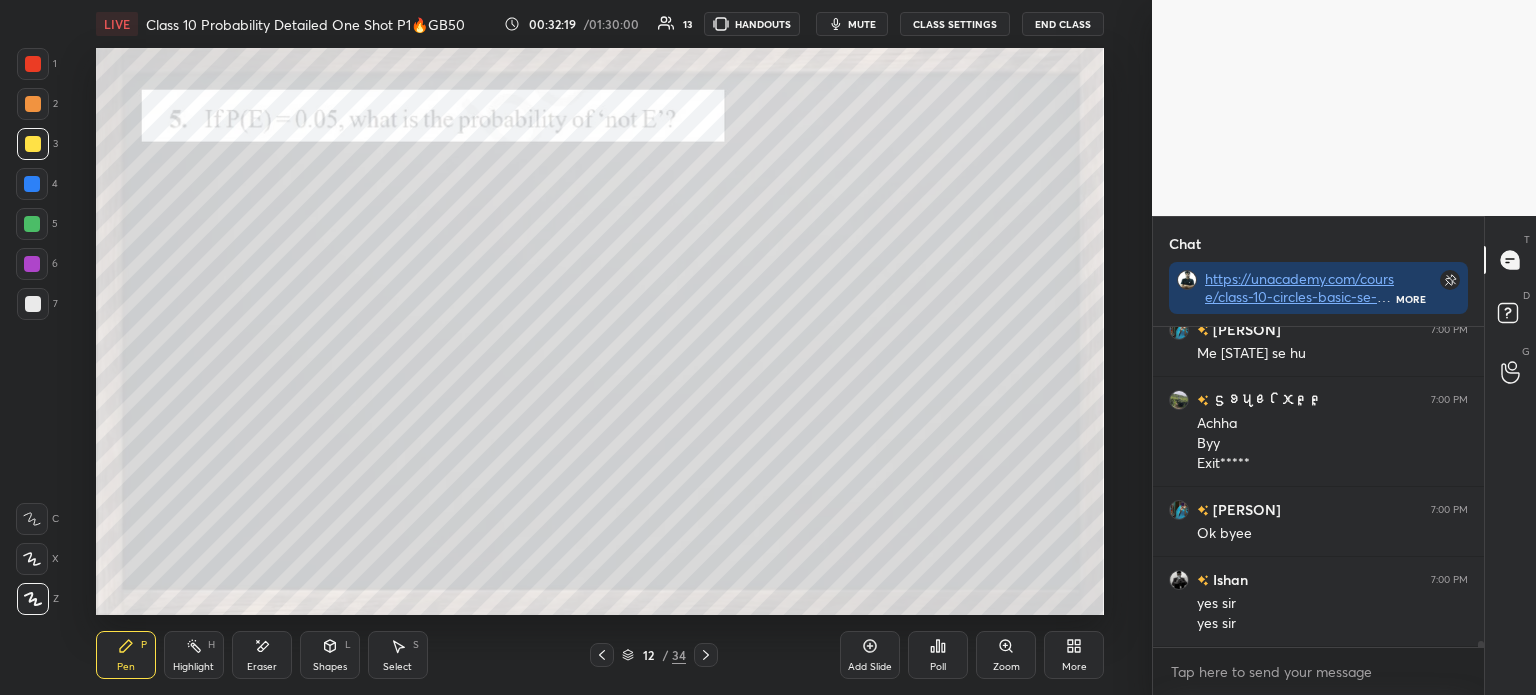 scroll, scrollTop: 16617, scrollLeft: 0, axis: vertical 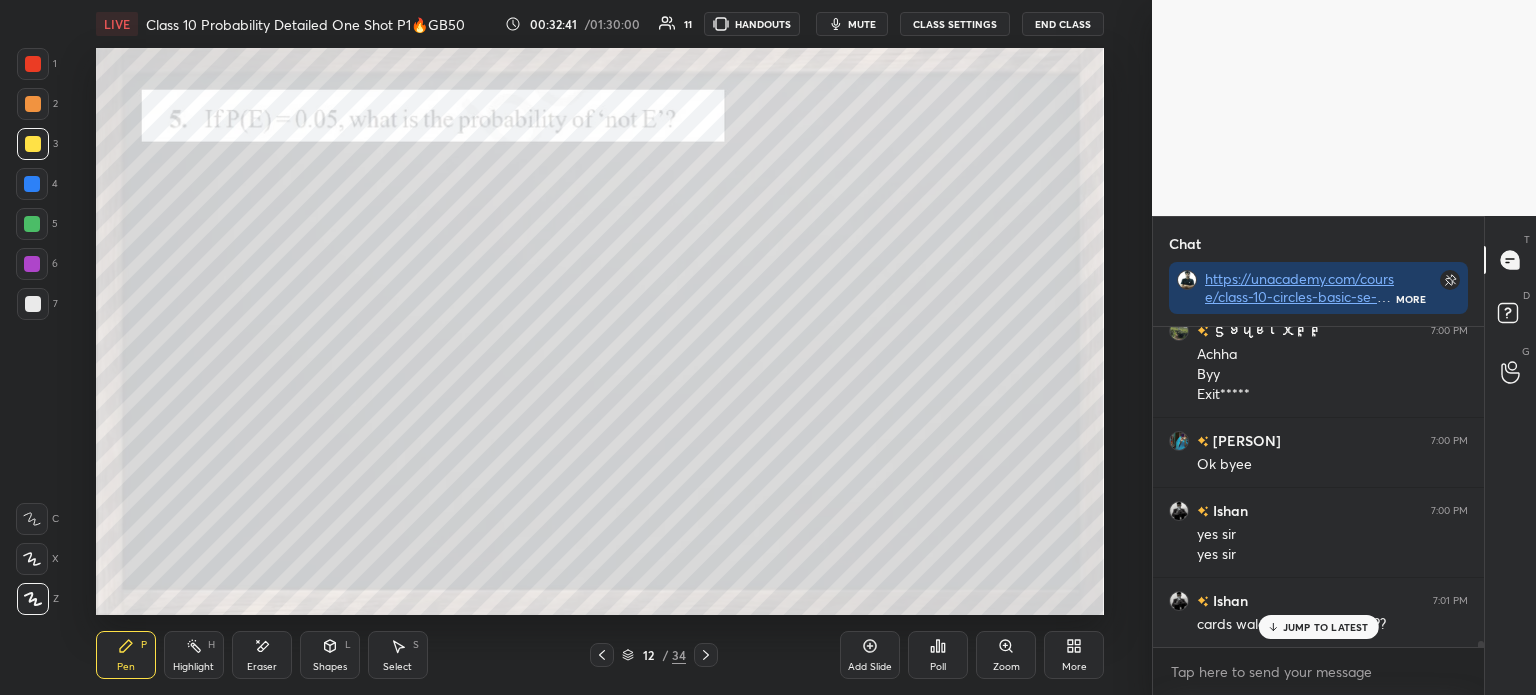 click on "Poll" at bounding box center [938, 655] 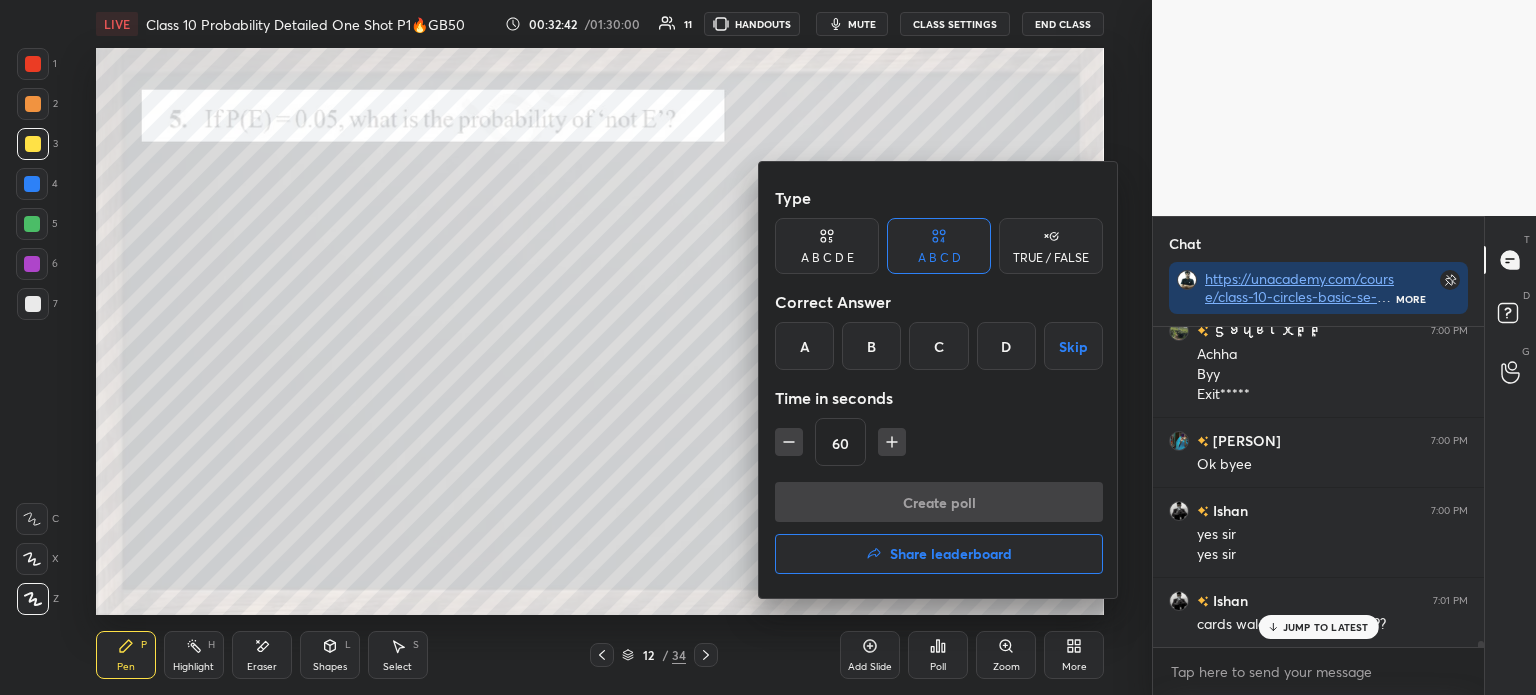 click on "D" at bounding box center [1006, 346] 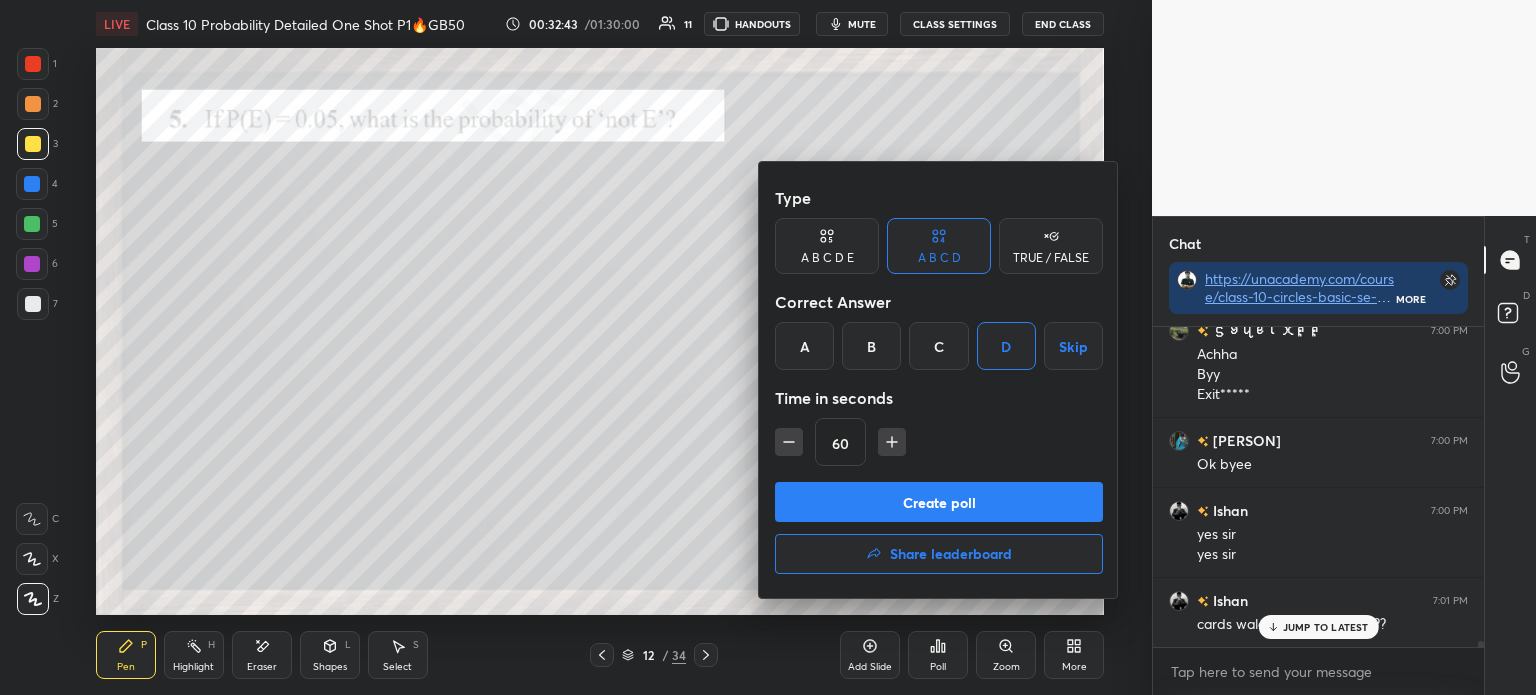 click on "Create poll" at bounding box center (939, 502) 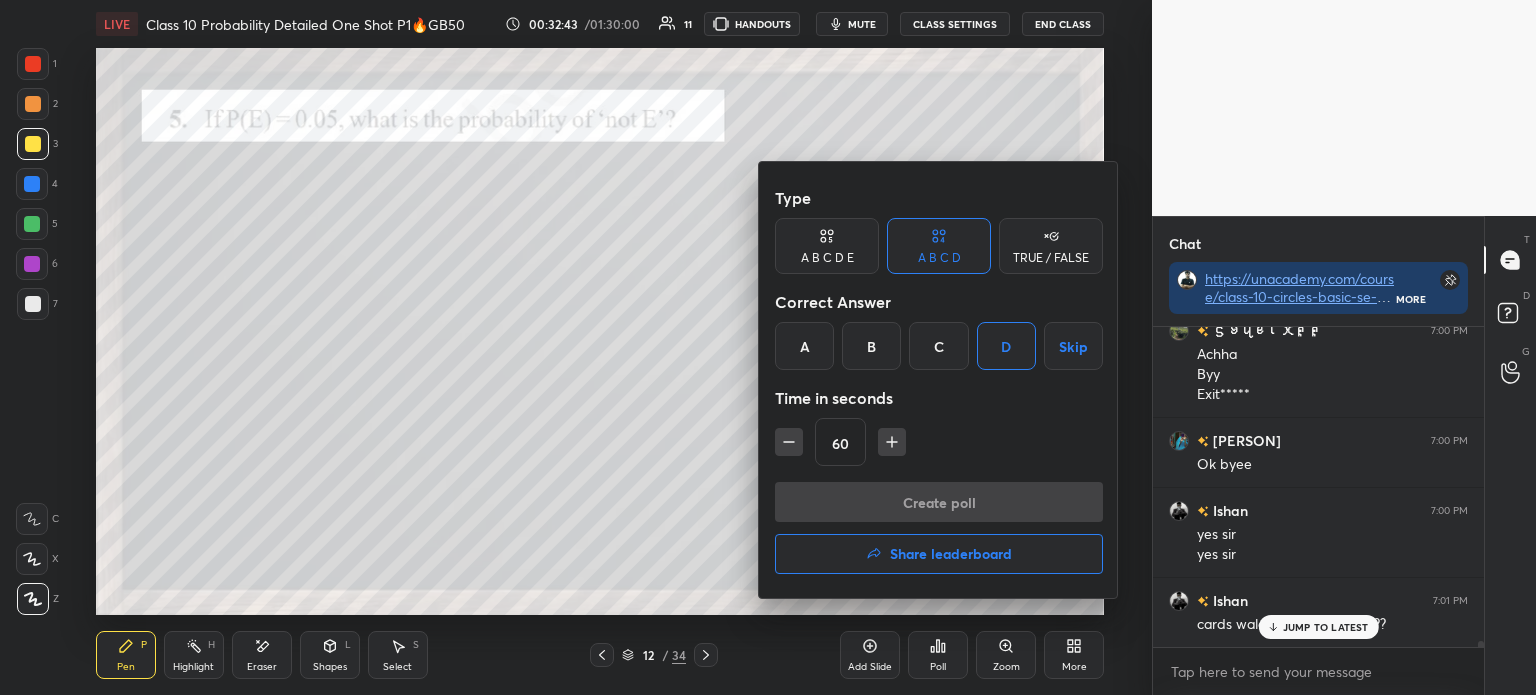 scroll, scrollTop: 281, scrollLeft: 325, axis: both 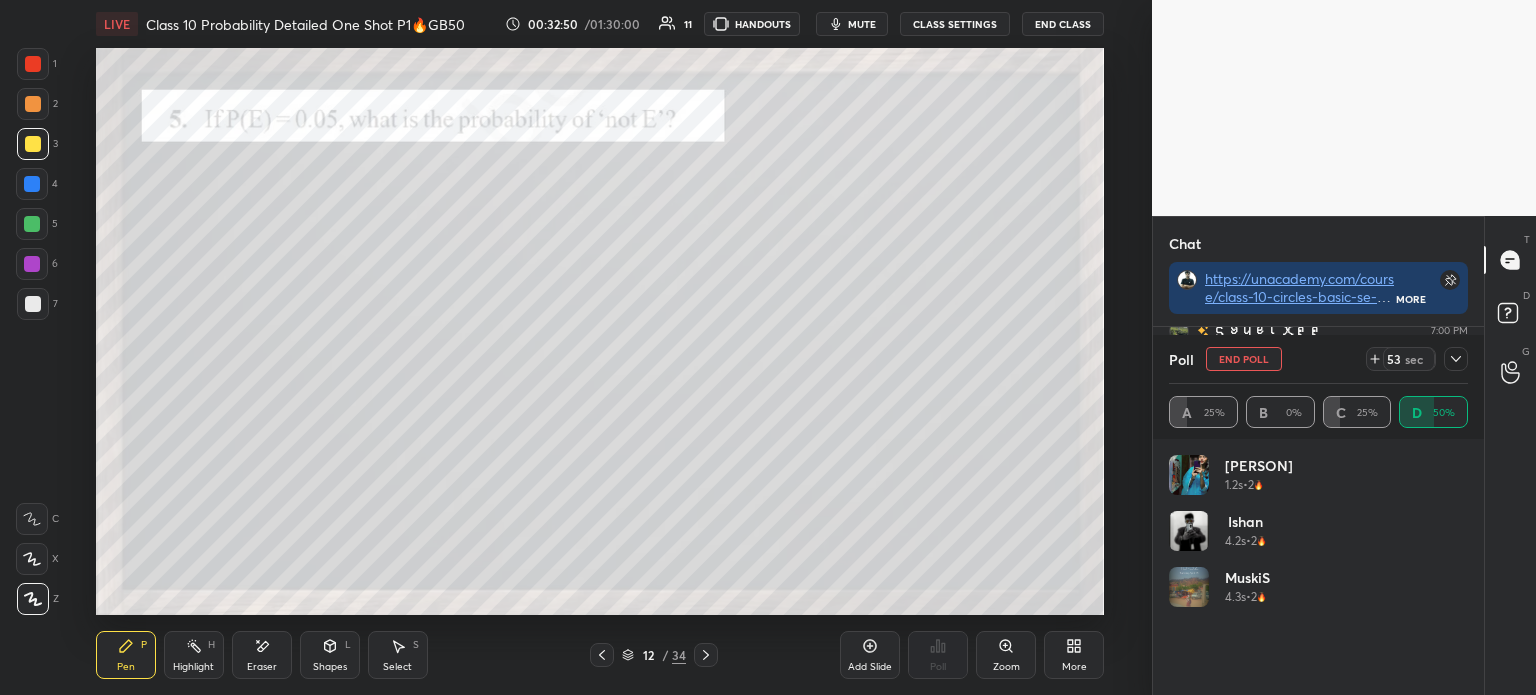 click at bounding box center [1456, 359] 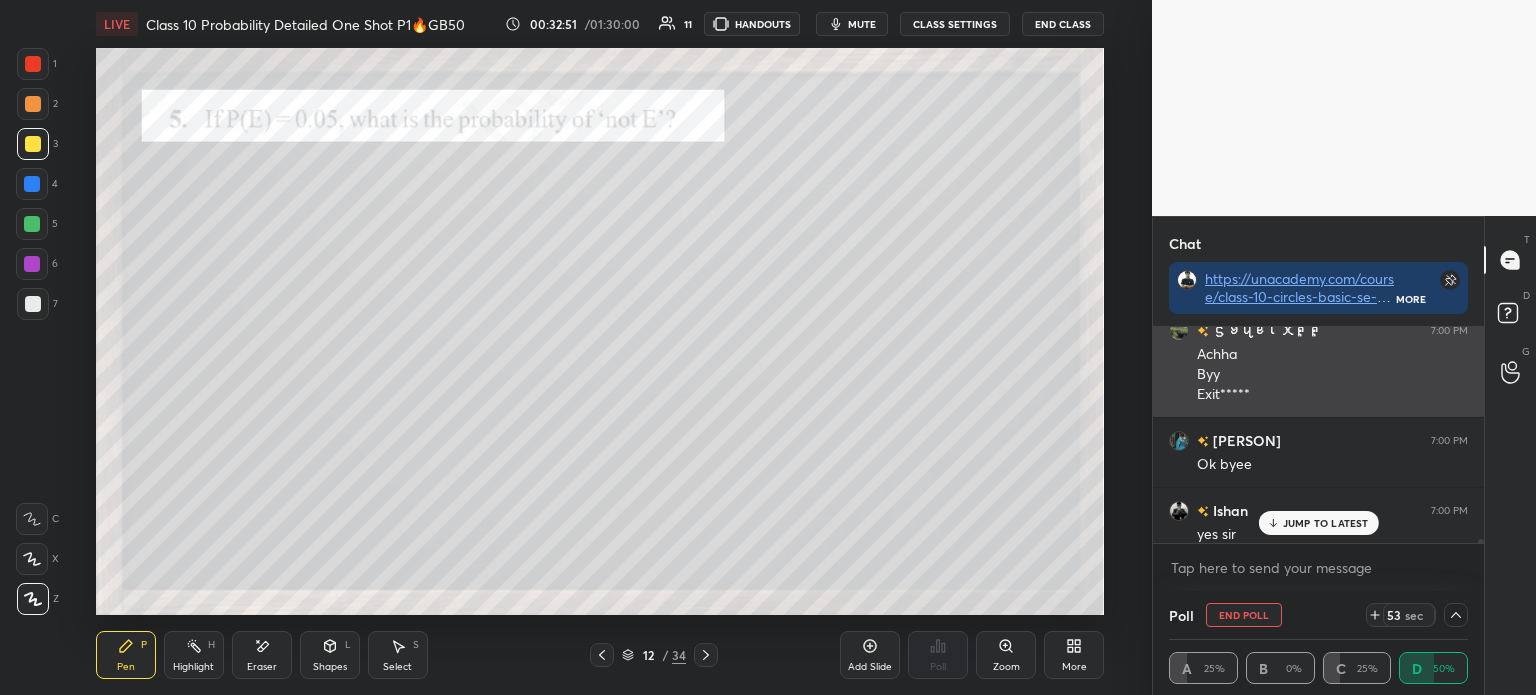 scroll, scrollTop: 153, scrollLeft: 293, axis: both 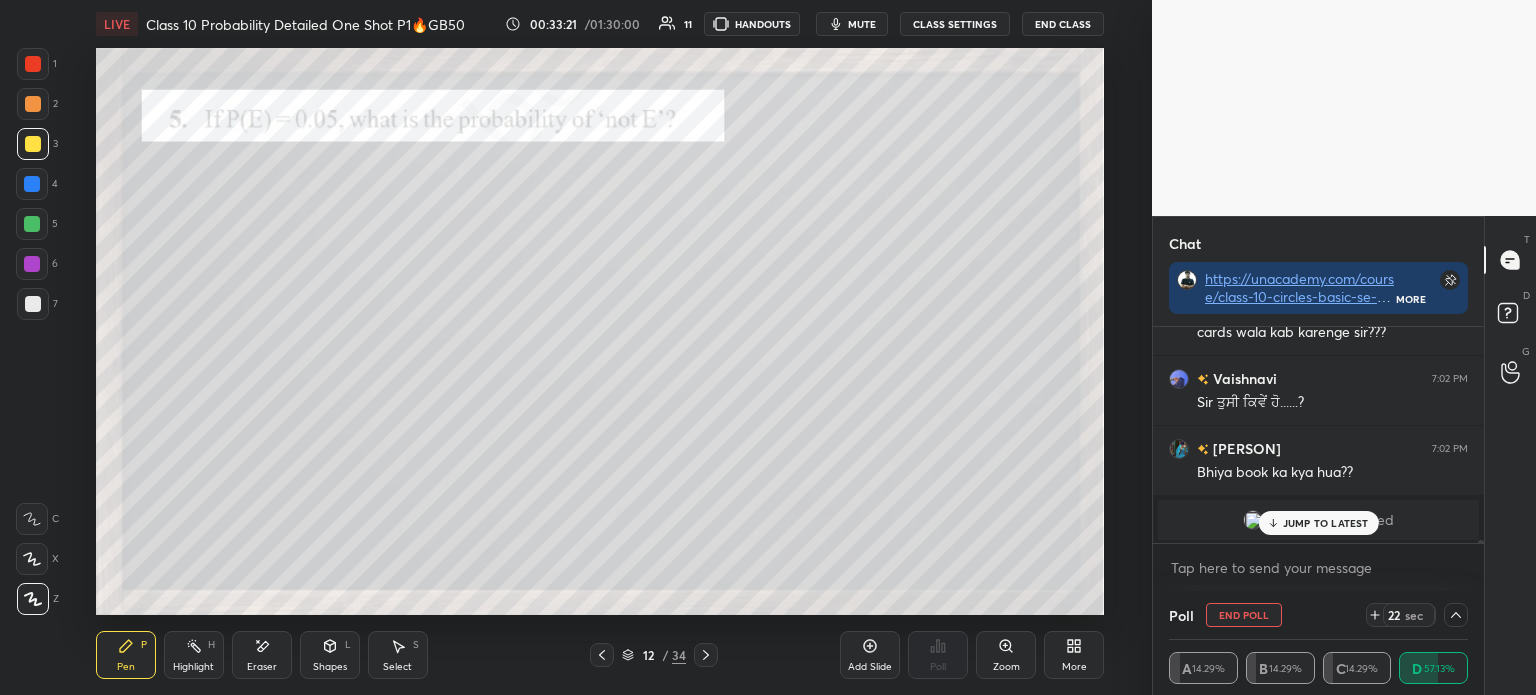 click at bounding box center (33, 144) 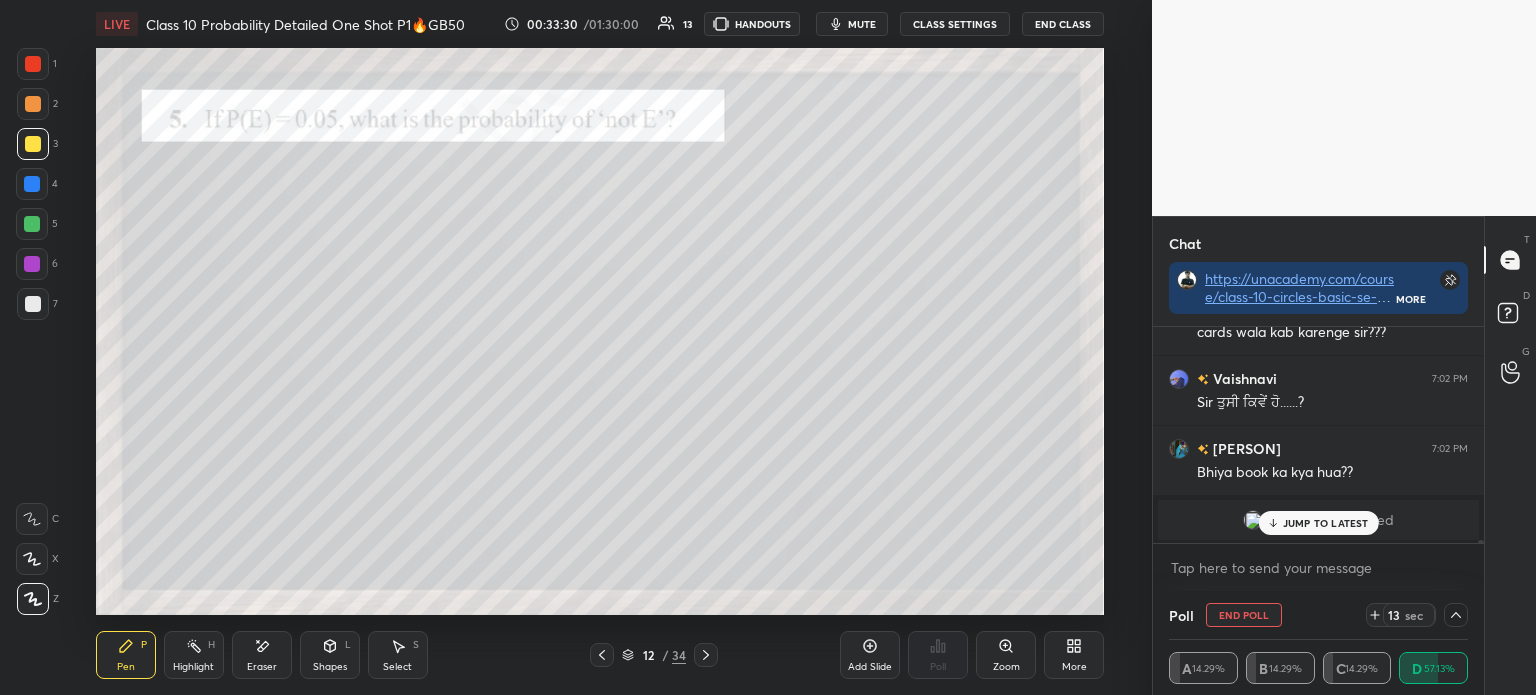 click on "𝙎𝙝𝙝𝙖<seg_94>ya joined" at bounding box center (1318, 520) 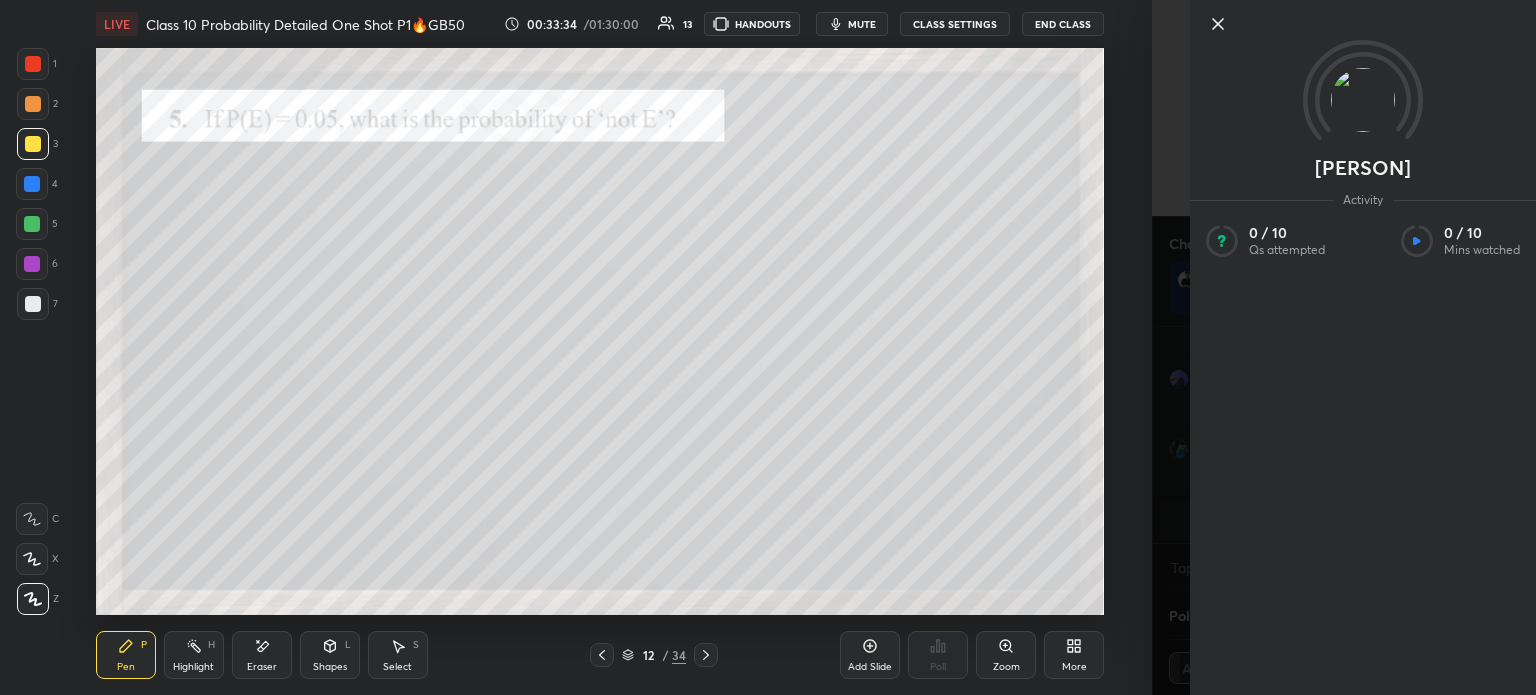 click 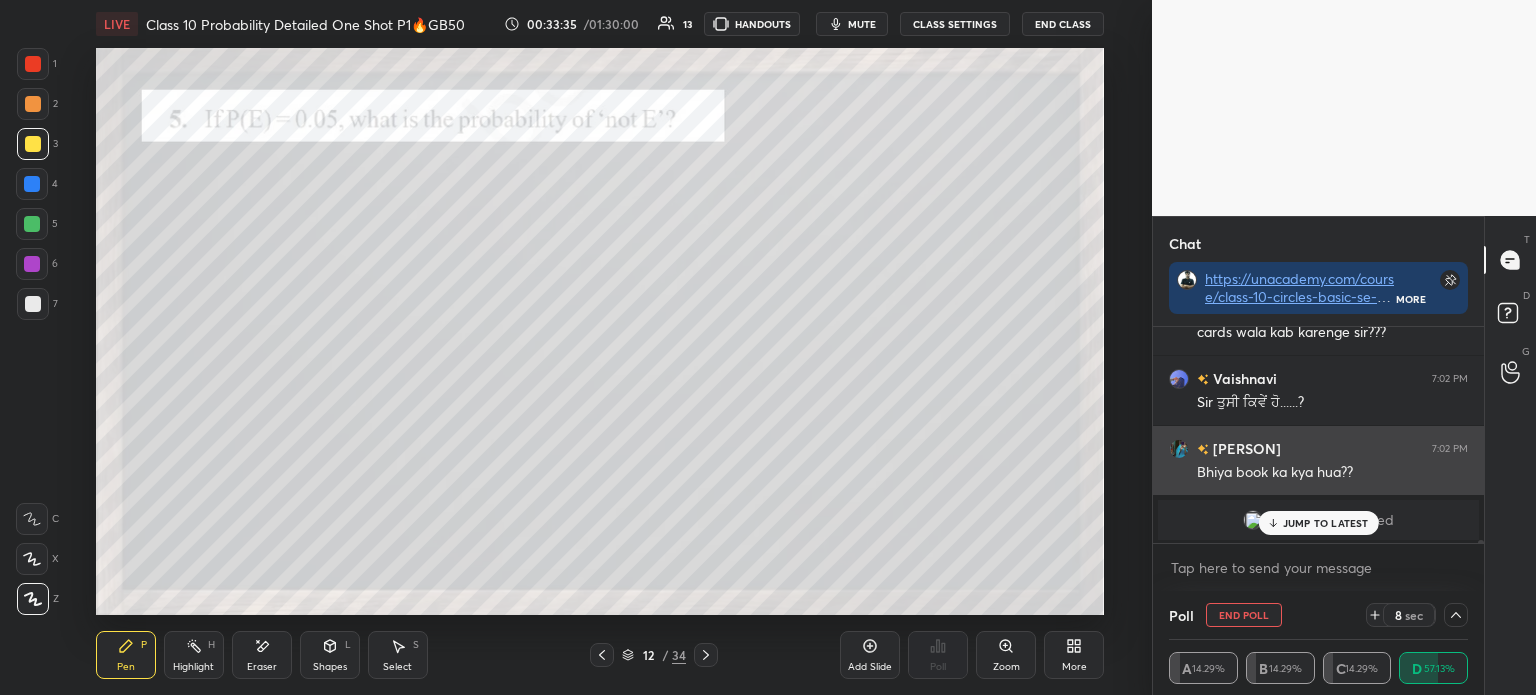 scroll, scrollTop: 44, scrollLeft: 325, axis: both 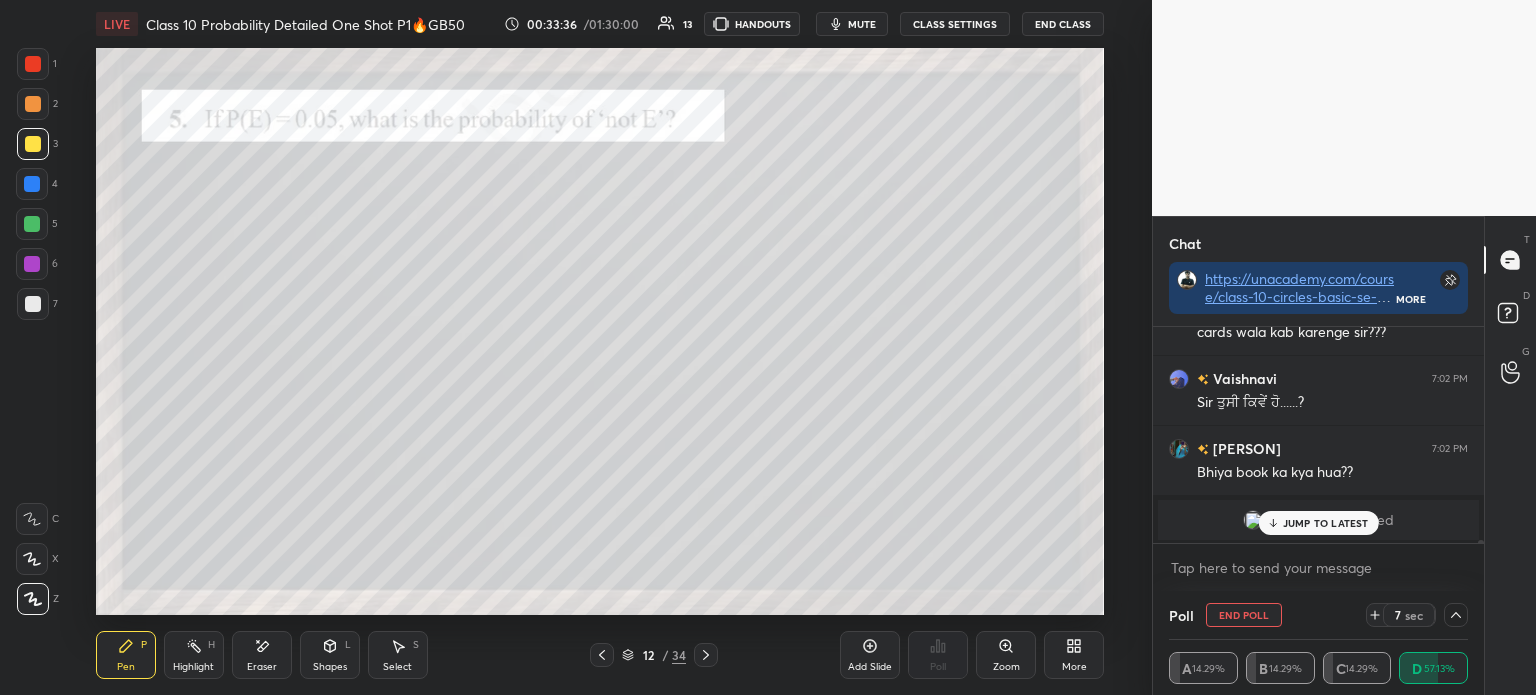 click on "JUMP TO LATEST" at bounding box center (1326, 523) 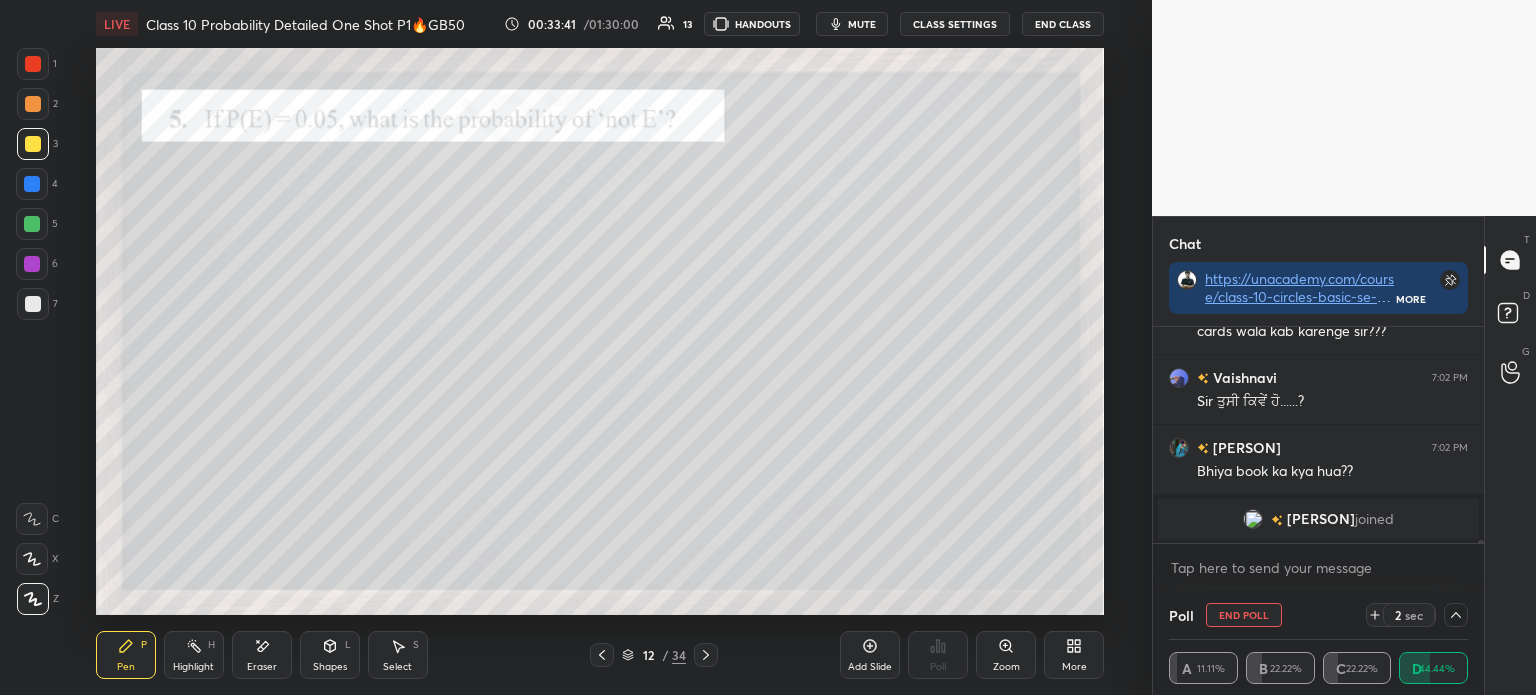 scroll, scrollTop: 16980, scrollLeft: 0, axis: vertical 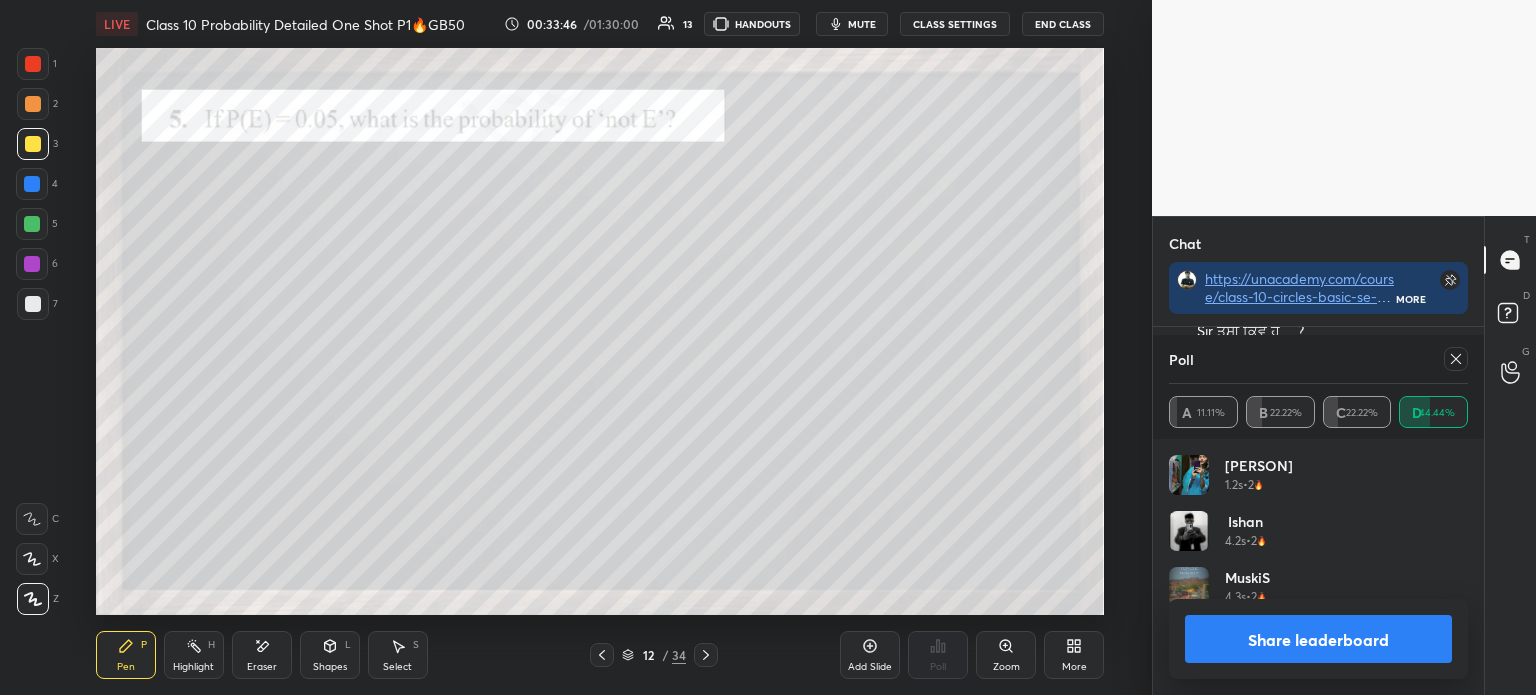 click on "Share leaderboard" at bounding box center (1318, 639) 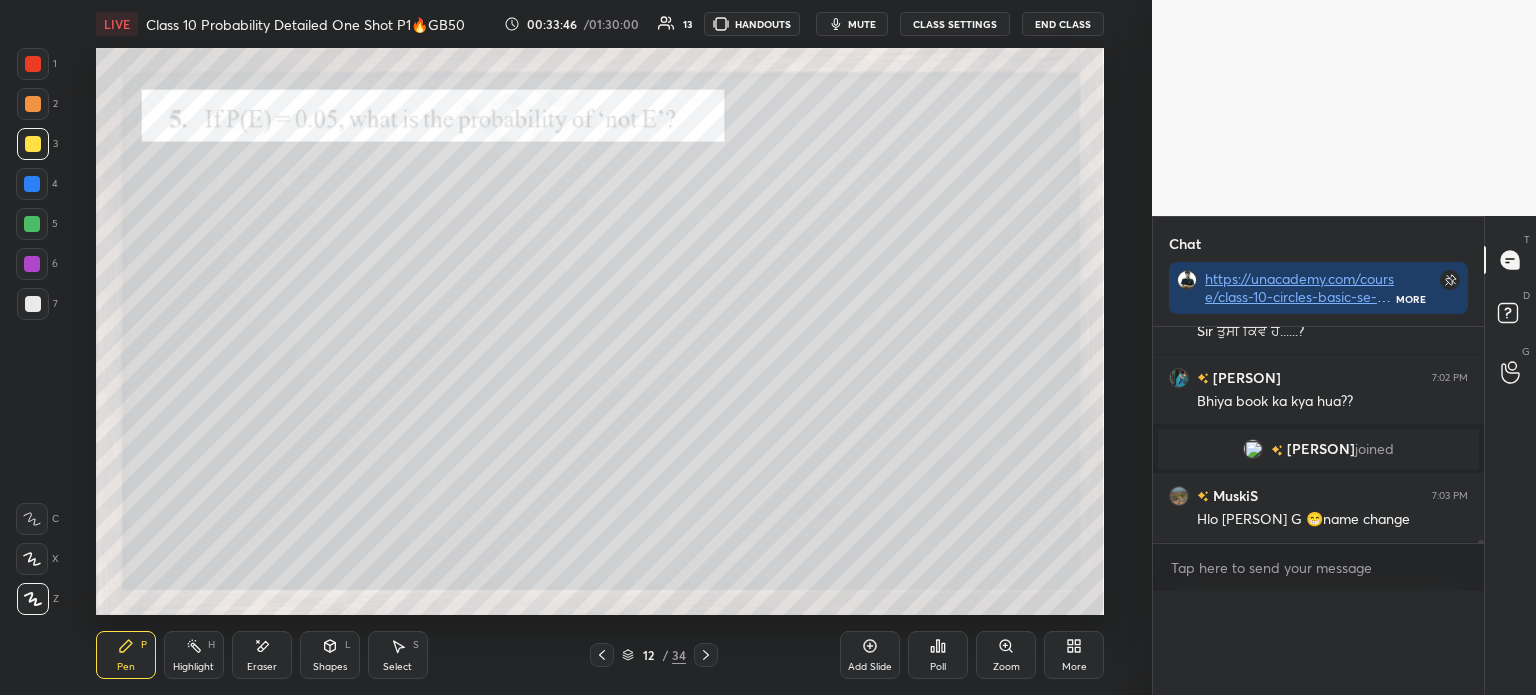 scroll, scrollTop: 88, scrollLeft: 293, axis: both 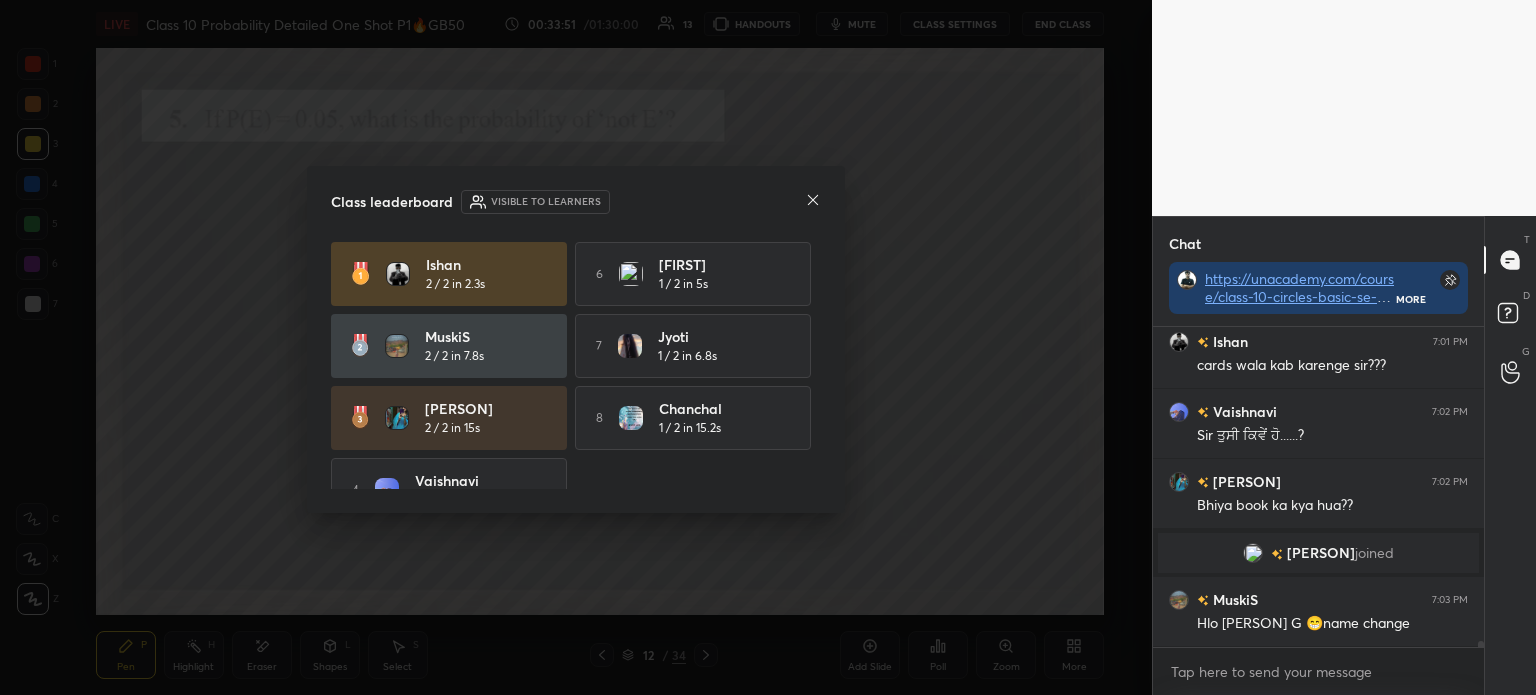 click 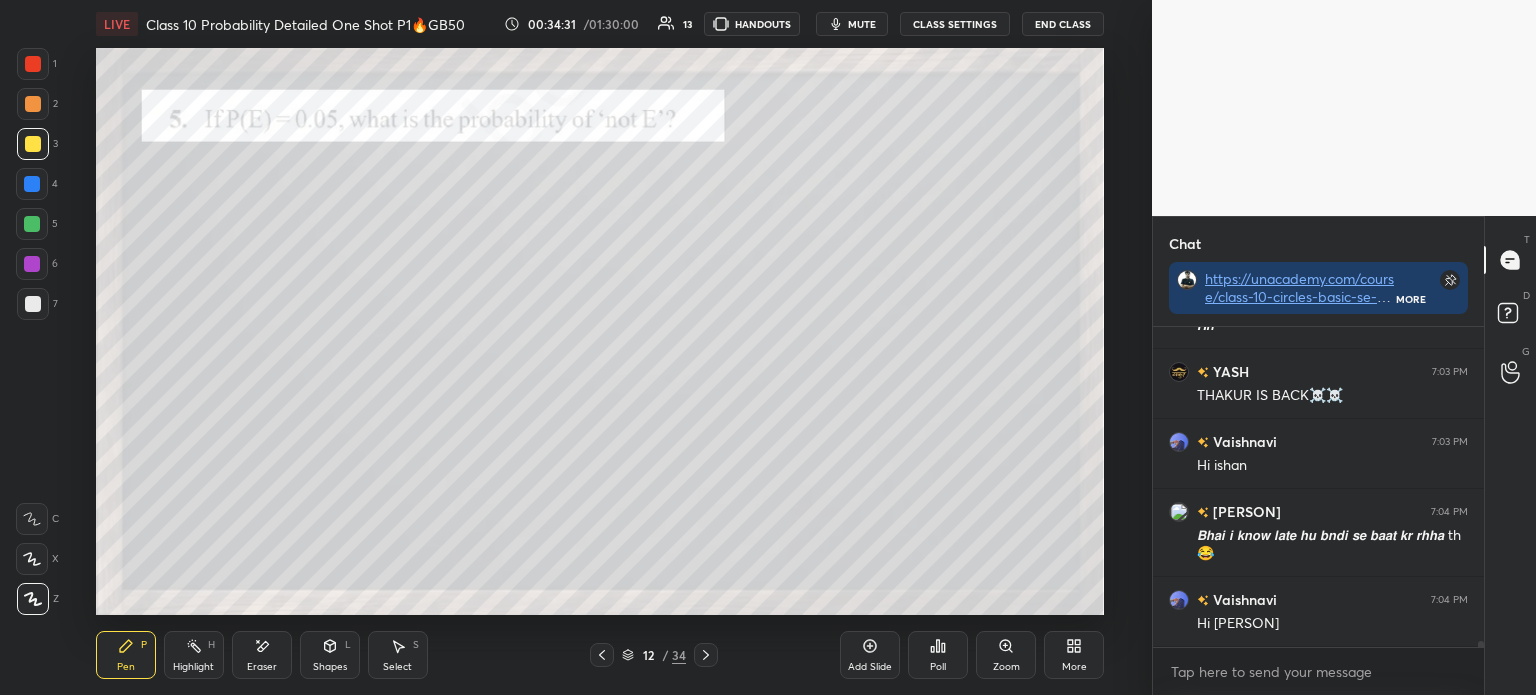 click 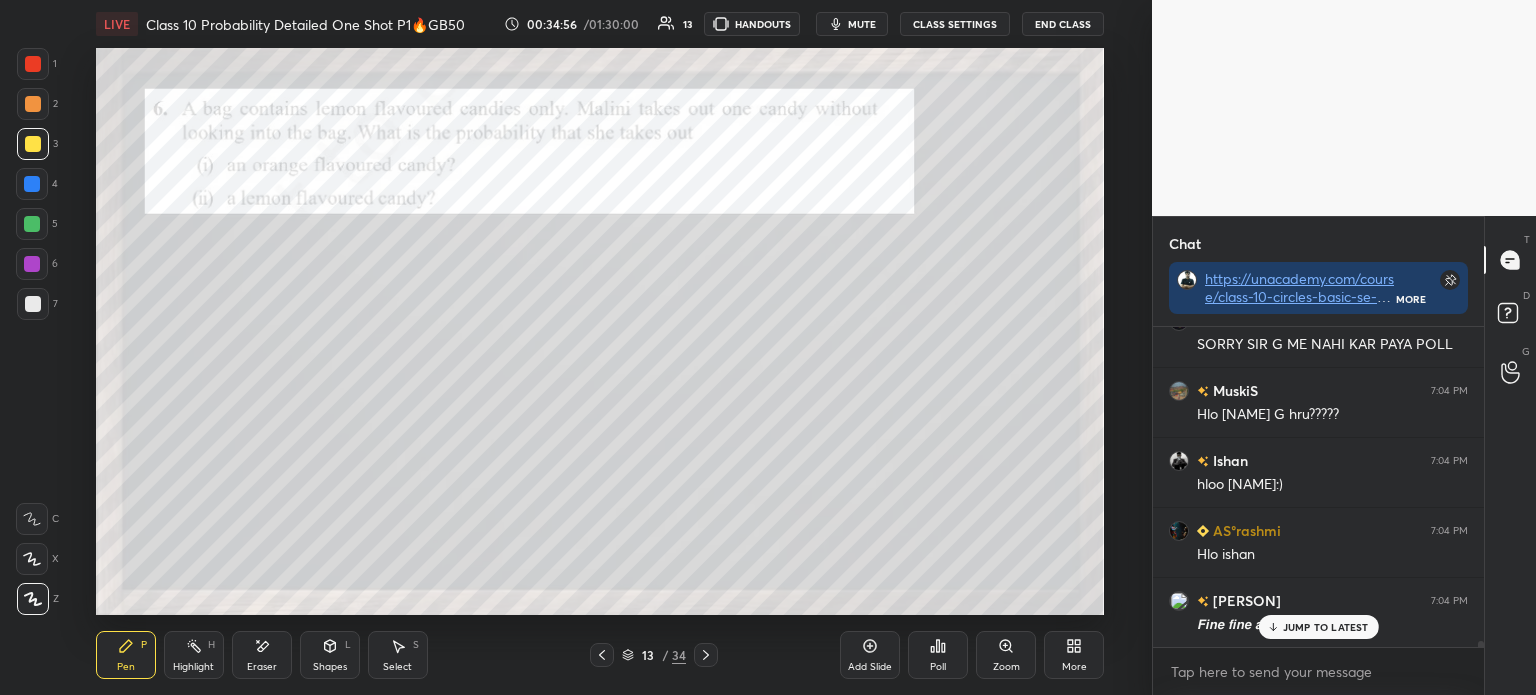 scroll, scrollTop: 17664, scrollLeft: 0, axis: vertical 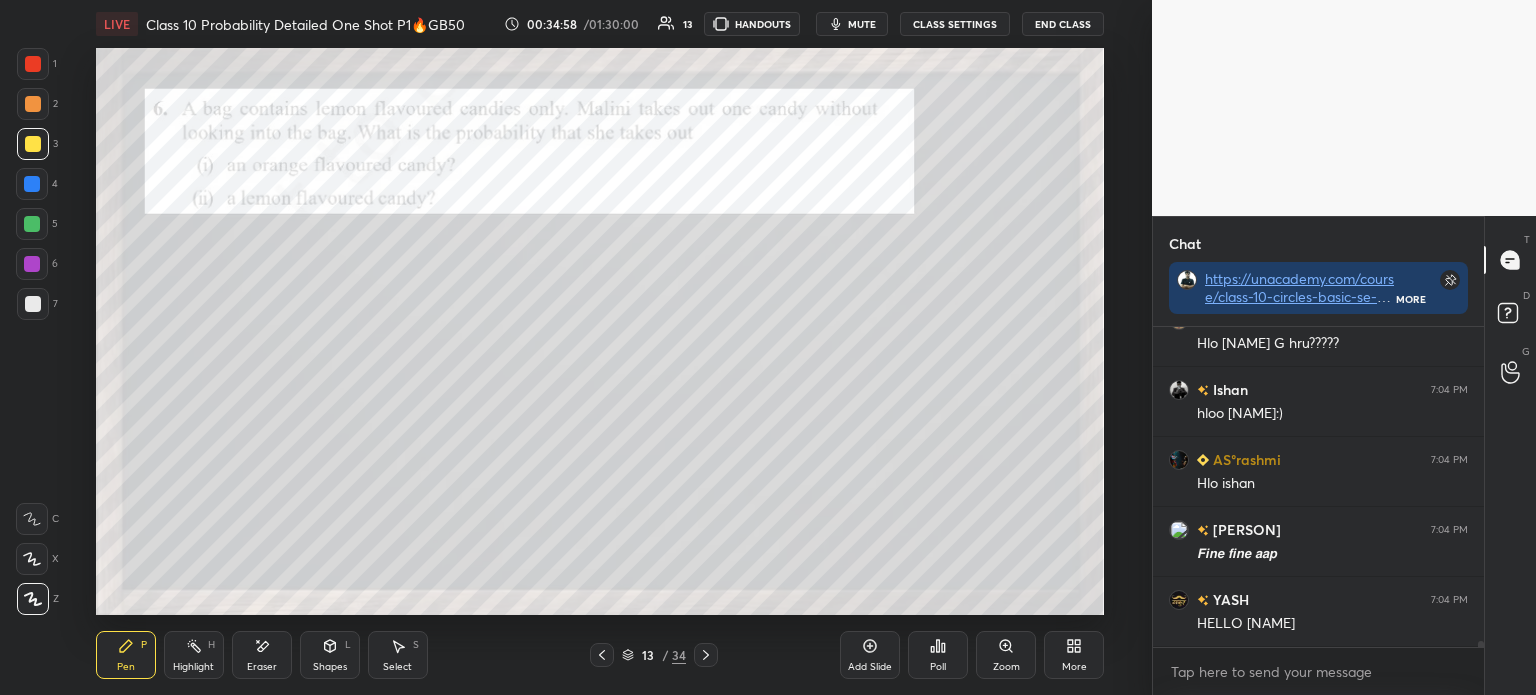 click on "Poll" at bounding box center [938, 655] 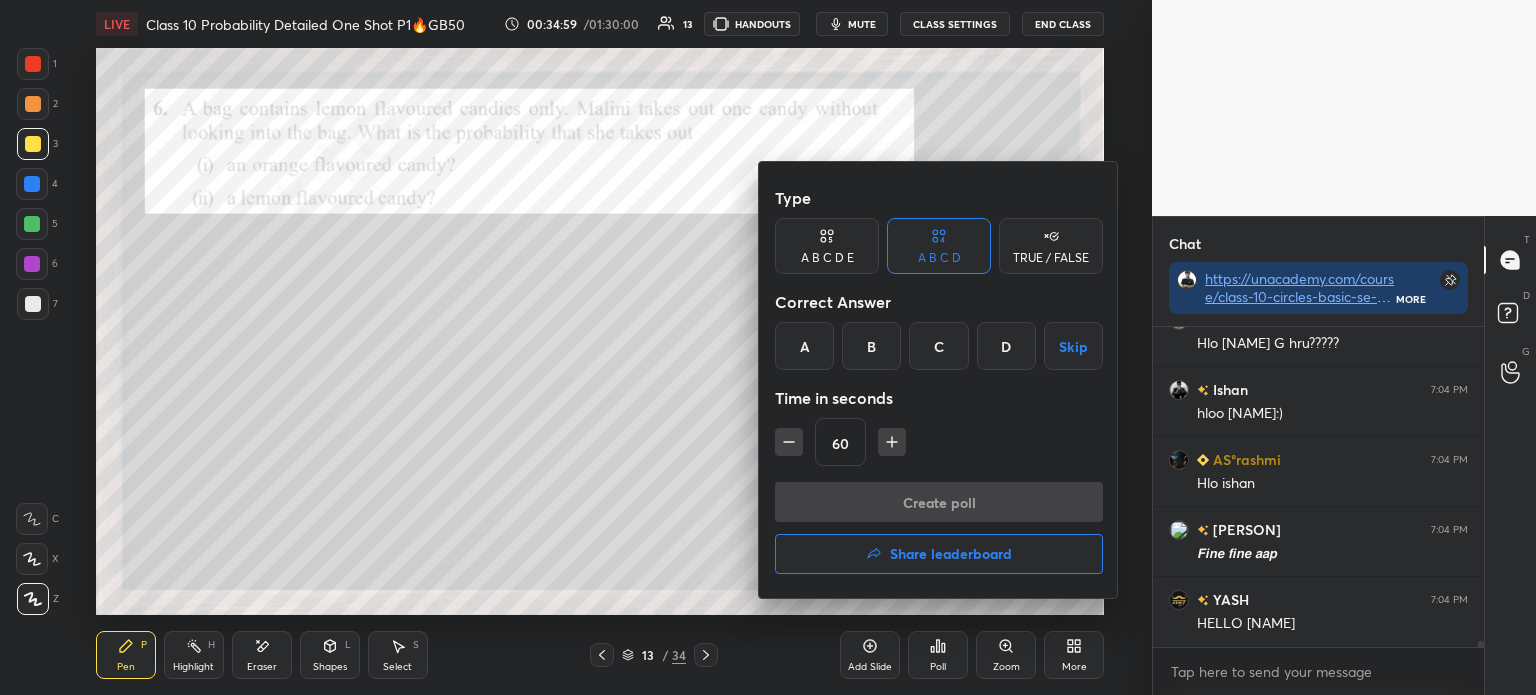 click on "A" at bounding box center (804, 346) 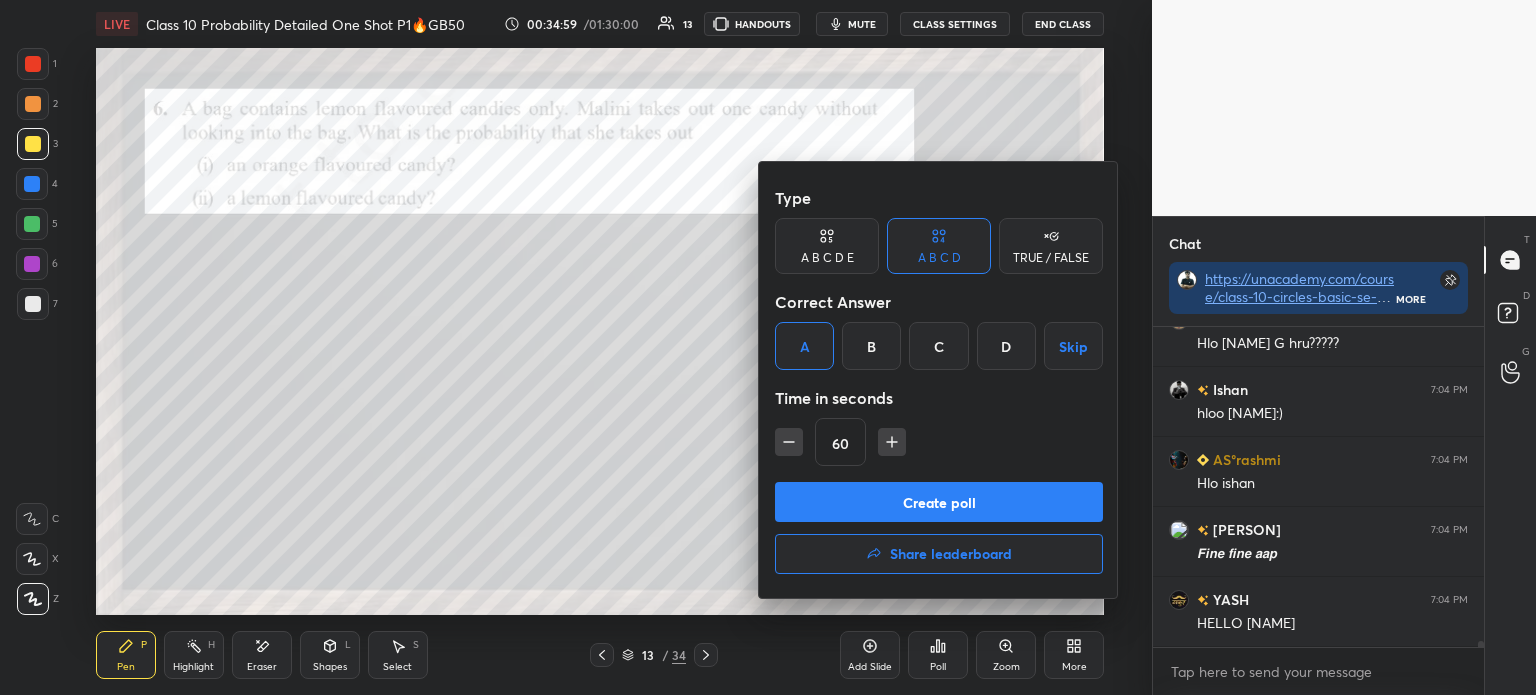click on "Create poll" at bounding box center (939, 502) 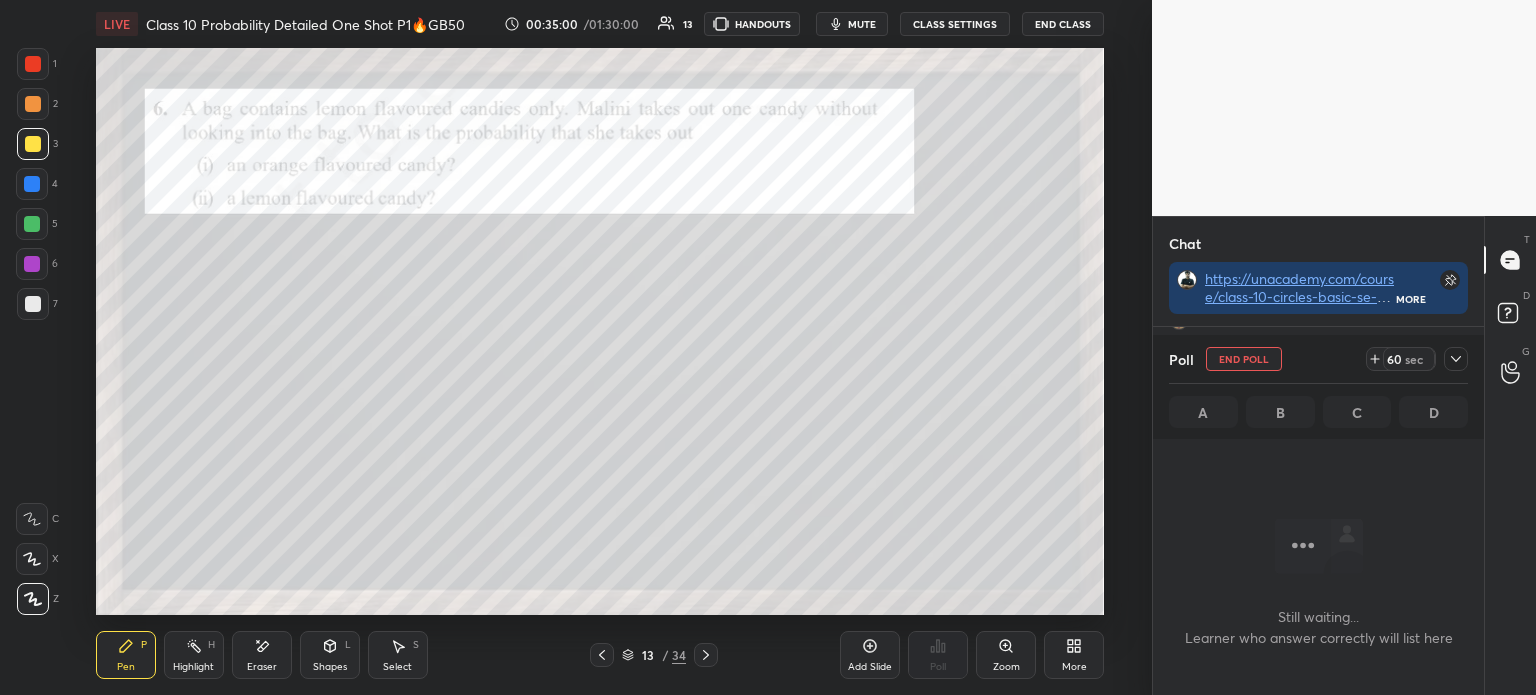 scroll, scrollTop: 216, scrollLeft: 325, axis: both 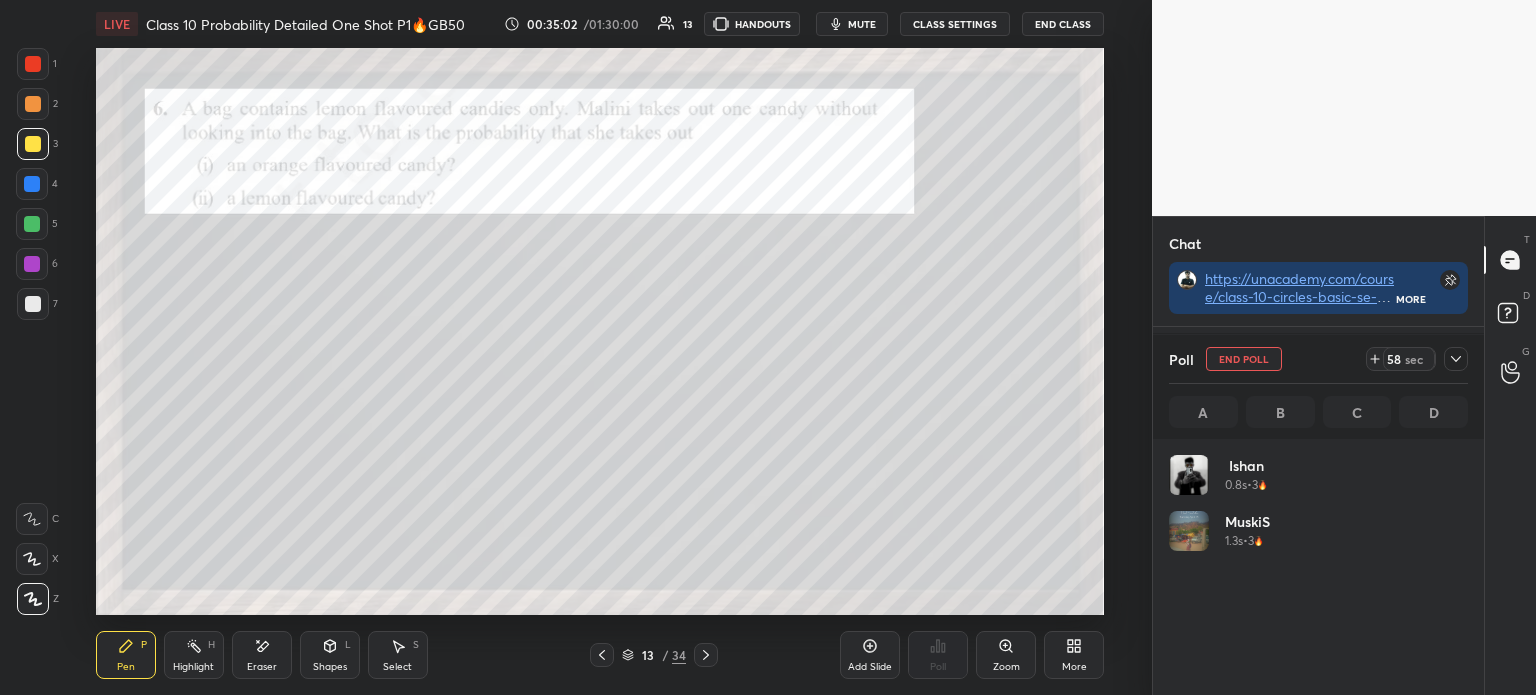 click 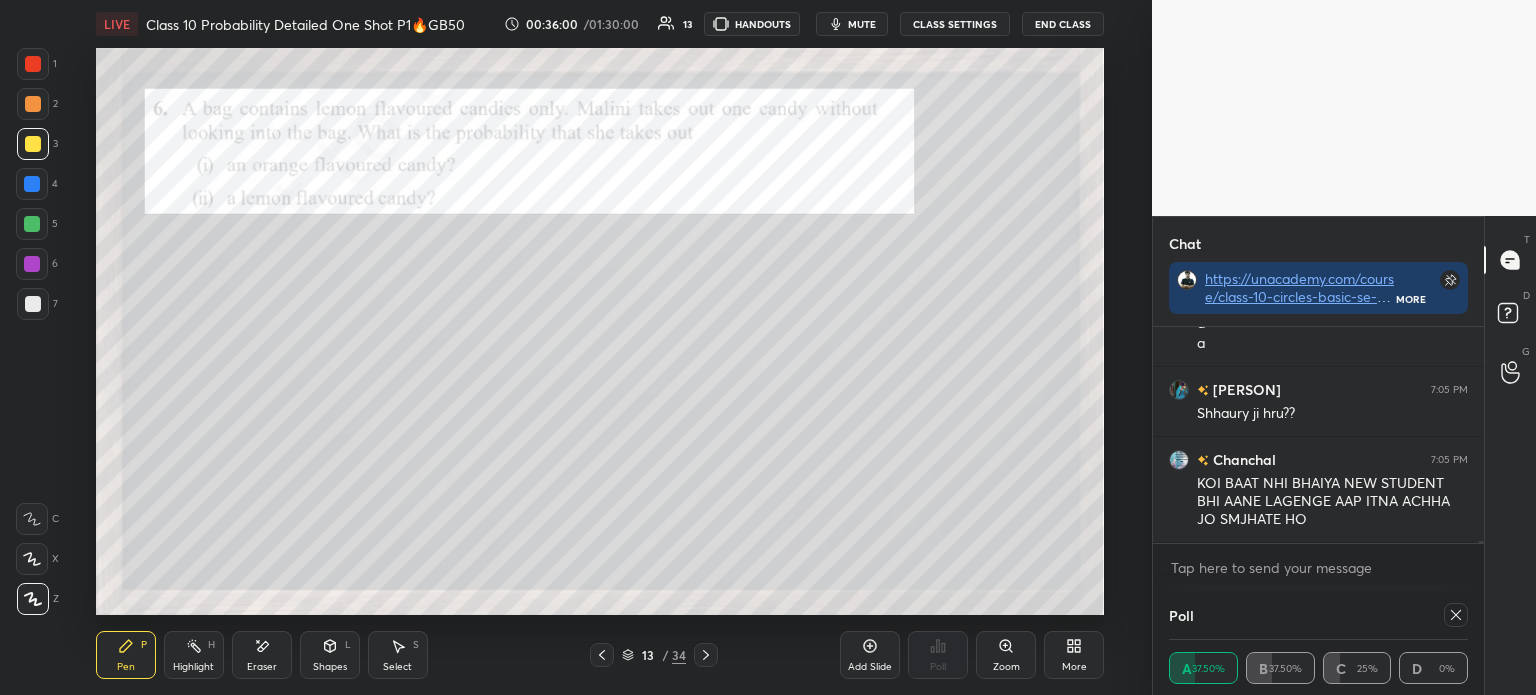 scroll, scrollTop: 0, scrollLeft: 0, axis: both 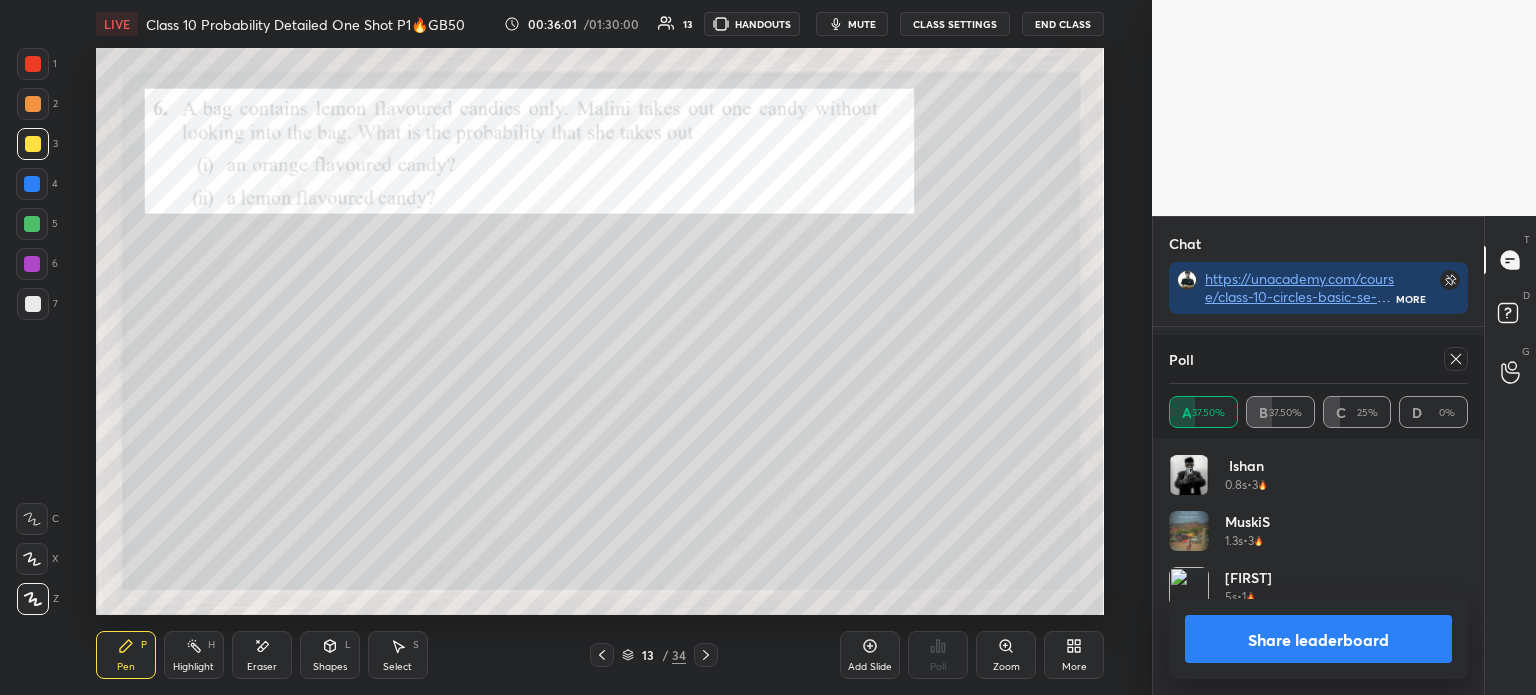 click on "Share leaderboard" at bounding box center (1318, 639) 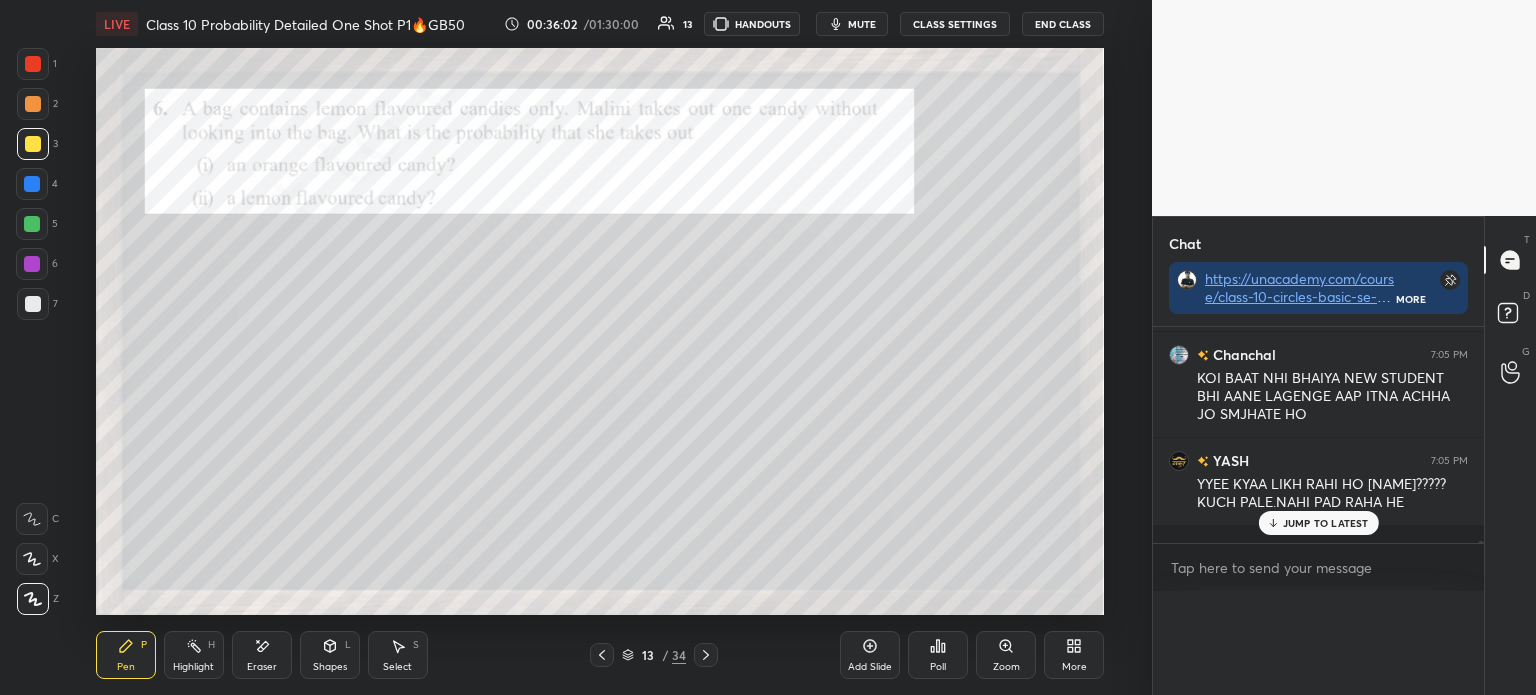scroll, scrollTop: 121, scrollLeft: 293, axis: both 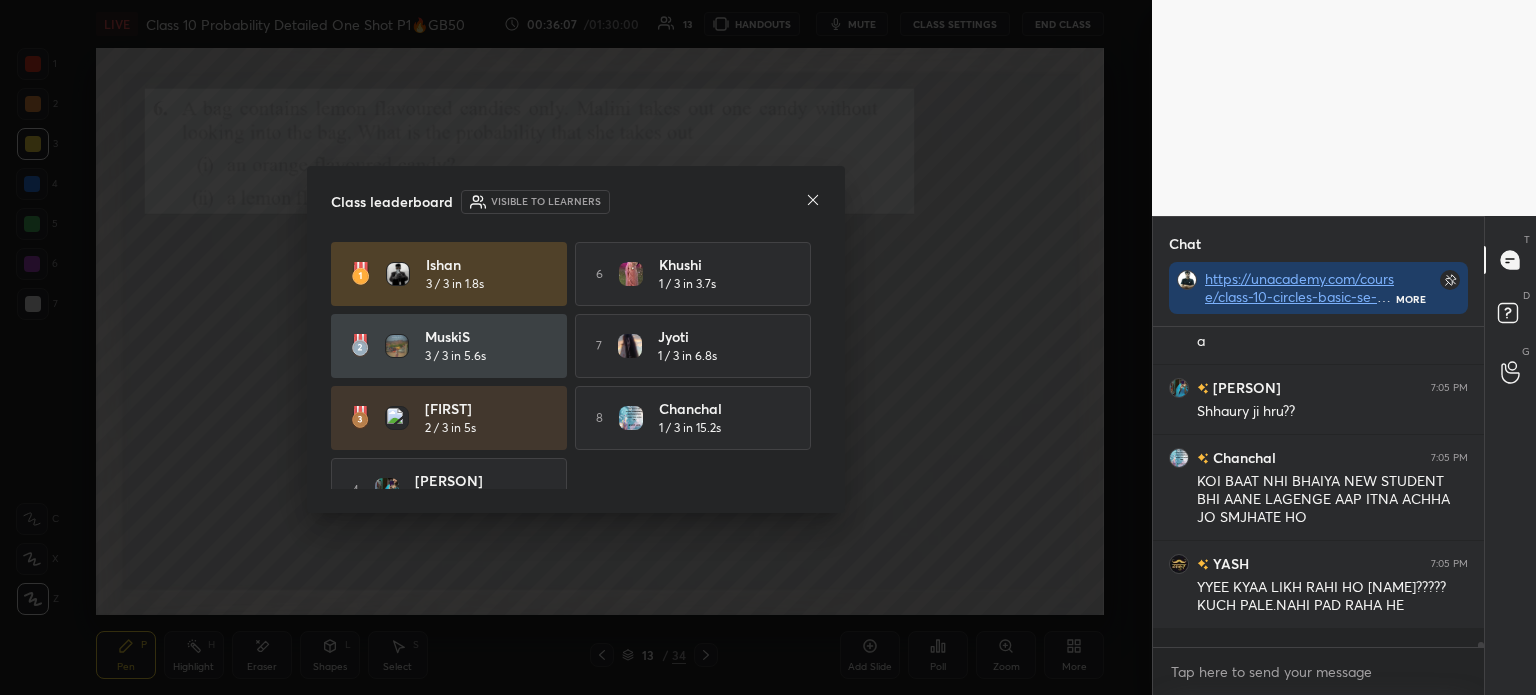 click 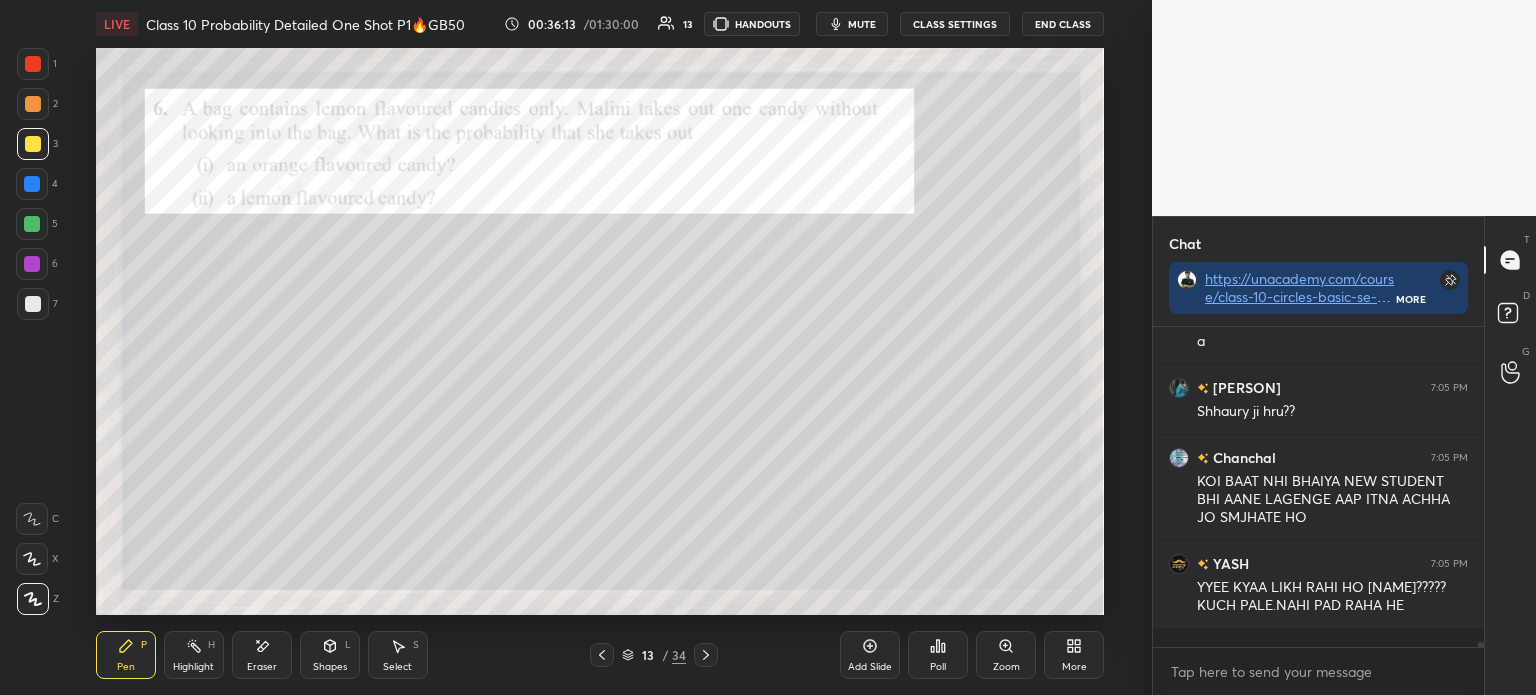 click at bounding box center [33, 104] 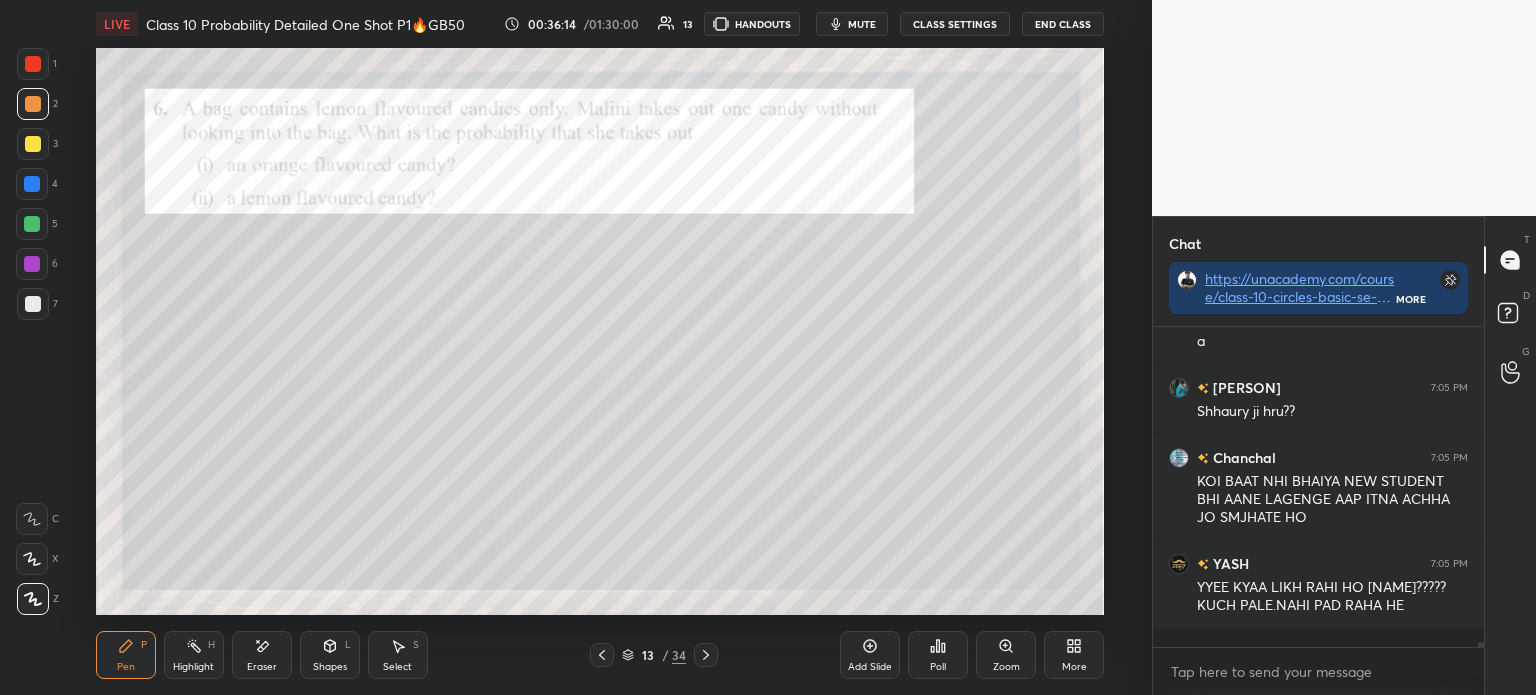 click at bounding box center (33, 144) 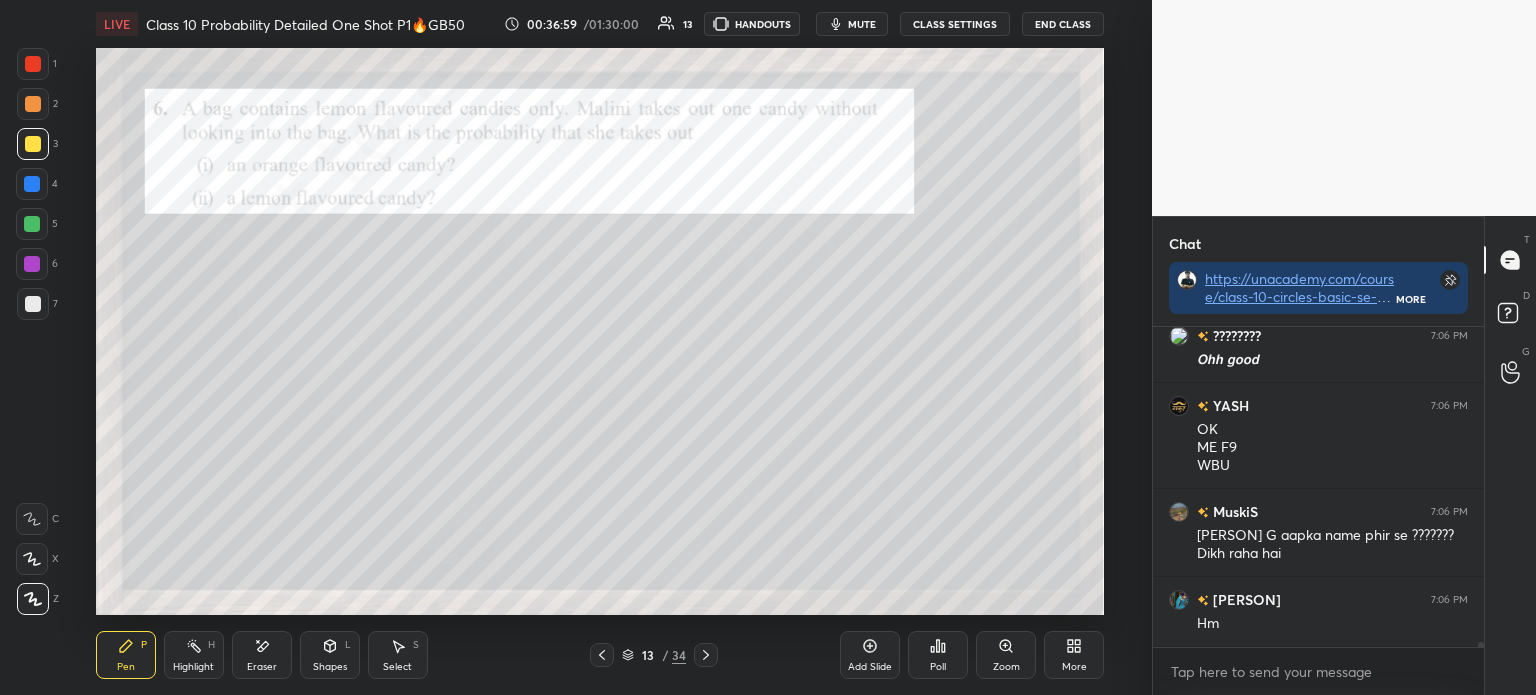 scroll, scrollTop: 19253, scrollLeft: 0, axis: vertical 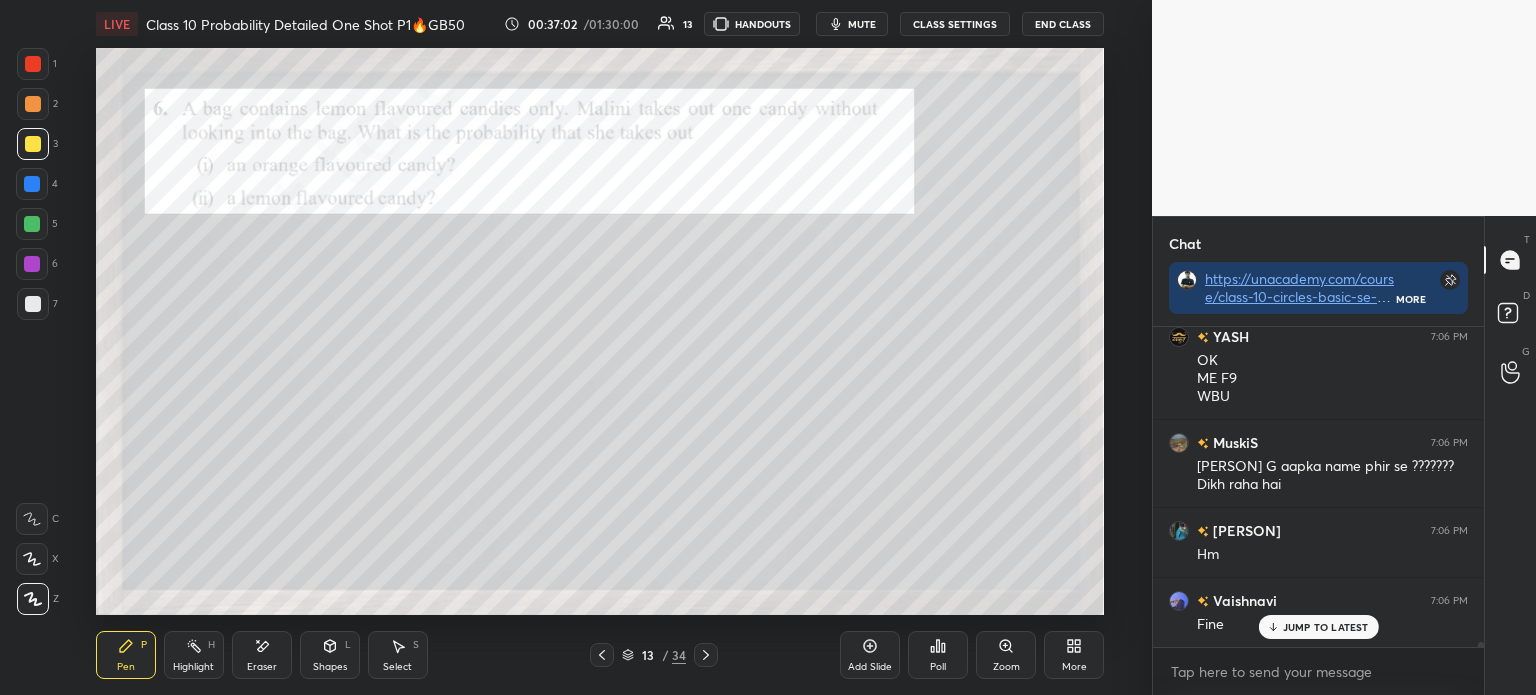 click on "Poll" at bounding box center [938, 655] 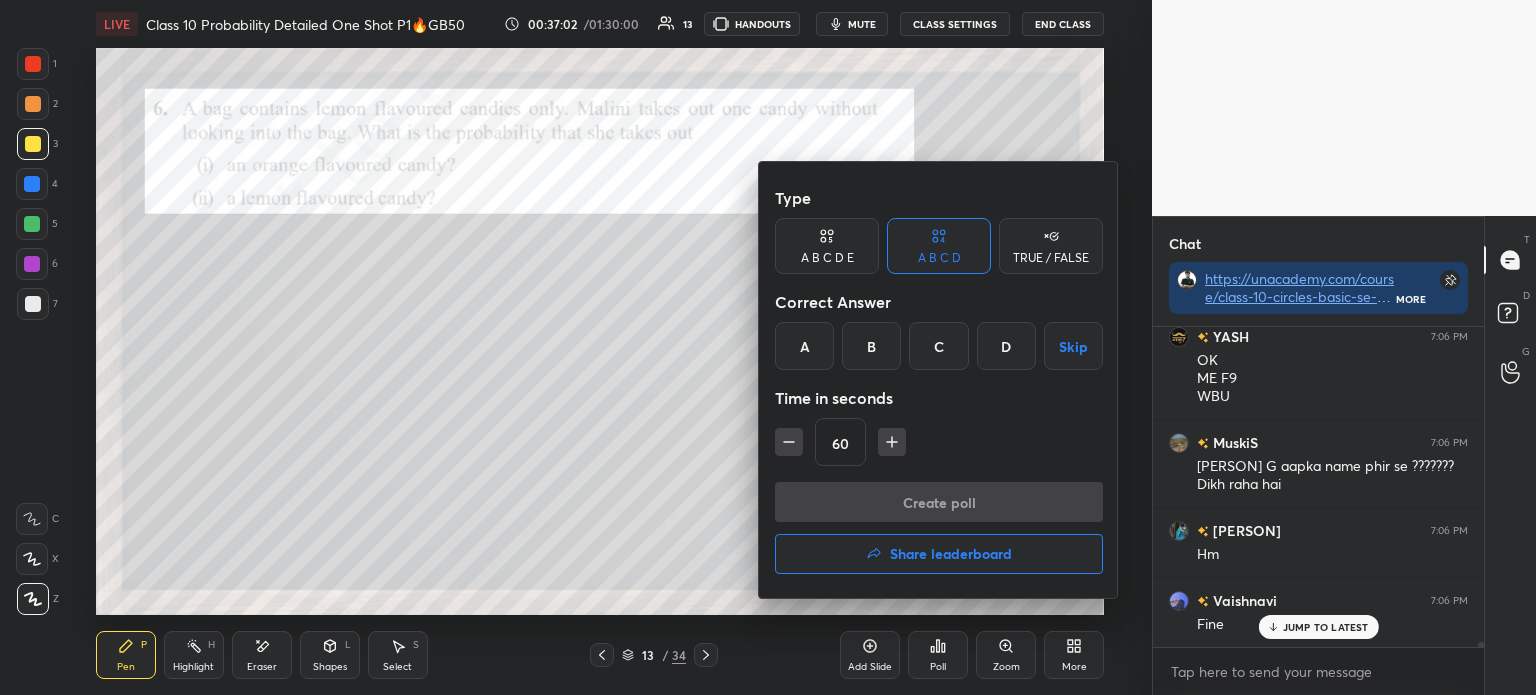 click at bounding box center (768, 347) 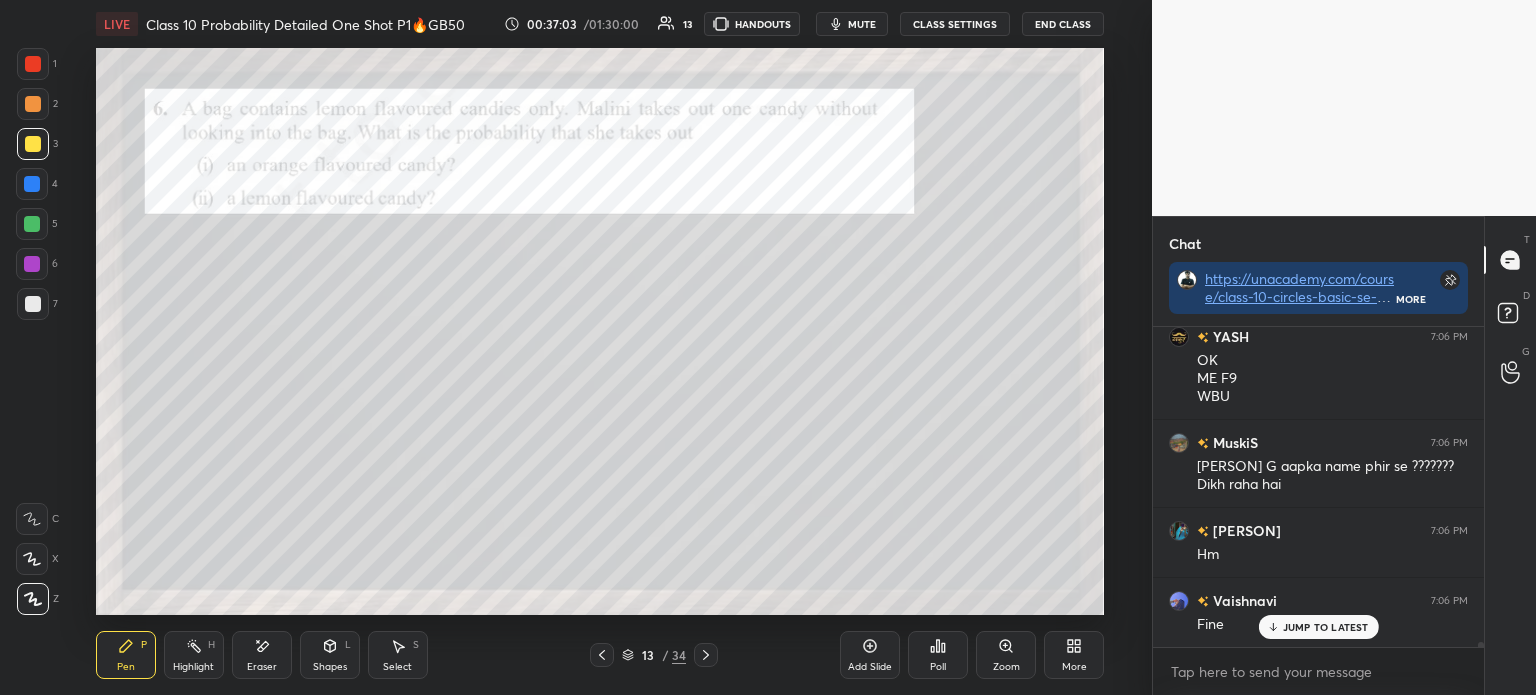 click 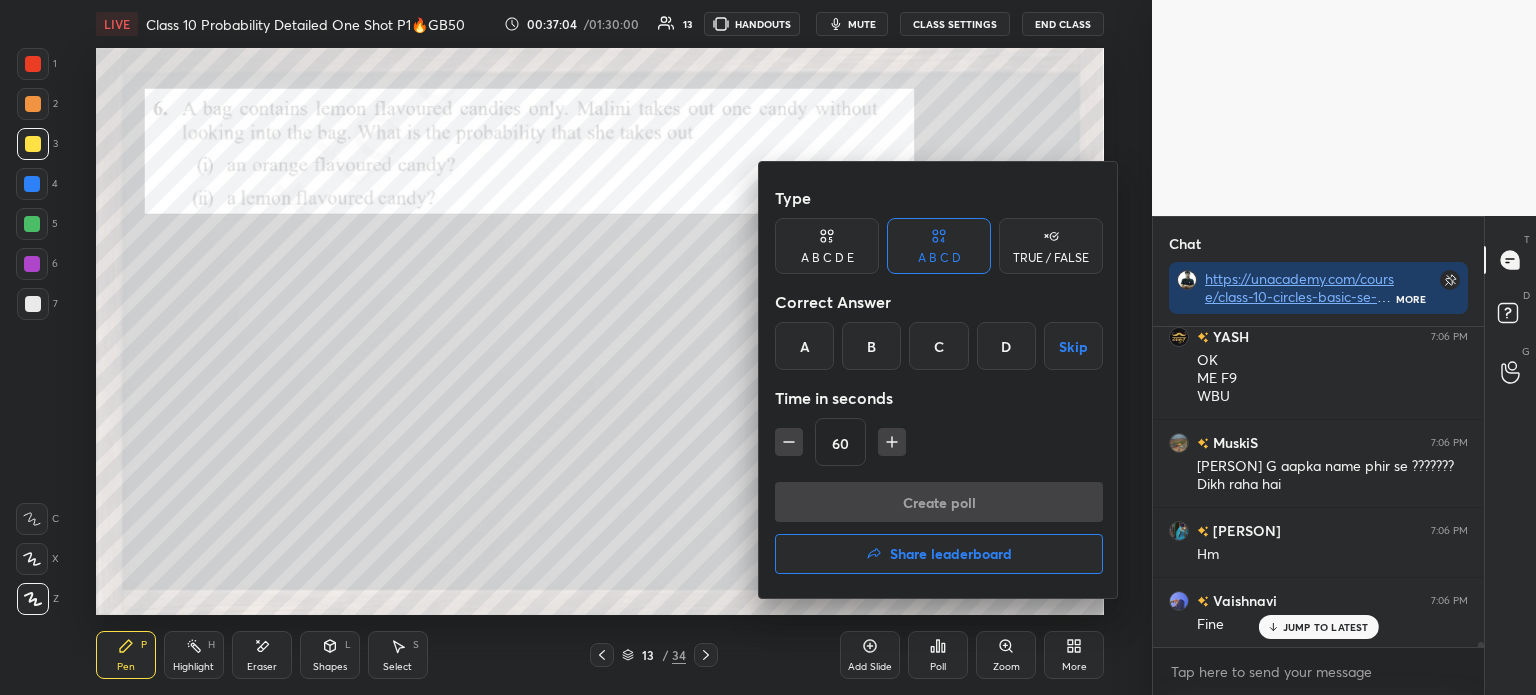 click 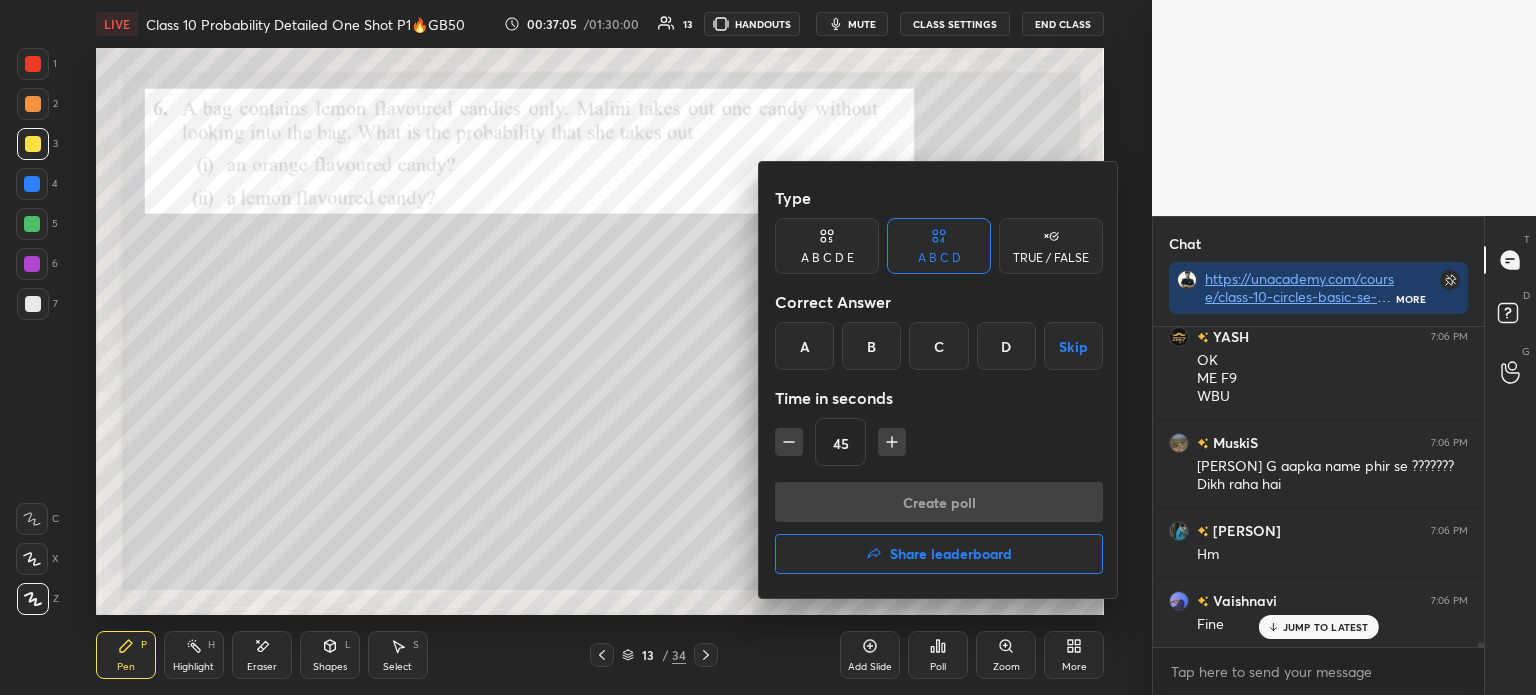 click 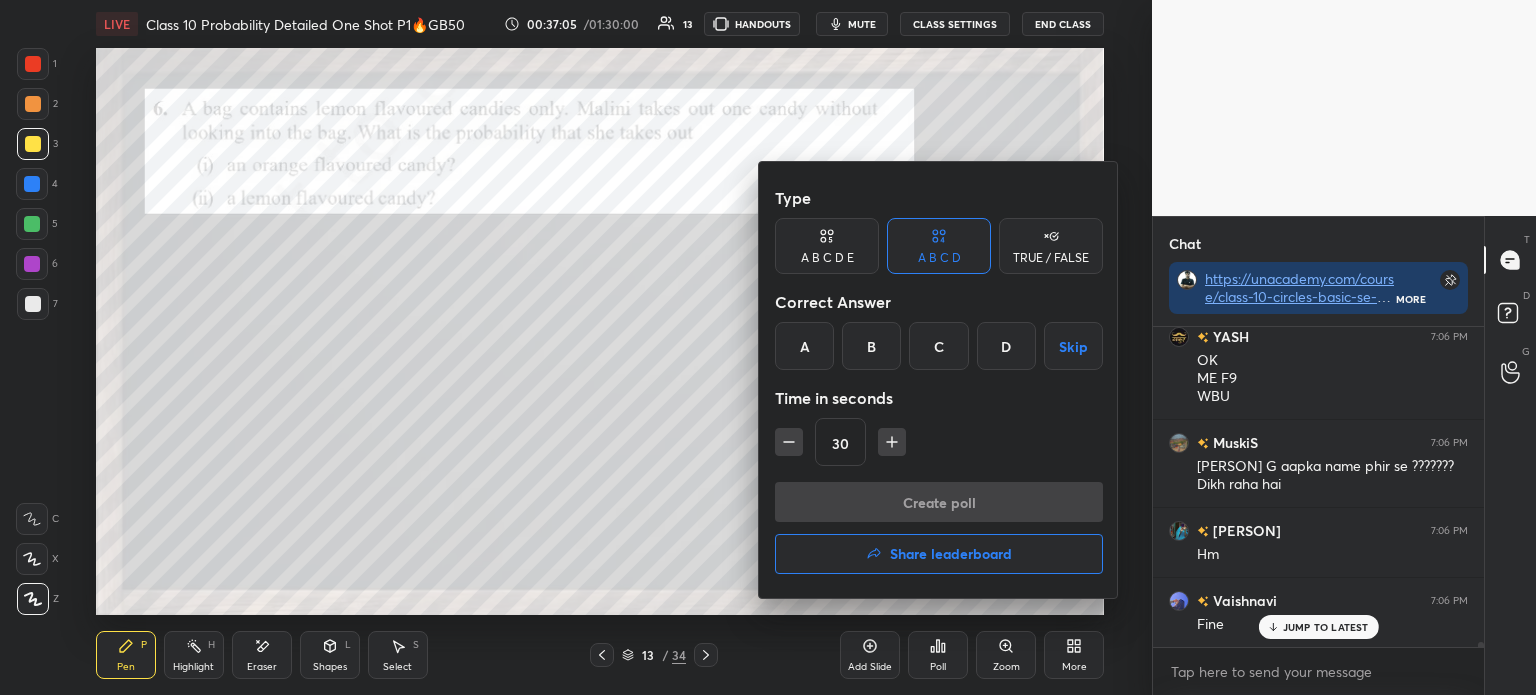 click on "B" at bounding box center [871, 346] 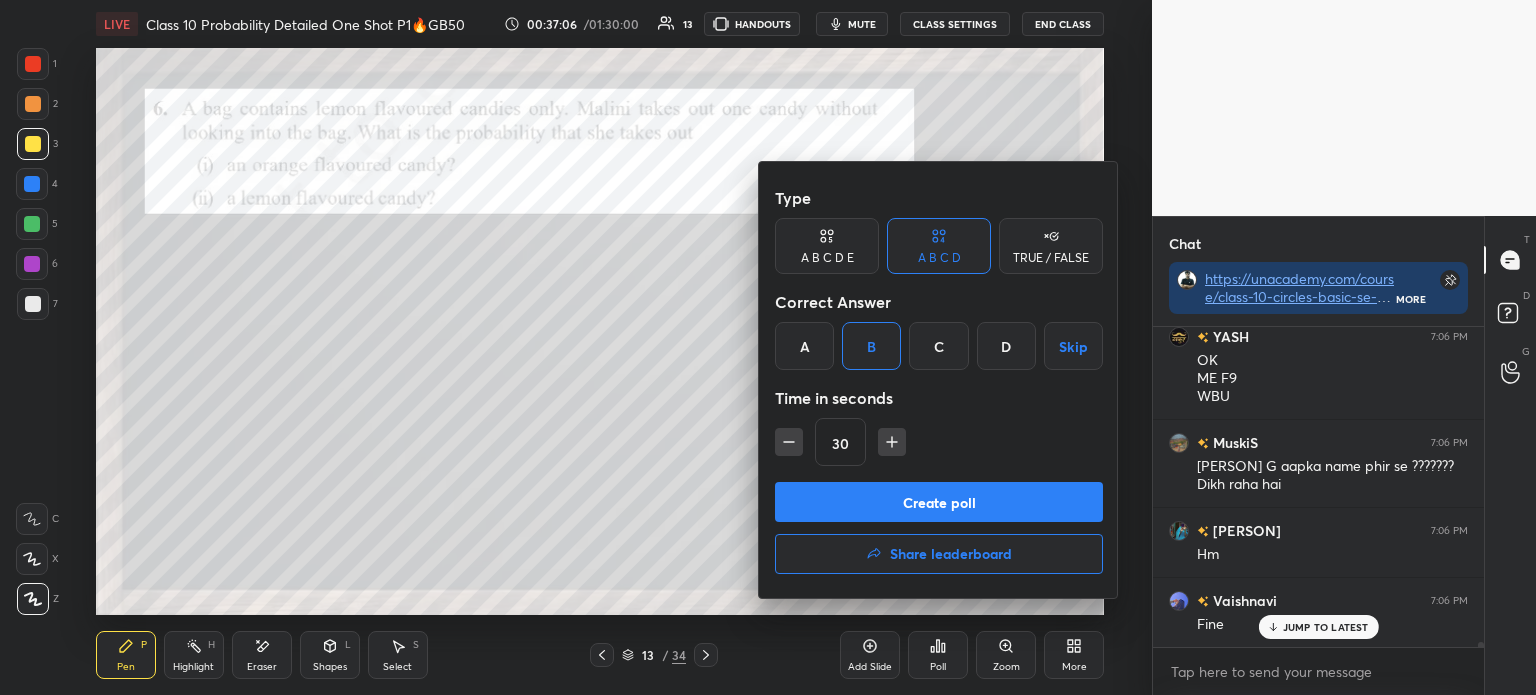click on "C" at bounding box center [938, 346] 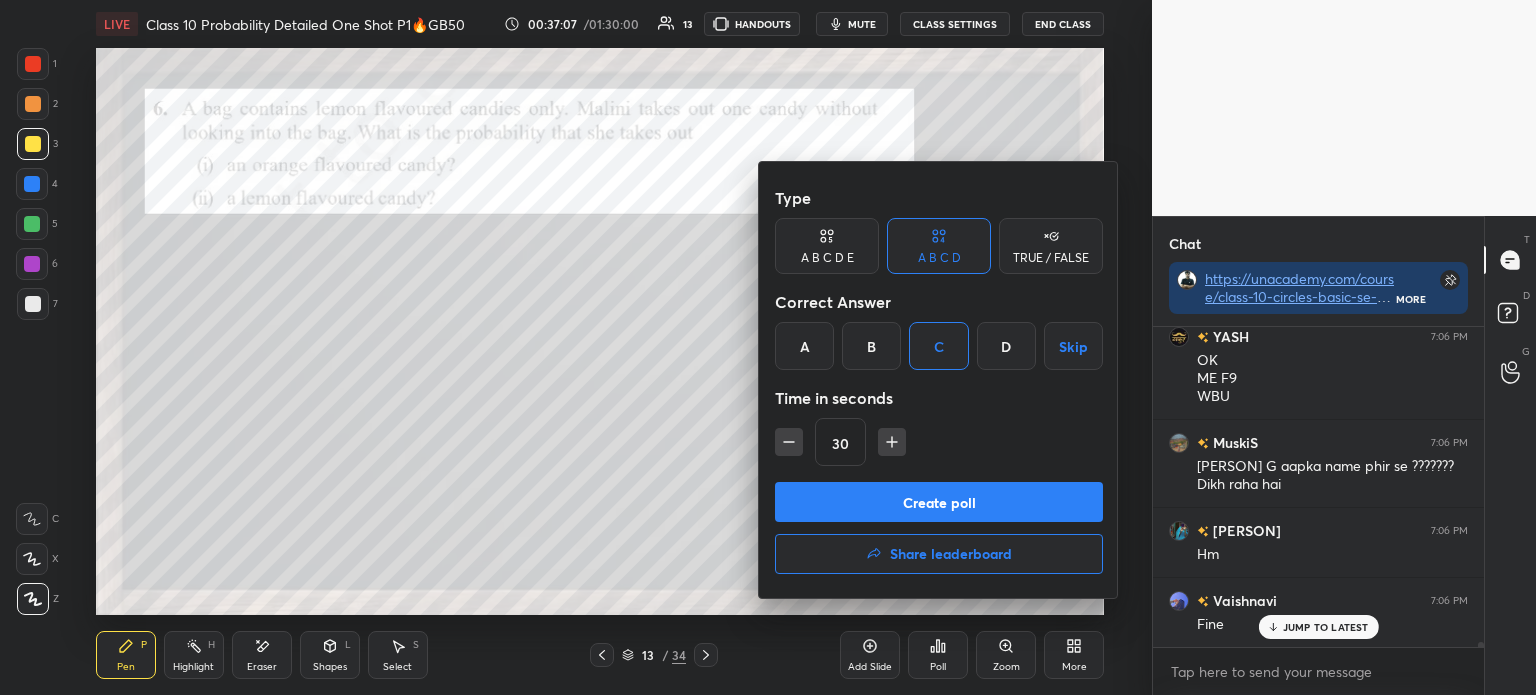 click on "Create poll" at bounding box center (939, 502) 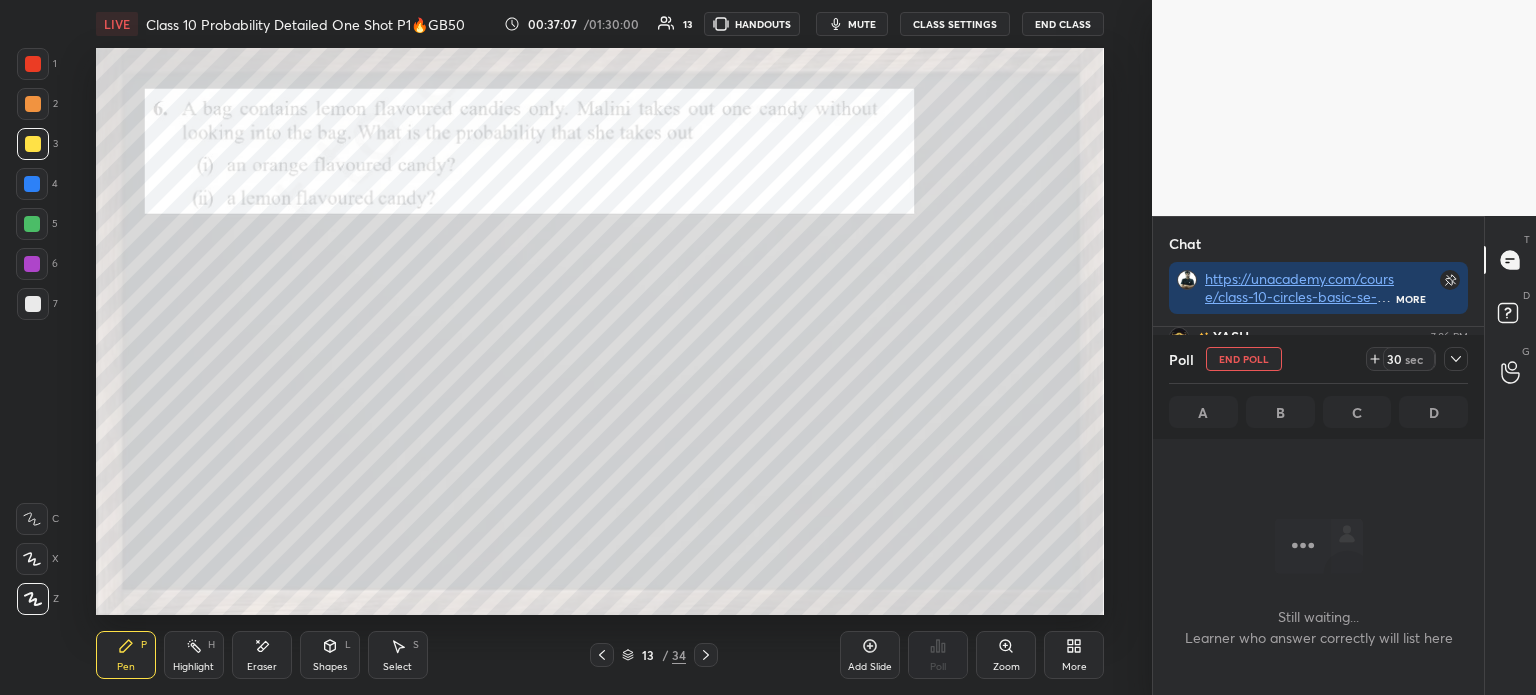 scroll, scrollTop: 216, scrollLeft: 325, axis: both 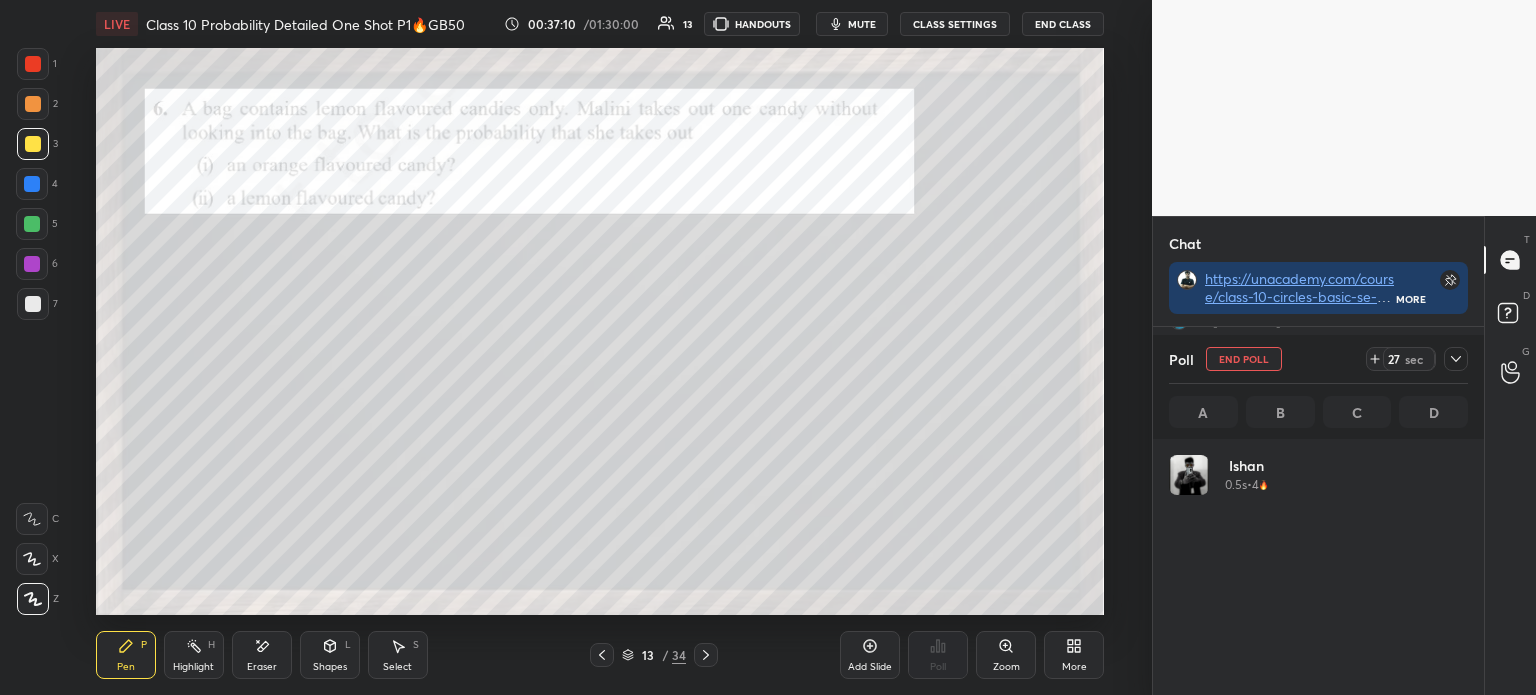 click at bounding box center (1456, 359) 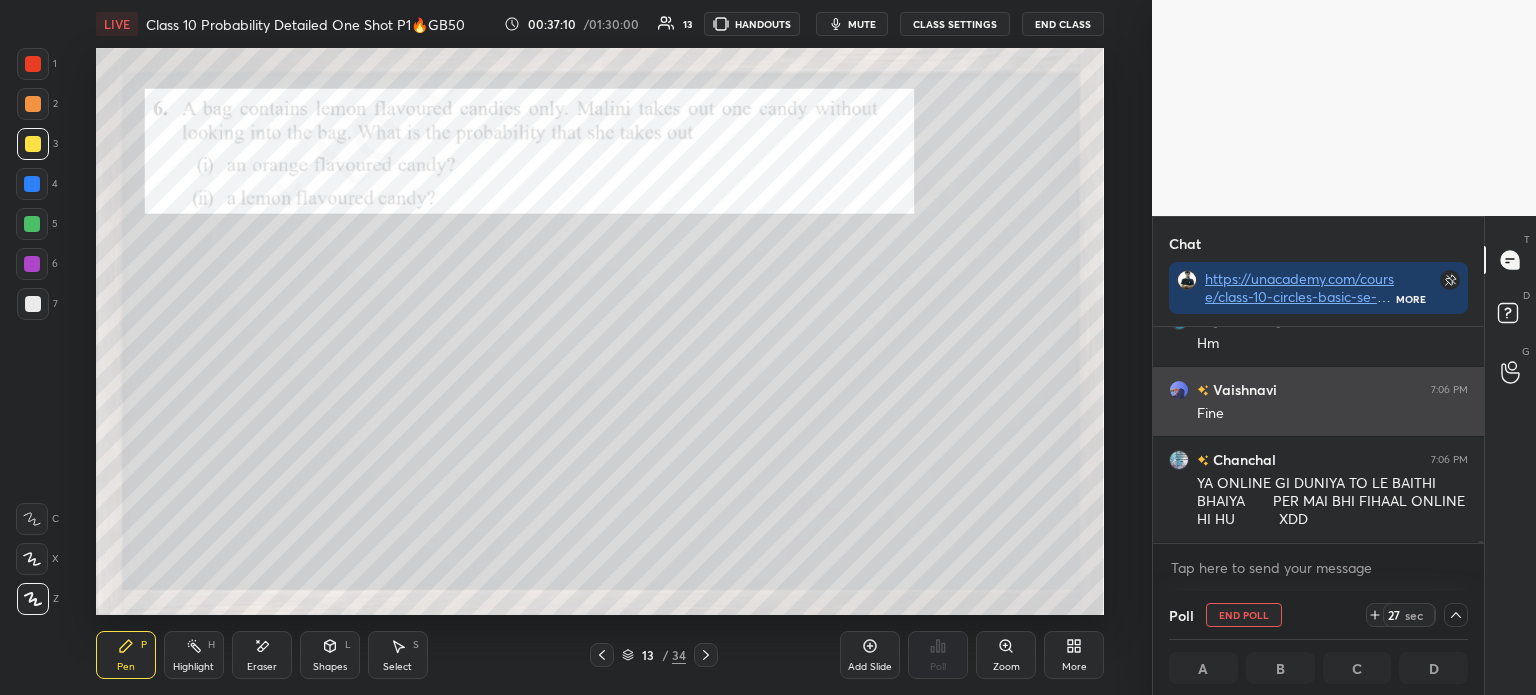 scroll, scrollTop: 6, scrollLeft: 6, axis: both 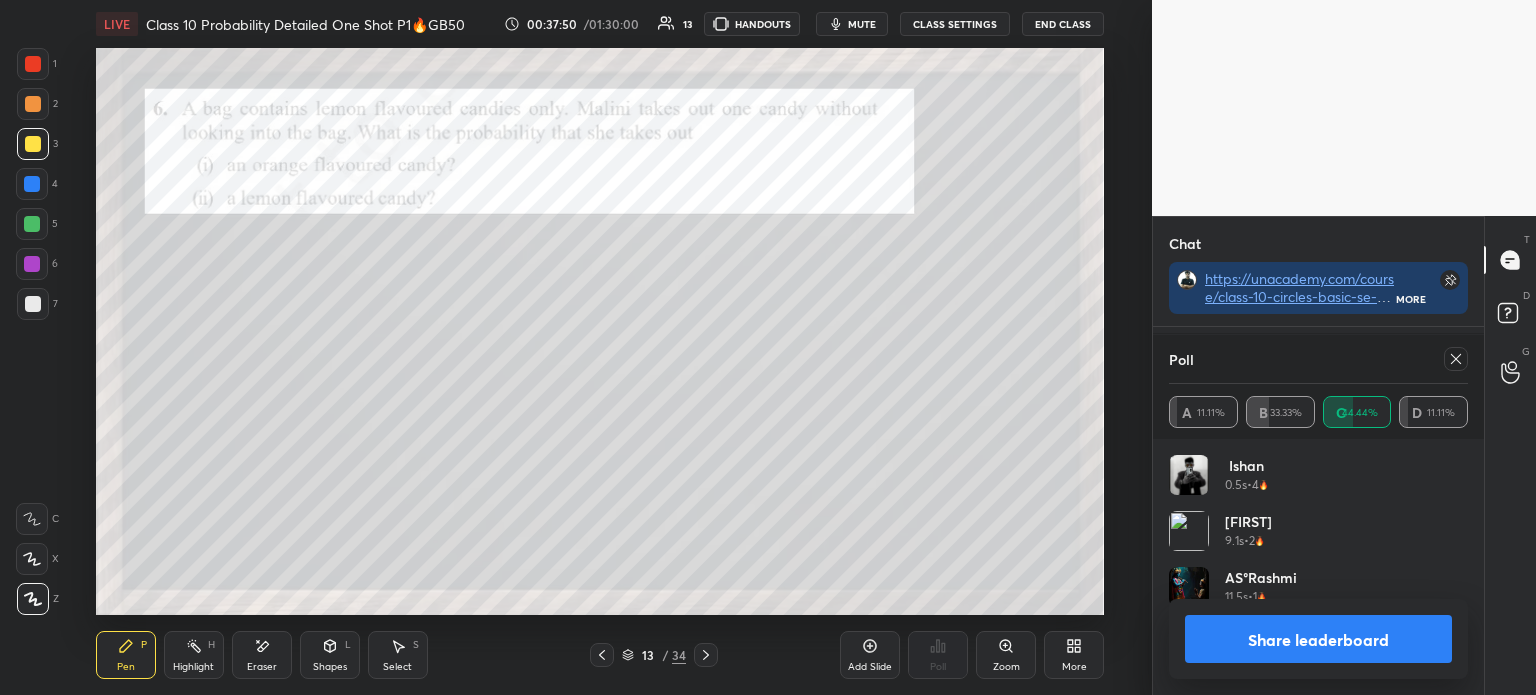 click on "Share leaderboard" at bounding box center (1318, 639) 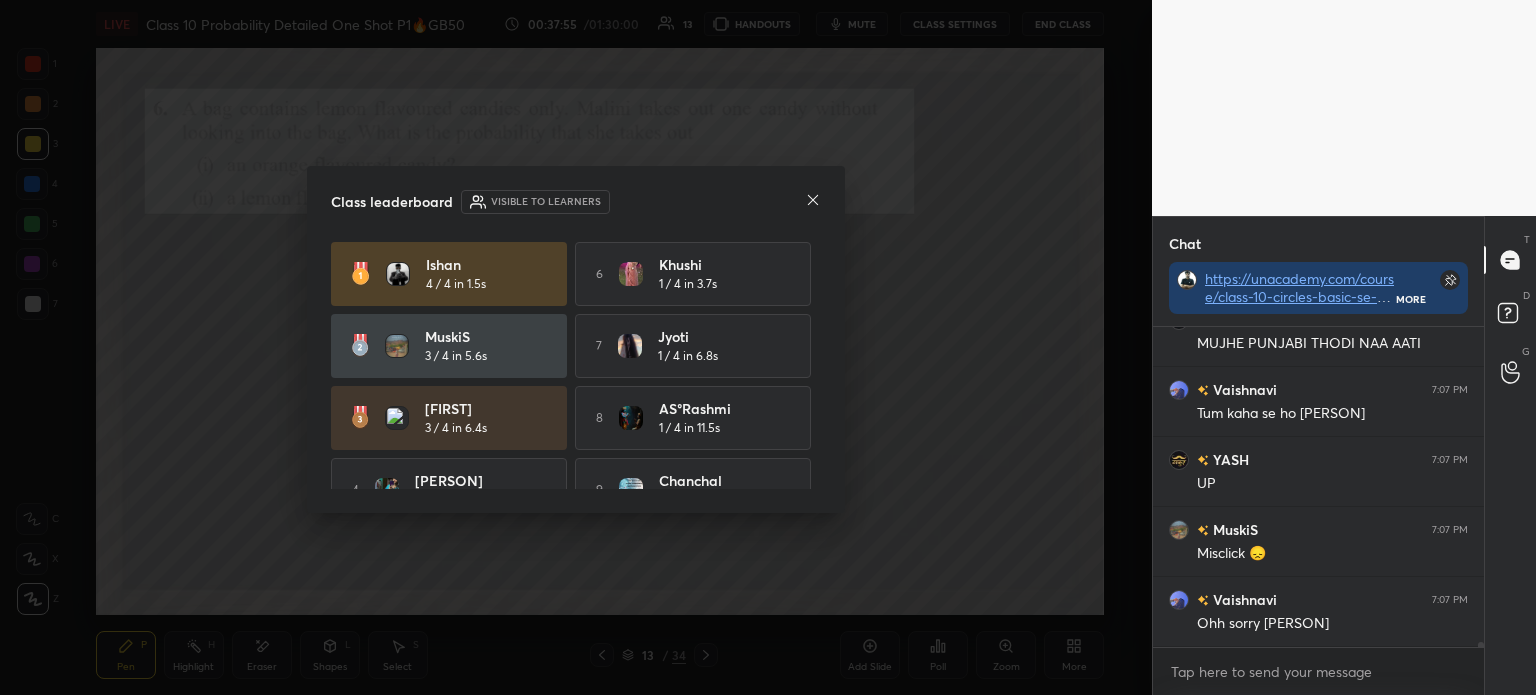 click at bounding box center [813, 201] 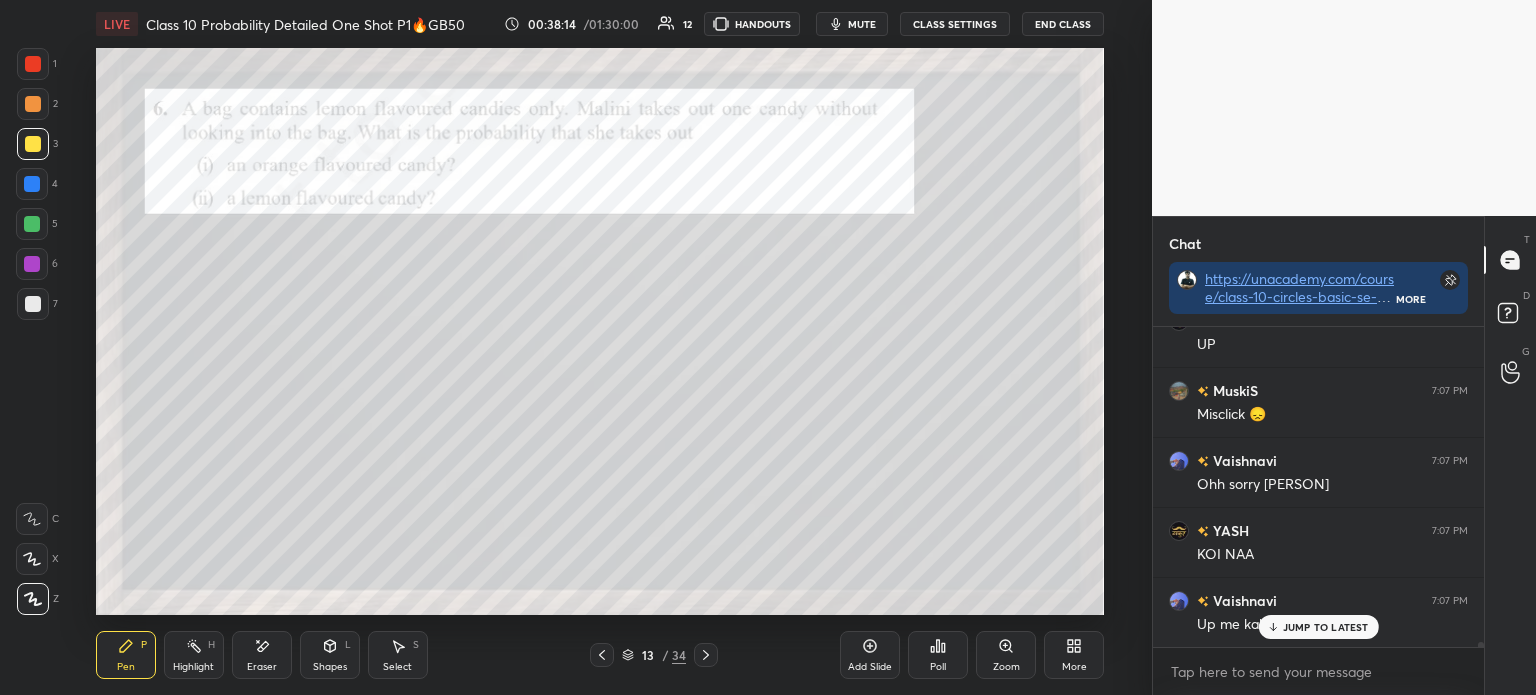 click 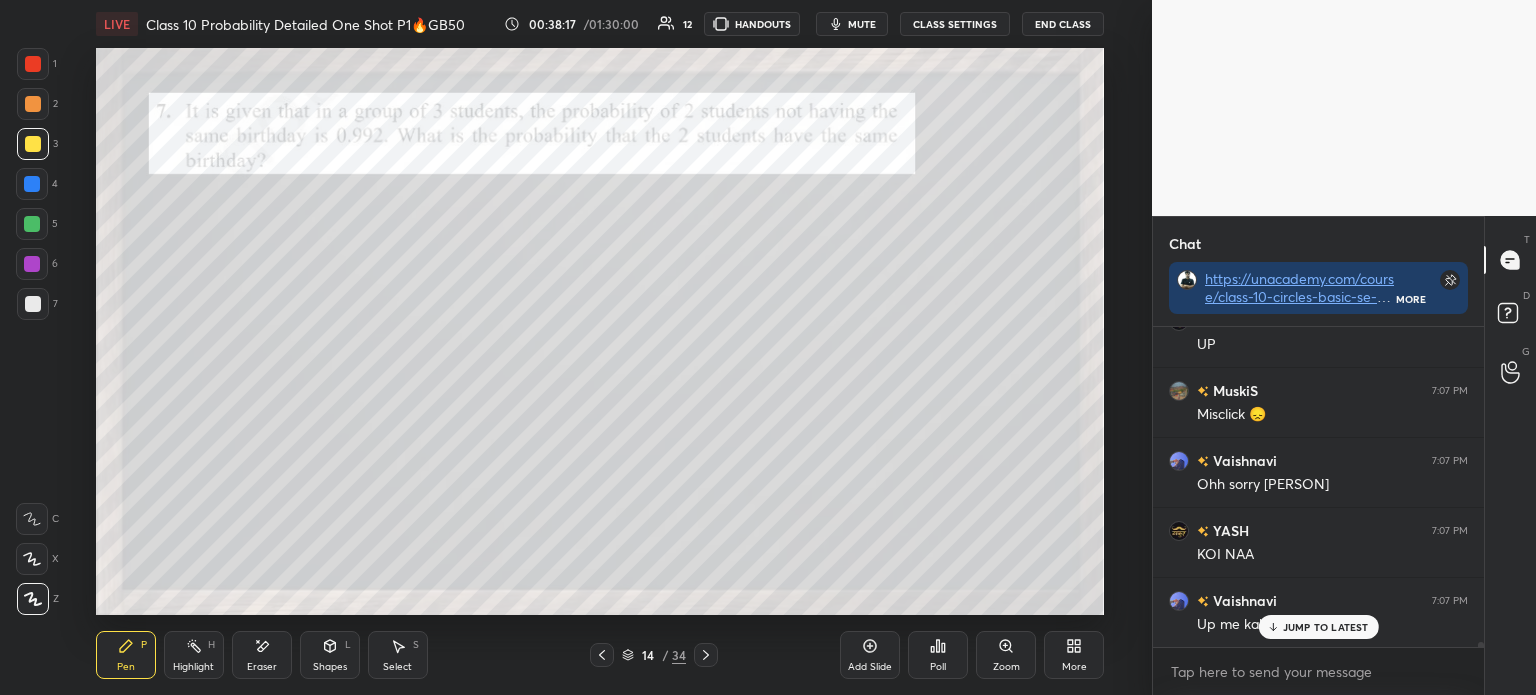 scroll, scrollTop: 19920, scrollLeft: 0, axis: vertical 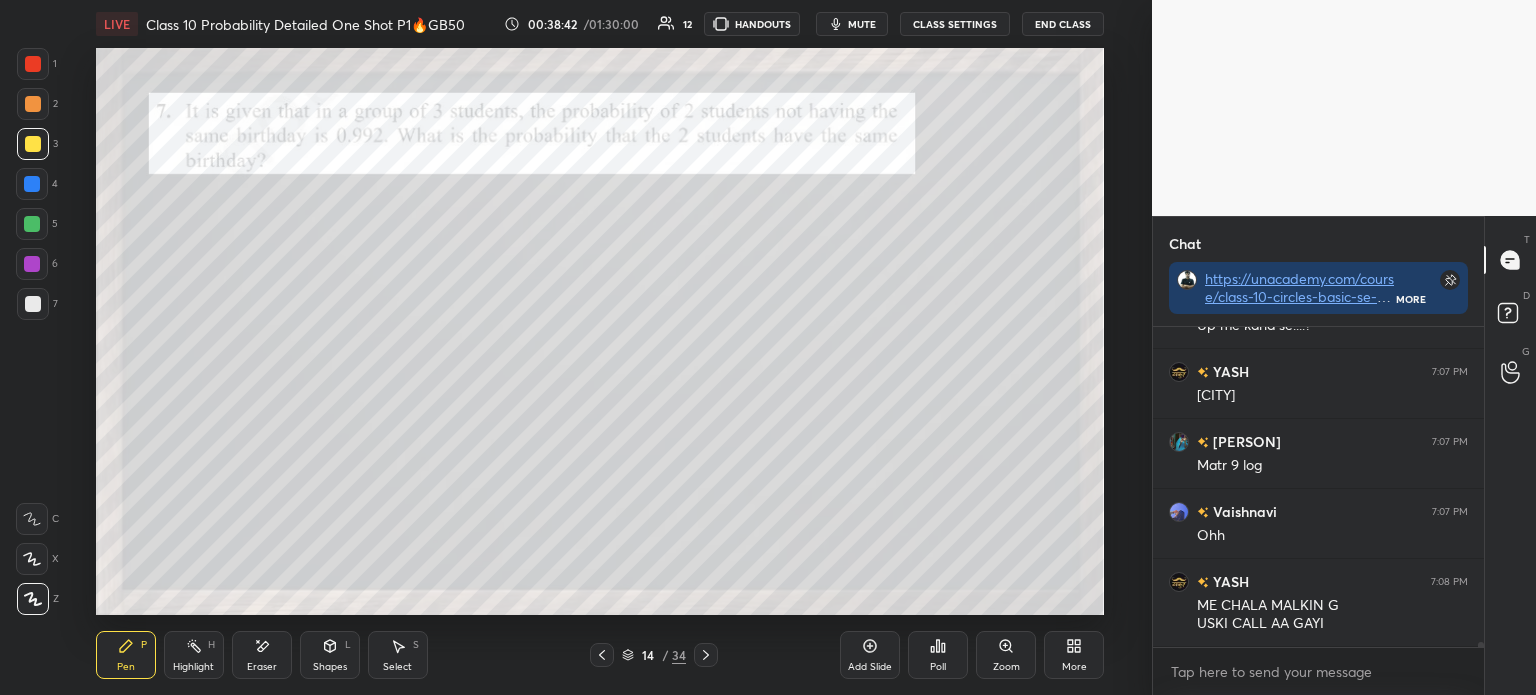 click on "Poll" at bounding box center [938, 655] 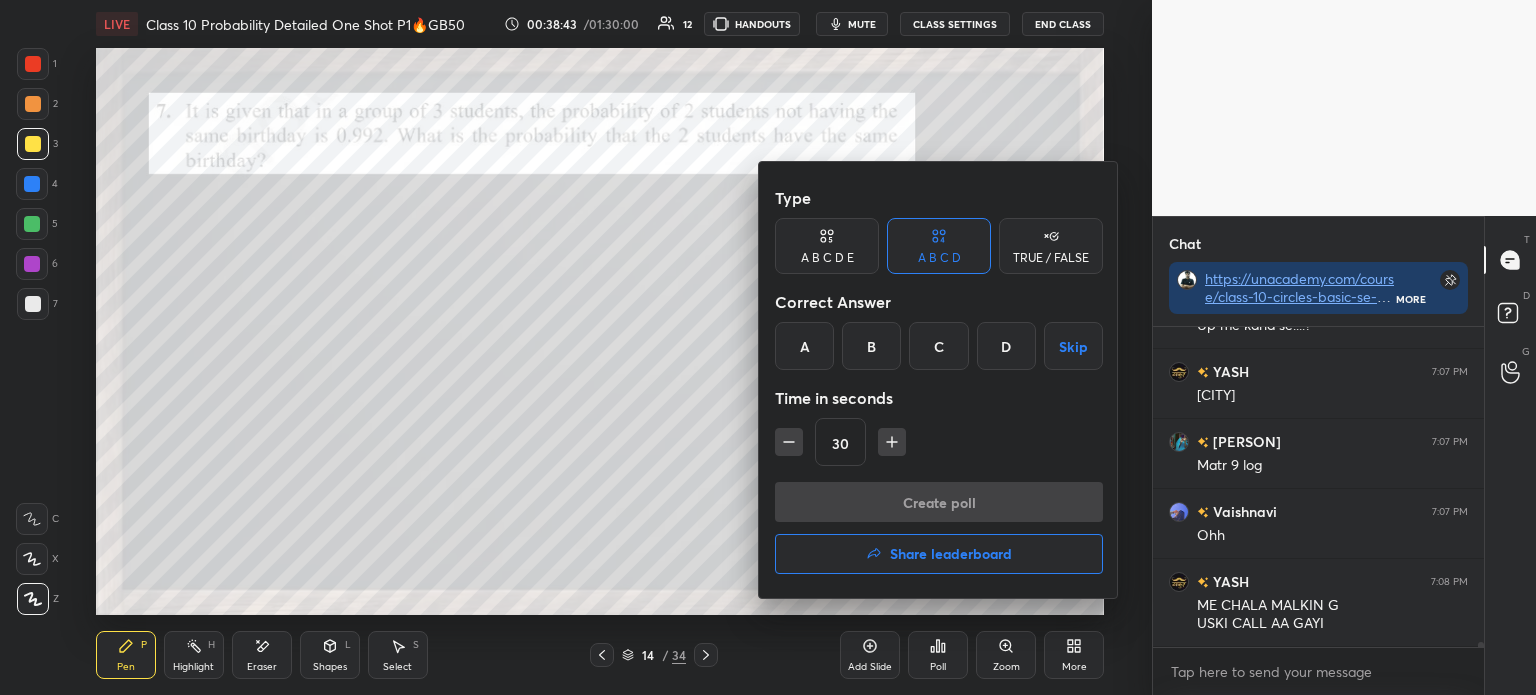 click on "A" at bounding box center [804, 346] 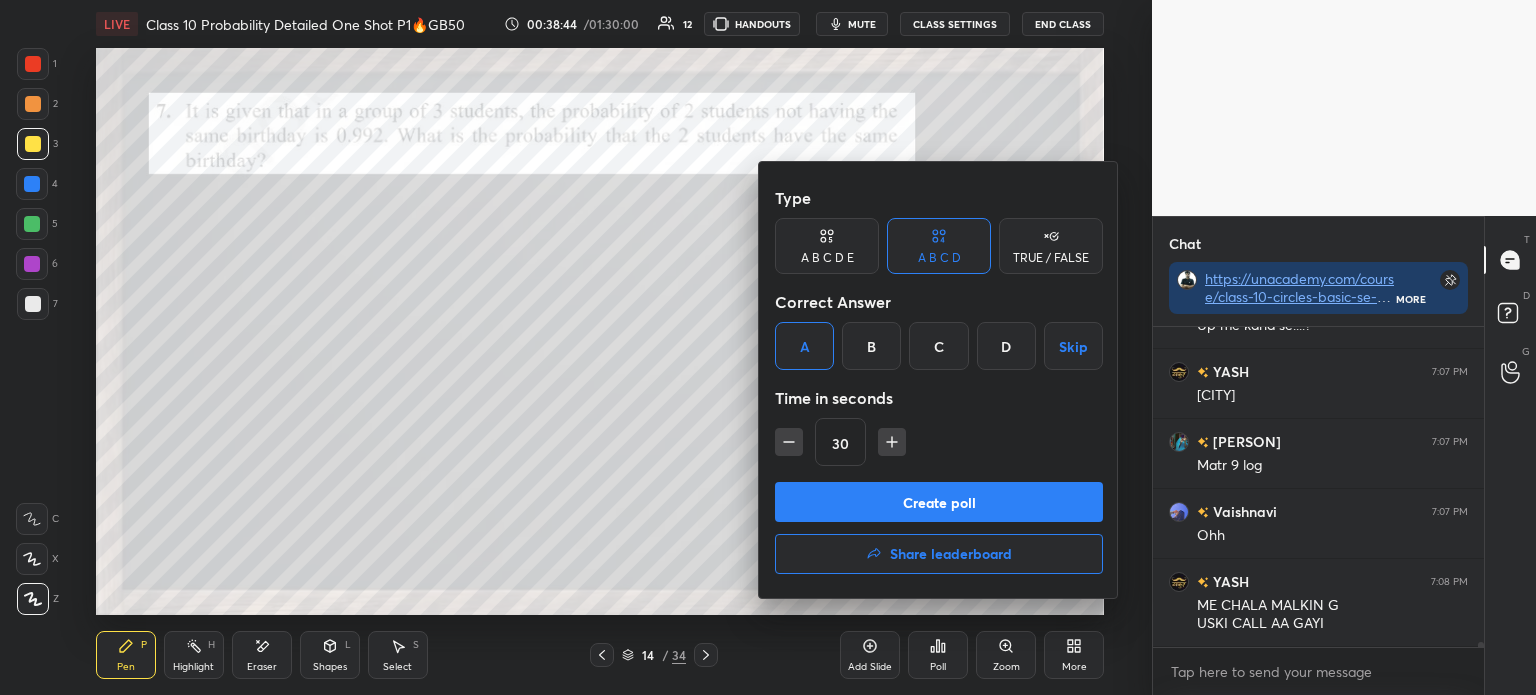 click on "Create poll" at bounding box center (939, 502) 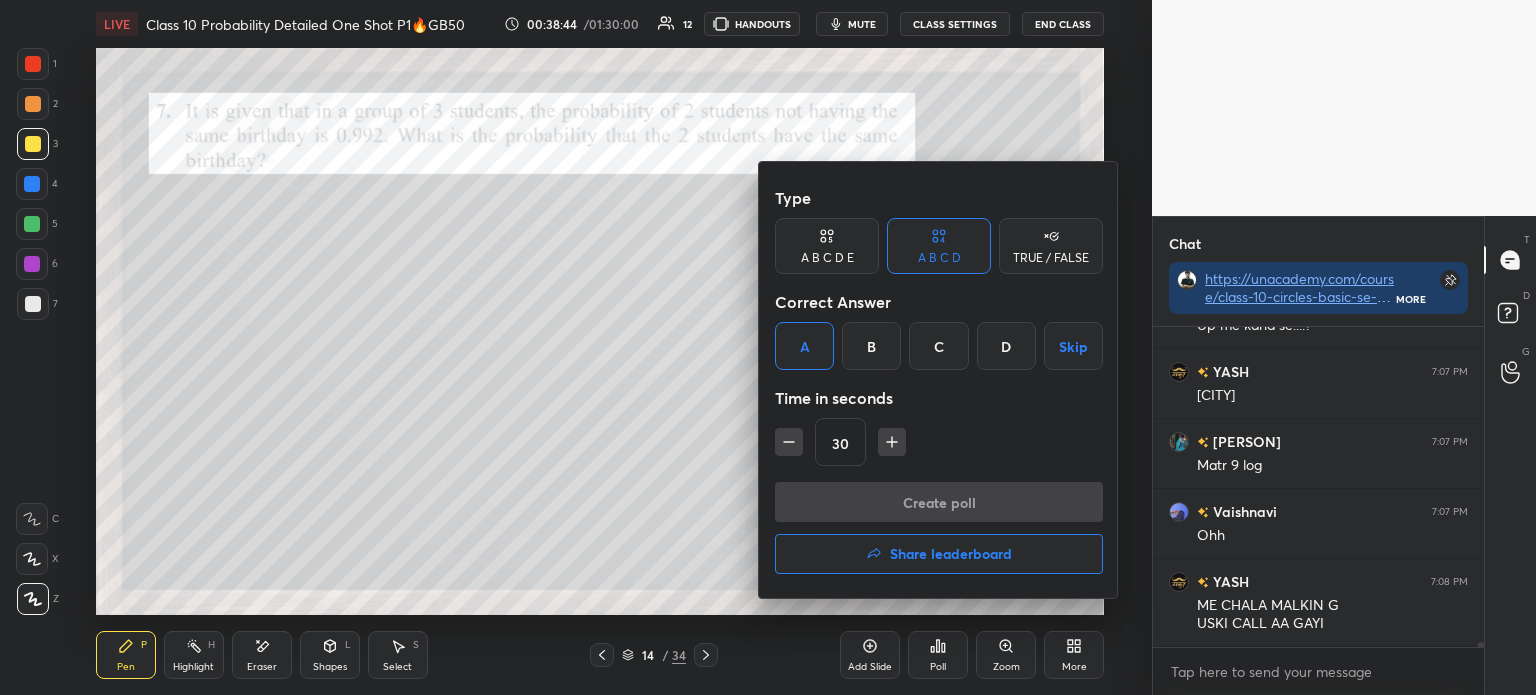 scroll, scrollTop: 281, scrollLeft: 325, axis: both 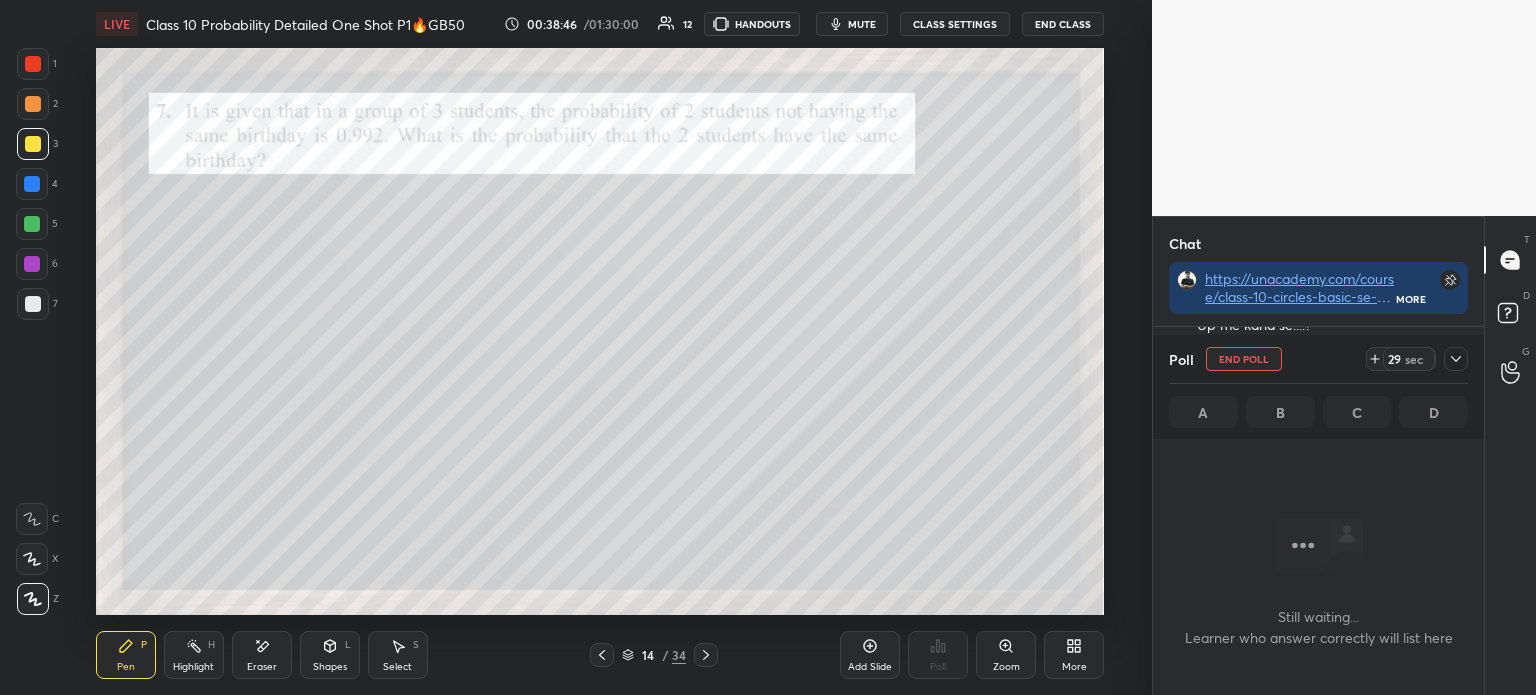 click at bounding box center [1456, 359] 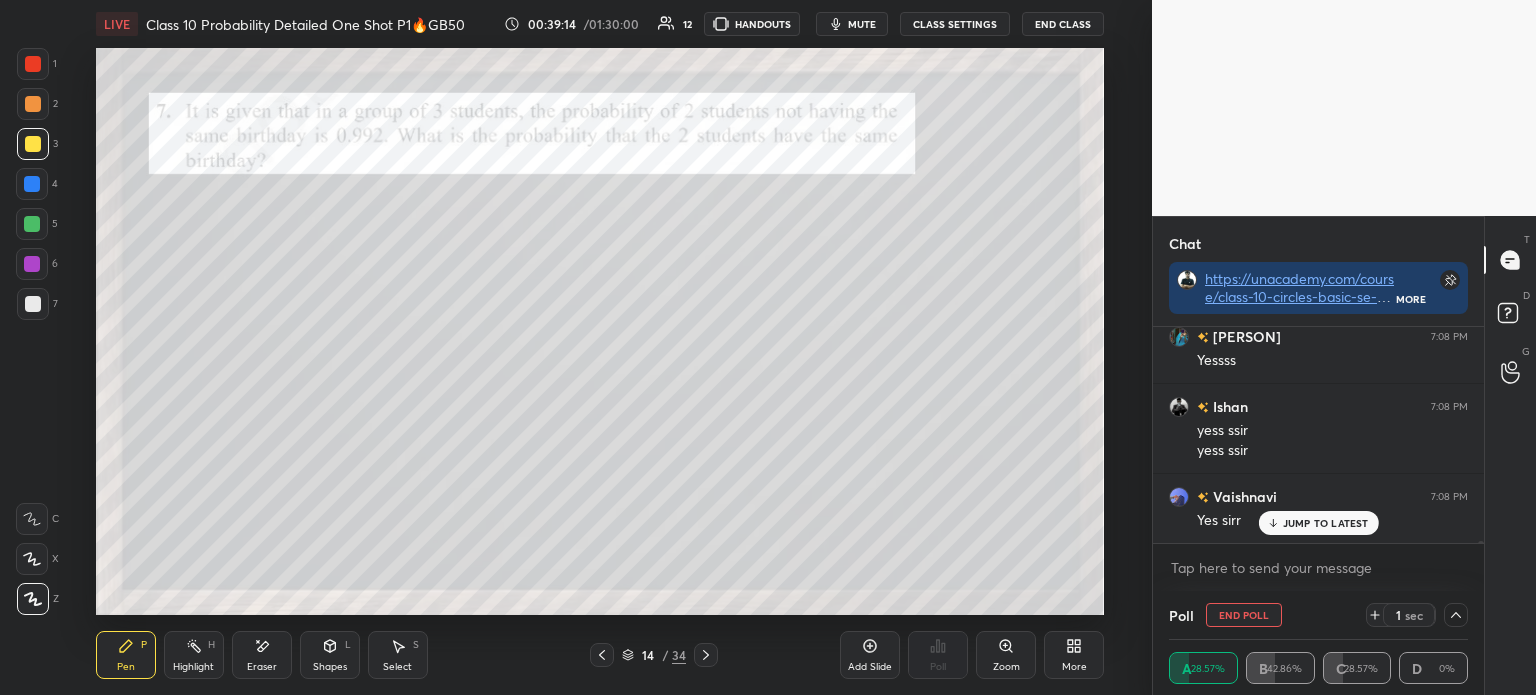 scroll, scrollTop: 20924, scrollLeft: 0, axis: vertical 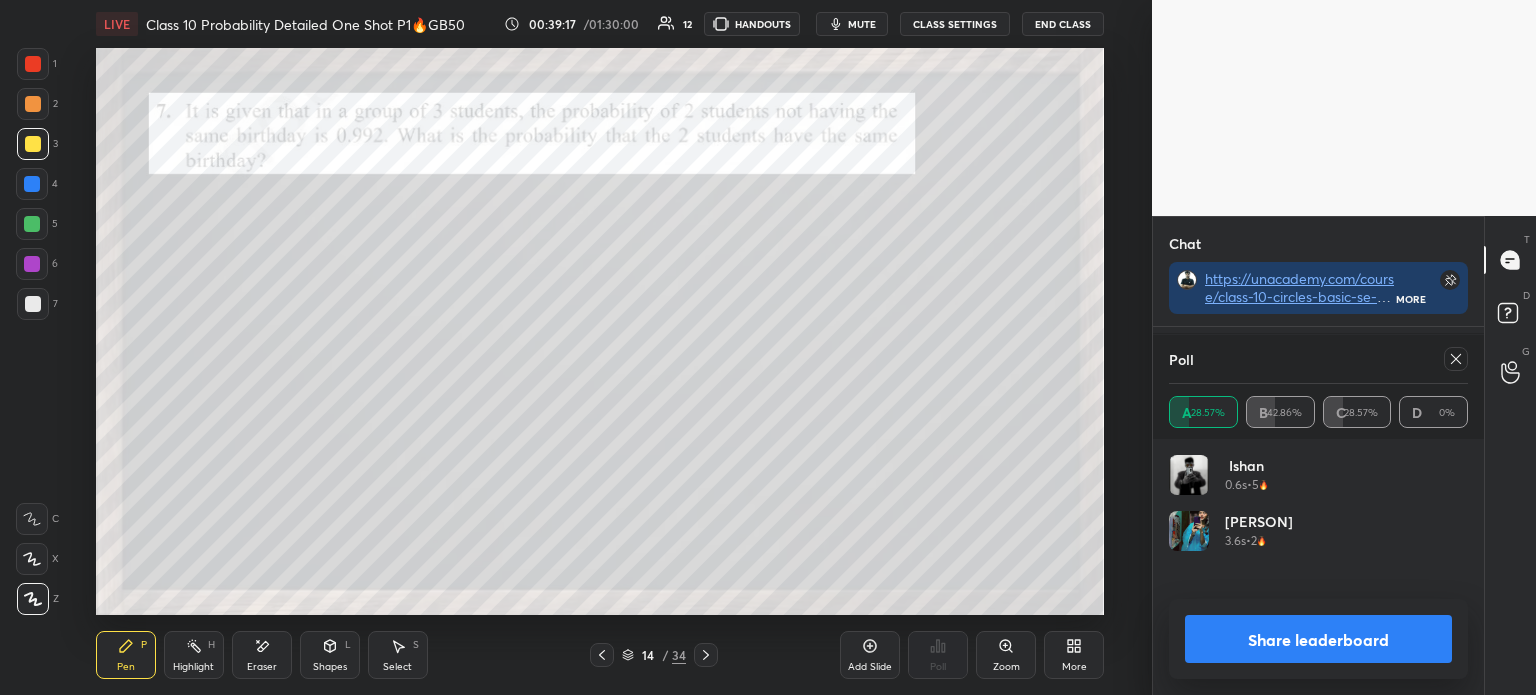 click on "Share leaderboard" at bounding box center [1318, 639] 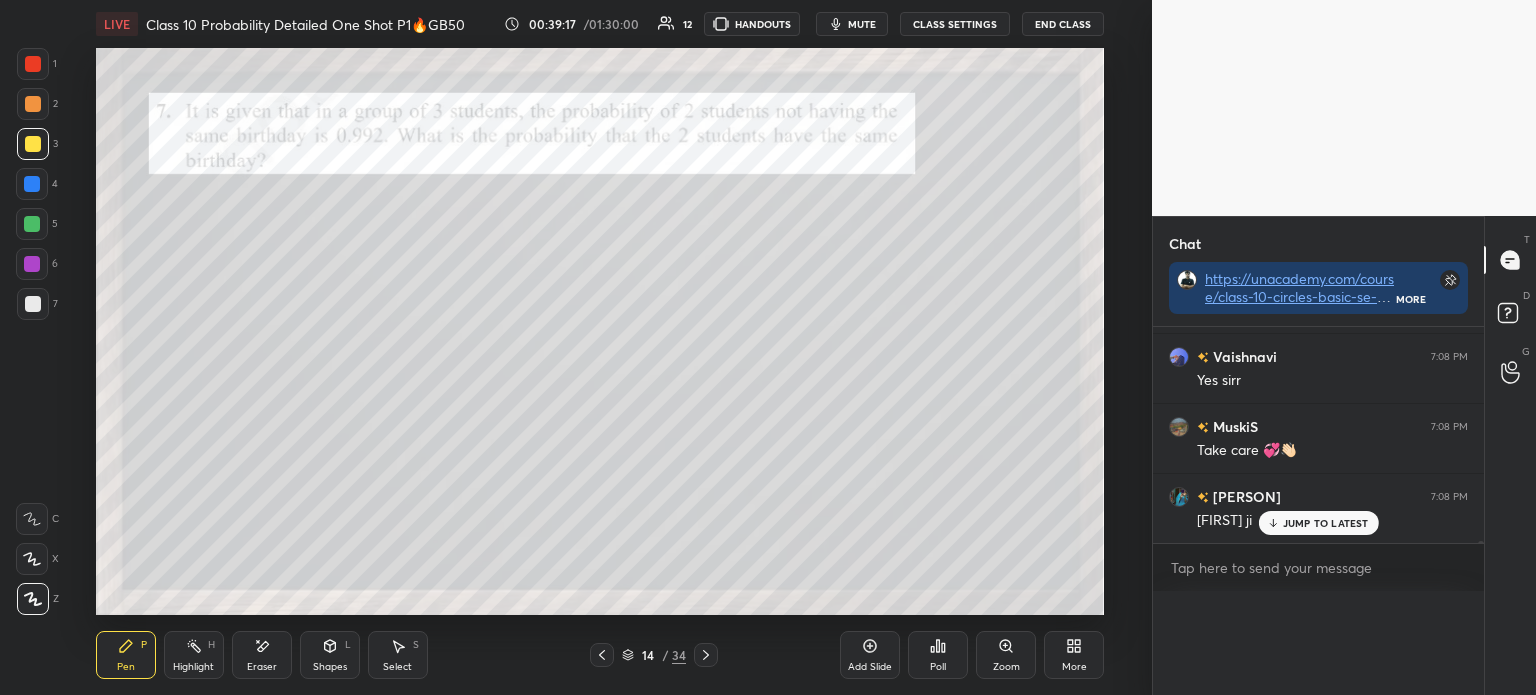 scroll, scrollTop: 151, scrollLeft: 293, axis: both 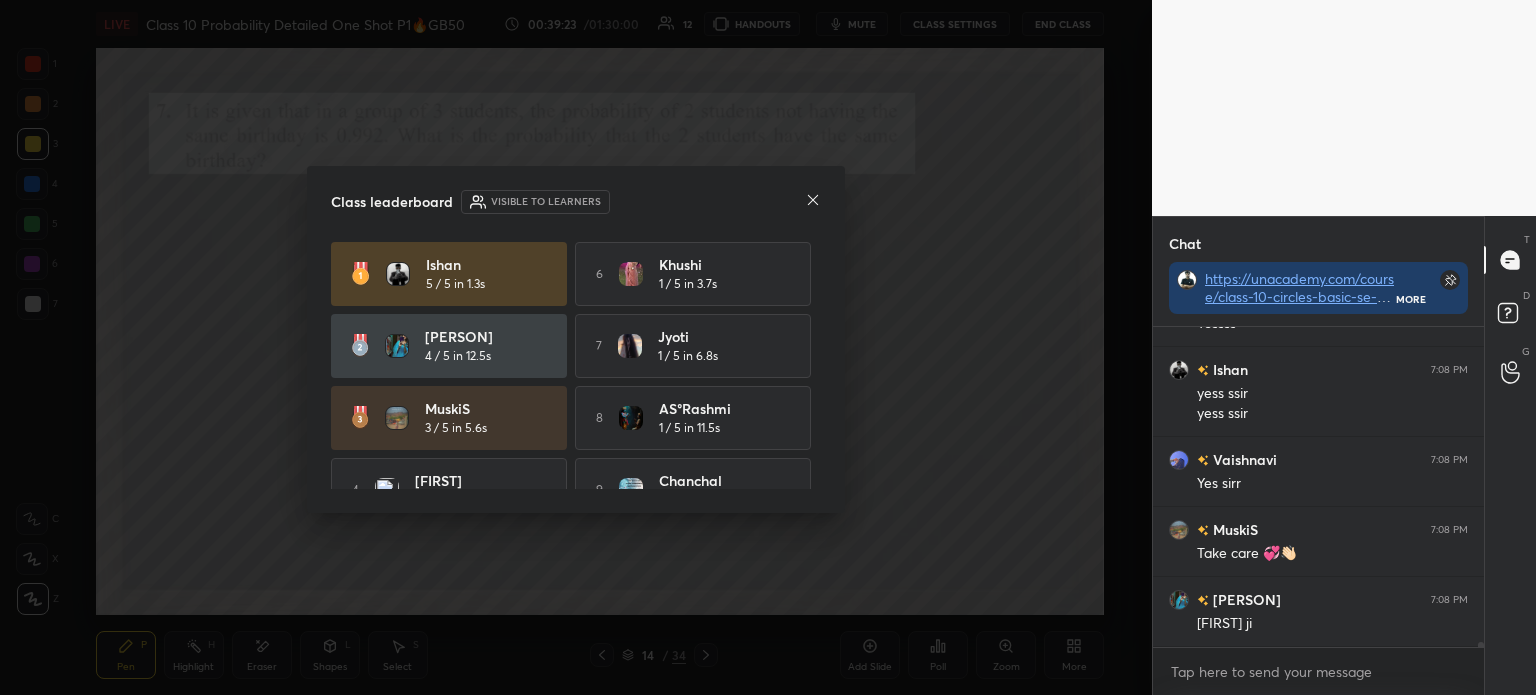 click 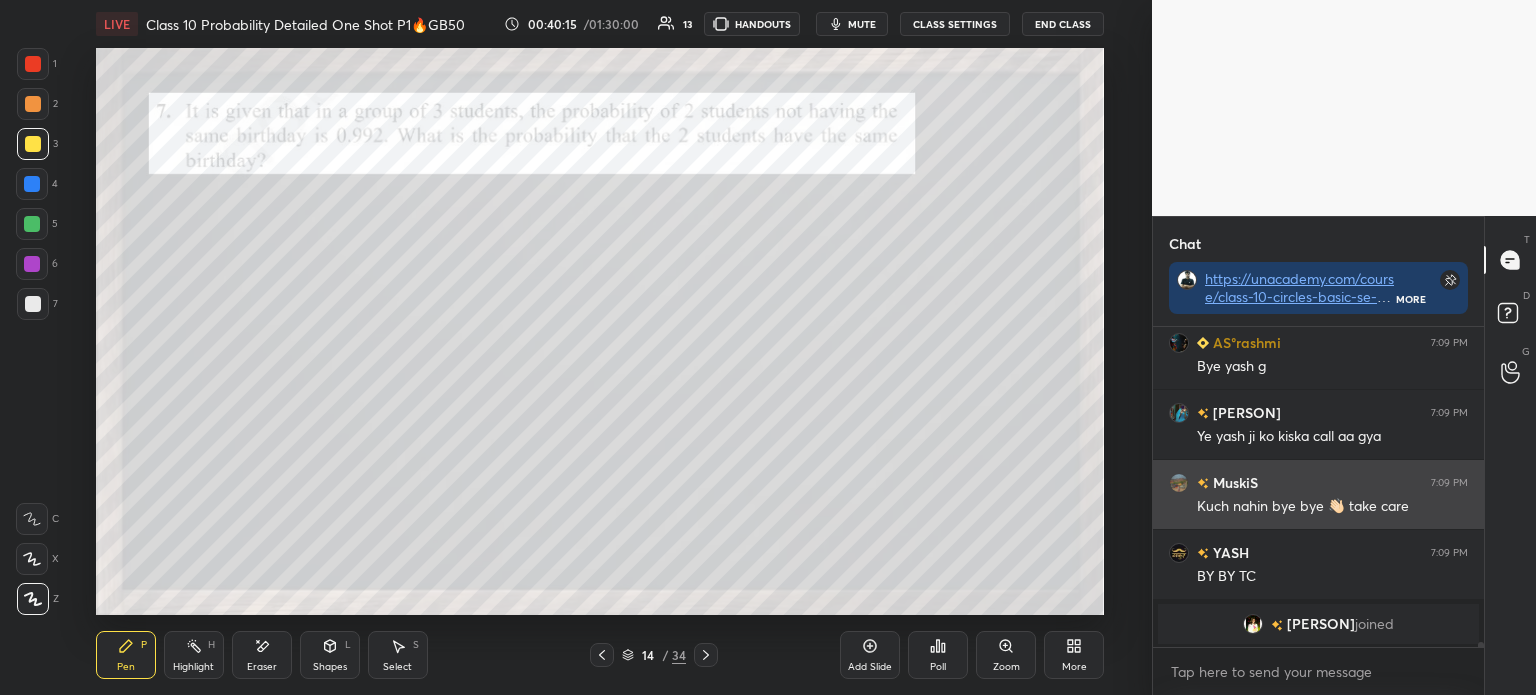 scroll, scrollTop: 21470, scrollLeft: 0, axis: vertical 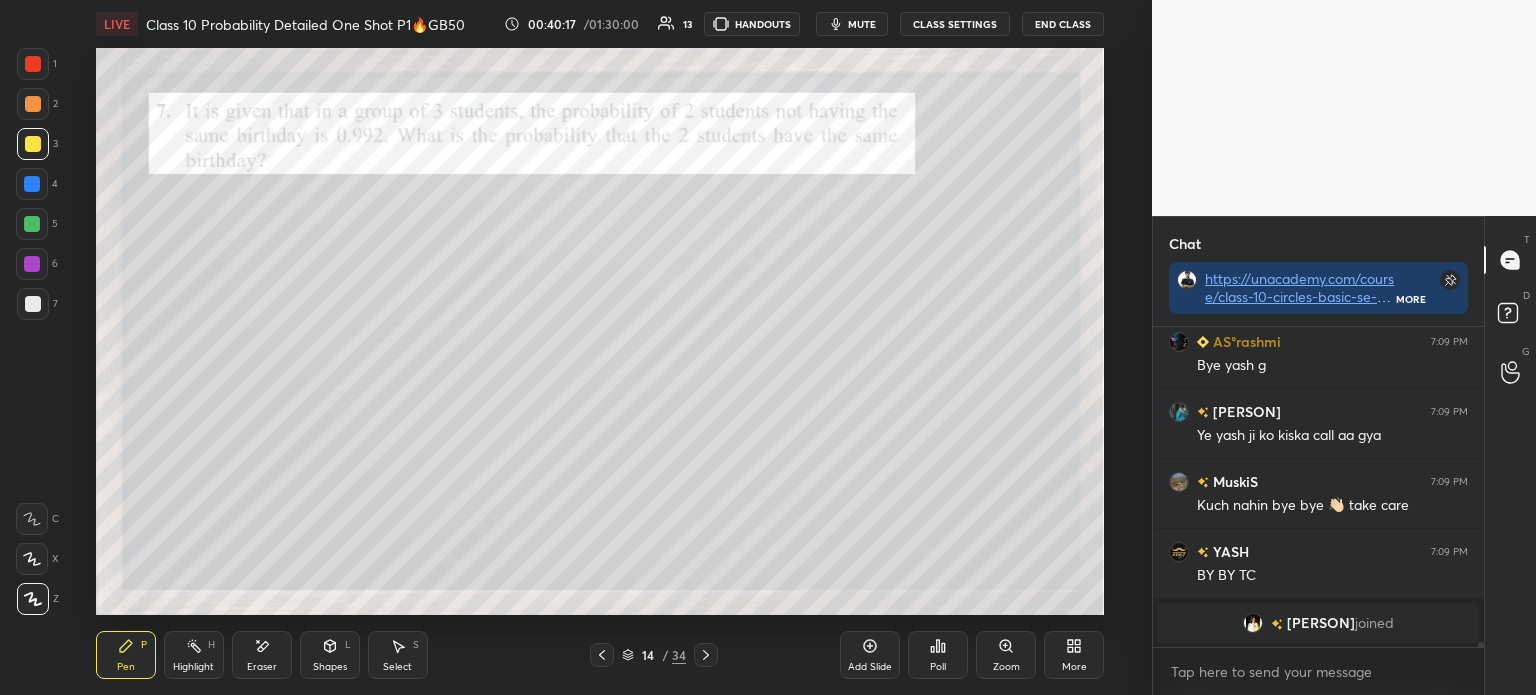 click at bounding box center [1253, 623] 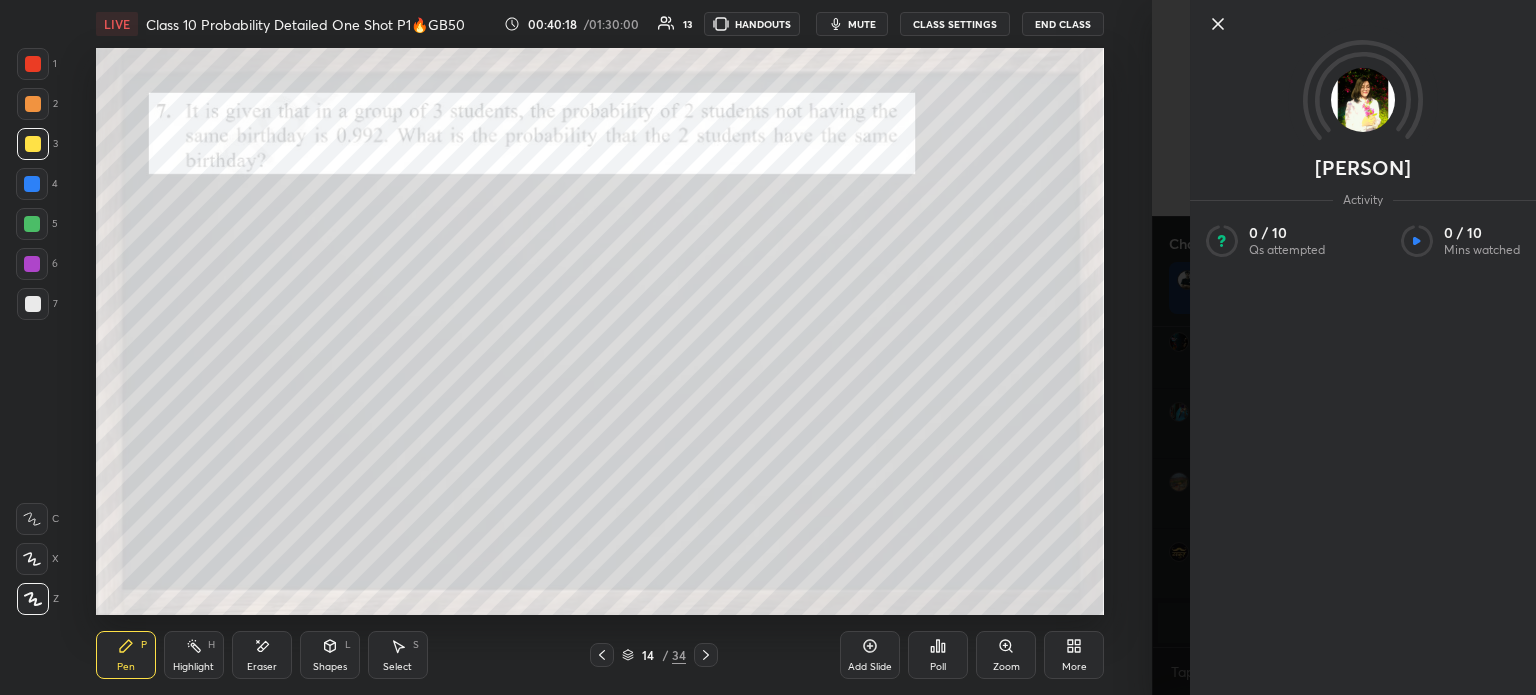 click 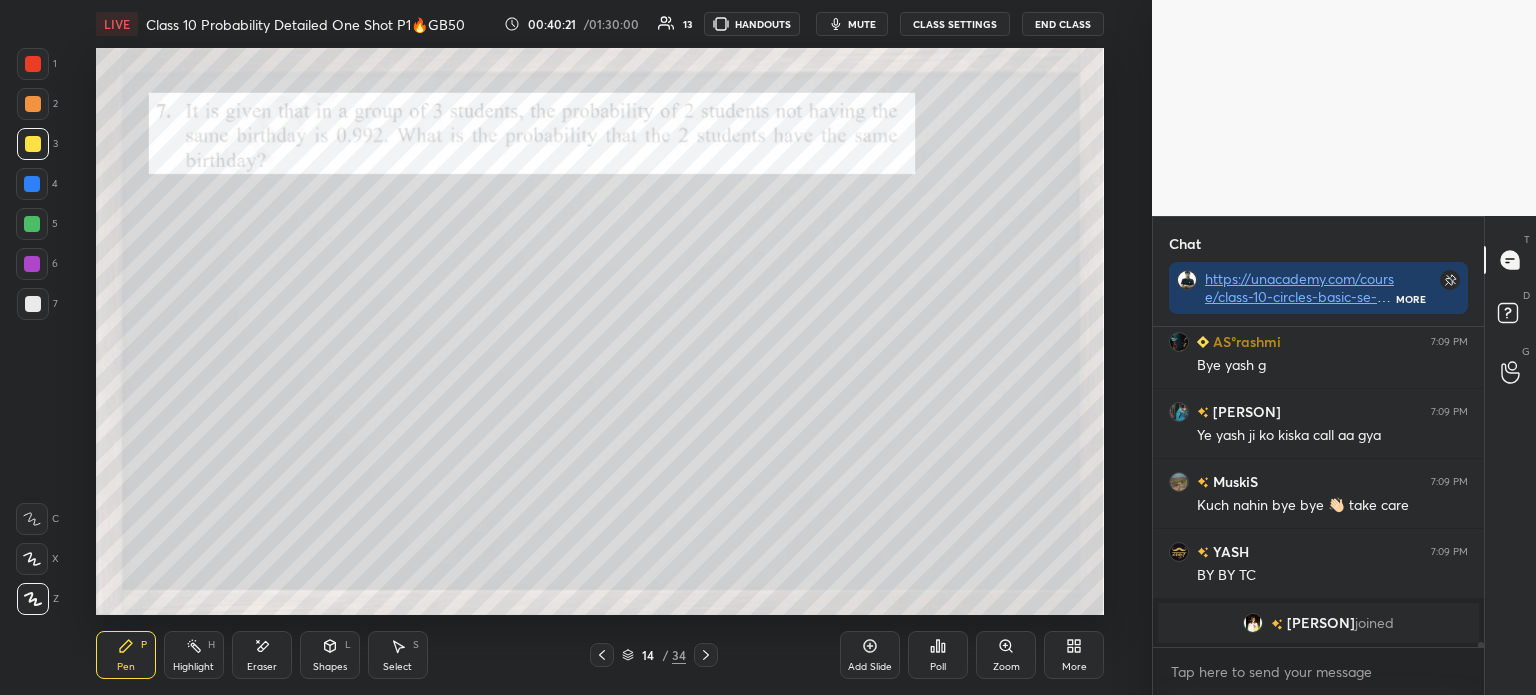 click at bounding box center (33, 304) 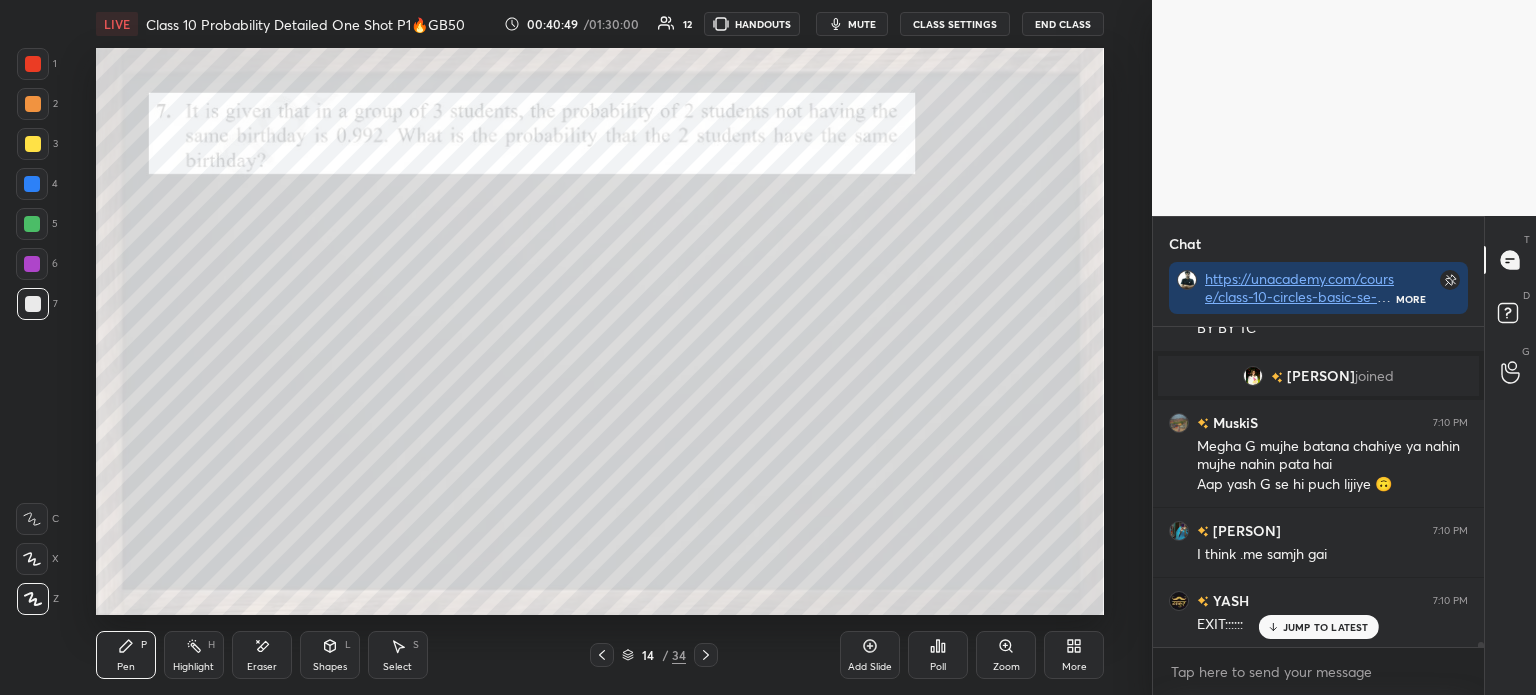 scroll, scrollTop: 21718, scrollLeft: 0, axis: vertical 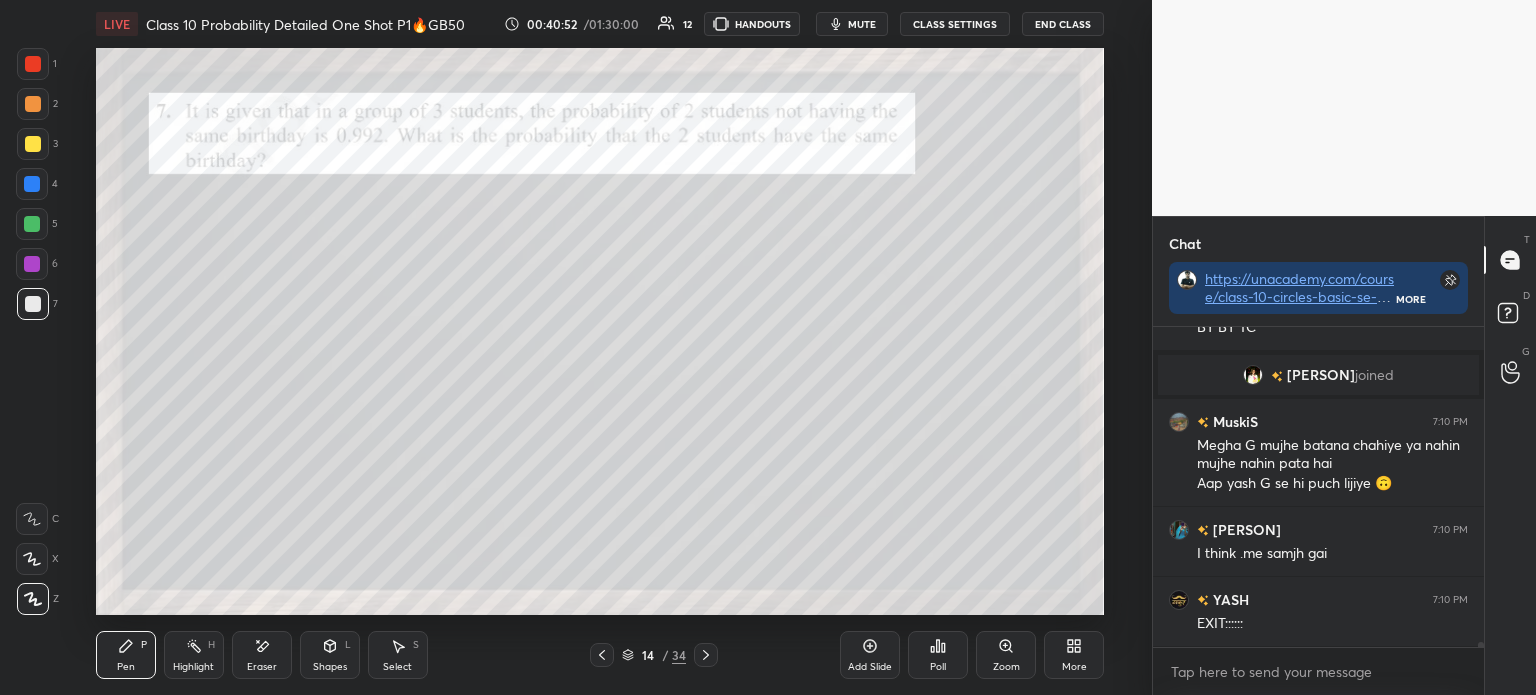 click 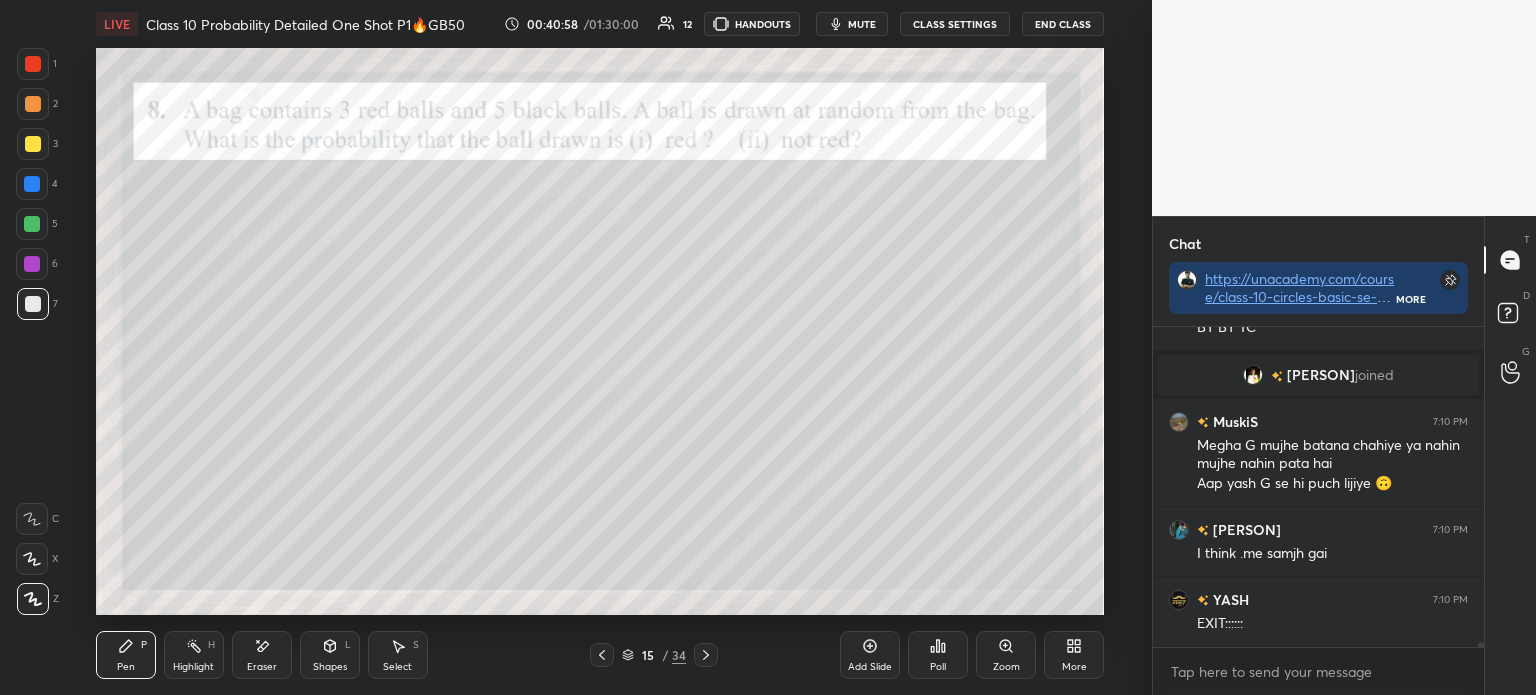 scroll, scrollTop: 21788, scrollLeft: 0, axis: vertical 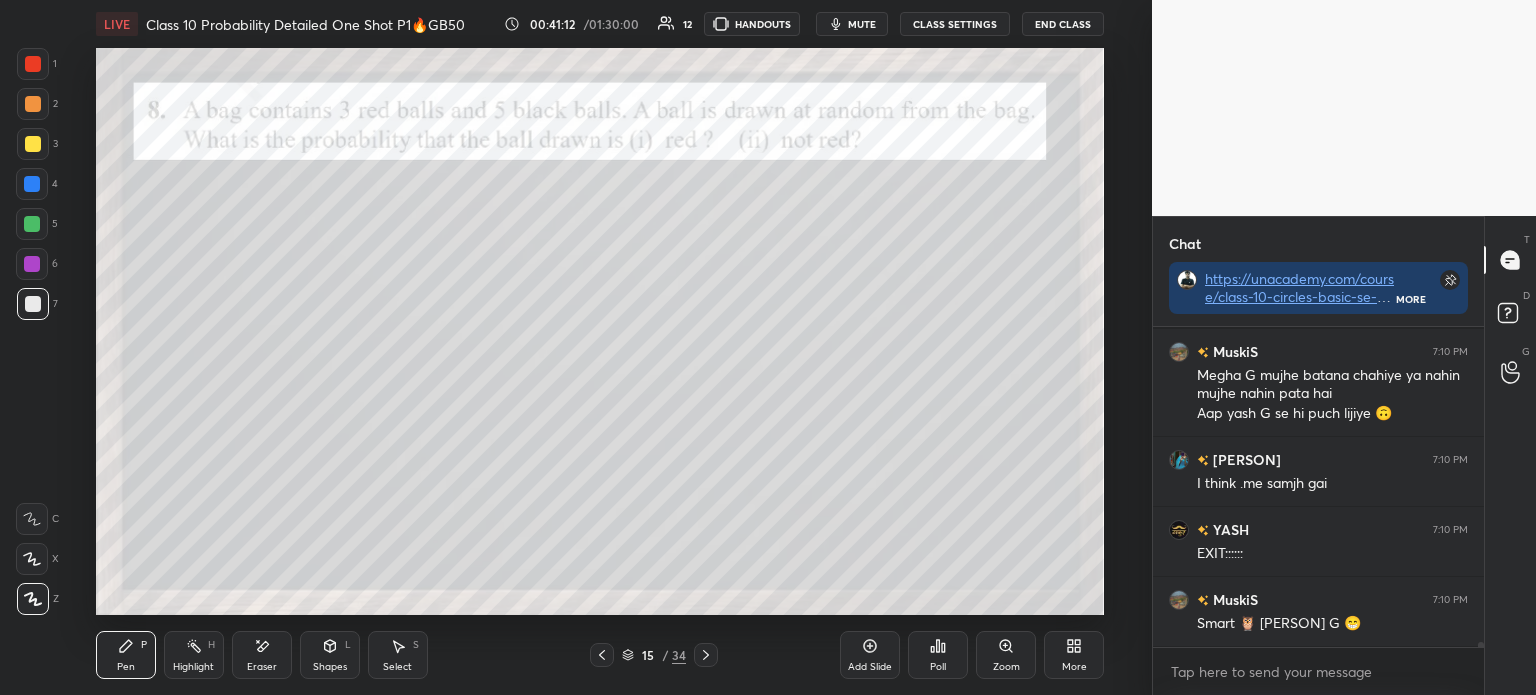 click on "Poll" at bounding box center [938, 655] 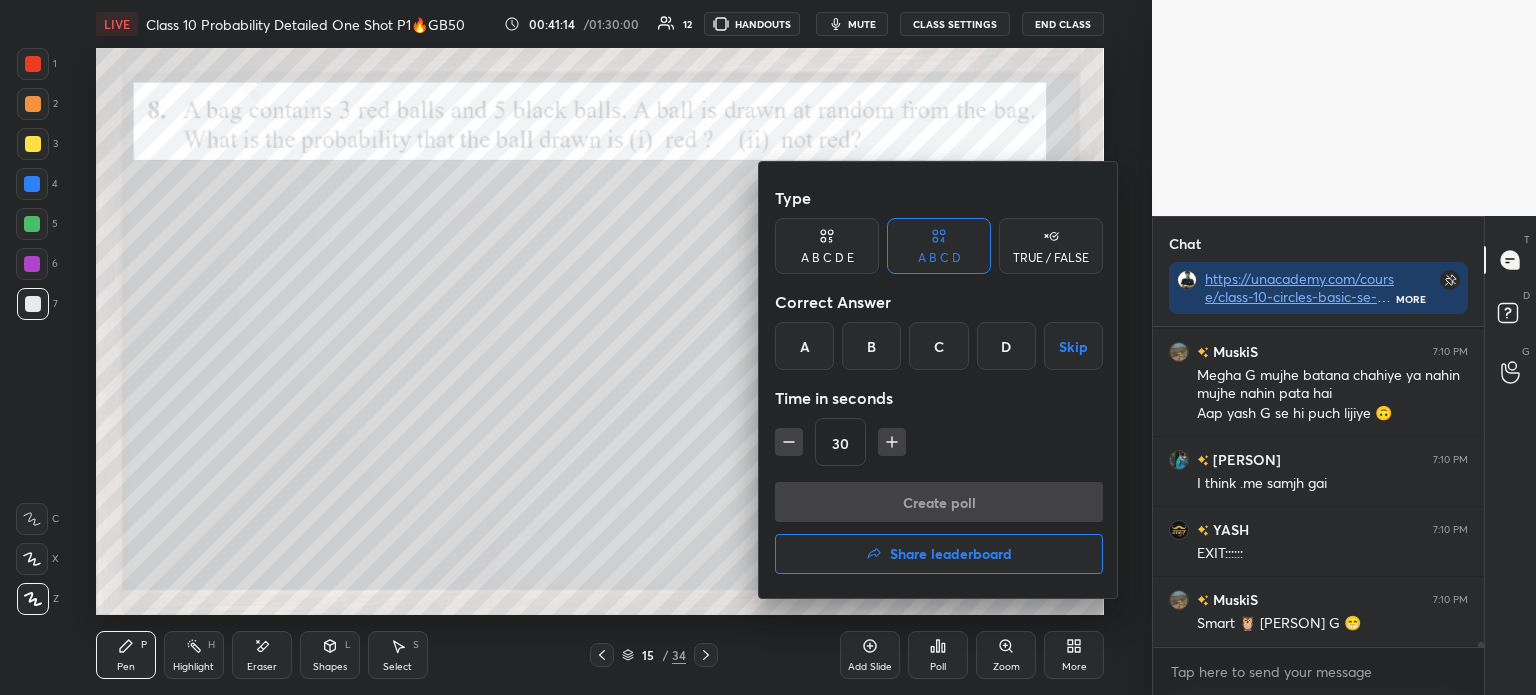 click on "C" at bounding box center (938, 346) 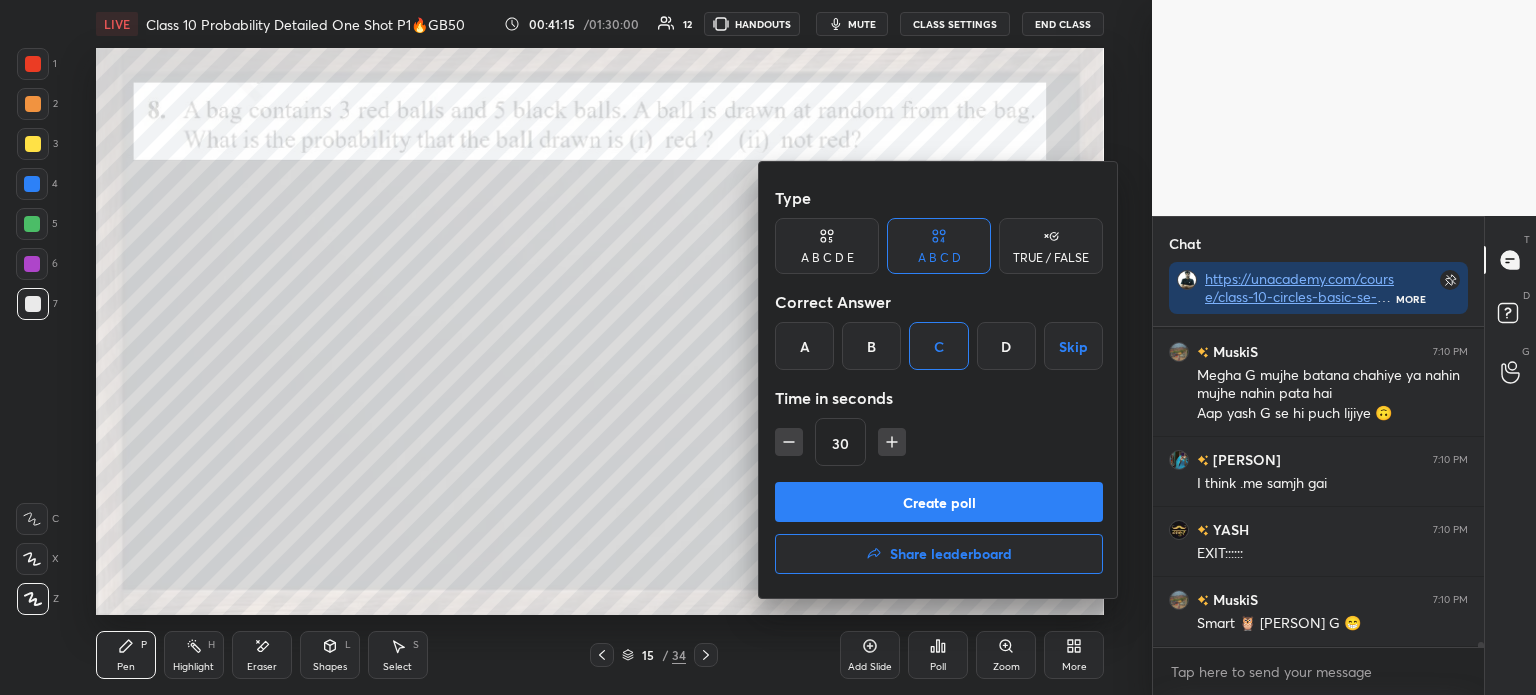 click on "Create poll" at bounding box center [939, 502] 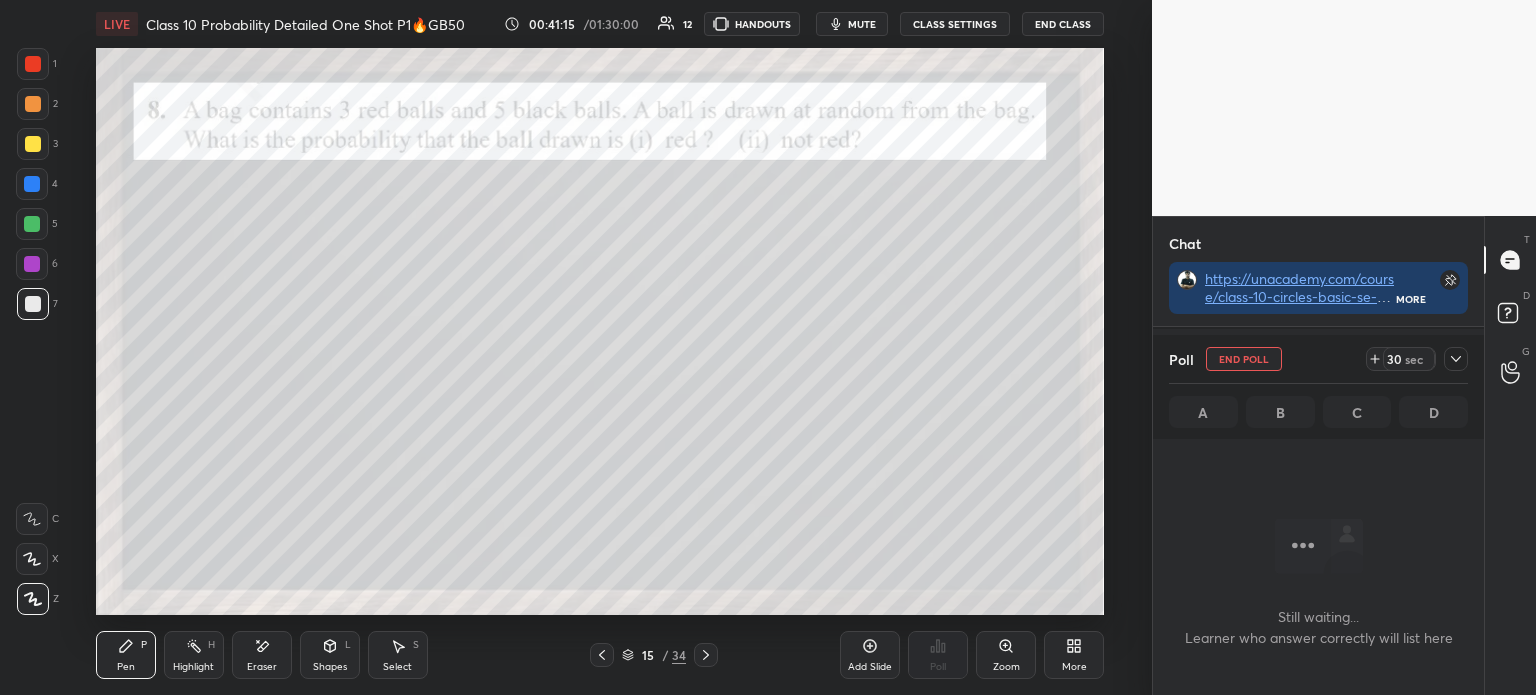 scroll, scrollTop: 281, scrollLeft: 325, axis: both 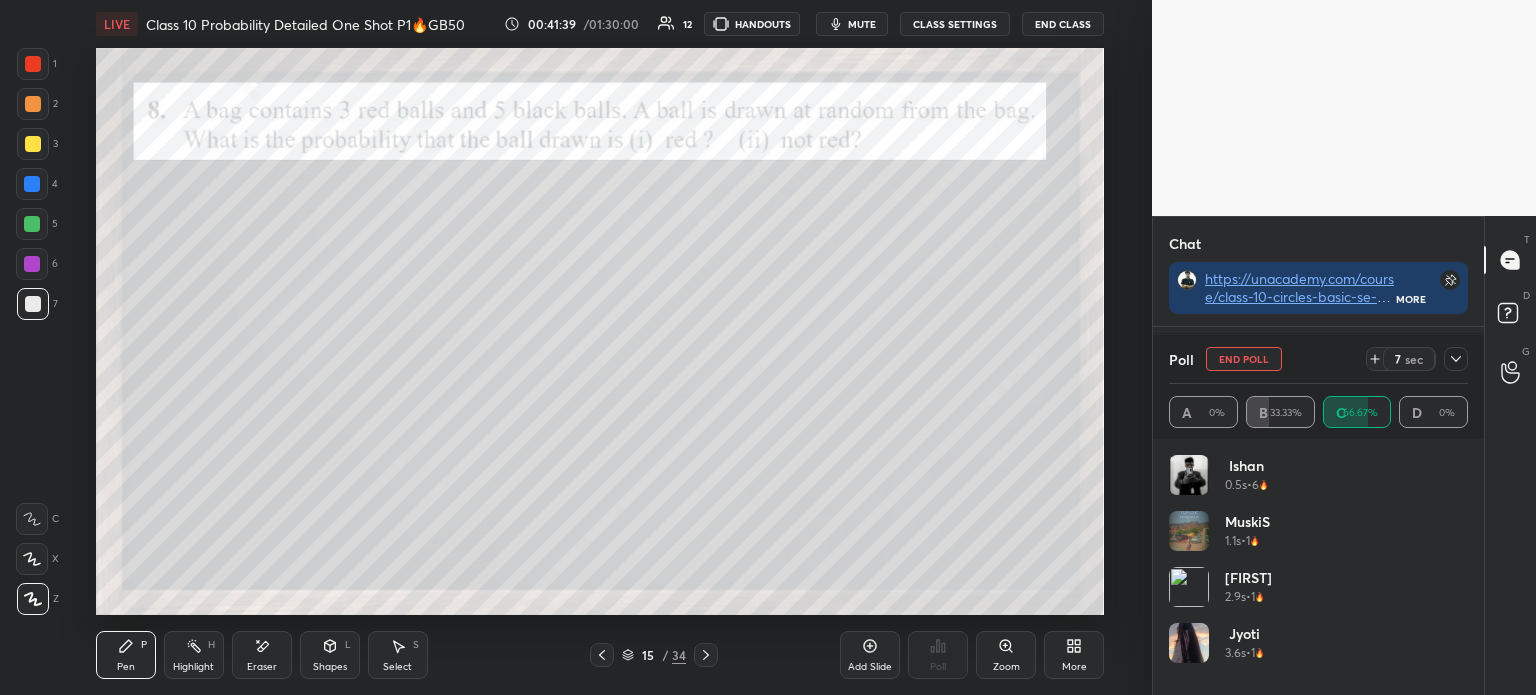 click 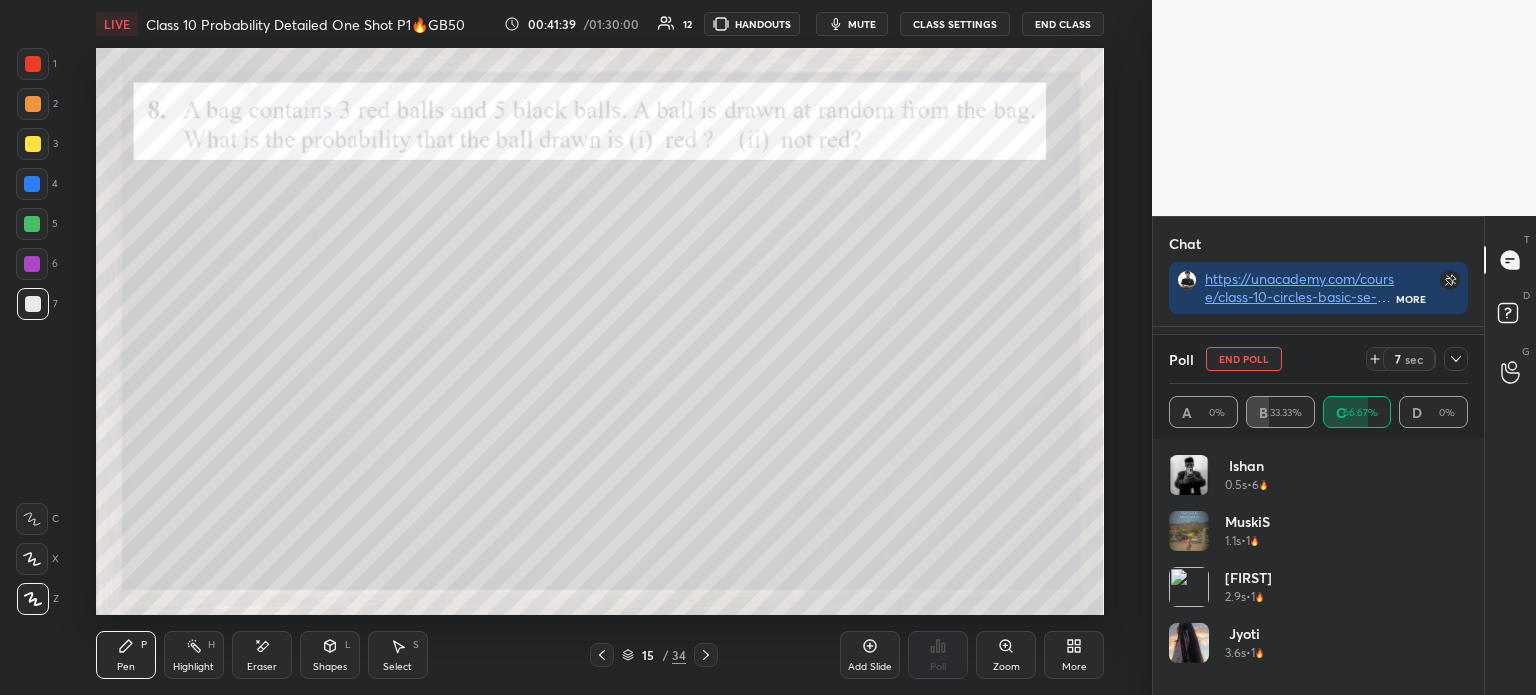 scroll, scrollTop: 175, scrollLeft: 293, axis: both 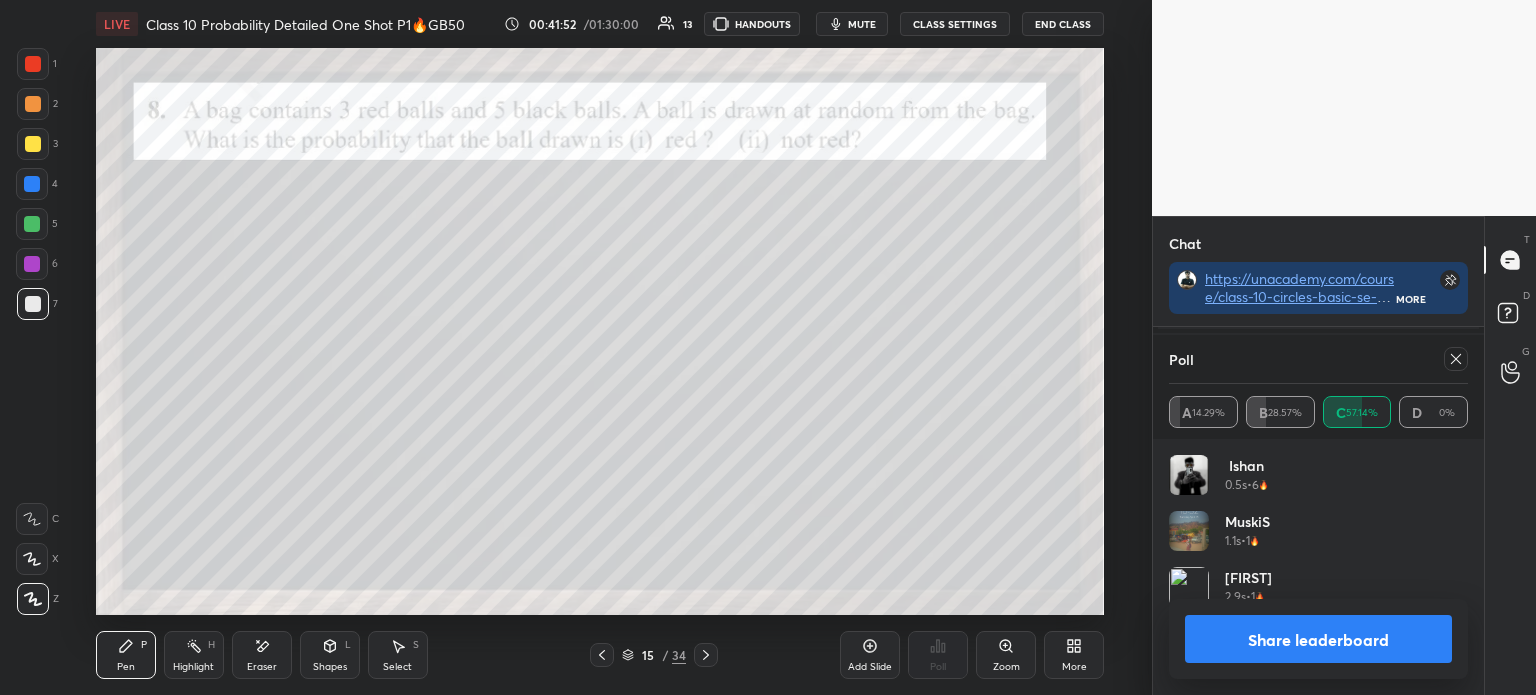 click on "Share leaderboard" at bounding box center [1318, 639] 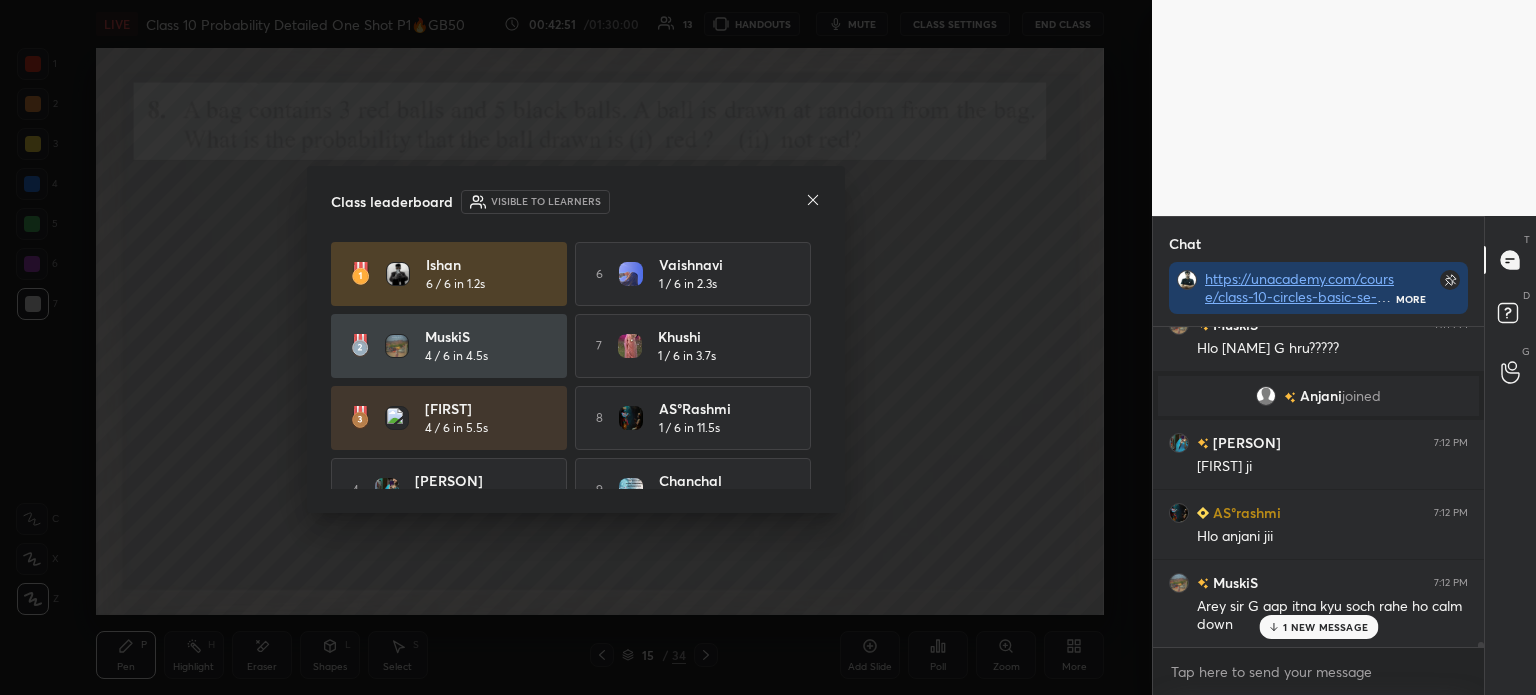 scroll, scrollTop: 19500, scrollLeft: 0, axis: vertical 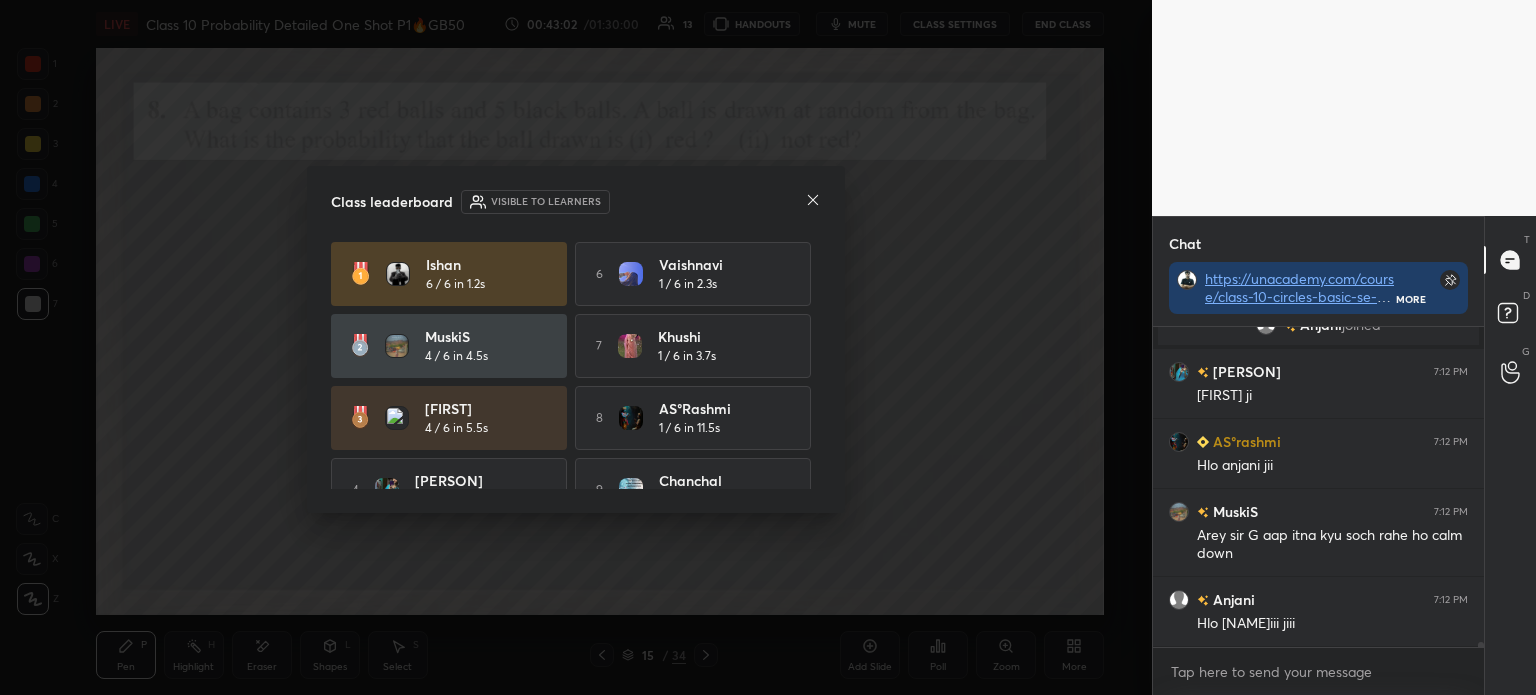 click 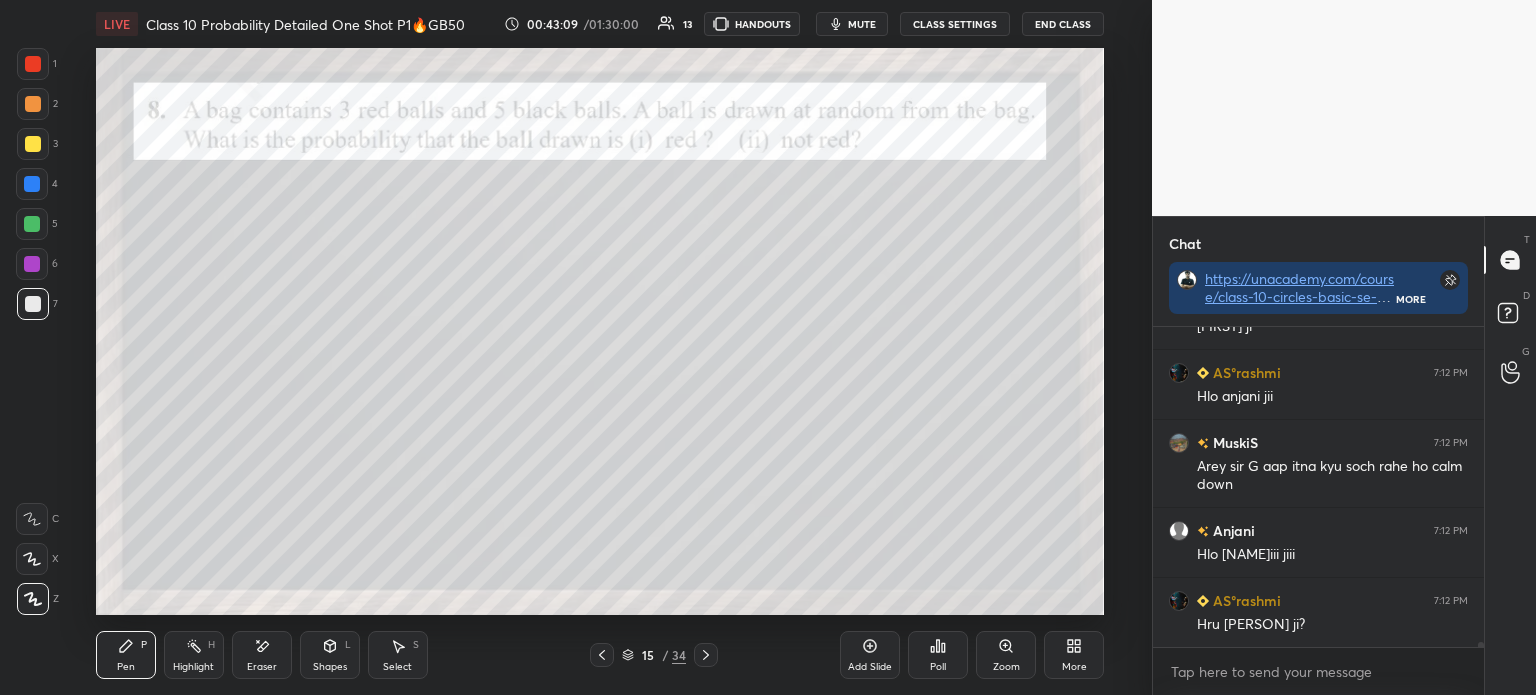scroll, scrollTop: 19640, scrollLeft: 0, axis: vertical 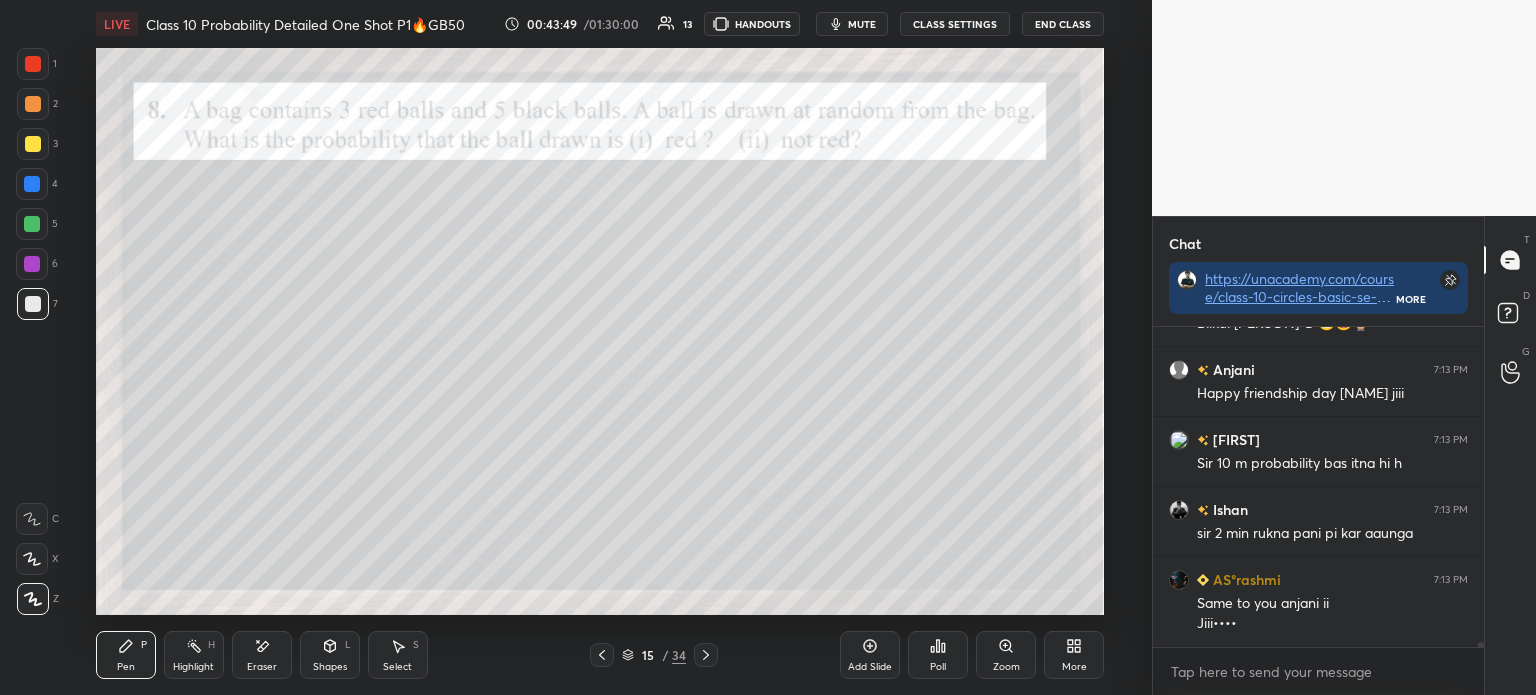 click 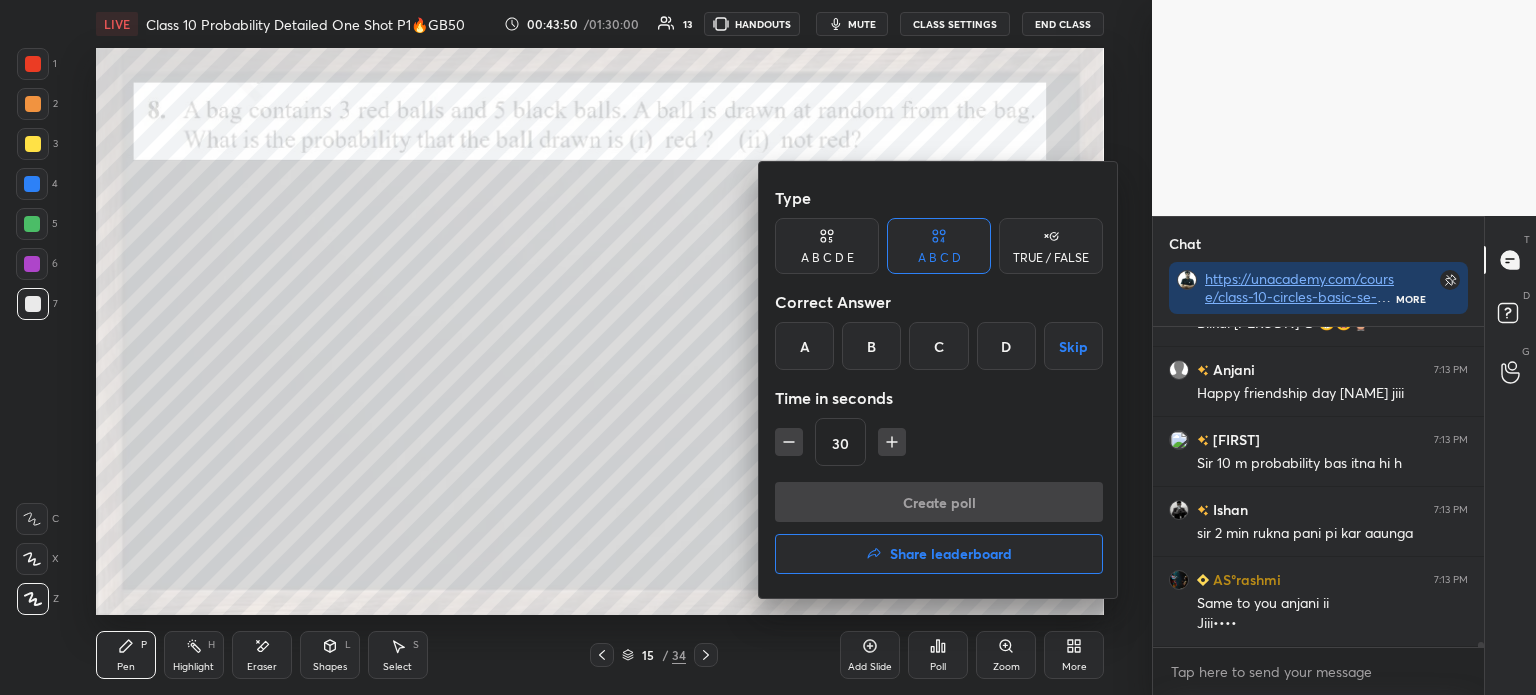 click on "D" at bounding box center (1006, 346) 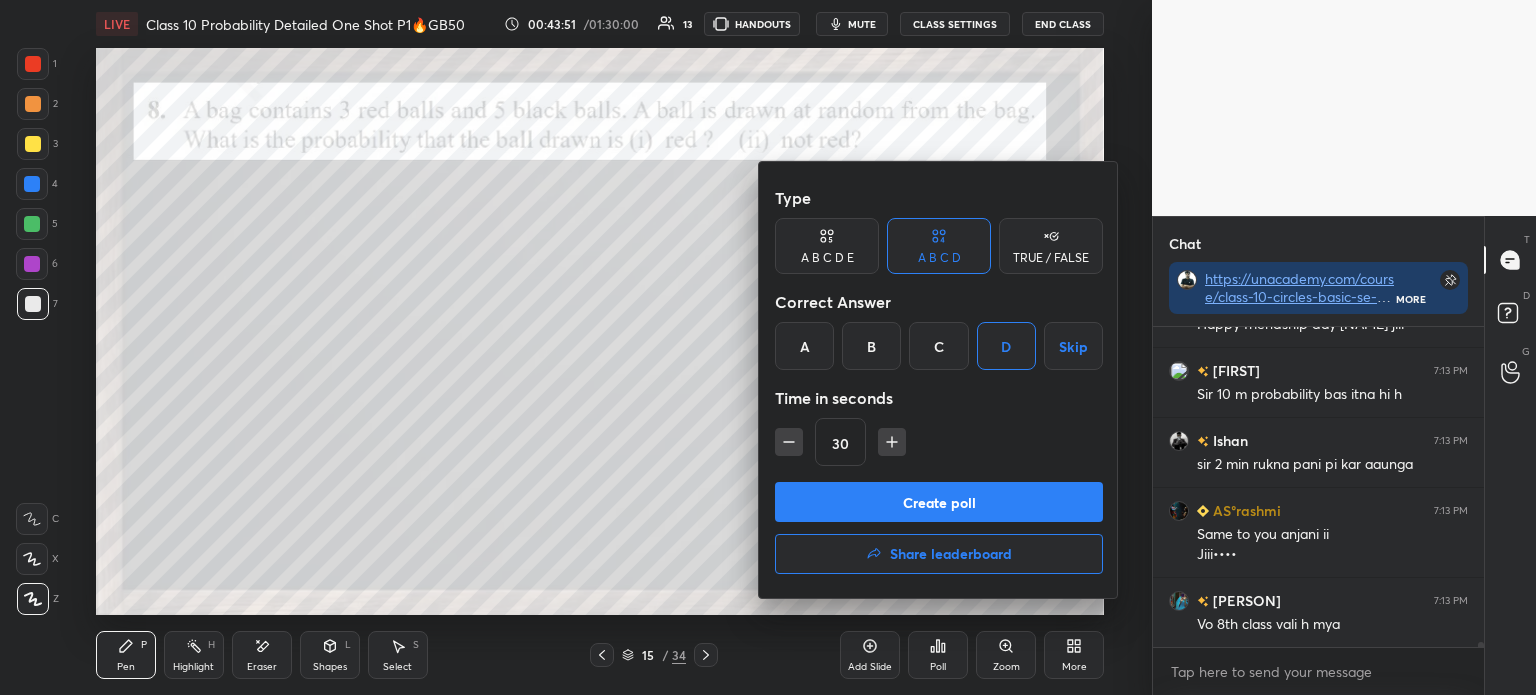 click on "Create poll" at bounding box center [939, 502] 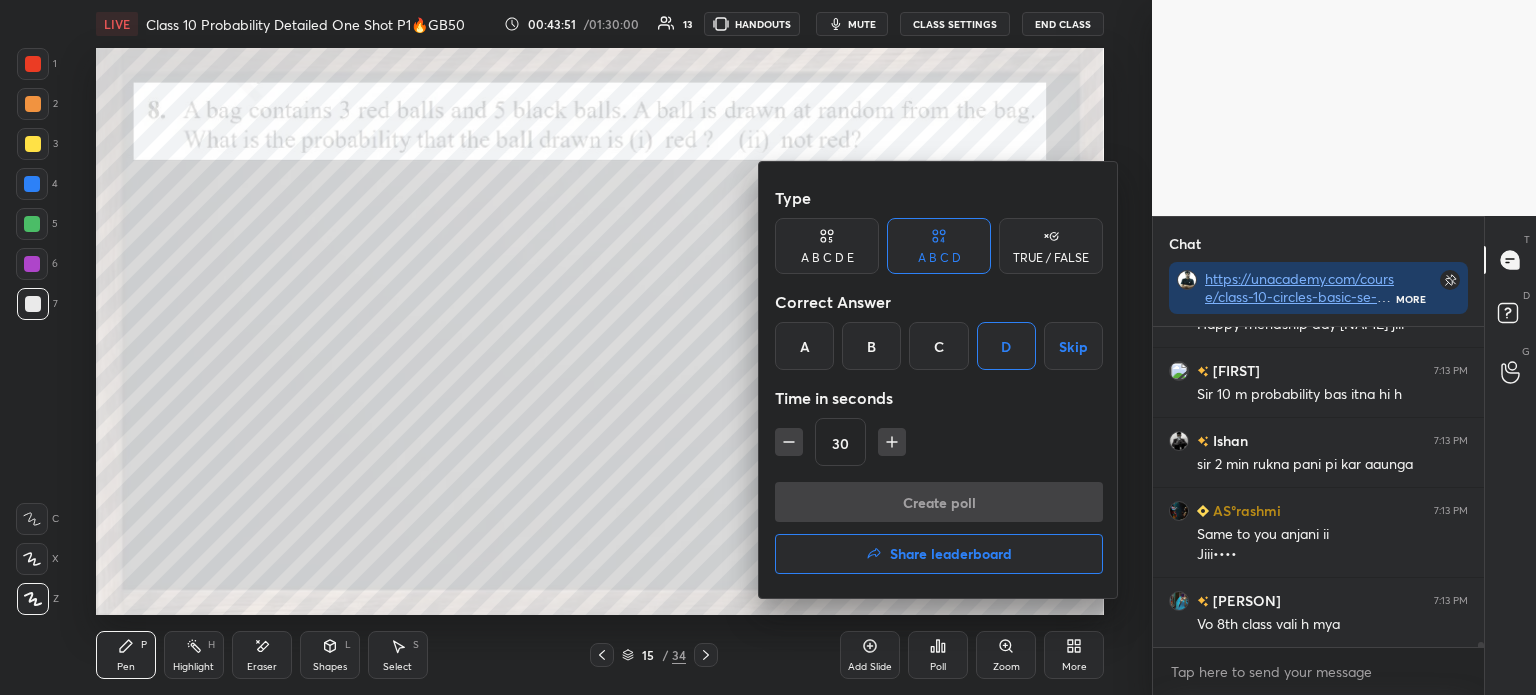 scroll, scrollTop: 272, scrollLeft: 325, axis: both 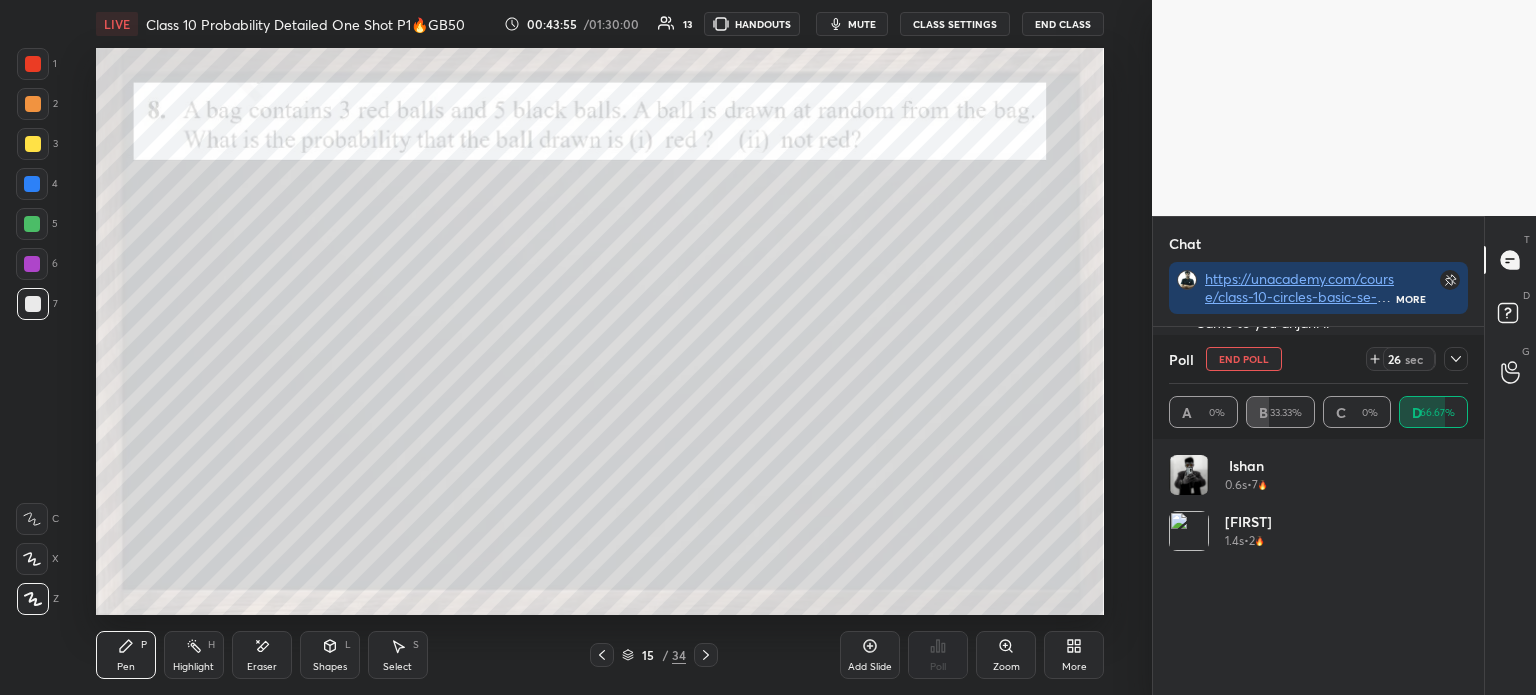 click on "Poll End Poll 26  sec A 0% B 33.33% C 0% D 66.67%" at bounding box center (1318, 387) 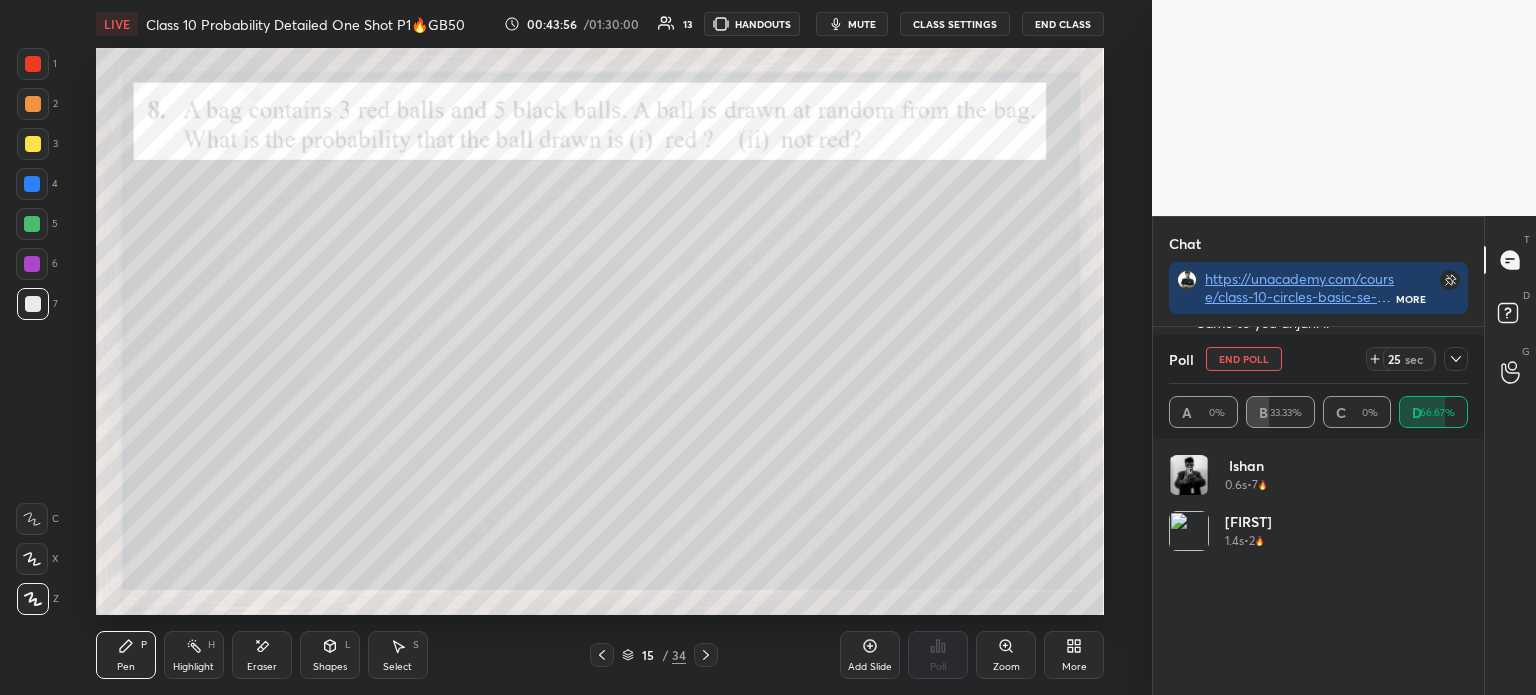 click 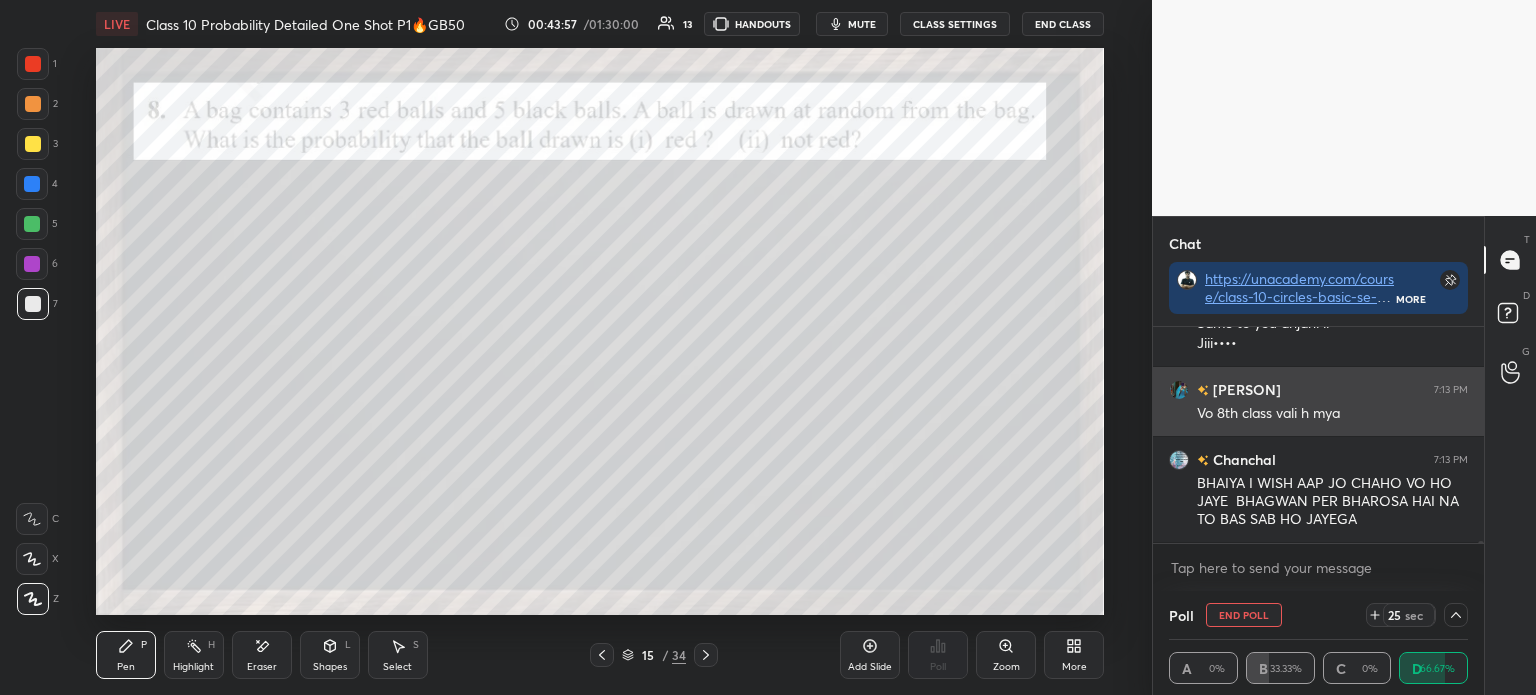 scroll, scrollTop: 4, scrollLeft: 293, axis: both 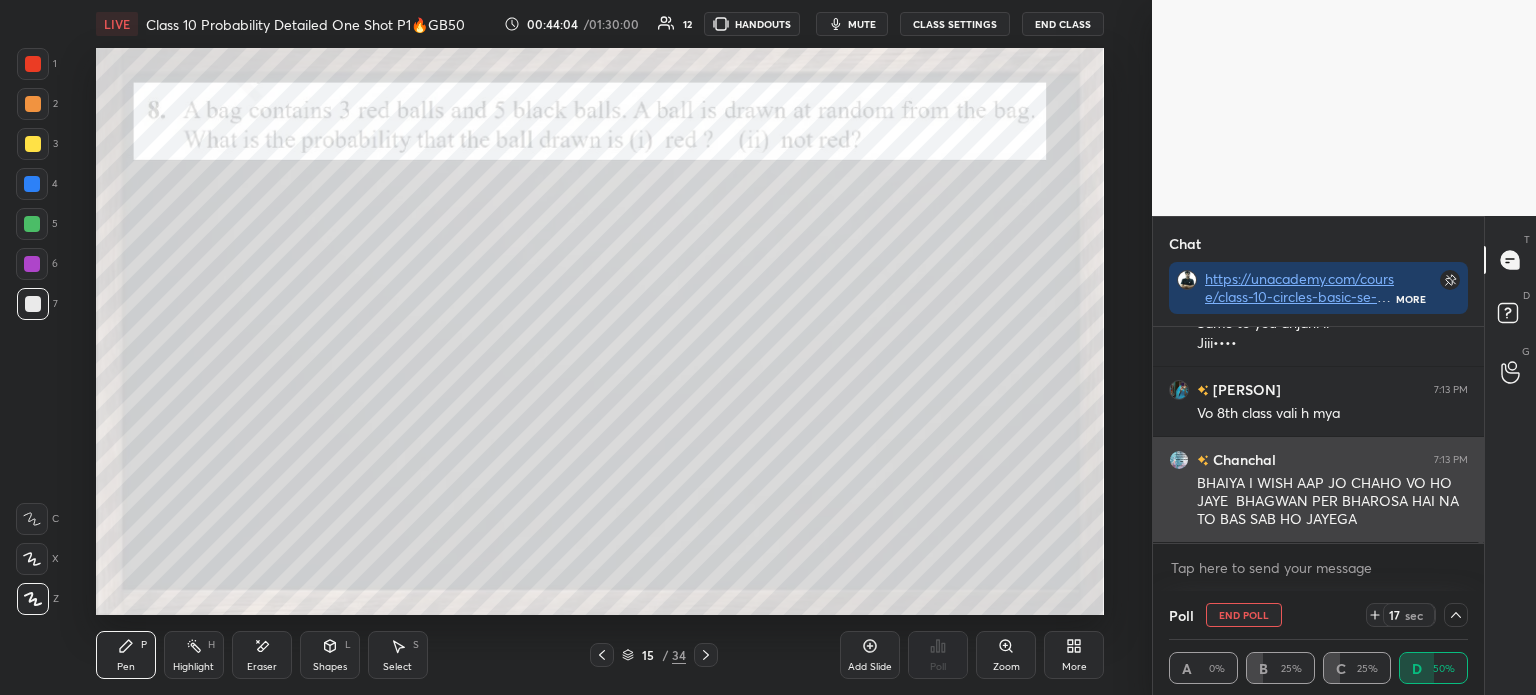 click at bounding box center [1183, 460] 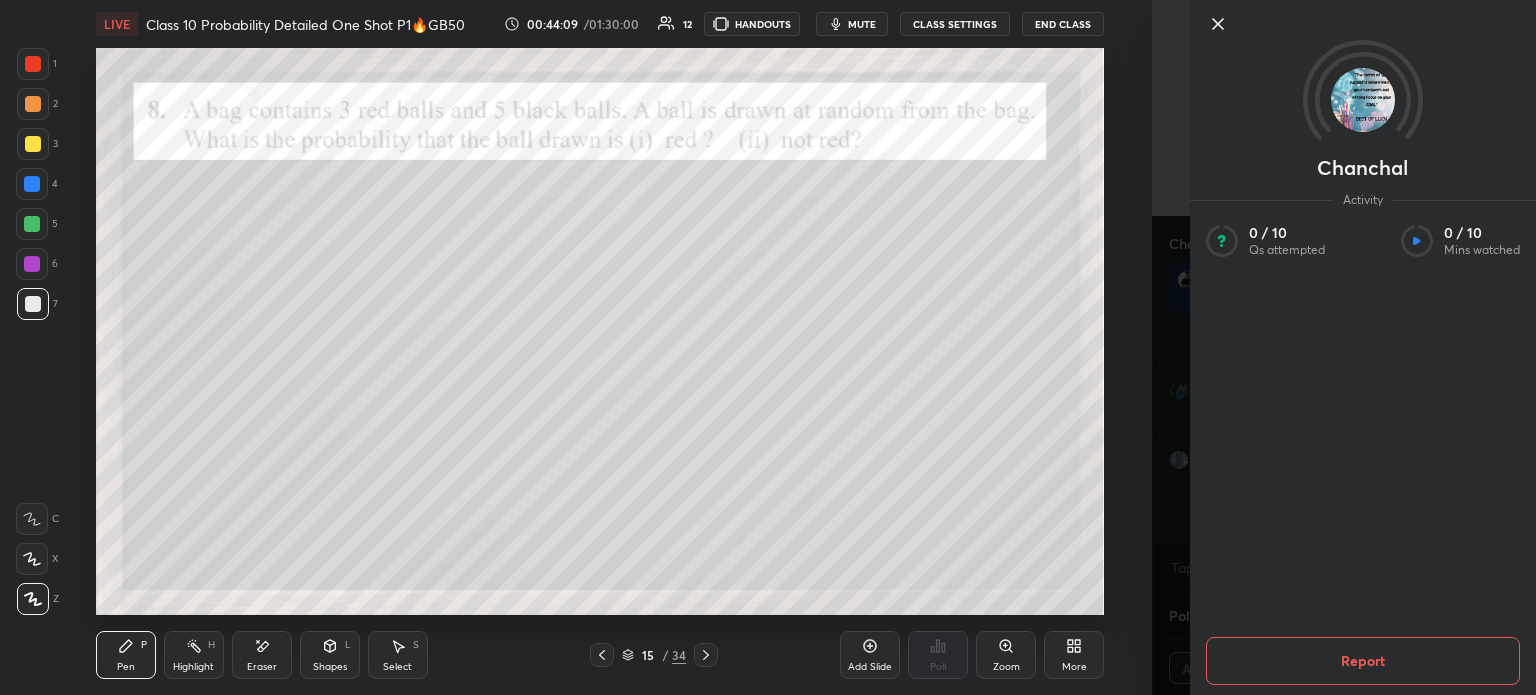 click 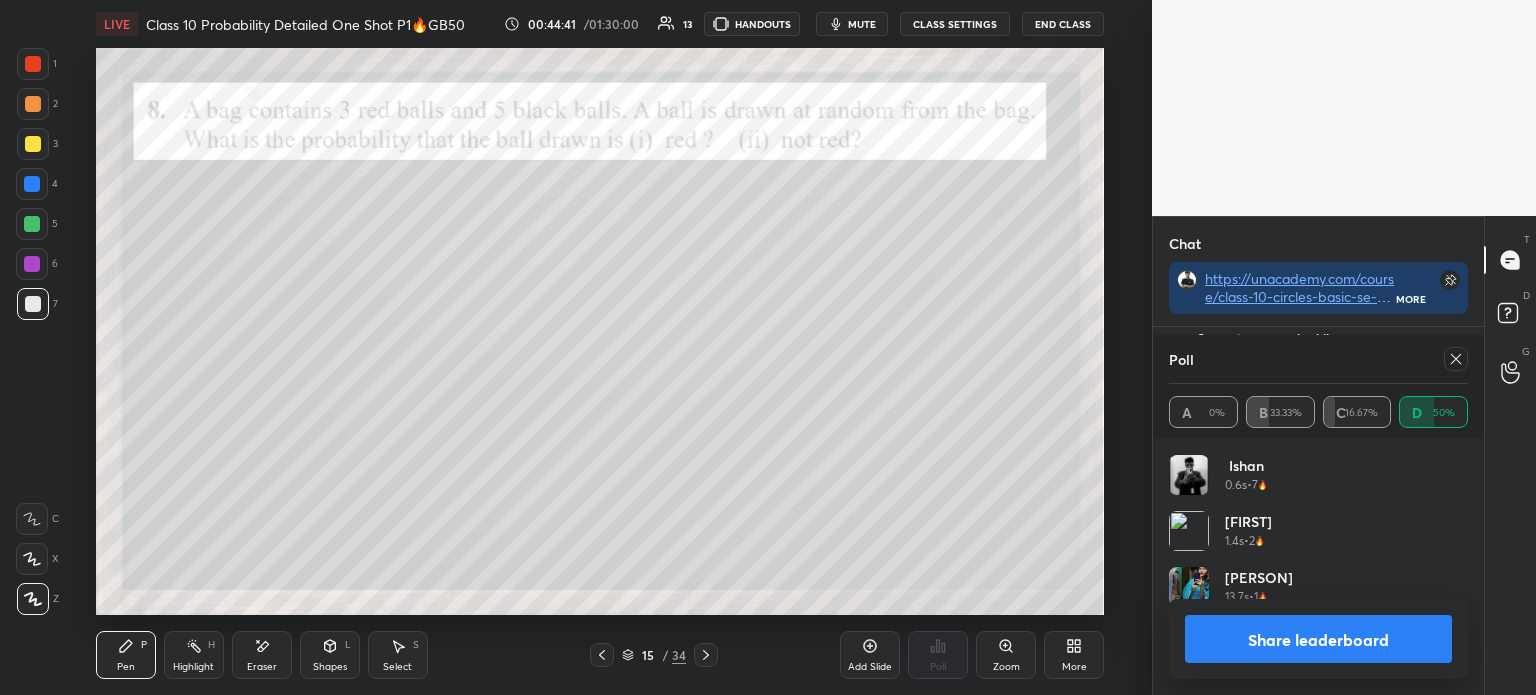 click on "Share leaderboard" at bounding box center (1318, 639) 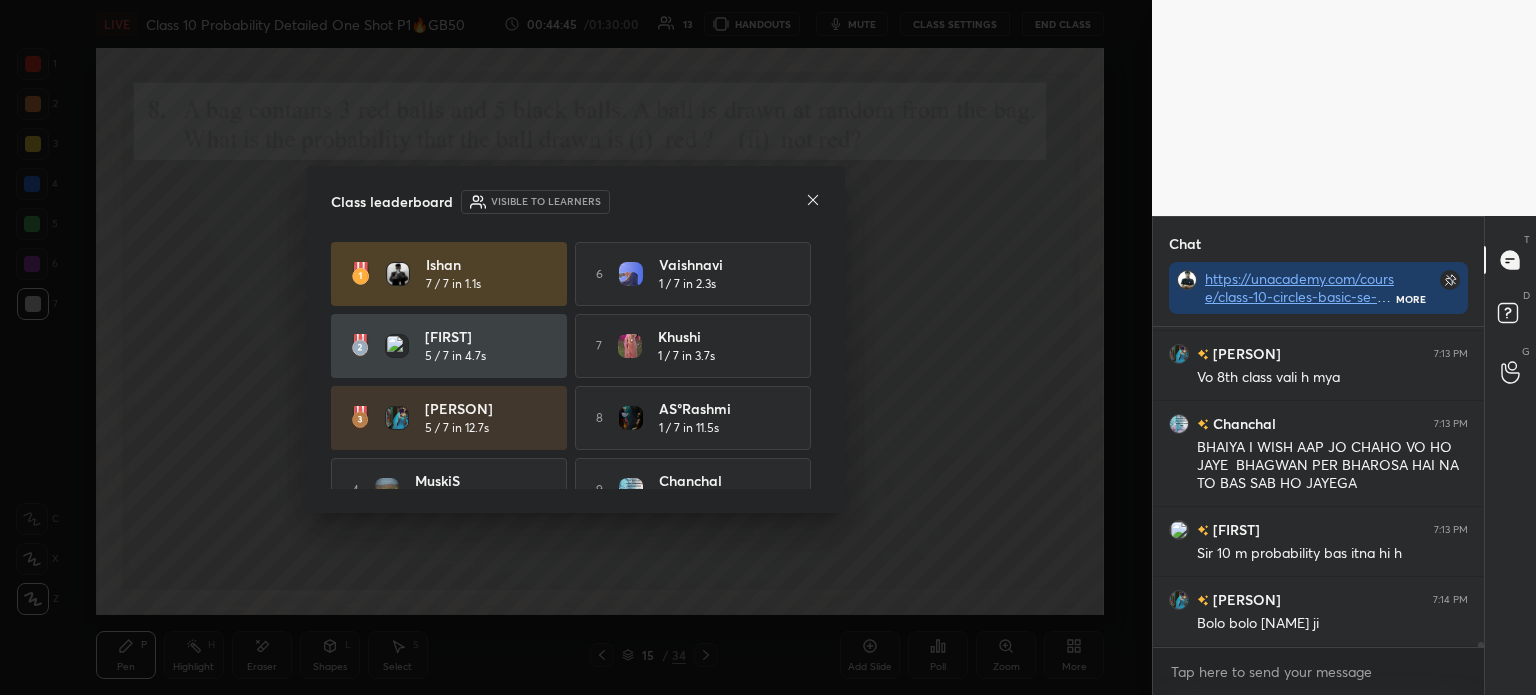 click 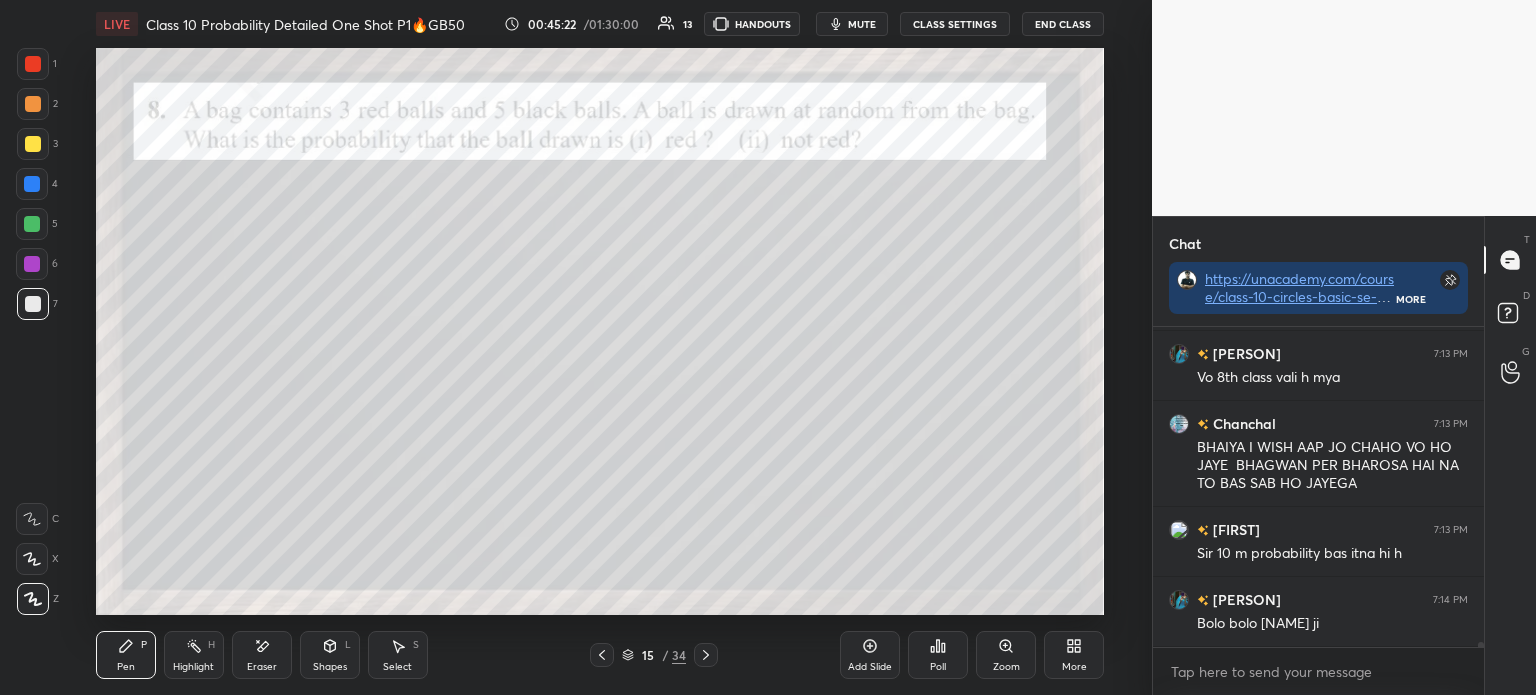 click 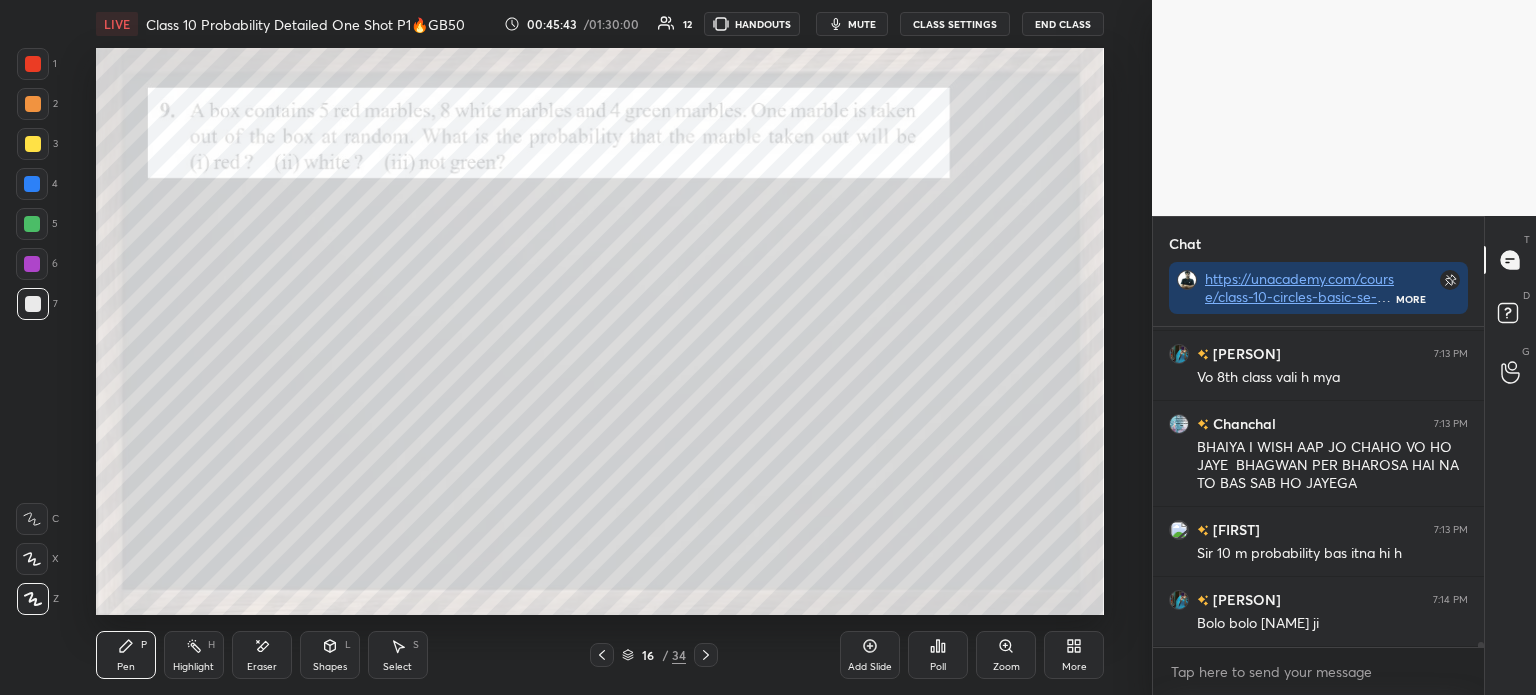 click on "Poll" at bounding box center (938, 667) 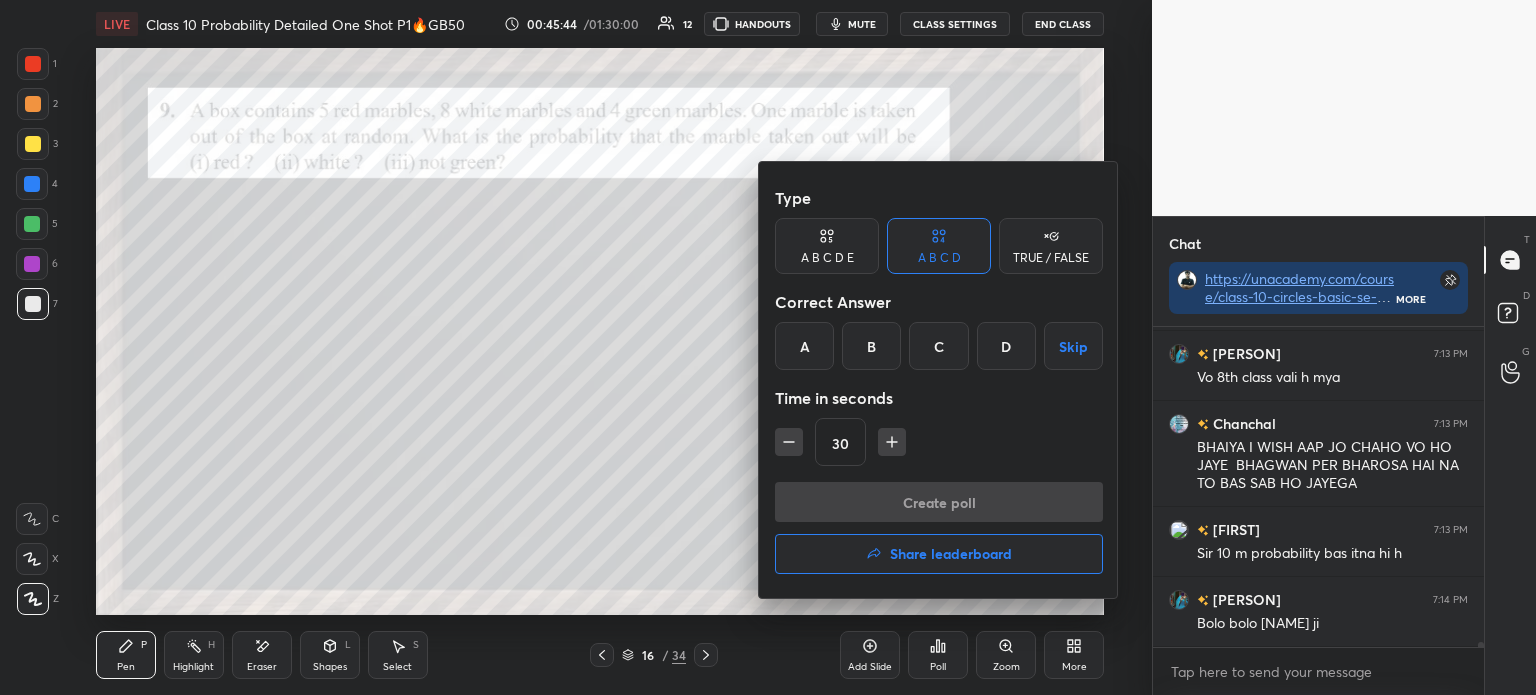 click on "A" at bounding box center (804, 346) 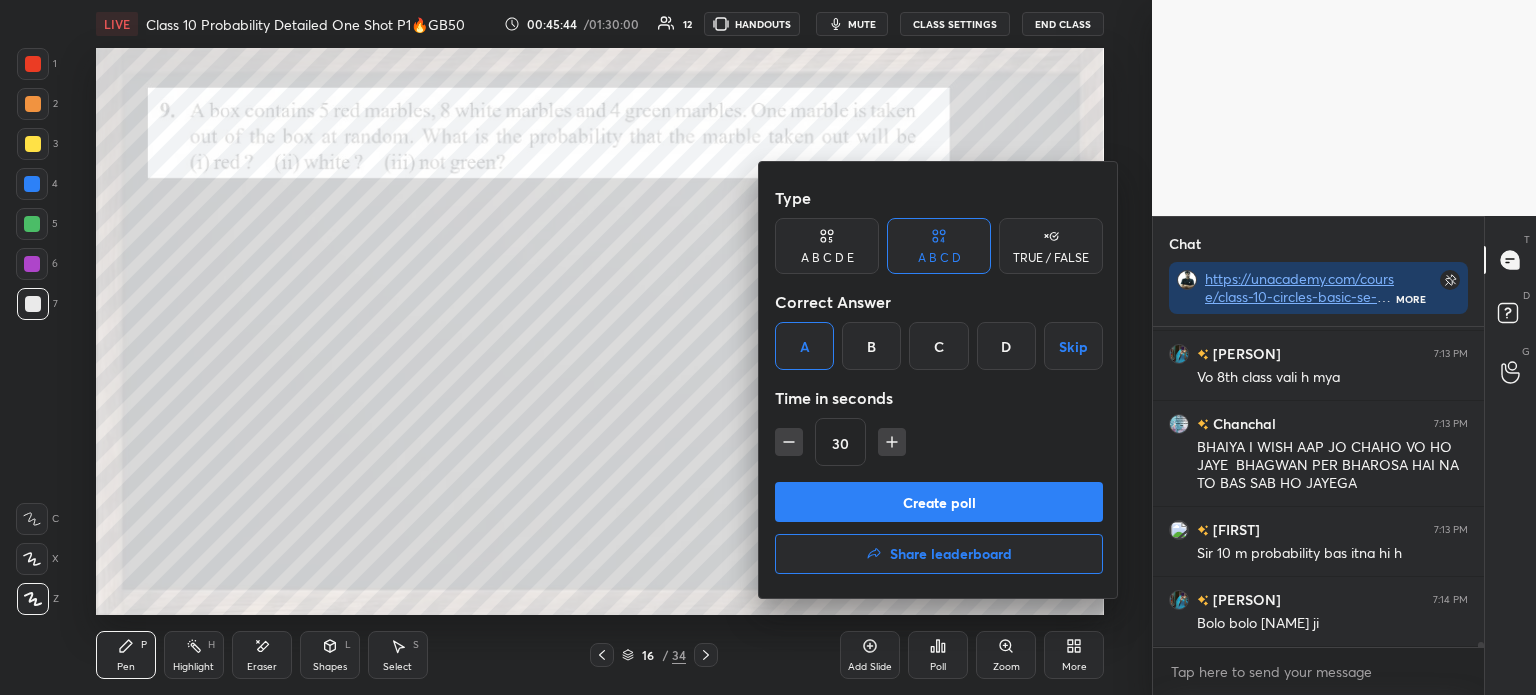 click on "Create poll" at bounding box center (939, 502) 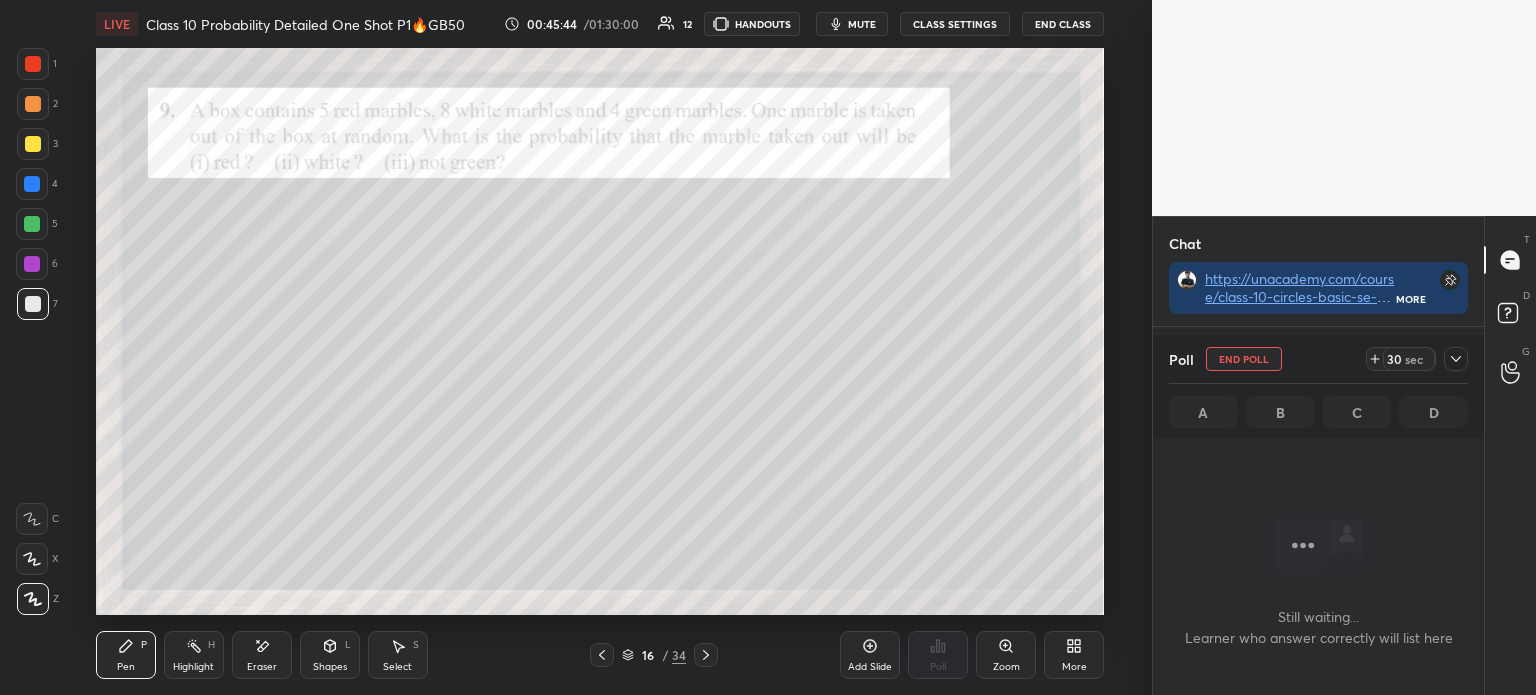scroll, scrollTop: 228, scrollLeft: 325, axis: both 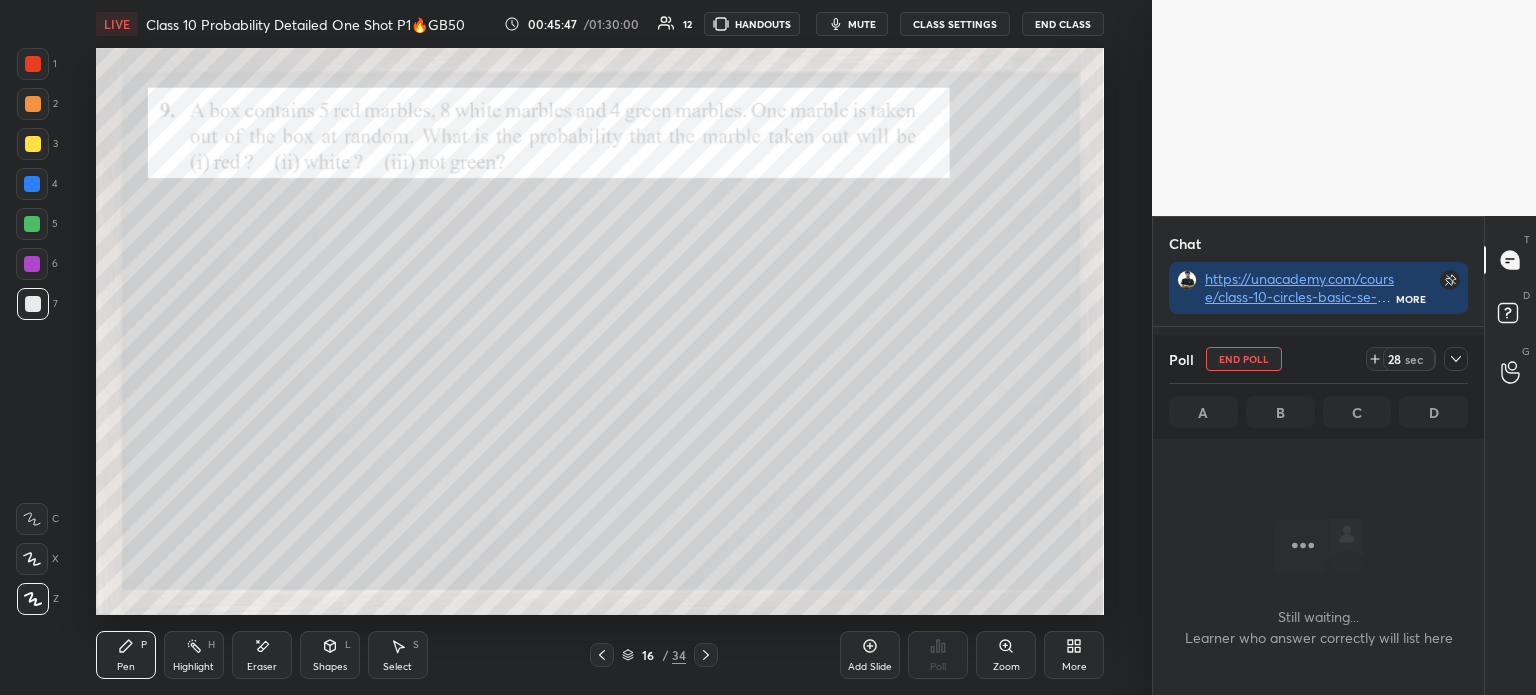 click 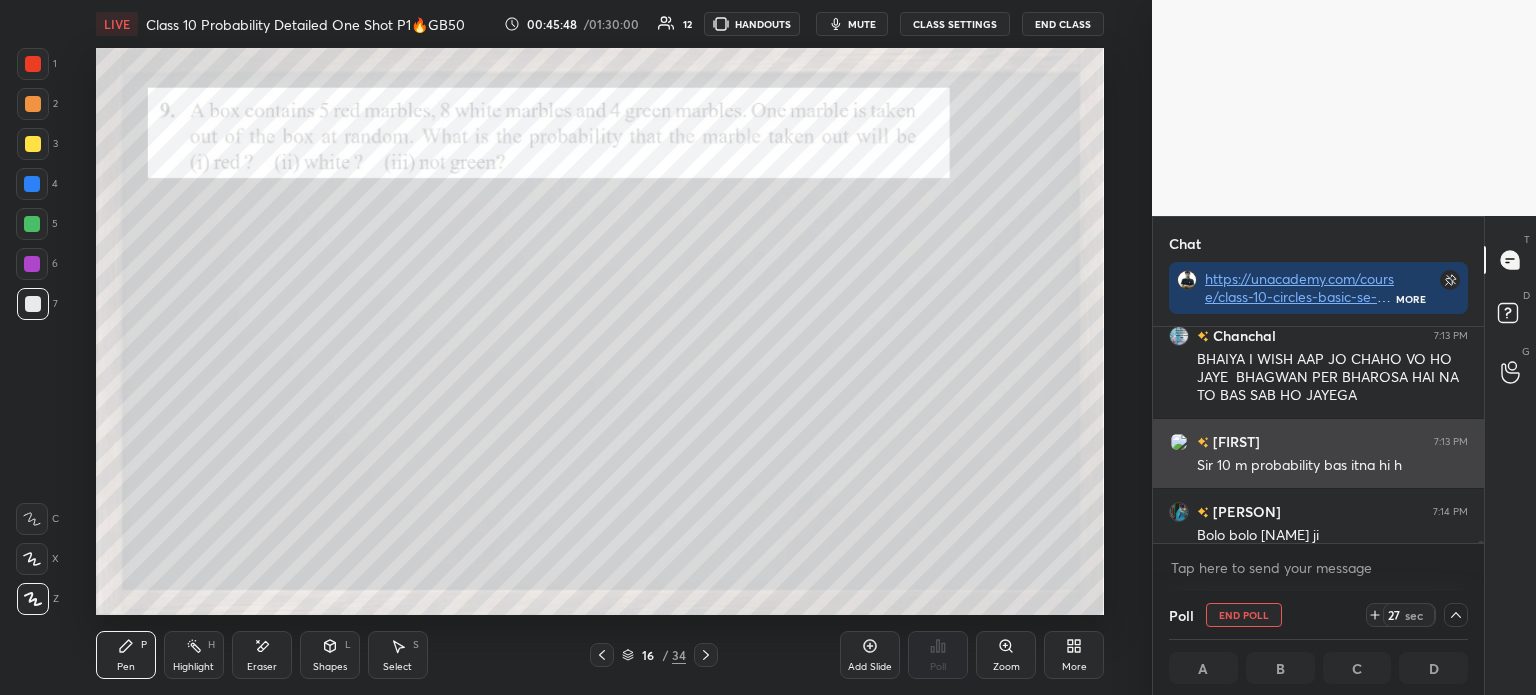 scroll, scrollTop: 20640, scrollLeft: 0, axis: vertical 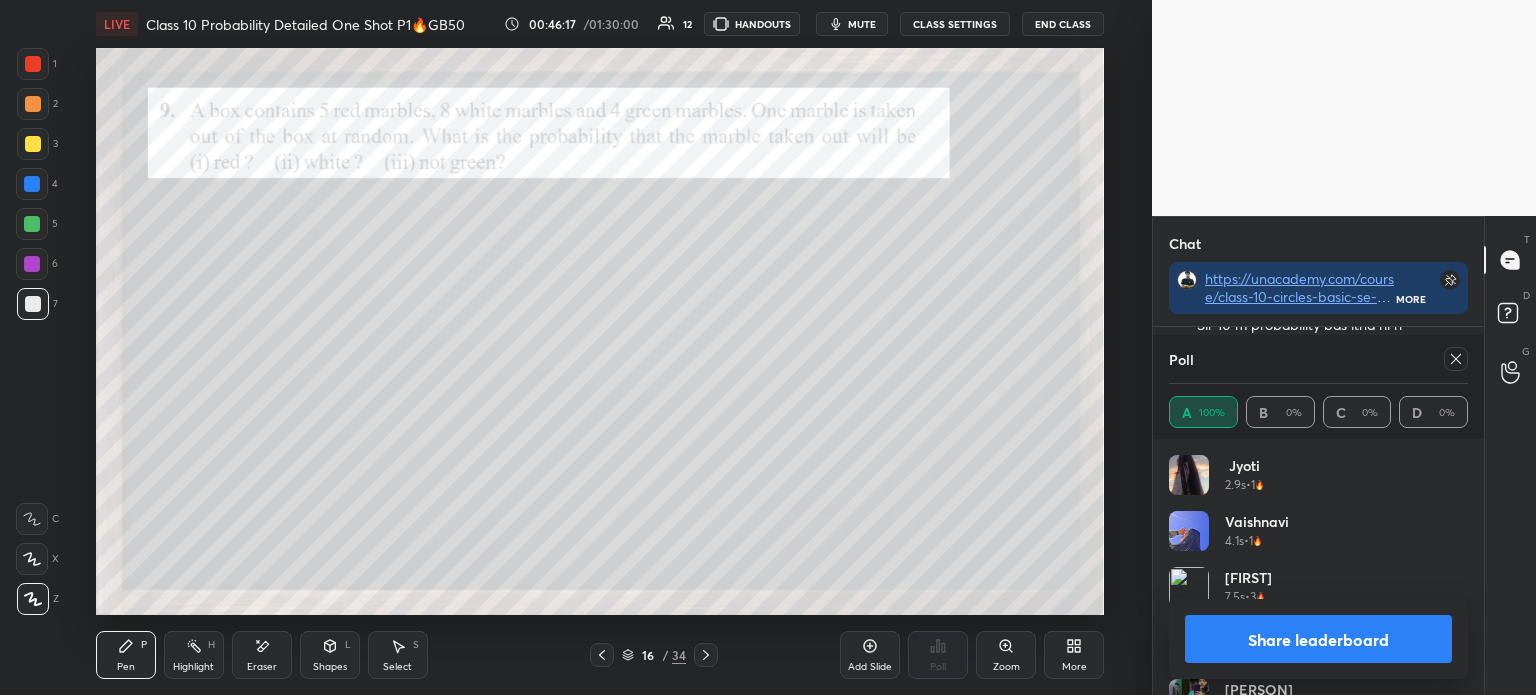click on "Share leaderboard" at bounding box center (1318, 639) 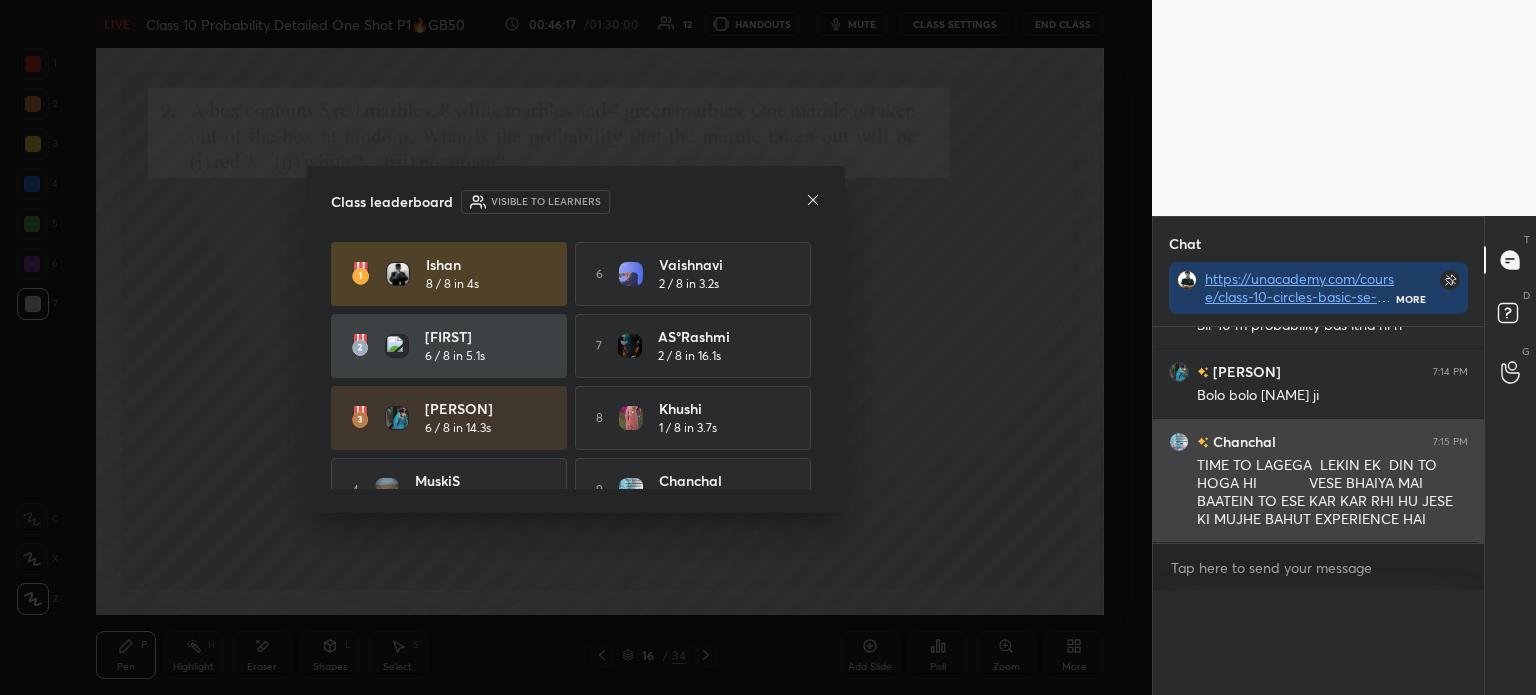 scroll, scrollTop: 0, scrollLeft: 6, axis: horizontal 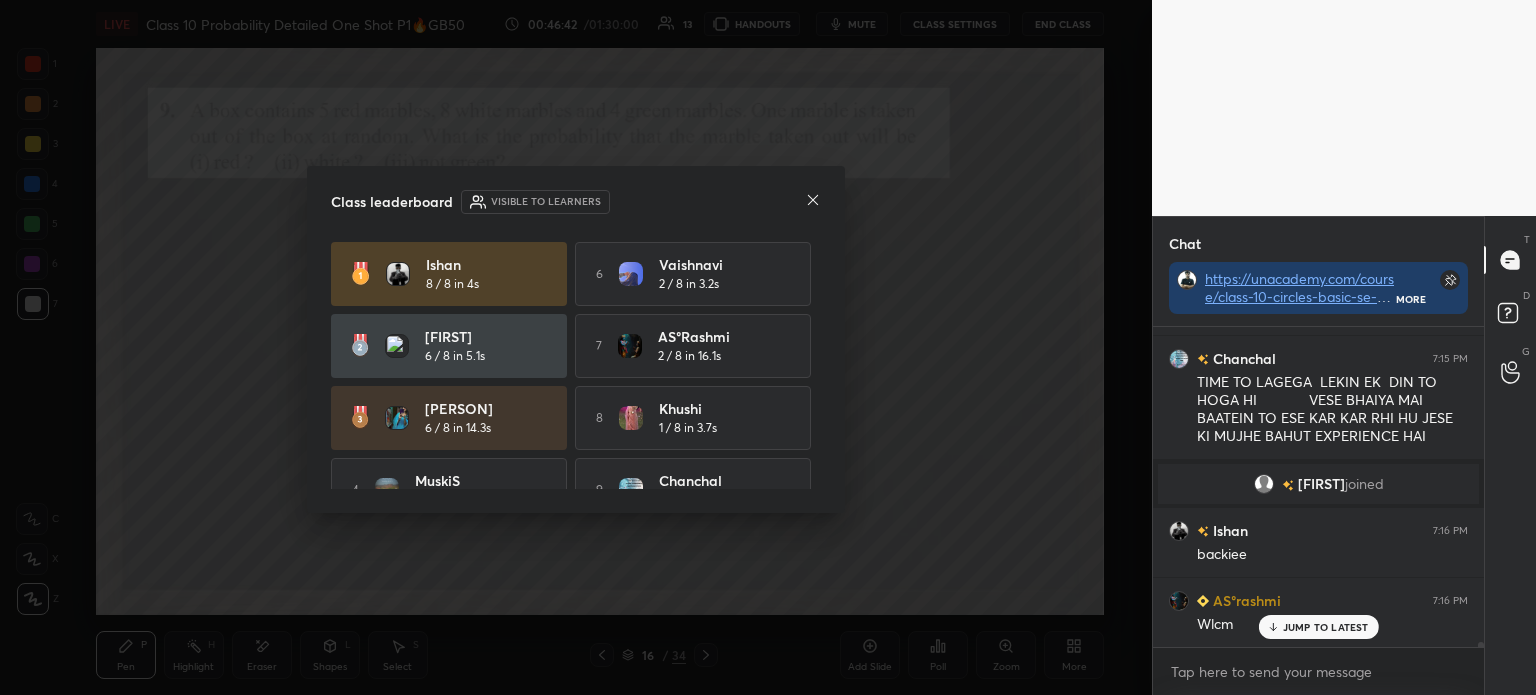 click 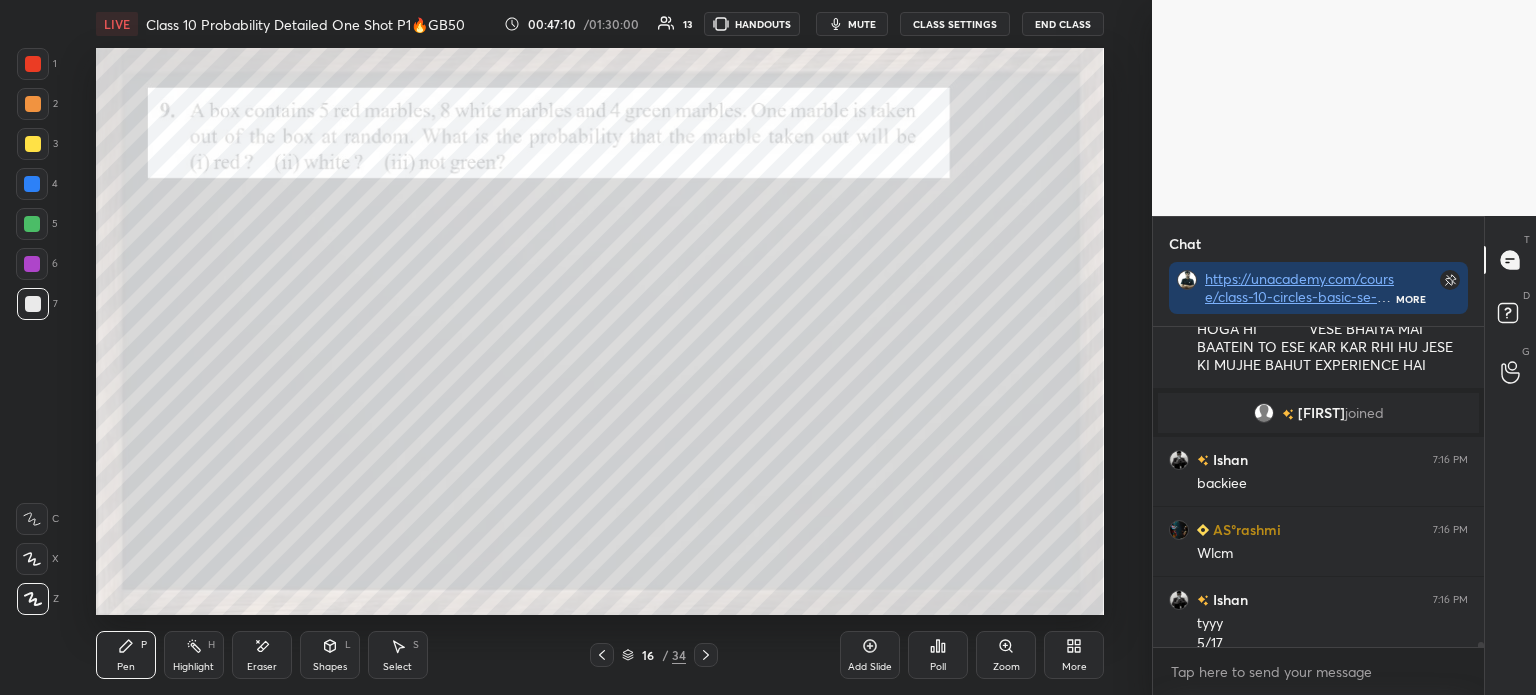scroll, scrollTop: 20548, scrollLeft: 0, axis: vertical 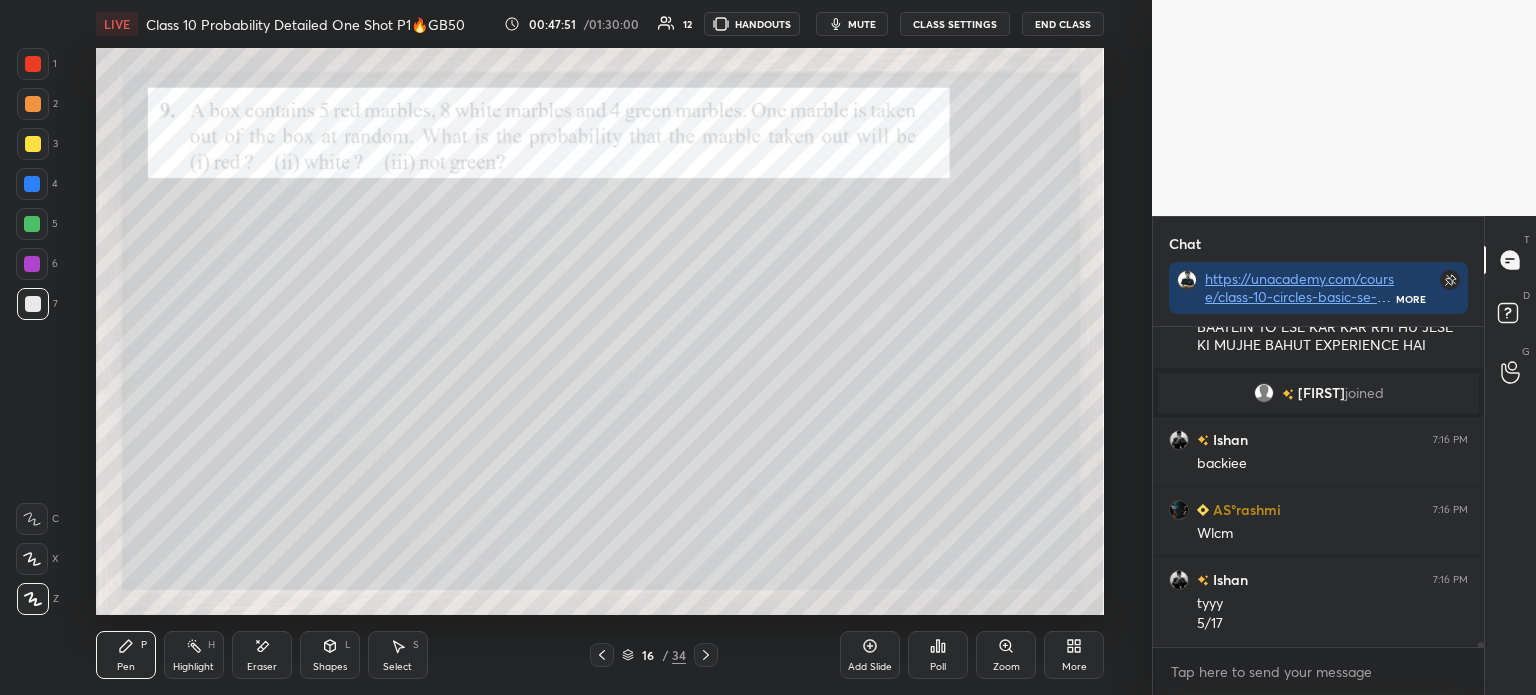 click 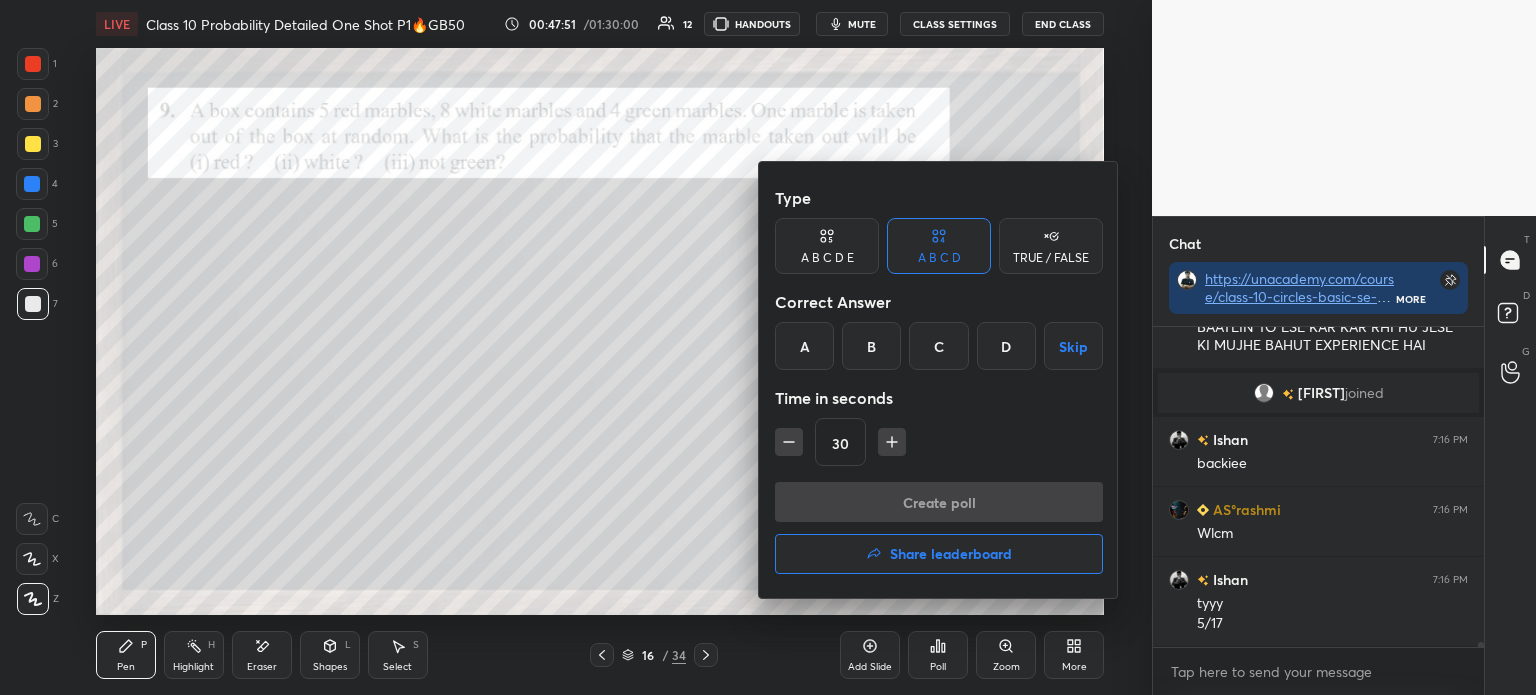 click on "B" at bounding box center (871, 346) 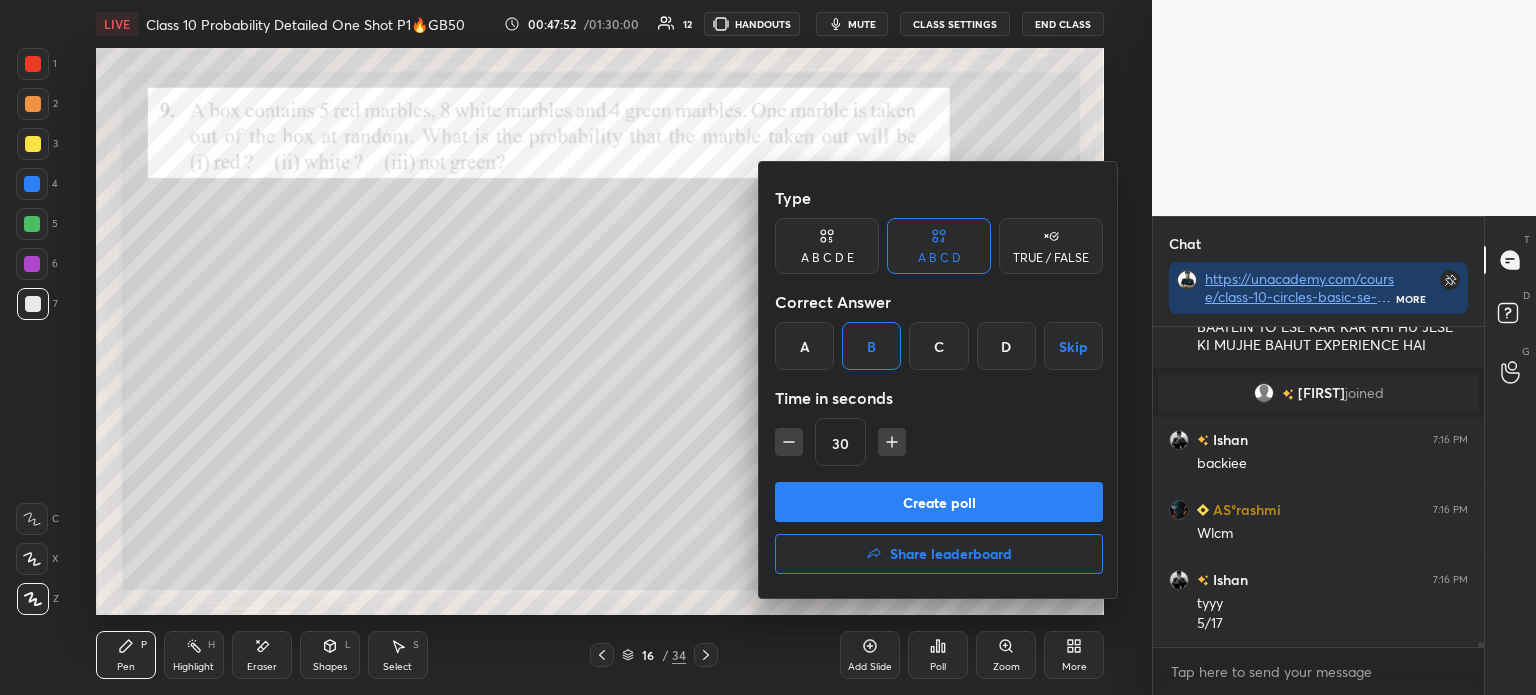 click on "Type A B C D E A B C D TRUE / FALSE Correct Answer A B C D Skip Time in seconds 30" at bounding box center [939, 330] 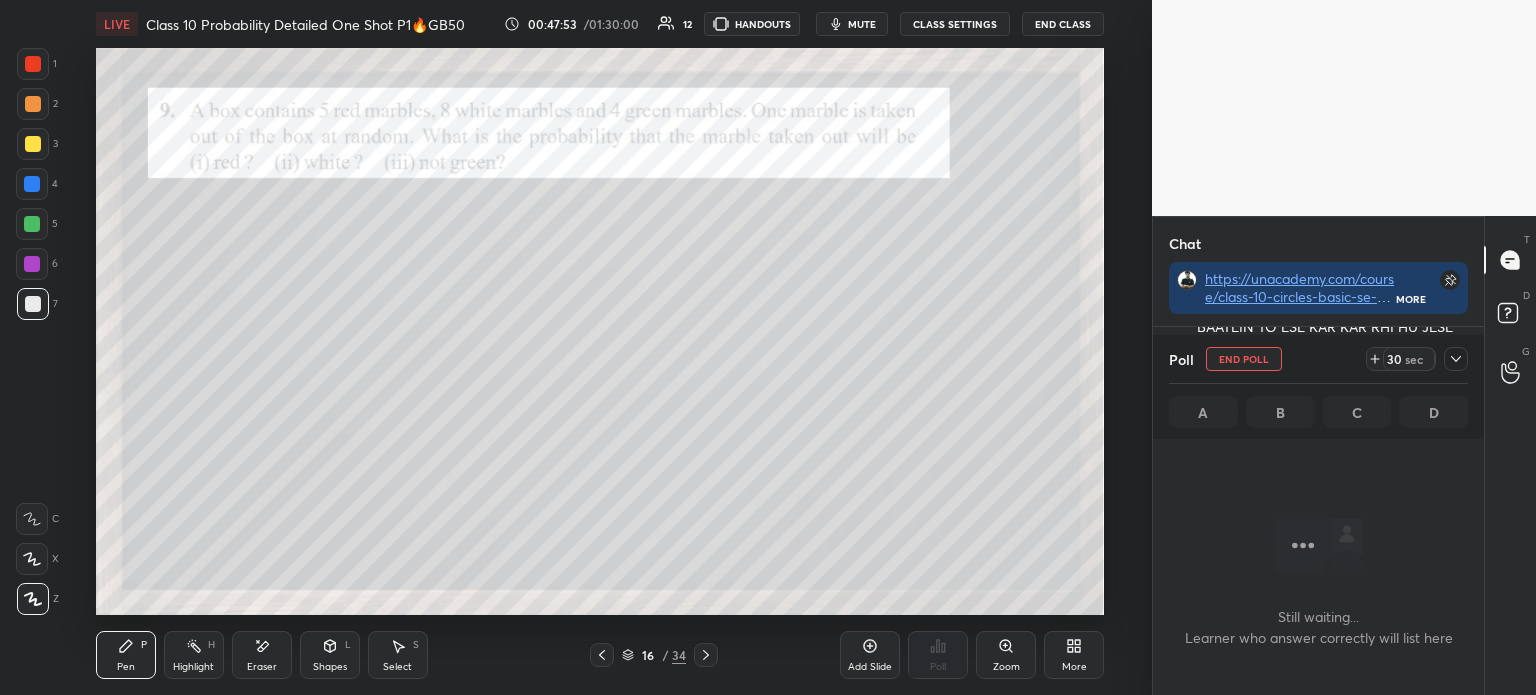 scroll, scrollTop: 49, scrollLeft: 325, axis: both 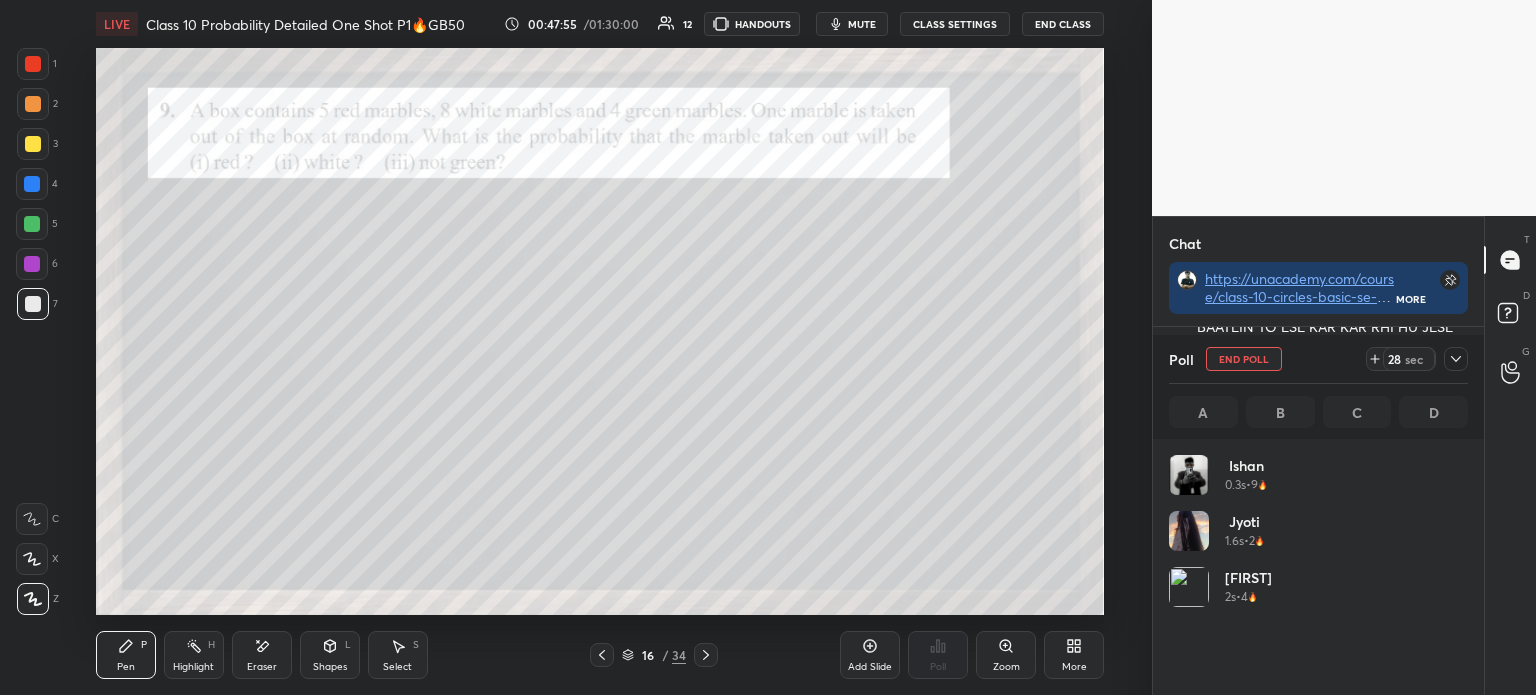 click 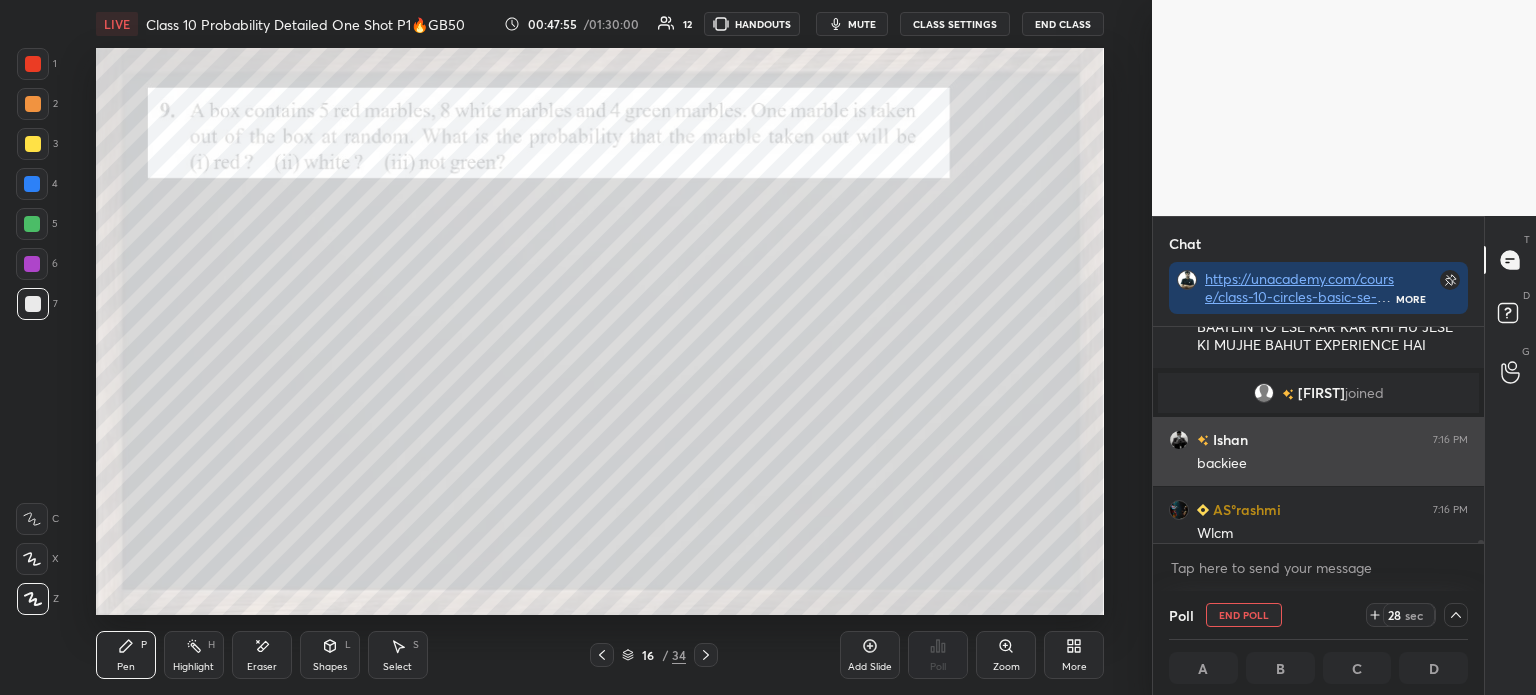 scroll, scrollTop: 4, scrollLeft: 293, axis: both 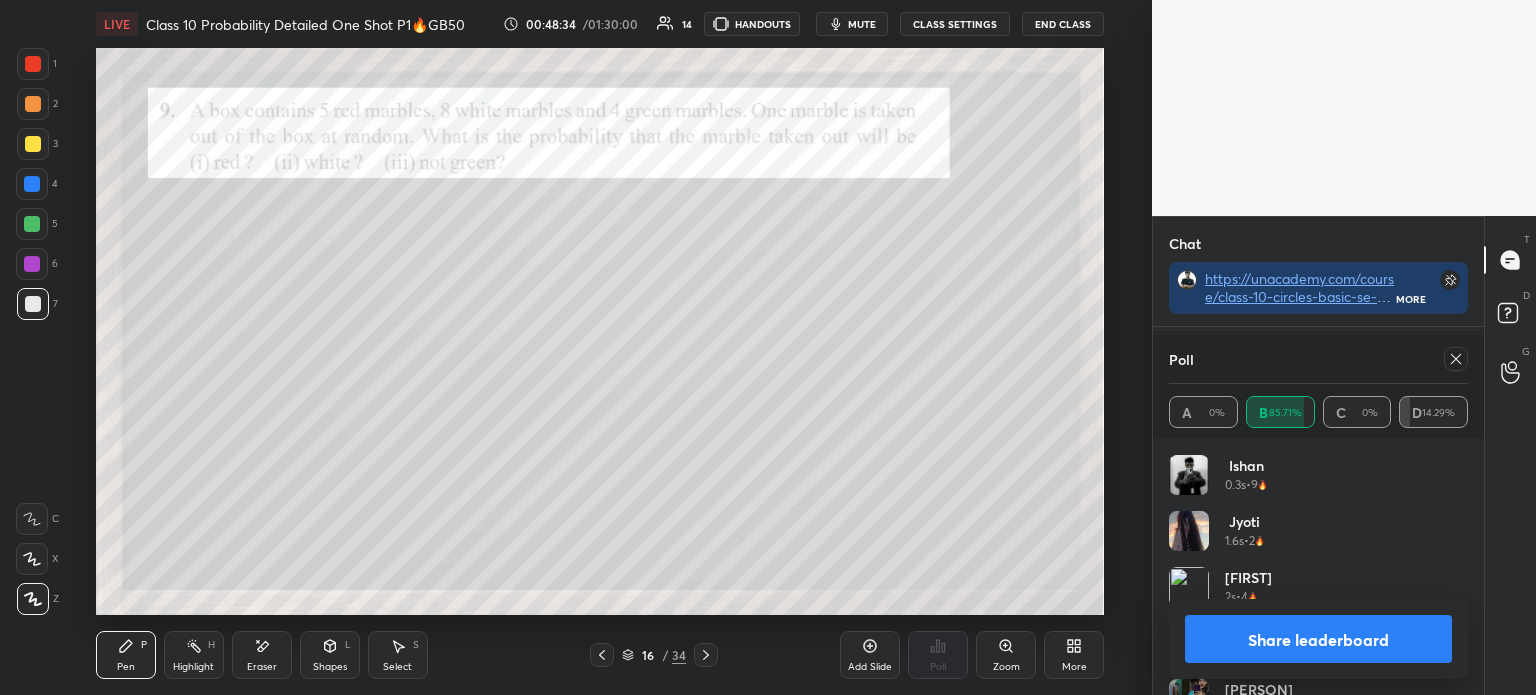 click on "Eraser" at bounding box center [262, 655] 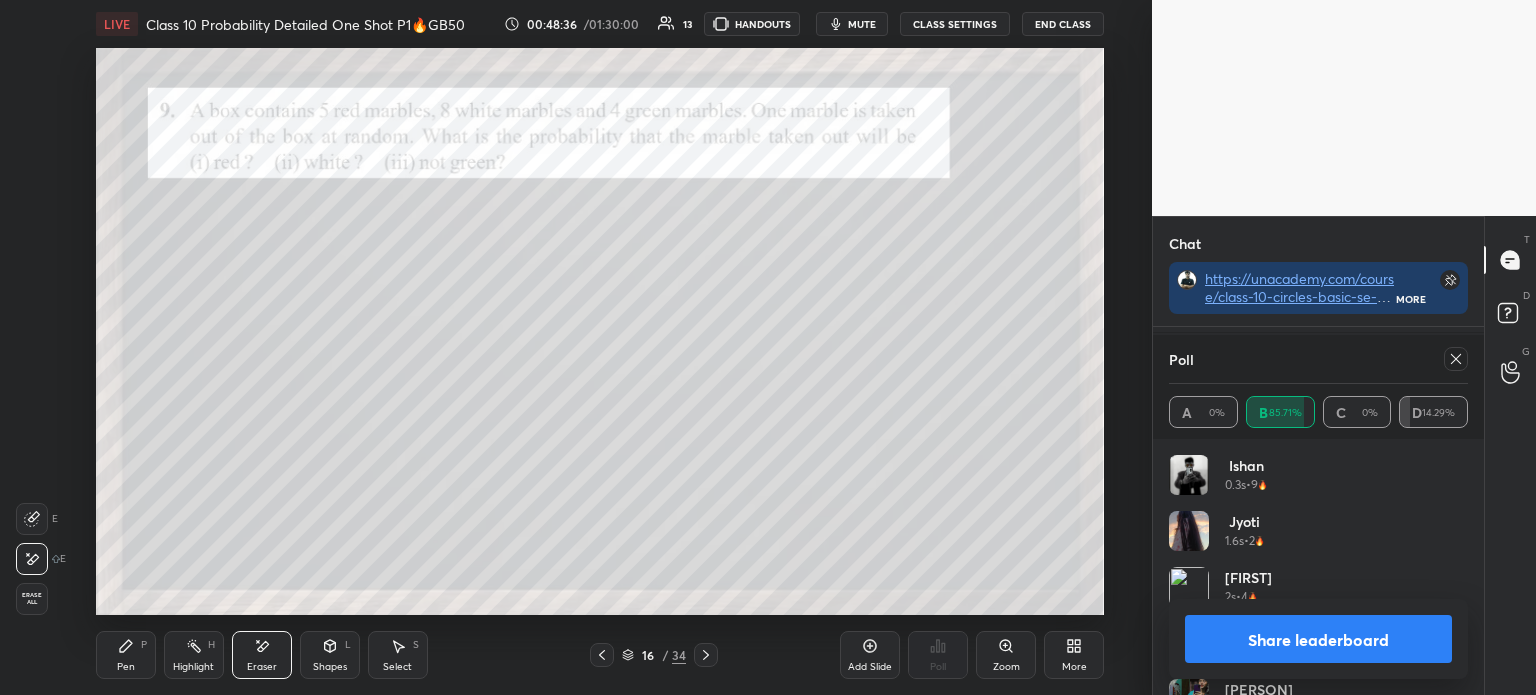 scroll, scrollTop: 21280, scrollLeft: 0, axis: vertical 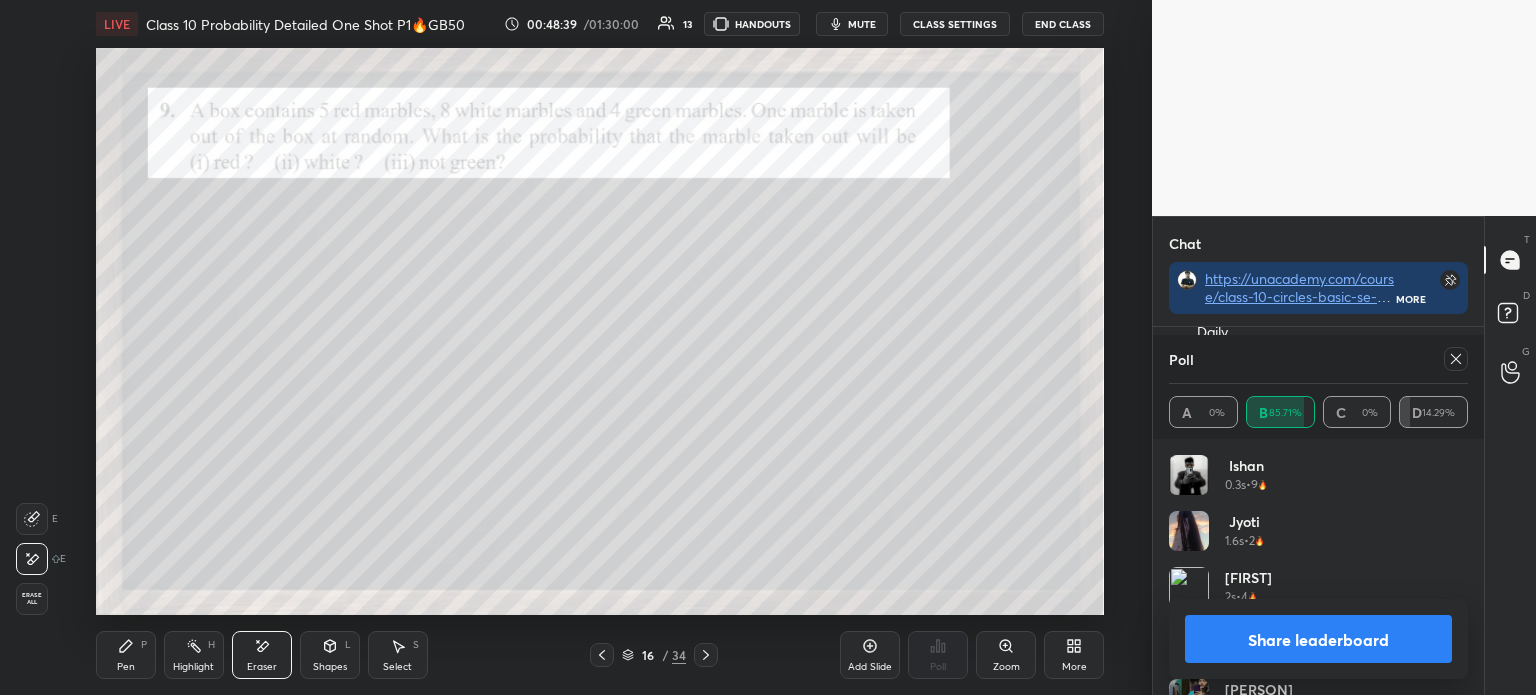 click on "Share leaderboard" at bounding box center [1318, 639] 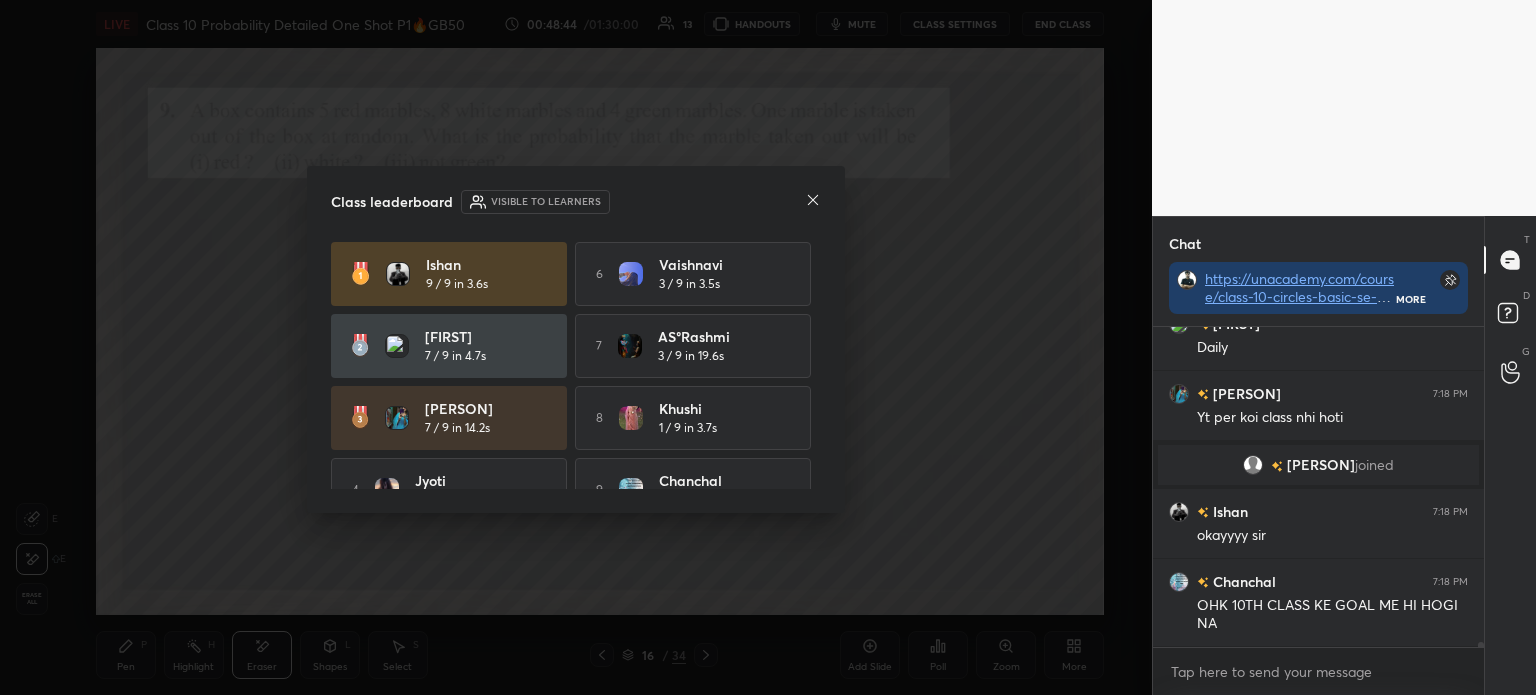 click 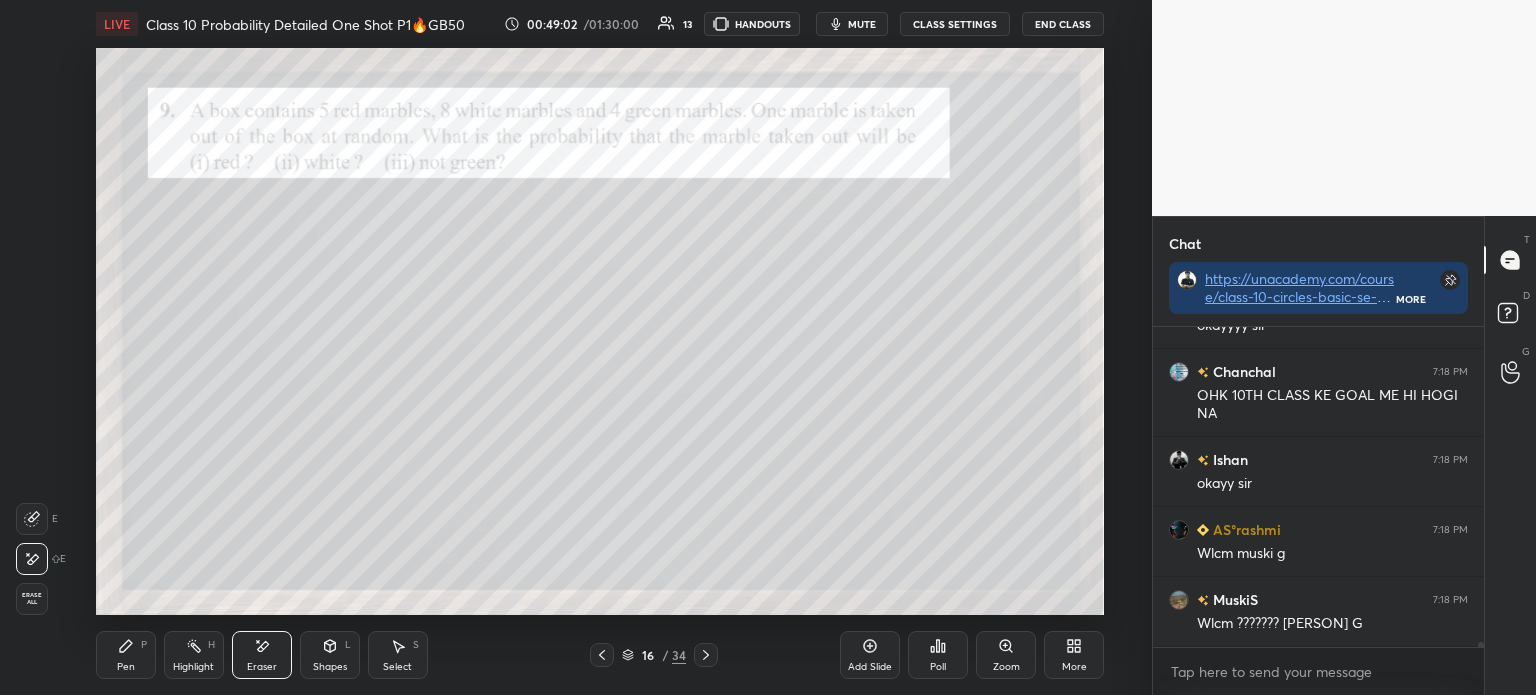 click on "Pen P" at bounding box center [126, 655] 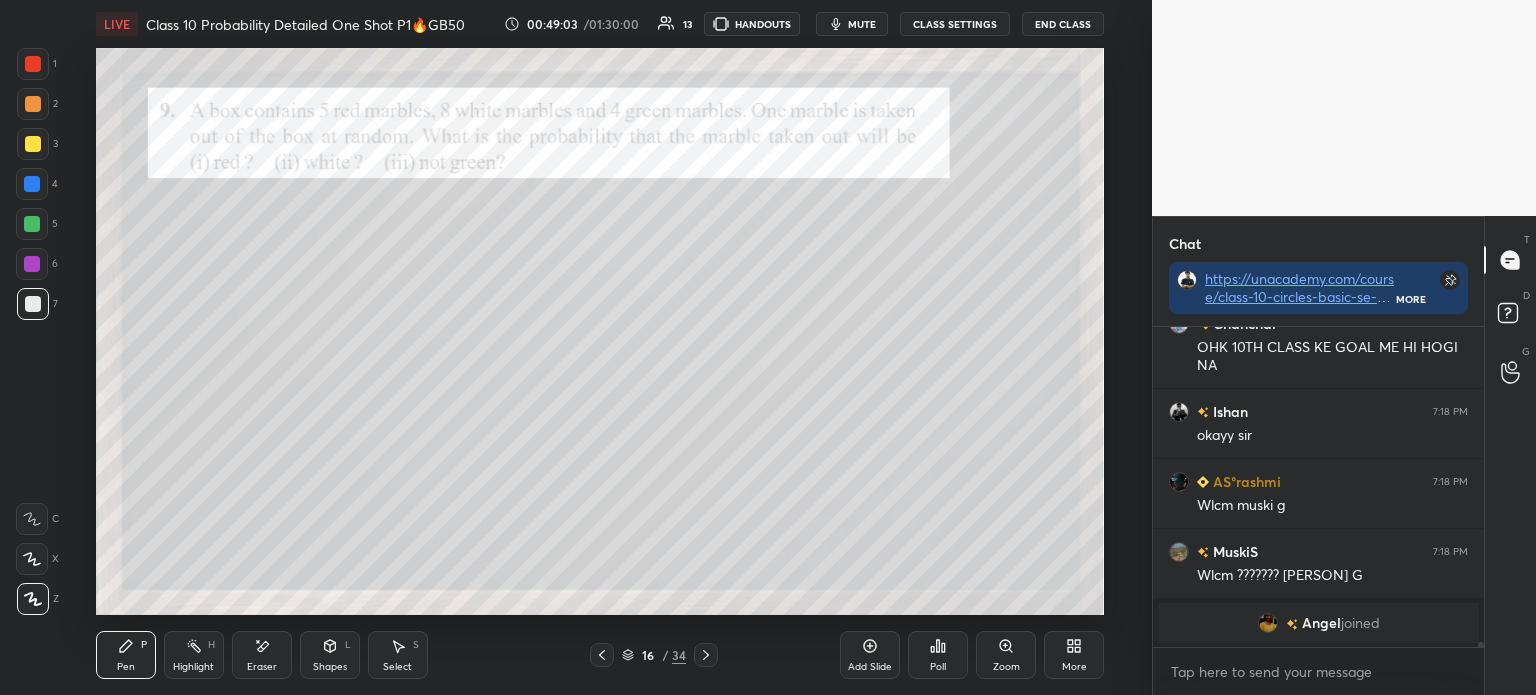 click at bounding box center [33, 144] 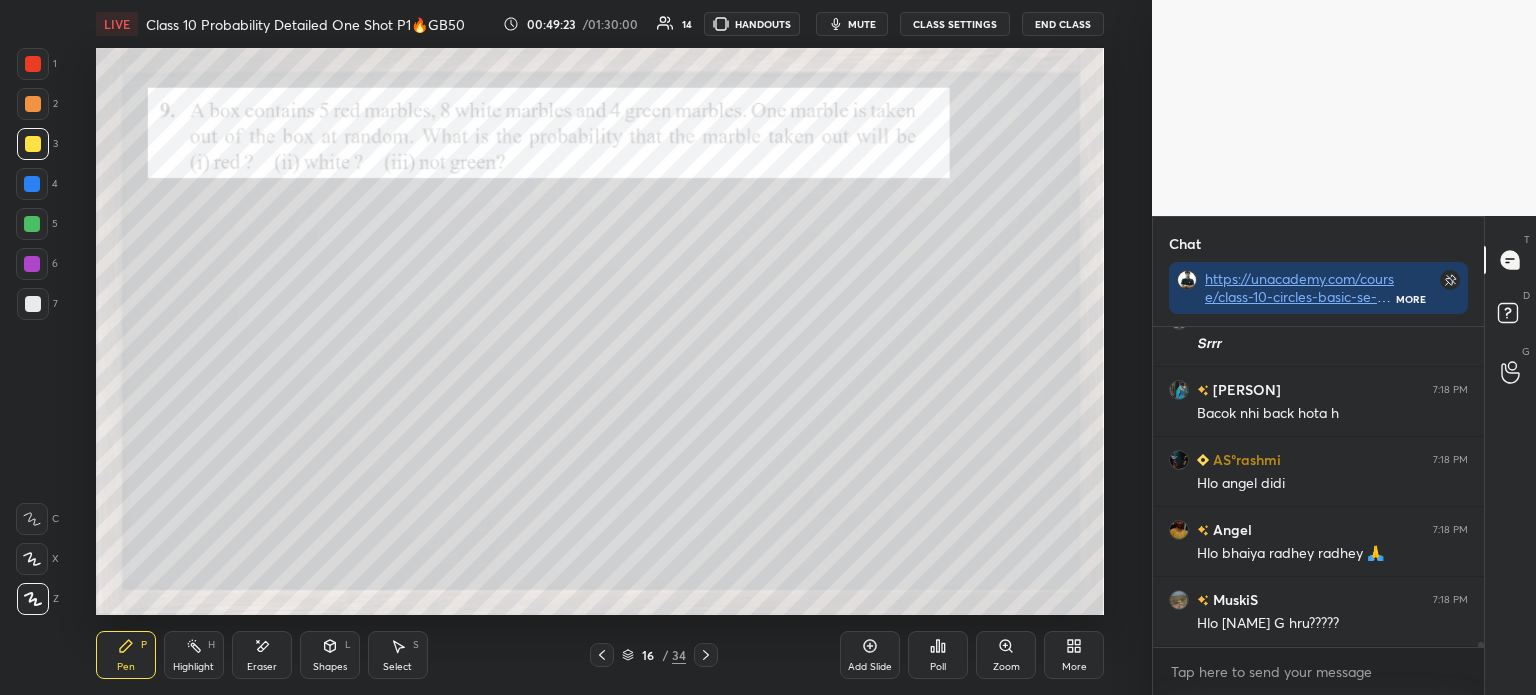 click 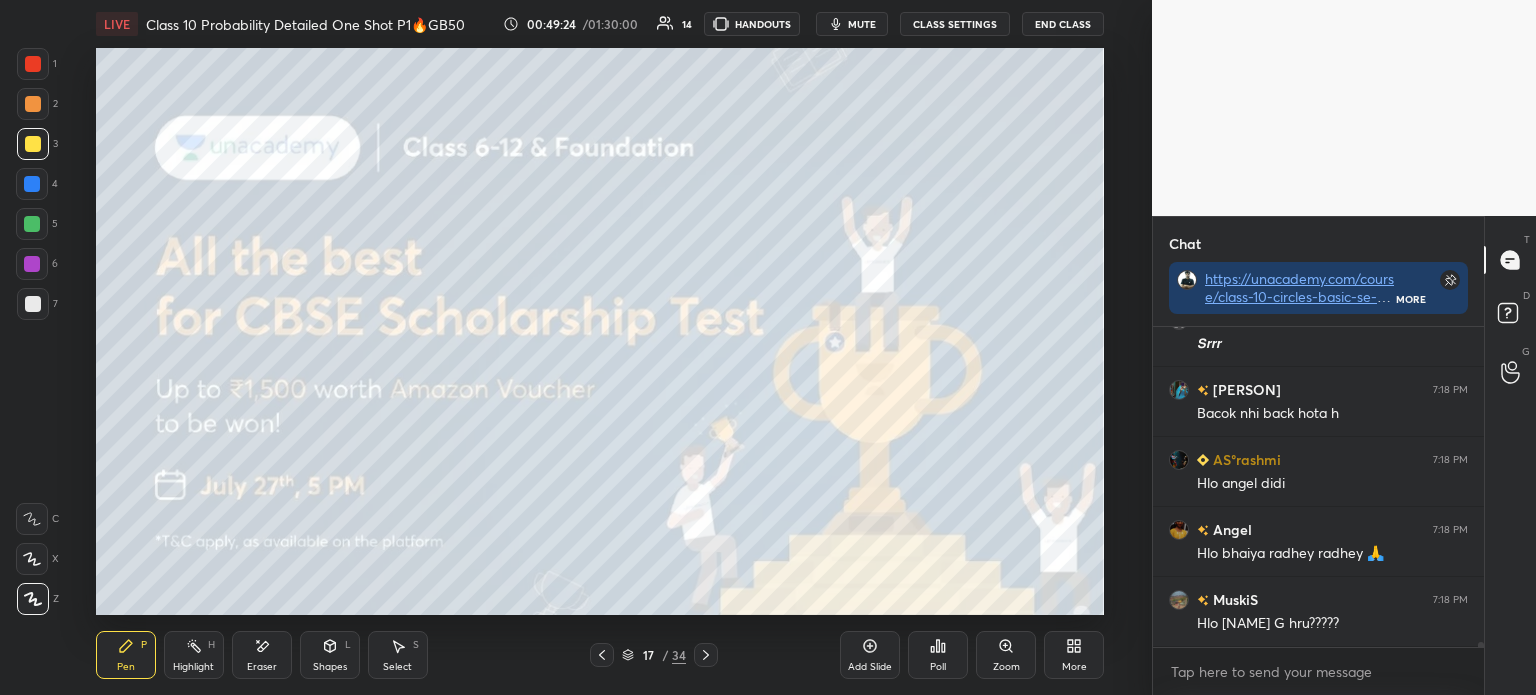 click at bounding box center [602, 655] 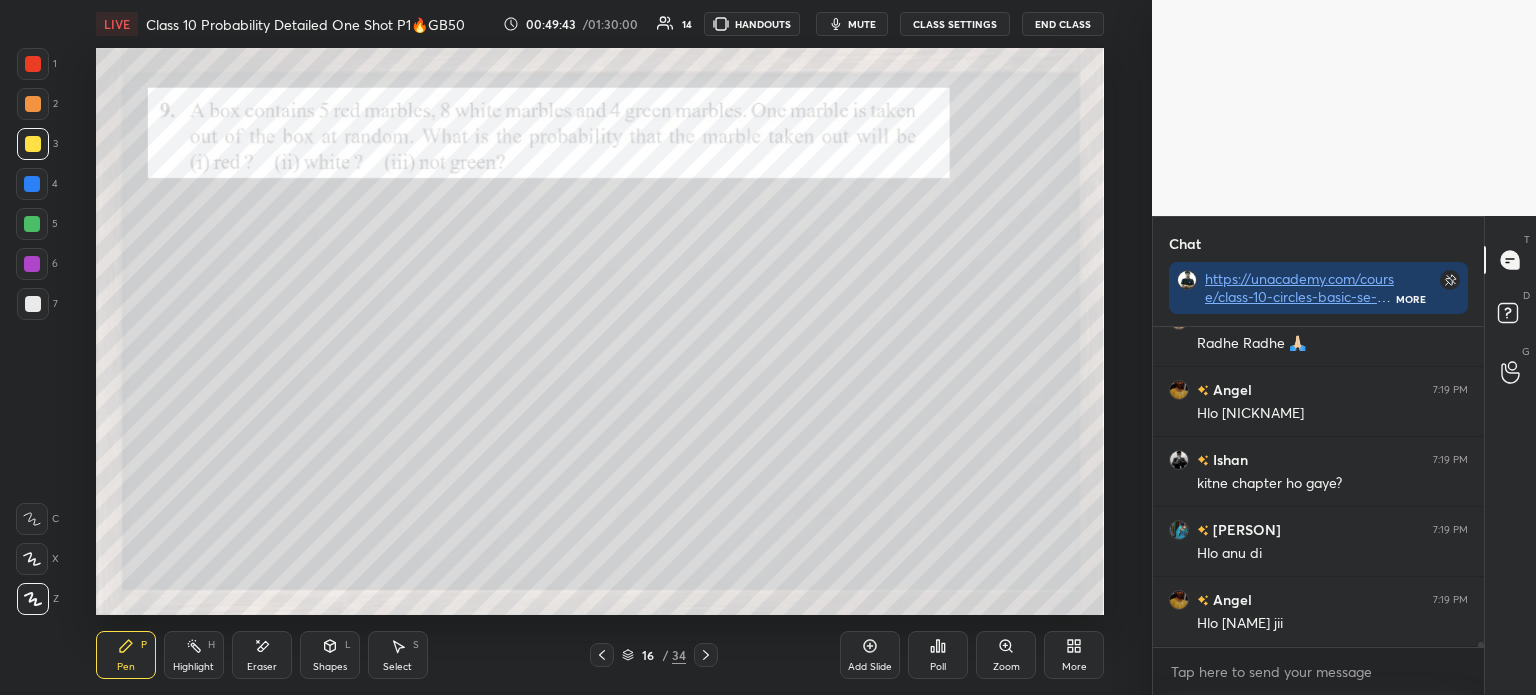 scroll, scrollTop: 22253, scrollLeft: 0, axis: vertical 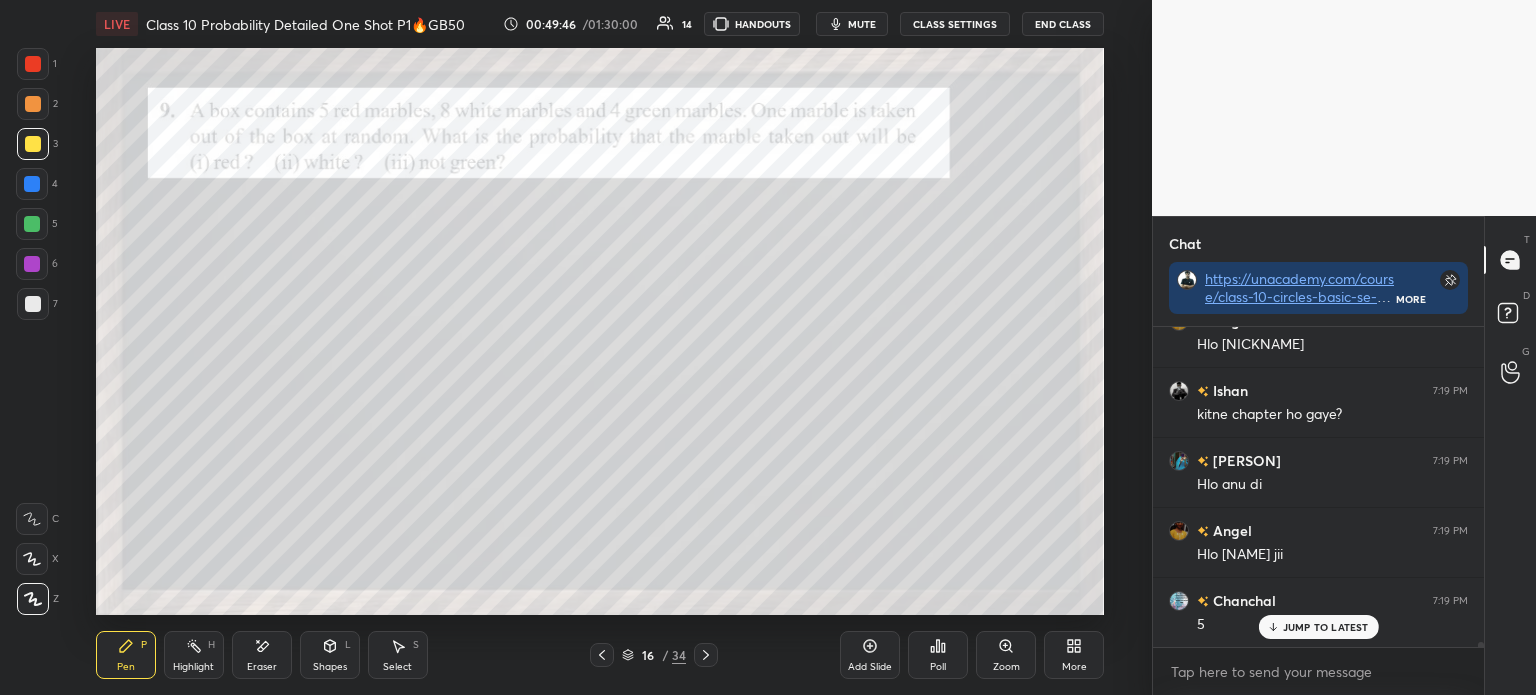 click on "Poll" at bounding box center [938, 655] 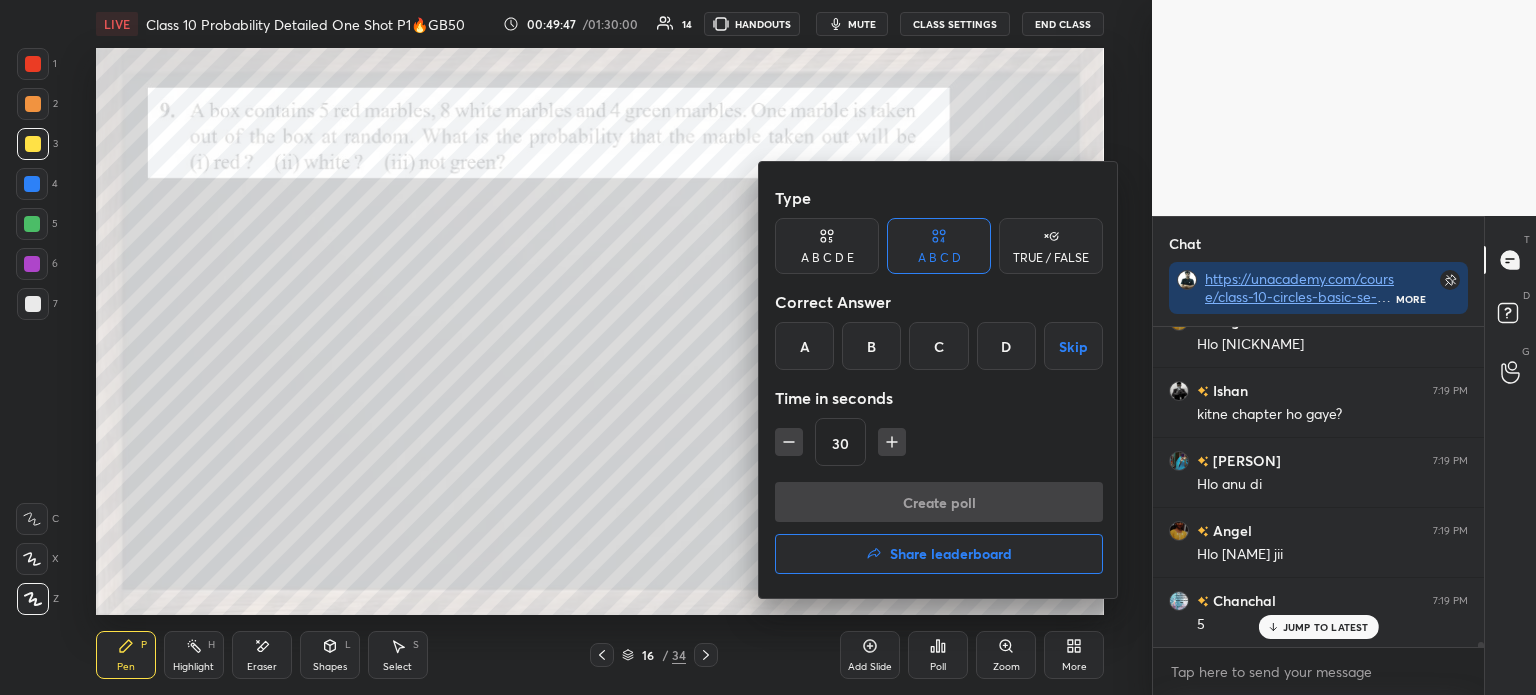 click on "B" at bounding box center (871, 346) 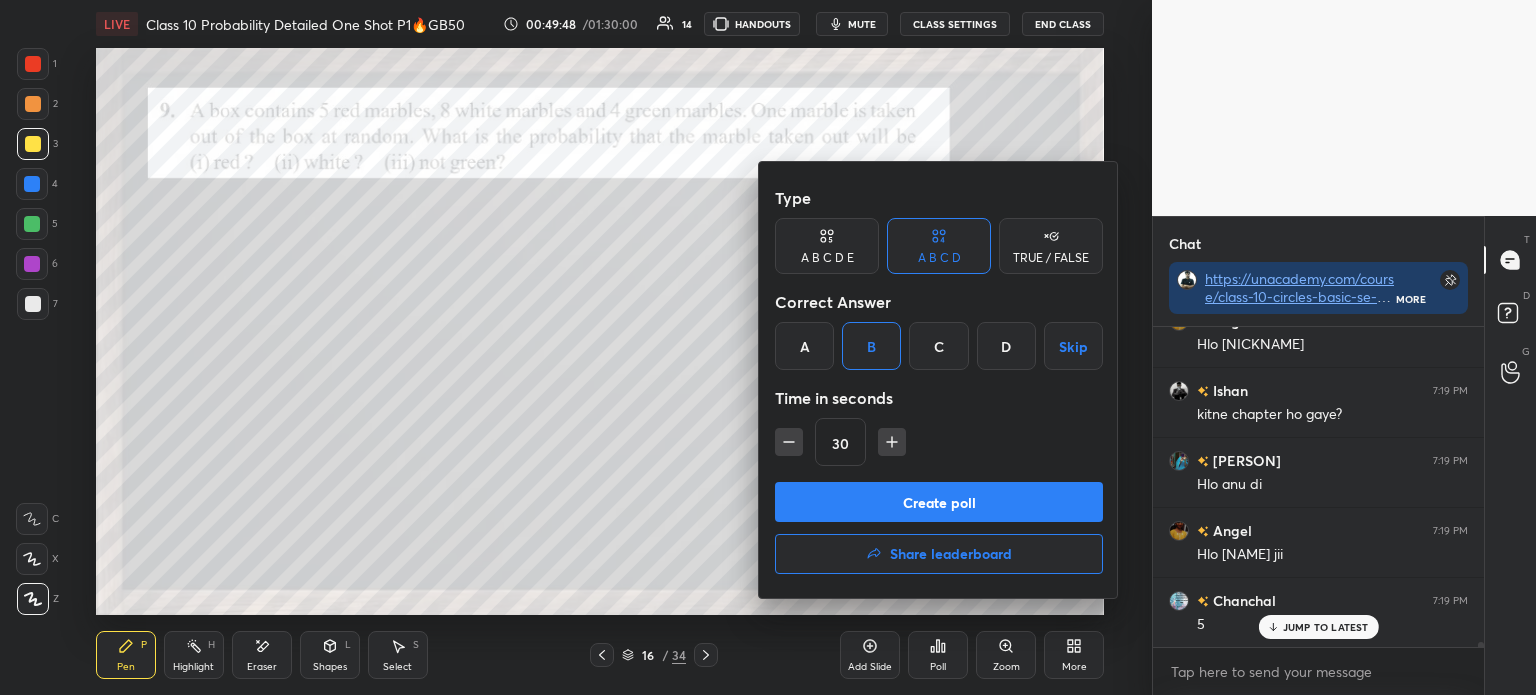 click on "Create poll" at bounding box center (939, 502) 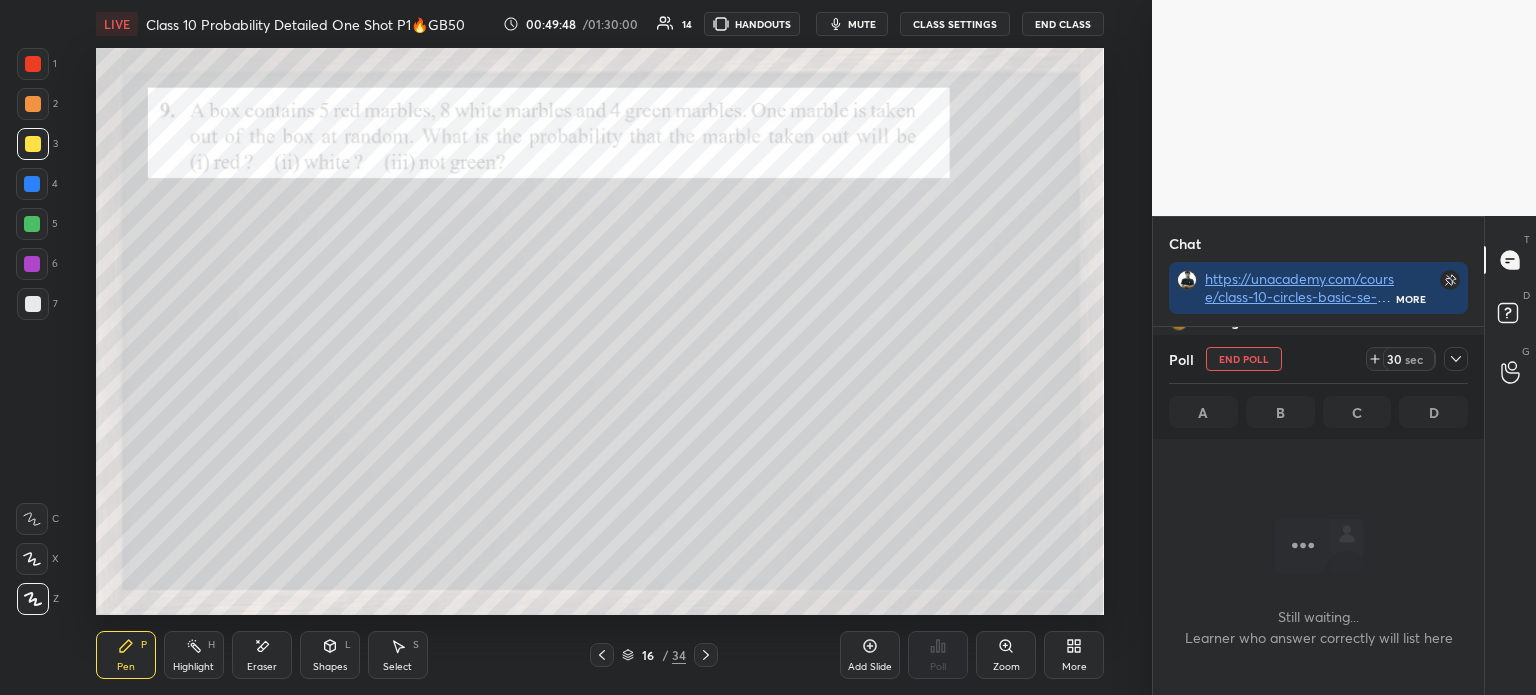 scroll, scrollTop: 221, scrollLeft: 325, axis: both 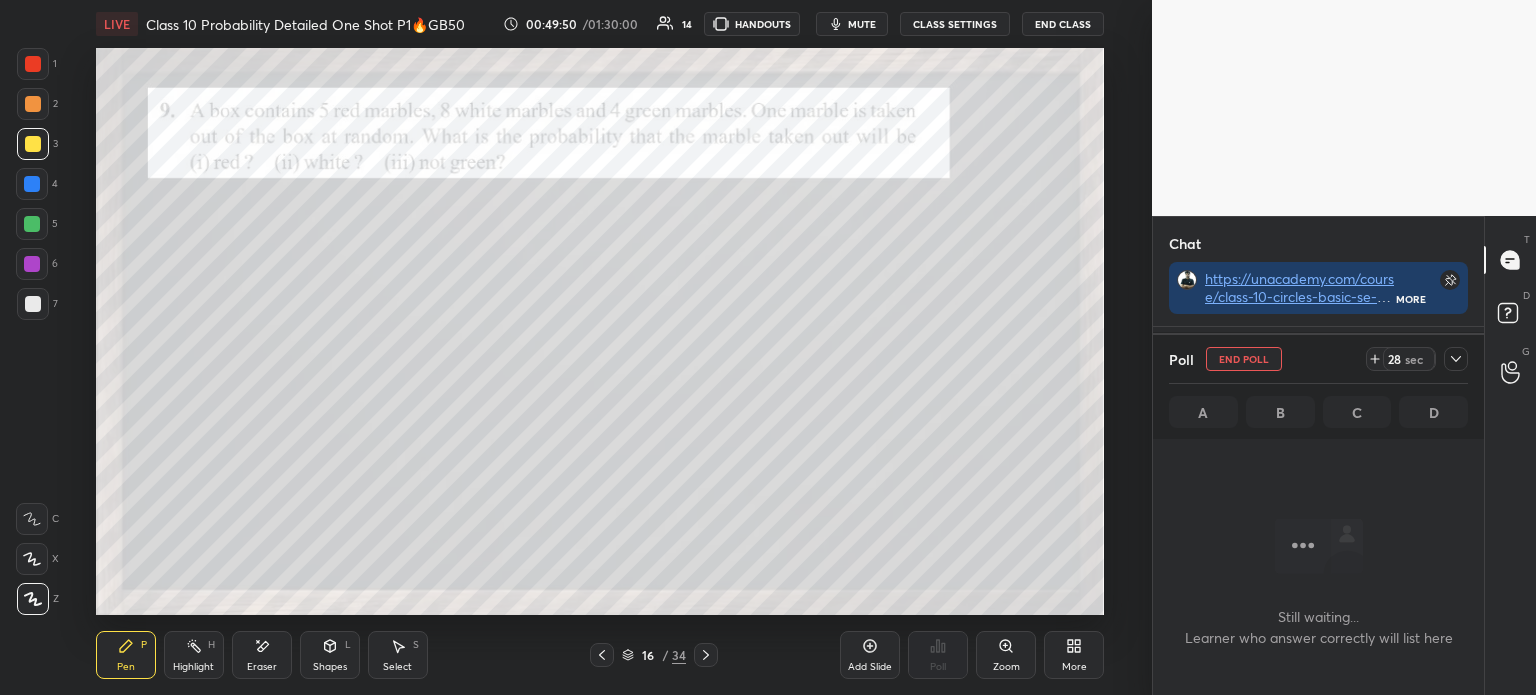 click 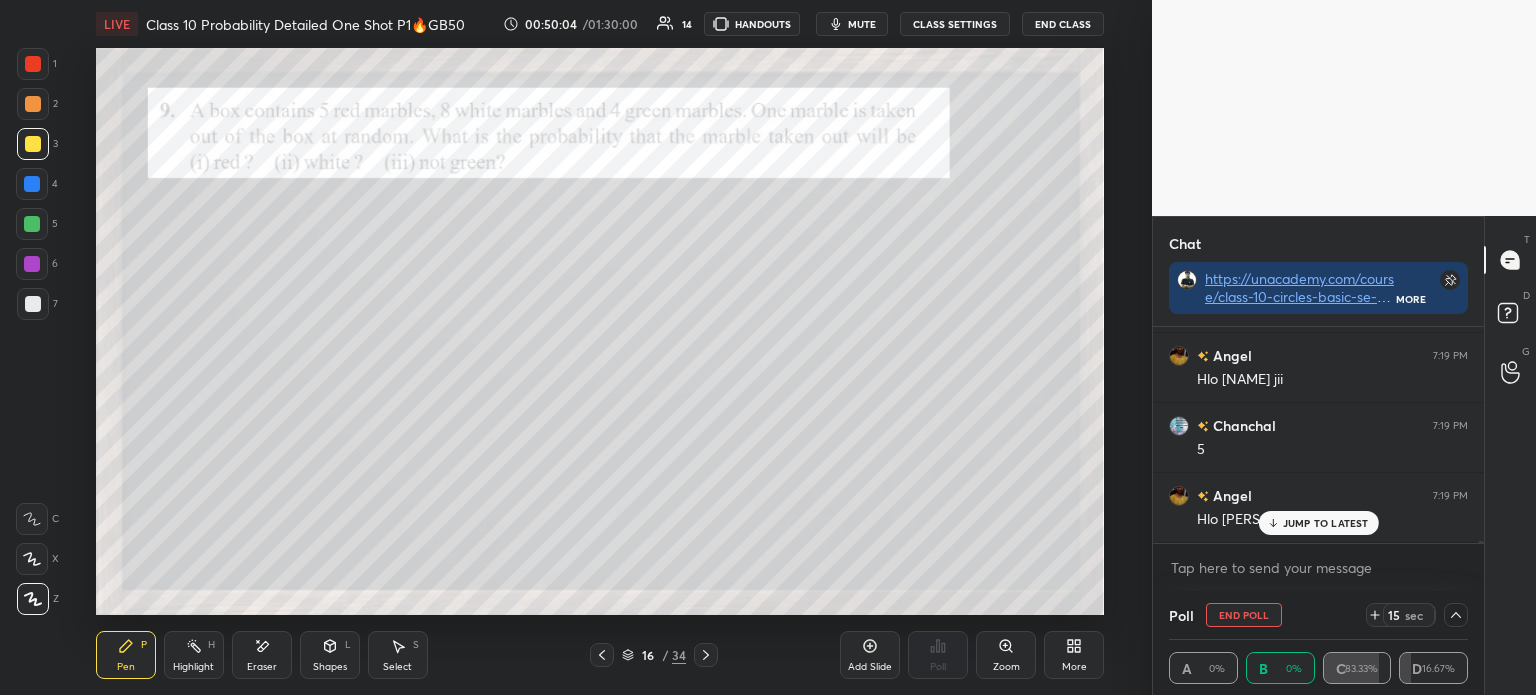 scroll, scrollTop: 22497, scrollLeft: 0, axis: vertical 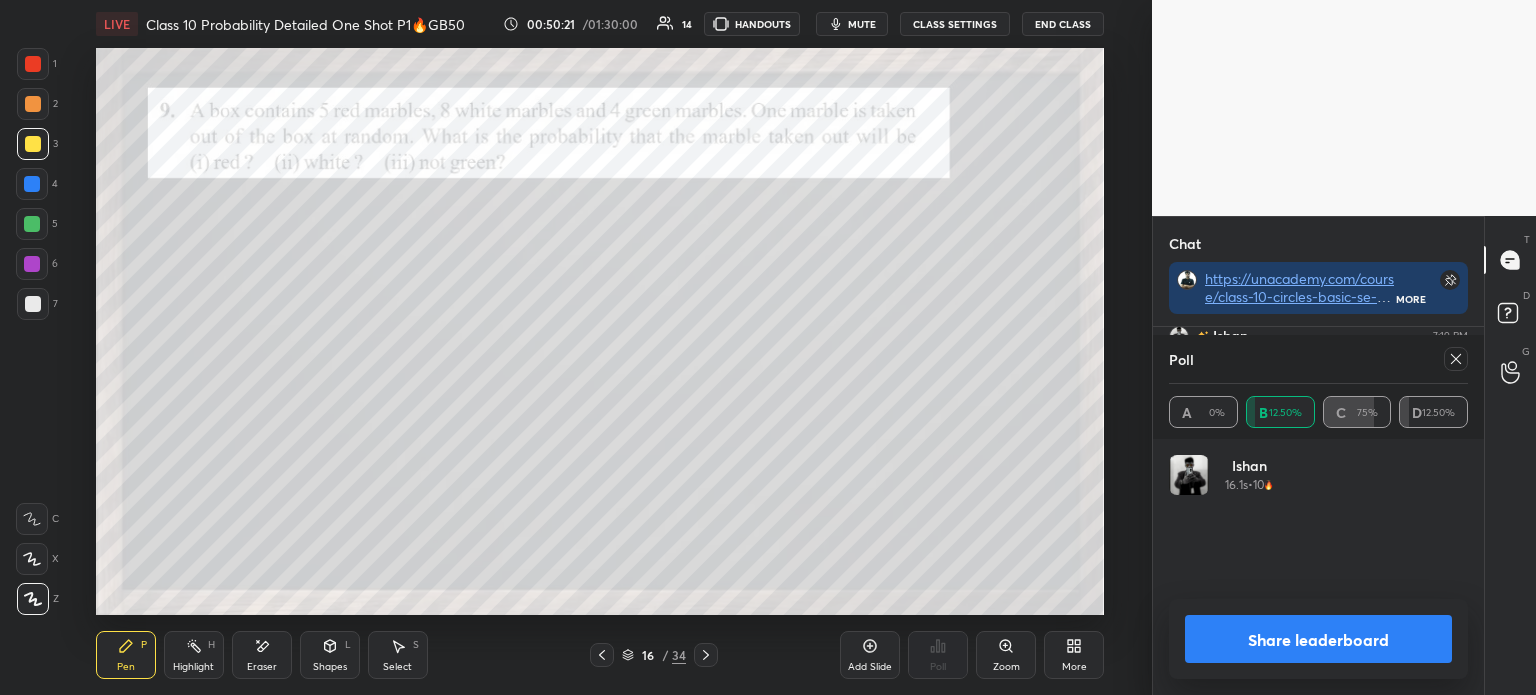 click on "Share leaderboard" at bounding box center (1318, 639) 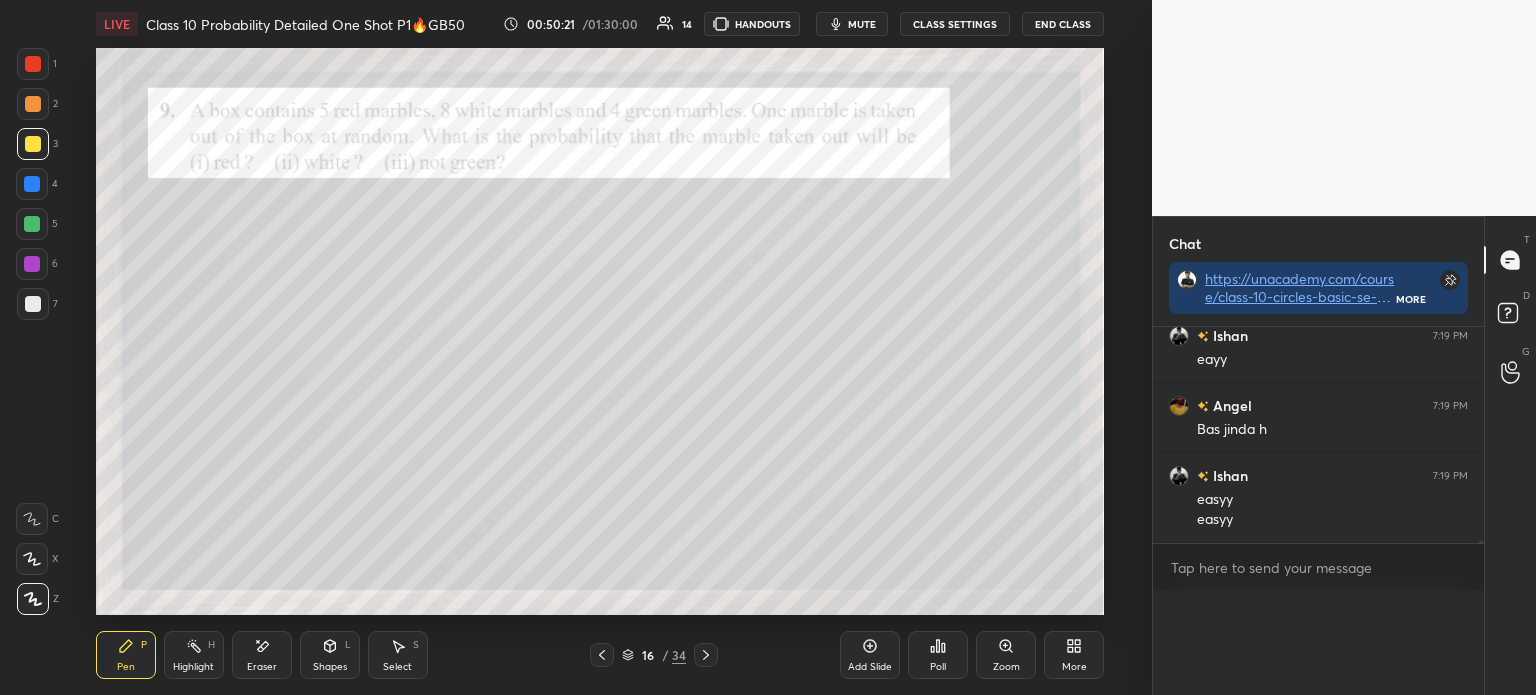 scroll, scrollTop: 151, scrollLeft: 293, axis: both 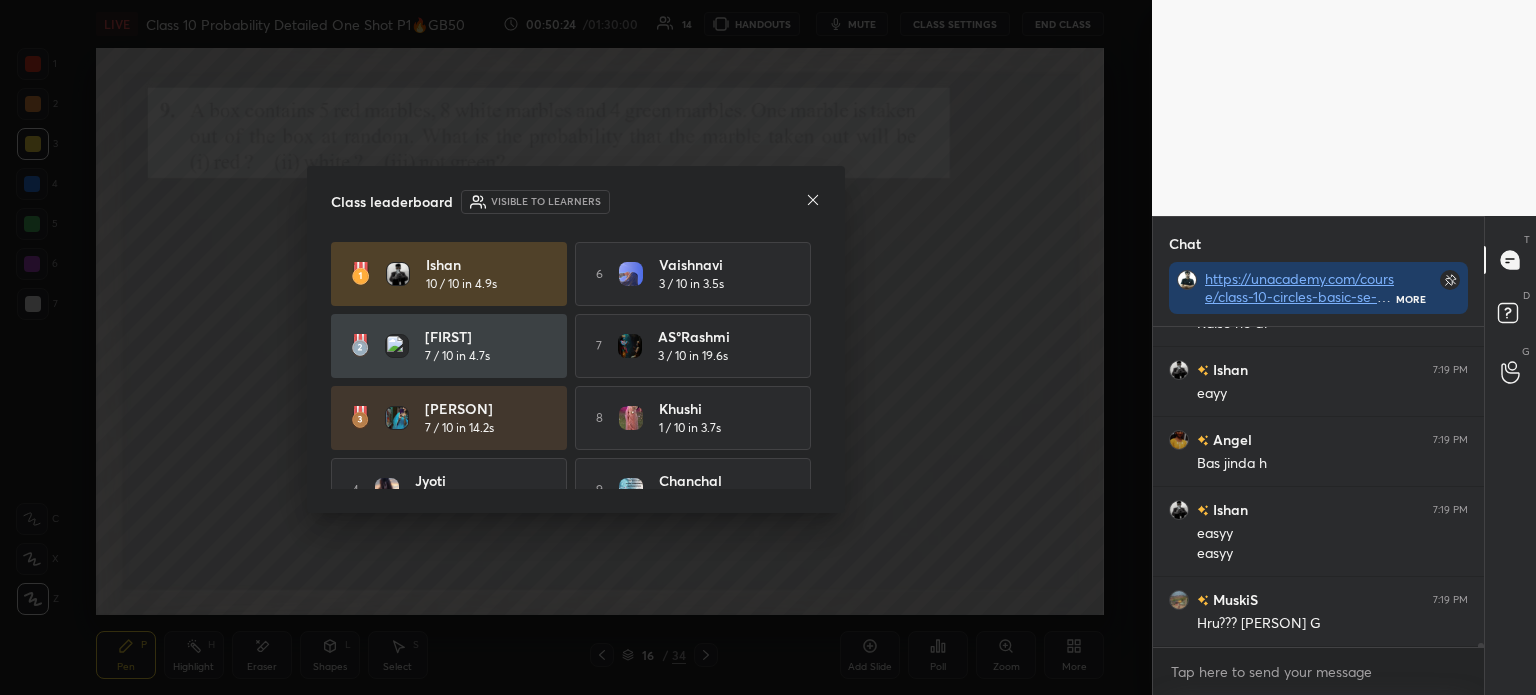 click 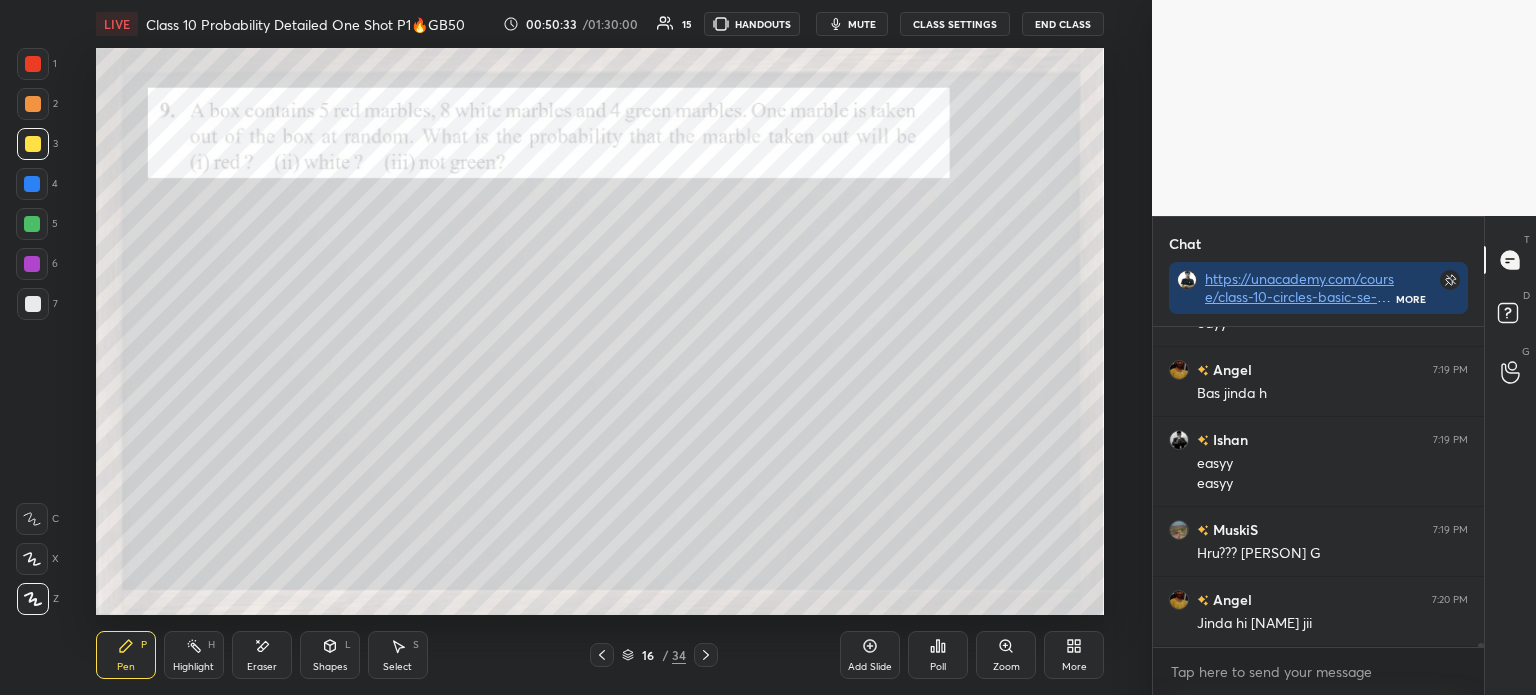 click 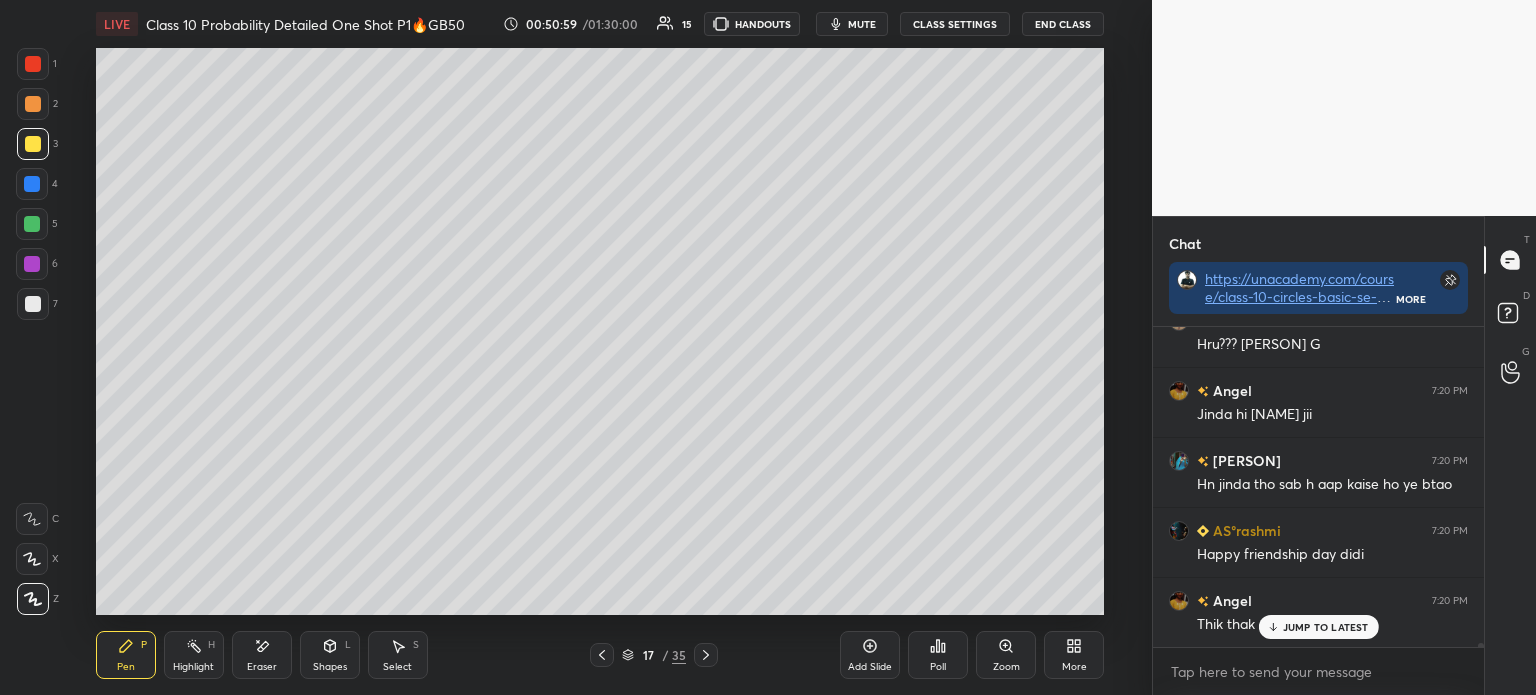 click 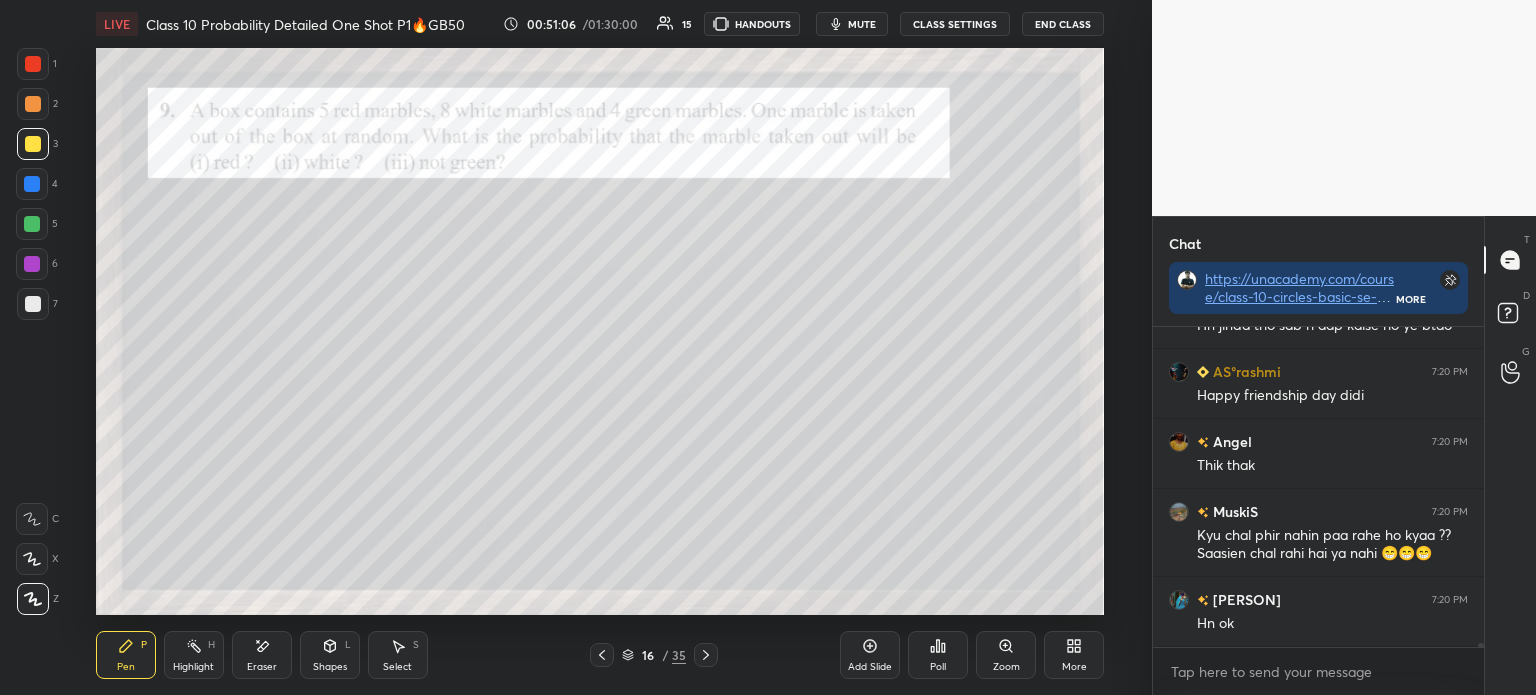 click 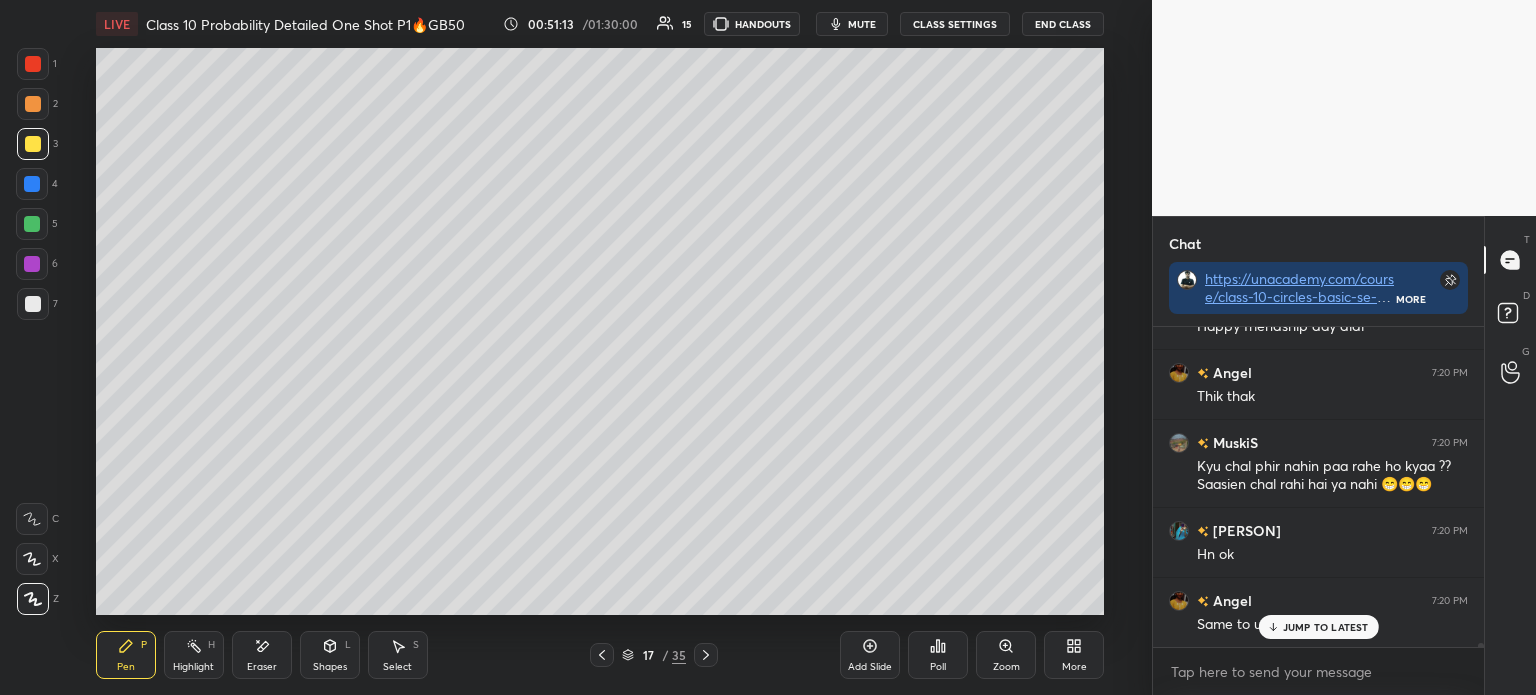 click 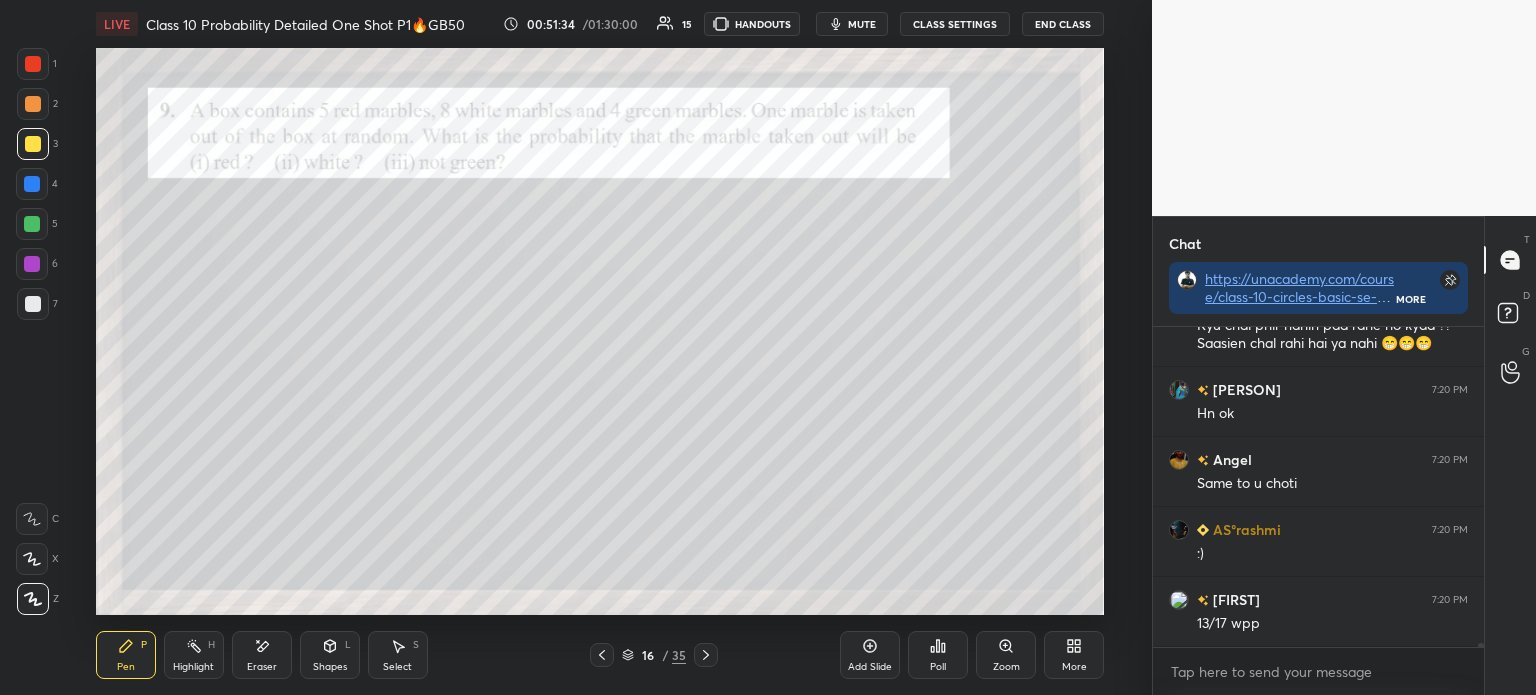 scroll, scrollTop: 23412, scrollLeft: 0, axis: vertical 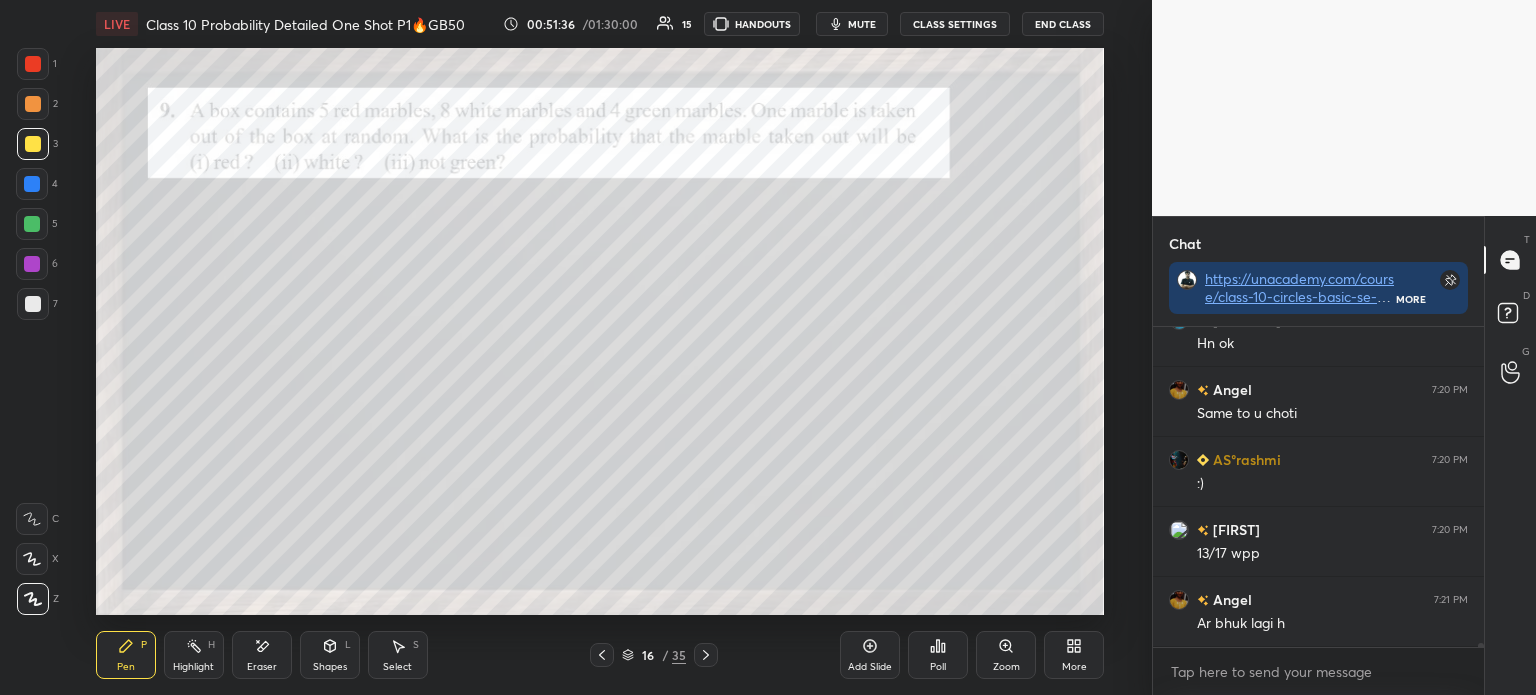 click at bounding box center [33, 64] 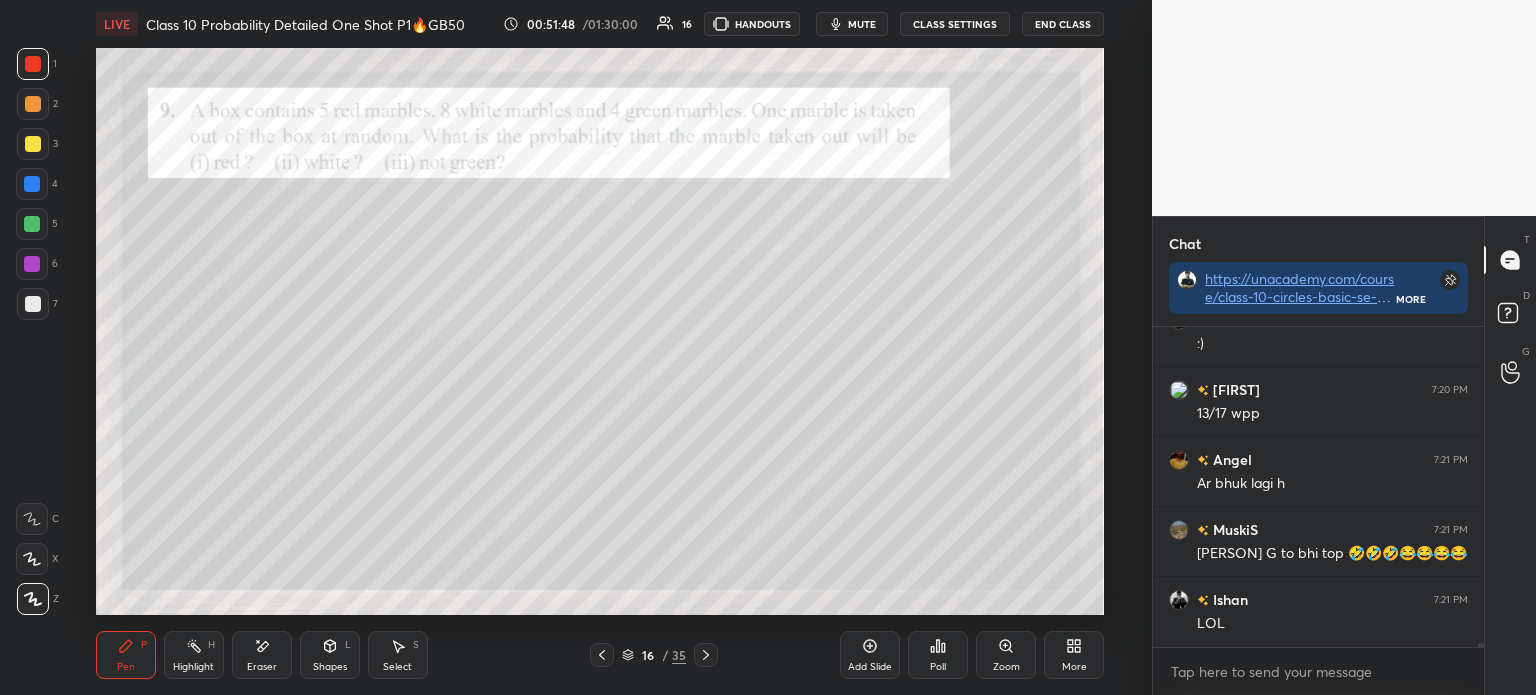 scroll, scrollTop: 23621, scrollLeft: 0, axis: vertical 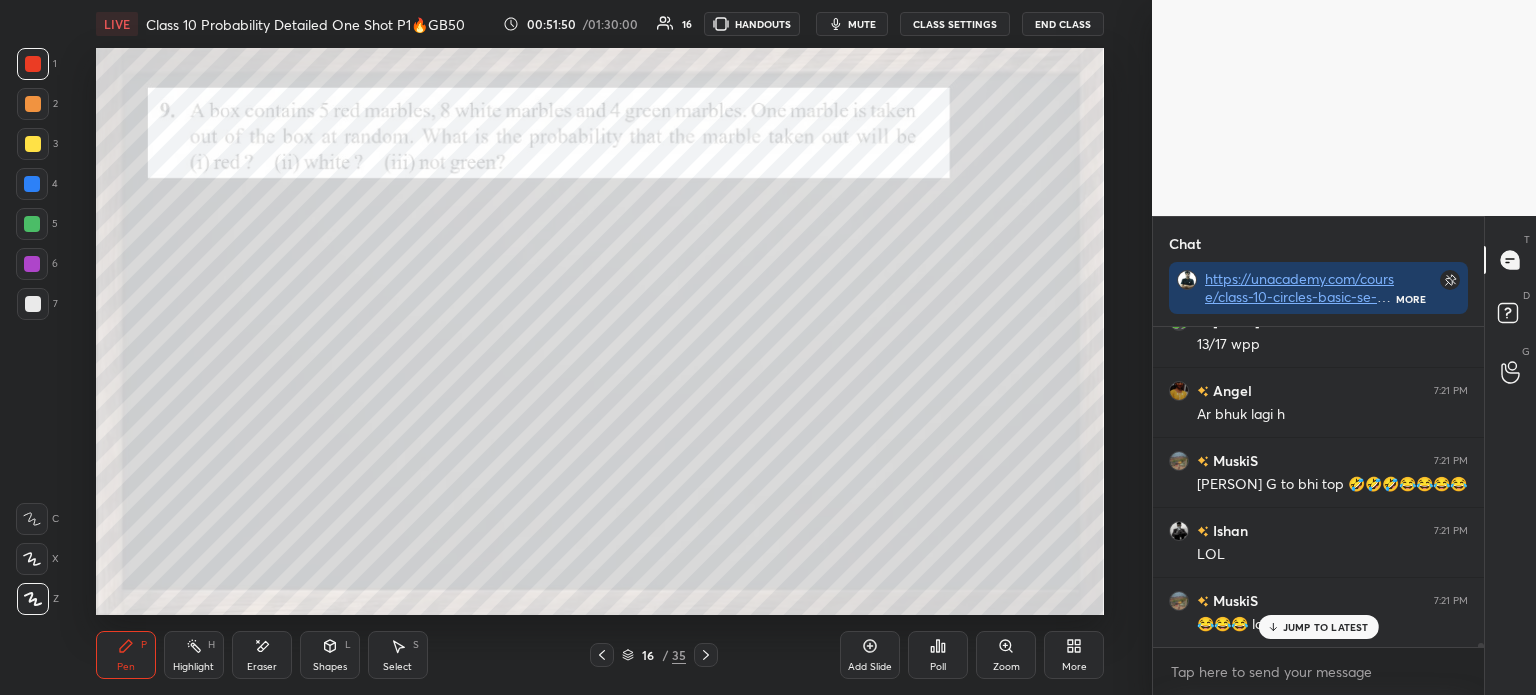 click on "16 / 35" at bounding box center (654, 655) 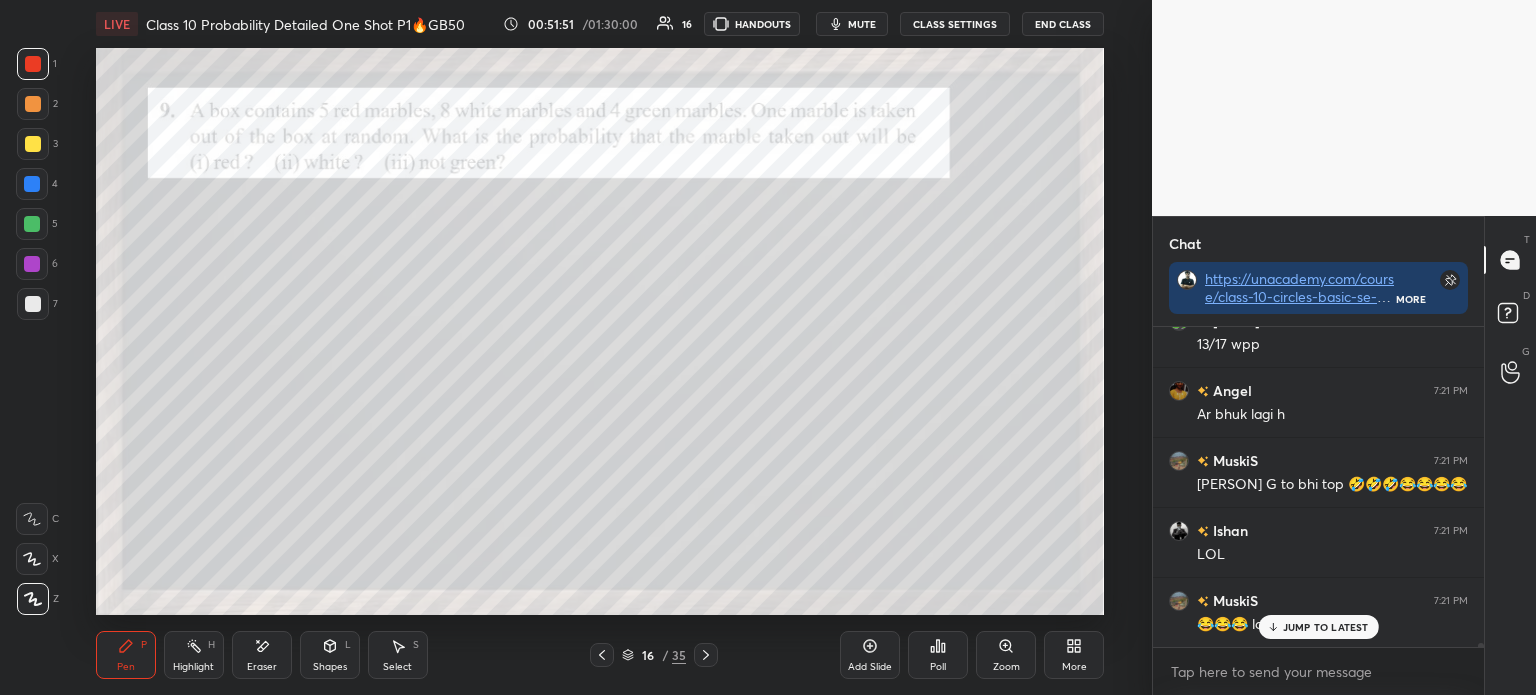 click on "16 / 35" at bounding box center [654, 655] 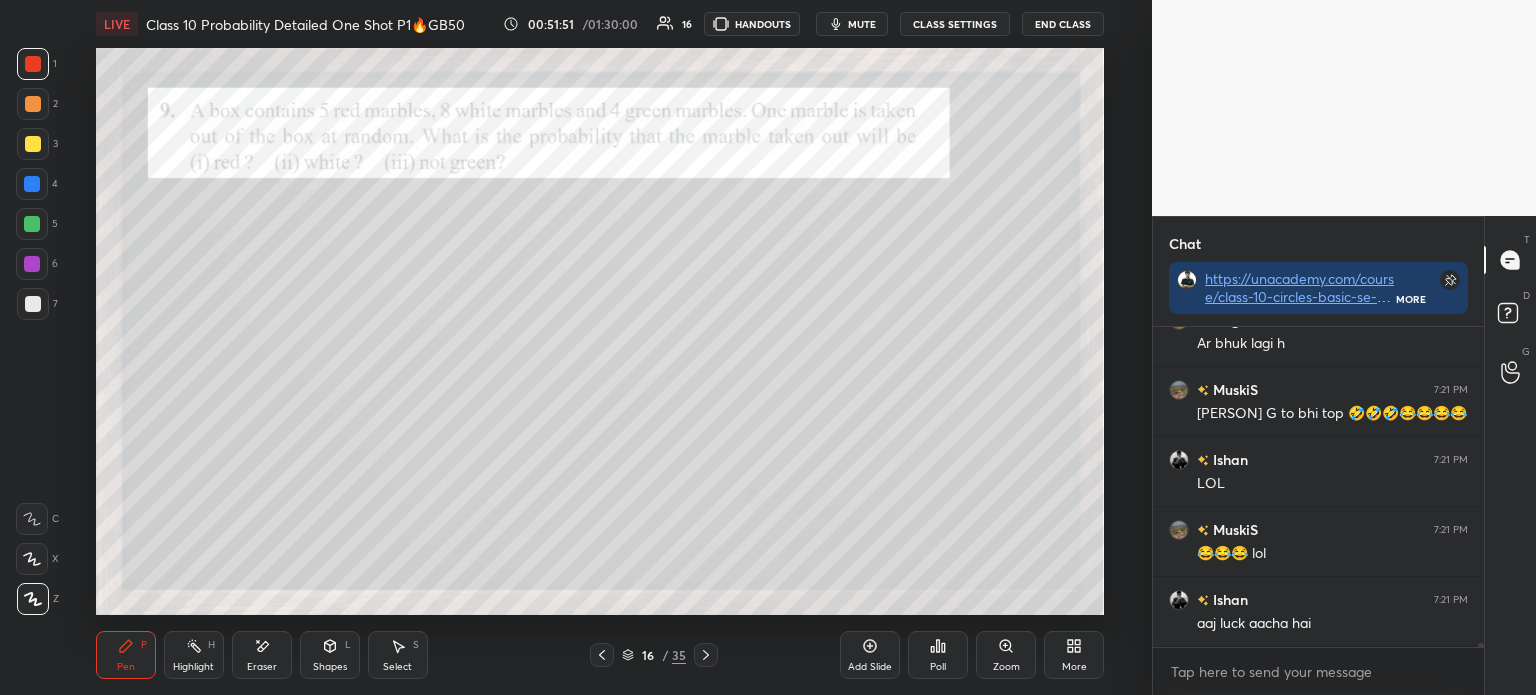 click 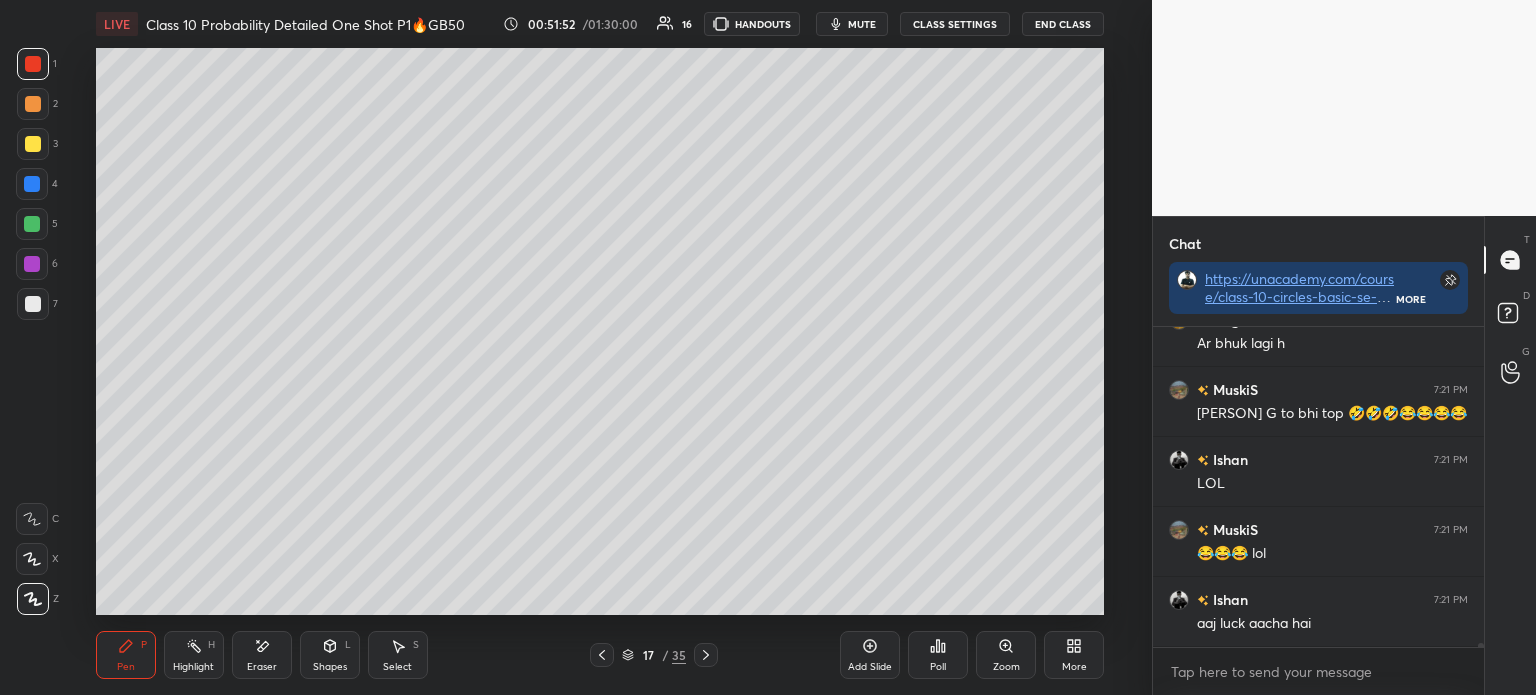 click 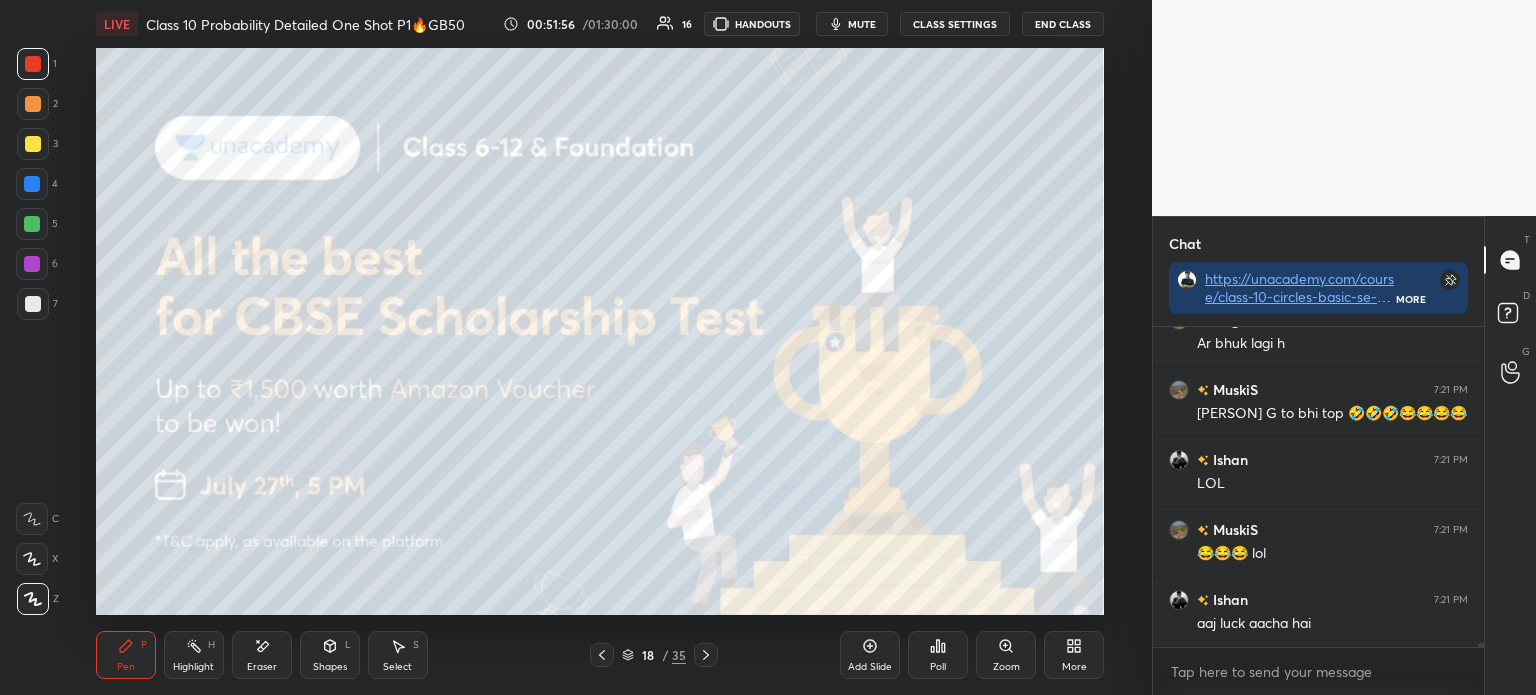 click at bounding box center (32, 264) 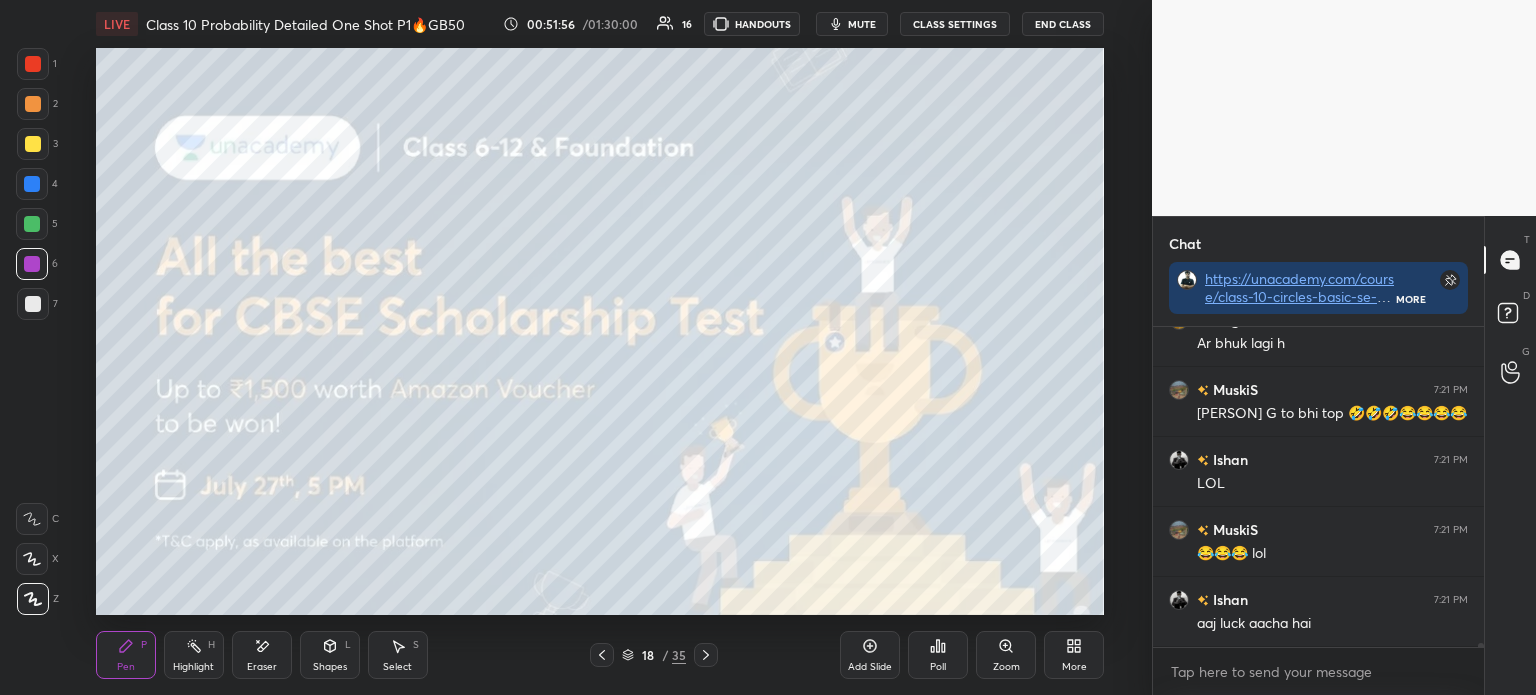 click at bounding box center [33, 304] 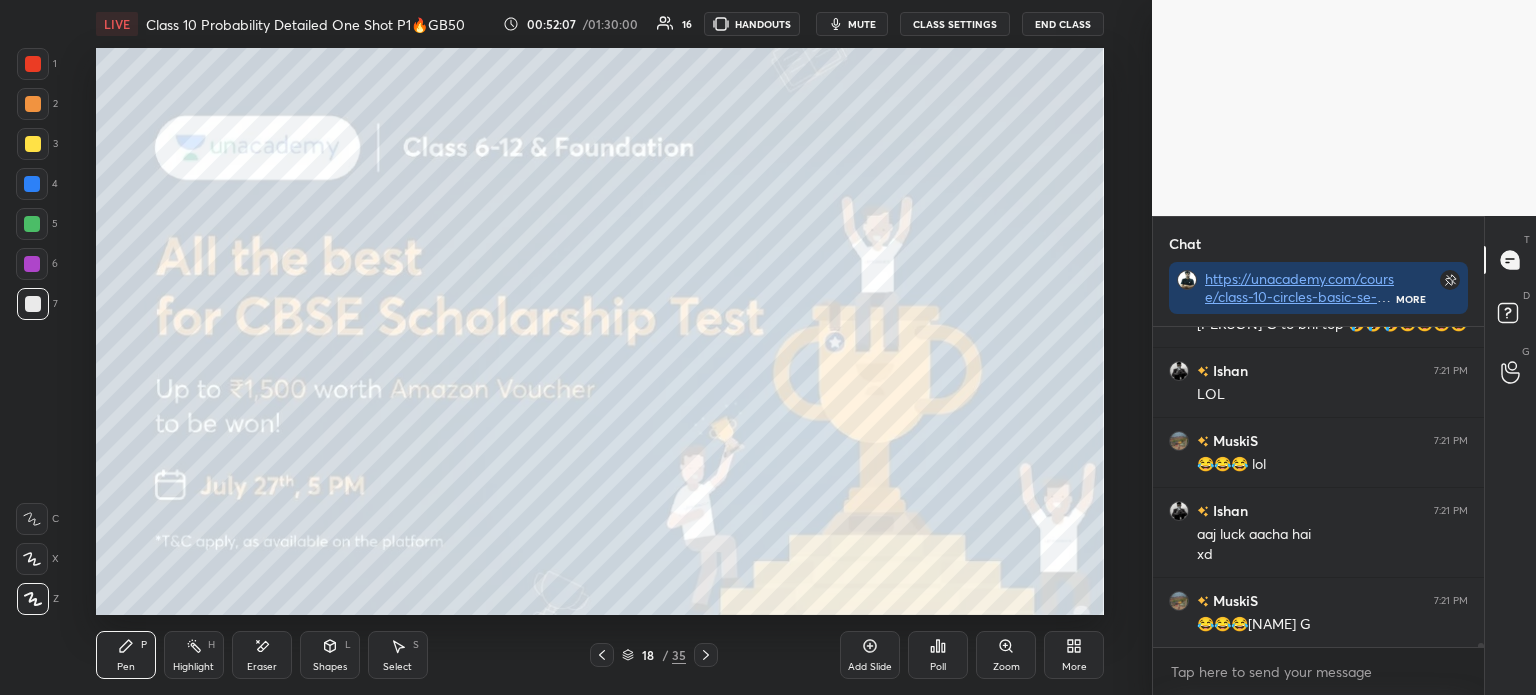 scroll, scrollTop: 23852, scrollLeft: 0, axis: vertical 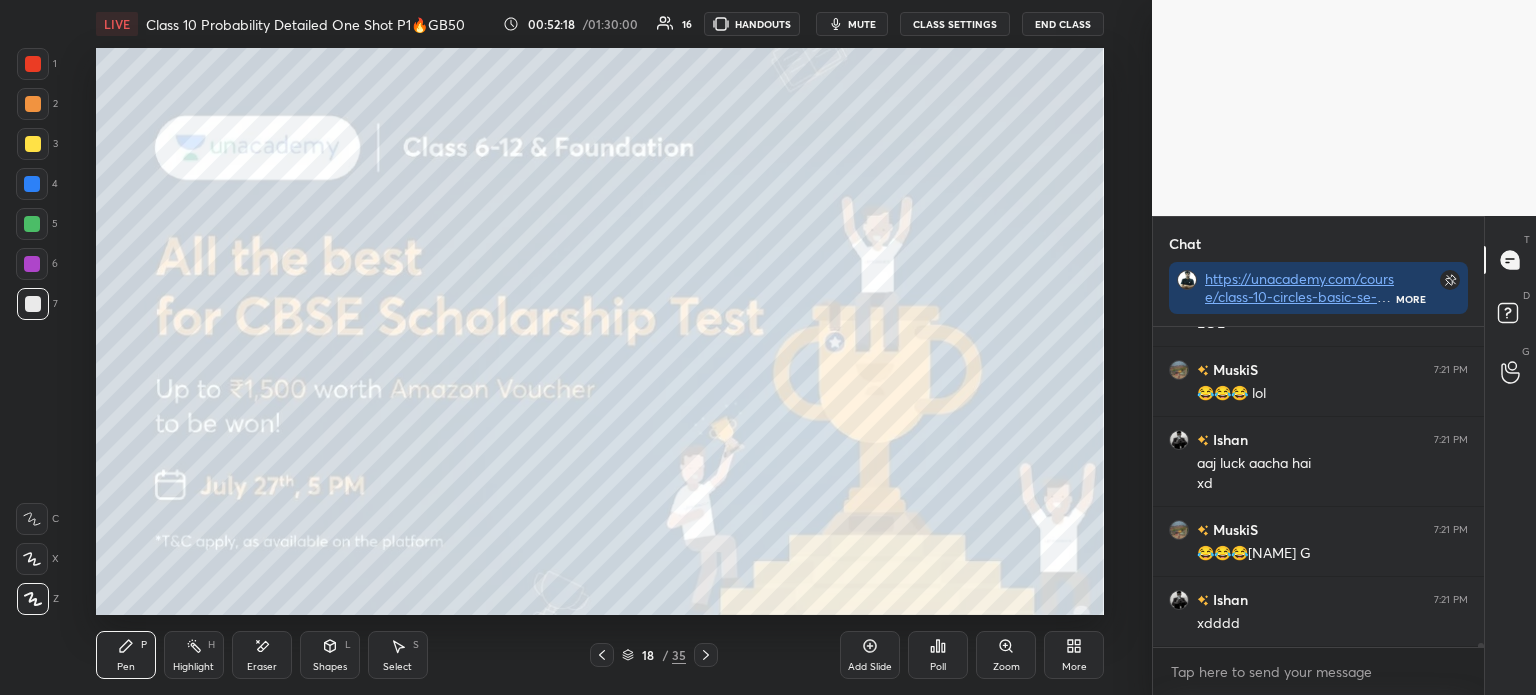 click 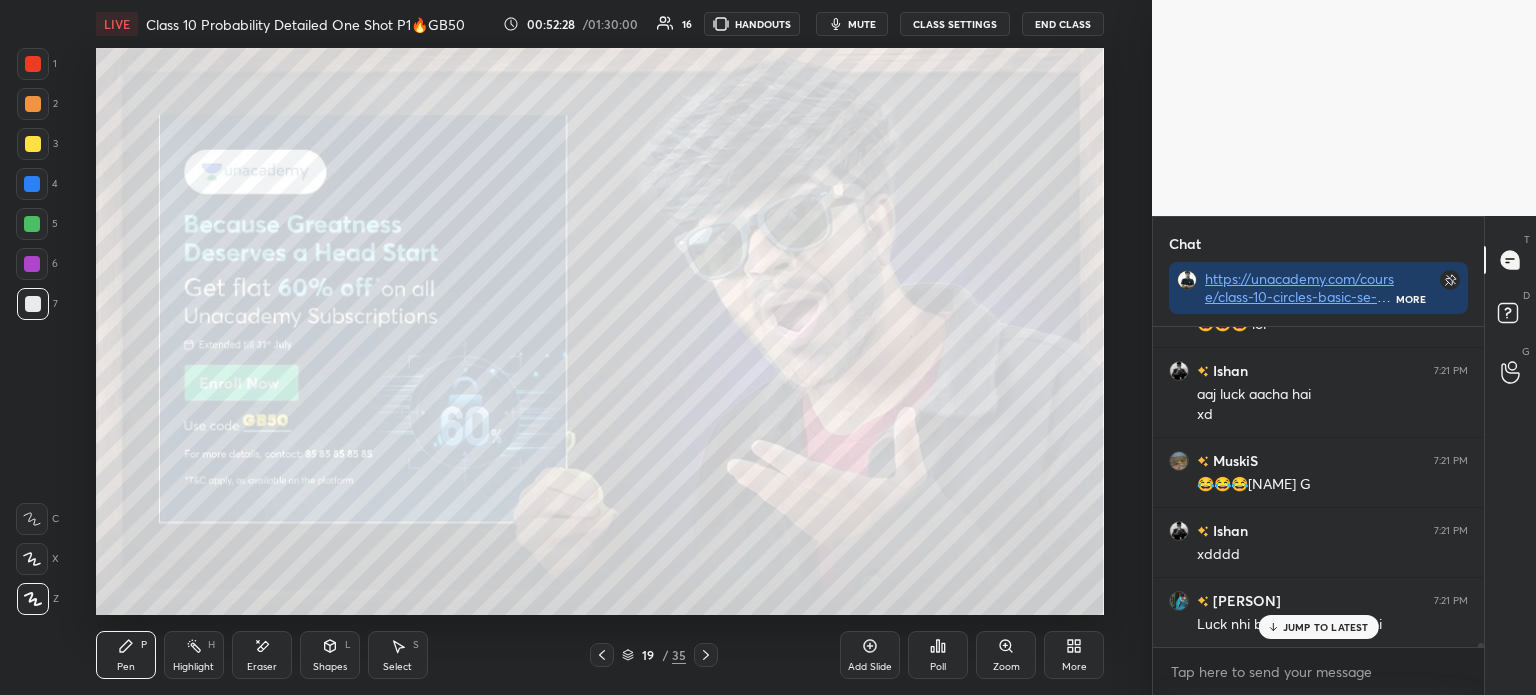 scroll, scrollTop: 23992, scrollLeft: 0, axis: vertical 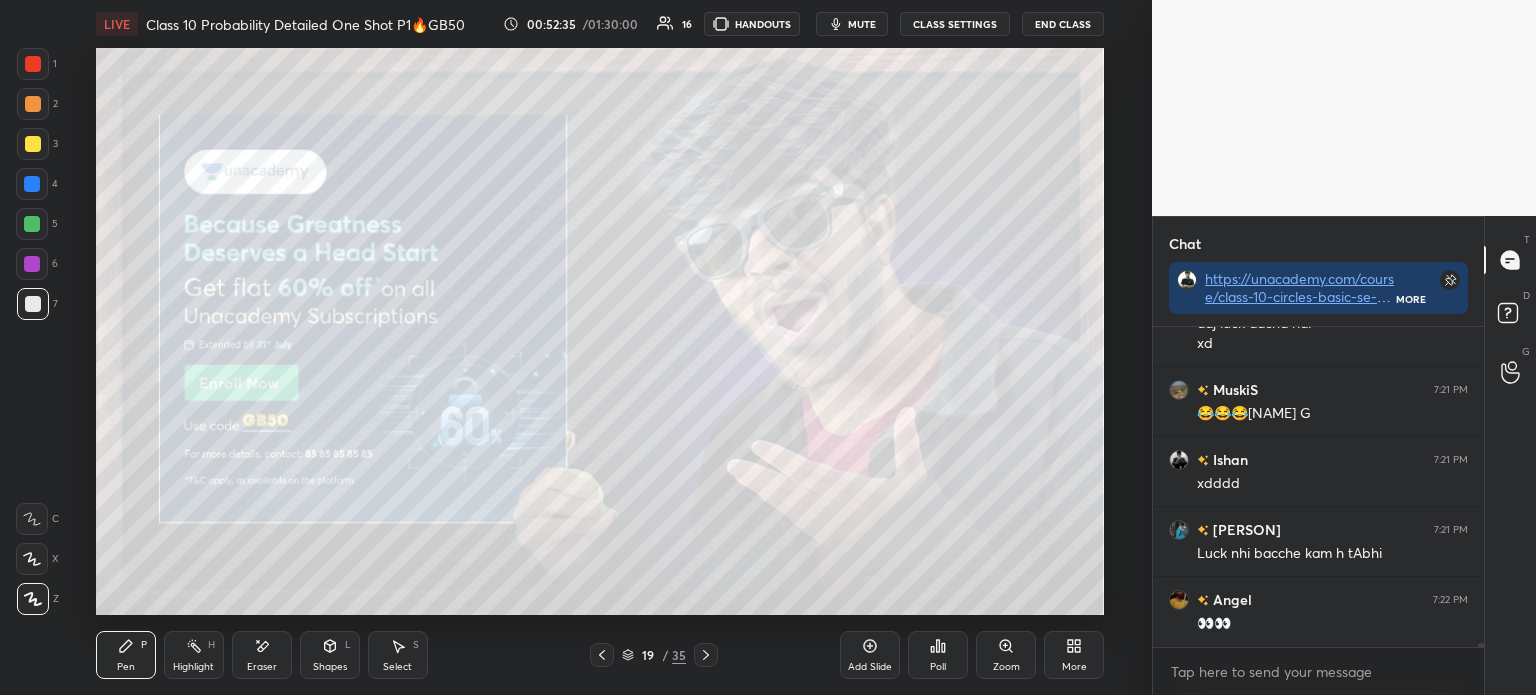 click 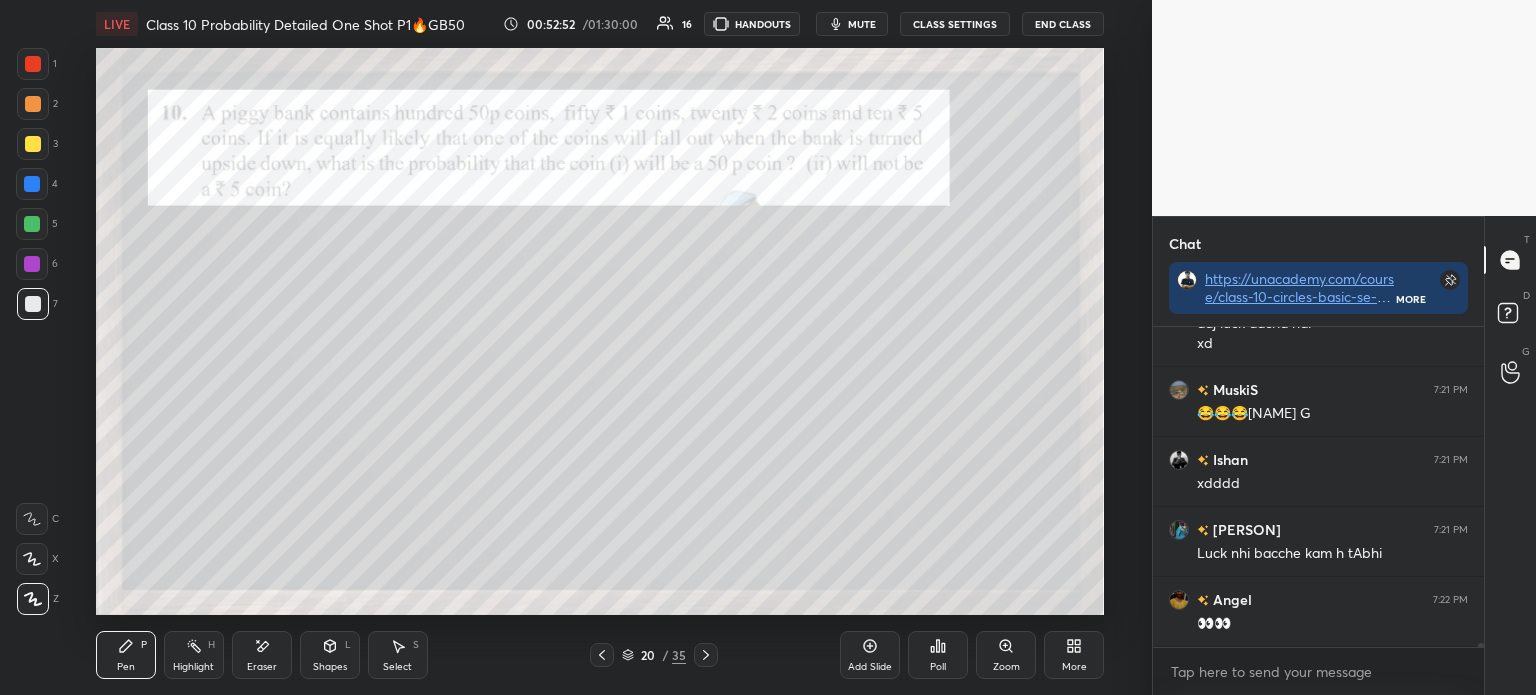 scroll, scrollTop: 24081, scrollLeft: 0, axis: vertical 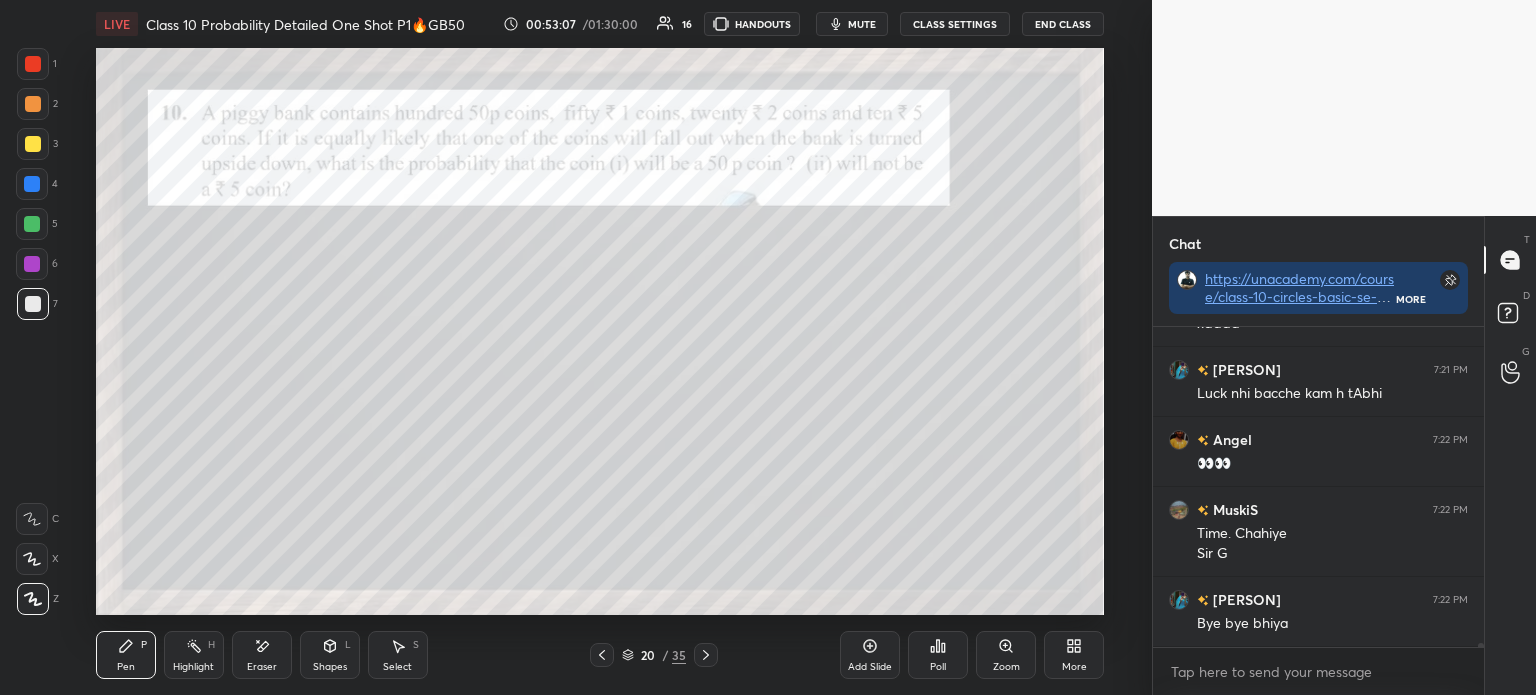 click 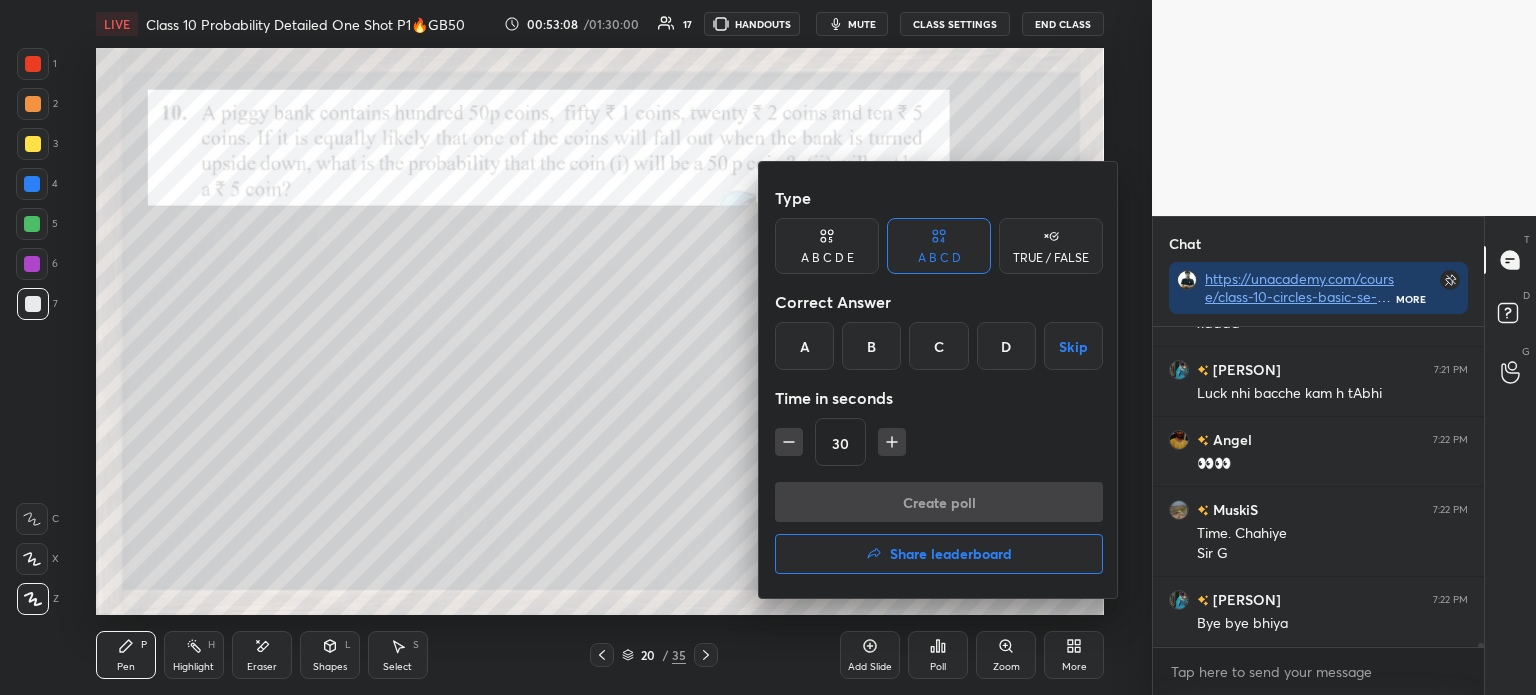 click on "D" at bounding box center (1006, 346) 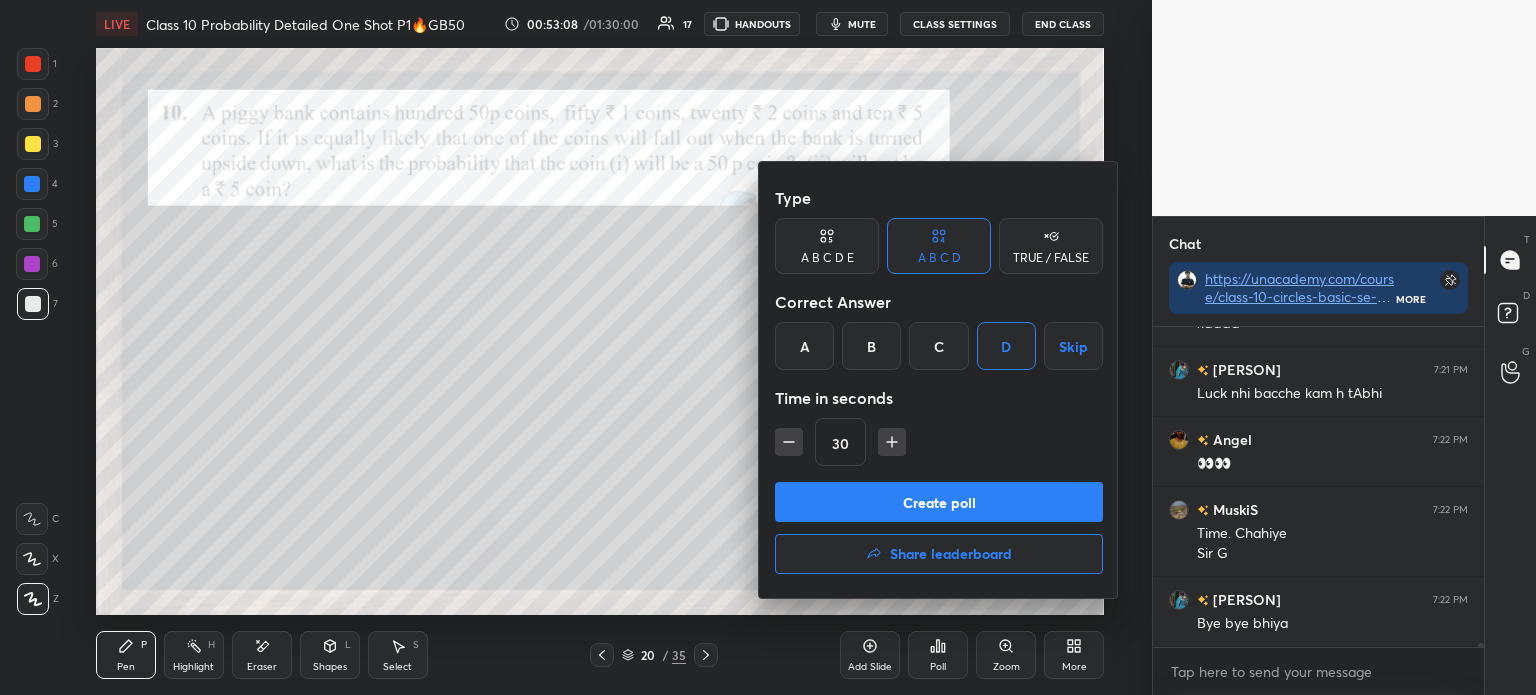click on "Create poll" at bounding box center [939, 502] 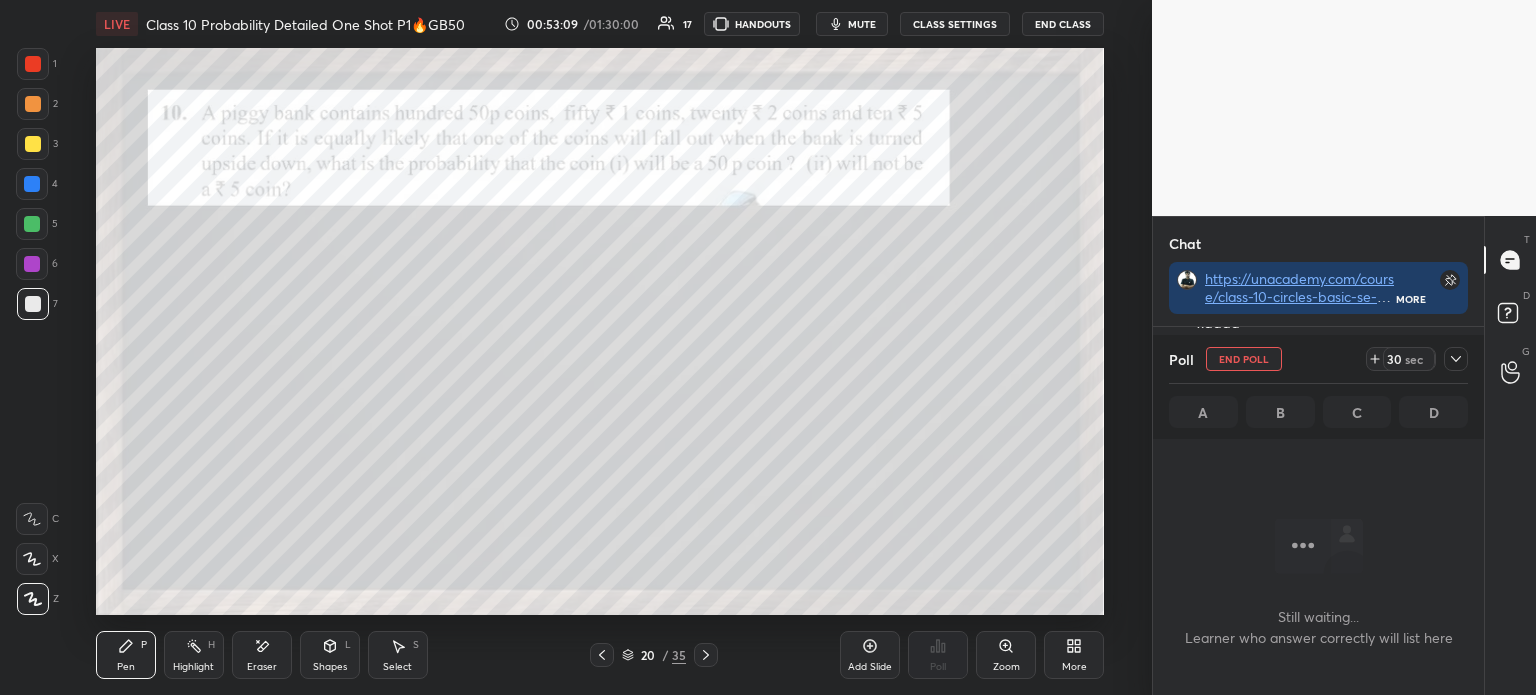 scroll, scrollTop: 24200, scrollLeft: 0, axis: vertical 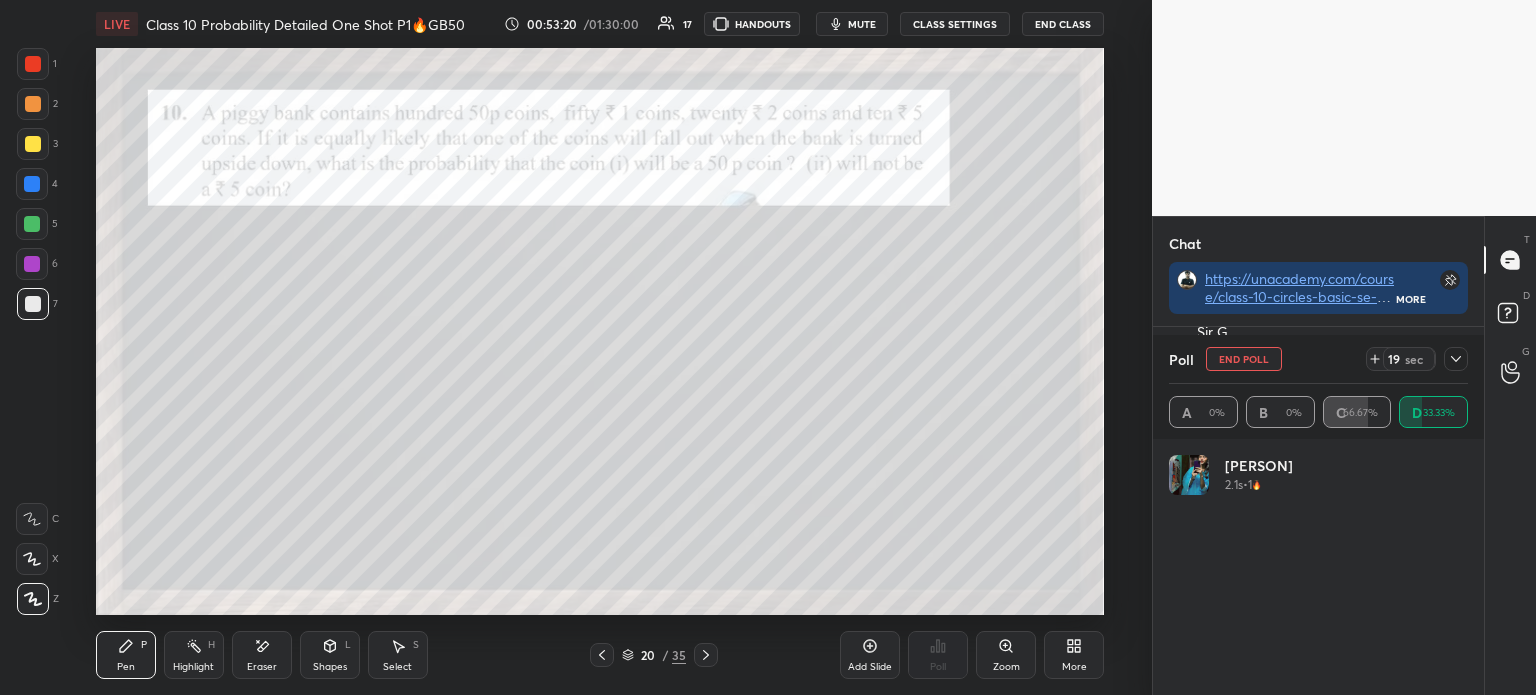 click 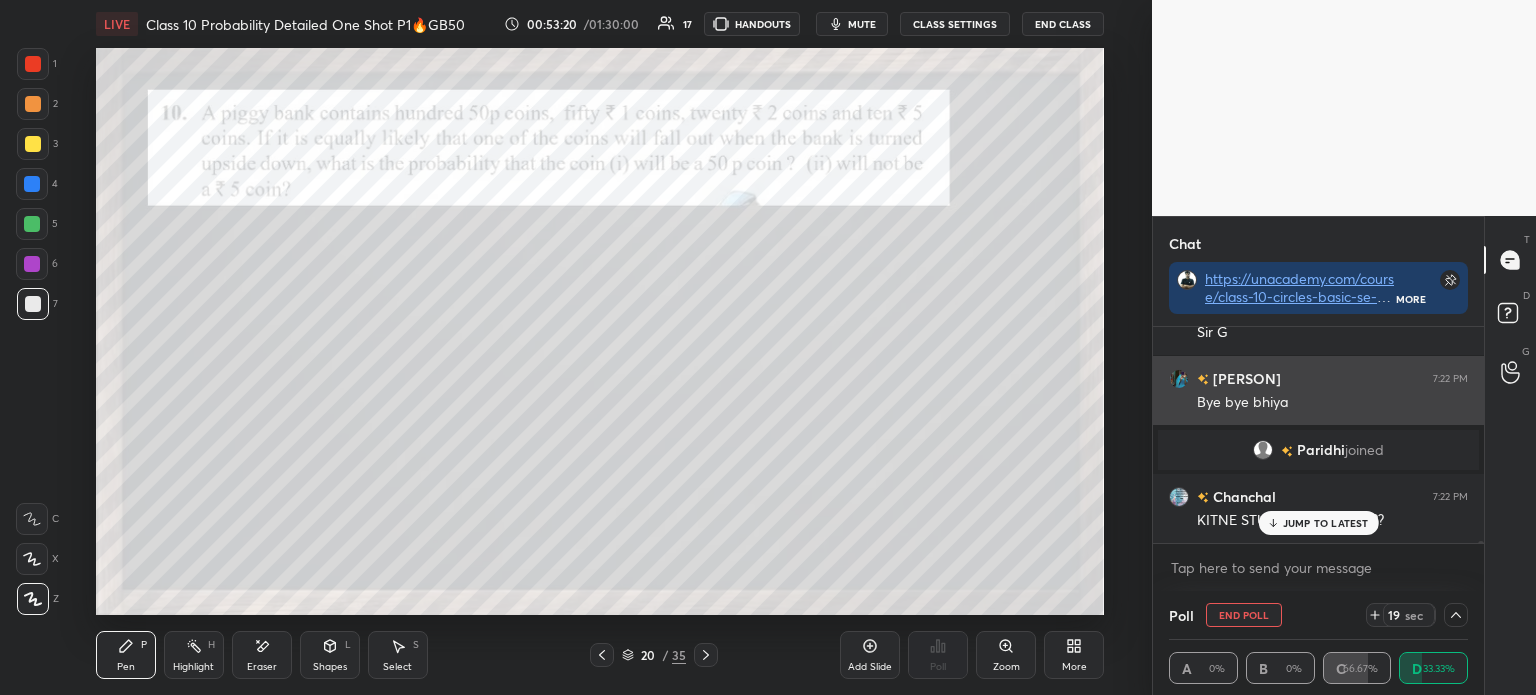 scroll, scrollTop: 153, scrollLeft: 293, axis: both 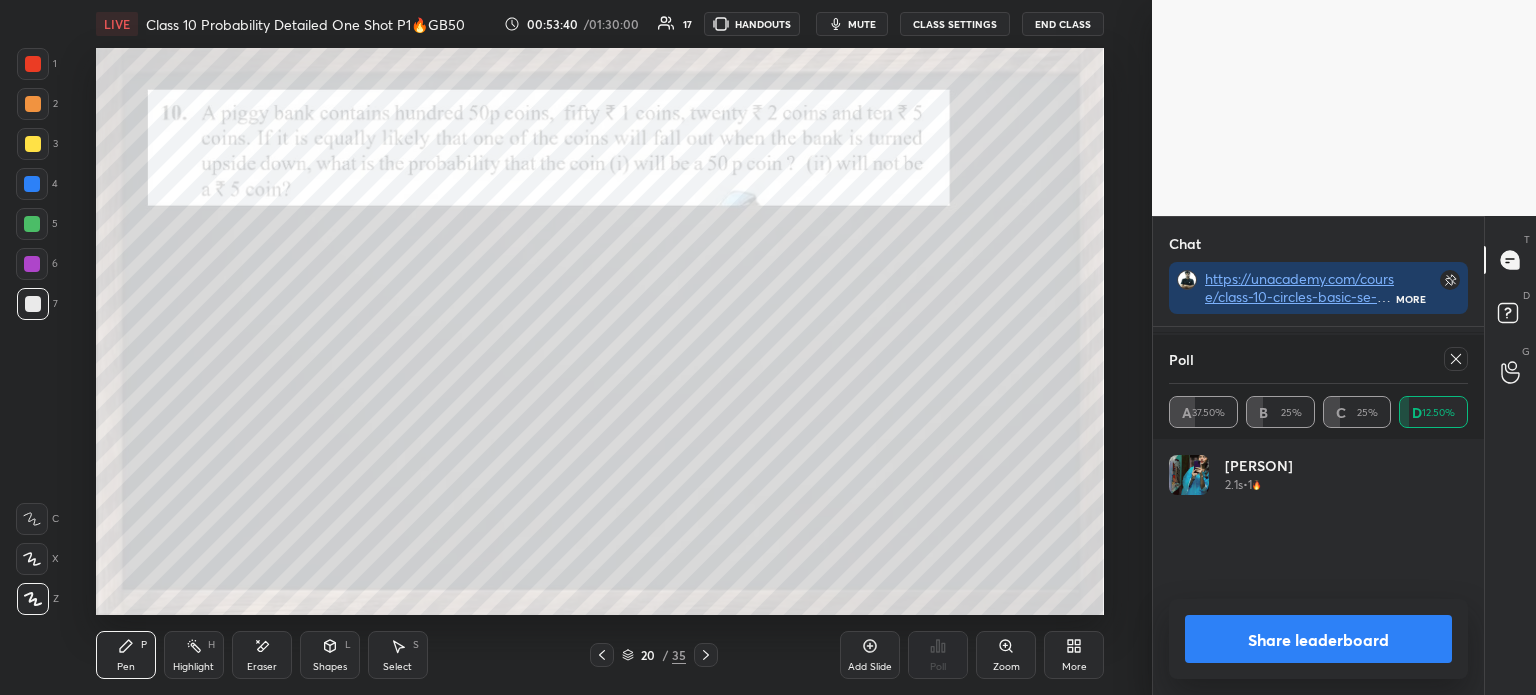 click on "Share leaderboard" at bounding box center (1318, 639) 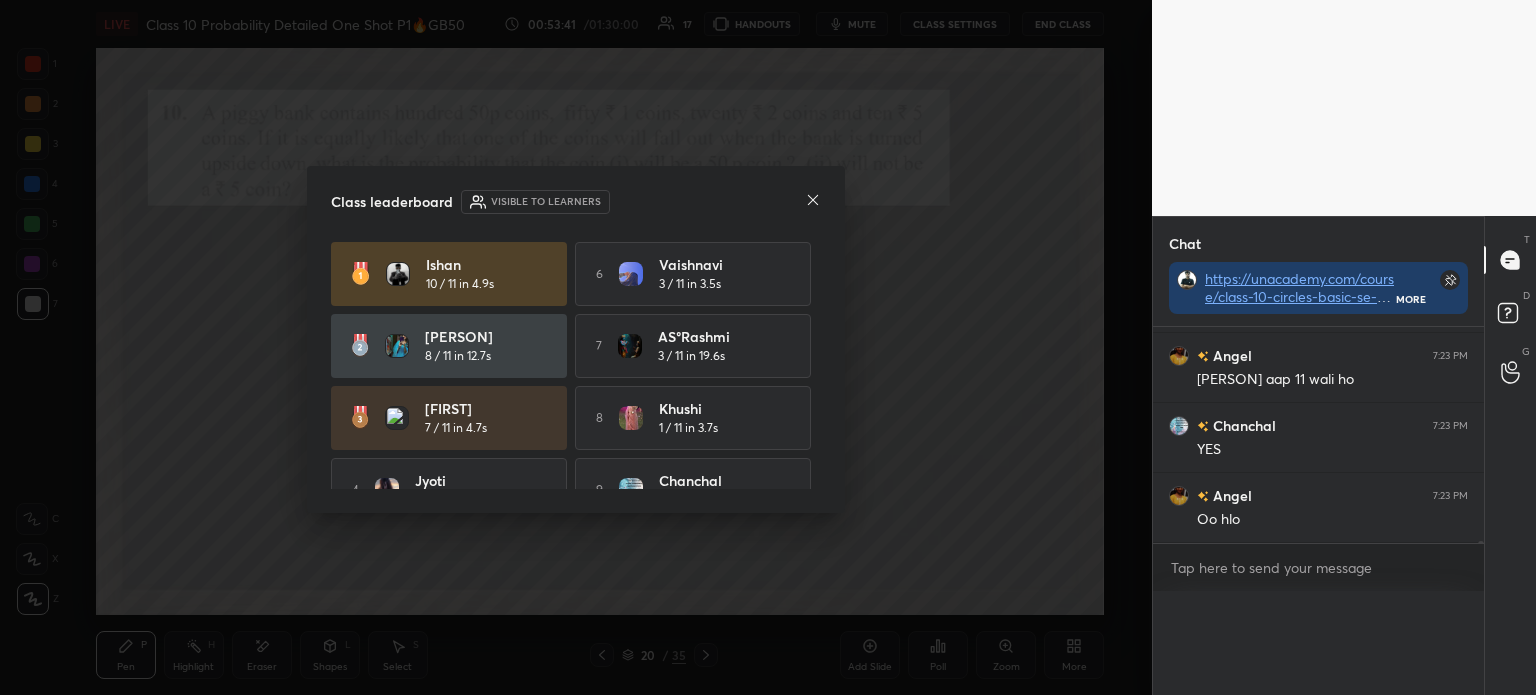 scroll, scrollTop: 0, scrollLeft: 0, axis: both 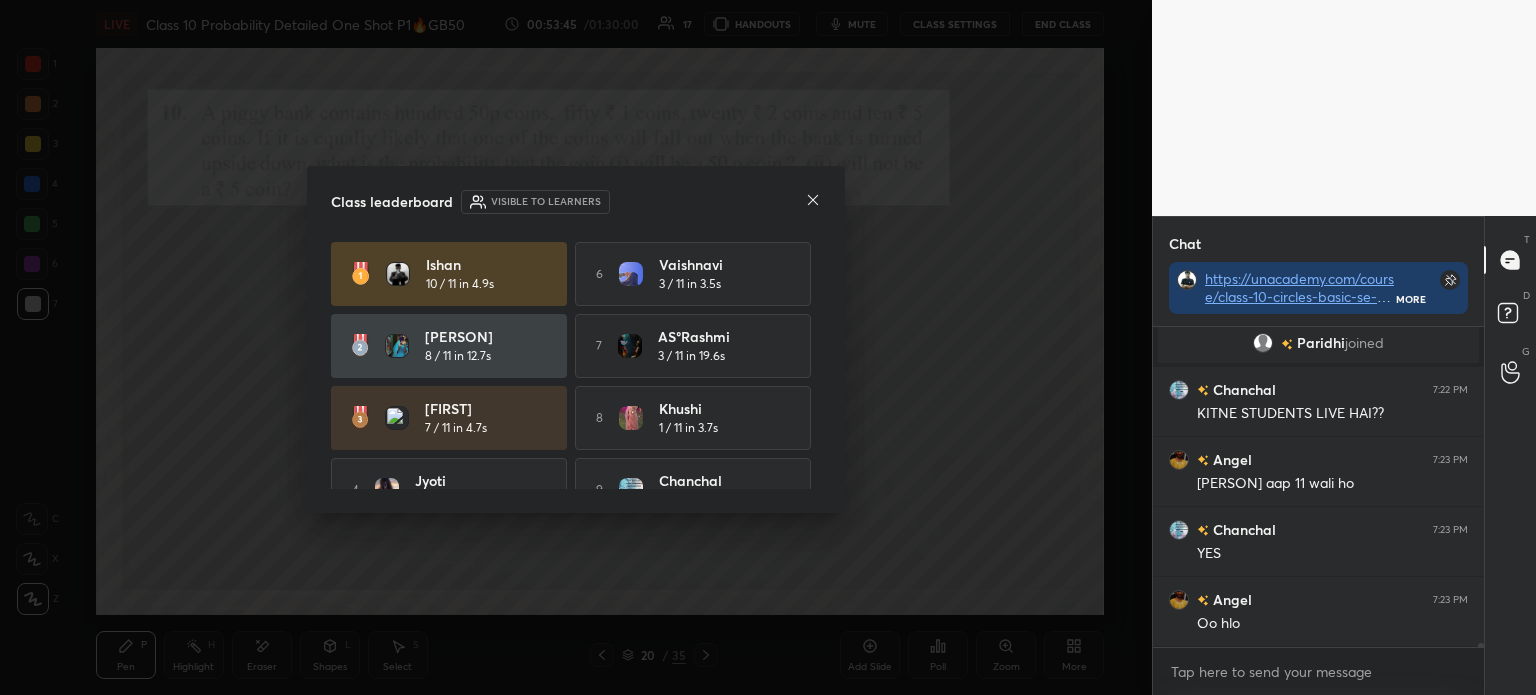 click at bounding box center (813, 201) 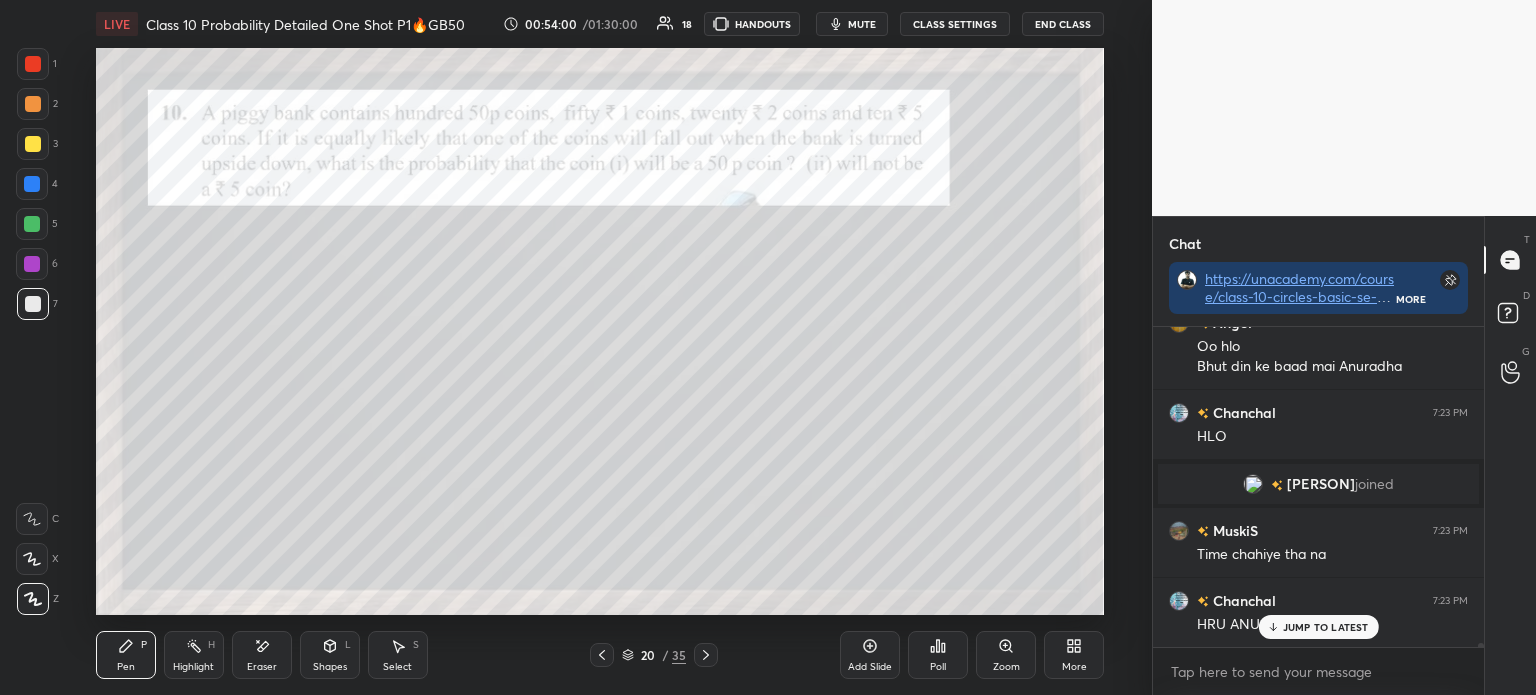click at bounding box center (33, 144) 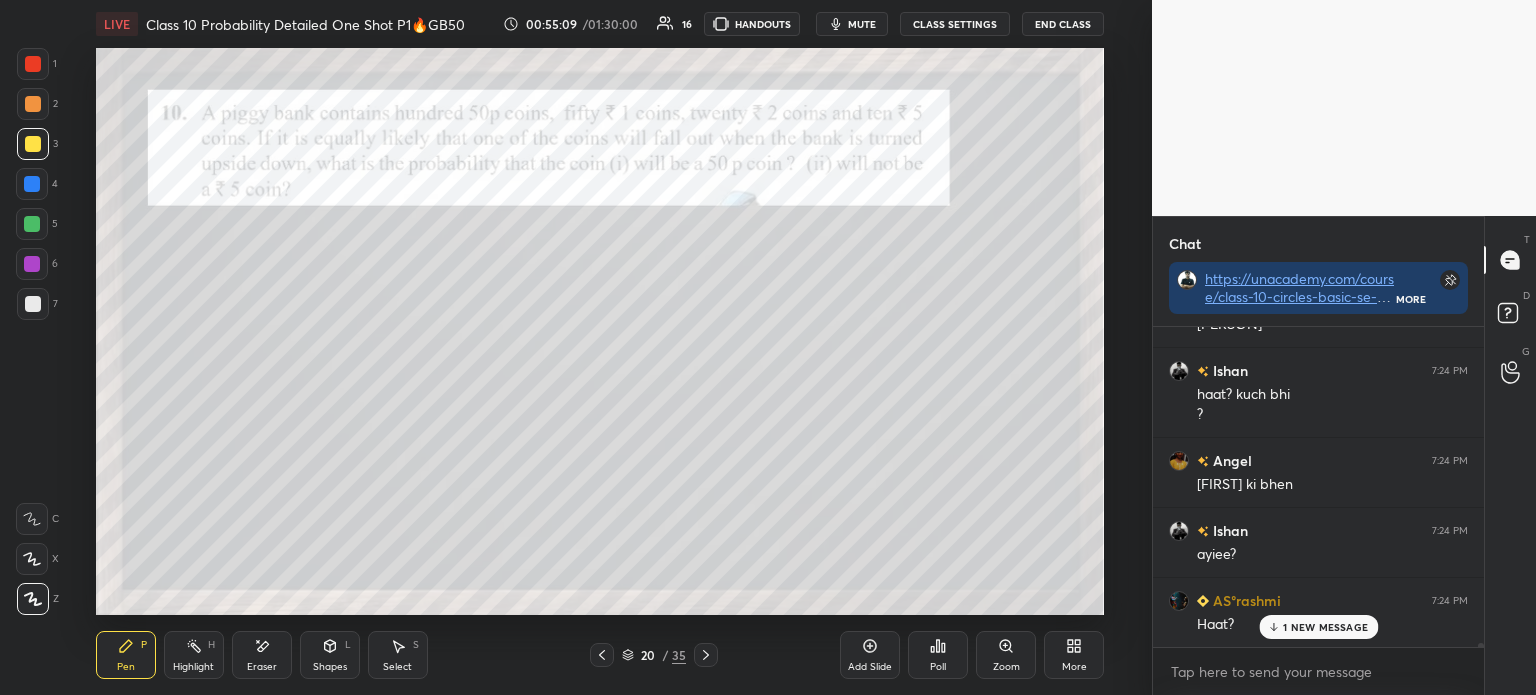 scroll, scrollTop: 24756, scrollLeft: 0, axis: vertical 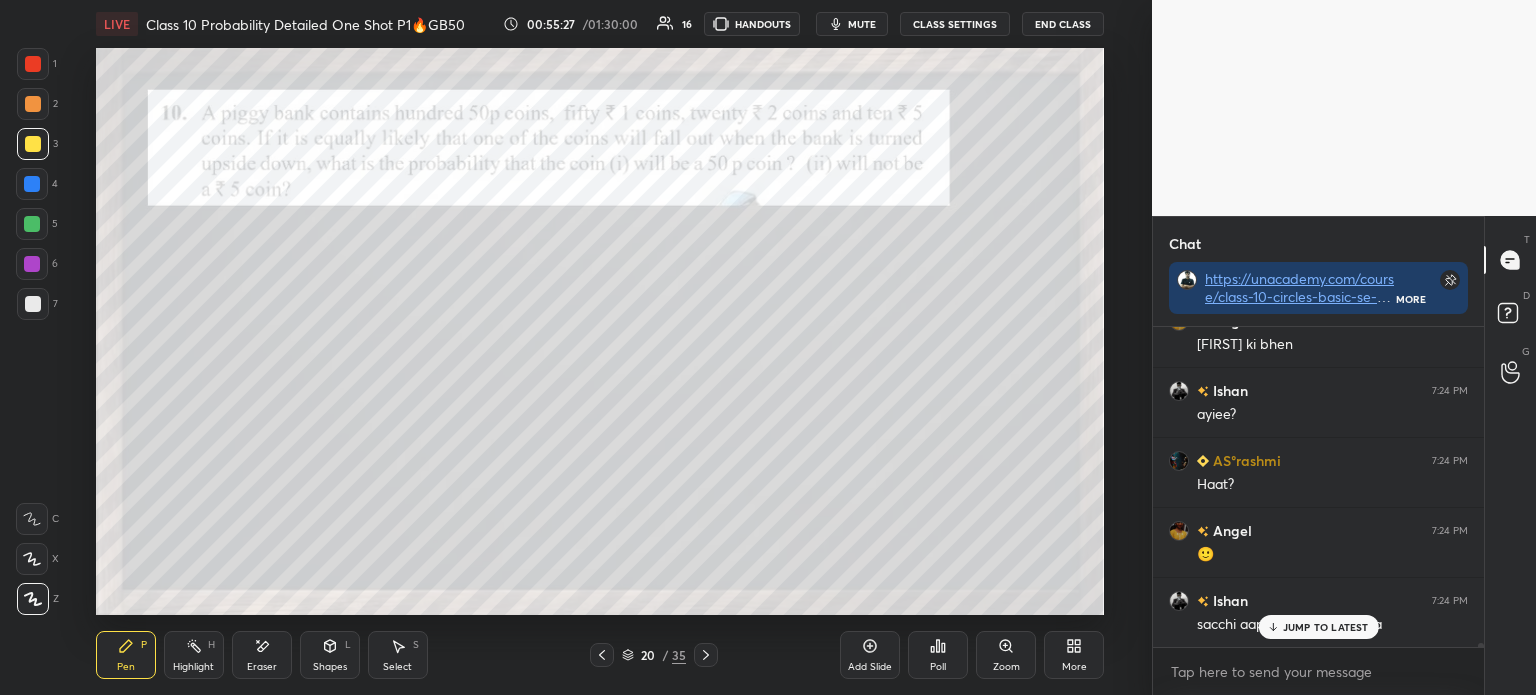 click 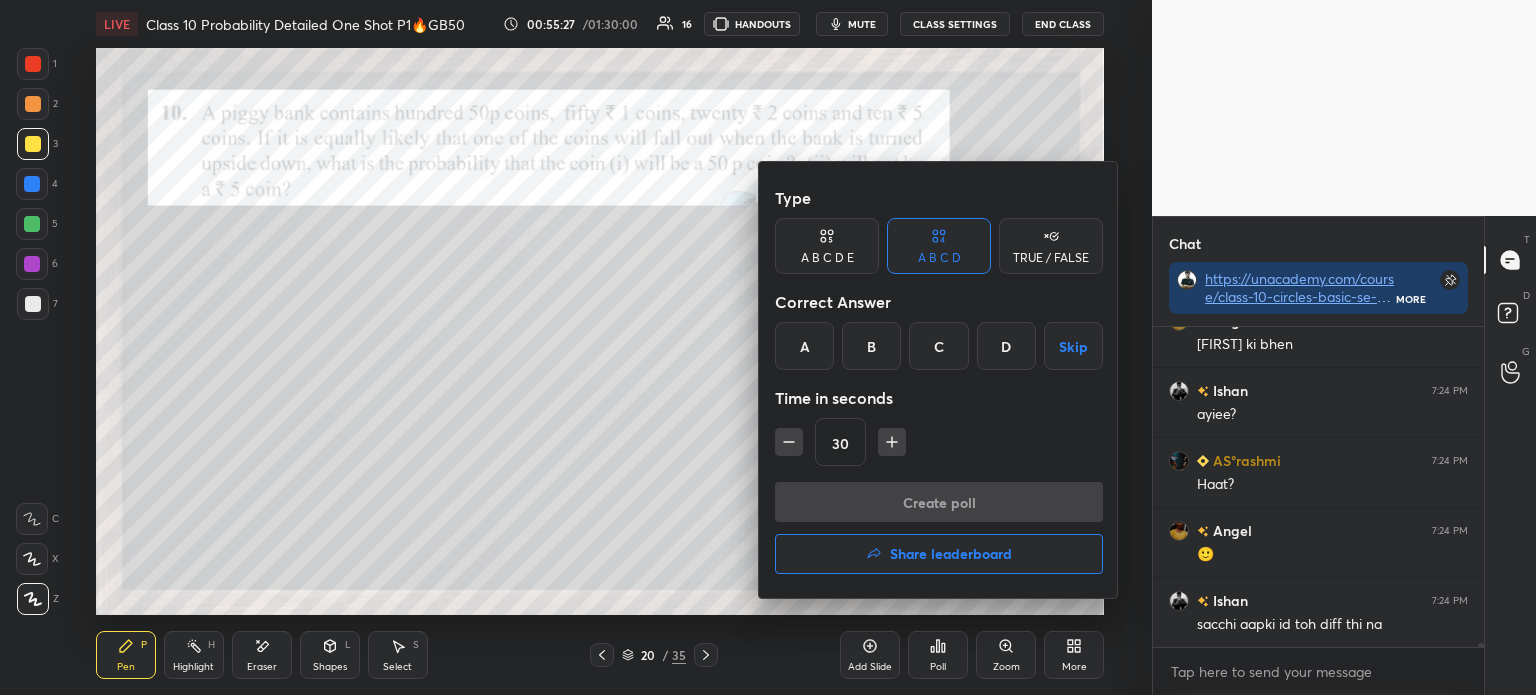 scroll, scrollTop: 24896, scrollLeft: 0, axis: vertical 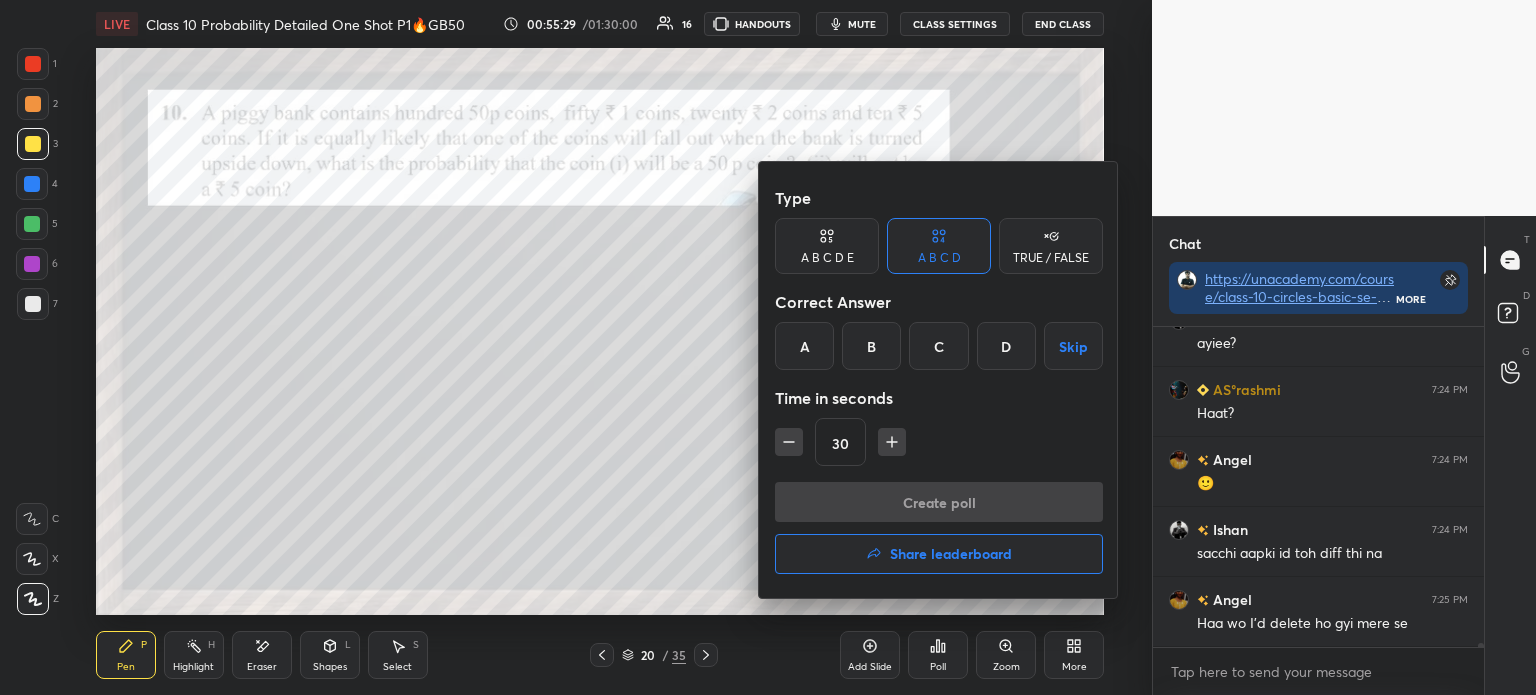 click at bounding box center [768, 347] 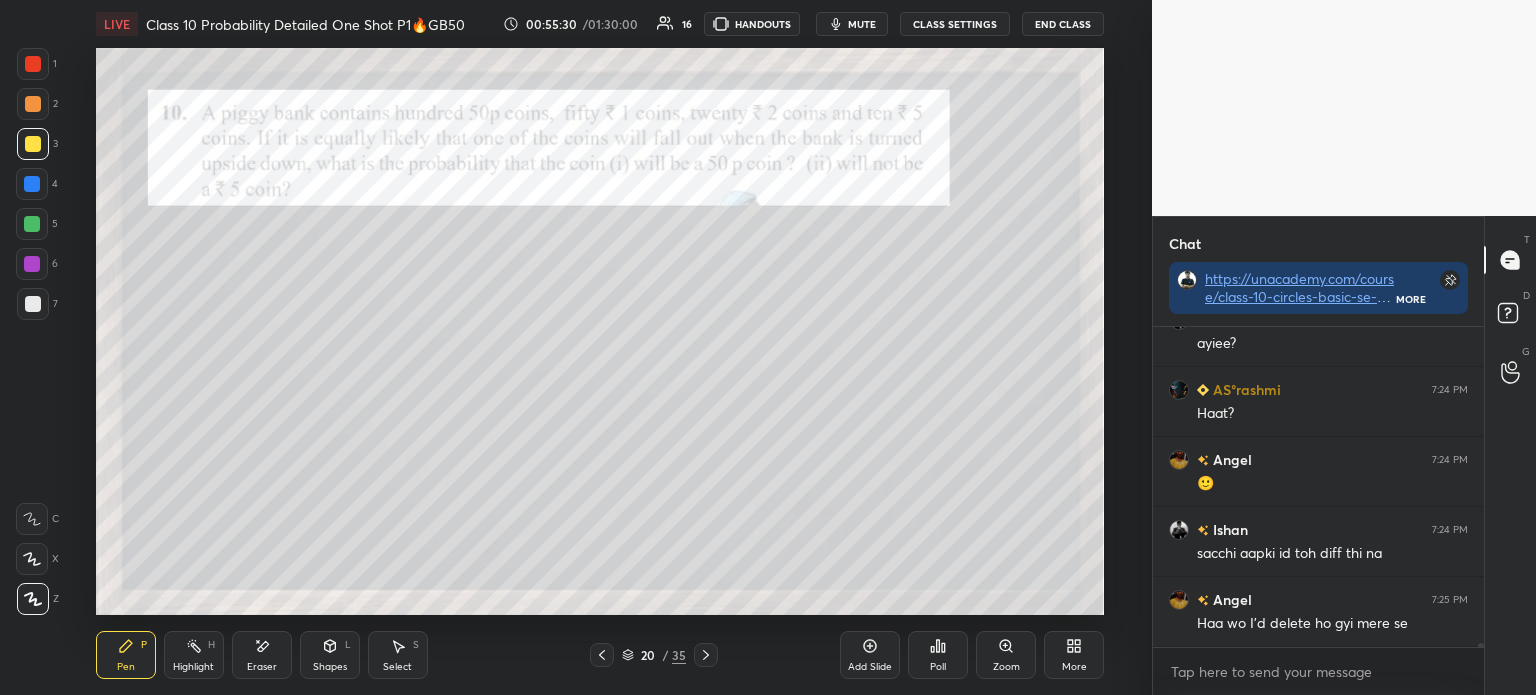 click on "Poll" at bounding box center (938, 655) 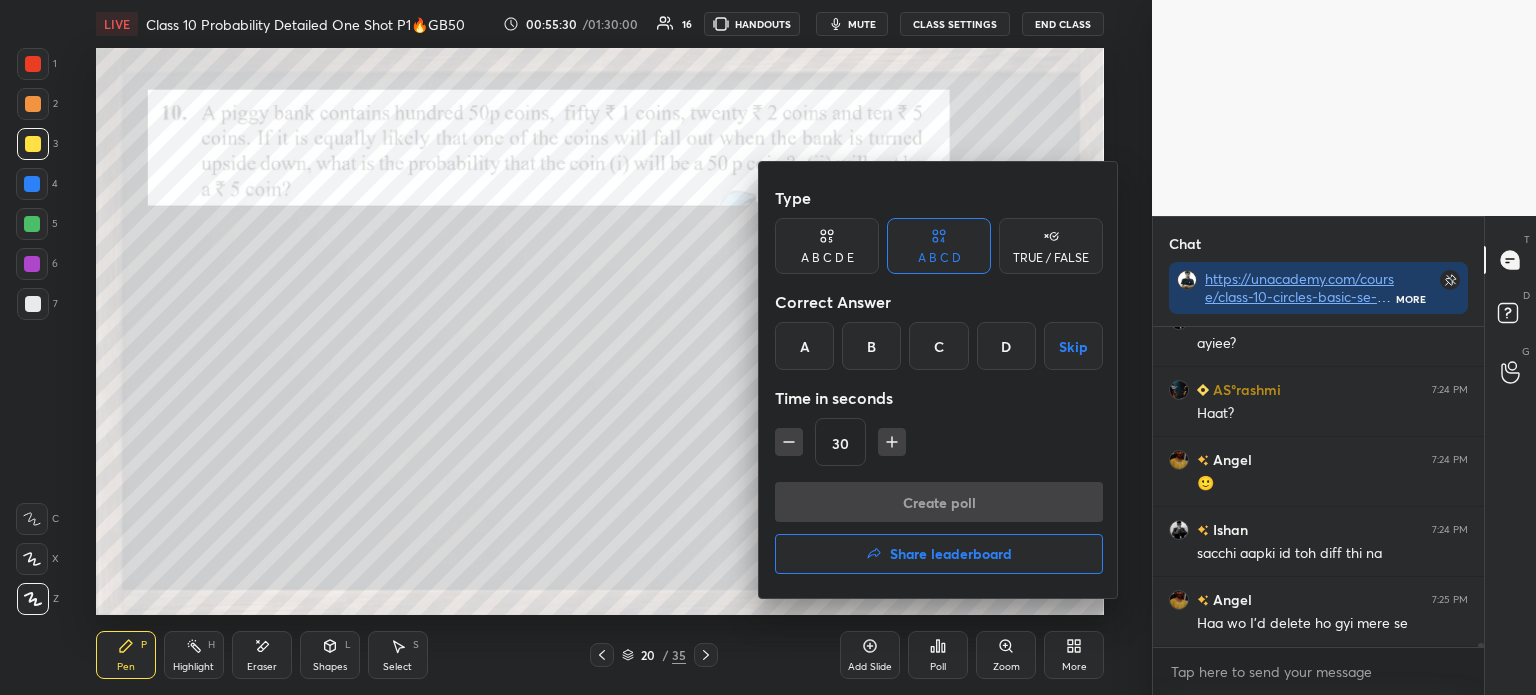 click on "B" at bounding box center (871, 346) 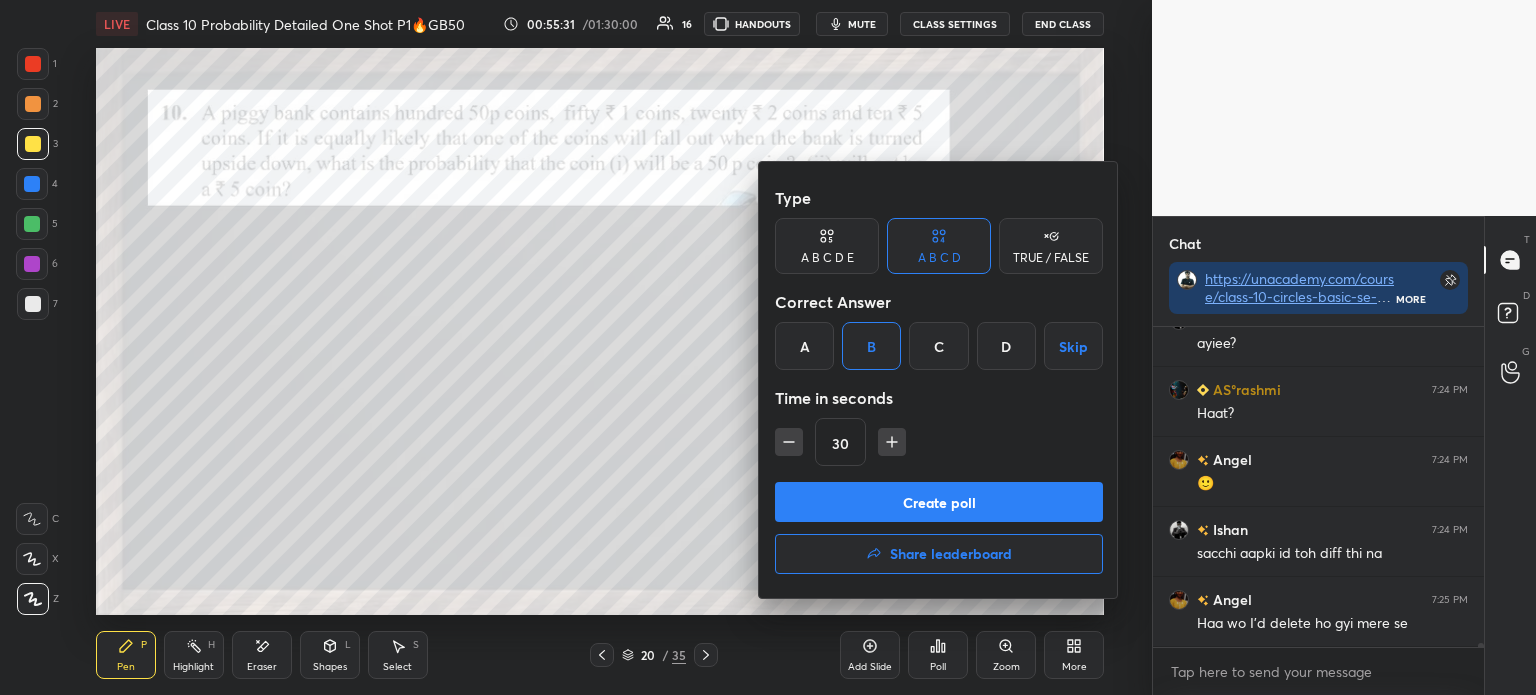 click on "Create poll" at bounding box center (939, 502) 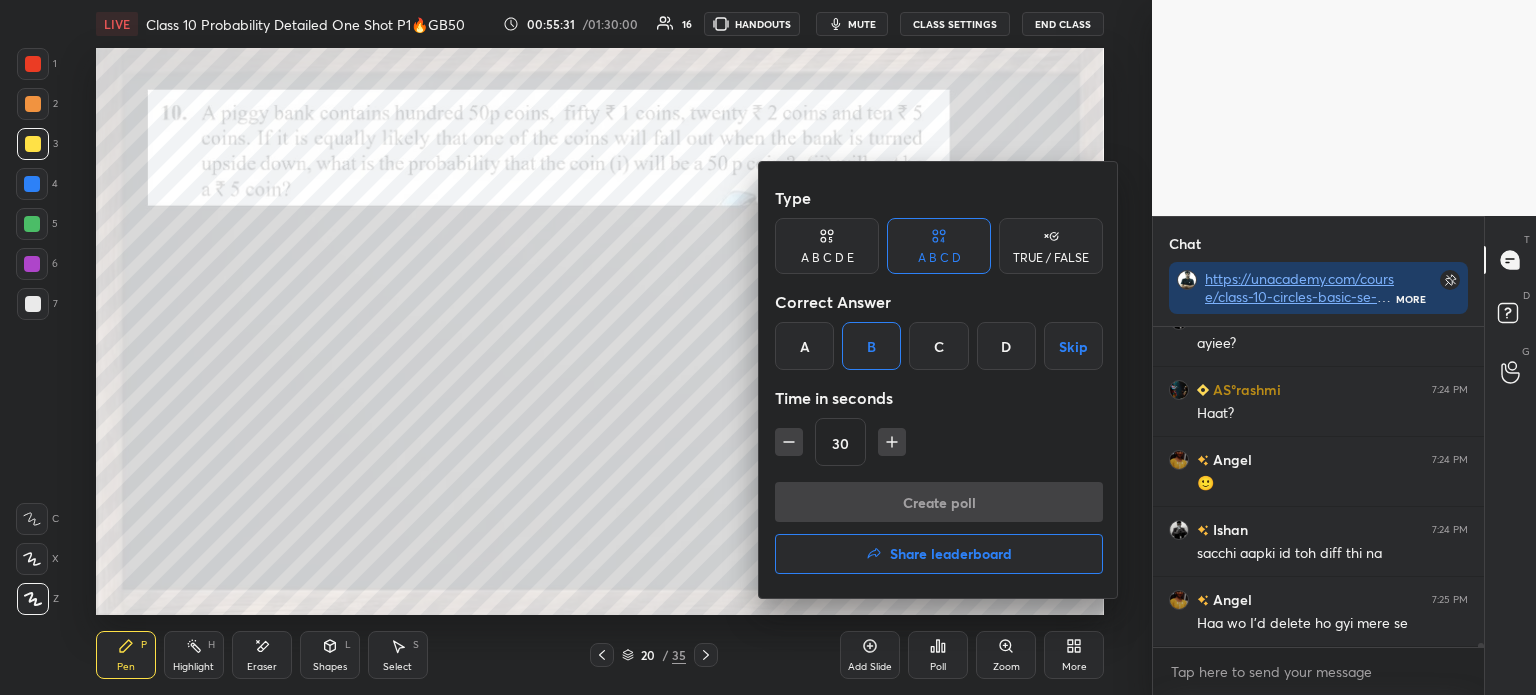 scroll, scrollTop: 272, scrollLeft: 325, axis: both 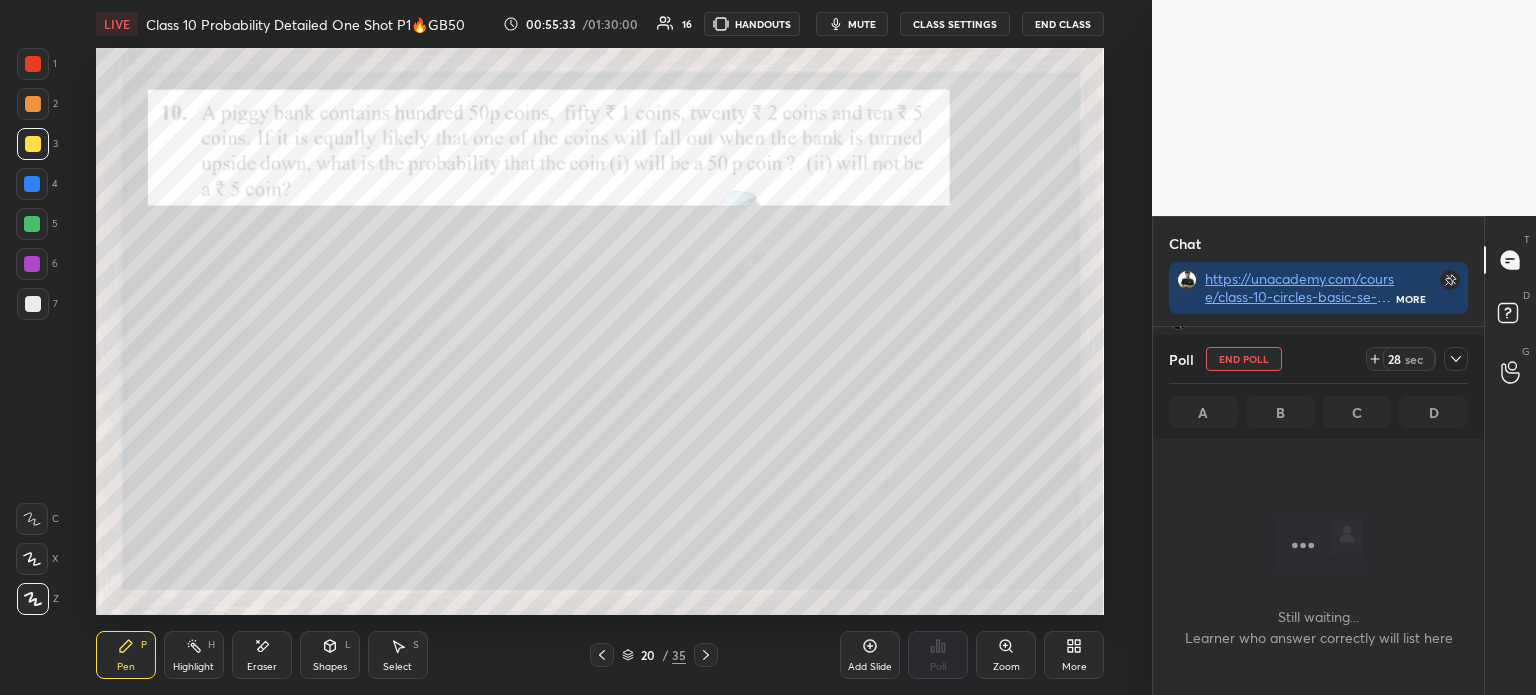 click 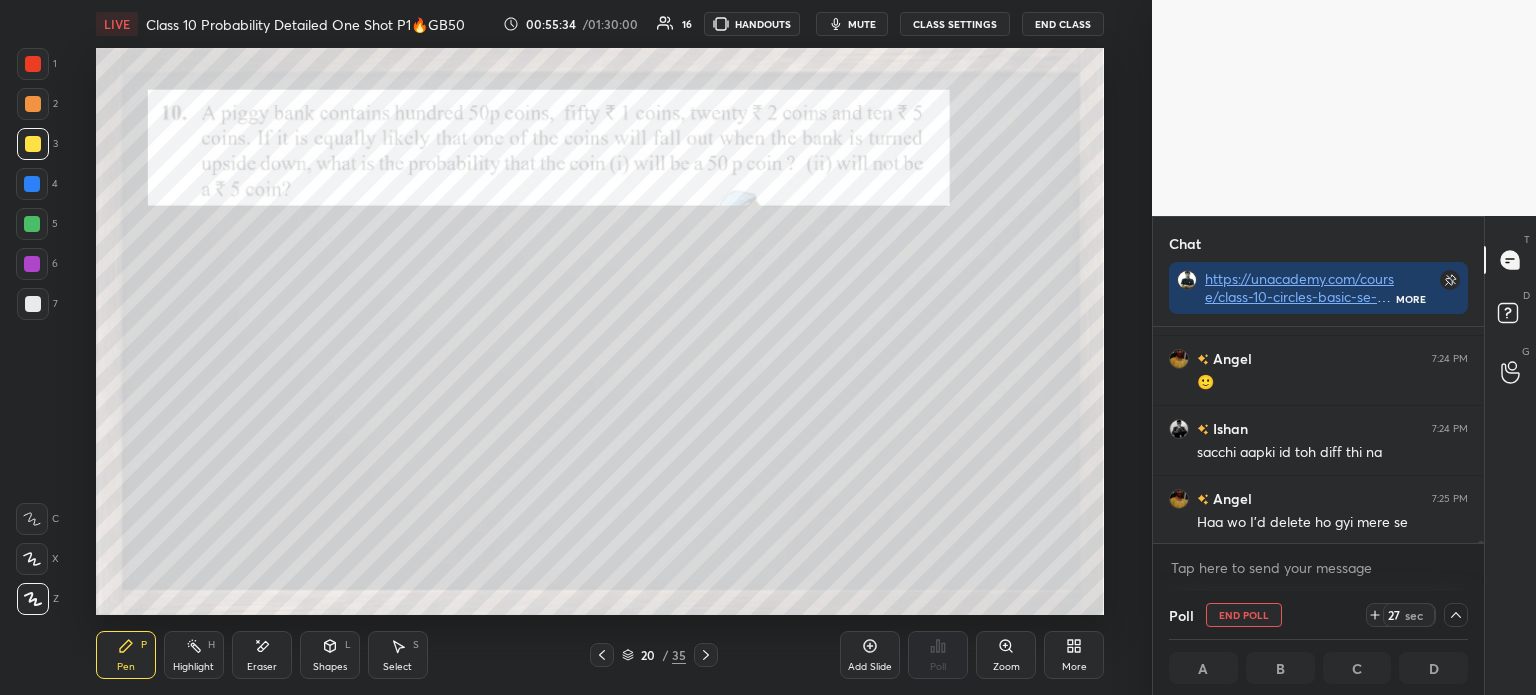 scroll, scrollTop: 25000, scrollLeft: 0, axis: vertical 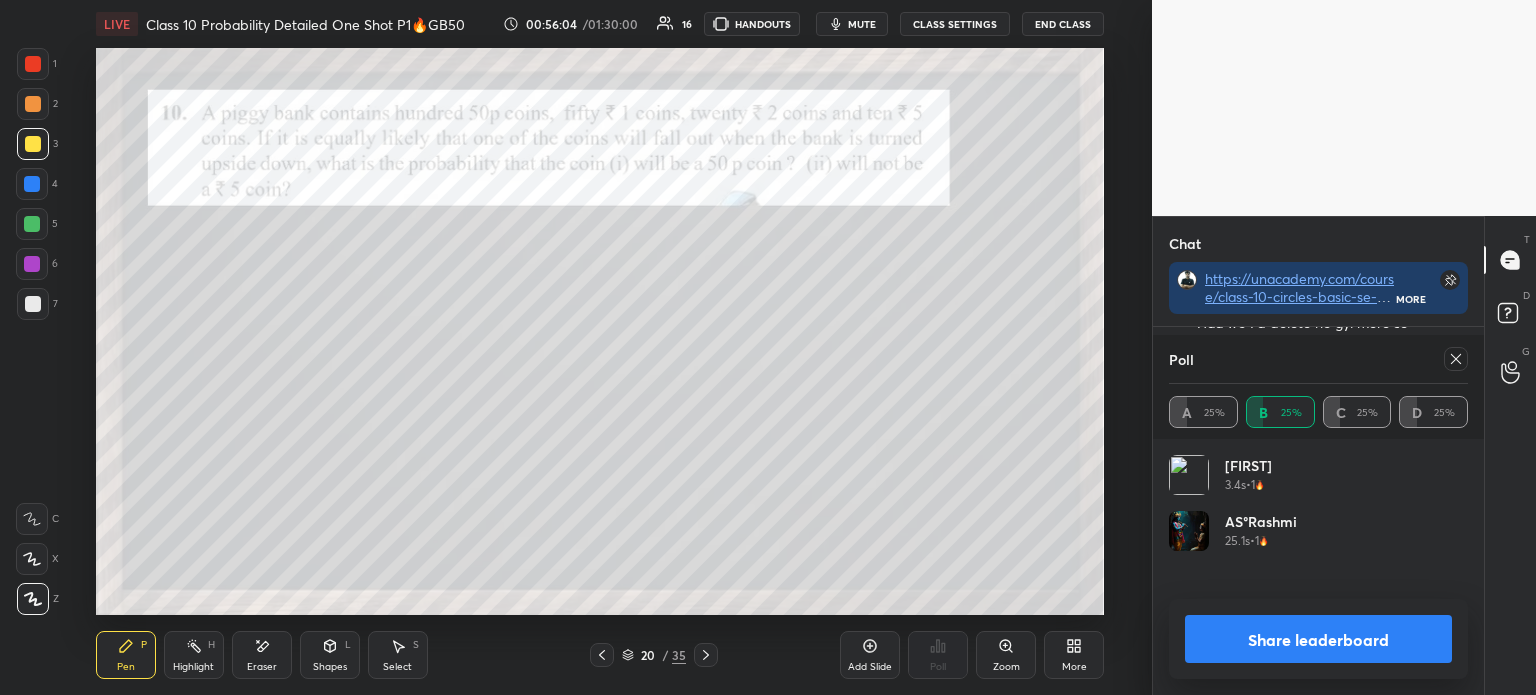 click on "Share leaderboard" at bounding box center [1318, 639] 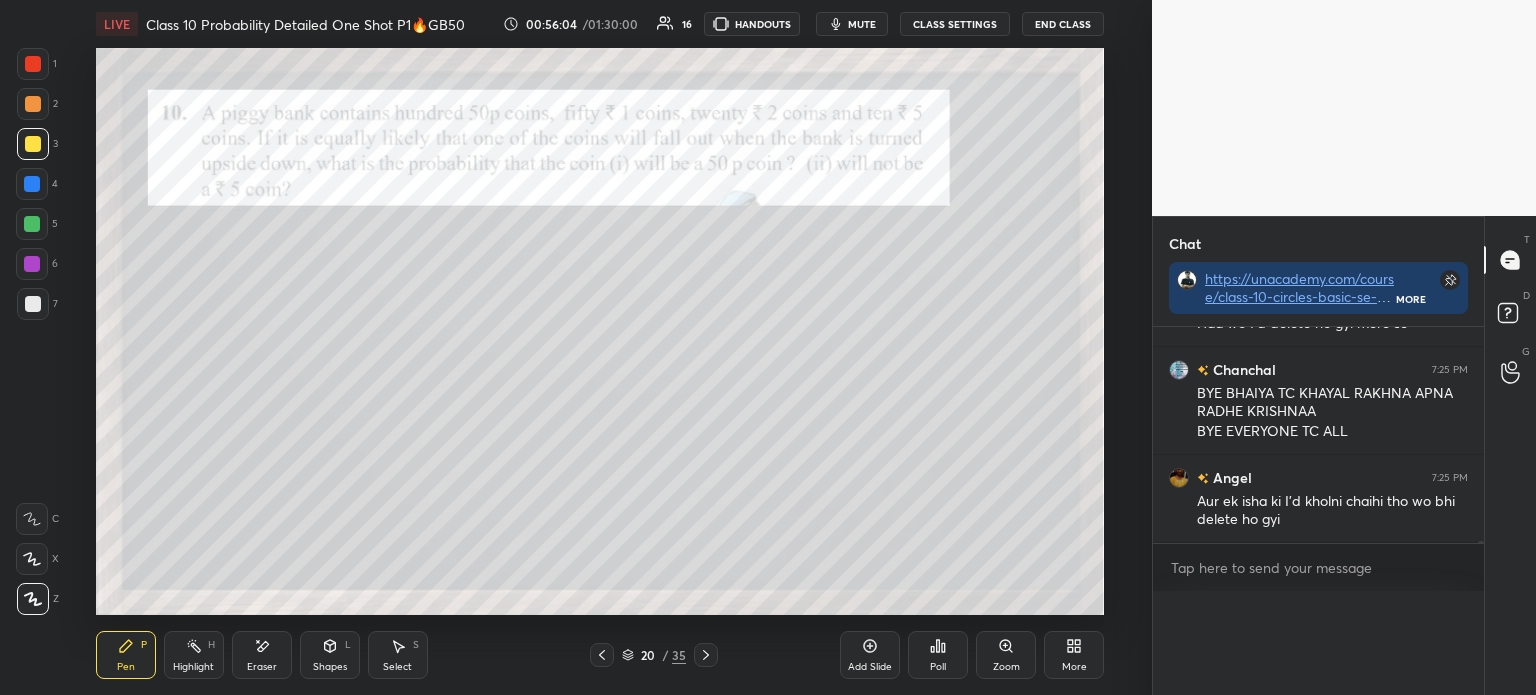 scroll, scrollTop: 176, scrollLeft: 293, axis: both 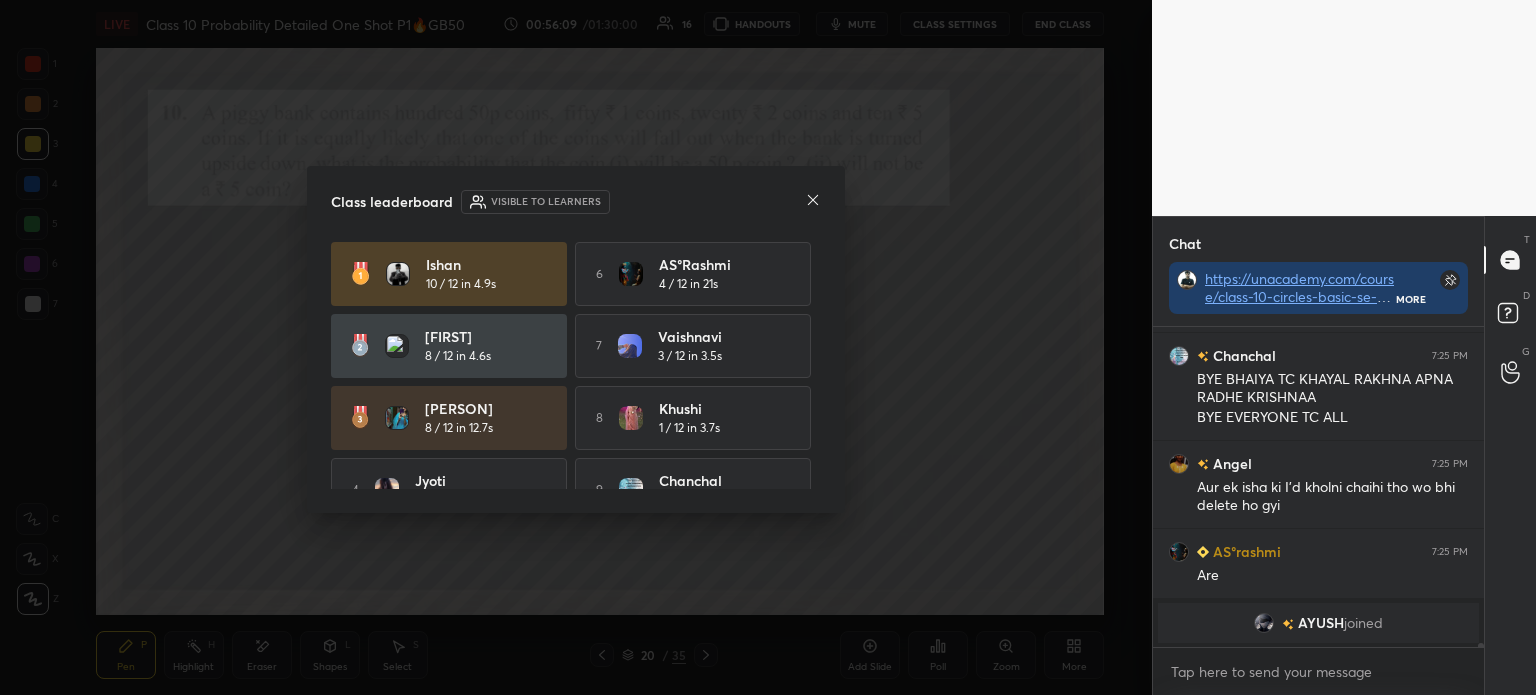 click at bounding box center (1264, 623) 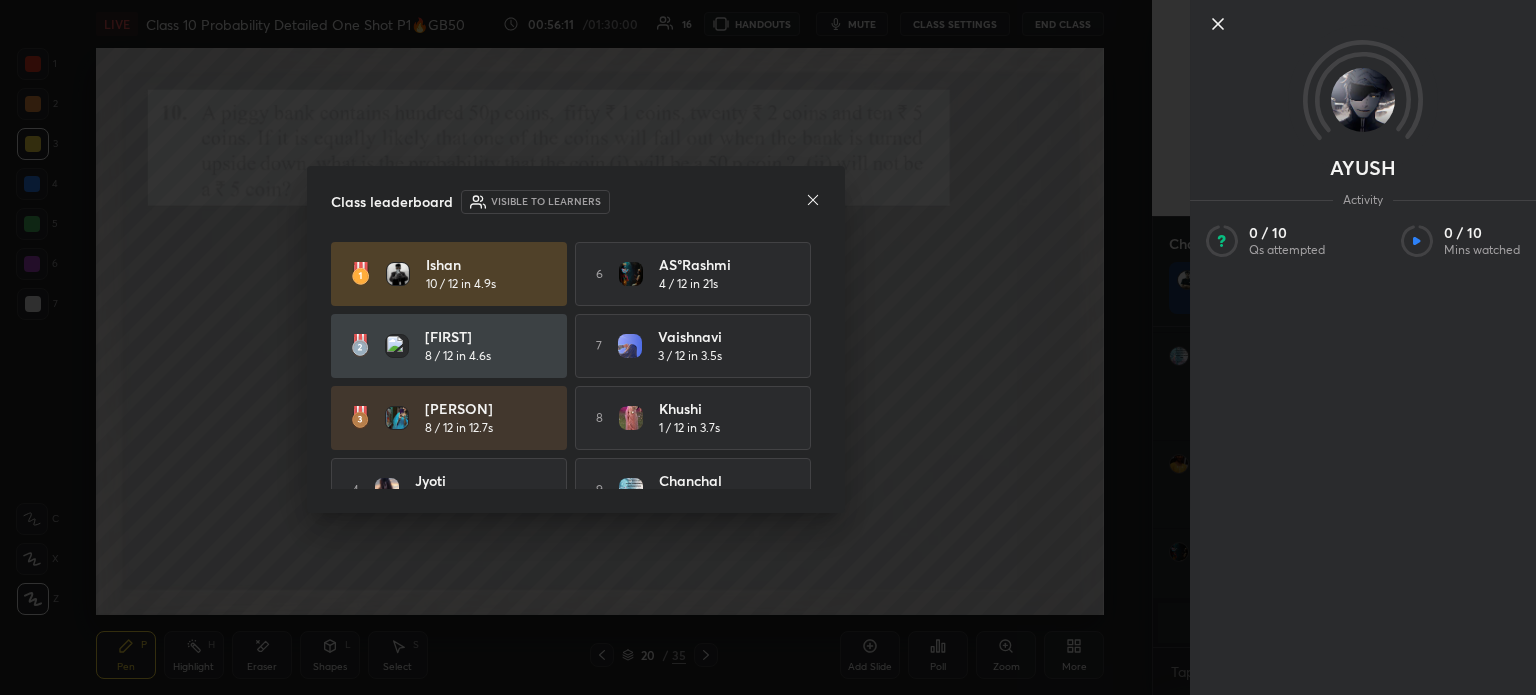 click 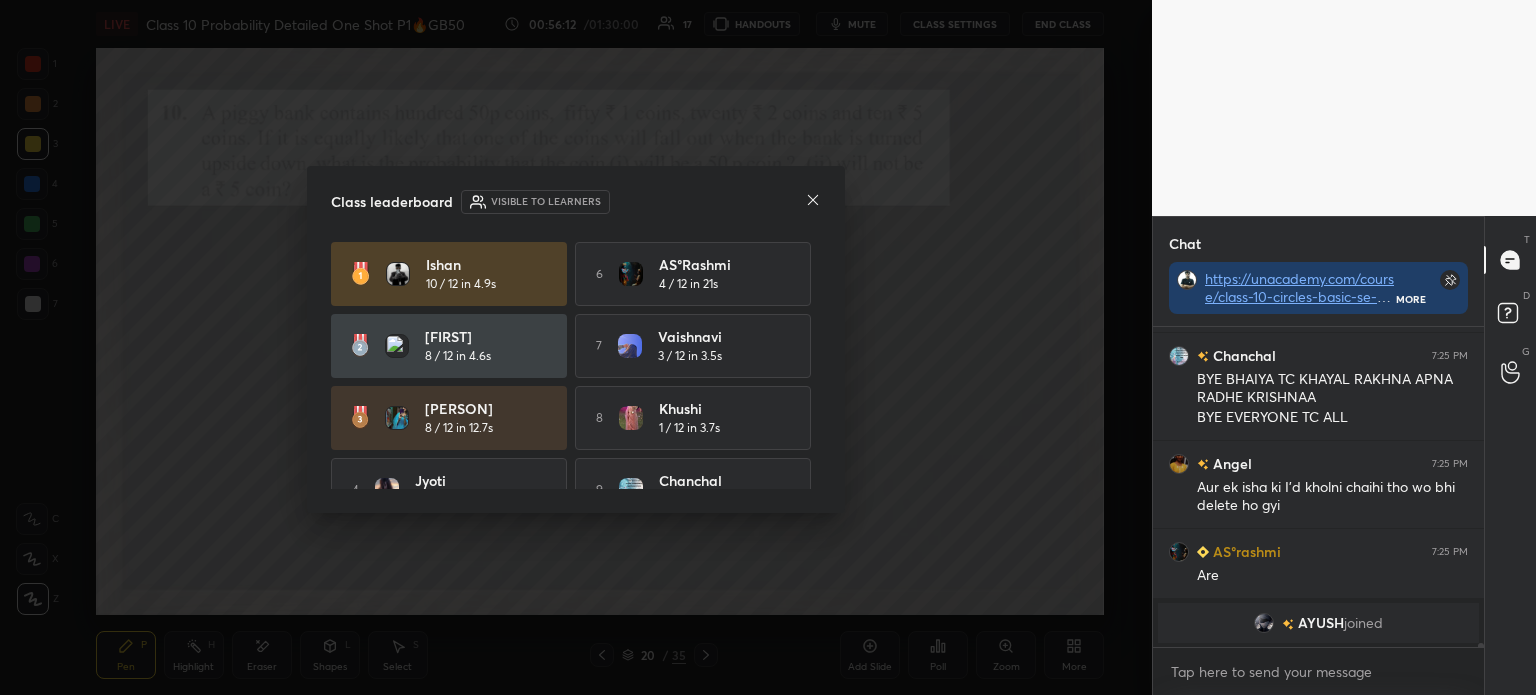 click 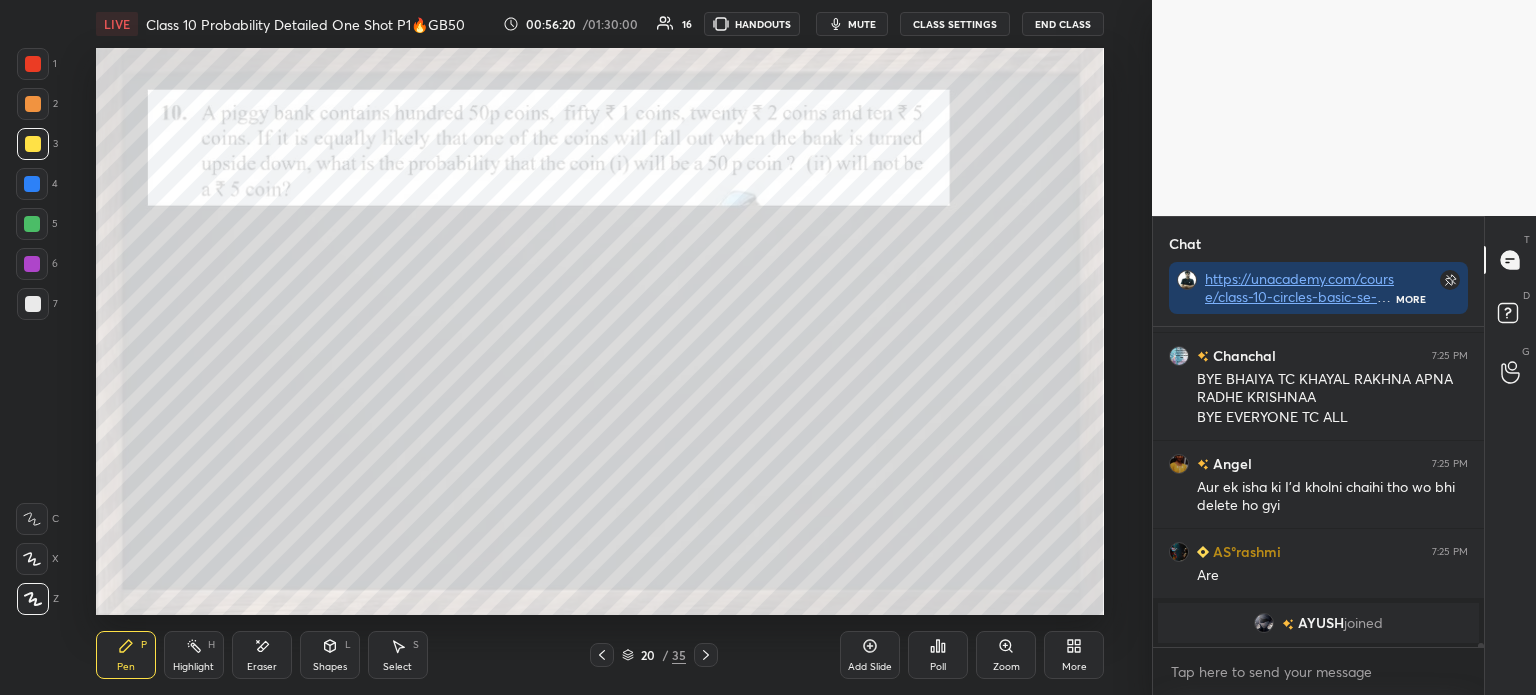 click at bounding box center (33, 64) 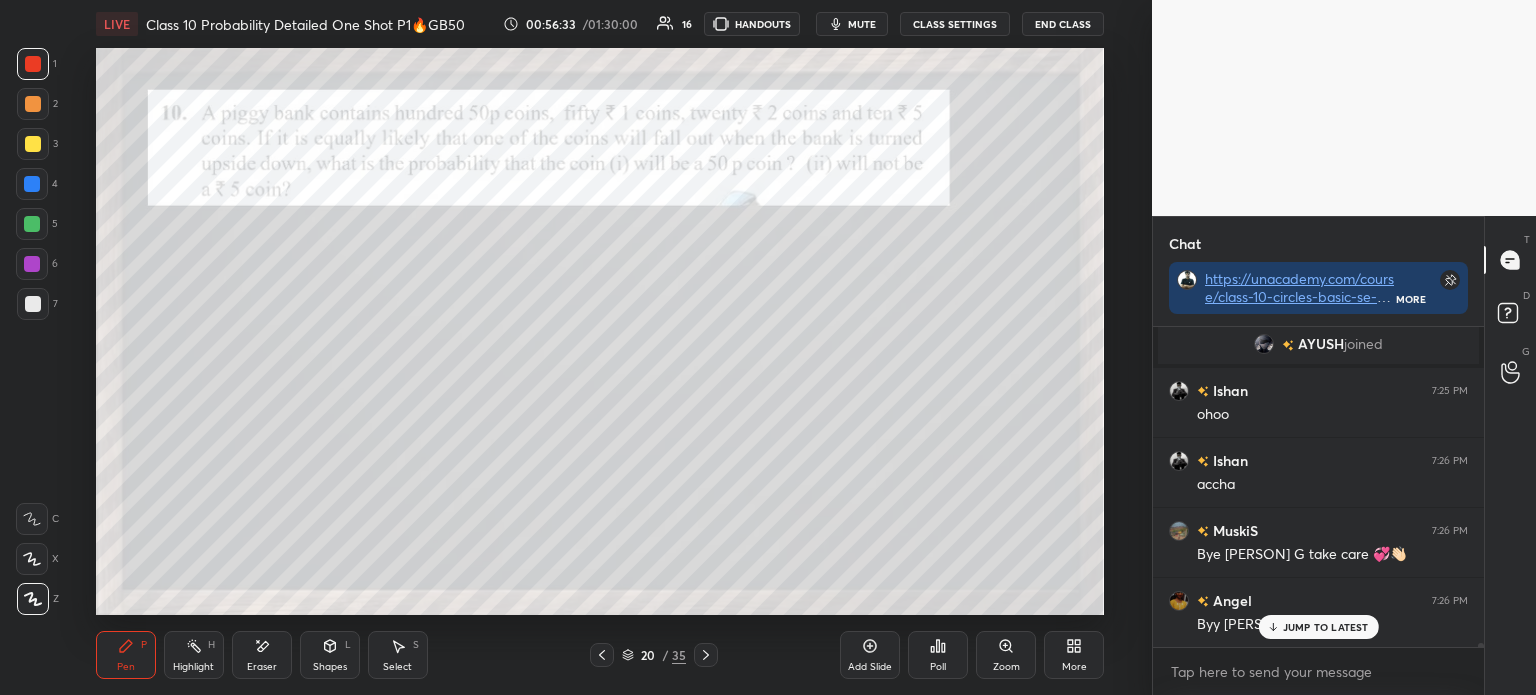 click at bounding box center [33, 304] 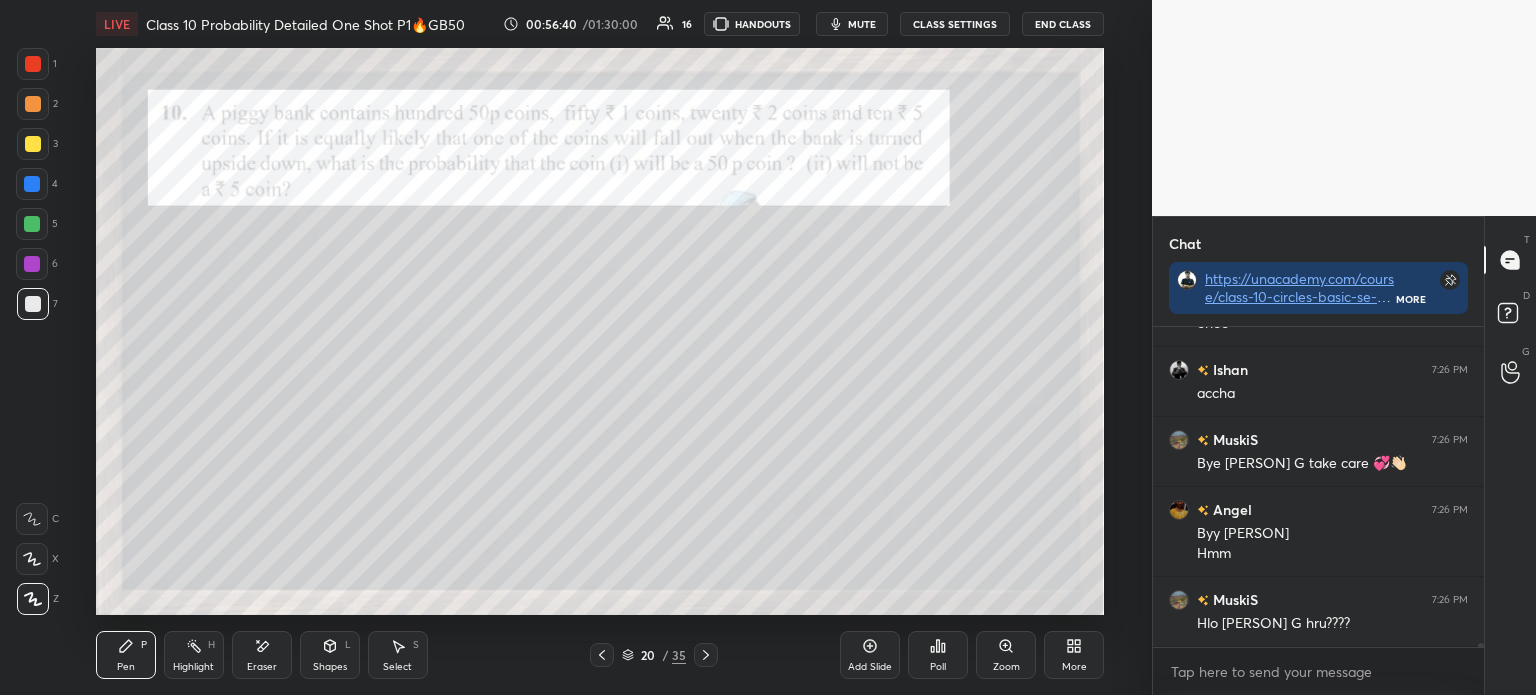 click 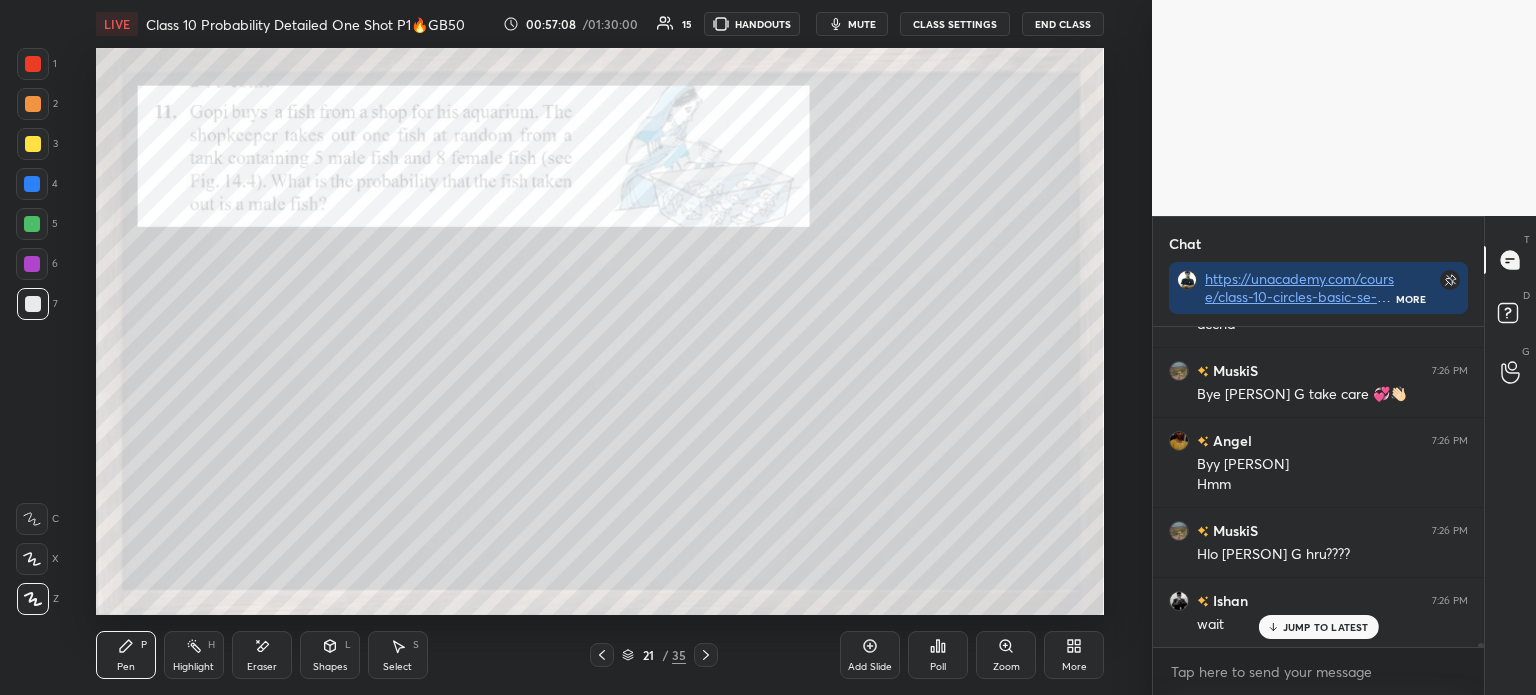 click on "Poll" at bounding box center [938, 655] 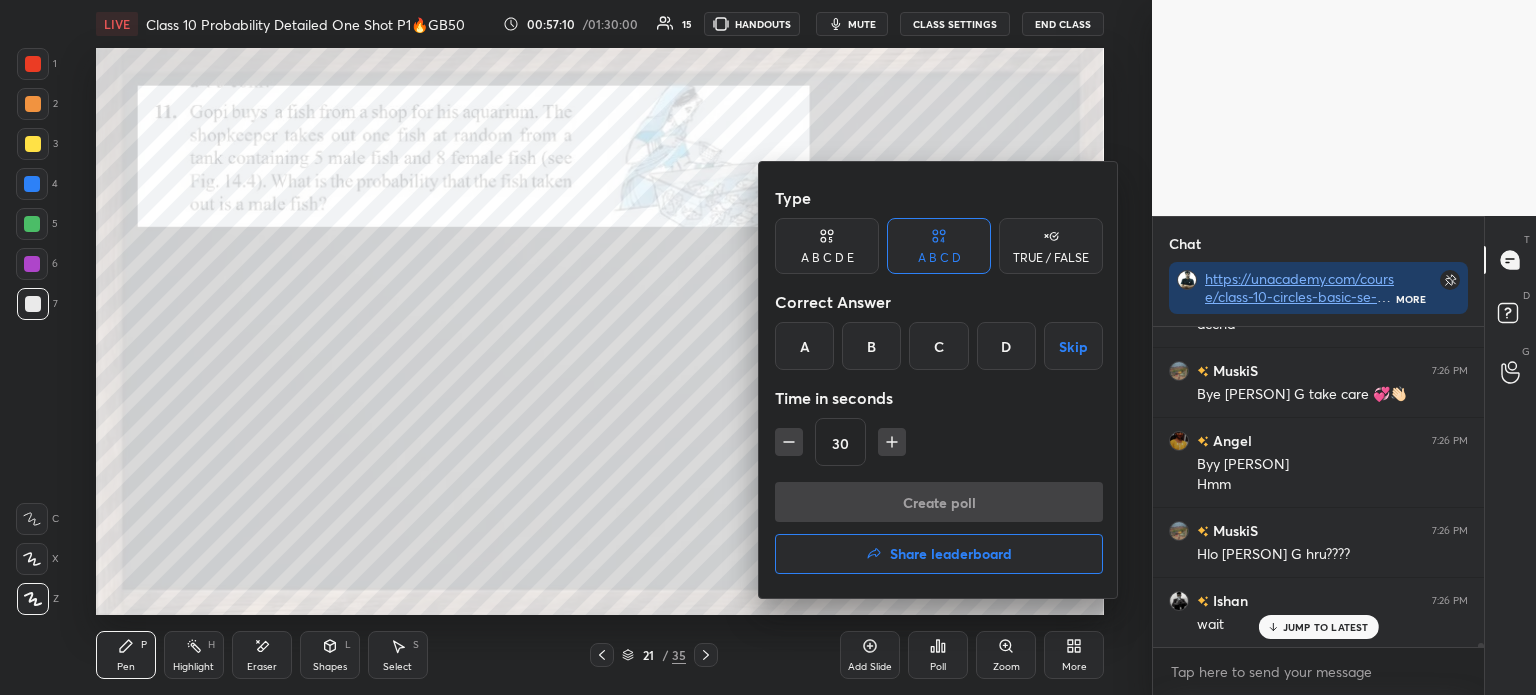 click on "B" at bounding box center [871, 346] 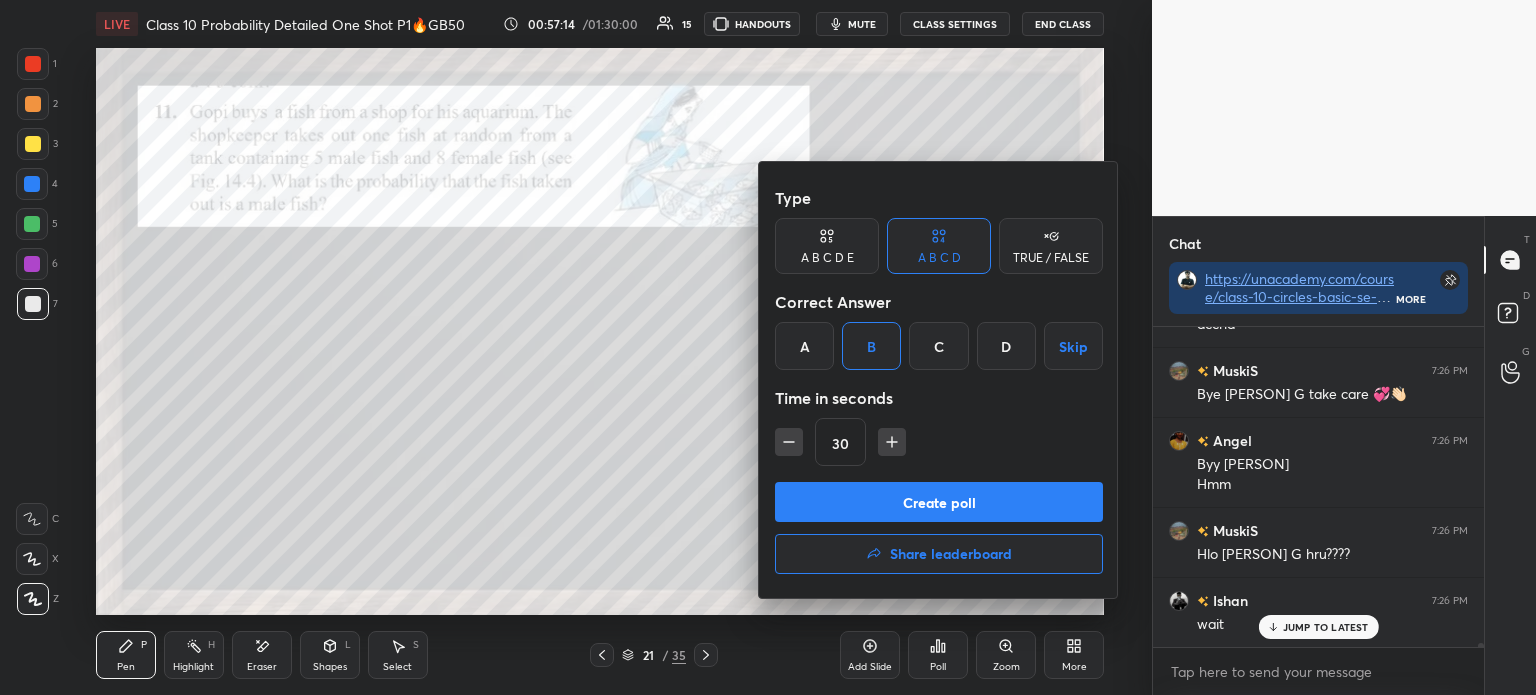 click on "Create poll" at bounding box center [939, 502] 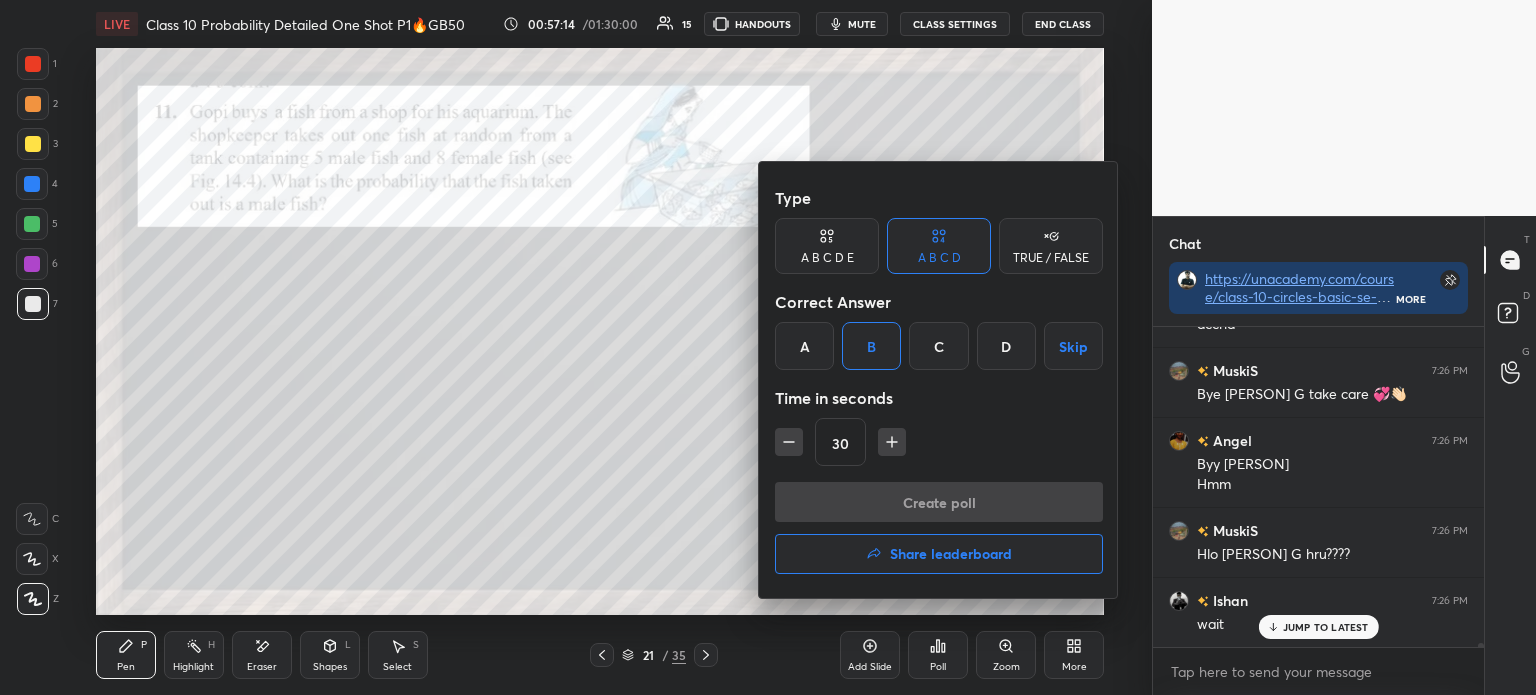 scroll, scrollTop: 272, scrollLeft: 325, axis: both 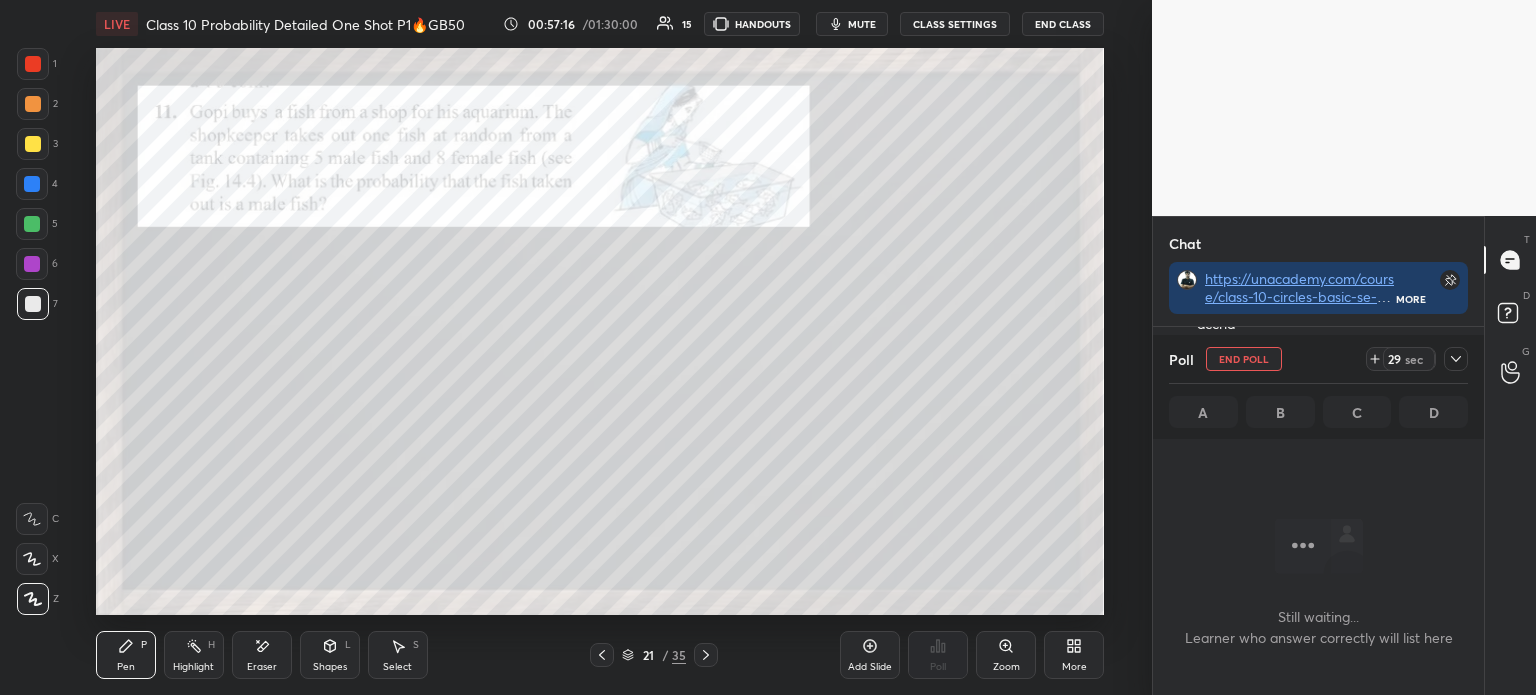 click 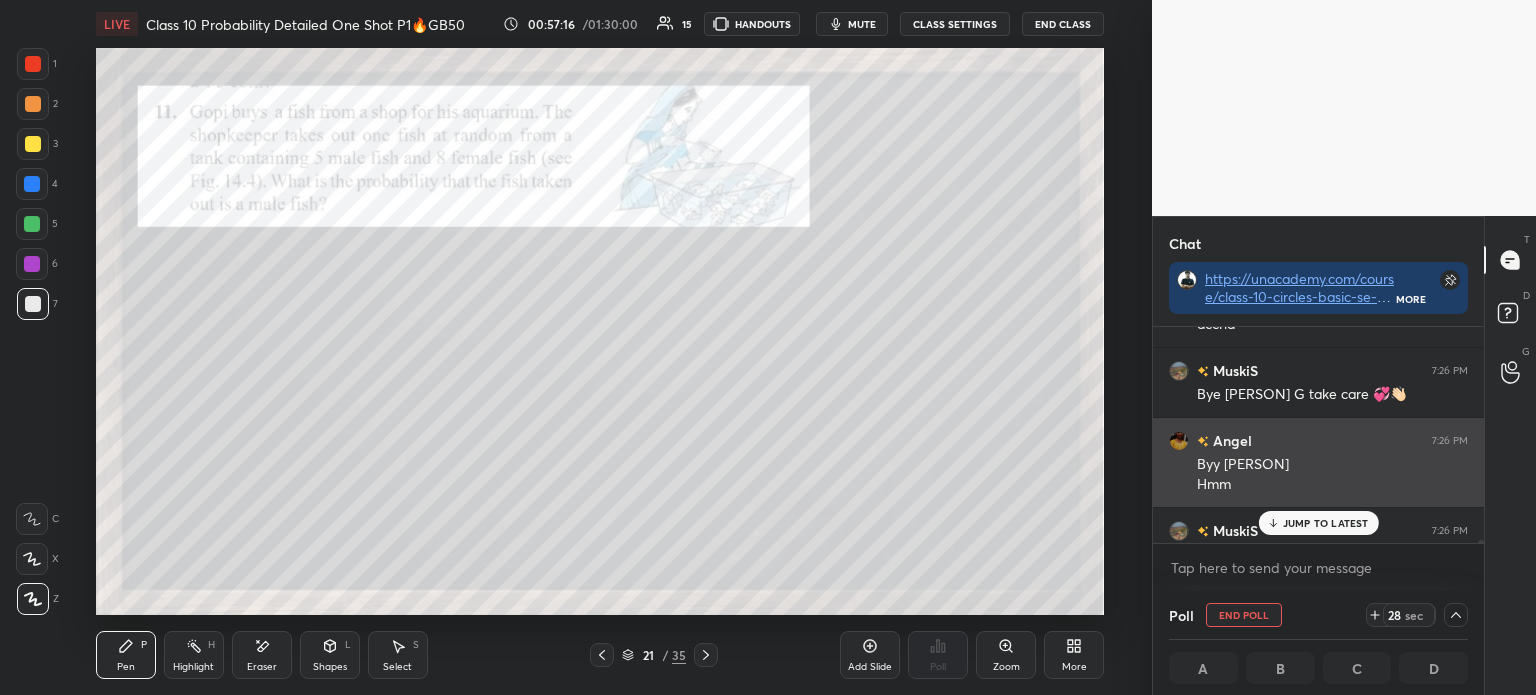 scroll, scrollTop: 0, scrollLeft: 6, axis: horizontal 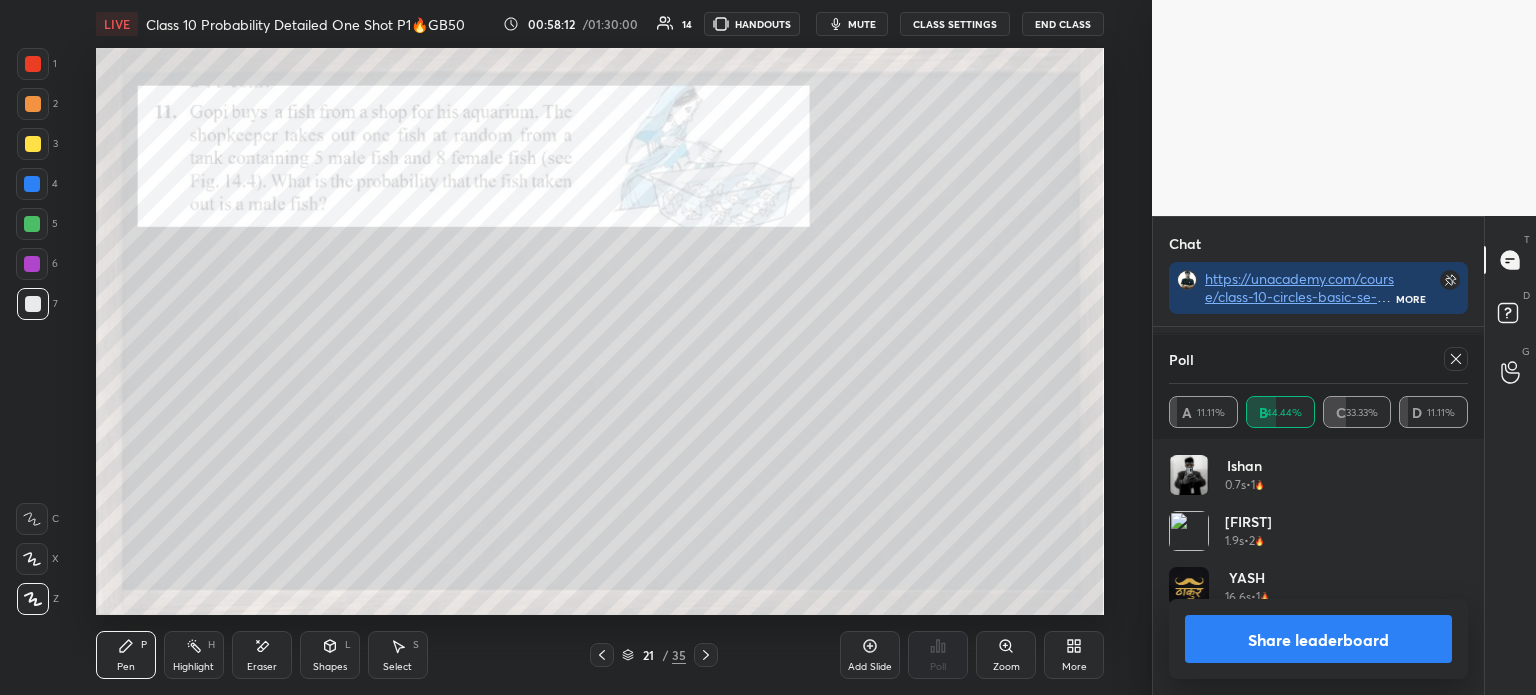 click on "Share leaderboard" at bounding box center (1318, 639) 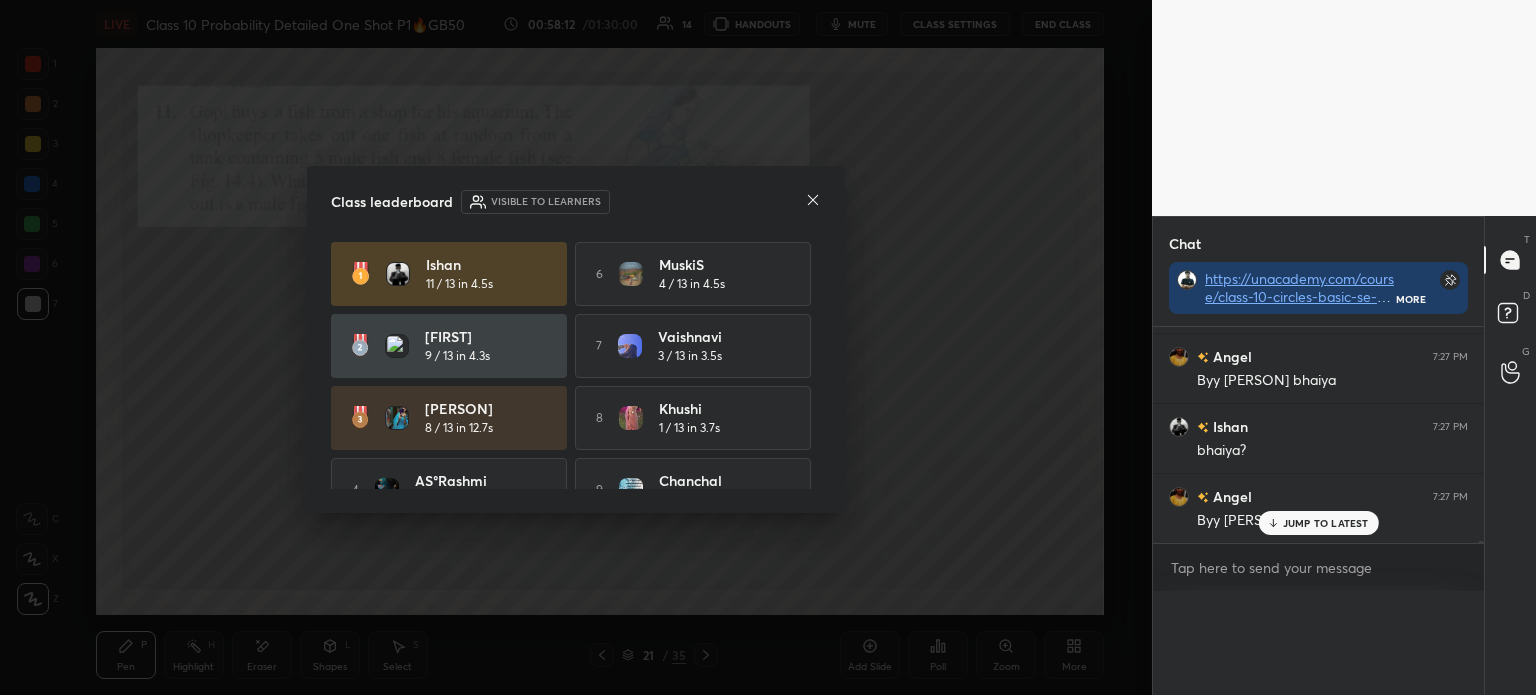 scroll, scrollTop: 0, scrollLeft: 0, axis: both 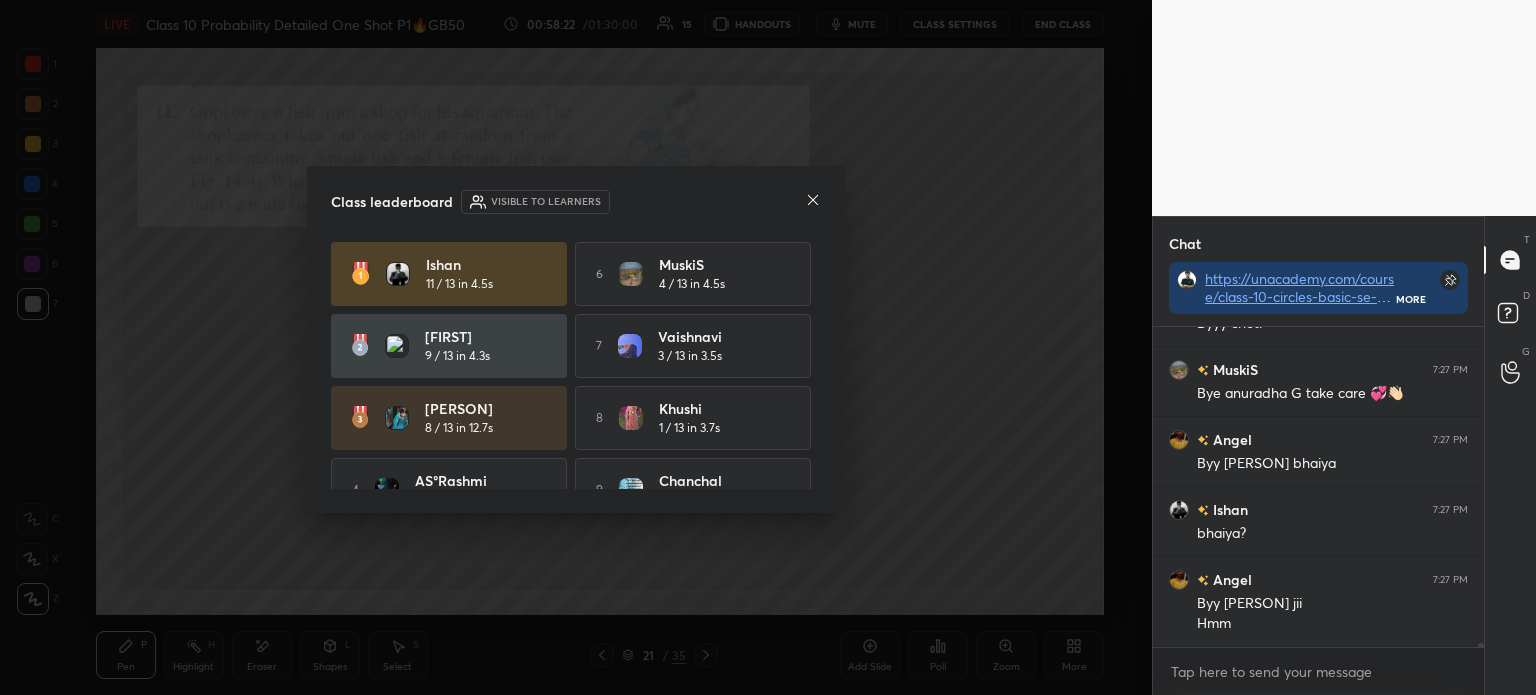 click 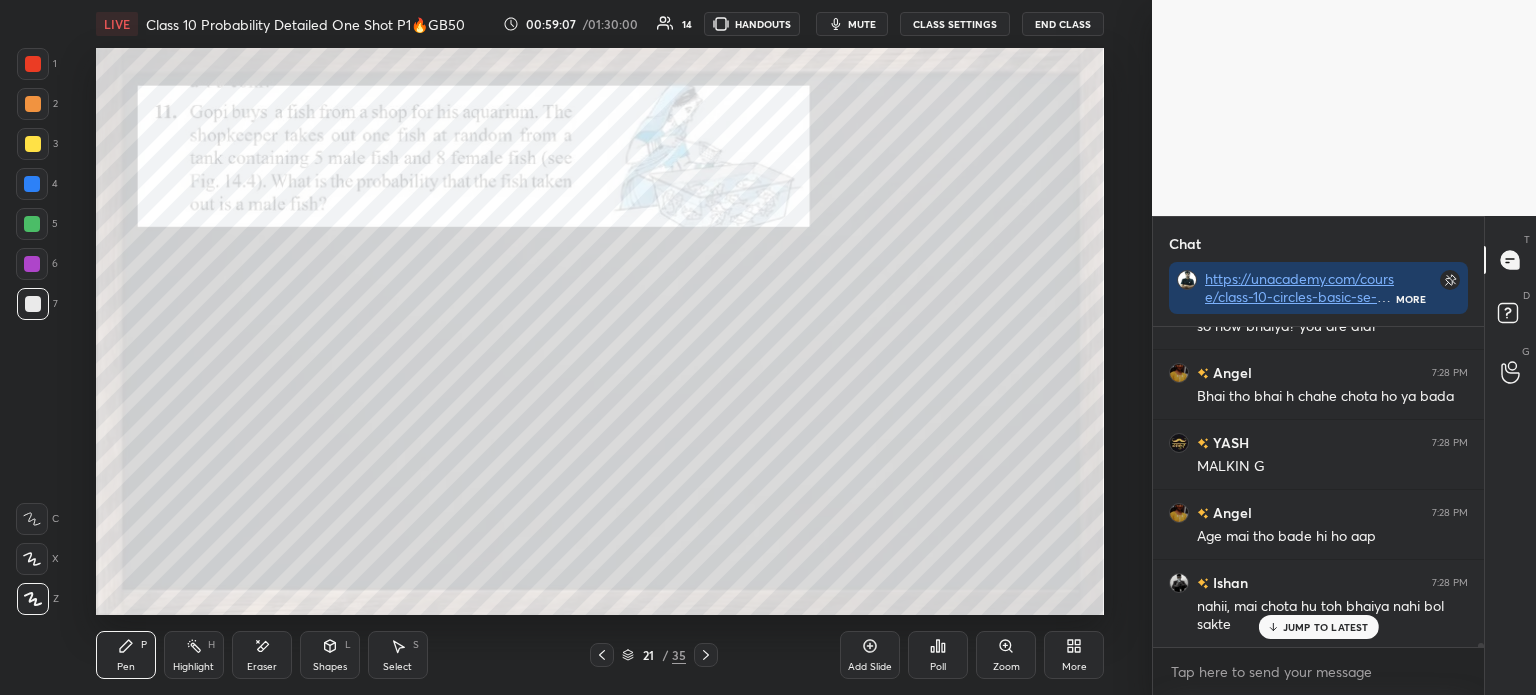 click 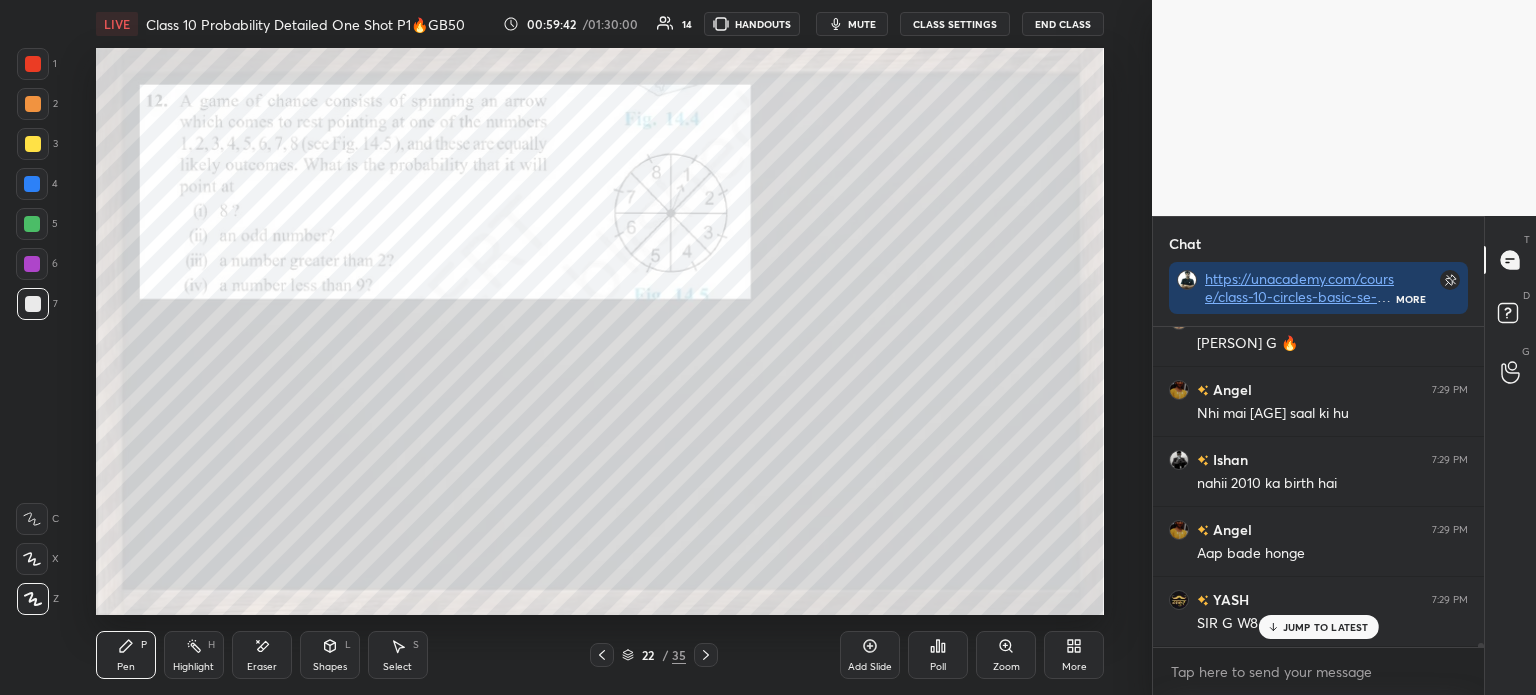 scroll, scrollTop: 26509, scrollLeft: 0, axis: vertical 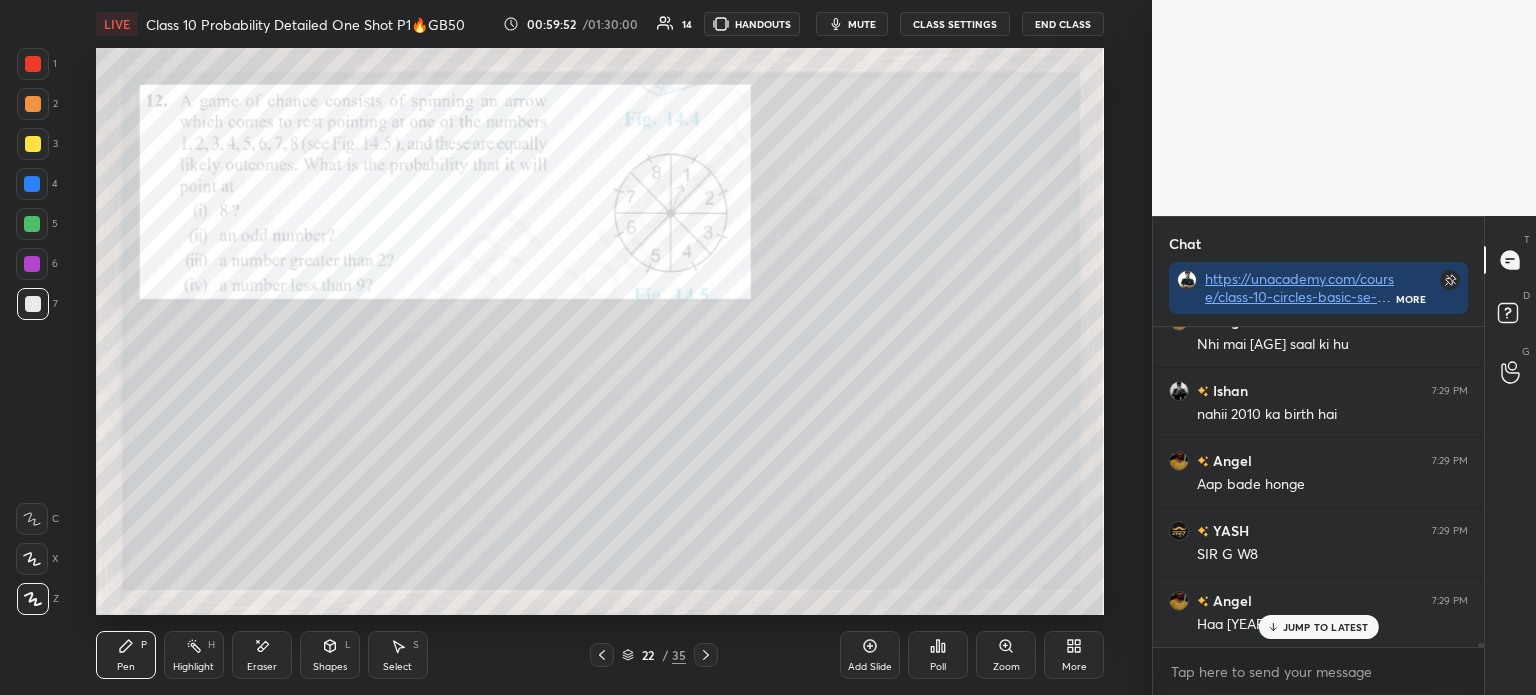 click on "Poll" at bounding box center [938, 655] 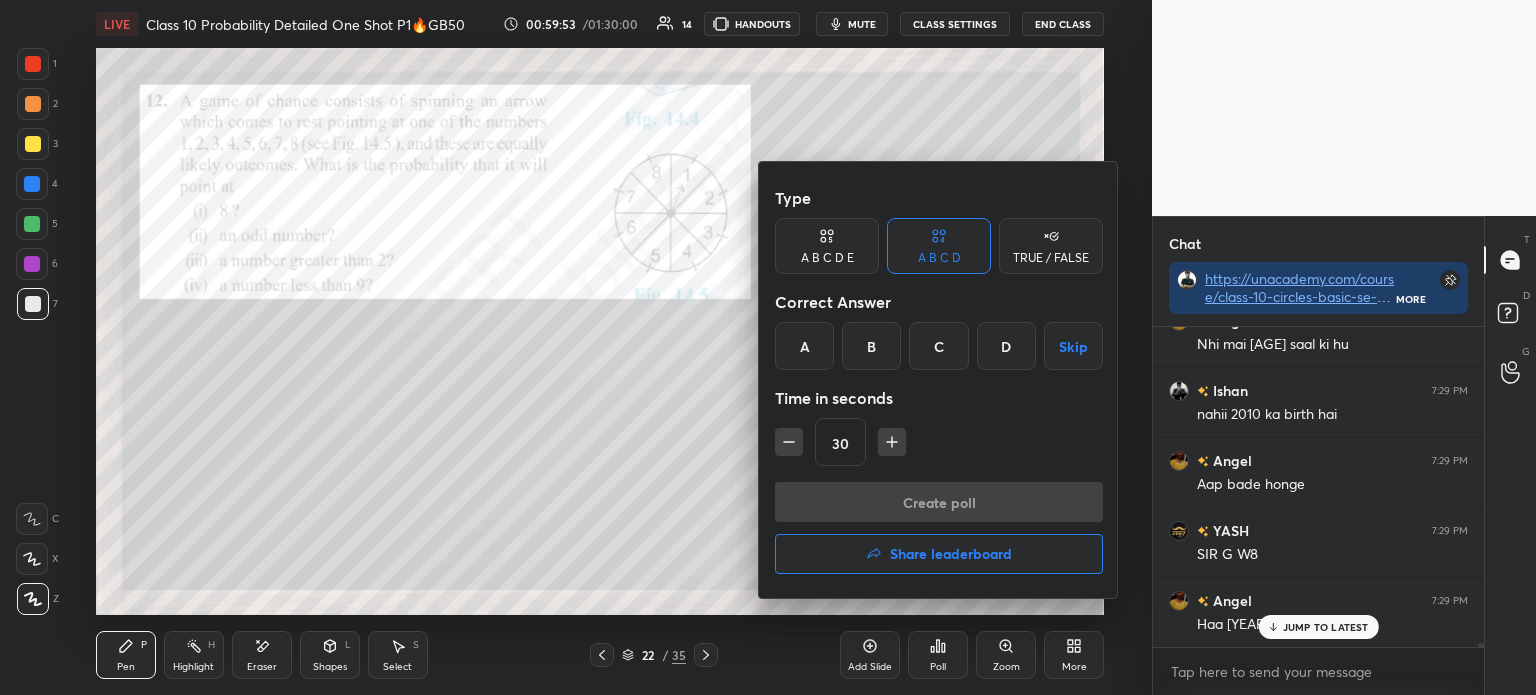 click on "A" at bounding box center [804, 346] 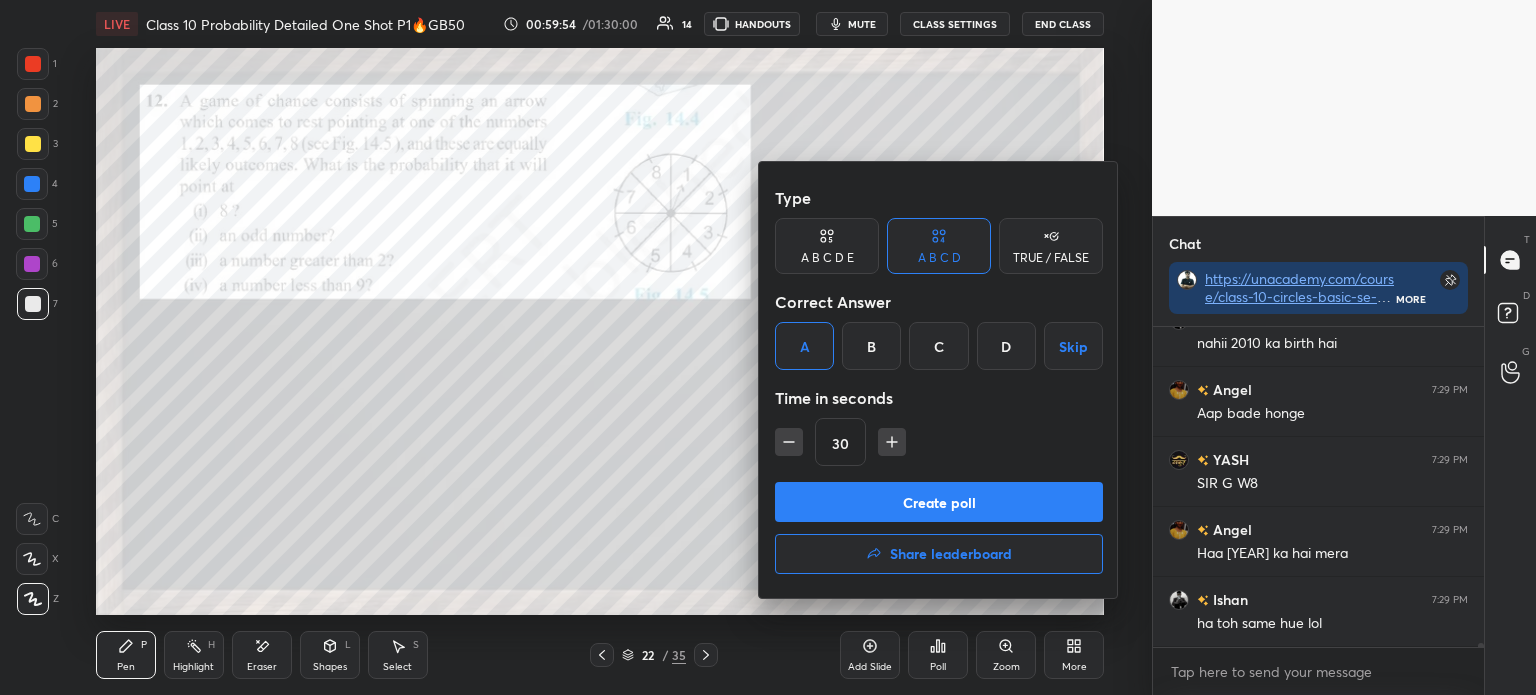 click on "Create poll" at bounding box center [939, 502] 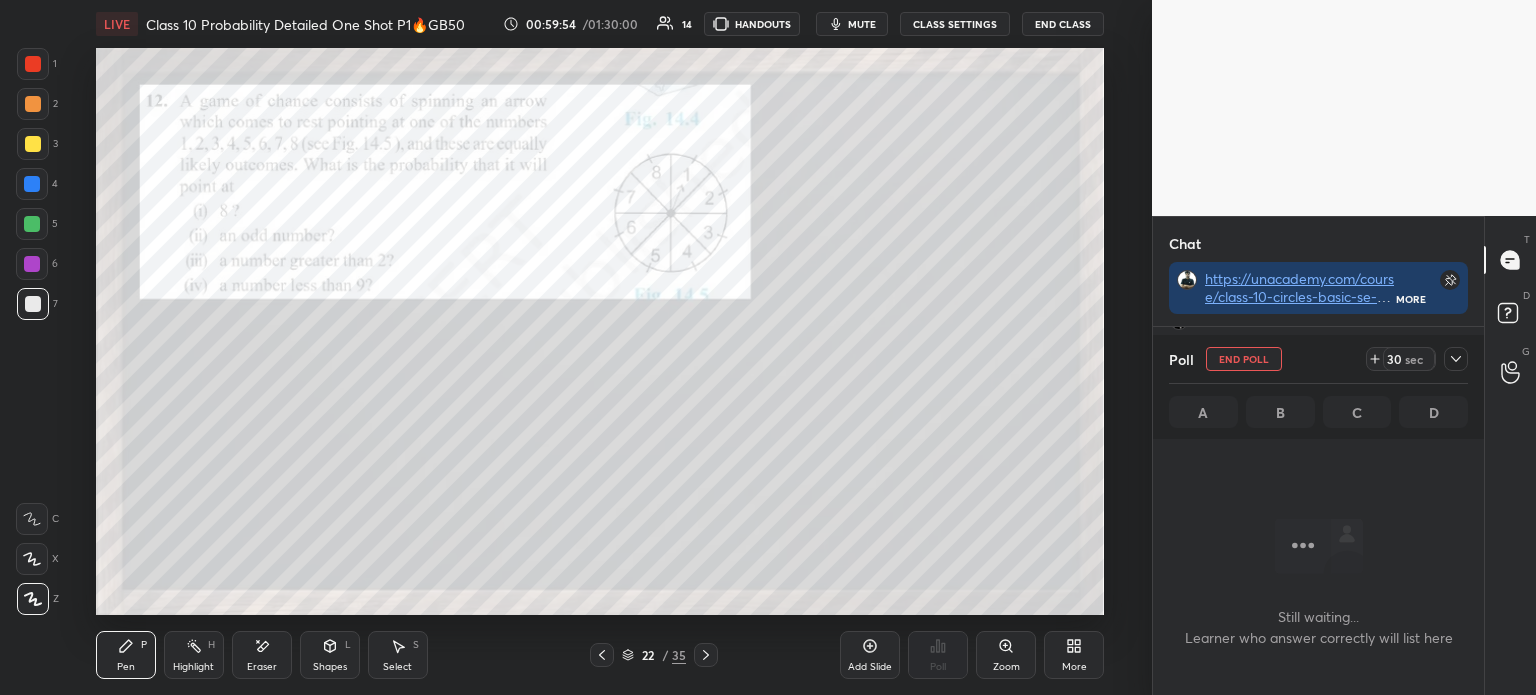 scroll, scrollTop: 272, scrollLeft: 325, axis: both 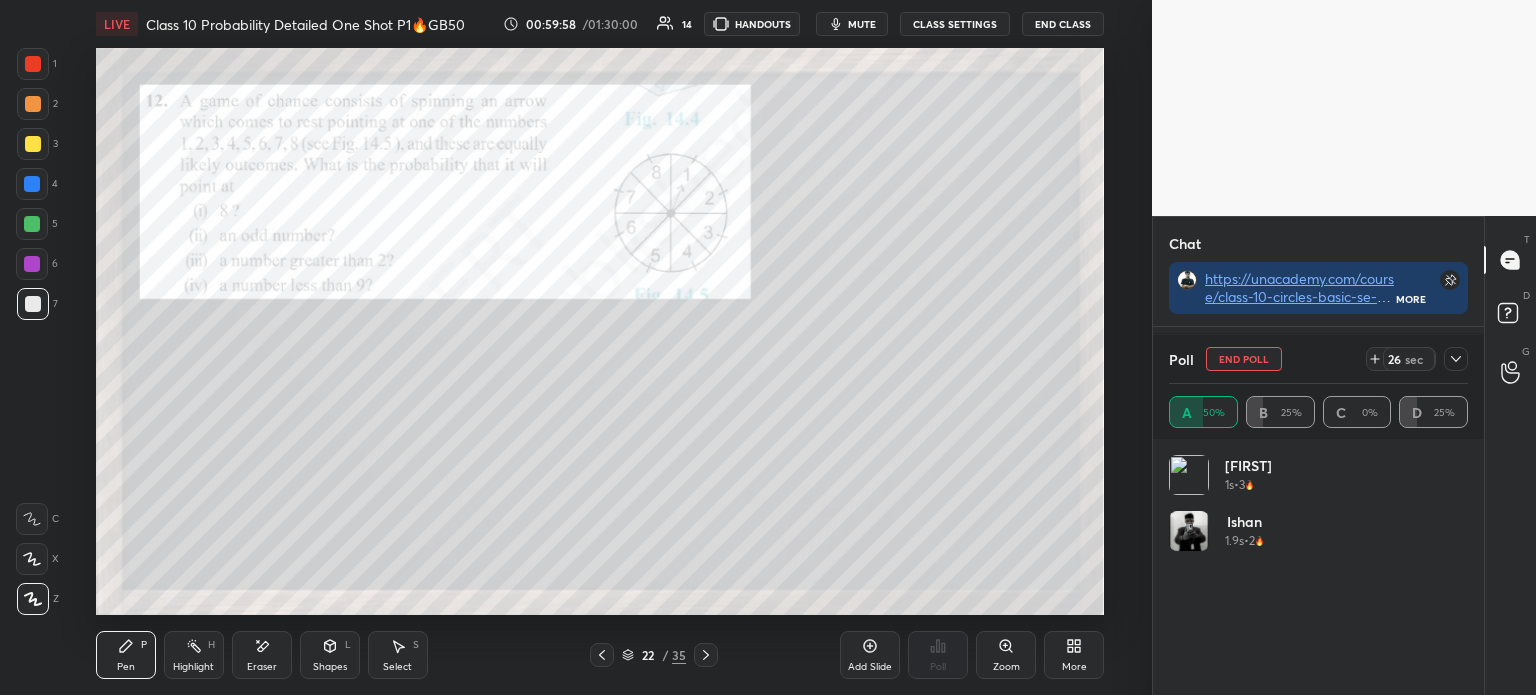 click 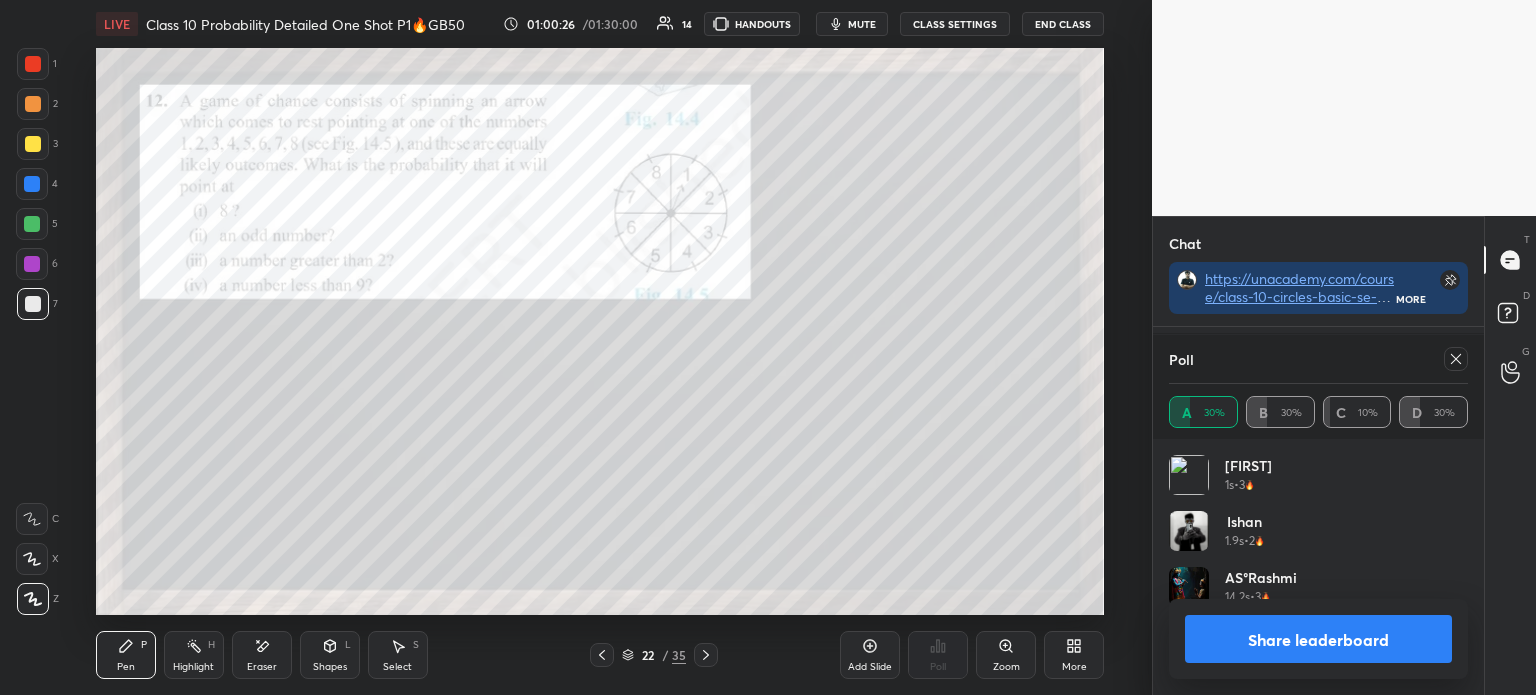 click on "Share leaderboard" at bounding box center [1318, 639] 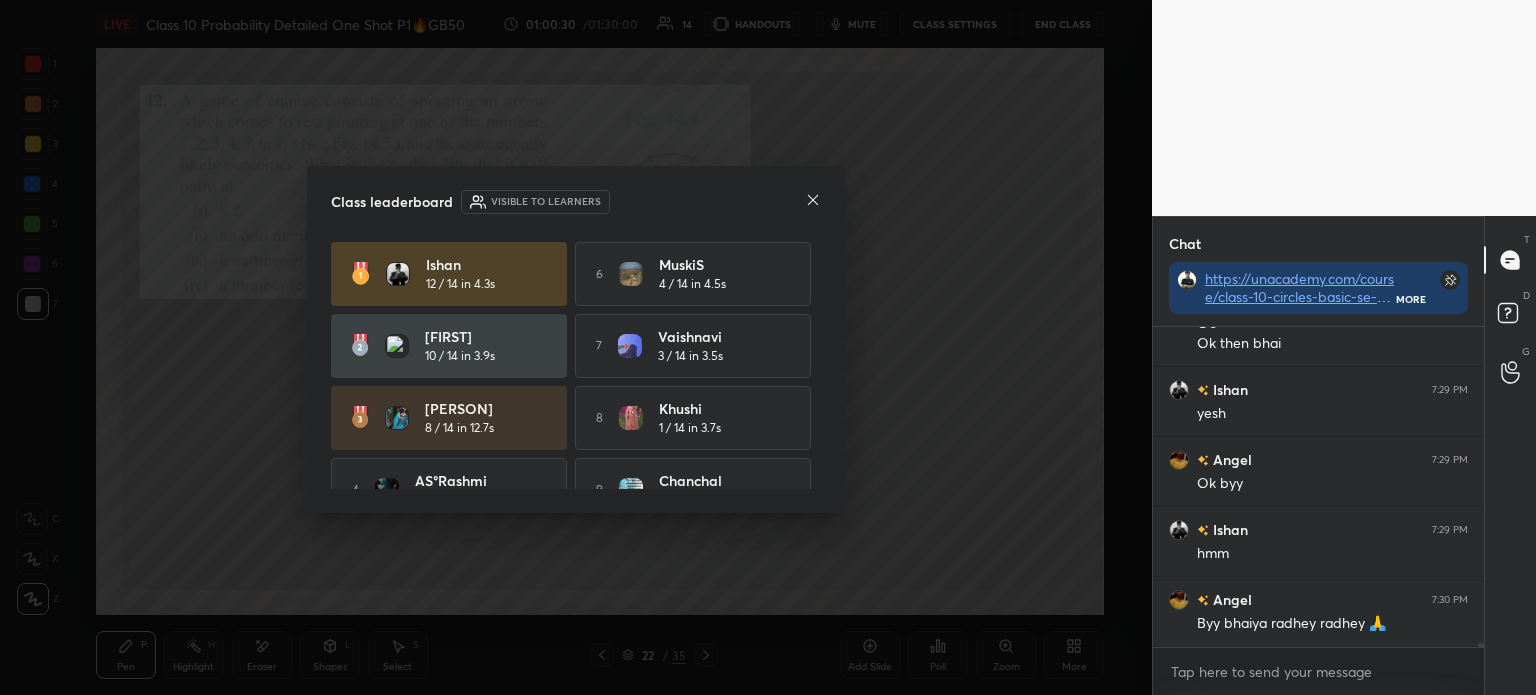 click on "Class leaderboard Visible to learners Ishan 12 / 14 in 4.3s 6 MuskiS 4 / 14 in 4.5s LAKSHAY 10 / 14 in 3.9s 7 Vaishnavi 3 / 14 in 3.5s megha 8 / 14 in 12.7s 8 khushi 1 / 14 in 3.7s 4 AS°rashmi 6 / 14 in 19.8s 9 Chanchal 1 / 14 in 15.2s 5 Jyoti 4 / 14 in 3.8s 10 YASH 1 / 14 in 16.6s" at bounding box center (576, 340) 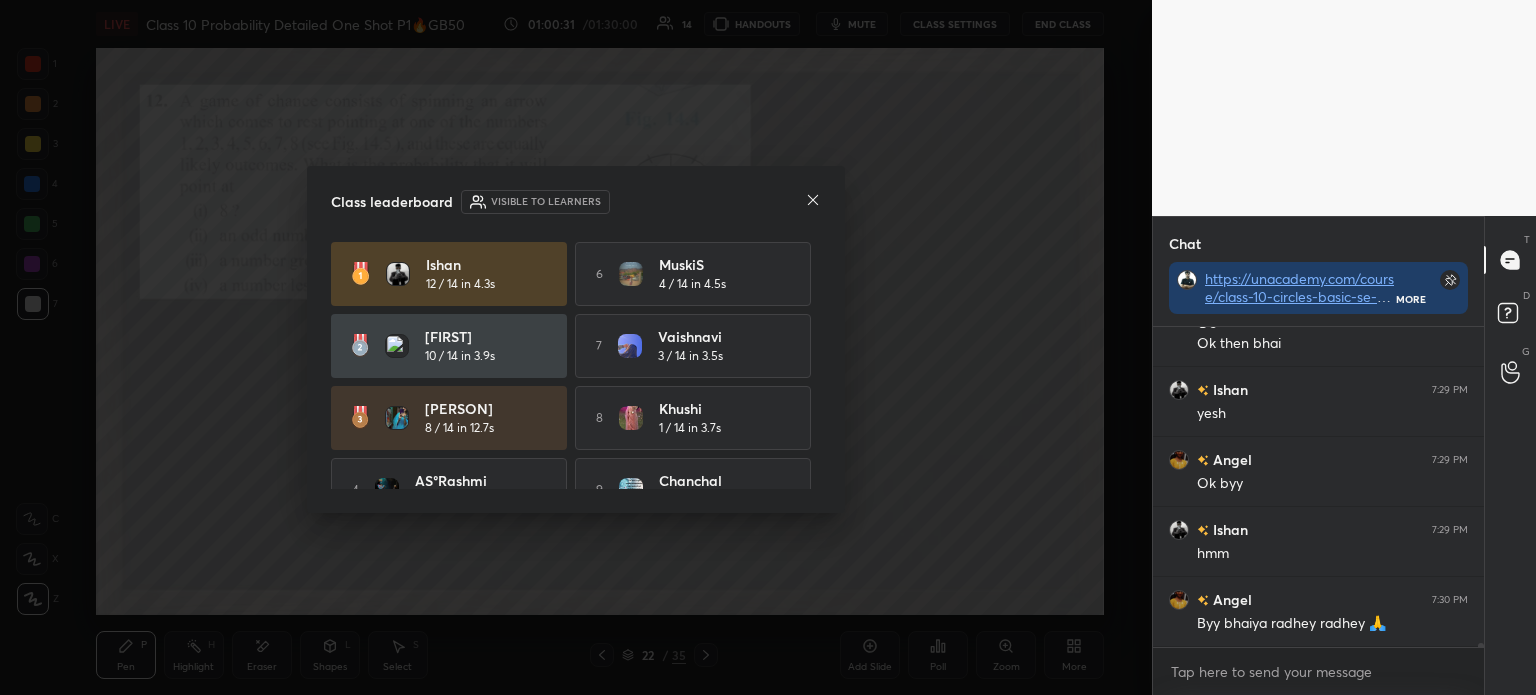 click at bounding box center [813, 201] 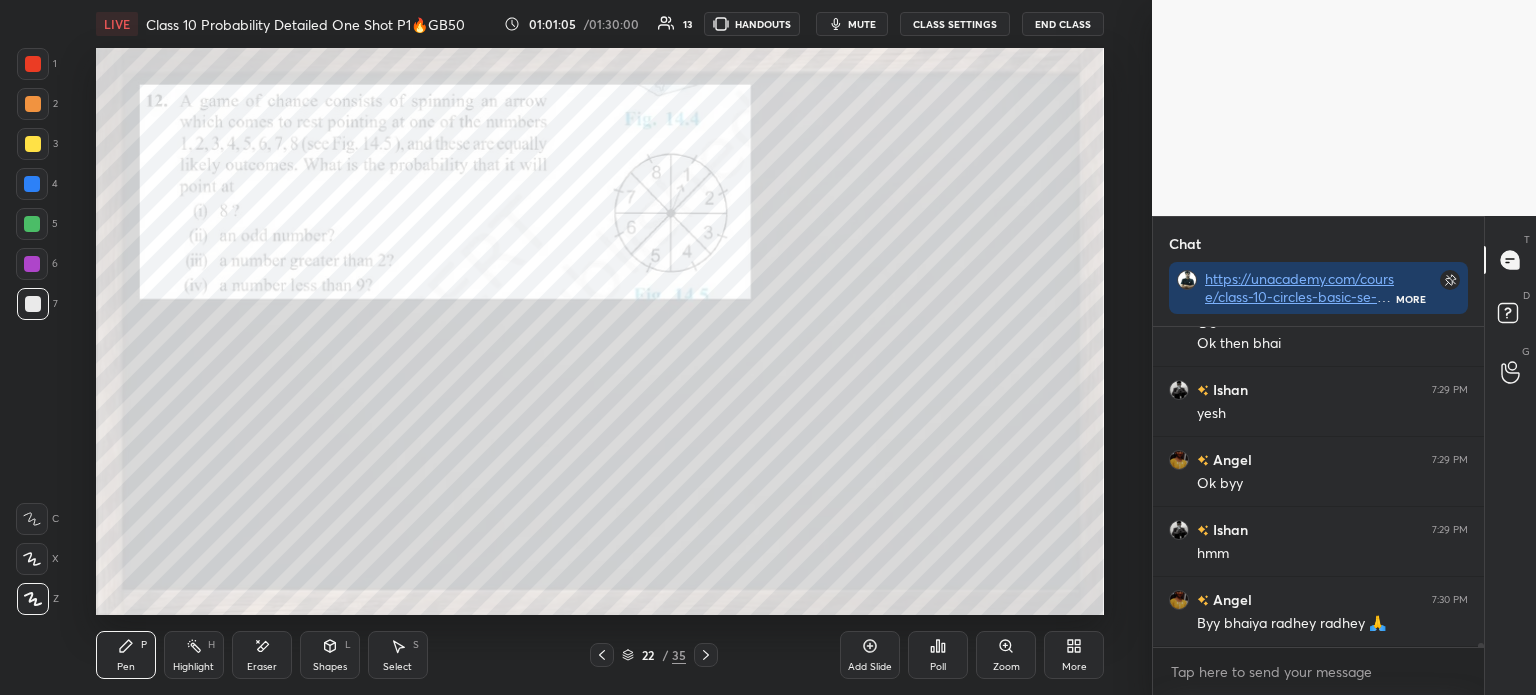 scroll, scrollTop: 27020, scrollLeft: 0, axis: vertical 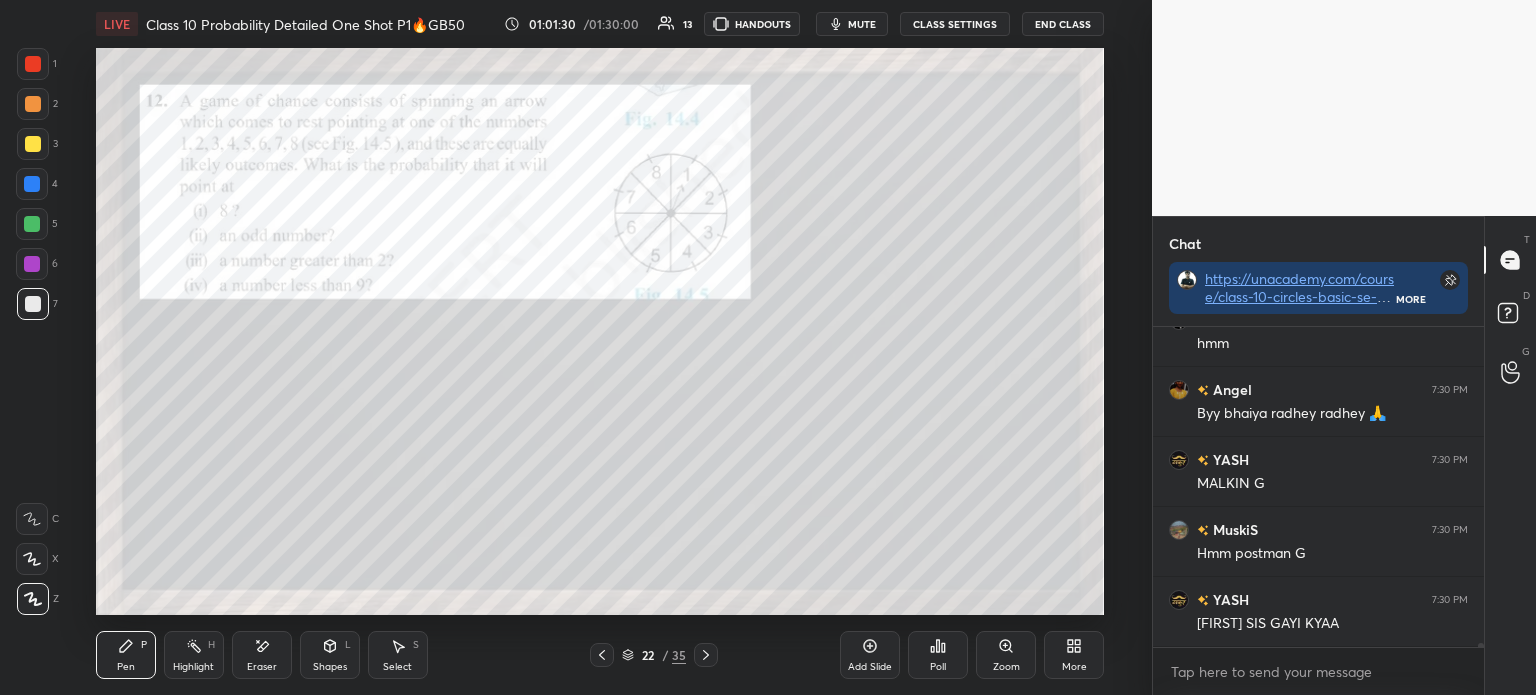 click on "Poll" at bounding box center (938, 655) 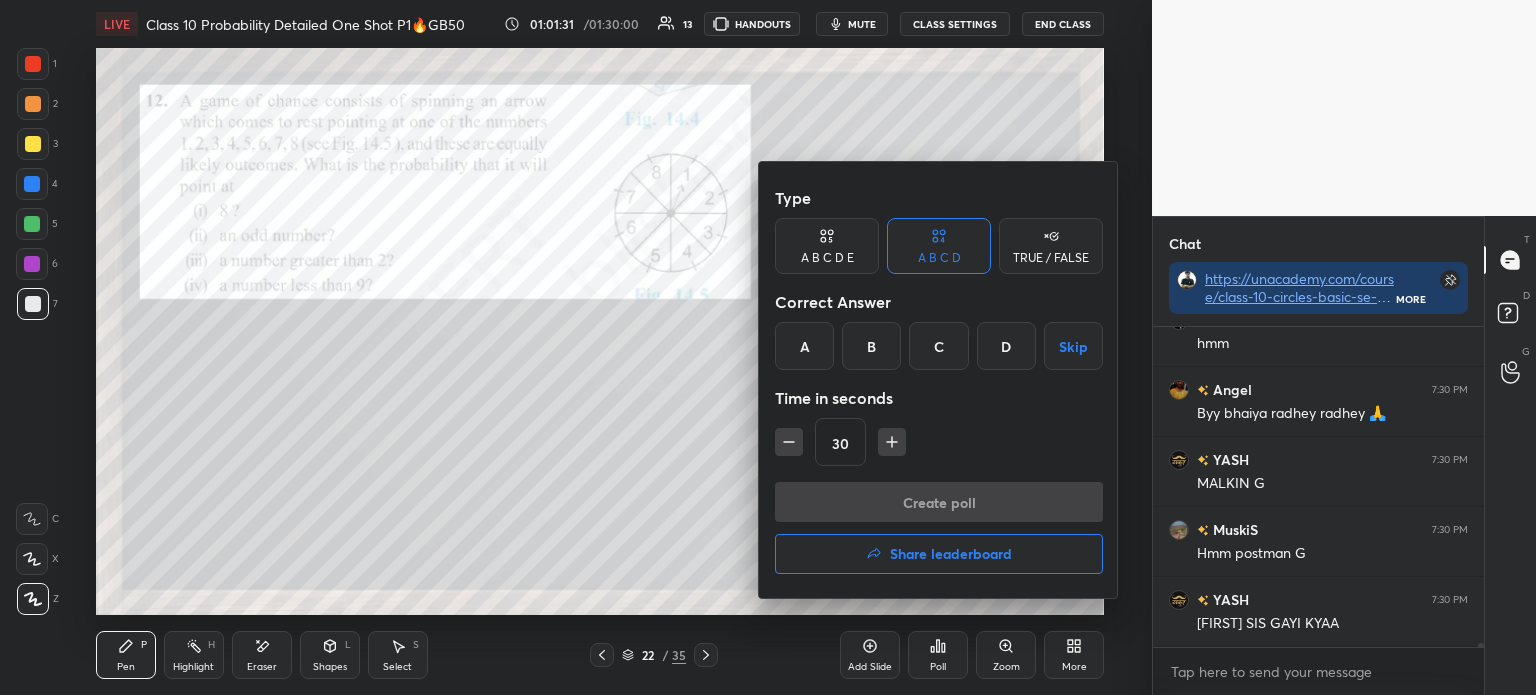 click on "D" at bounding box center (1006, 346) 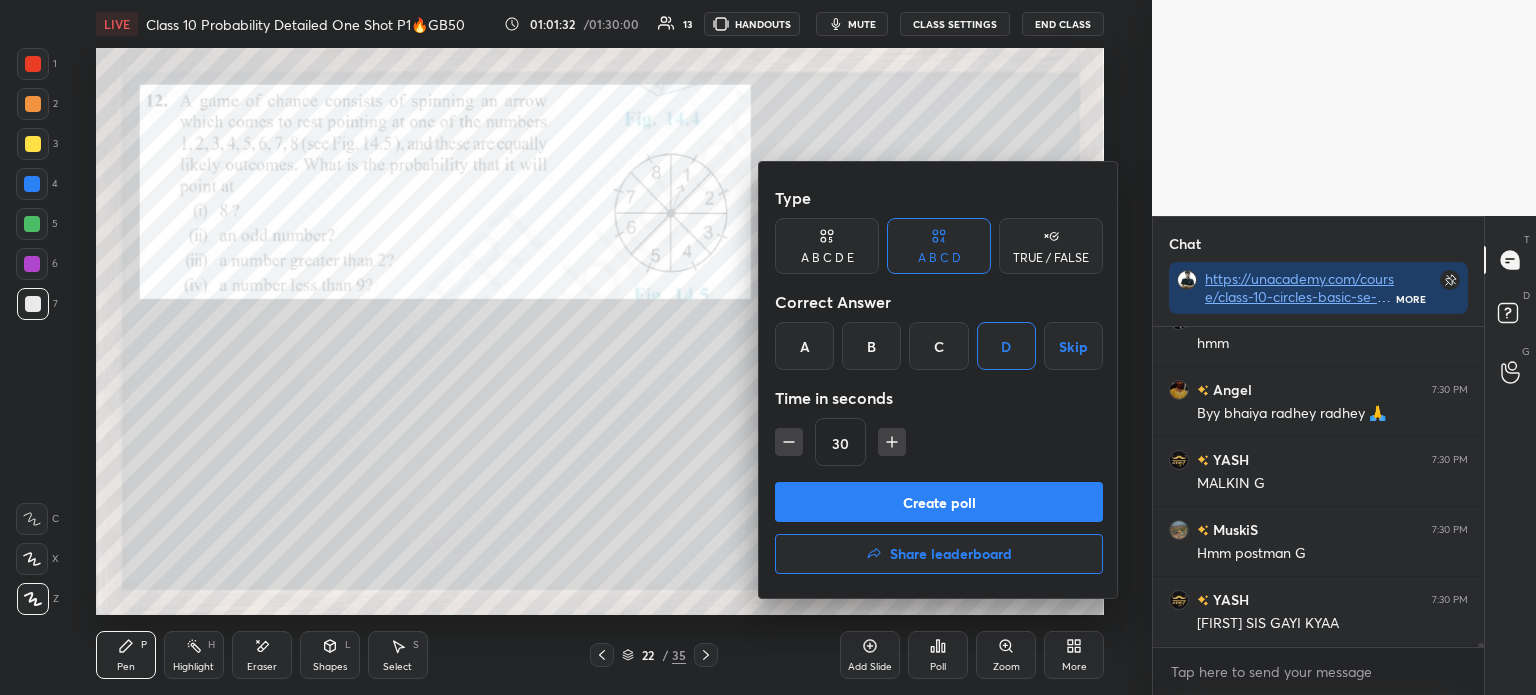 click on "Create poll" at bounding box center (939, 502) 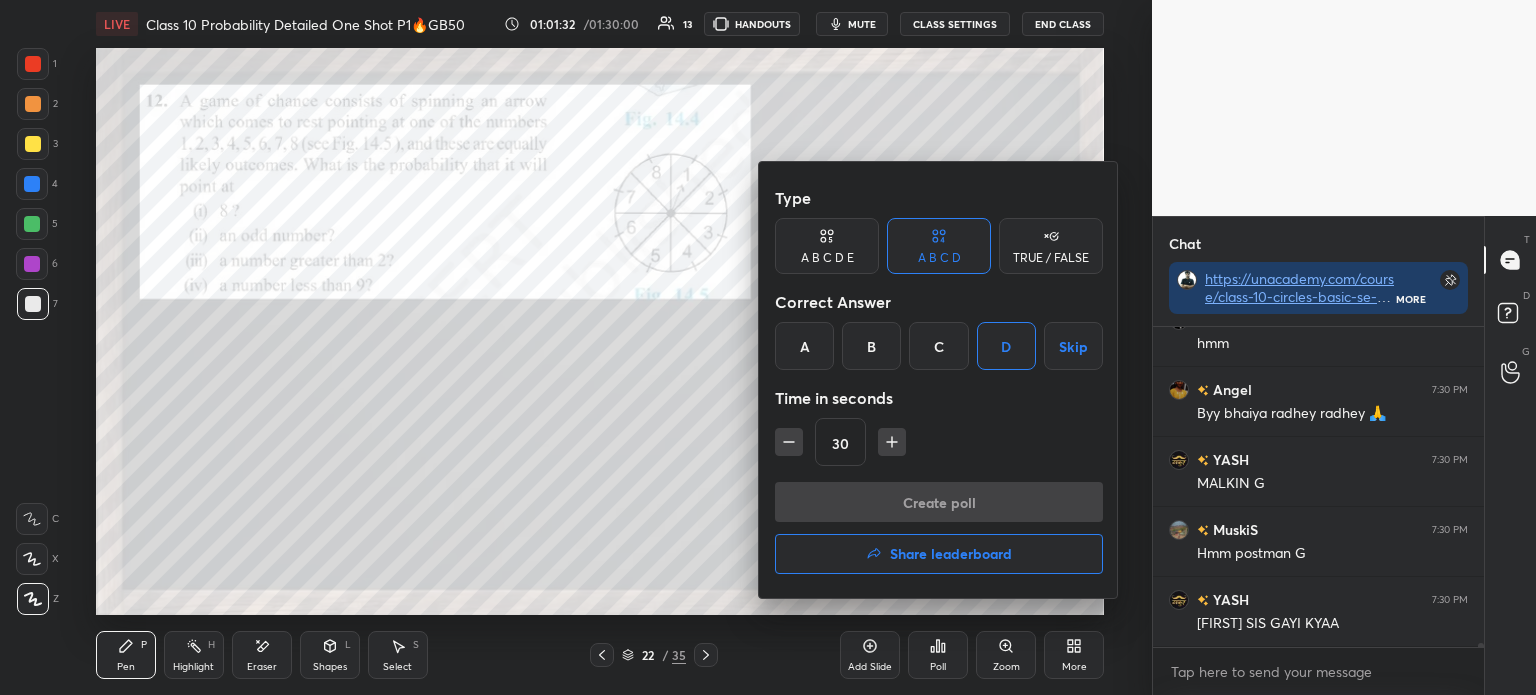 scroll, scrollTop: 272, scrollLeft: 325, axis: both 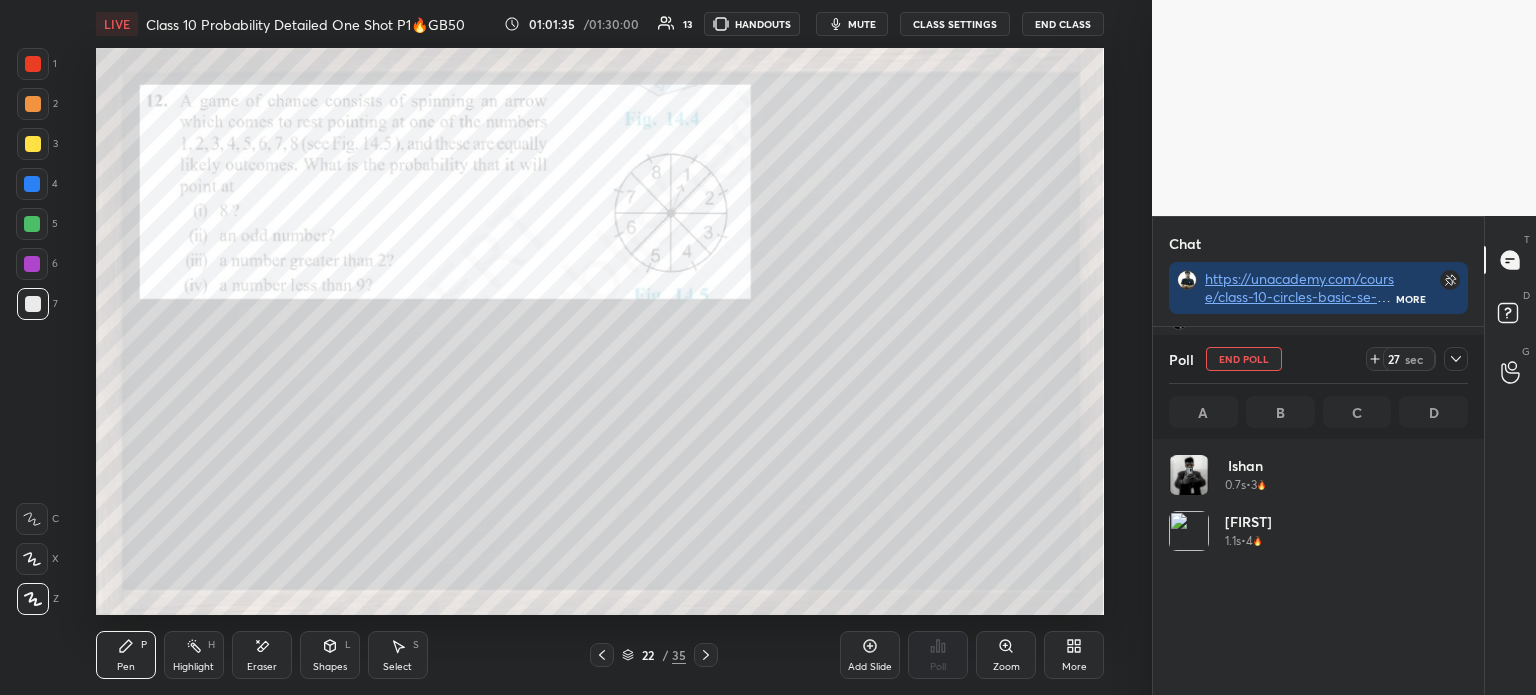 click 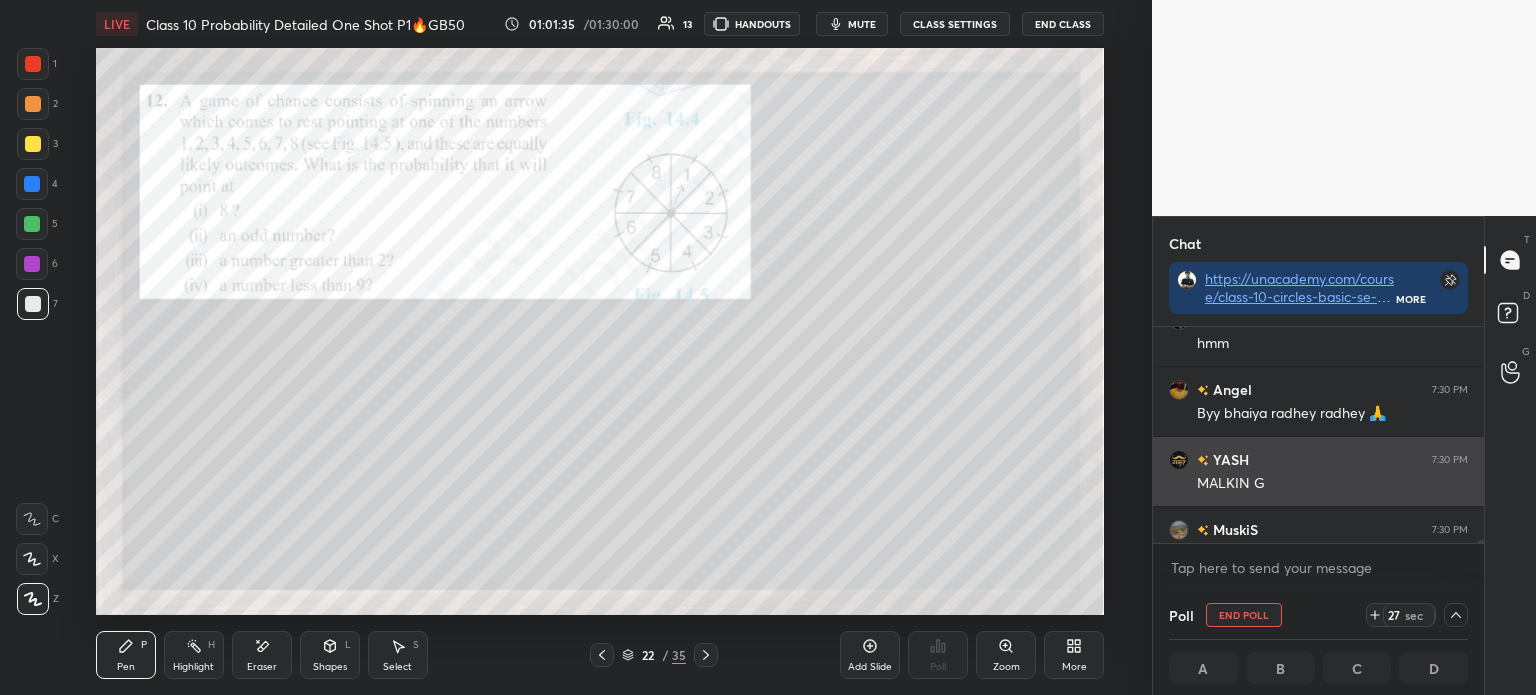 scroll, scrollTop: 0, scrollLeft: 0, axis: both 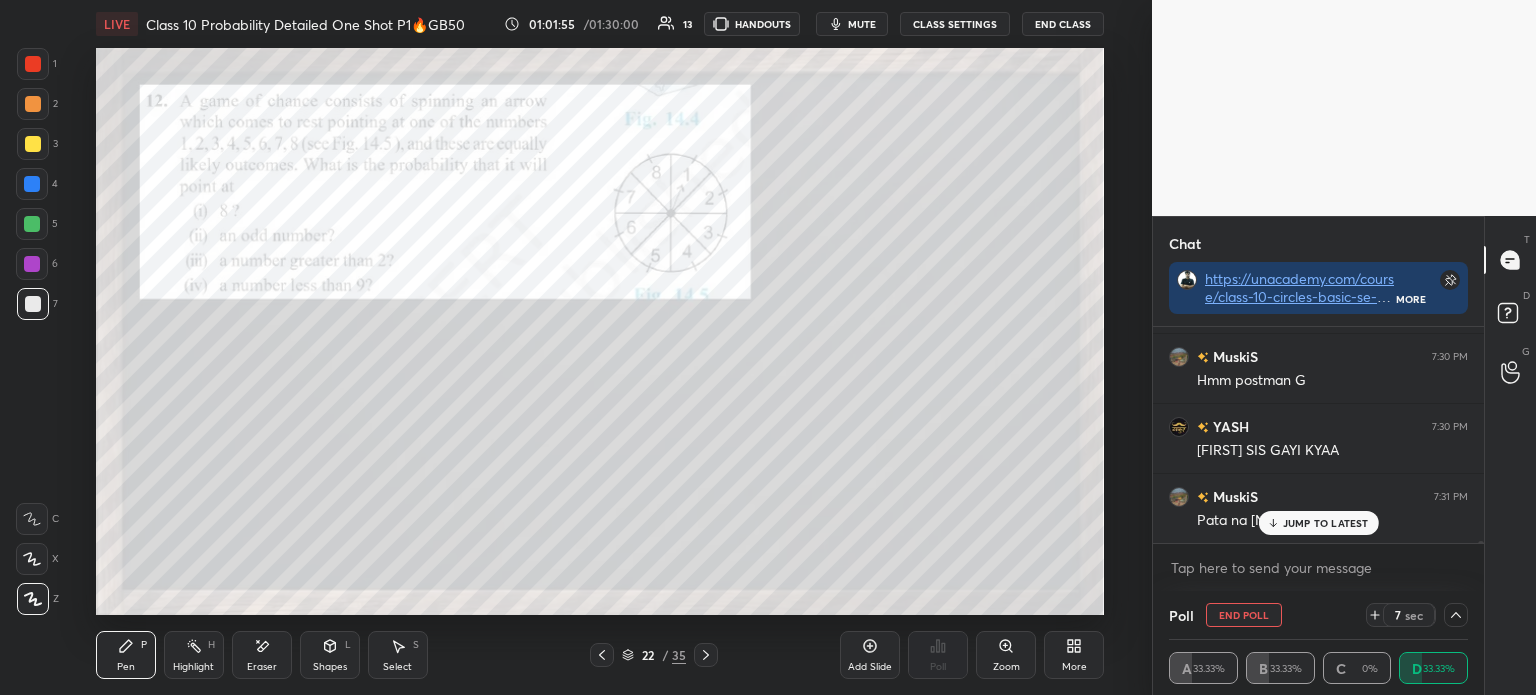 click 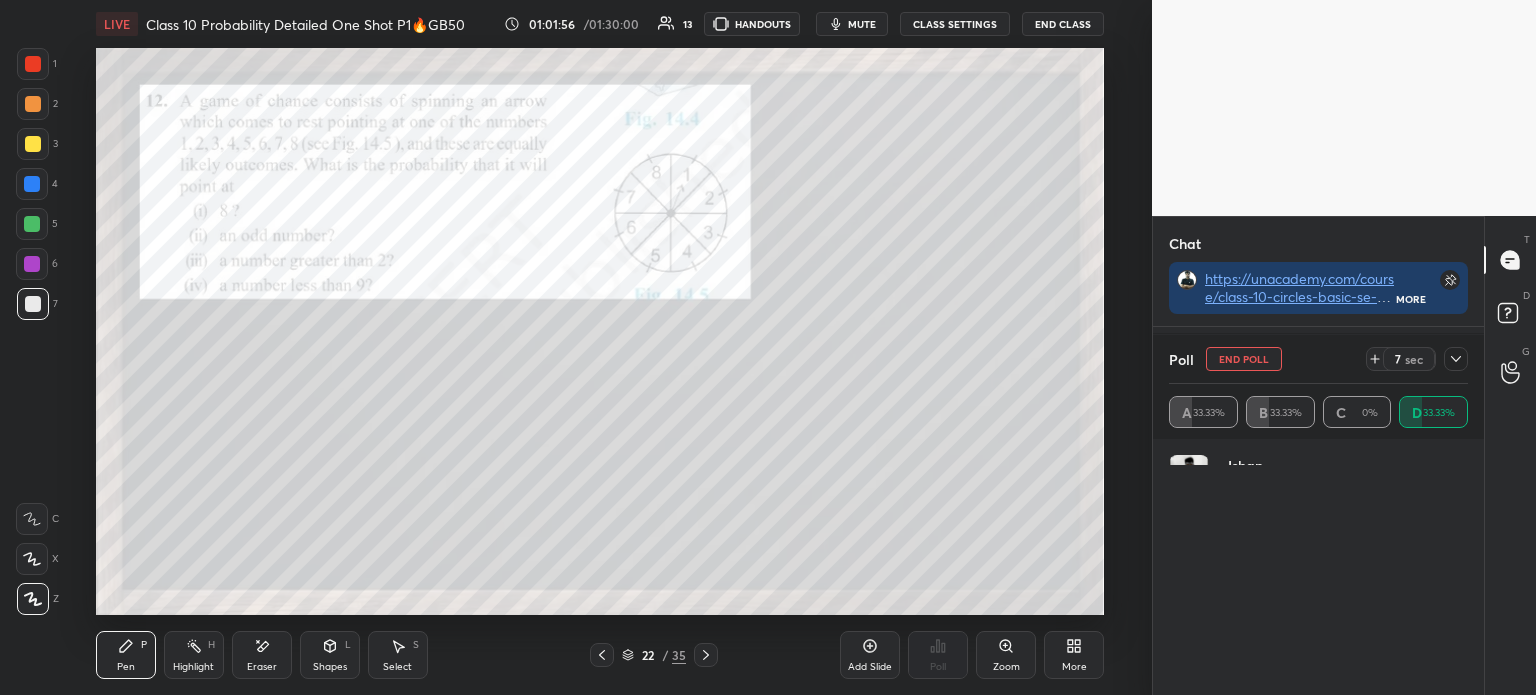 scroll, scrollTop: 6, scrollLeft: 6, axis: both 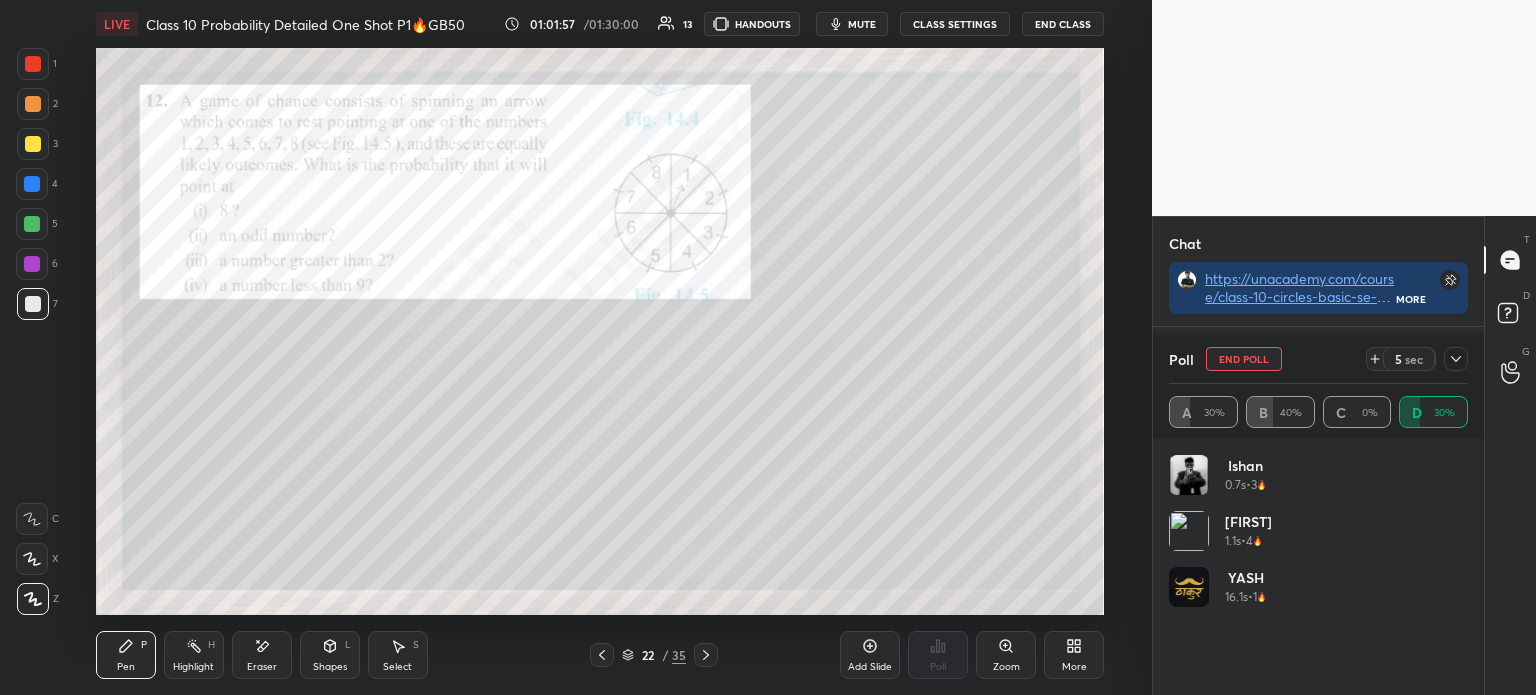 click 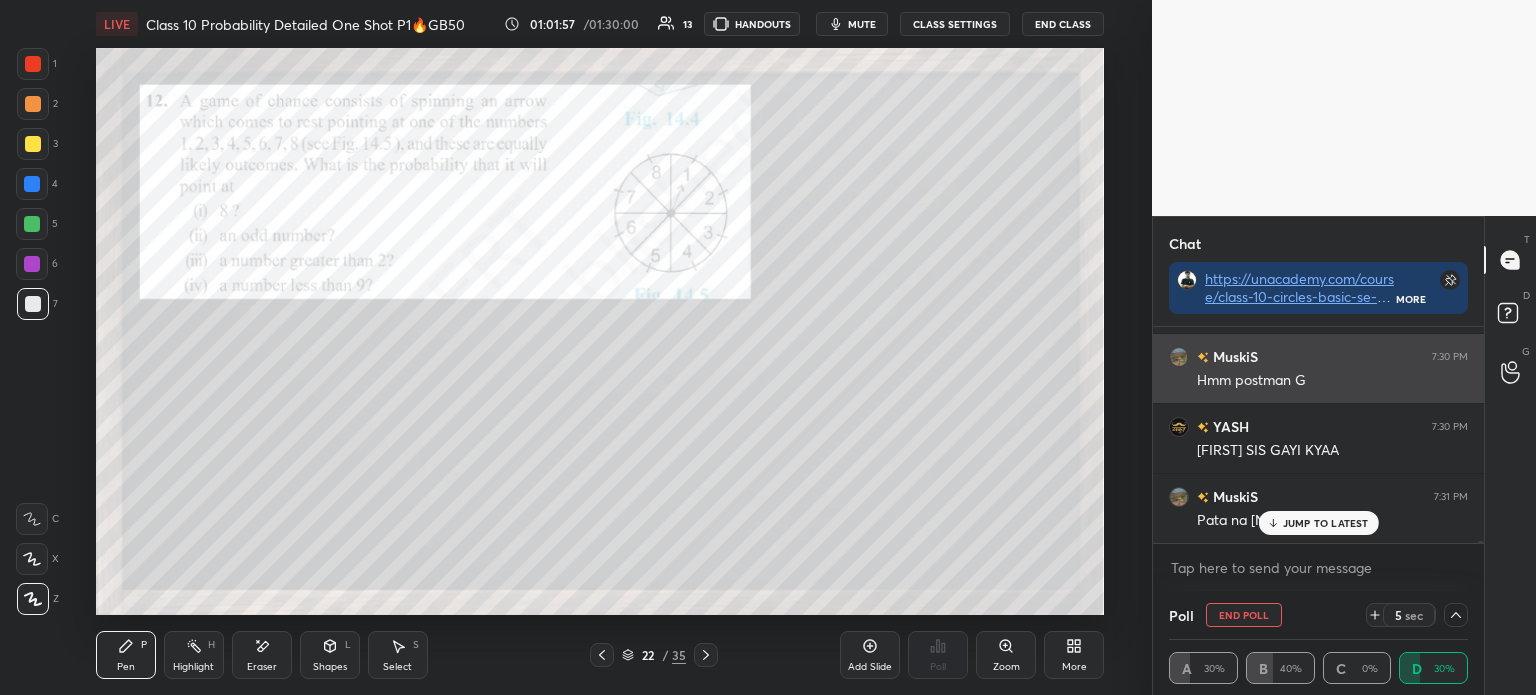 scroll, scrollTop: 131, scrollLeft: 293, axis: both 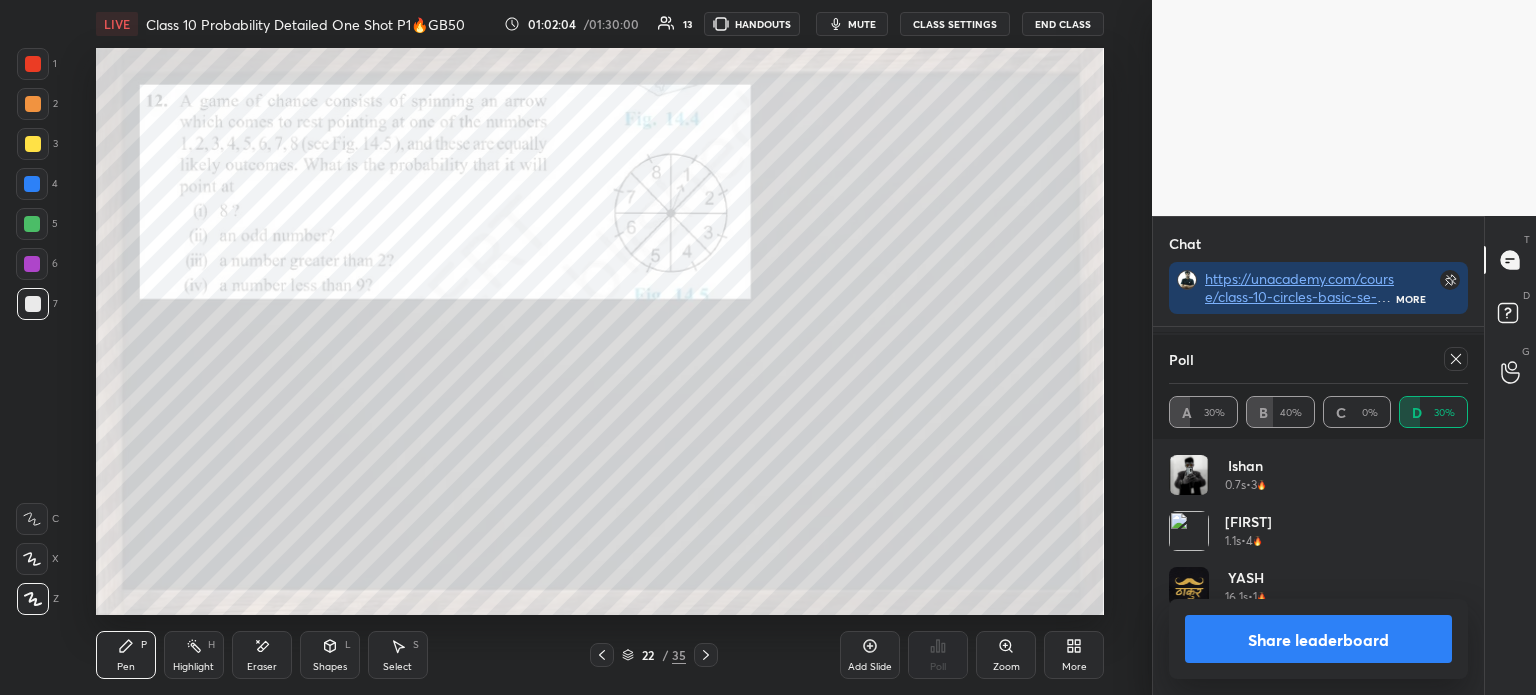 click on "Share leaderboard" at bounding box center [1318, 639] 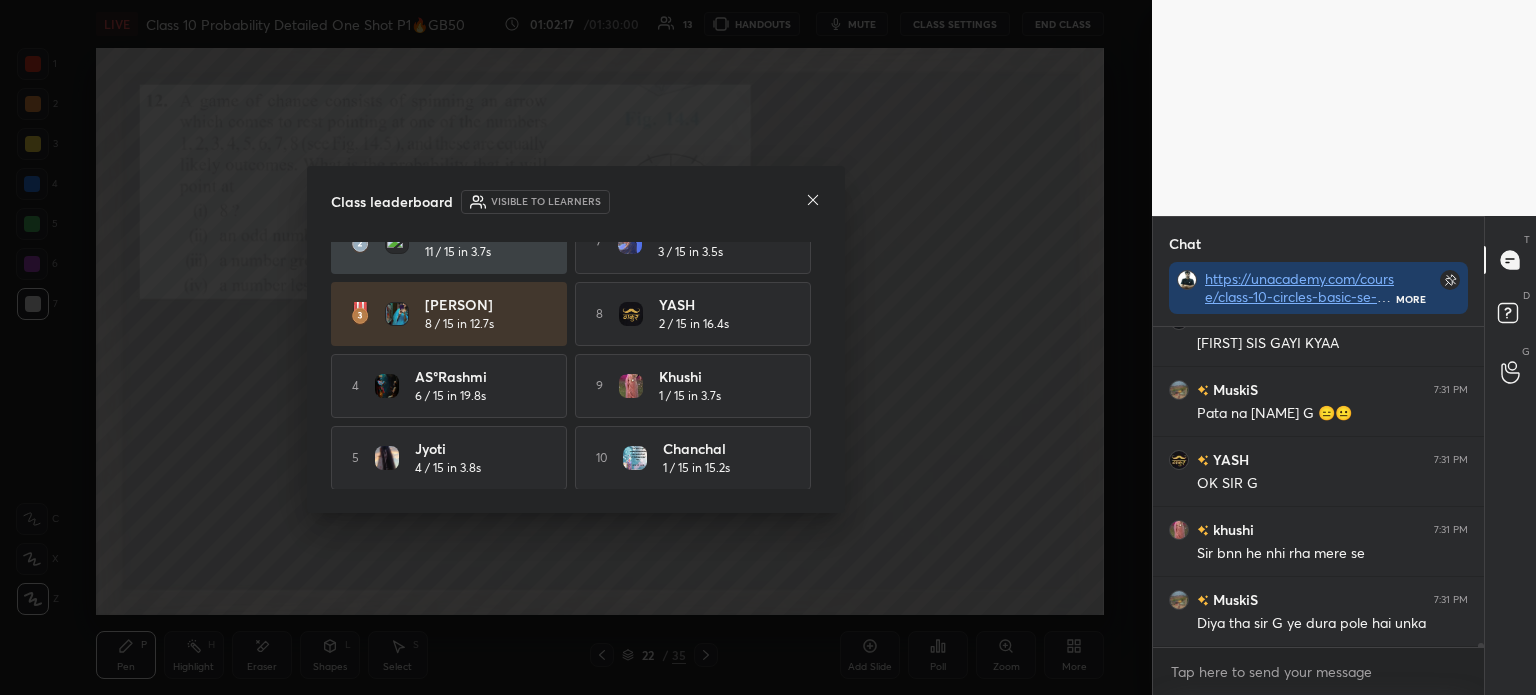 click 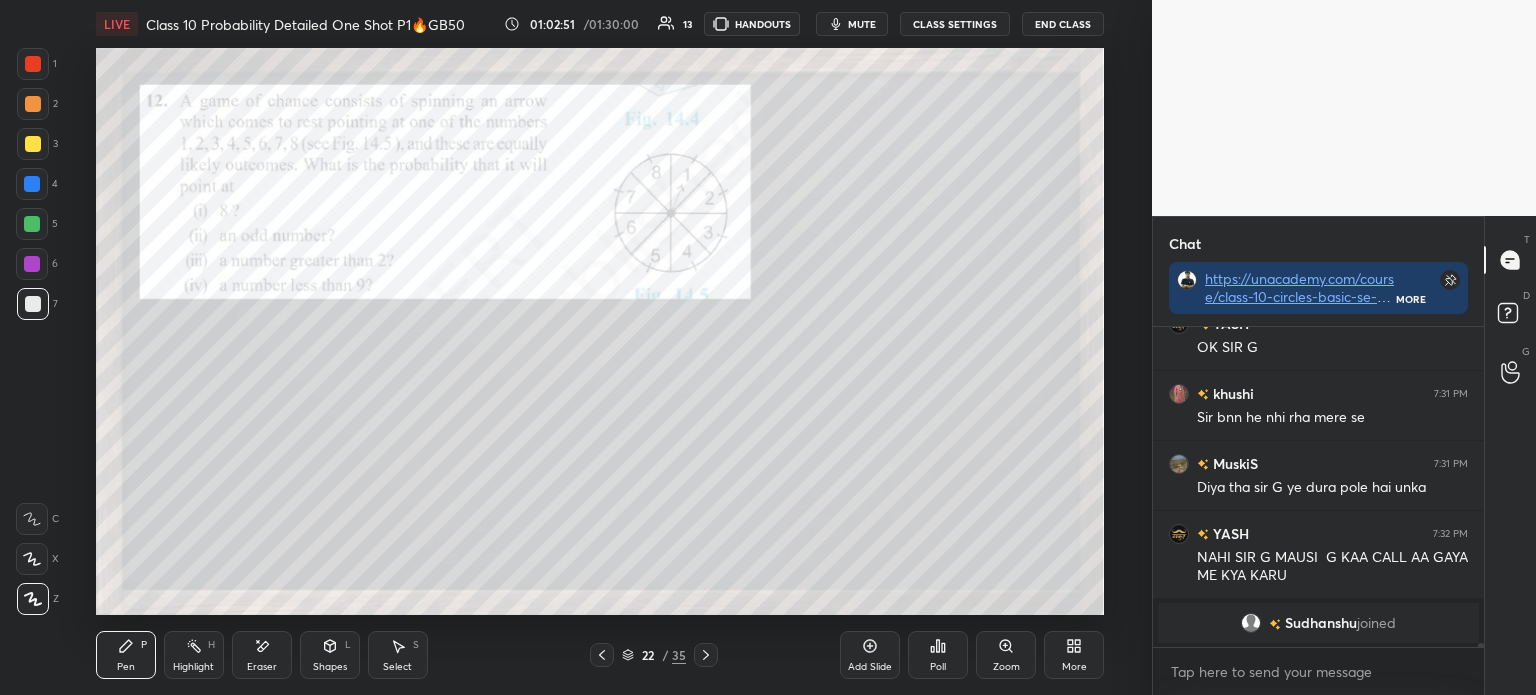 click at bounding box center [706, 655] 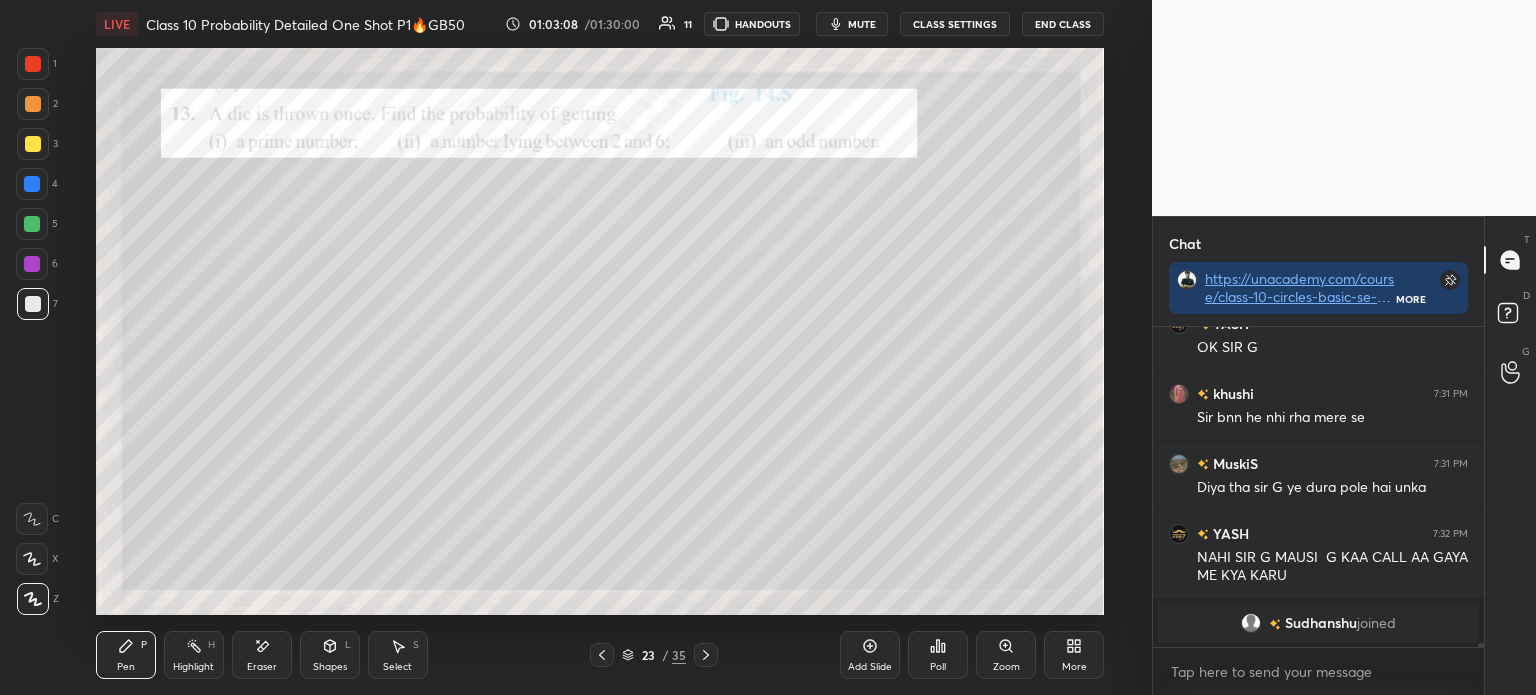 scroll, scrollTop: 27056, scrollLeft: 0, axis: vertical 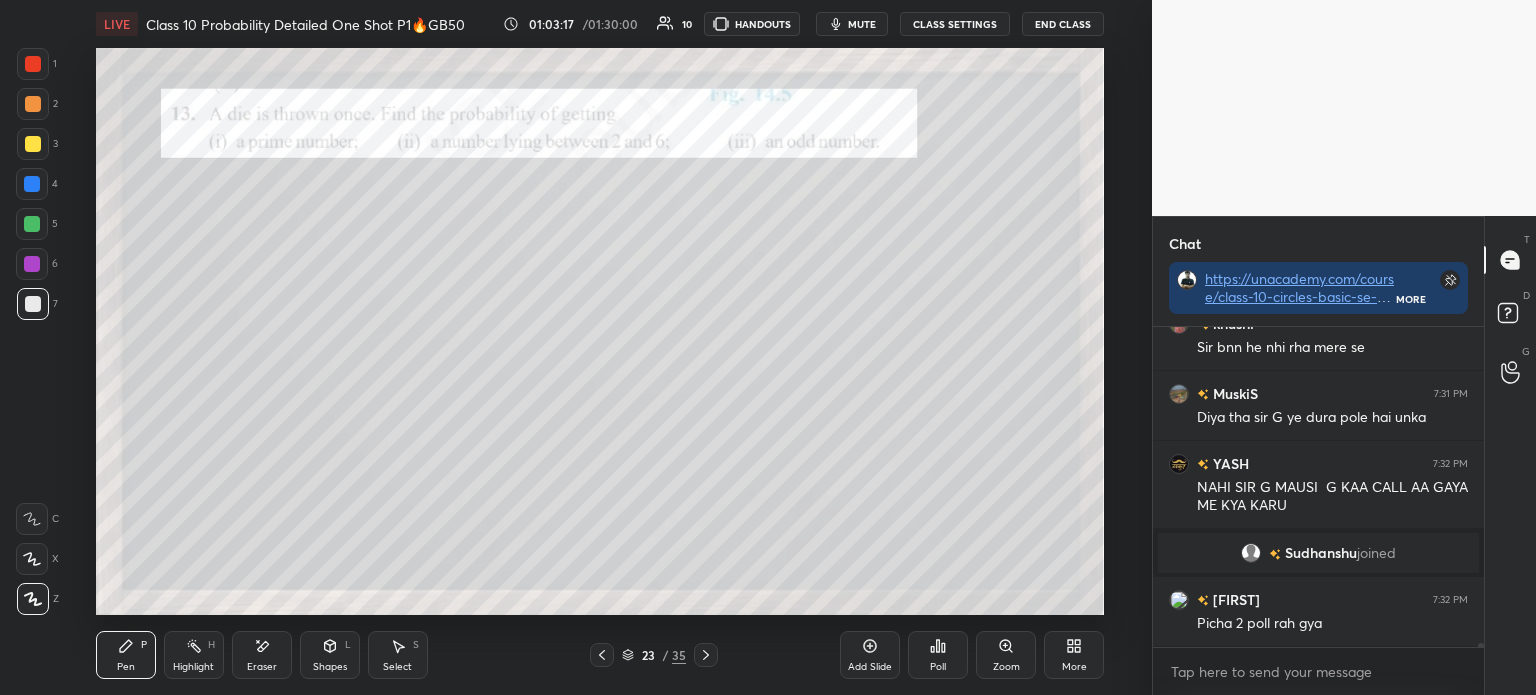 click at bounding box center (602, 655) 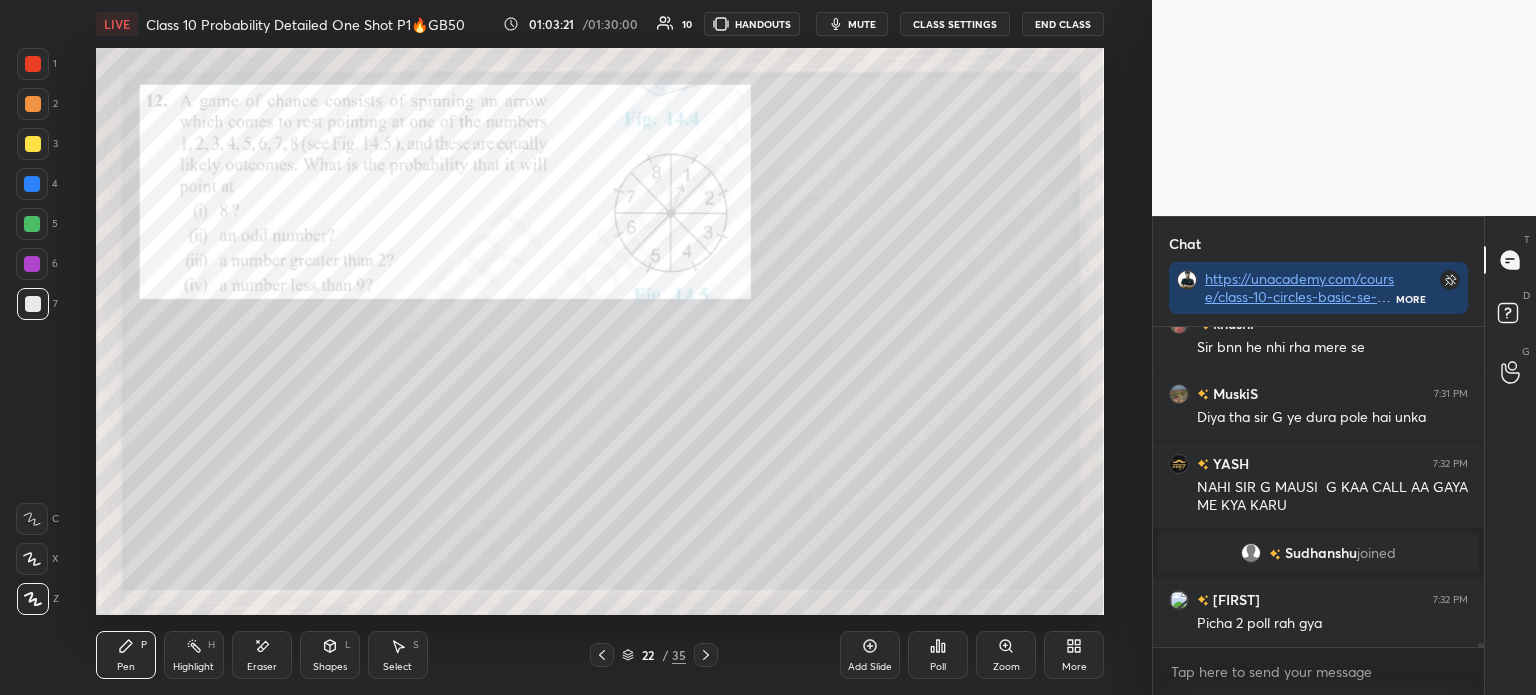 scroll, scrollTop: 27125, scrollLeft: 0, axis: vertical 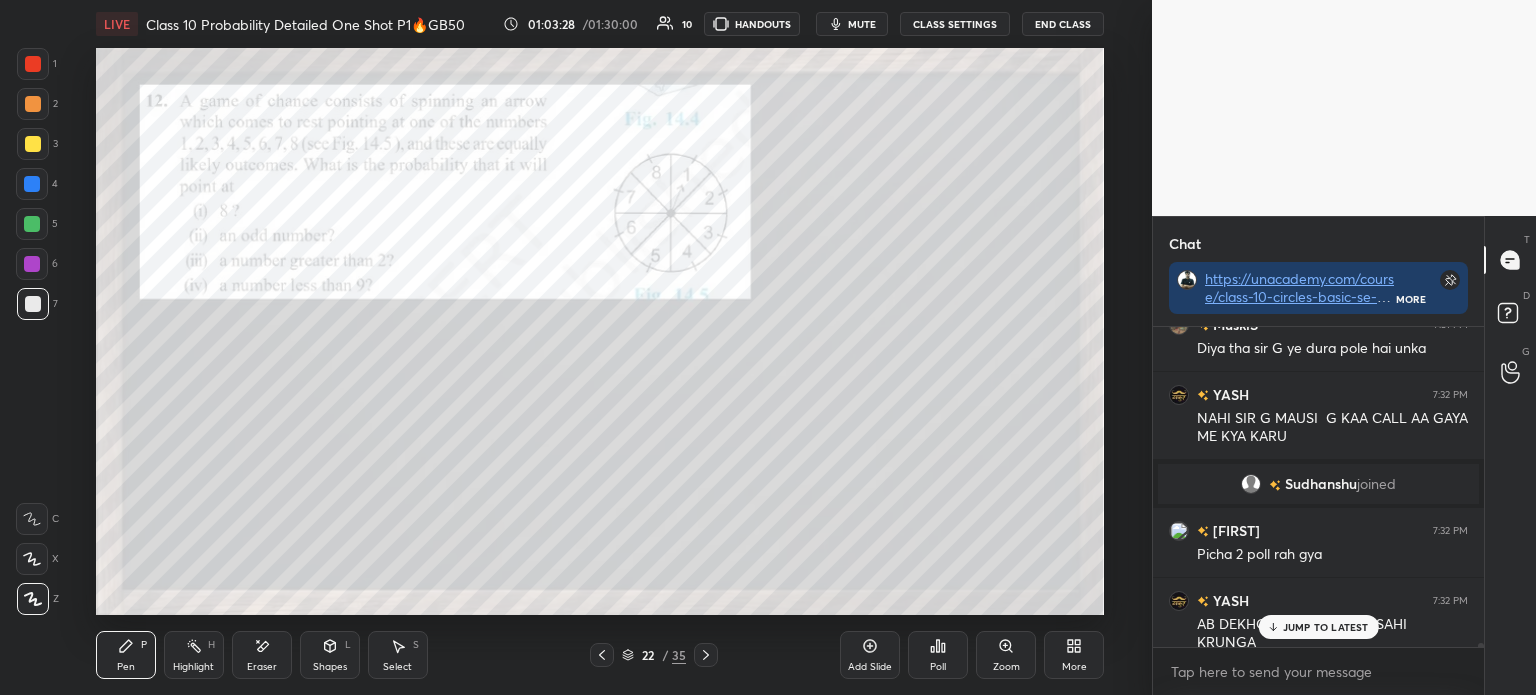 click on "Eraser" at bounding box center (262, 655) 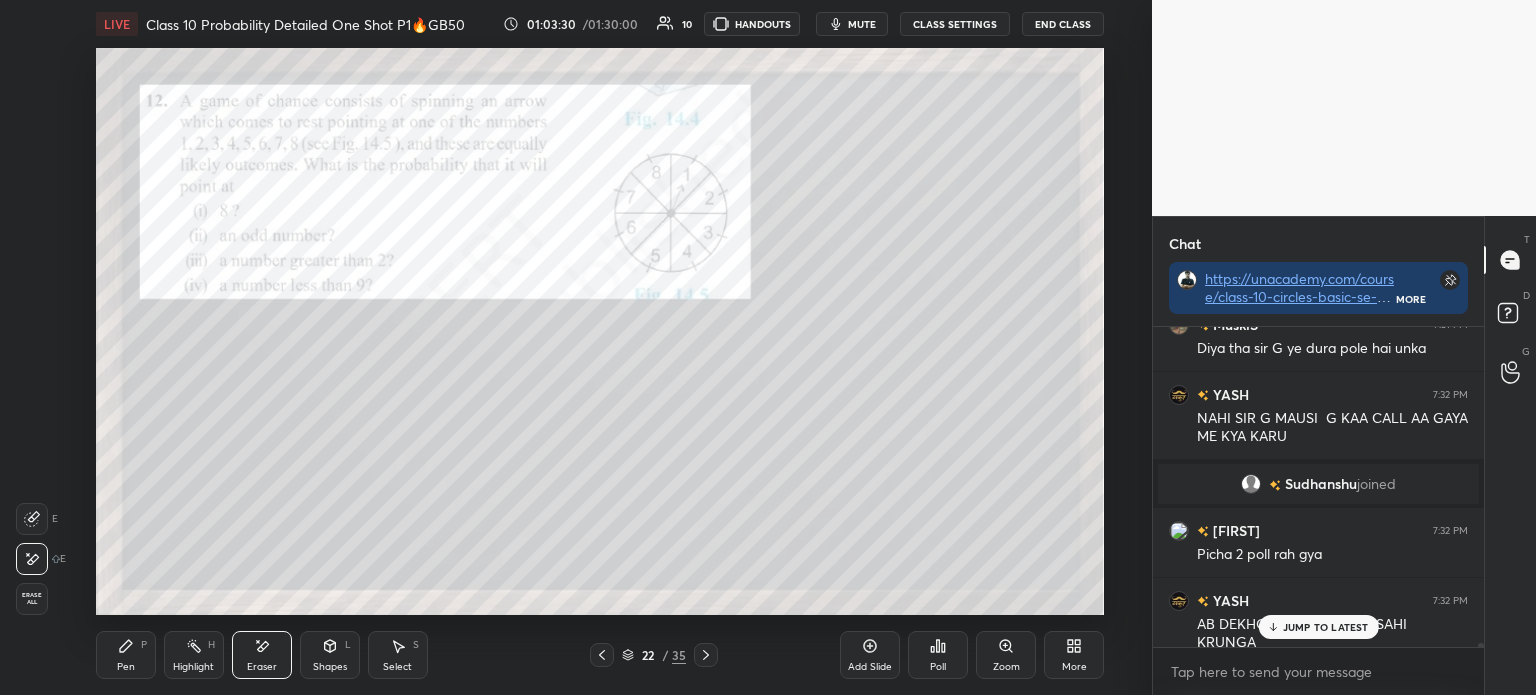 click on "Pen P" at bounding box center (126, 655) 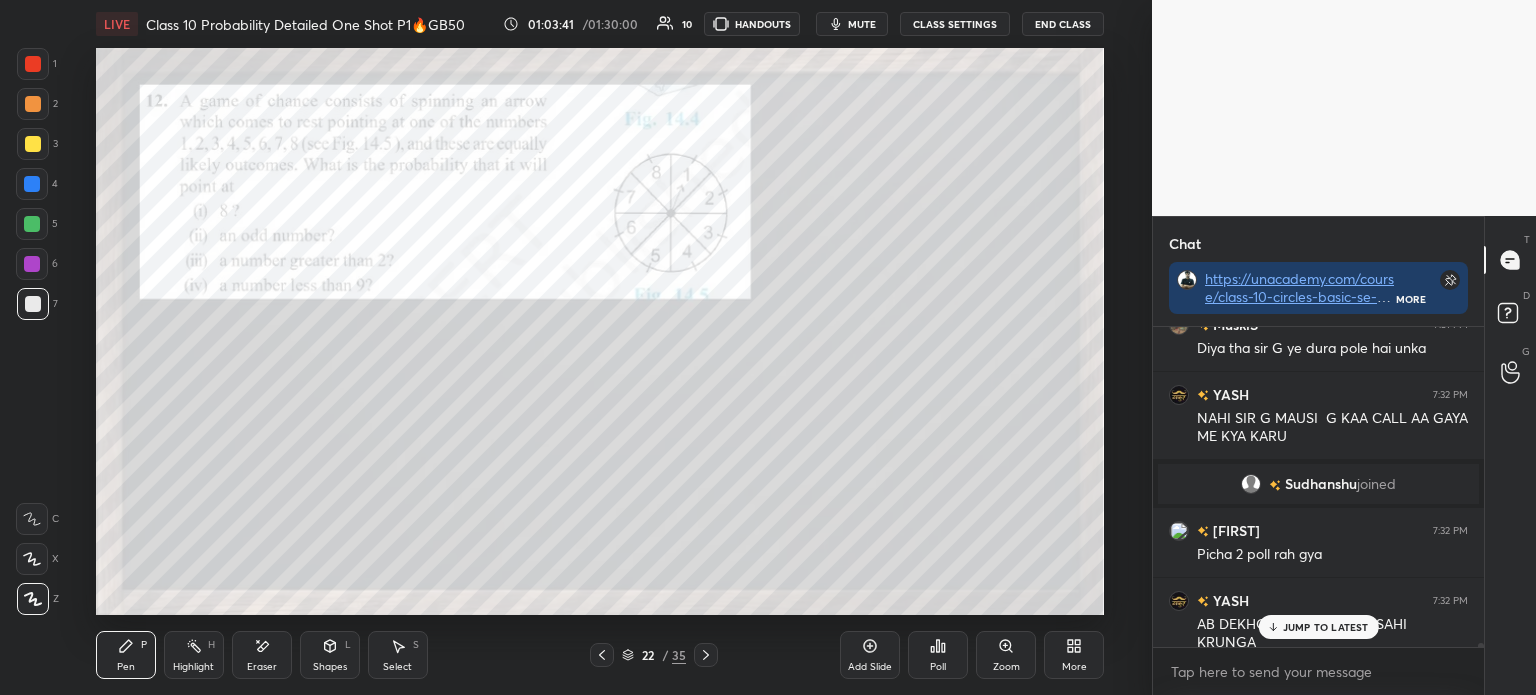 click 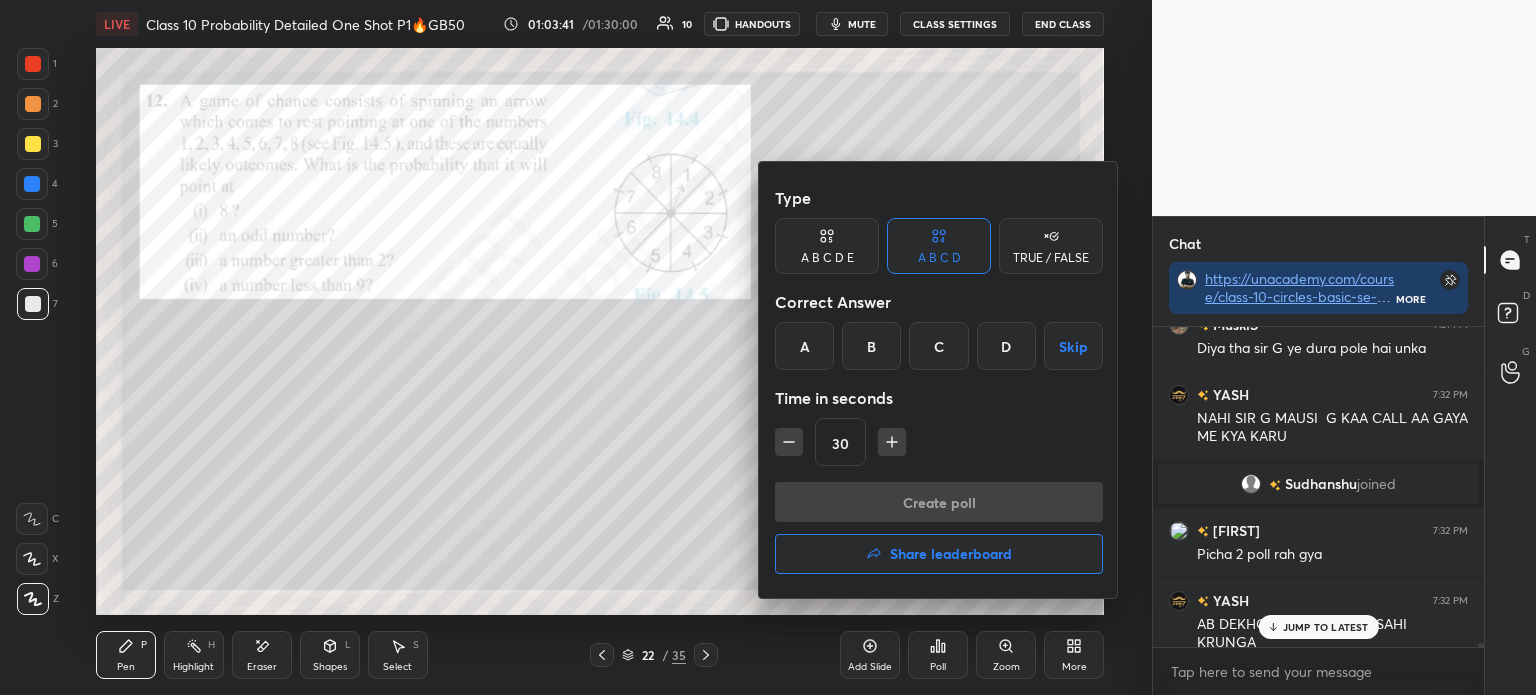 click on "C" at bounding box center [938, 346] 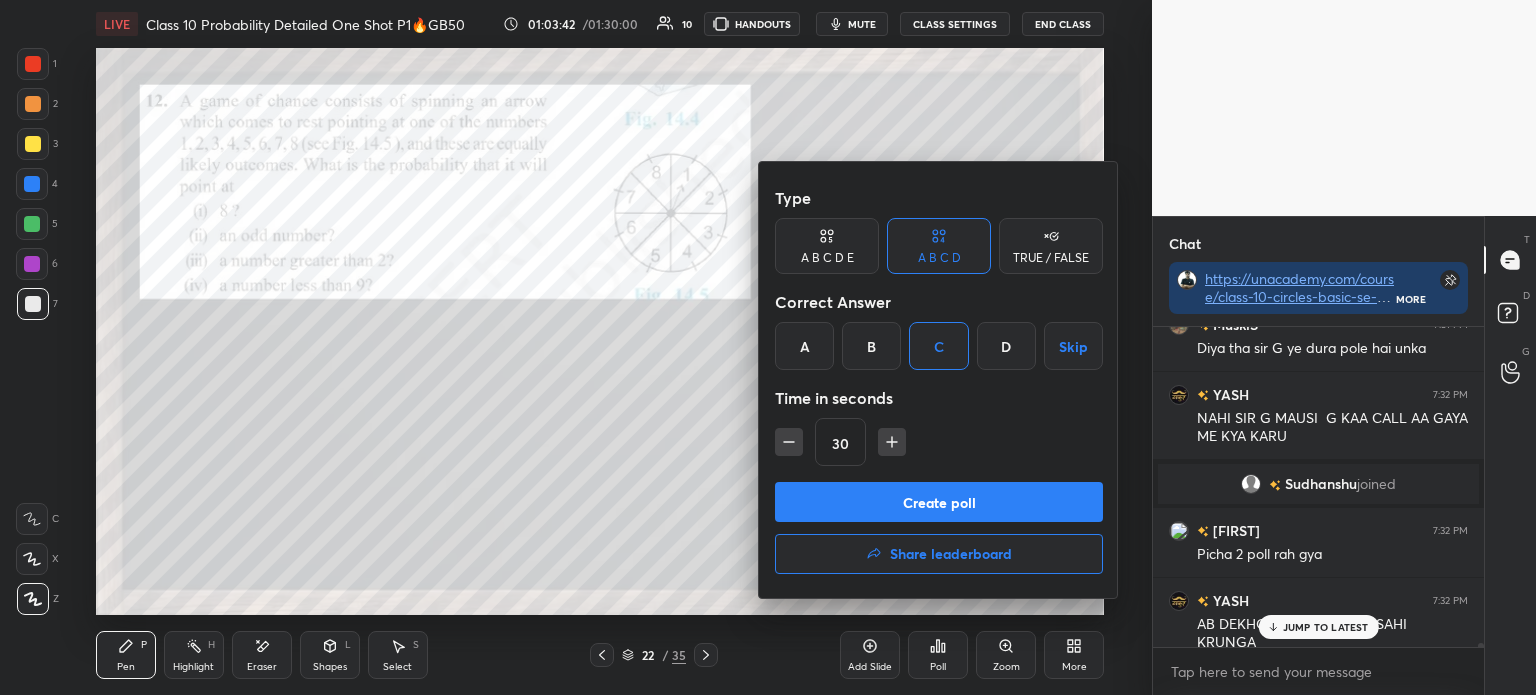 click on "Create poll" at bounding box center [939, 502] 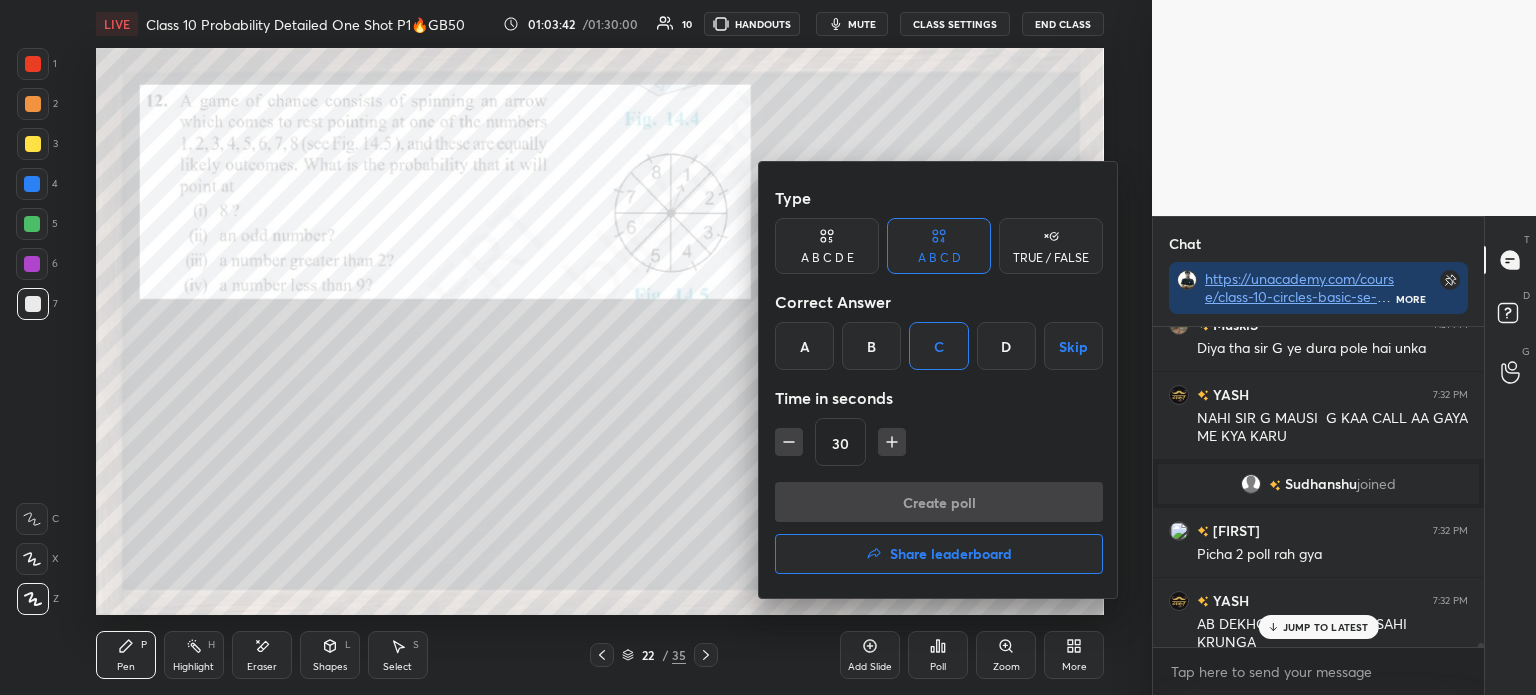 scroll, scrollTop: 281, scrollLeft: 325, axis: both 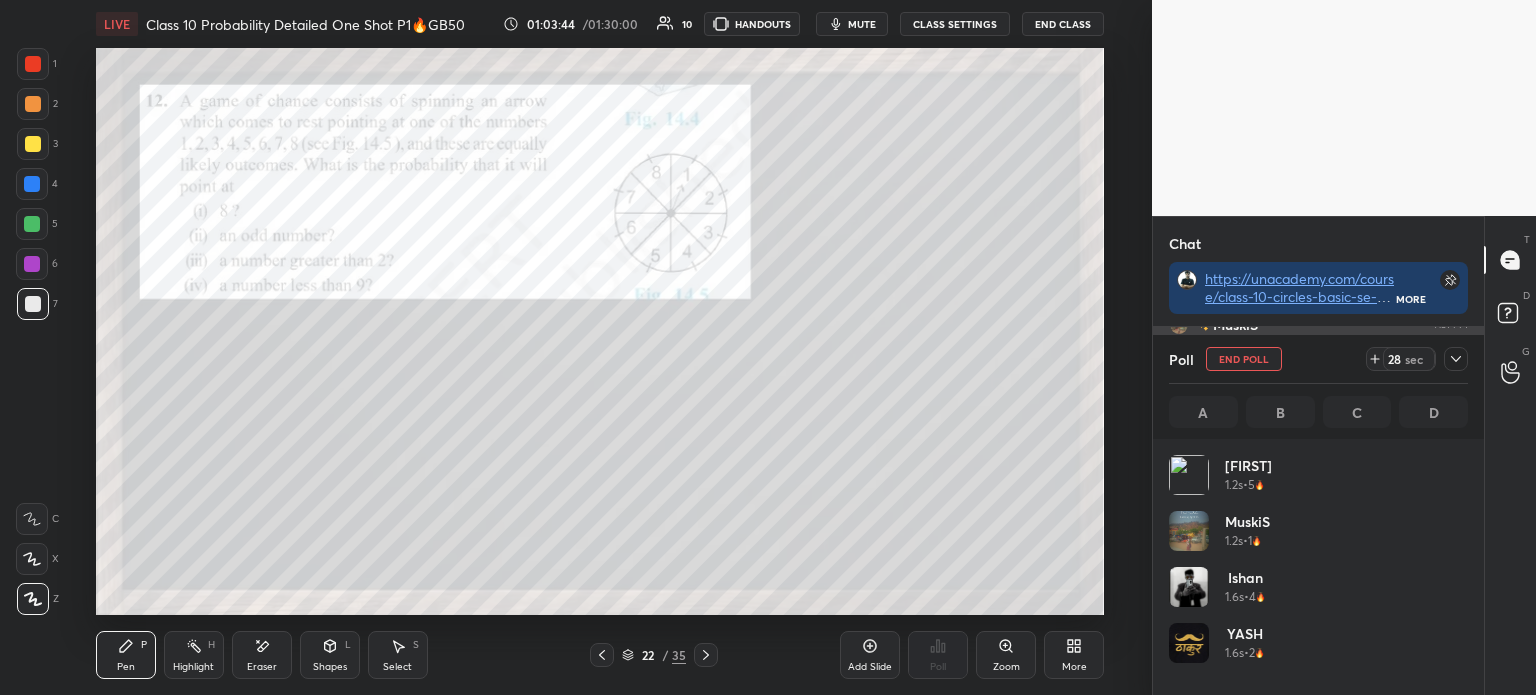 click 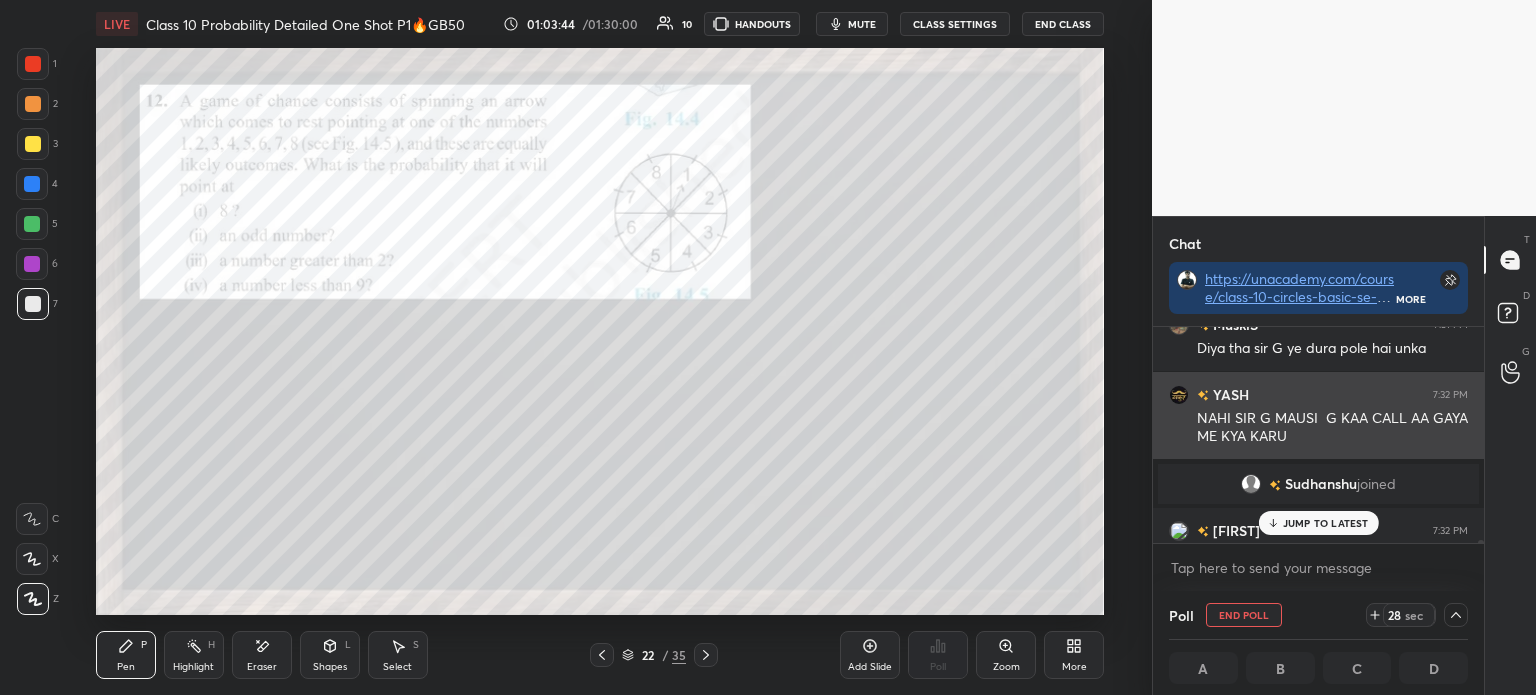 scroll, scrollTop: 0, scrollLeft: 6, axis: horizontal 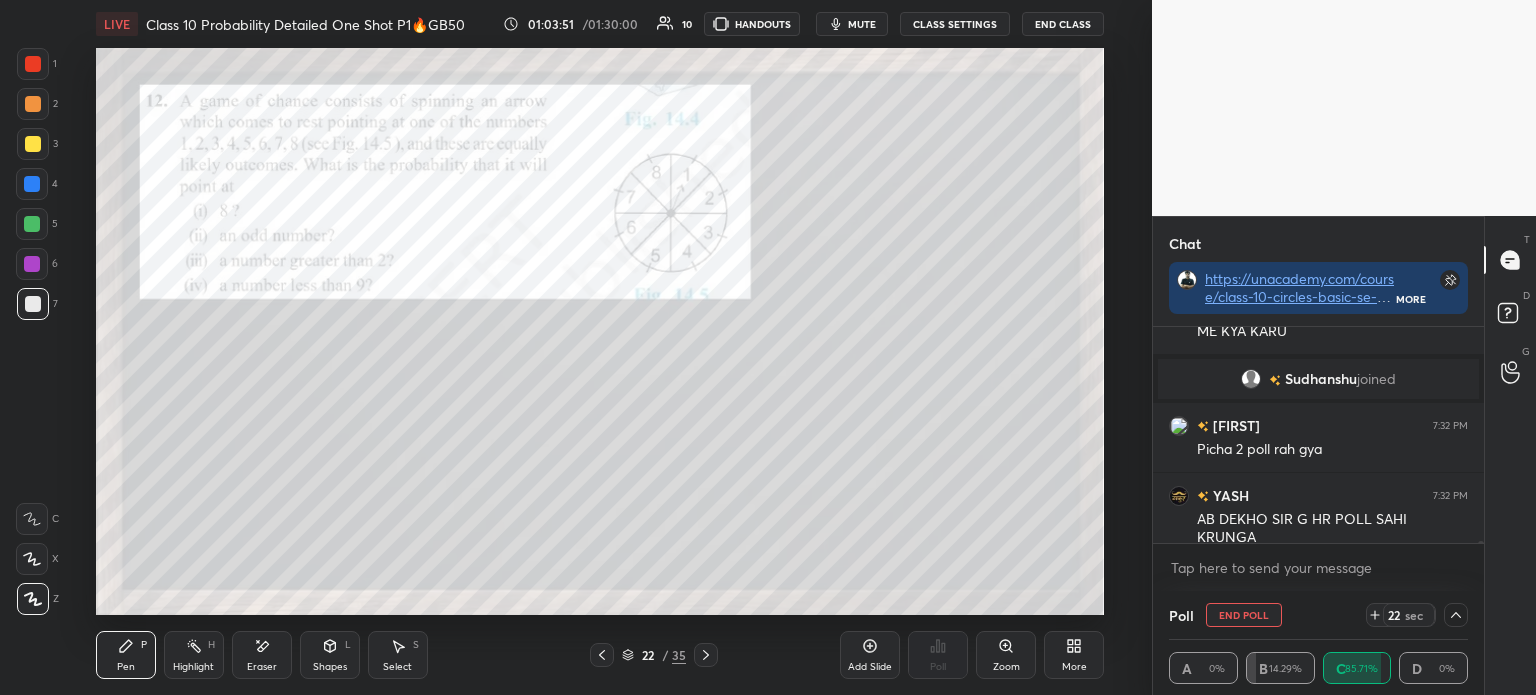 click 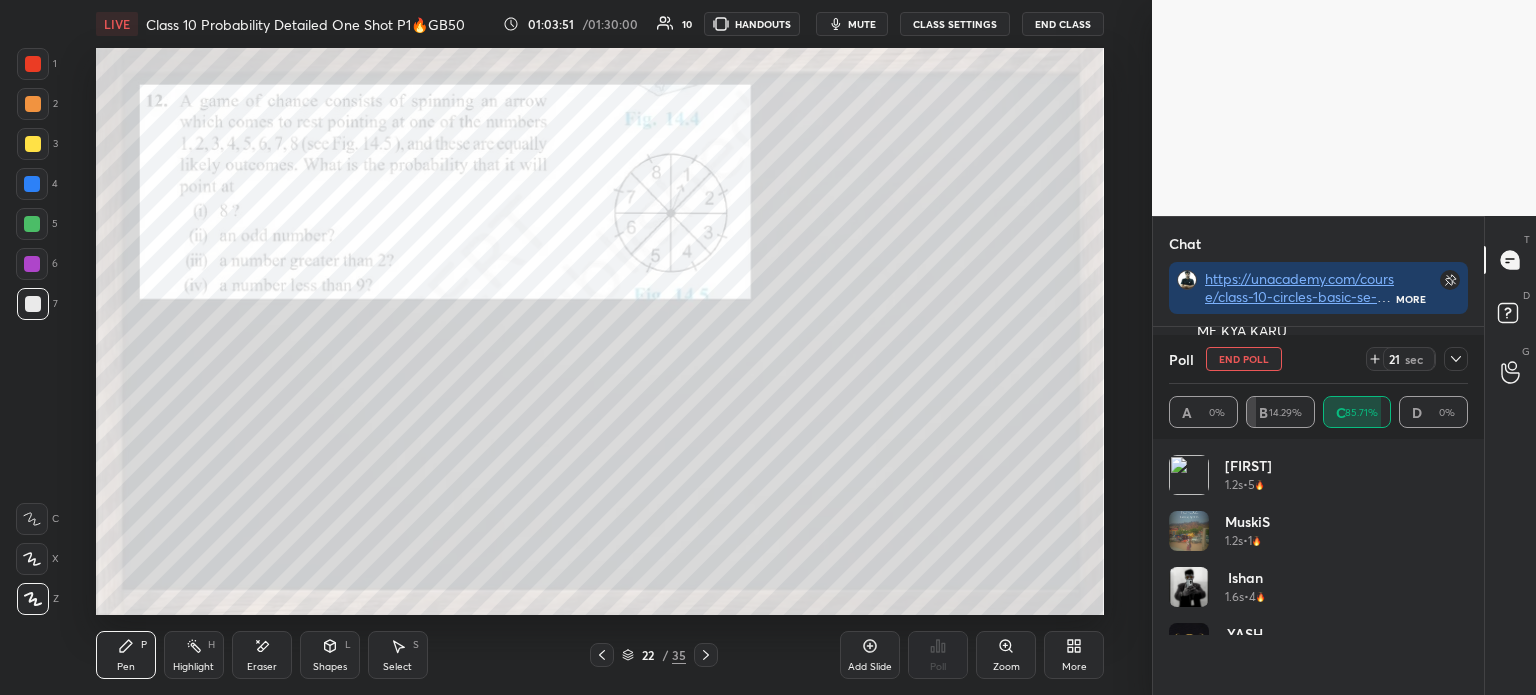 scroll, scrollTop: 6, scrollLeft: 6, axis: both 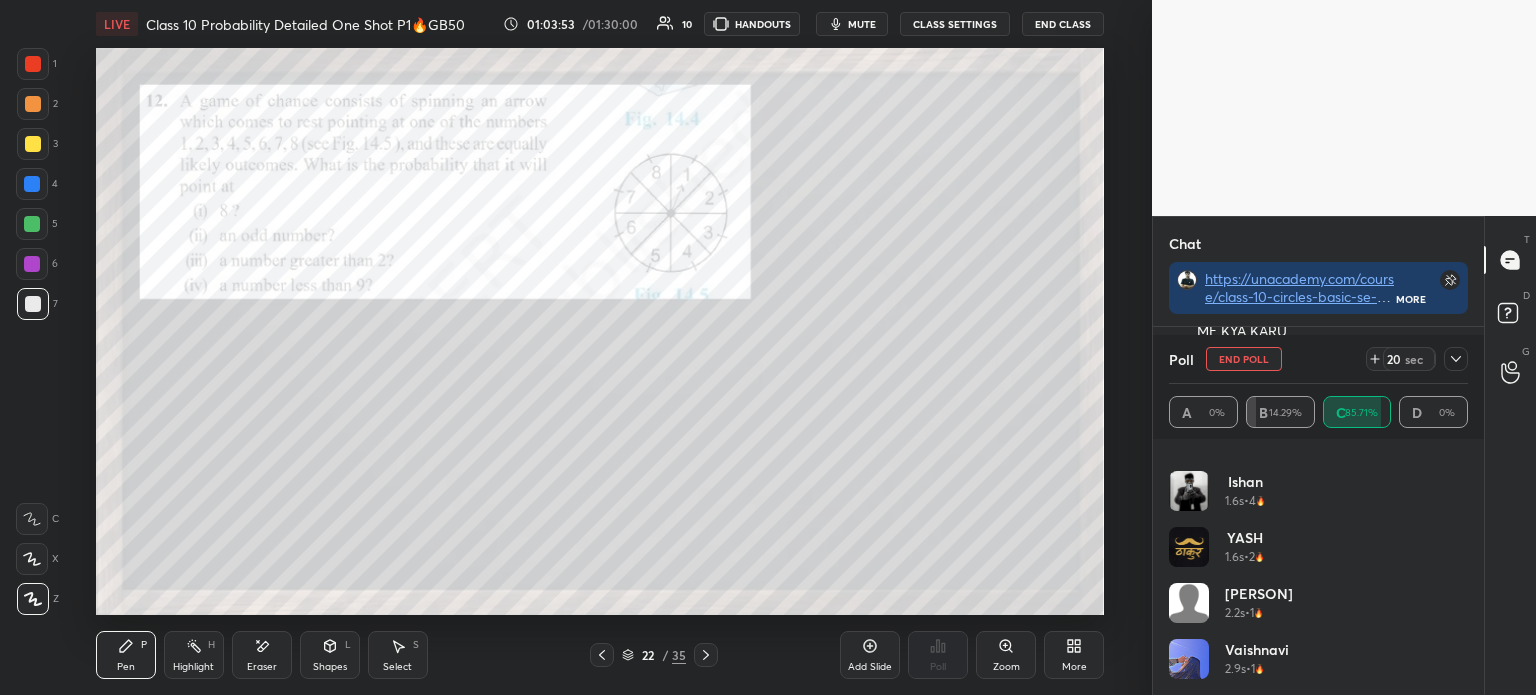 click 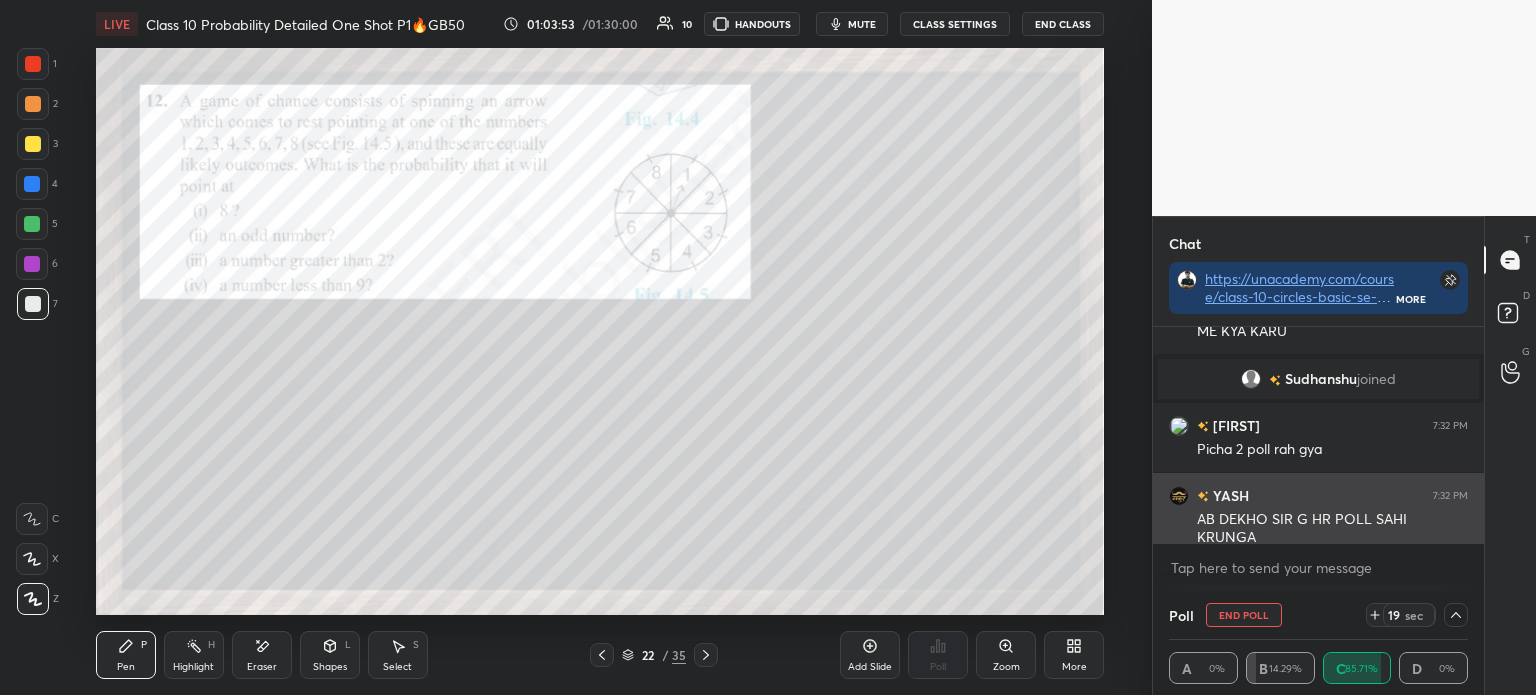 scroll, scrollTop: 0, scrollLeft: 0, axis: both 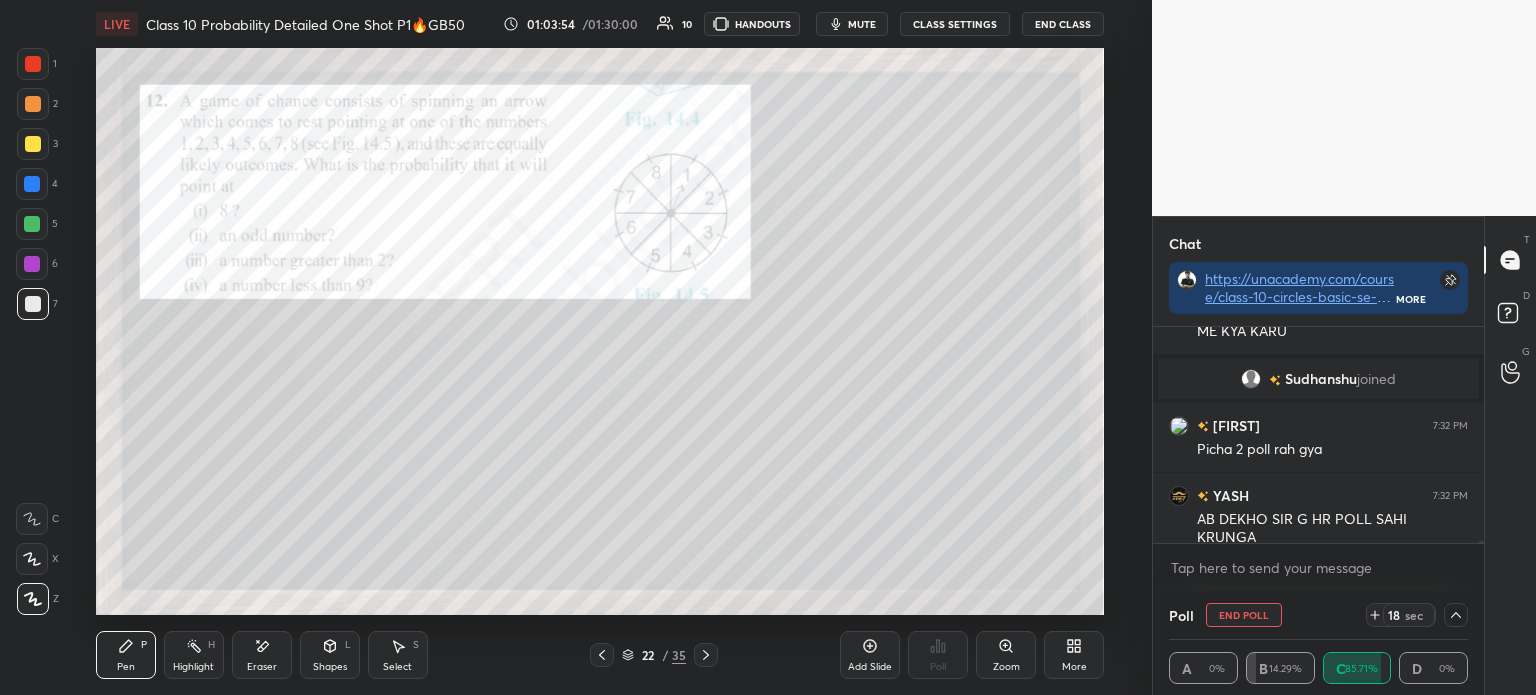 click 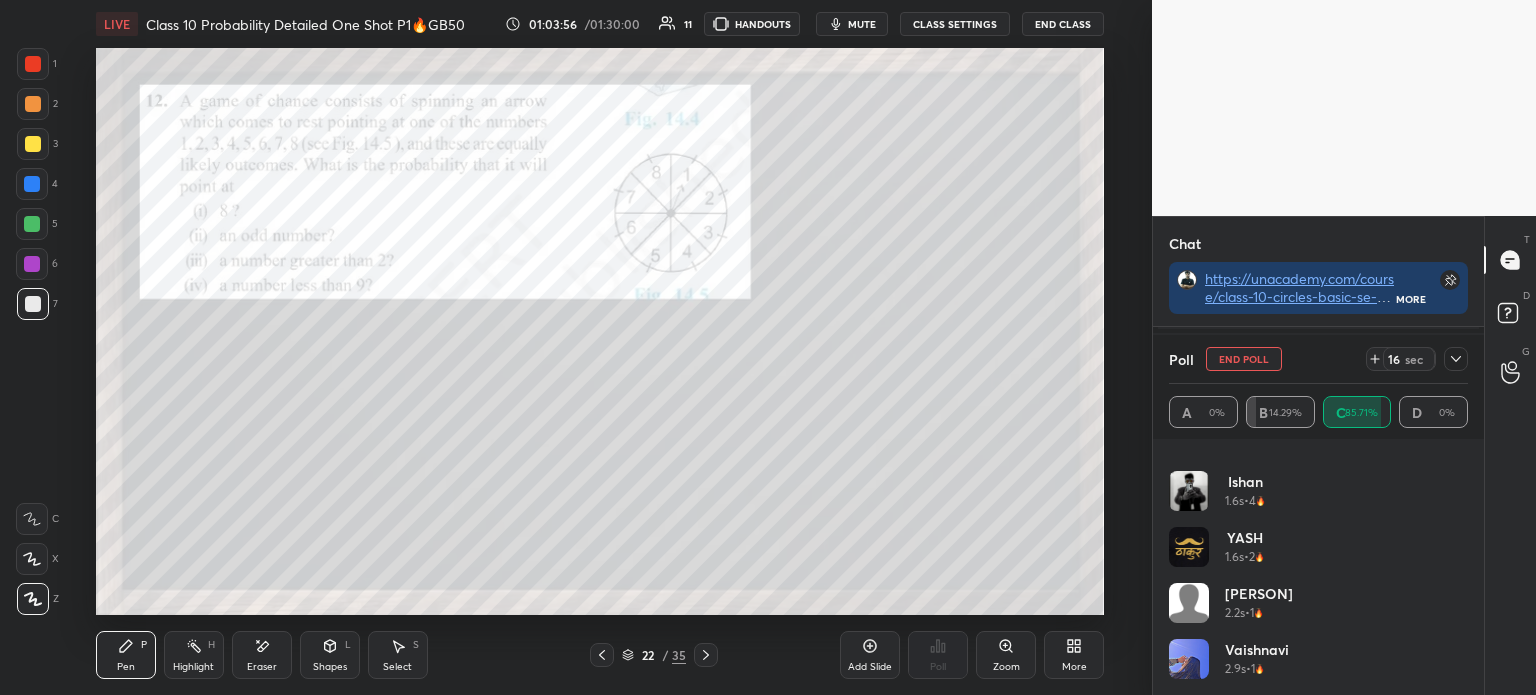 click on "Poll End Poll 16  sec" at bounding box center (1318, 359) 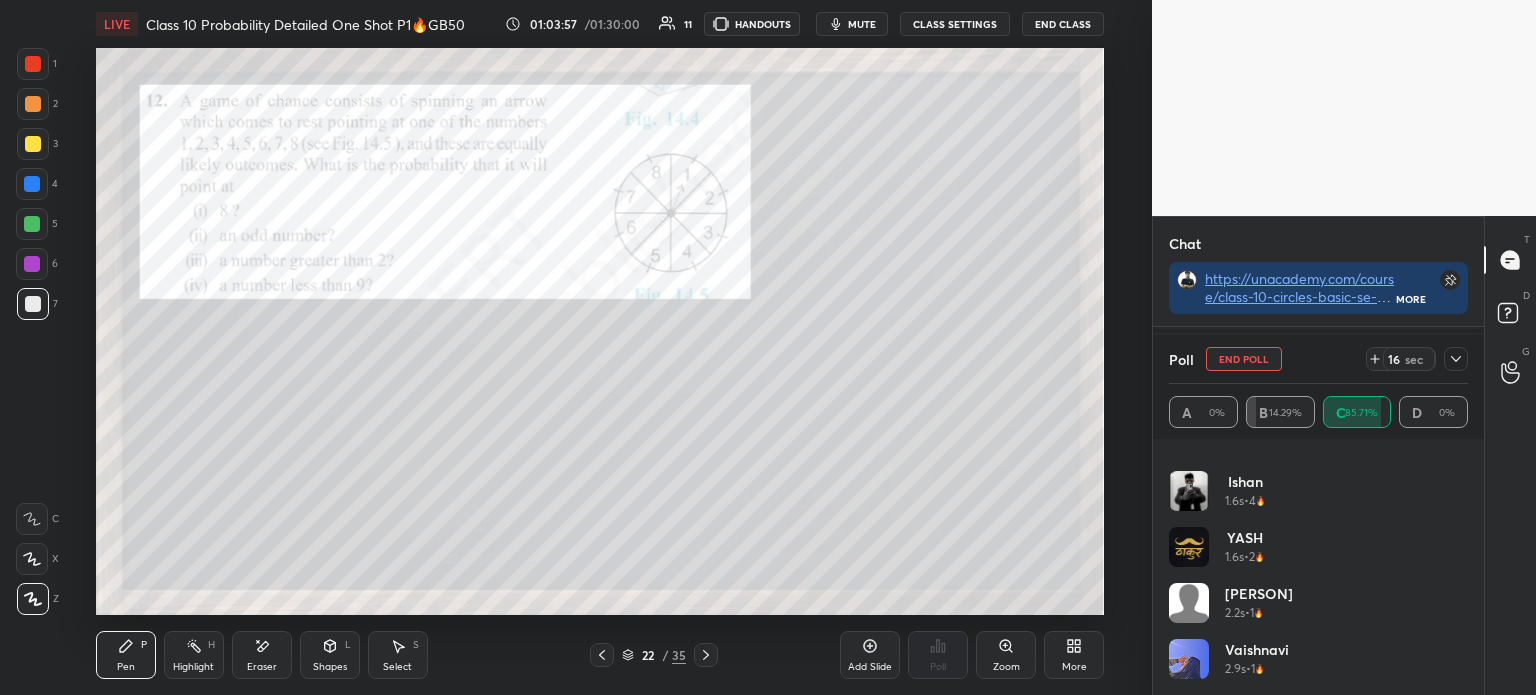 click on "Poll End Poll 16  sec" at bounding box center (1318, 359) 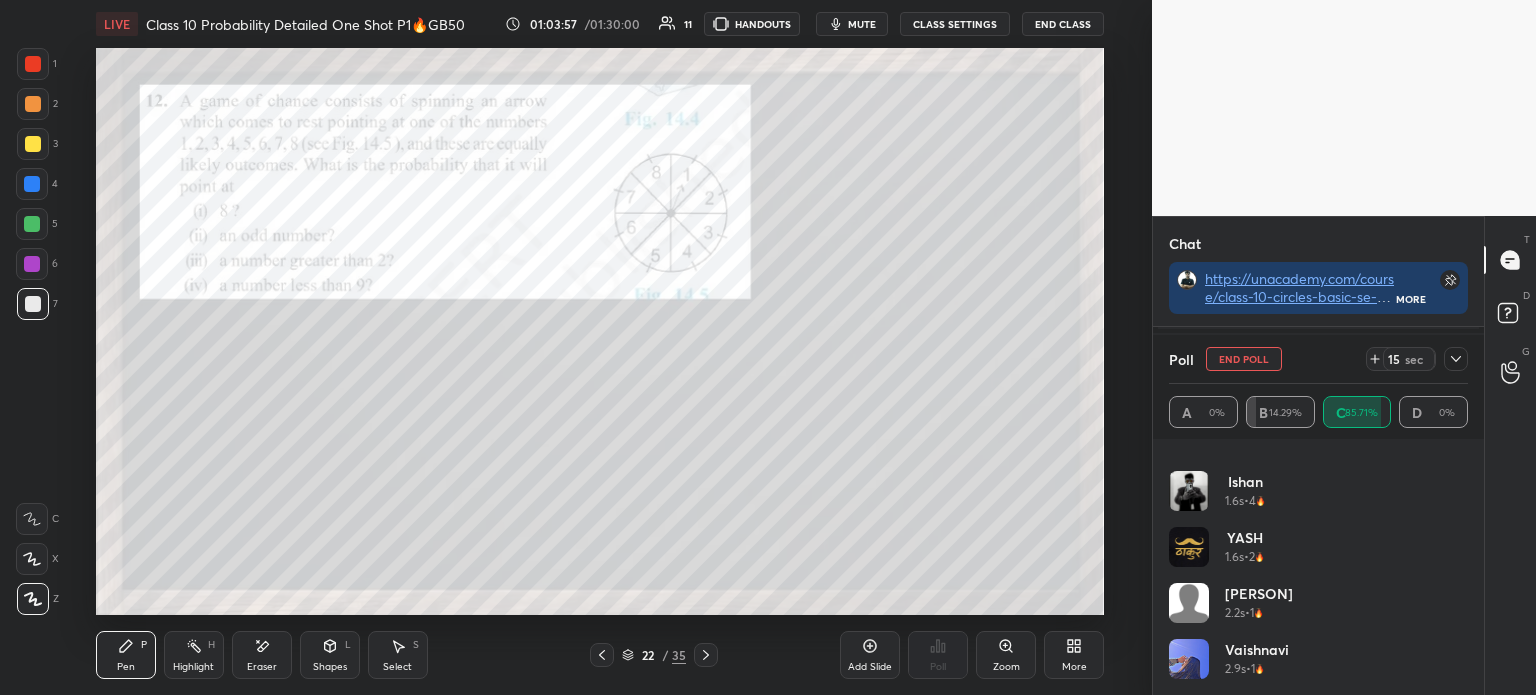 click 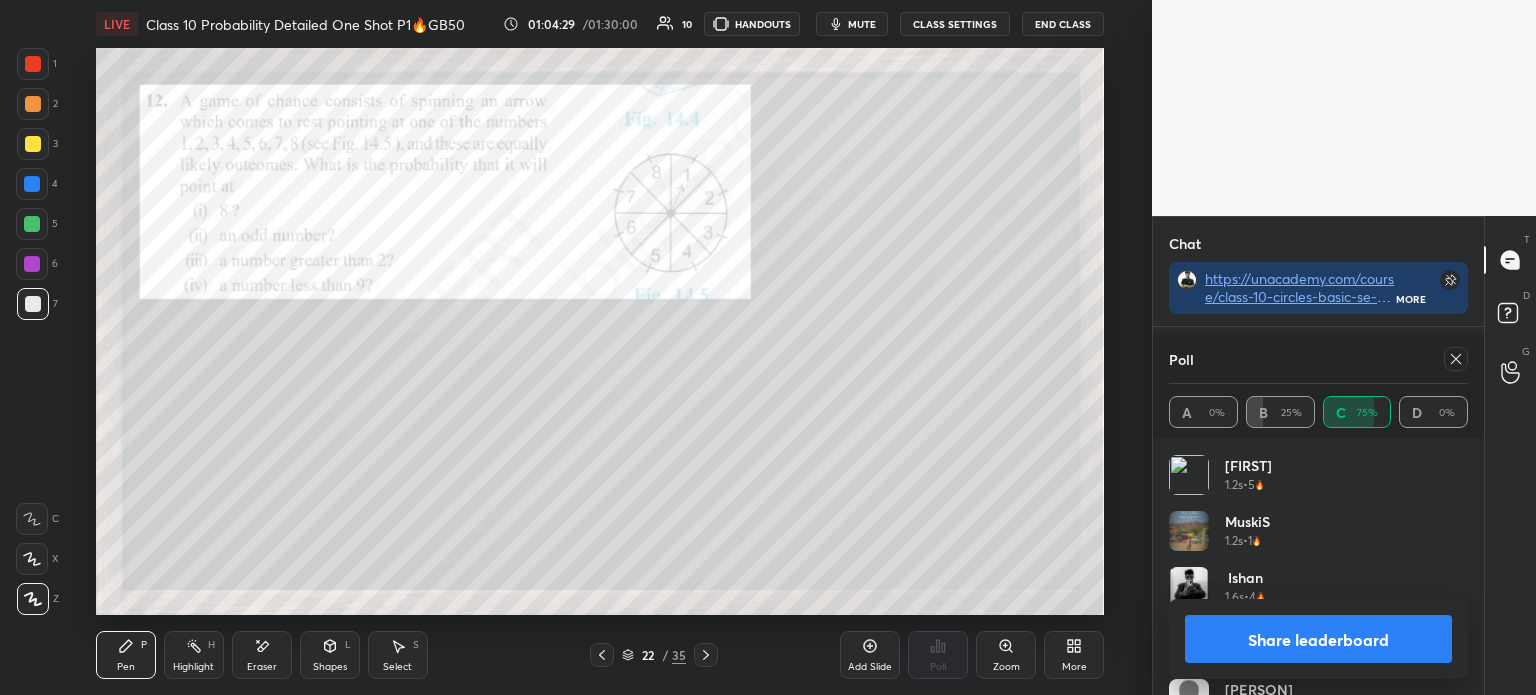click on "Share leaderboard" at bounding box center (1318, 639) 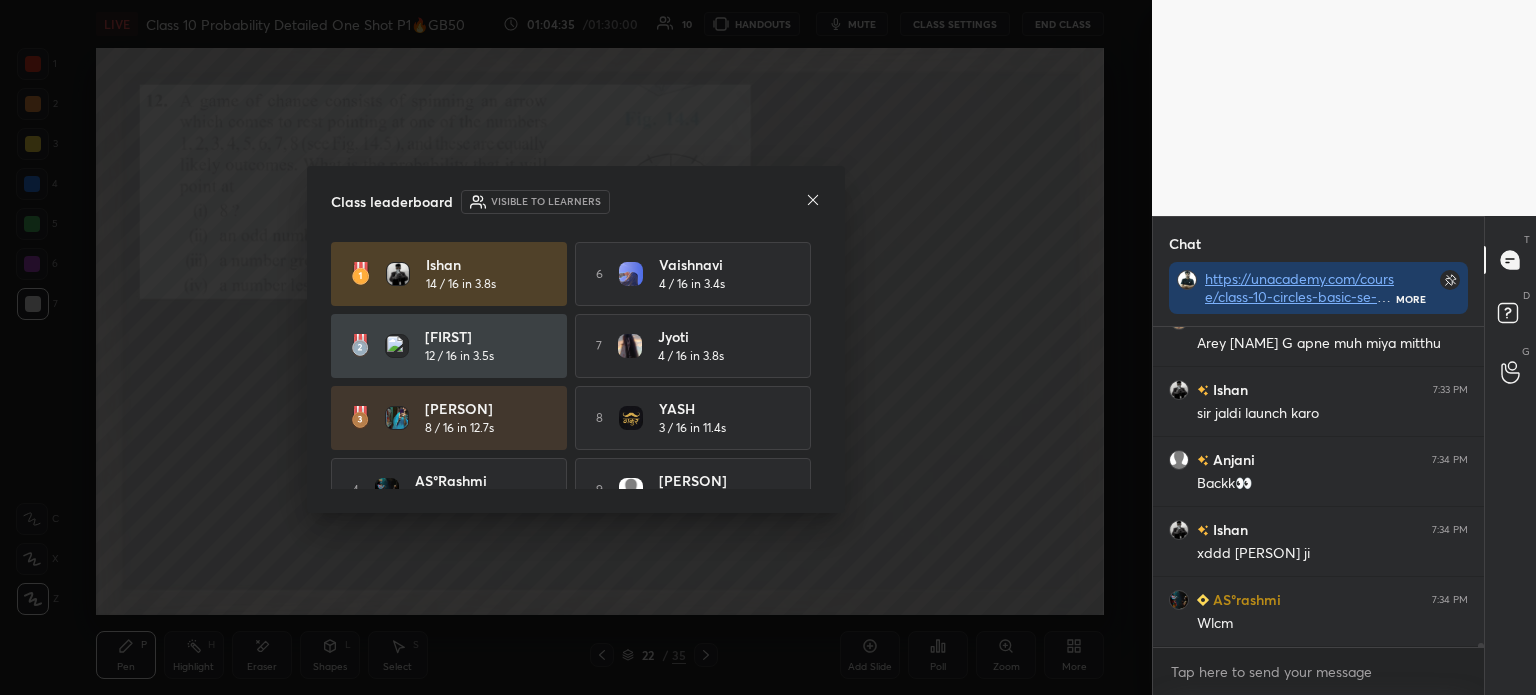 click 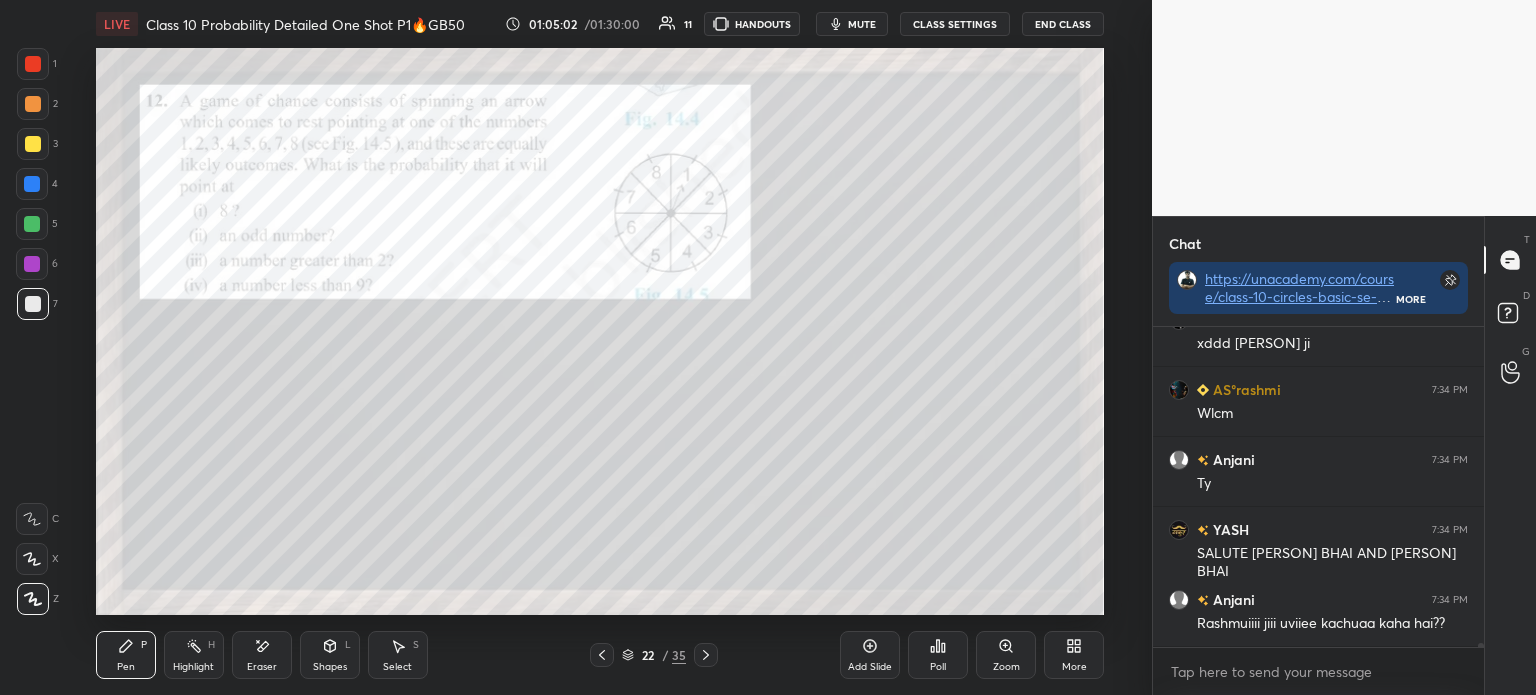 click on "Poll" at bounding box center [938, 667] 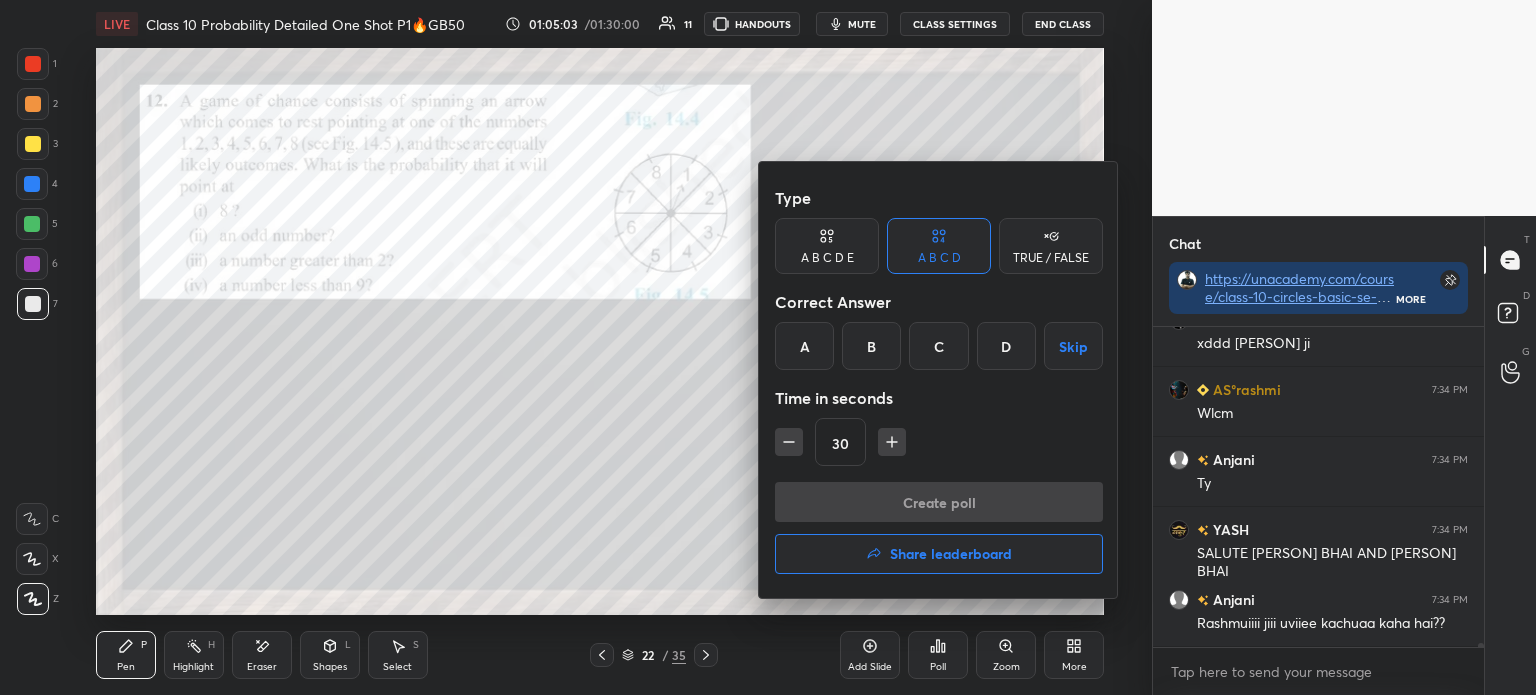 click on "A" at bounding box center [804, 346] 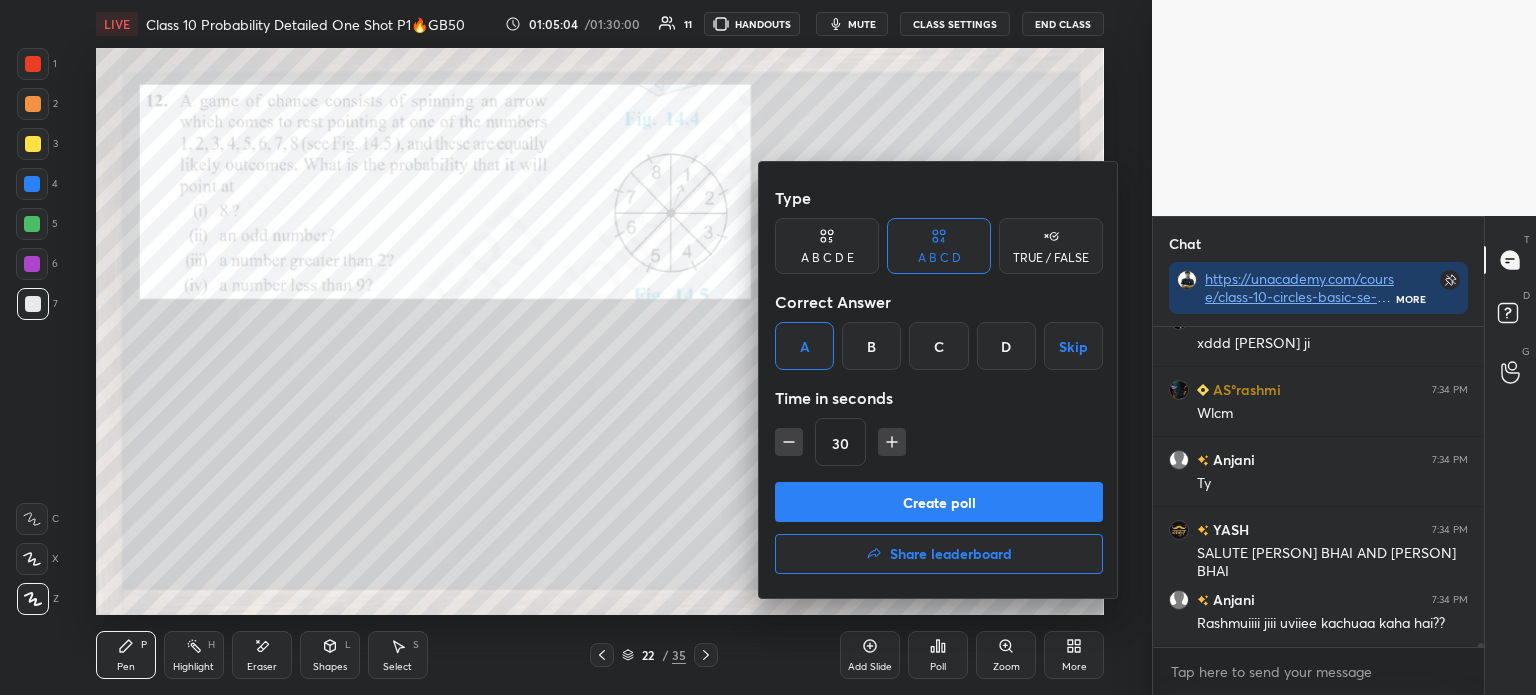 click at bounding box center (768, 347) 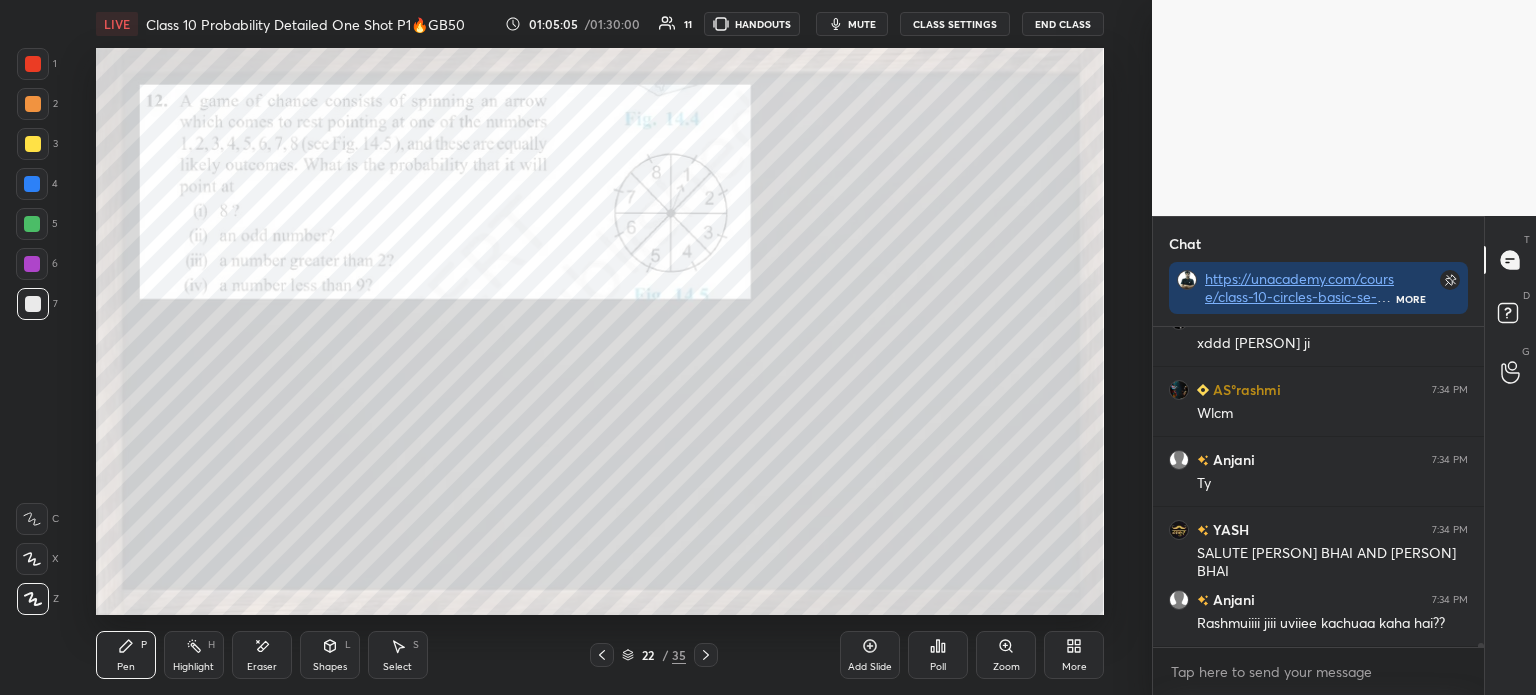 click on "Poll" at bounding box center (938, 655) 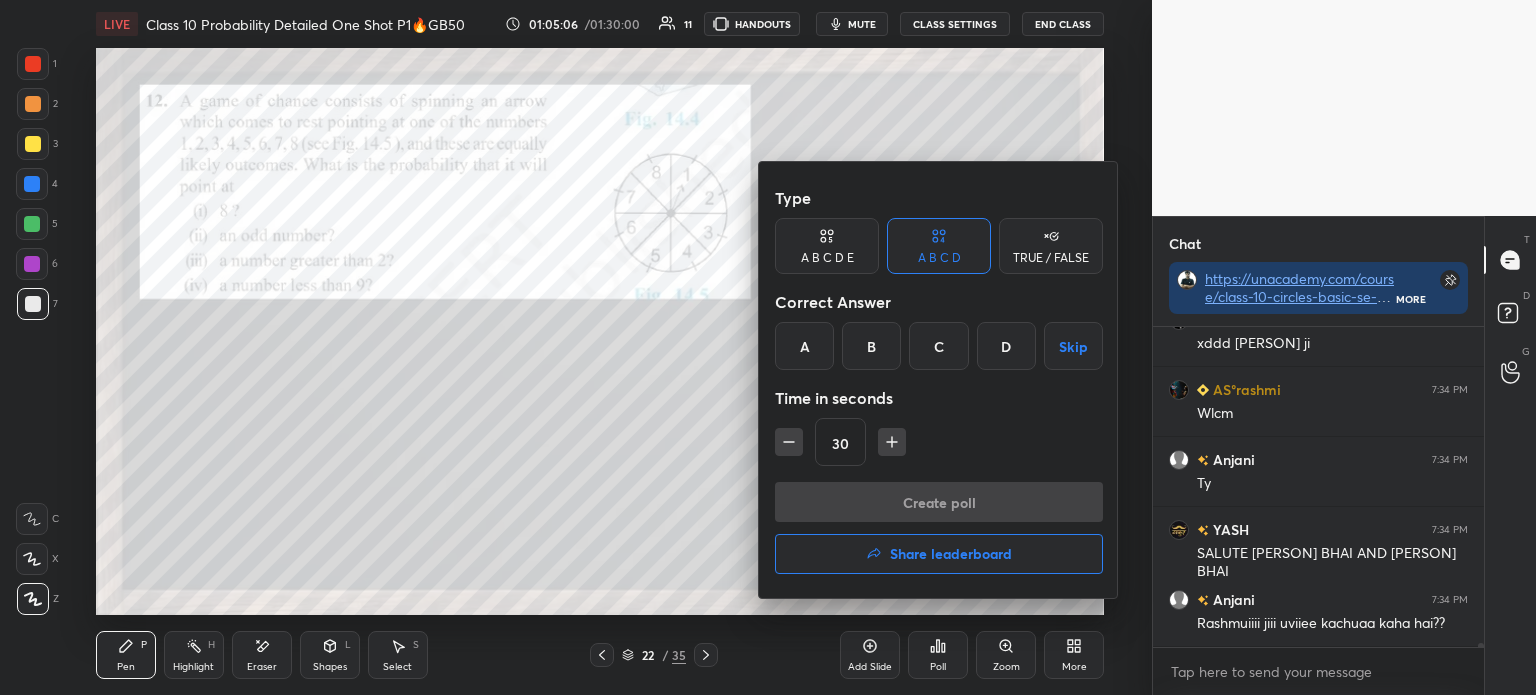 click on "A" at bounding box center [804, 346] 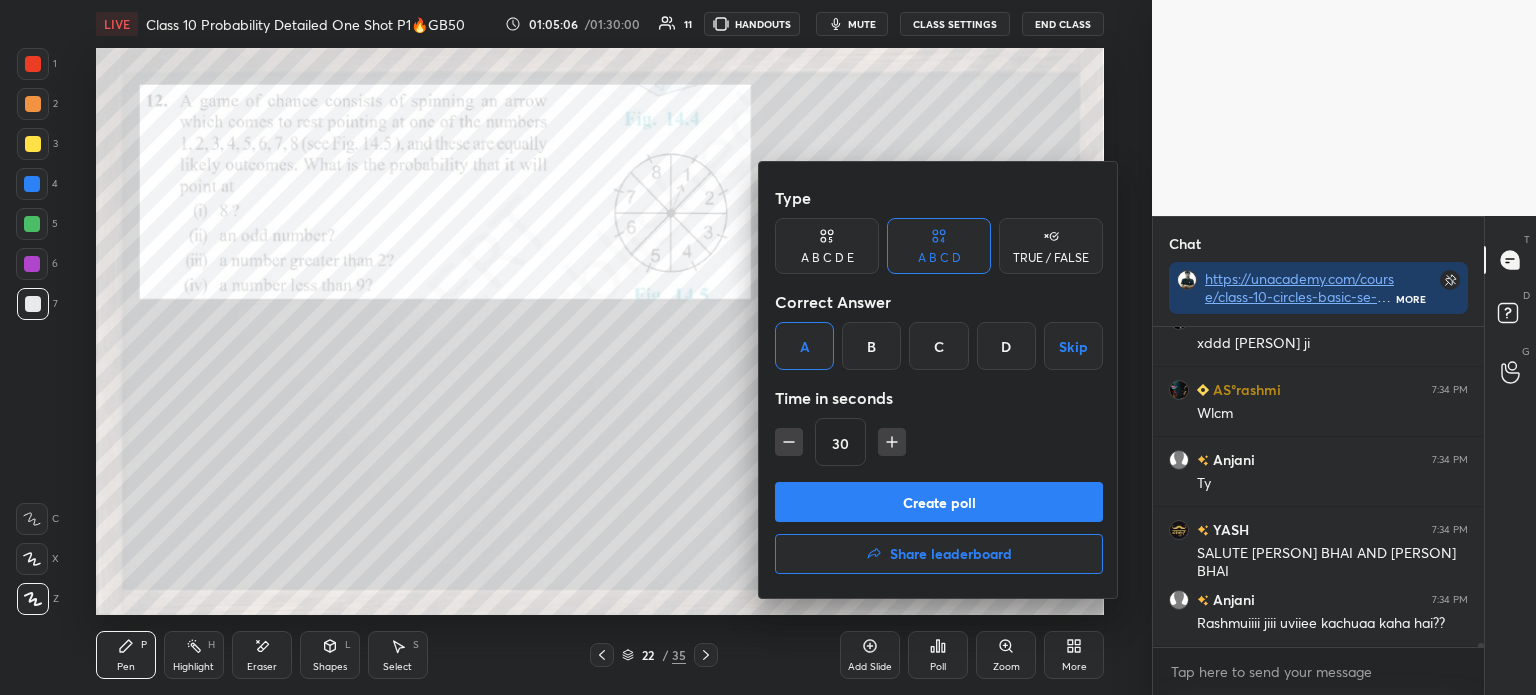 click on "Type A B C D E A B C D TRUE / FALSE Correct Answer A B C D Skip Time in seconds 30" at bounding box center (939, 330) 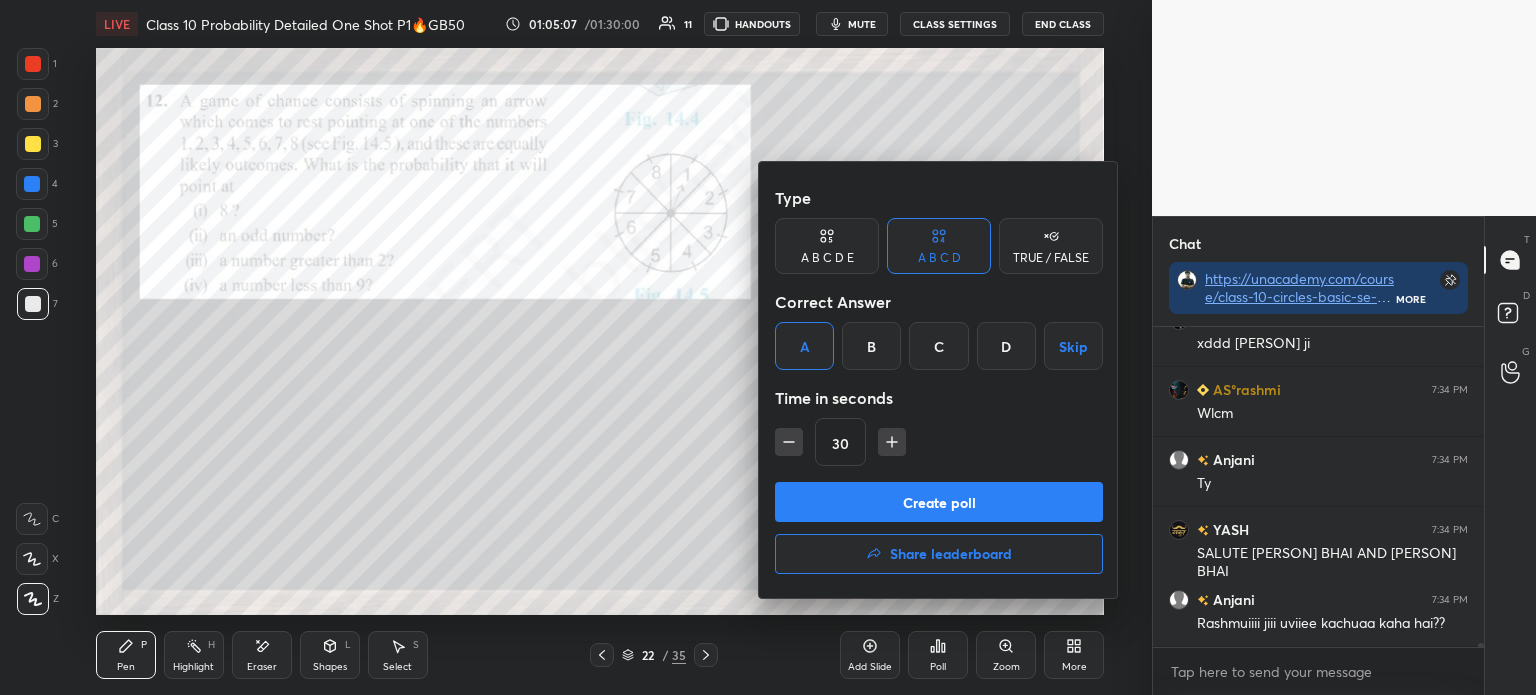 click on "Create poll" at bounding box center [939, 502] 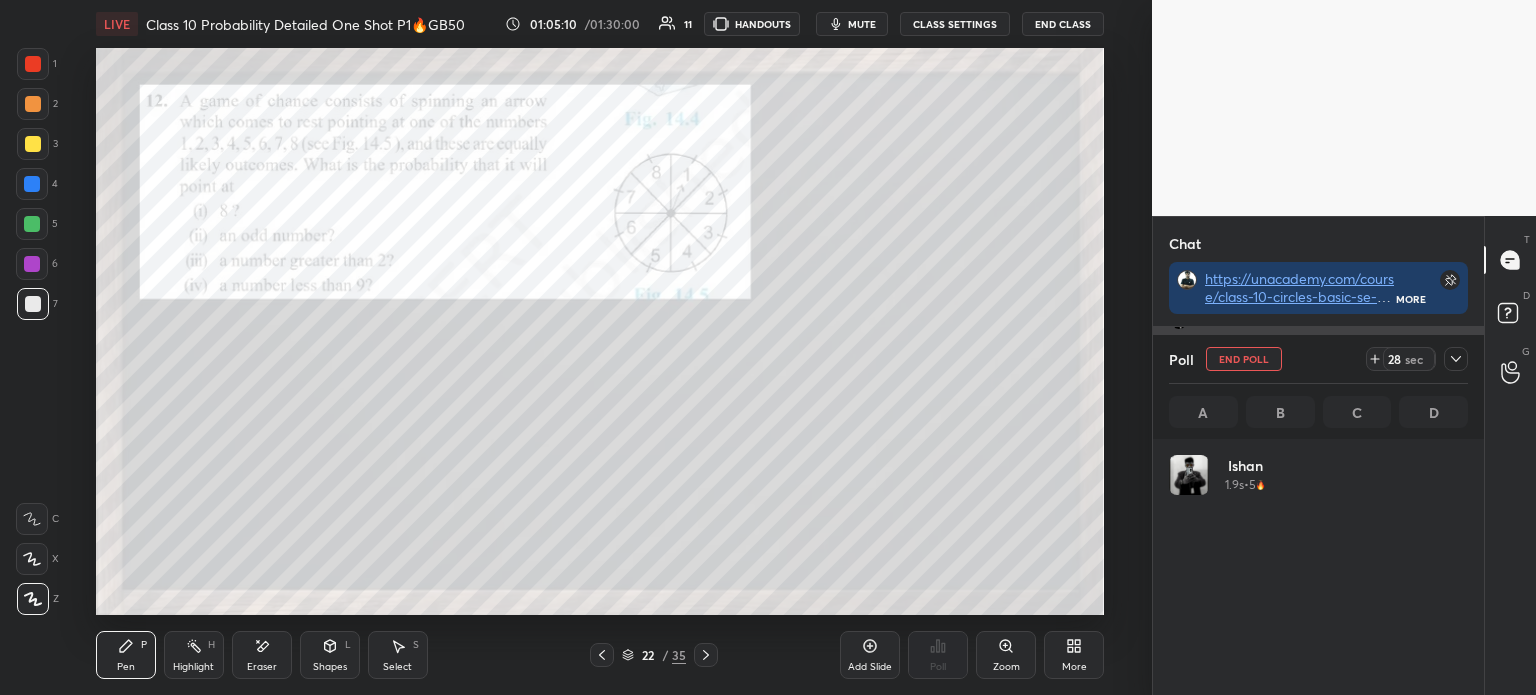 click at bounding box center [1456, 359] 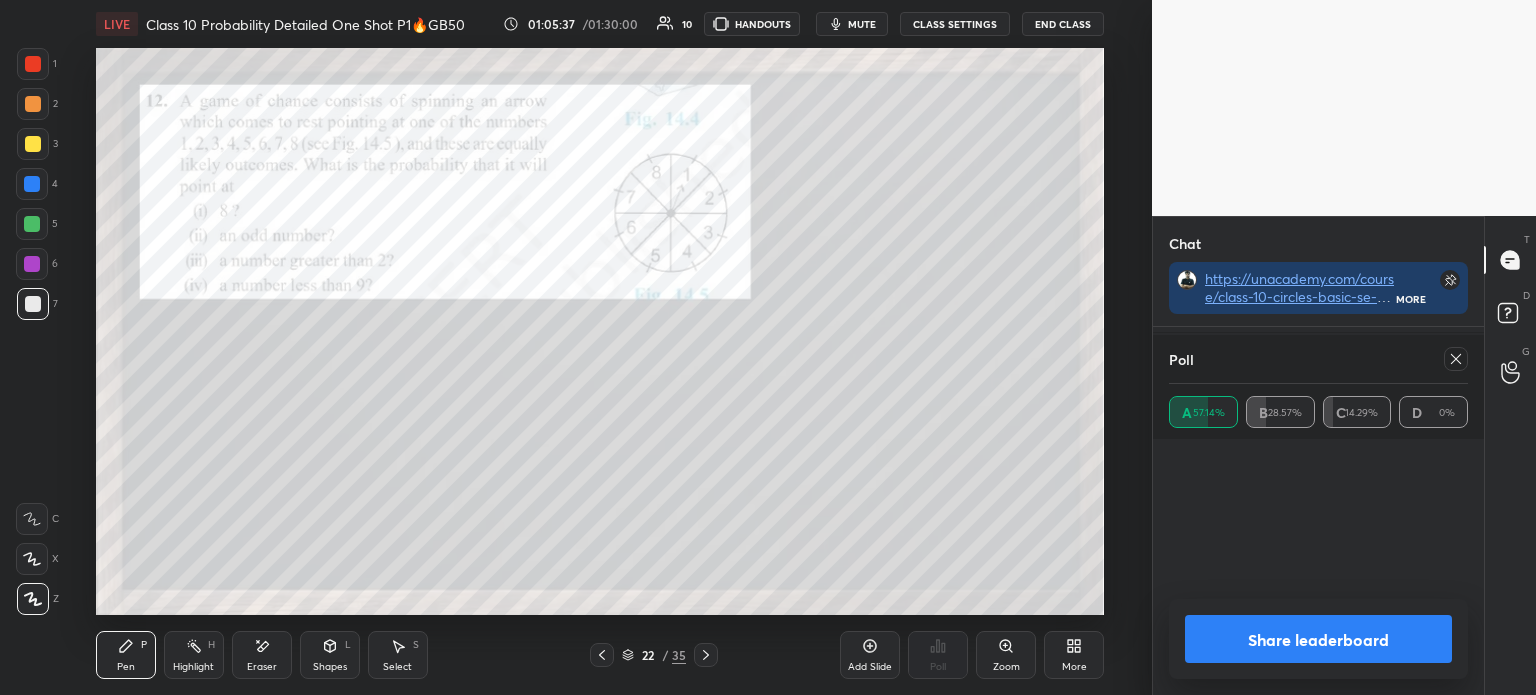 scroll, scrollTop: 6, scrollLeft: 6, axis: both 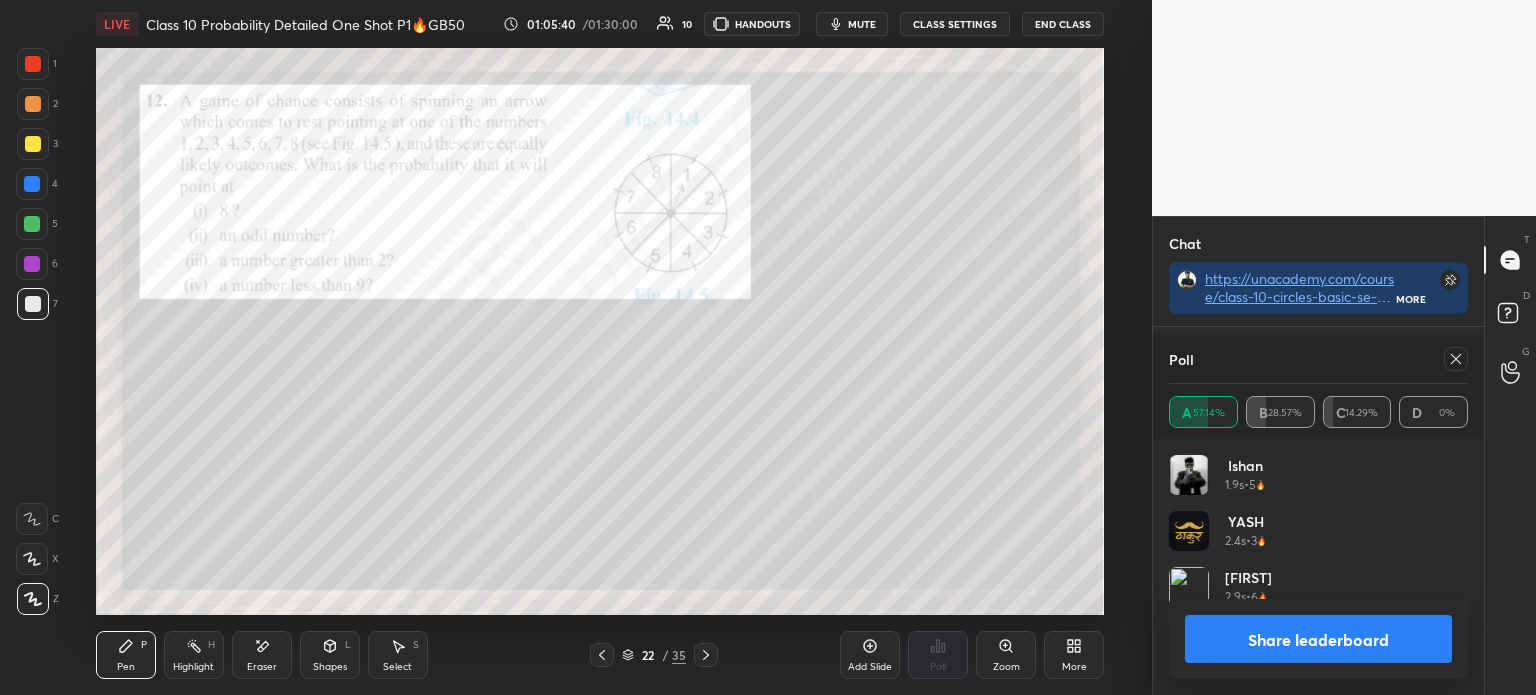 click on "Share leaderboard" at bounding box center [1318, 639] 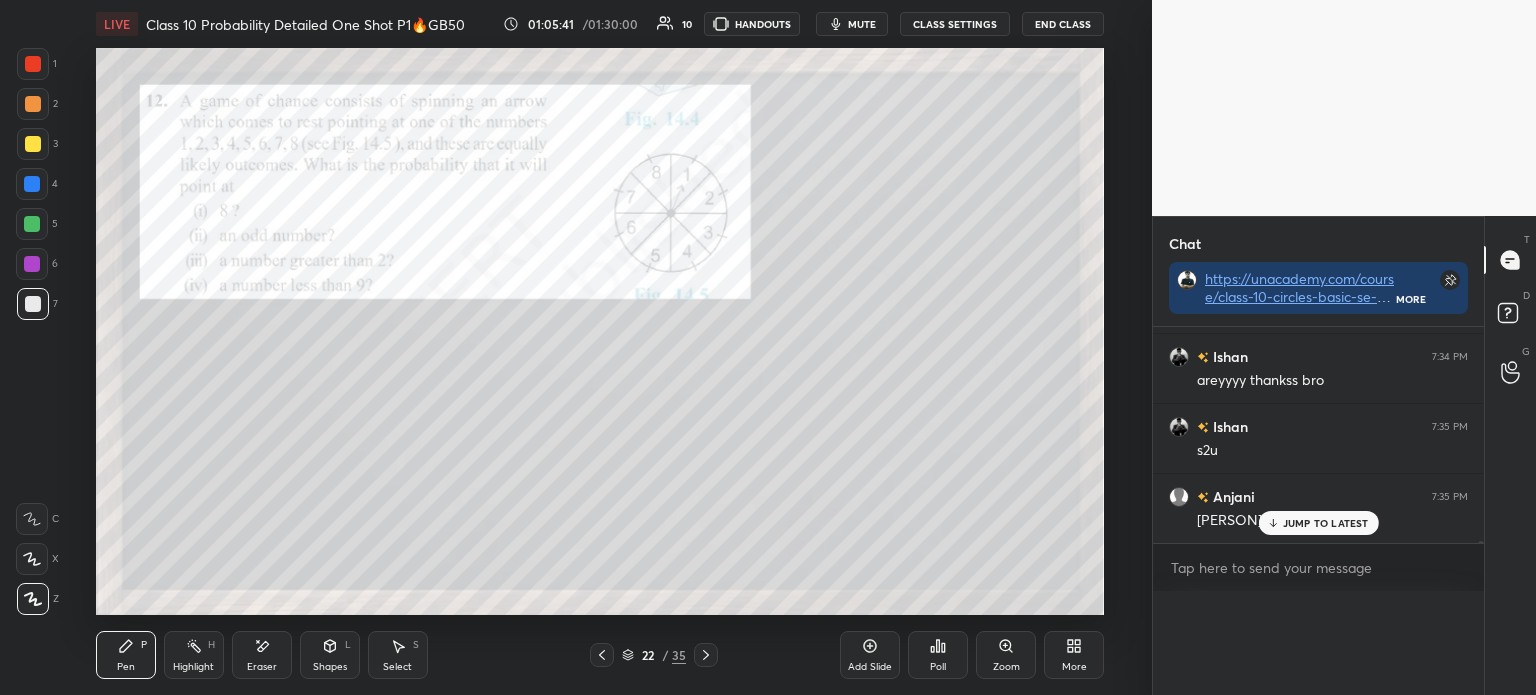 scroll, scrollTop: 150, scrollLeft: 293, axis: both 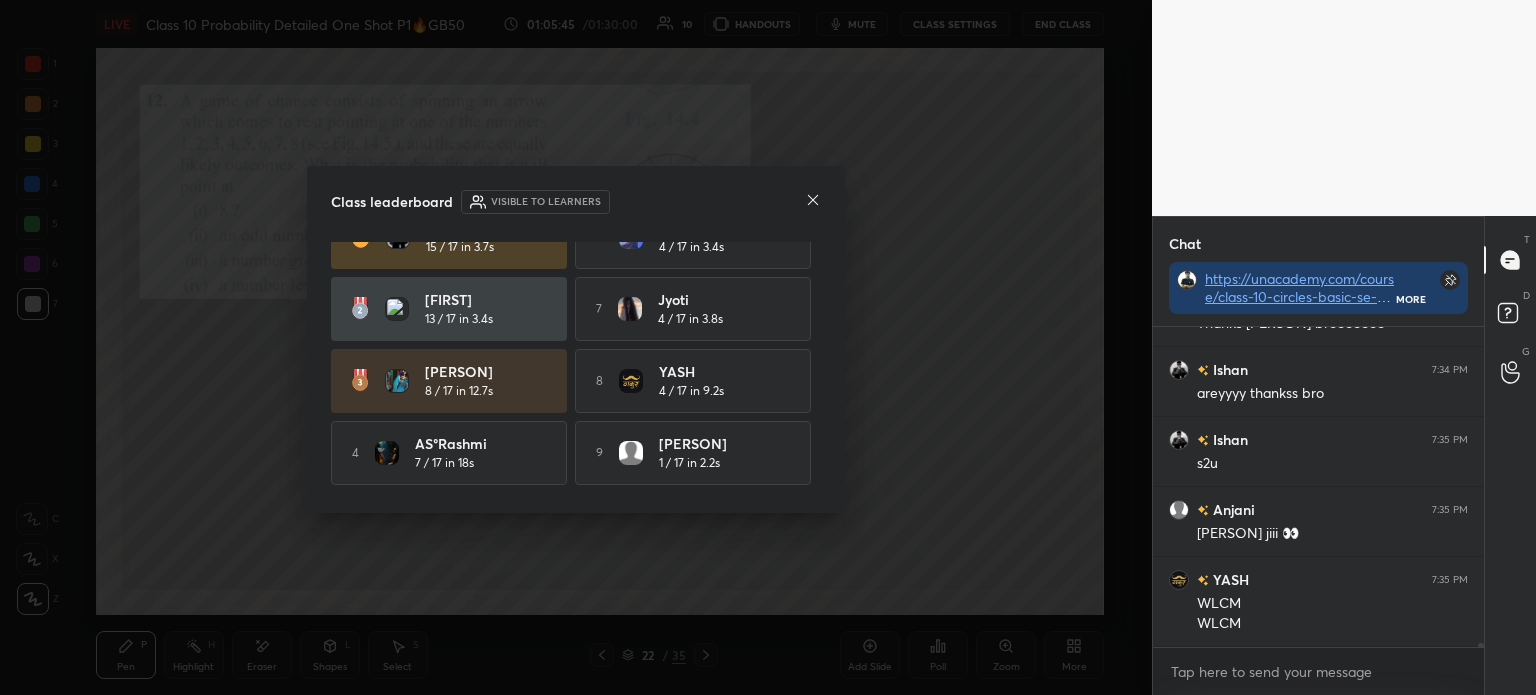 click on "Class leaderboard Visible to learners" at bounding box center [576, 202] 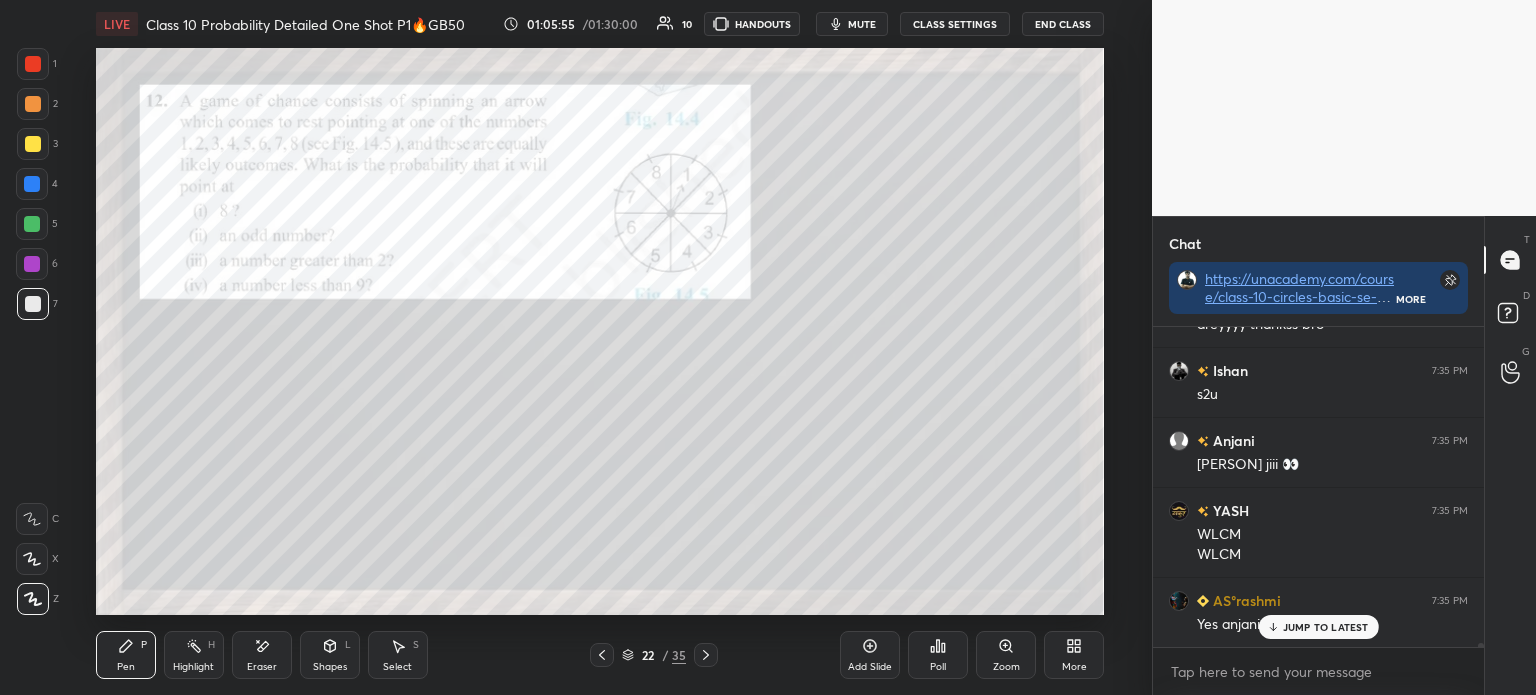 click at bounding box center [33, 144] 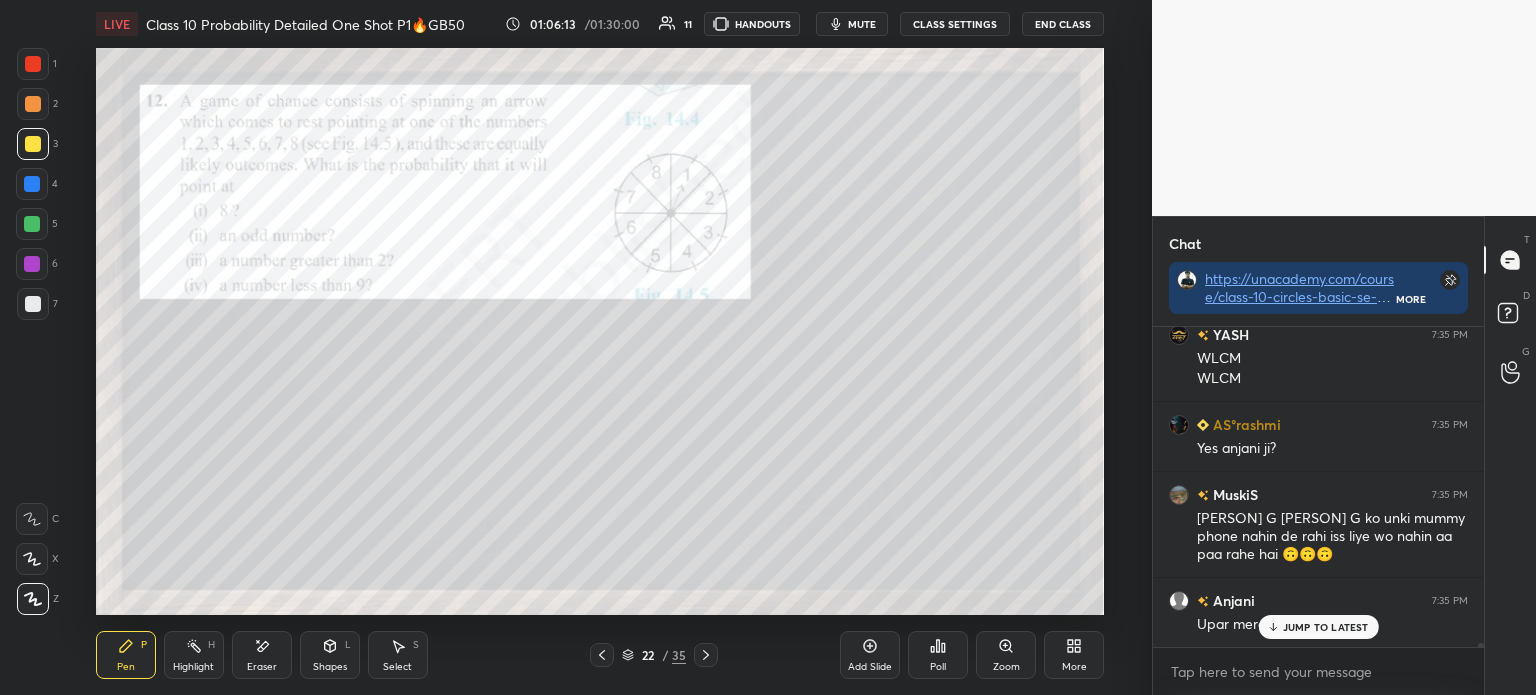 click 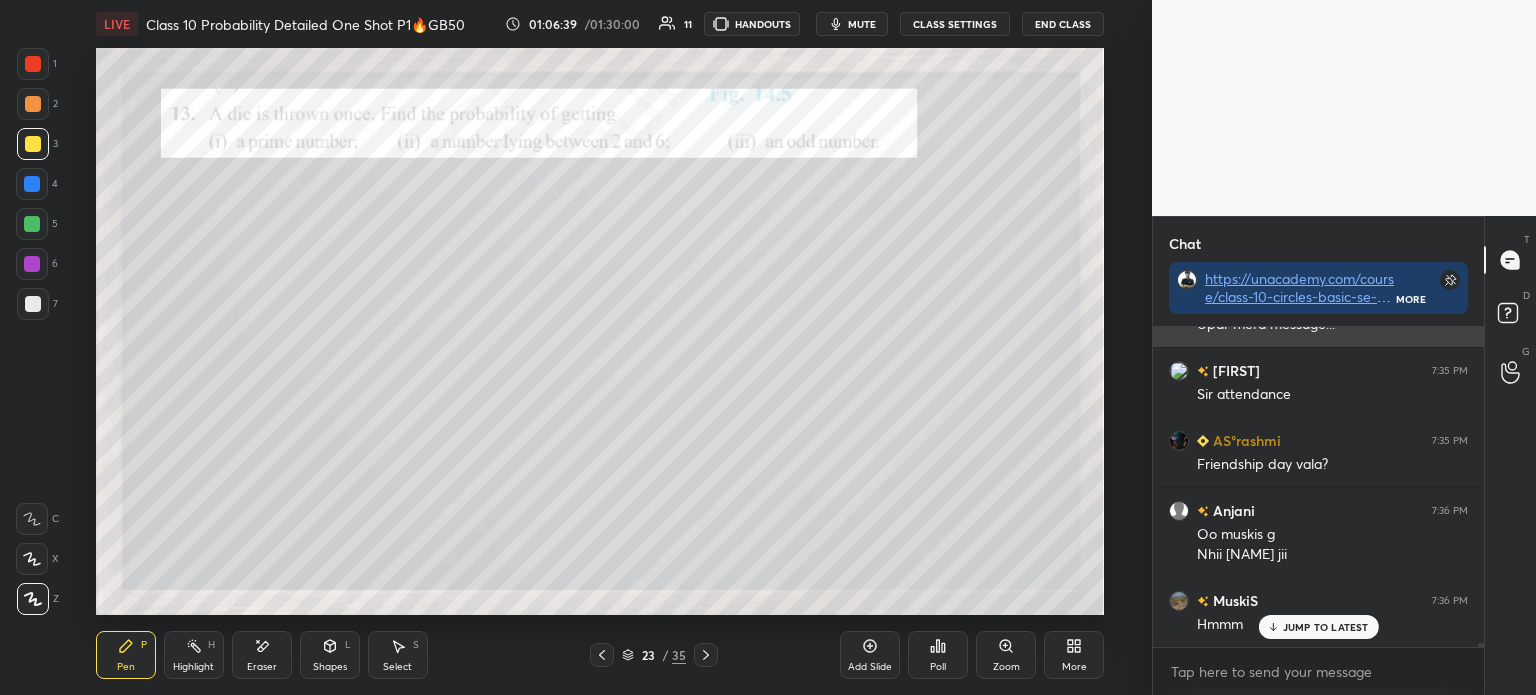 scroll, scrollTop: 28868, scrollLeft: 0, axis: vertical 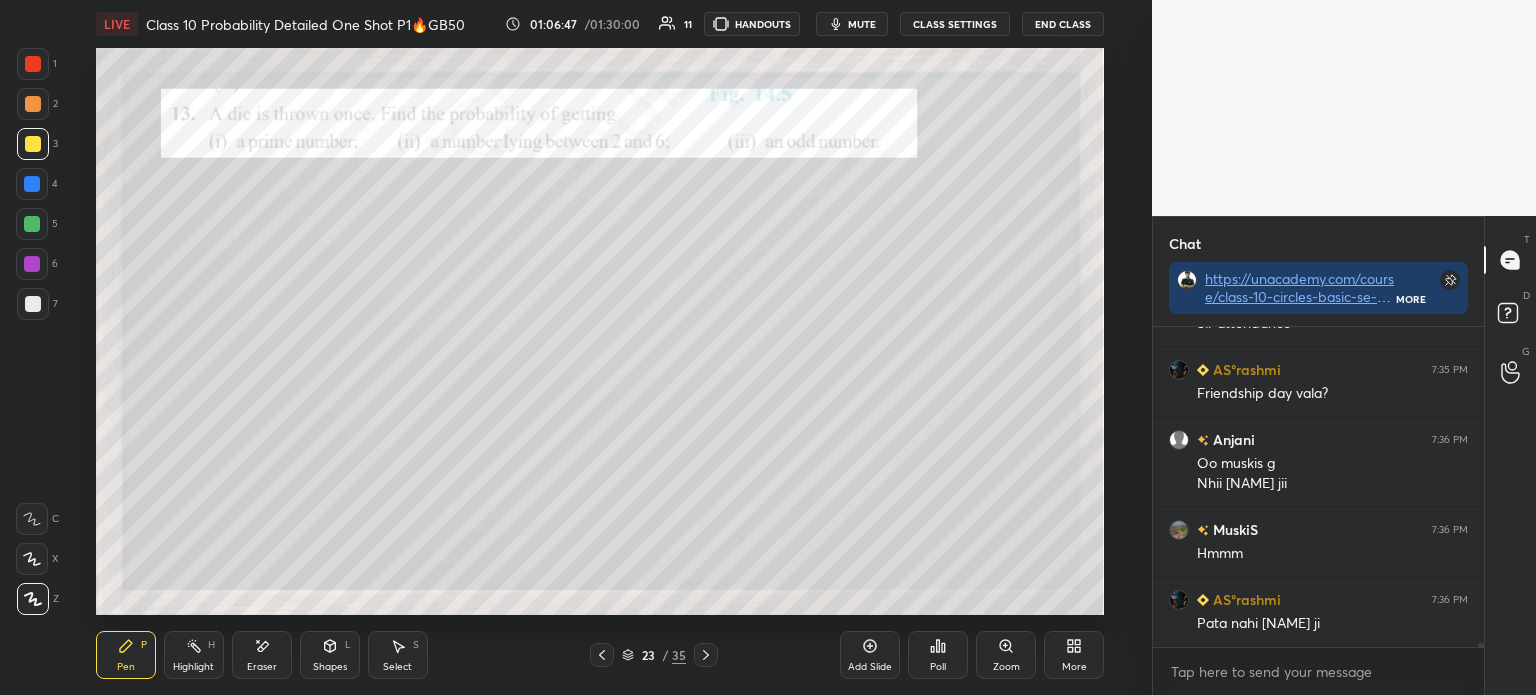click 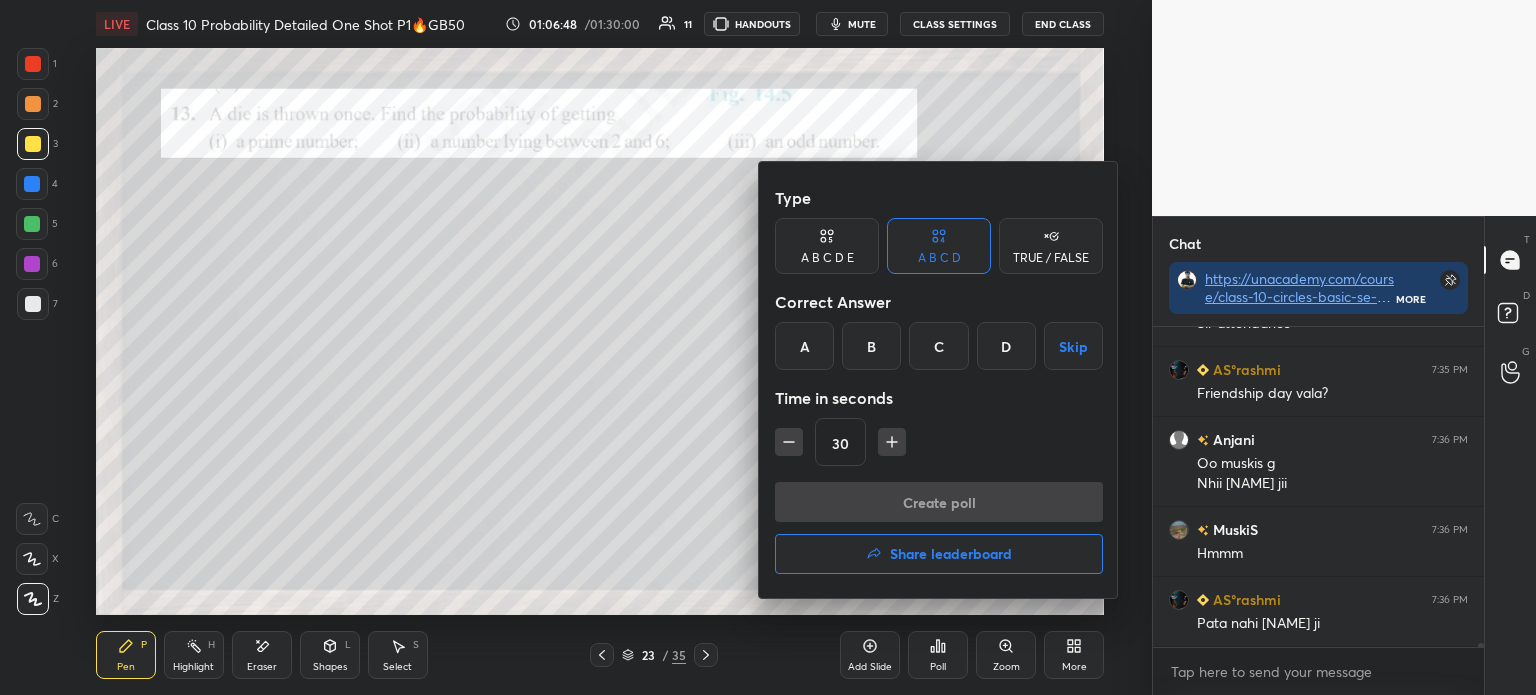 click on "A" at bounding box center (804, 346) 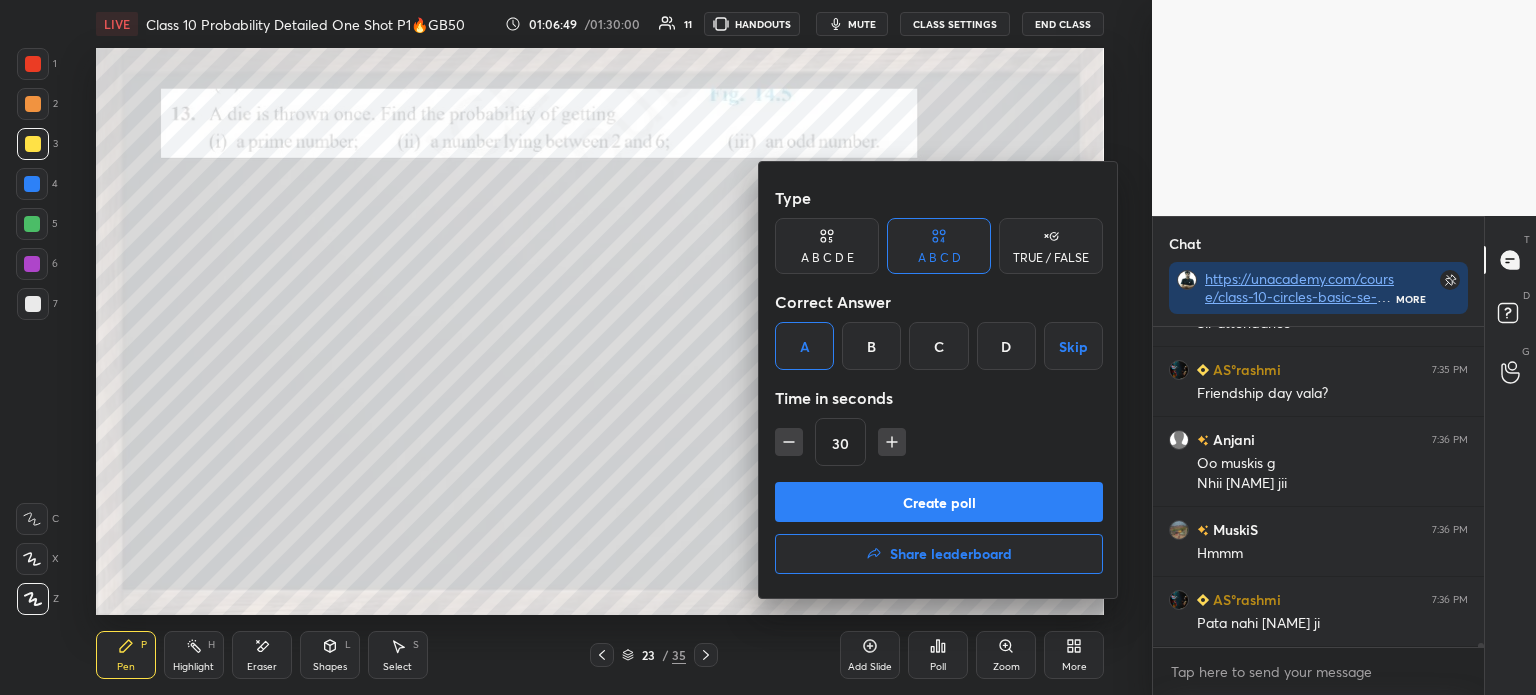 click on "Create poll" at bounding box center [939, 502] 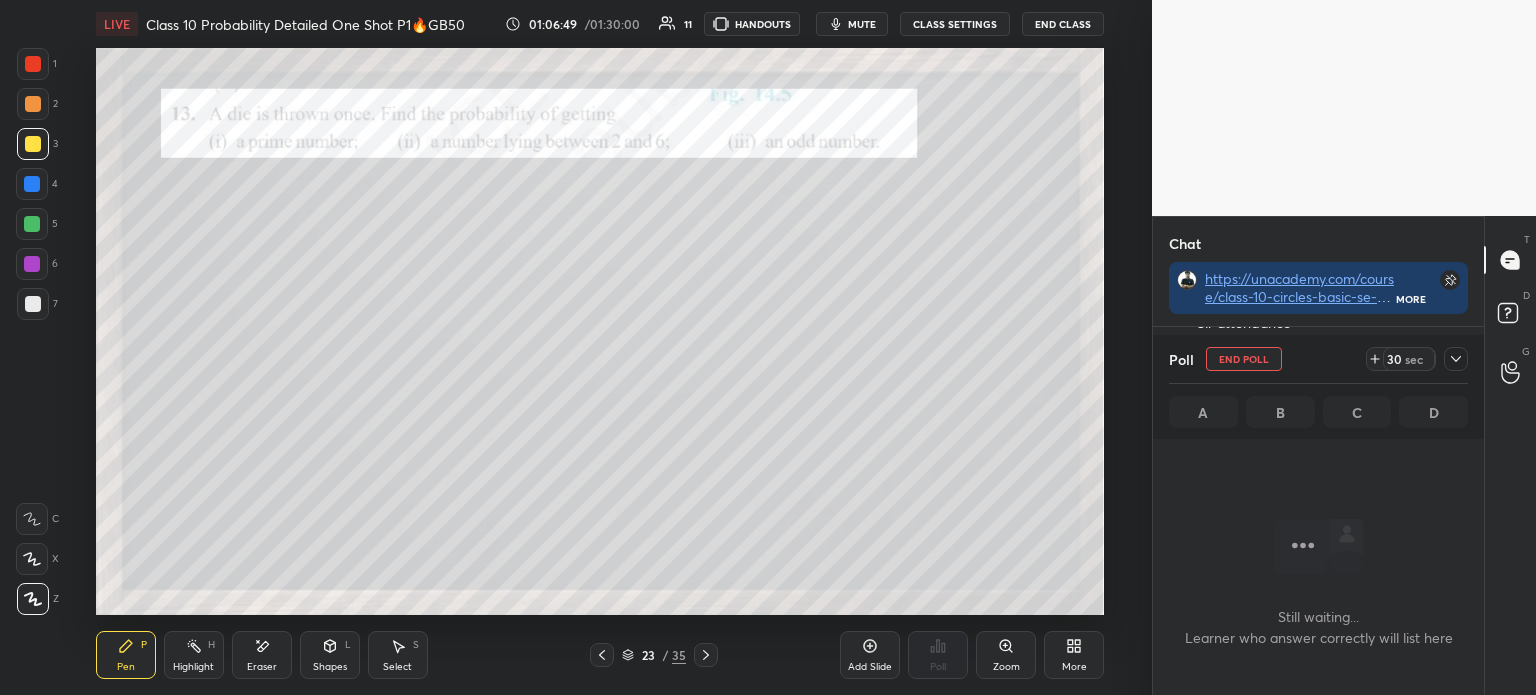 scroll, scrollTop: 281, scrollLeft: 325, axis: both 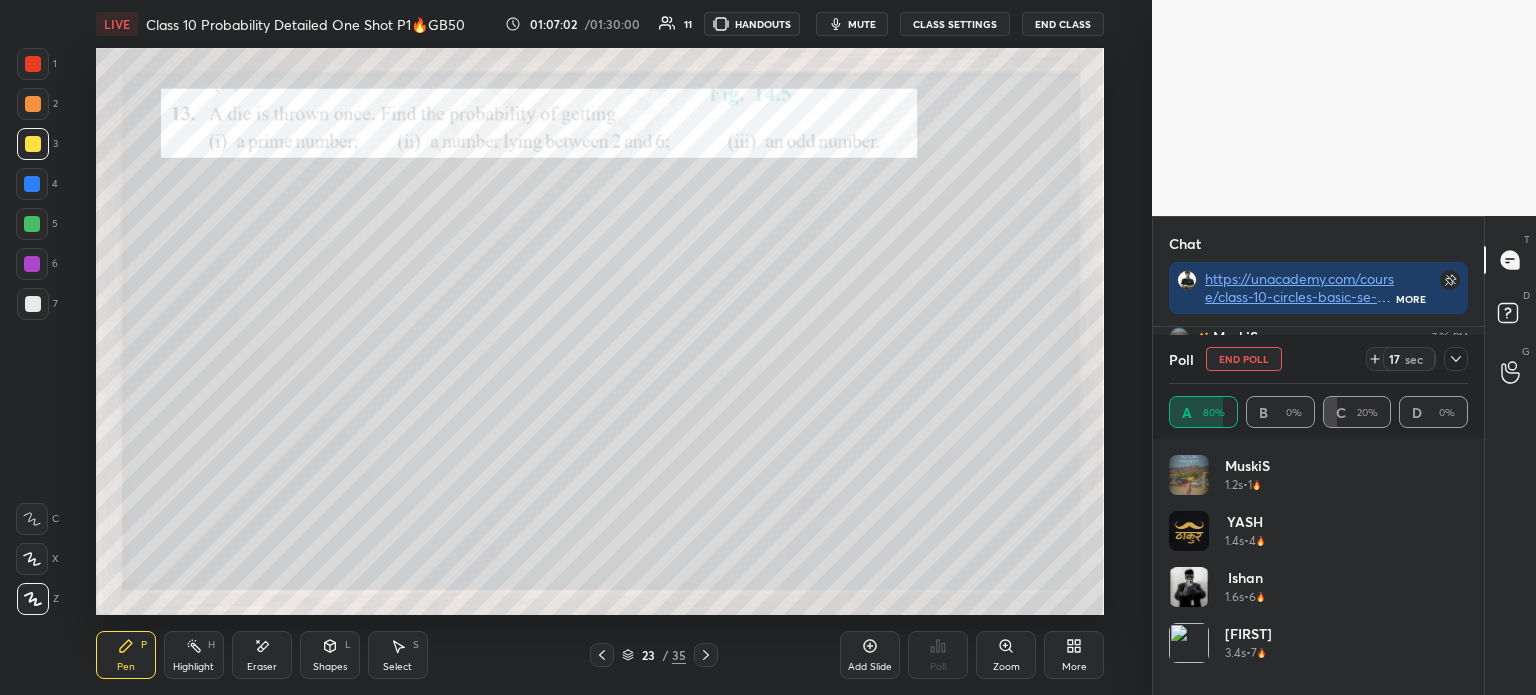 click 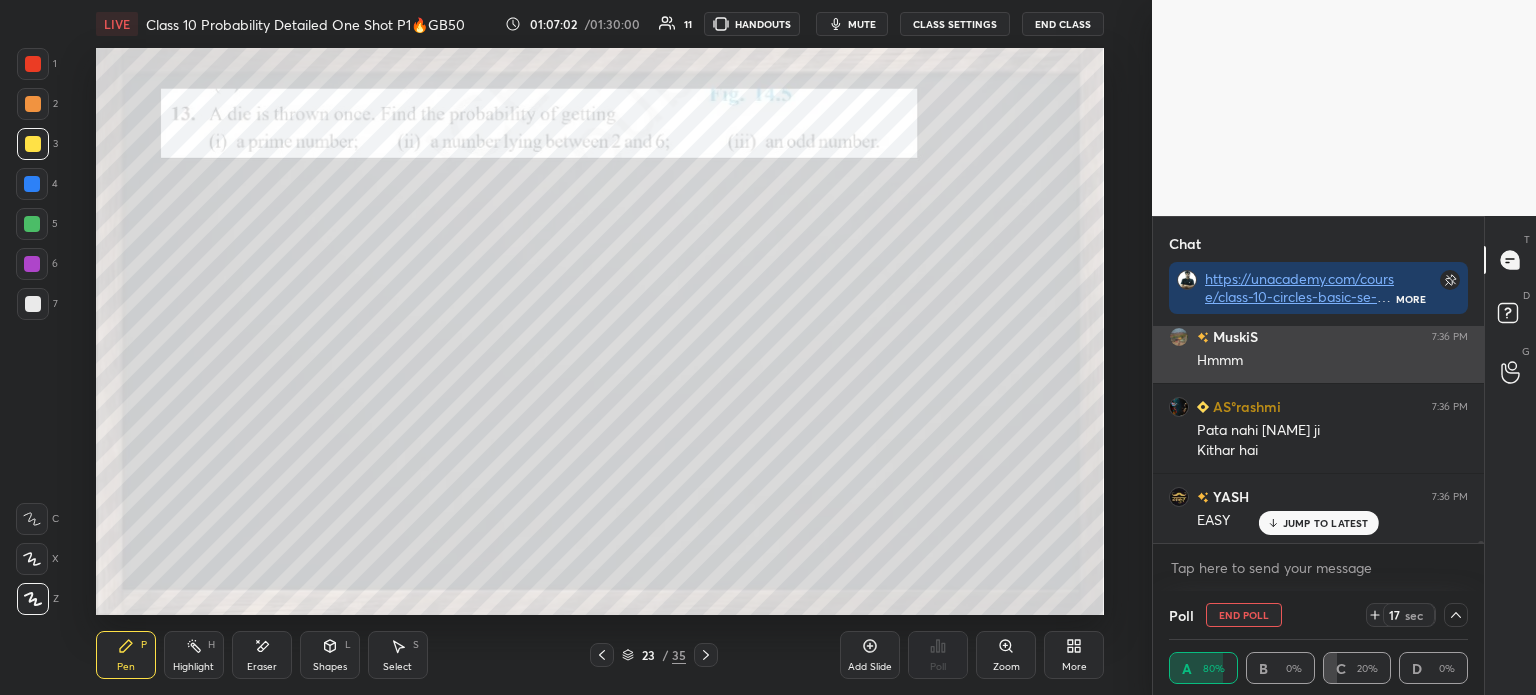 scroll, scrollTop: 154, scrollLeft: 293, axis: both 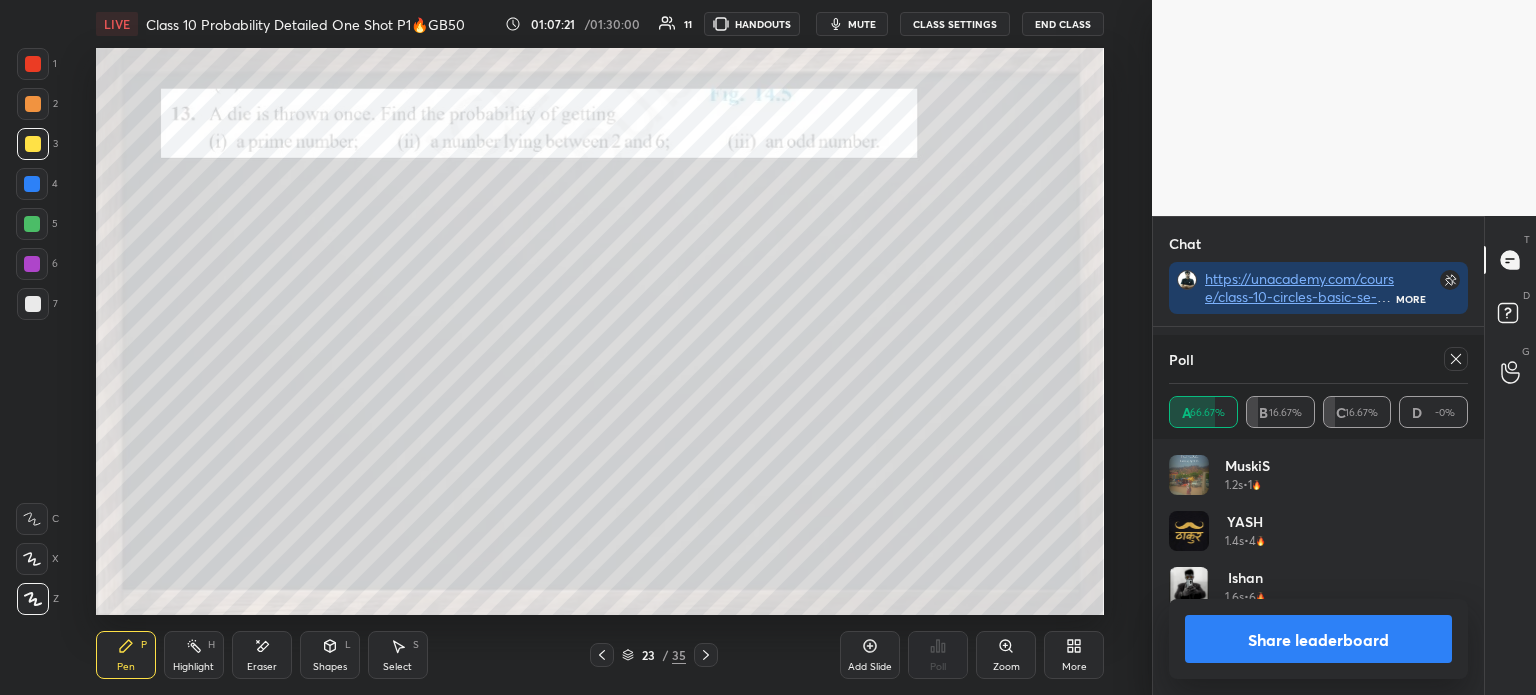 click on "Share leaderboard" at bounding box center [1318, 639] 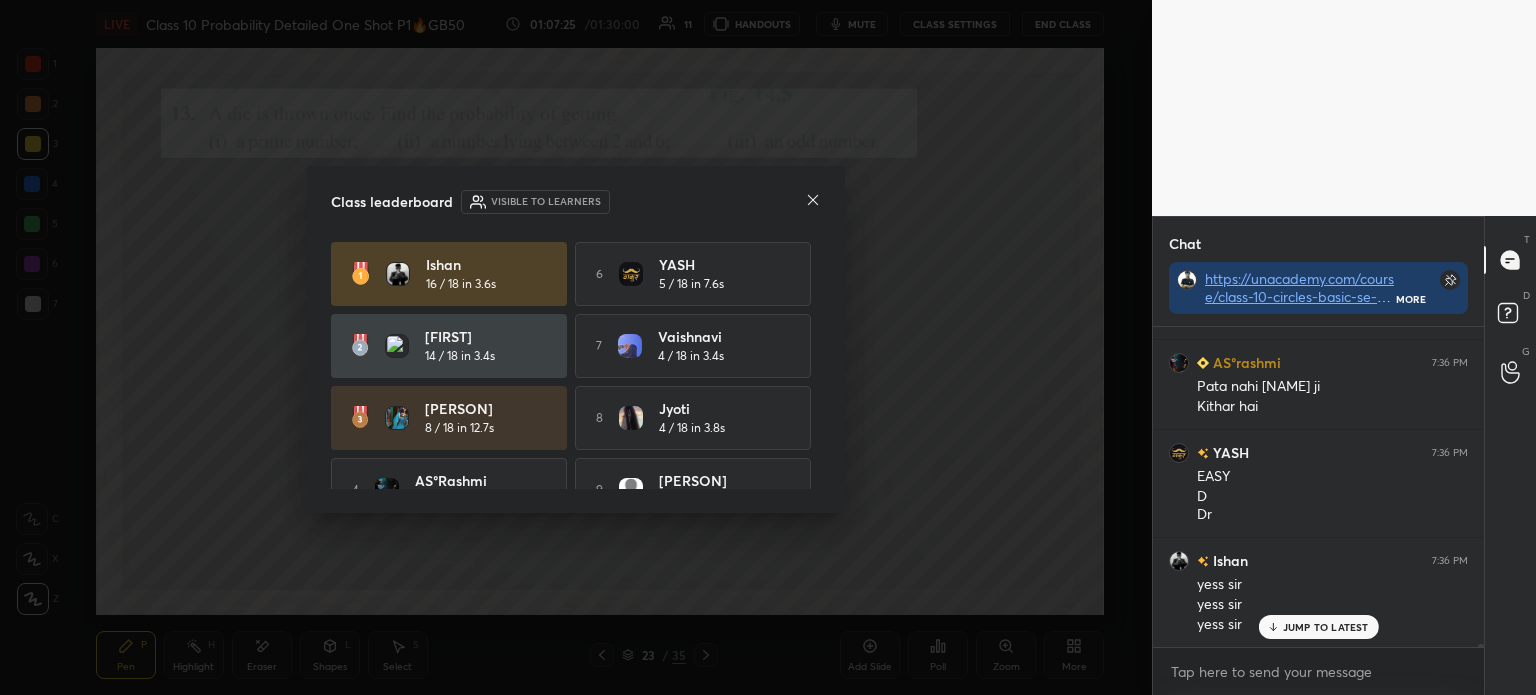 click on "Class leaderboard Visible to learners" at bounding box center [576, 202] 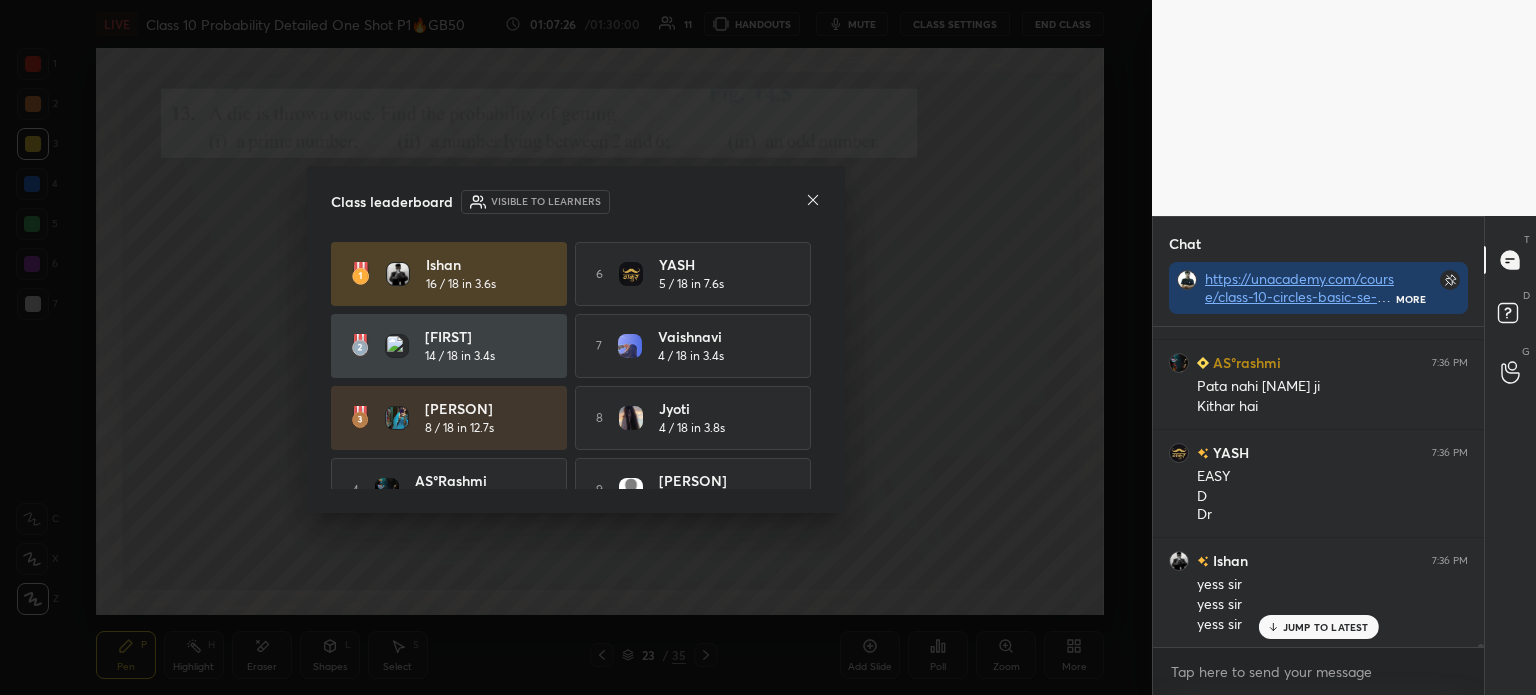 click 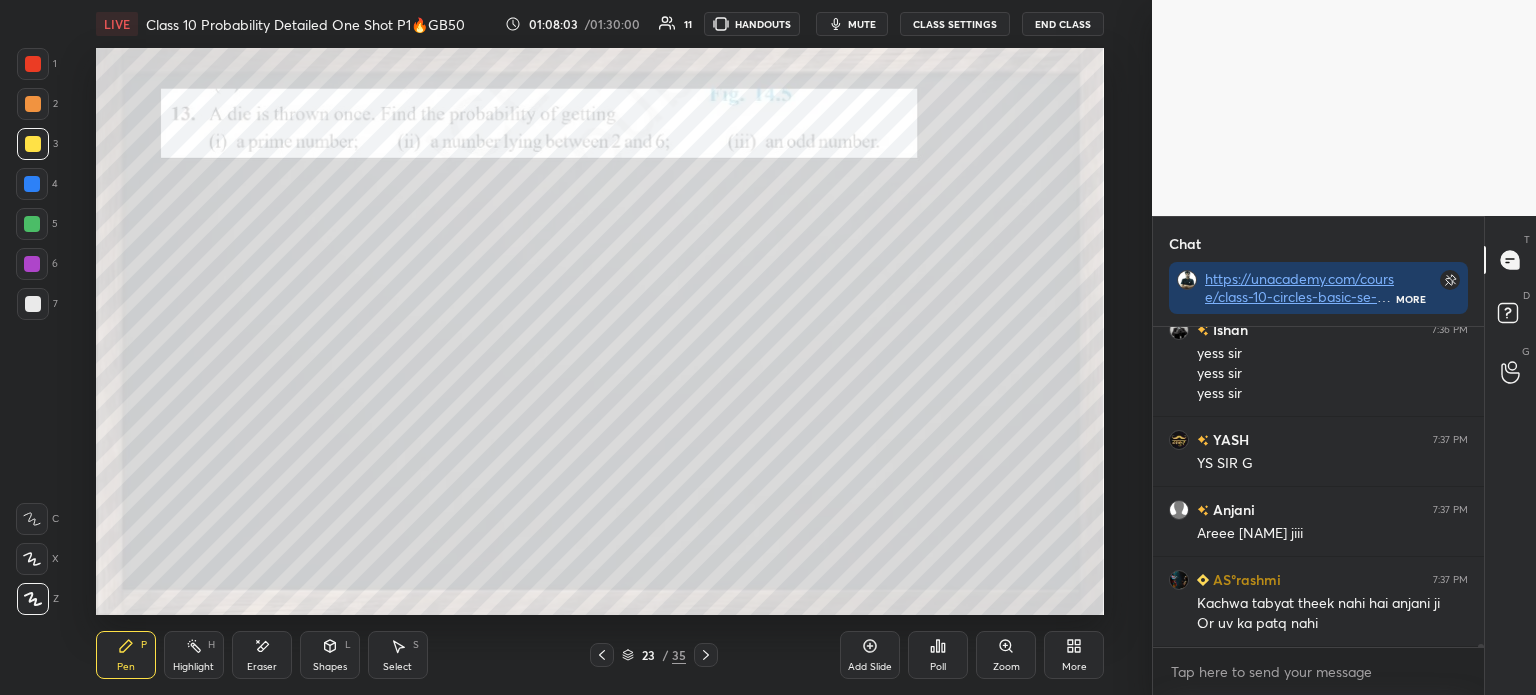 click 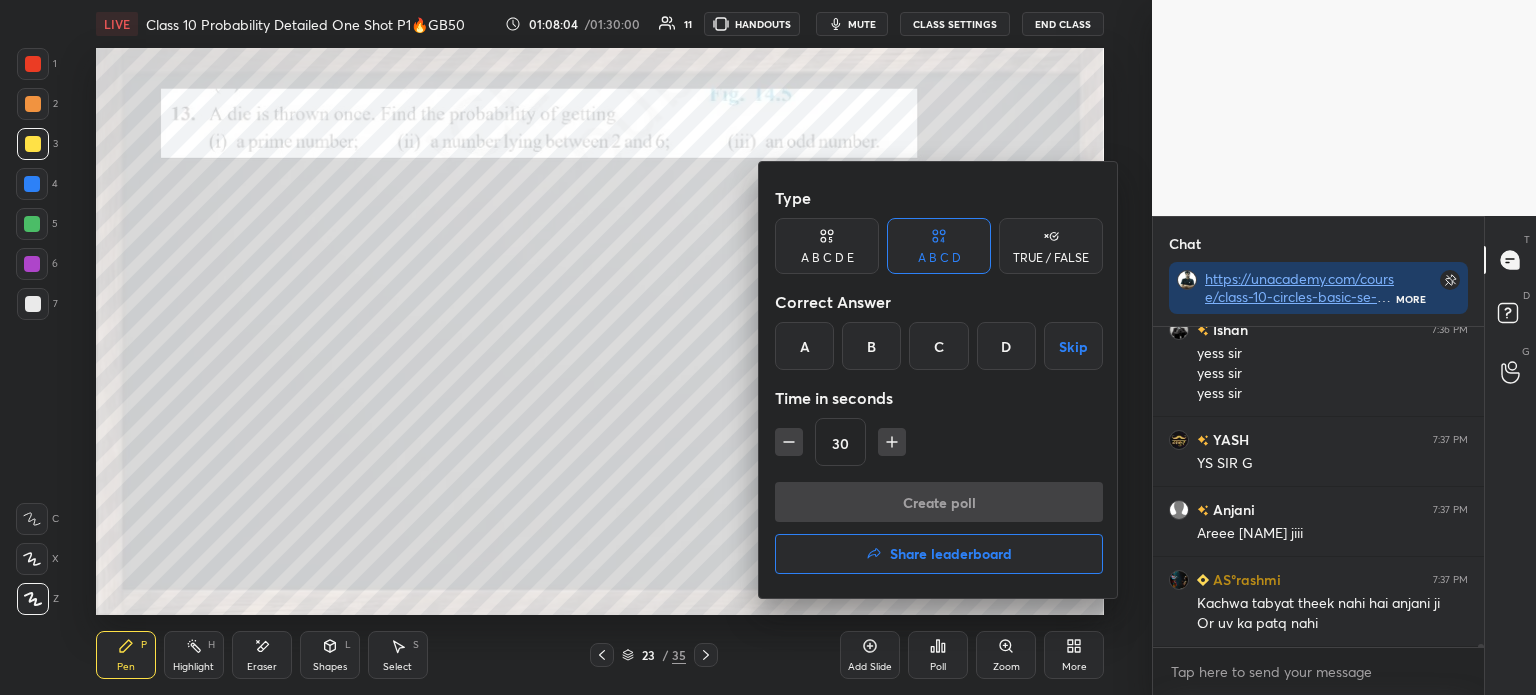 click on "B" at bounding box center [871, 346] 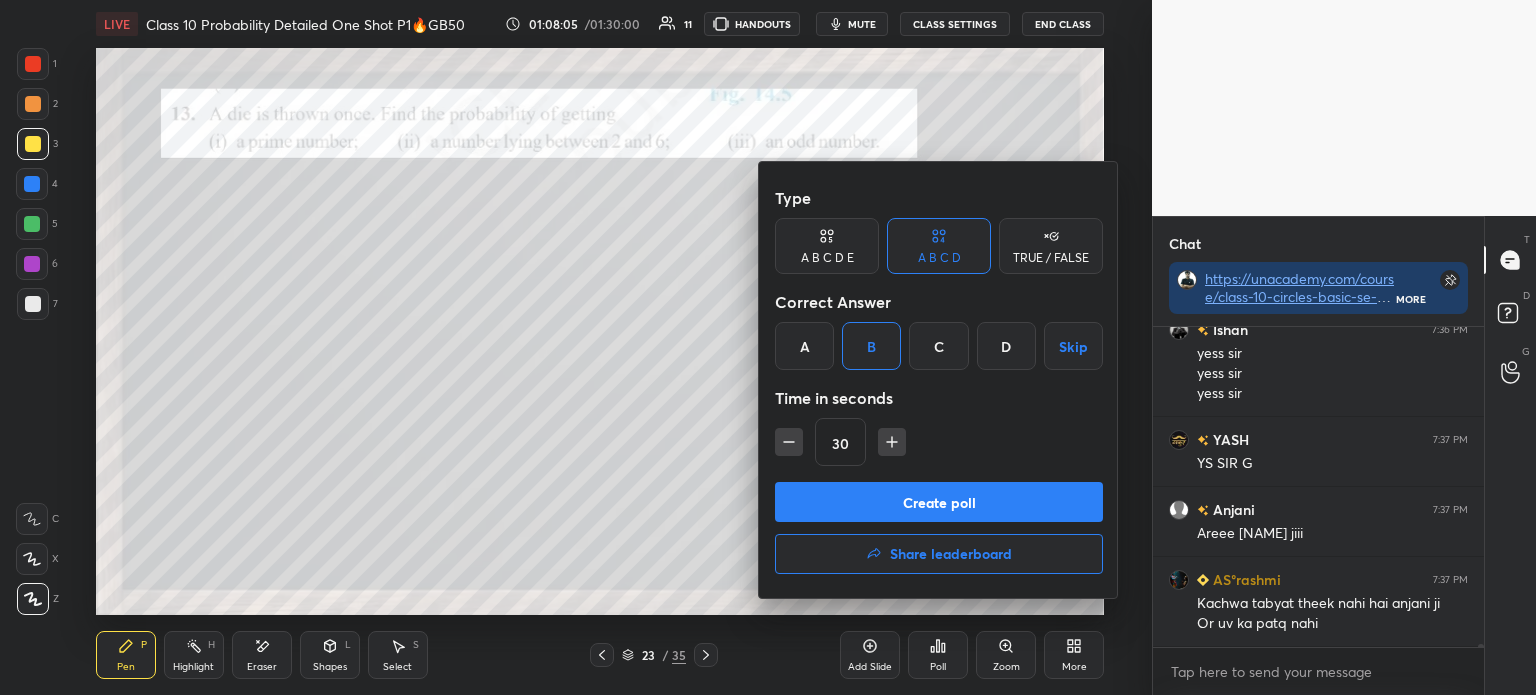 click on "Create poll" at bounding box center [939, 502] 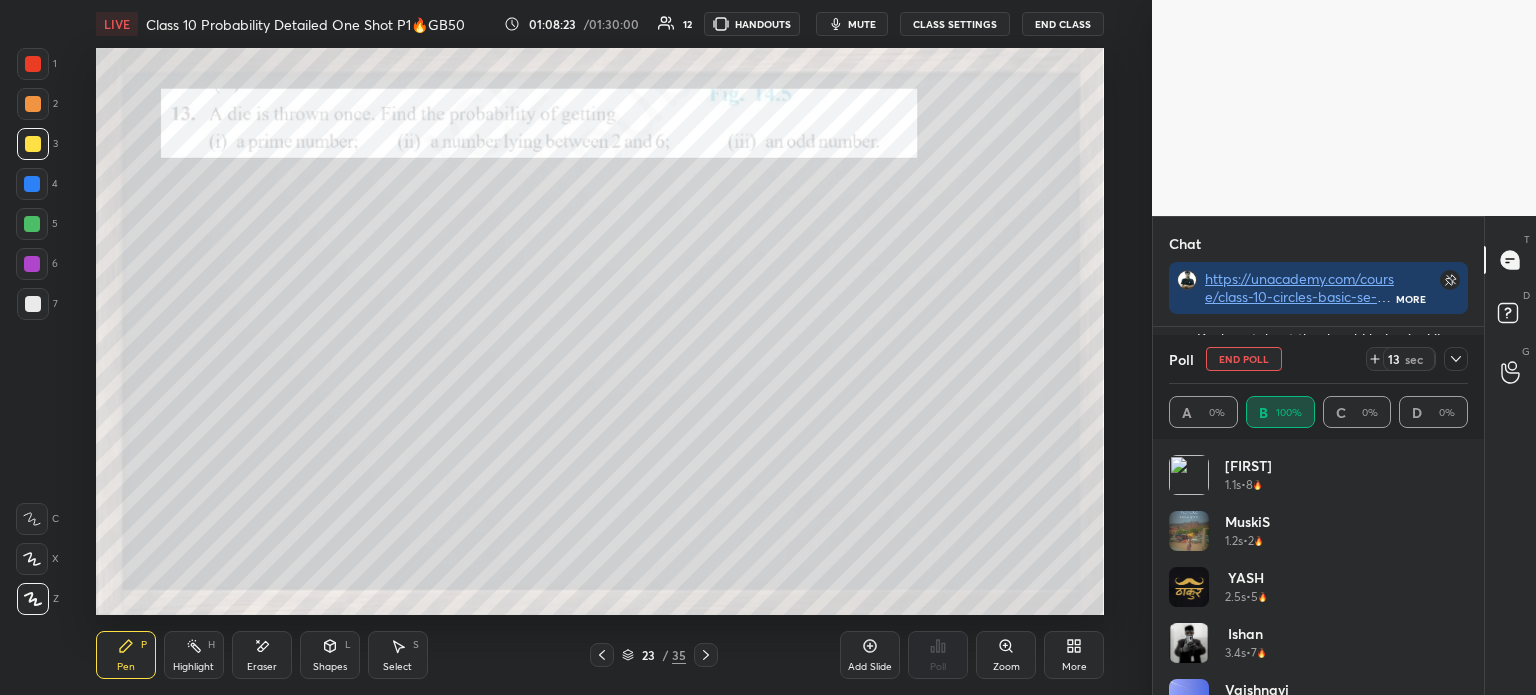scroll, scrollTop: 29688, scrollLeft: 0, axis: vertical 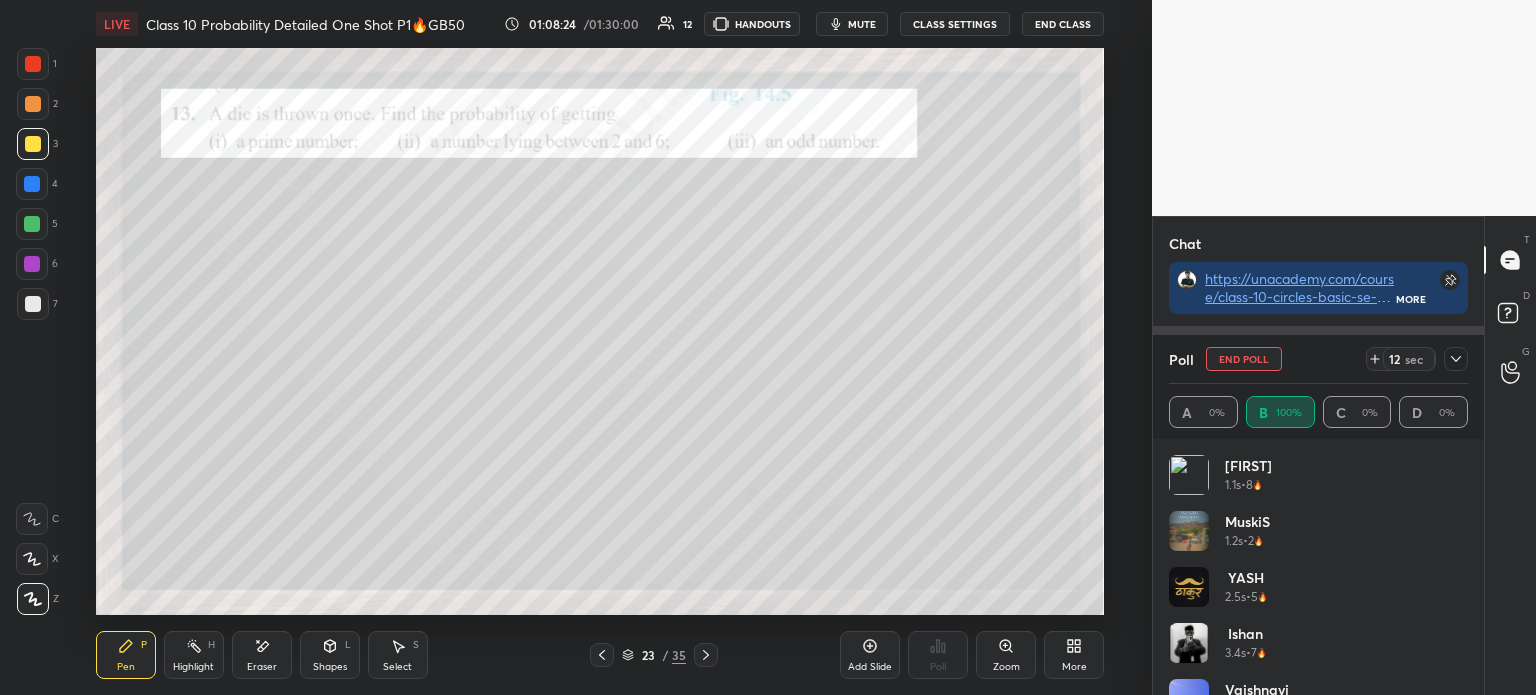 click 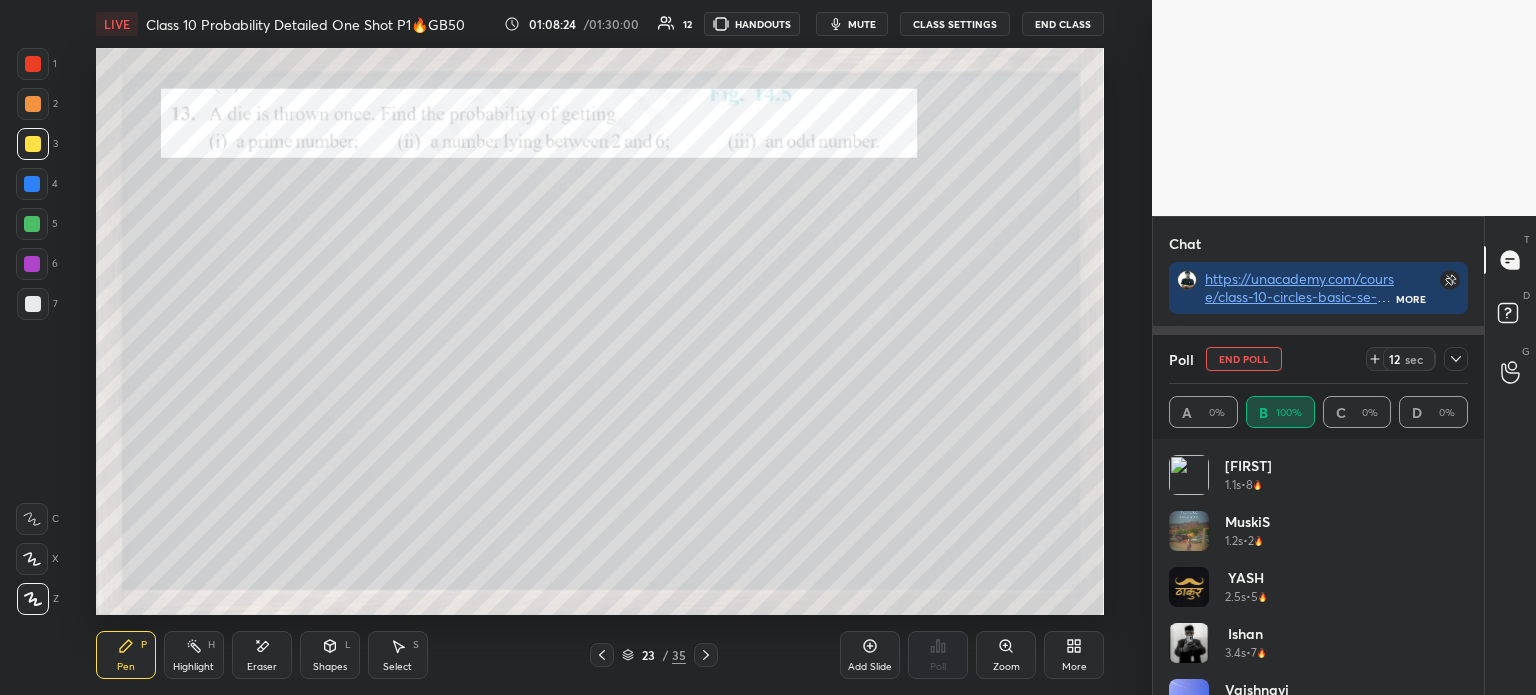 scroll, scrollTop: 7, scrollLeft: 6, axis: both 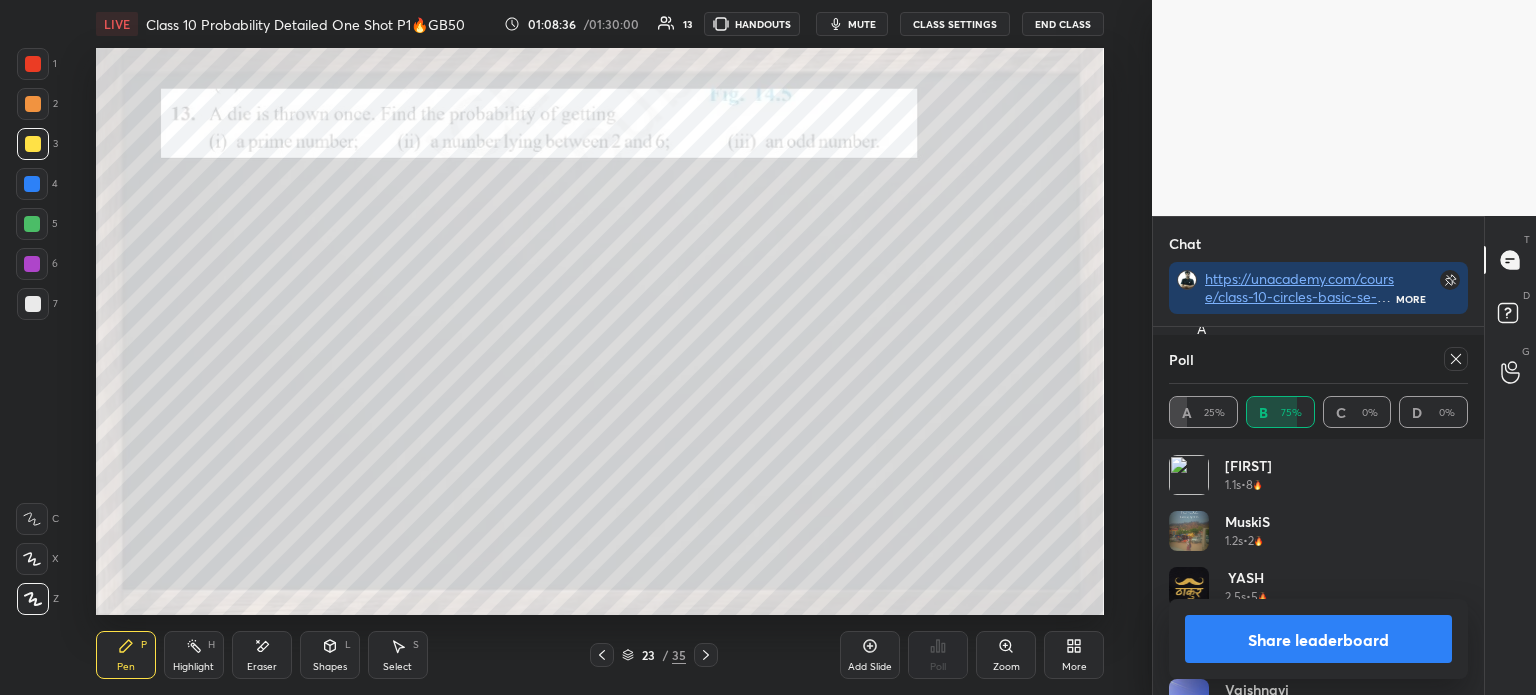 click on "Share leaderboard" at bounding box center (1318, 639) 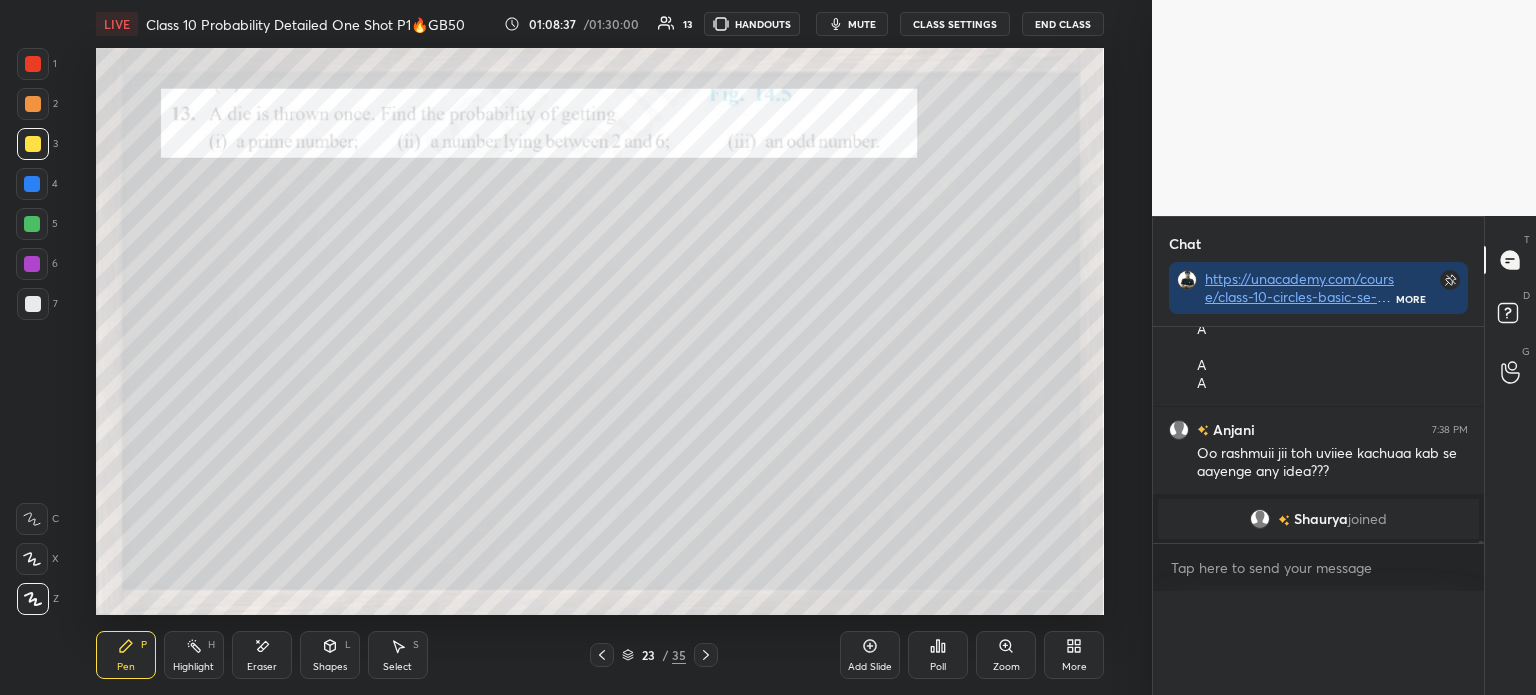 scroll, scrollTop: 0, scrollLeft: 0, axis: both 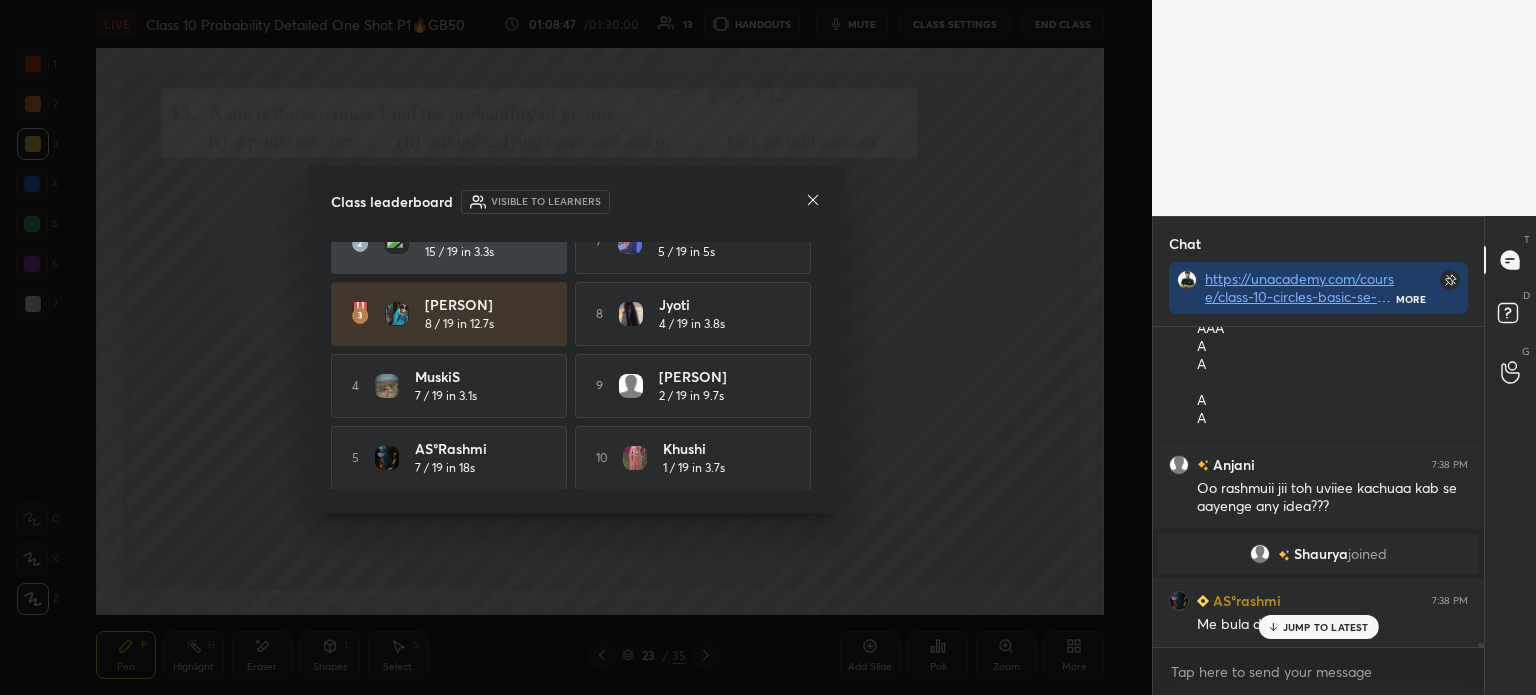 click 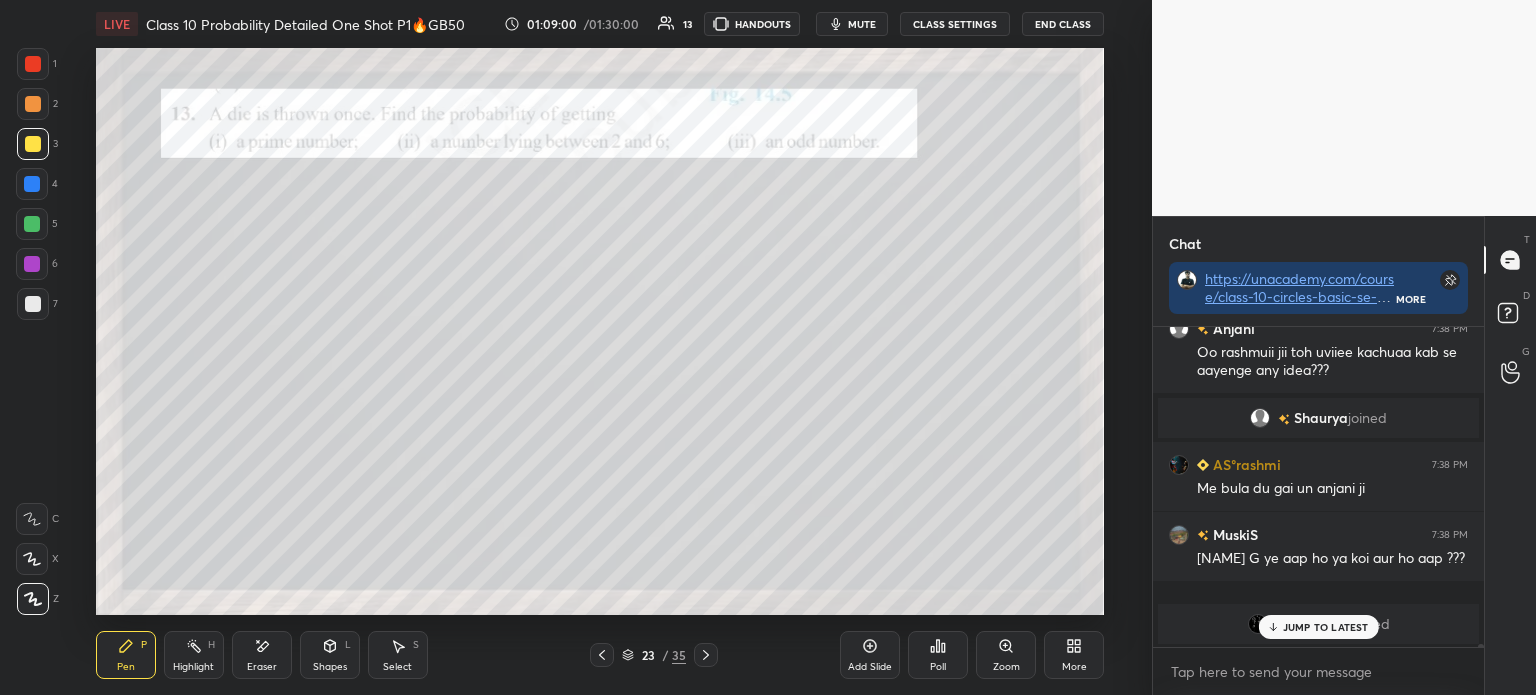 click on "Poll" at bounding box center [938, 655] 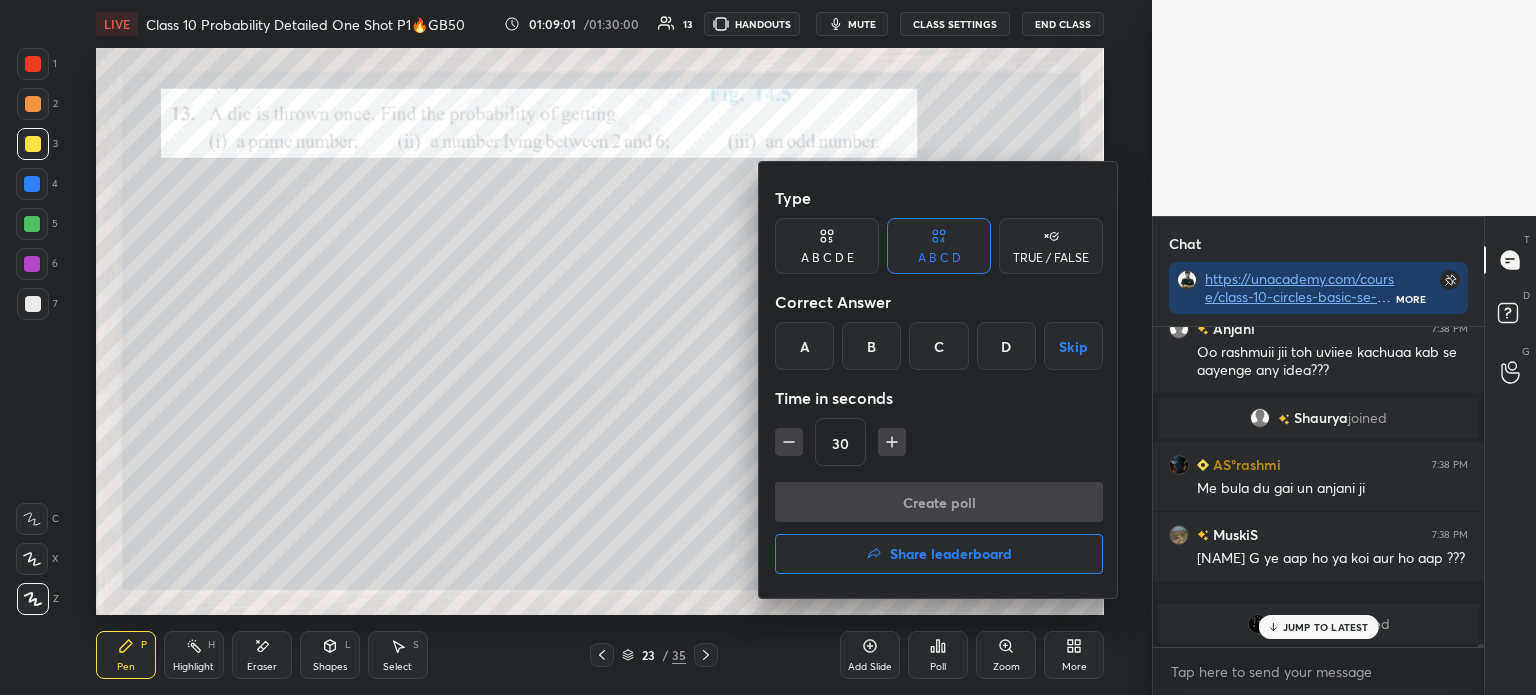 click on "C" at bounding box center (938, 346) 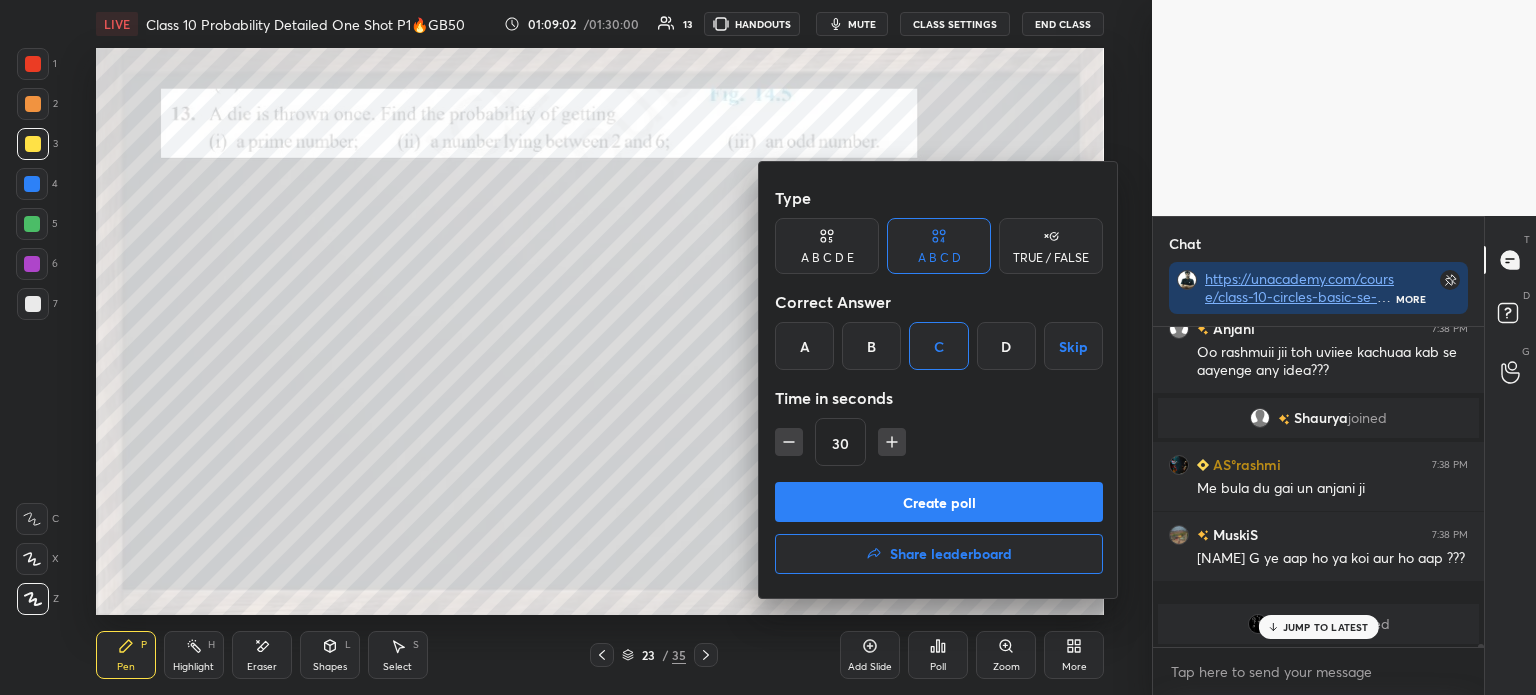 click on "Create poll" at bounding box center (939, 502) 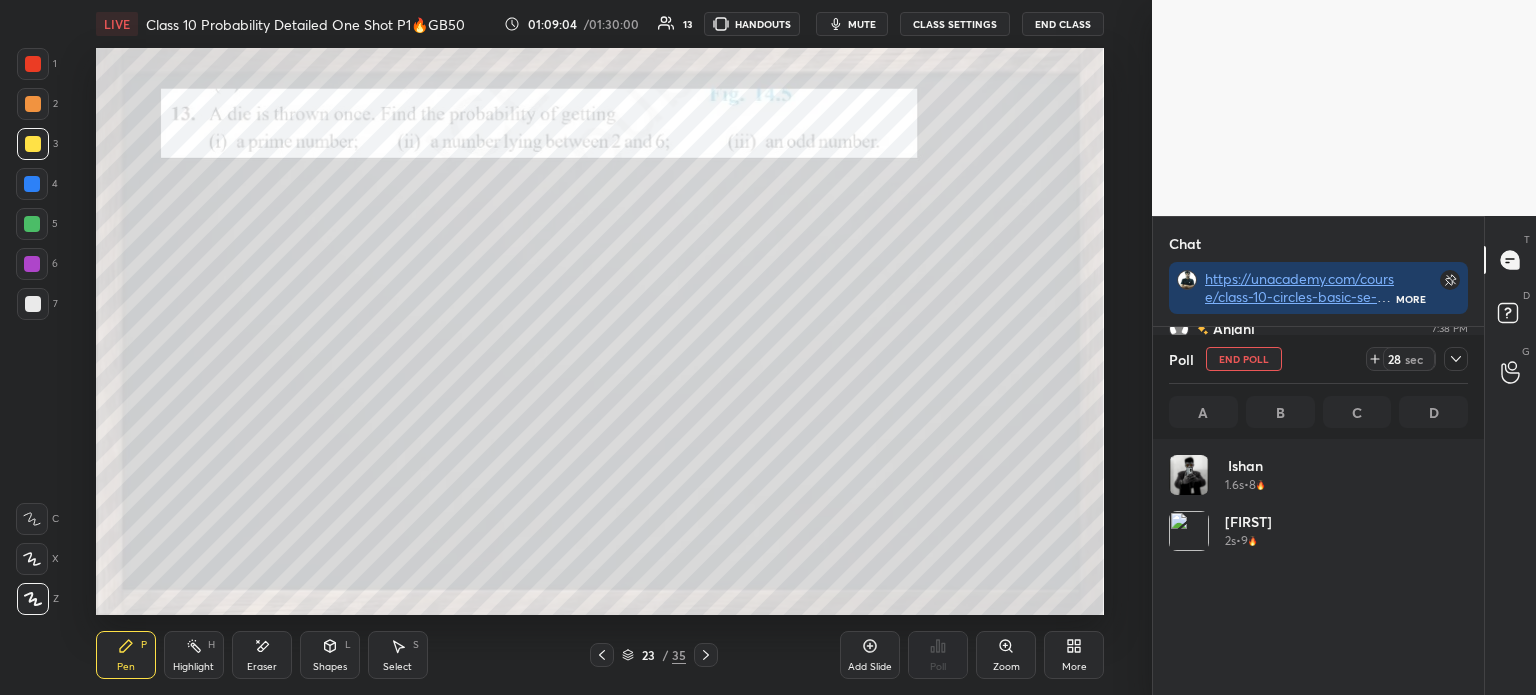 click 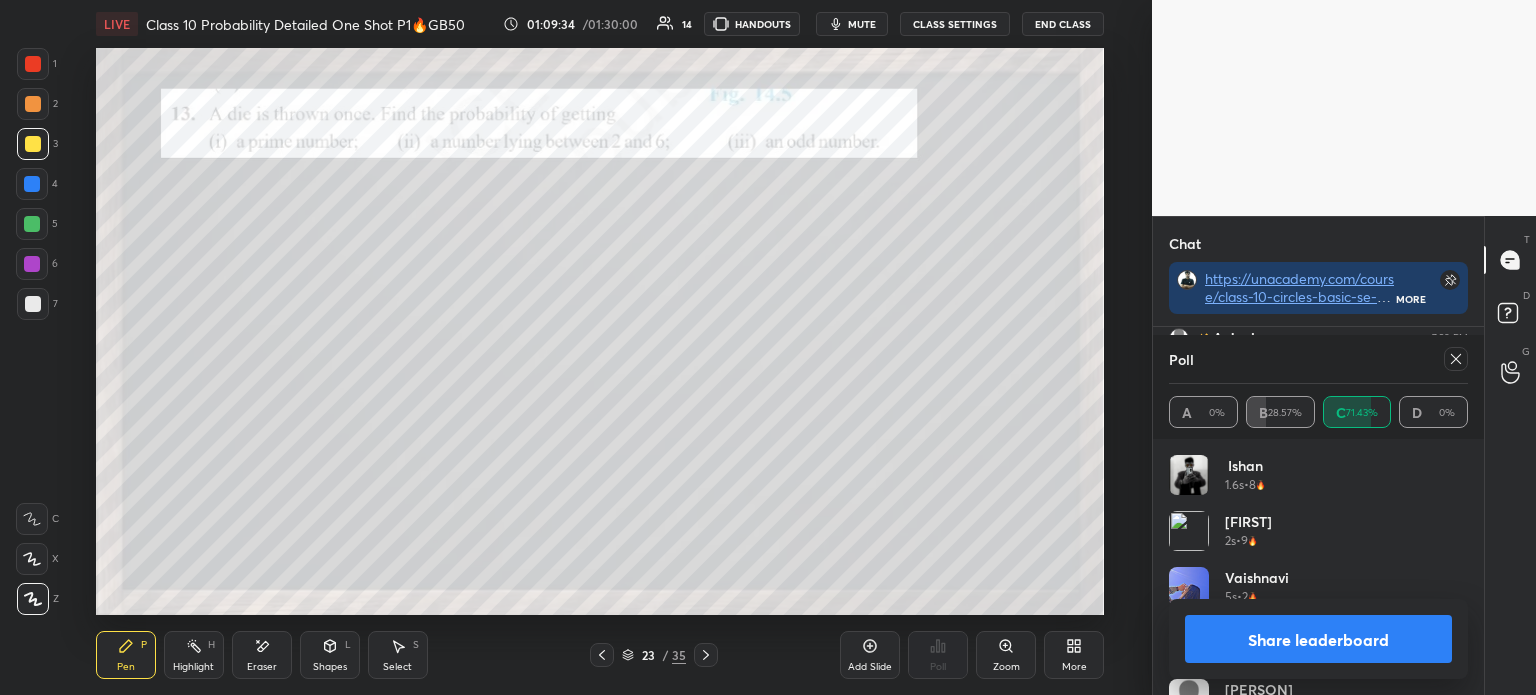 click on "Share leaderboard" at bounding box center (1318, 639) 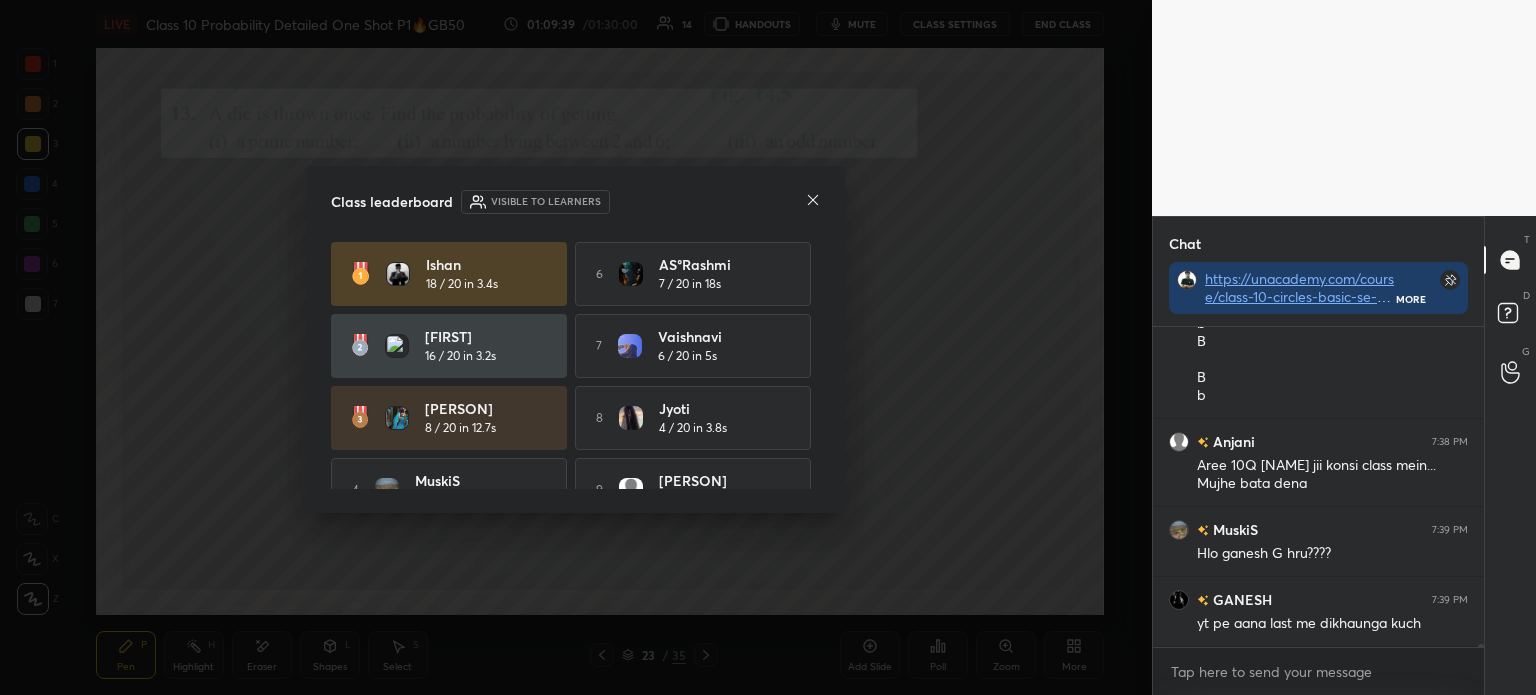 click 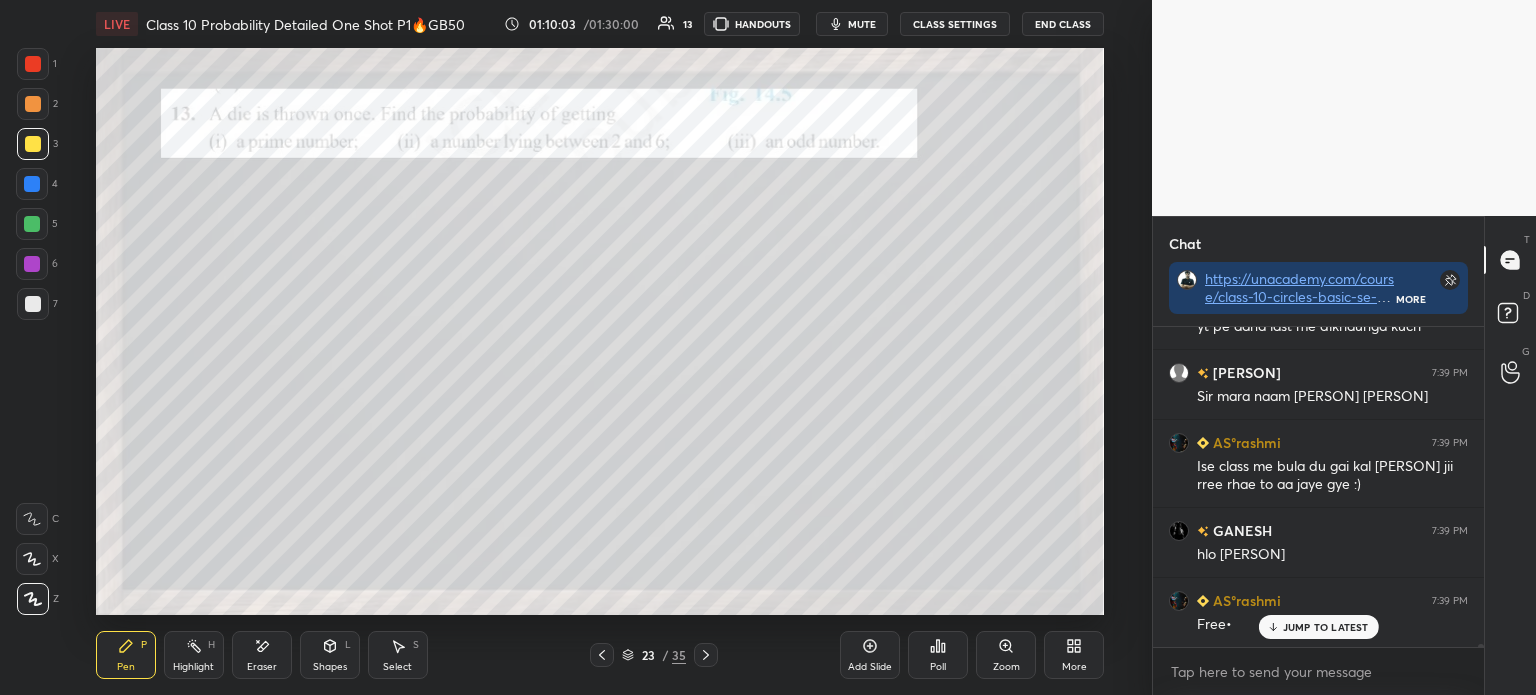 click 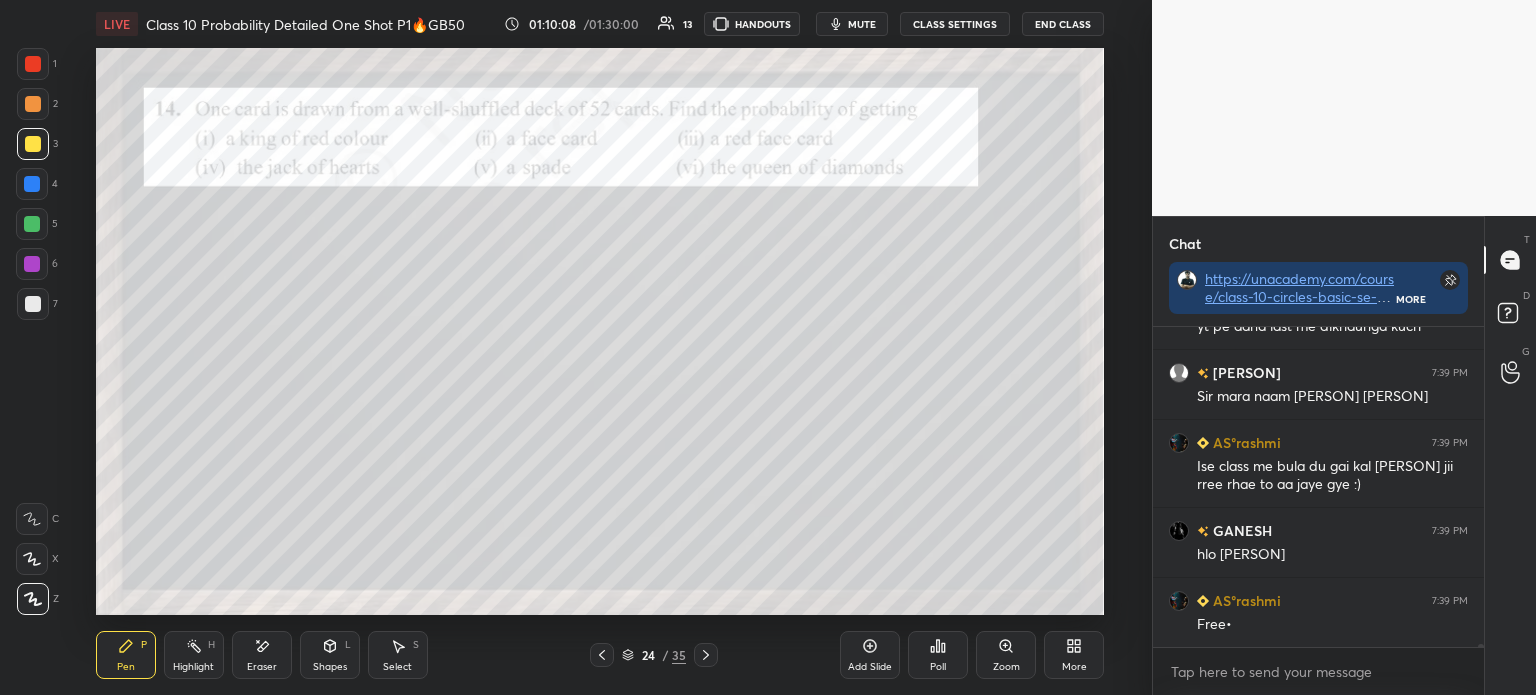 scroll, scrollTop: 29776, scrollLeft: 0, axis: vertical 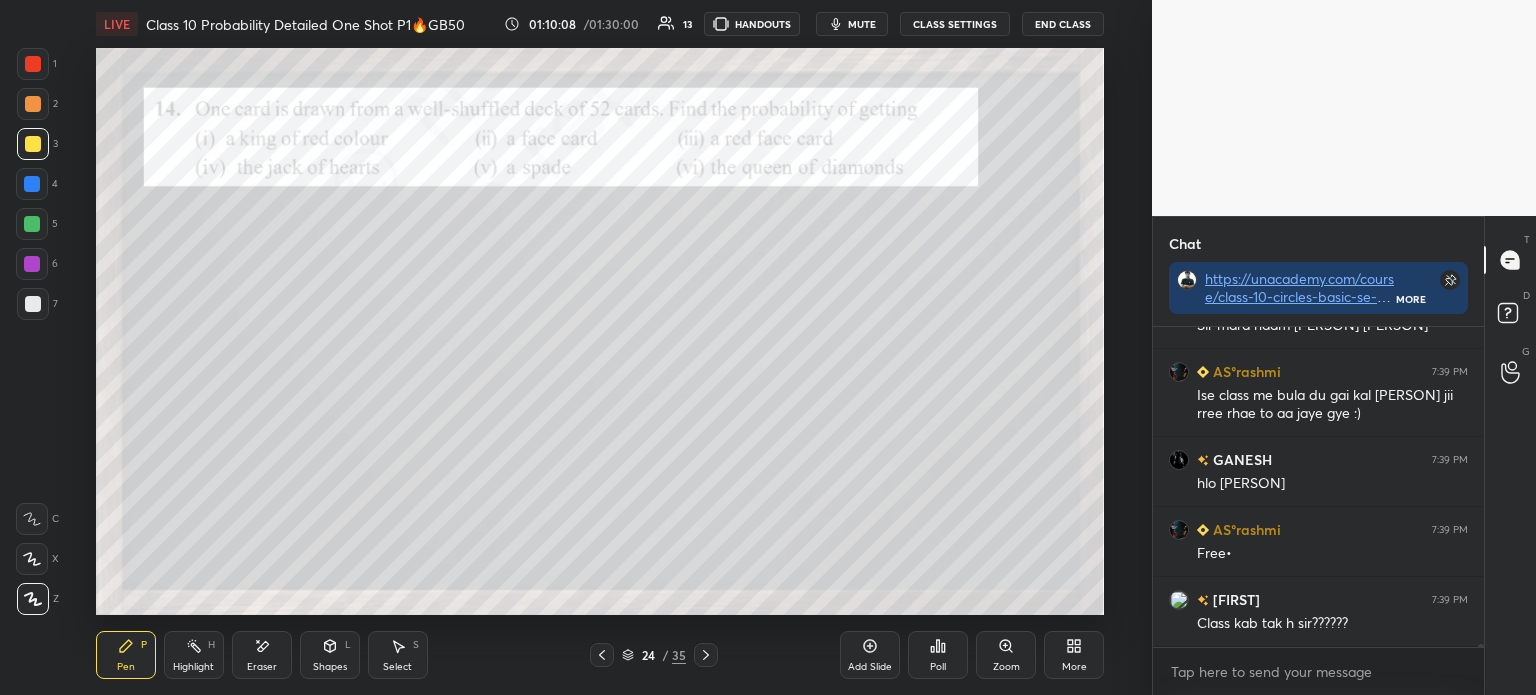 click on "Add Slide" at bounding box center [870, 655] 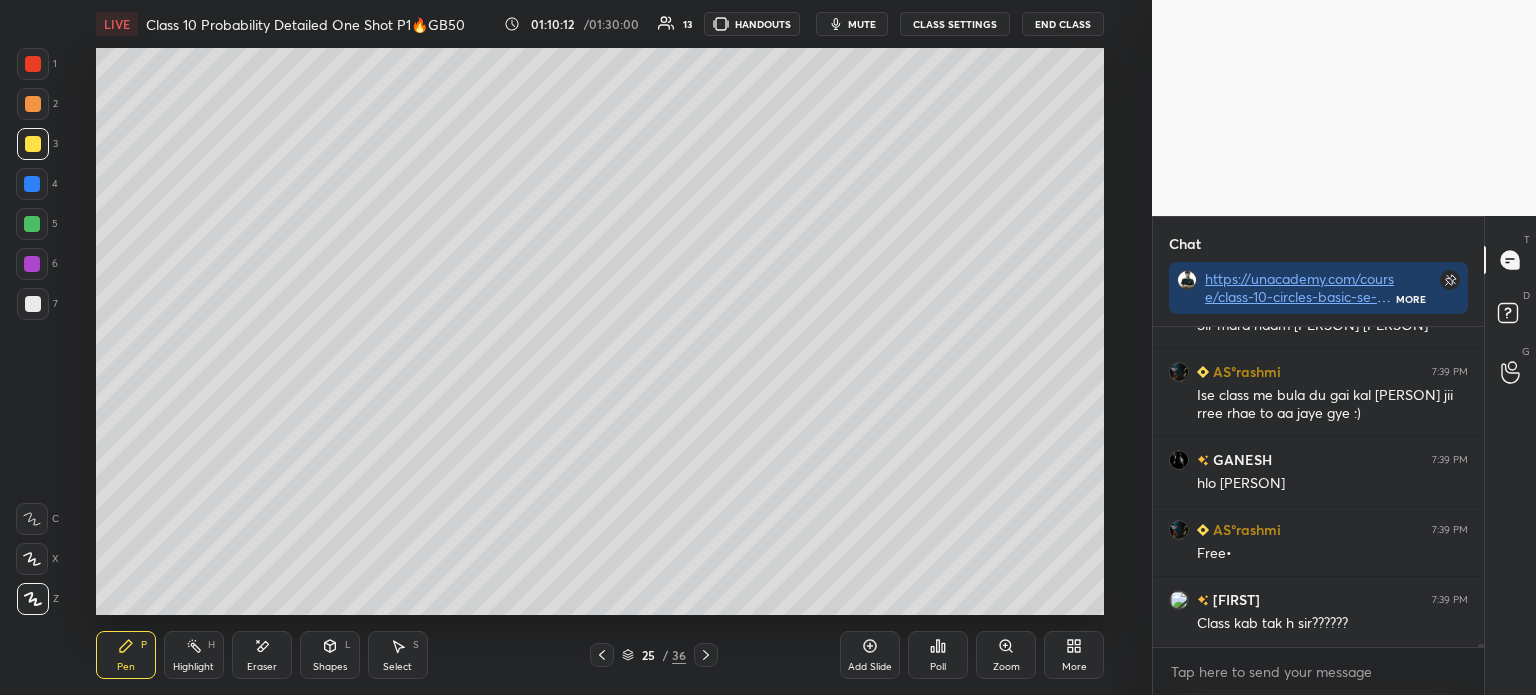 scroll, scrollTop: 29845, scrollLeft: 0, axis: vertical 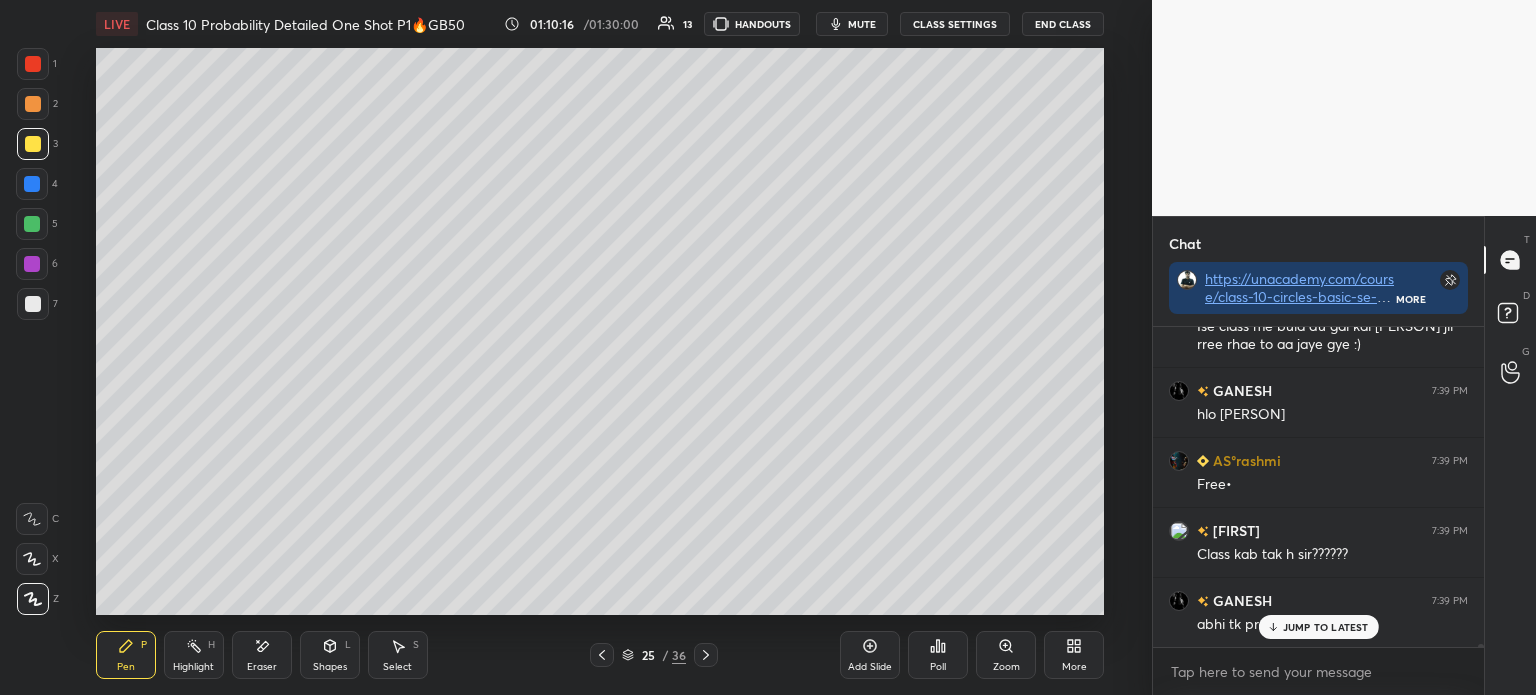 click at bounding box center [33, 104] 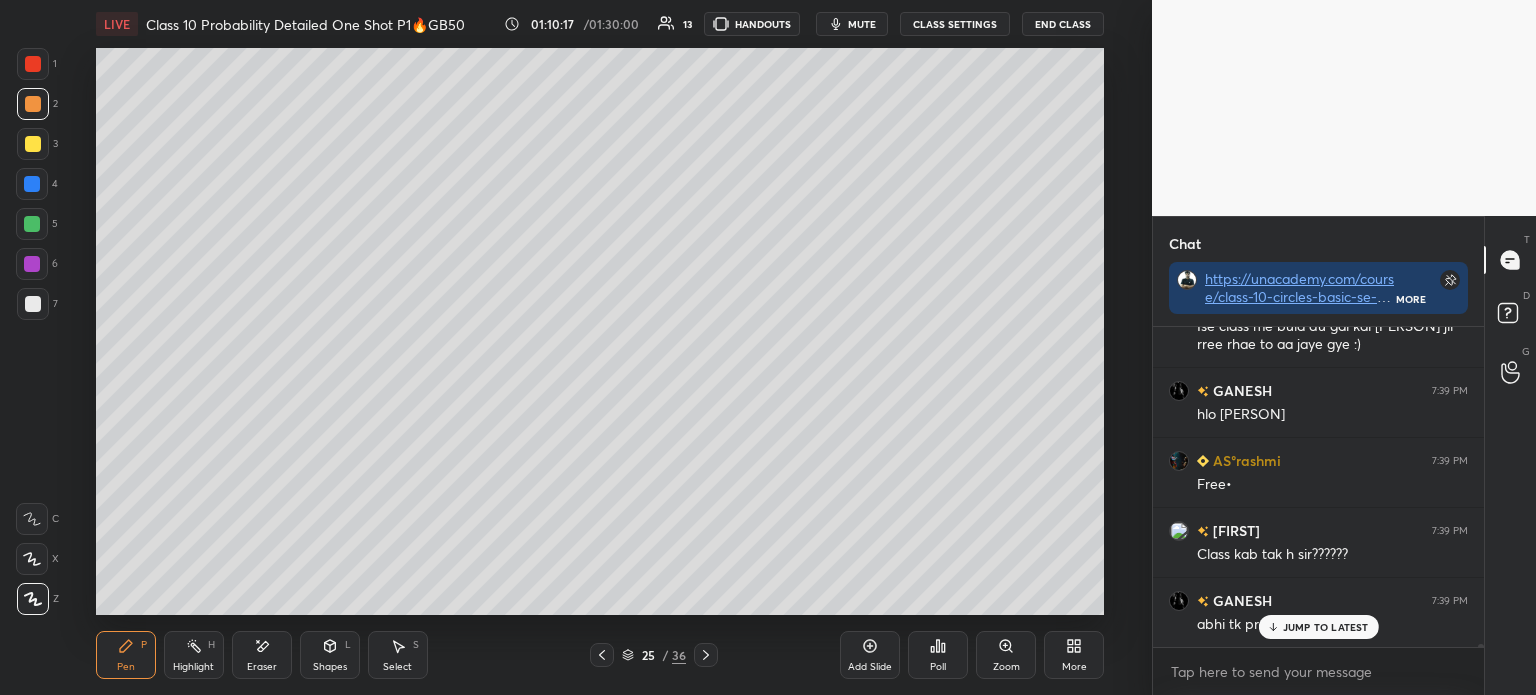click at bounding box center [33, 64] 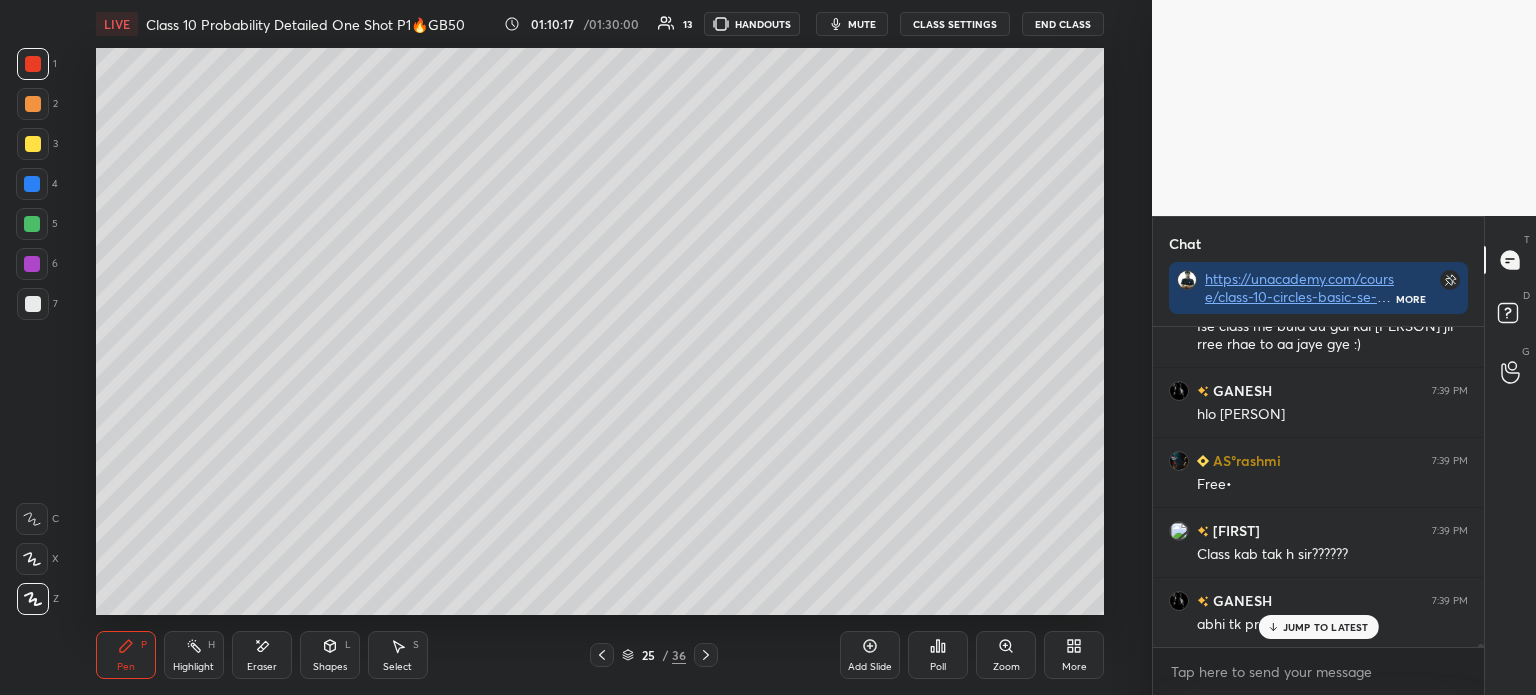click at bounding box center [33, 104] 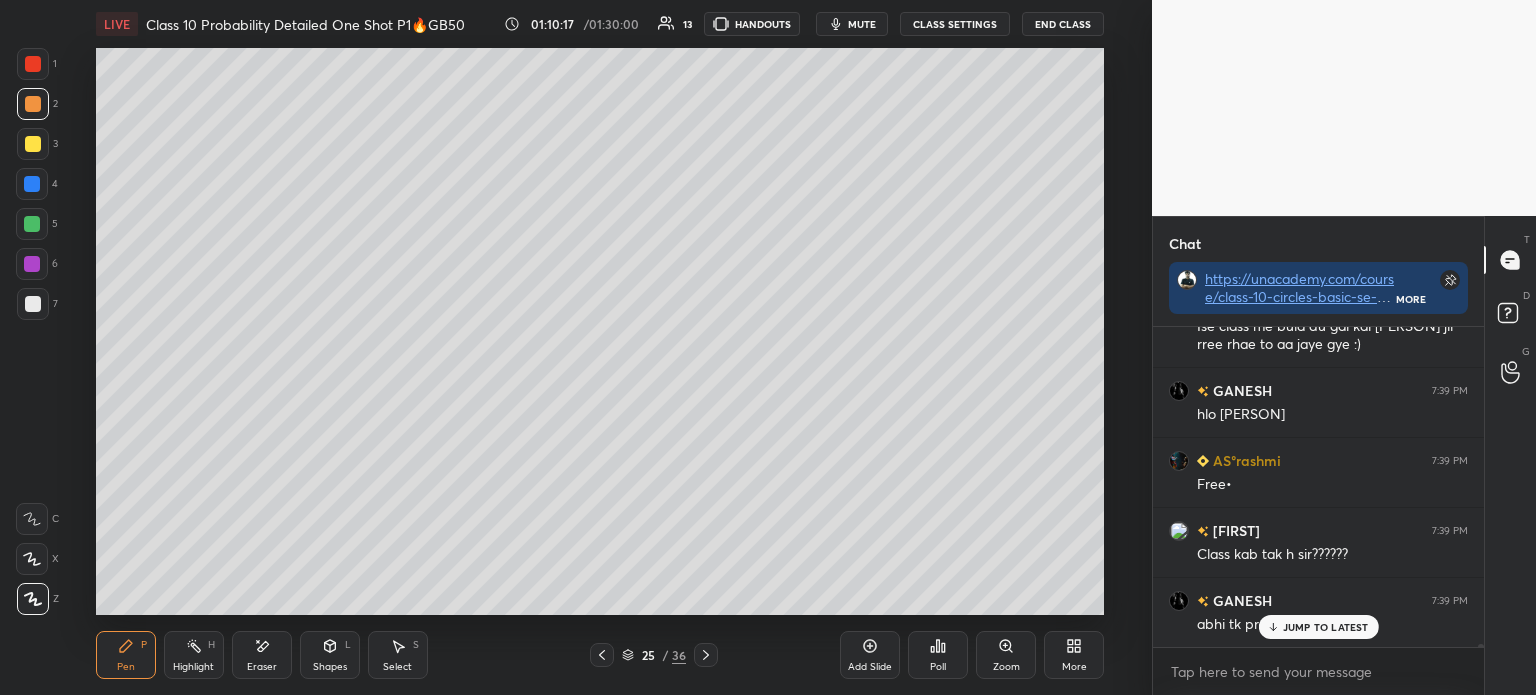 click at bounding box center [33, 144] 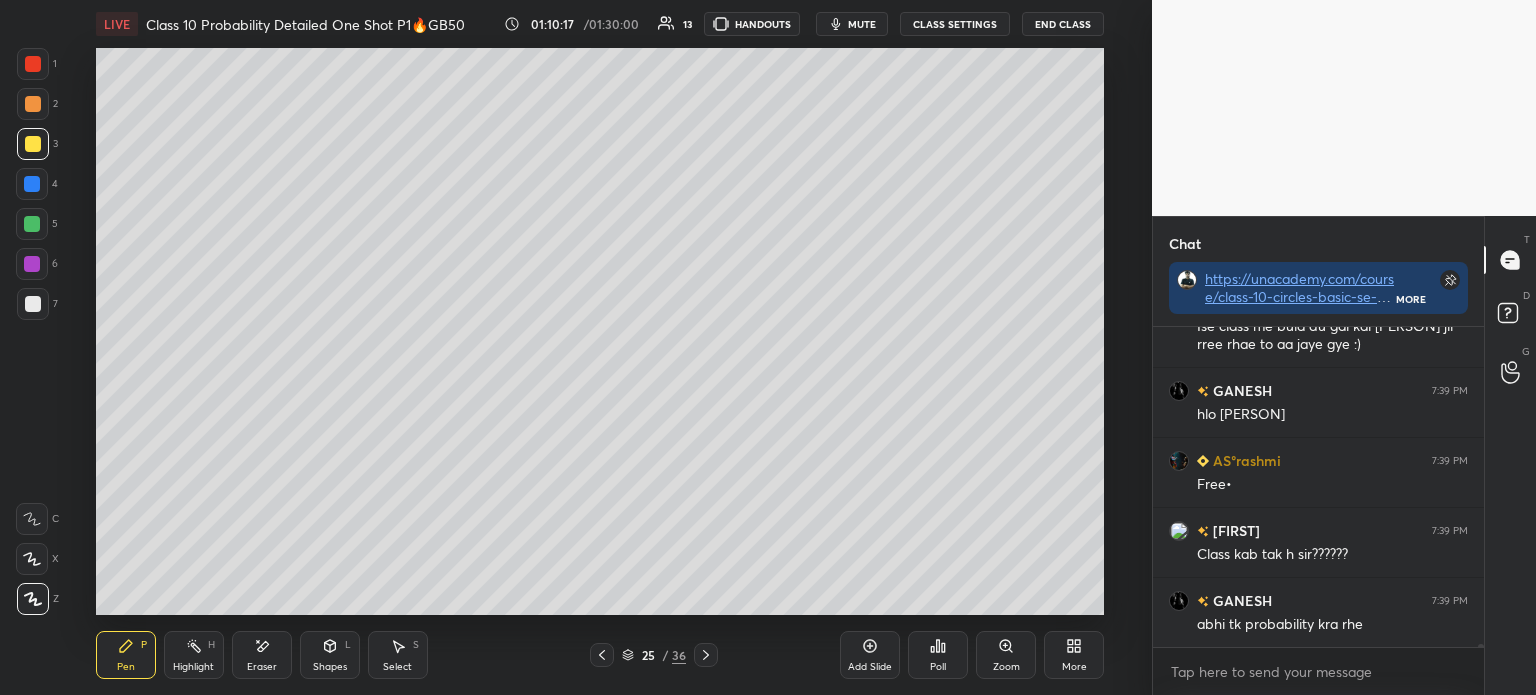 scroll, scrollTop: 29916, scrollLeft: 0, axis: vertical 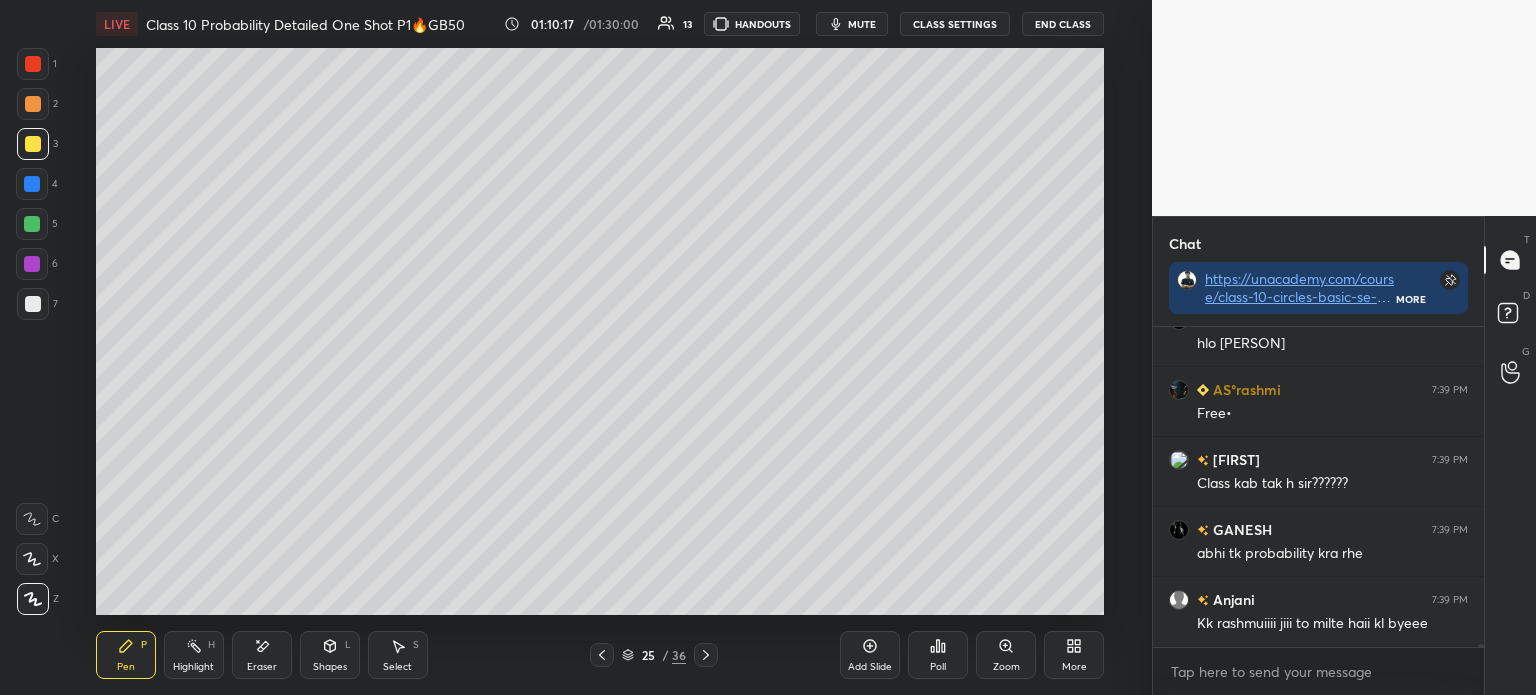 click at bounding box center (32, 184) 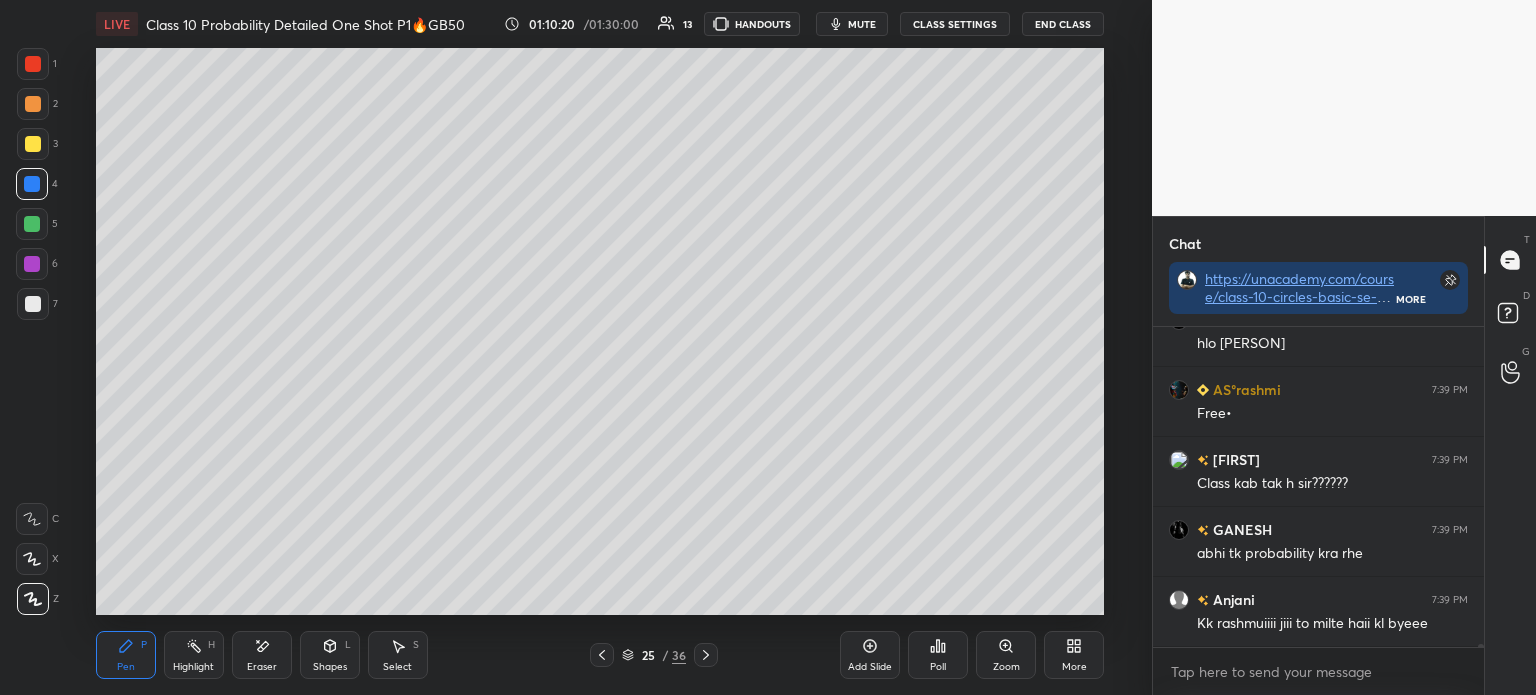 click on "7" at bounding box center (37, 304) 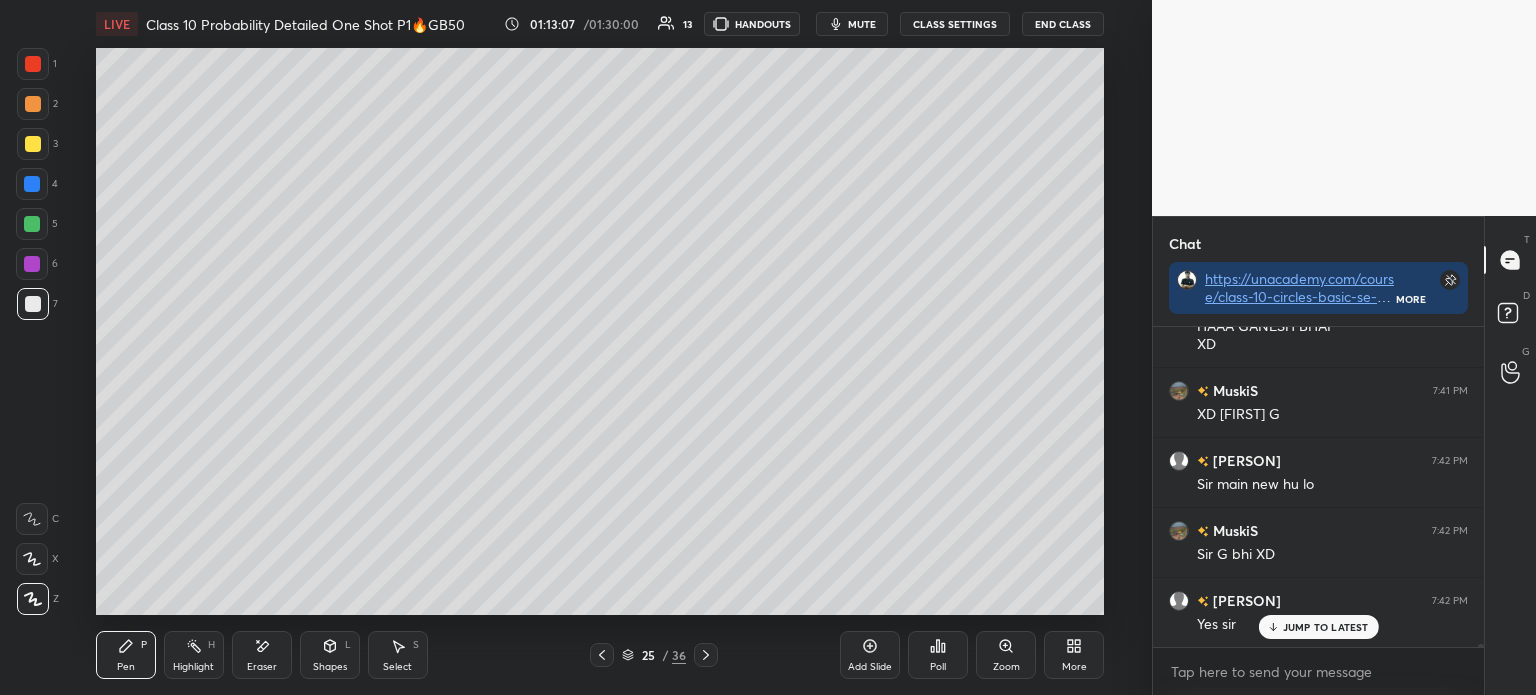 scroll, scrollTop: 31821, scrollLeft: 0, axis: vertical 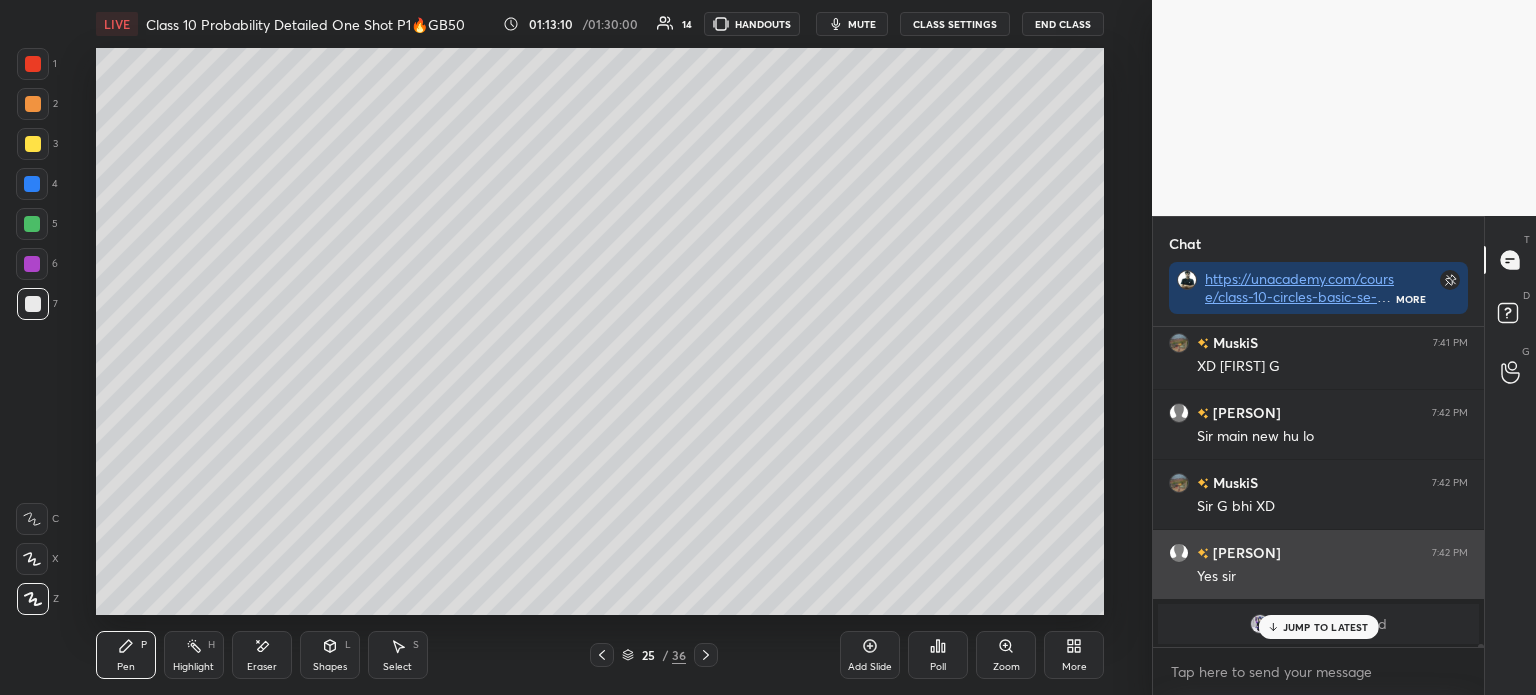 click on "JUMP TO LATEST" at bounding box center [1326, 627] 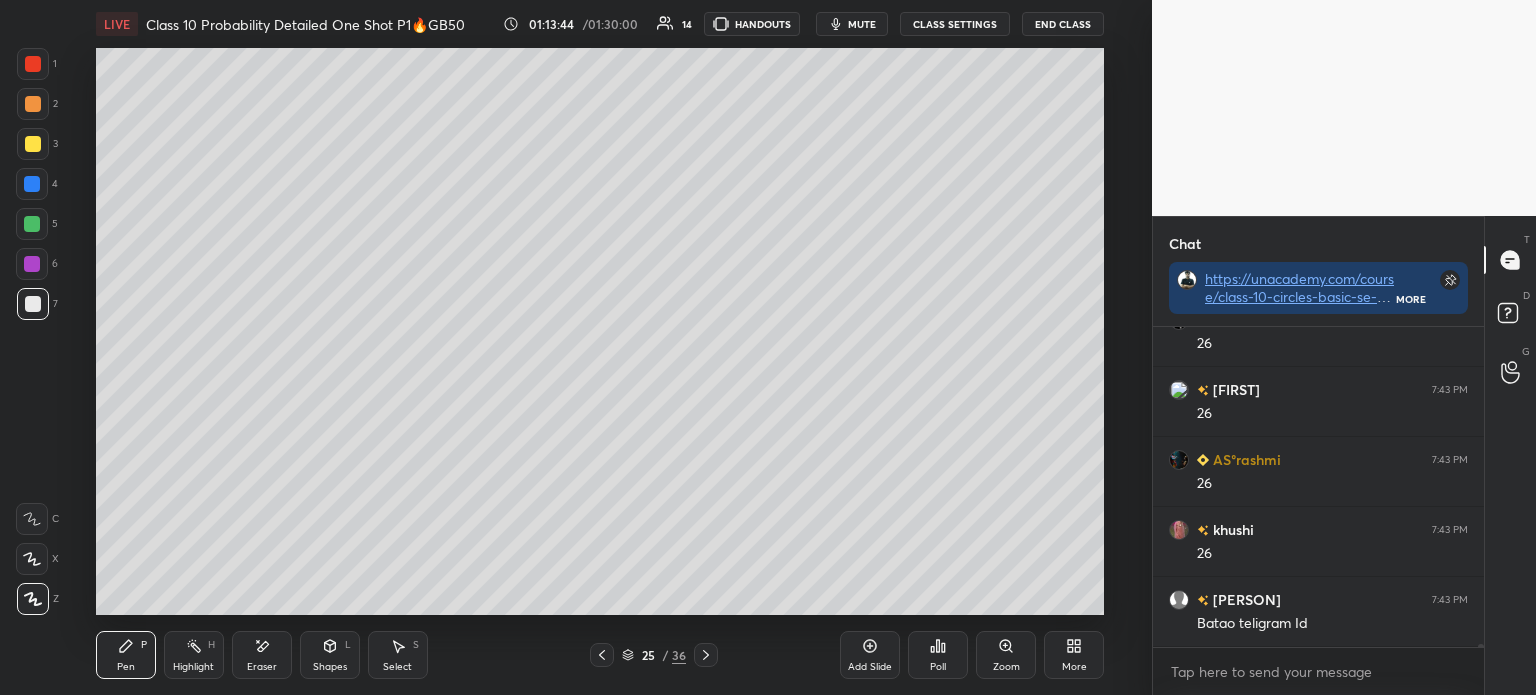 scroll, scrollTop: 32840, scrollLeft: 0, axis: vertical 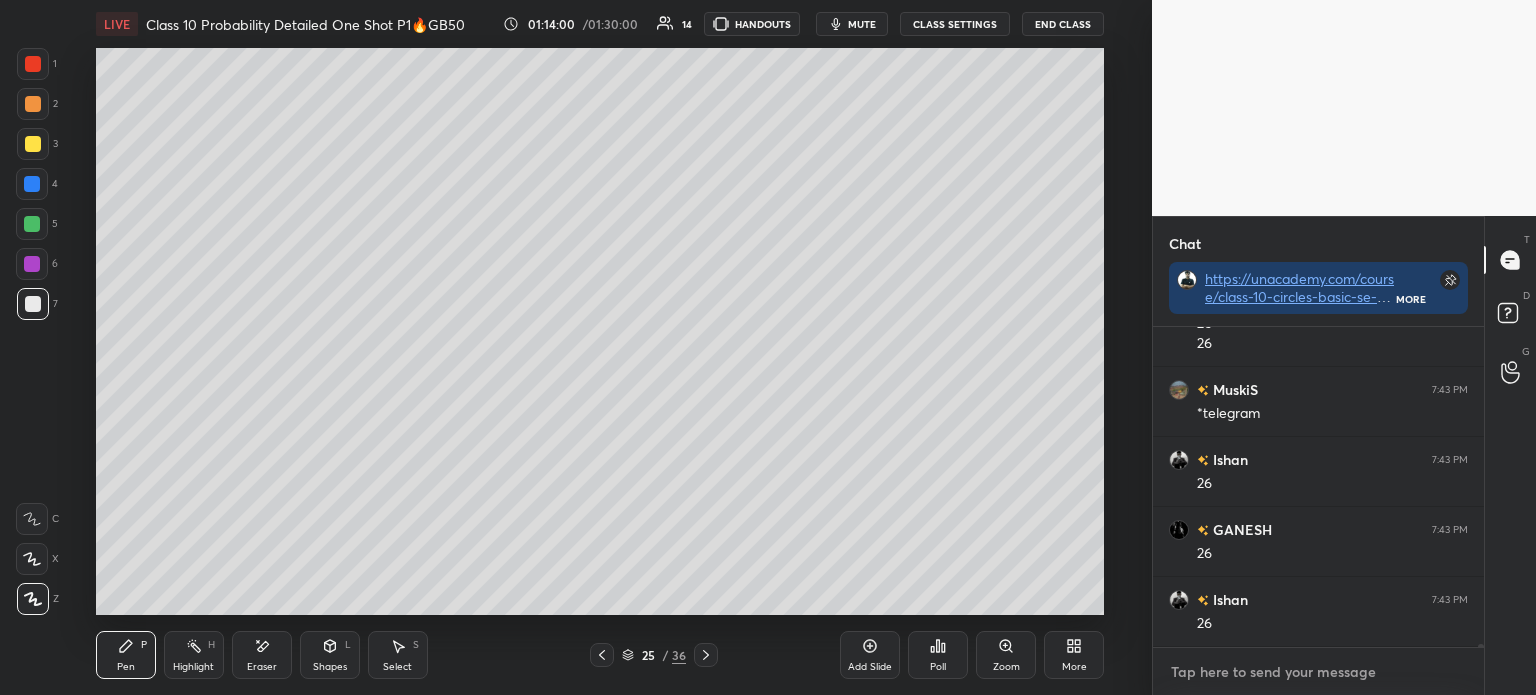 click at bounding box center [1318, 672] 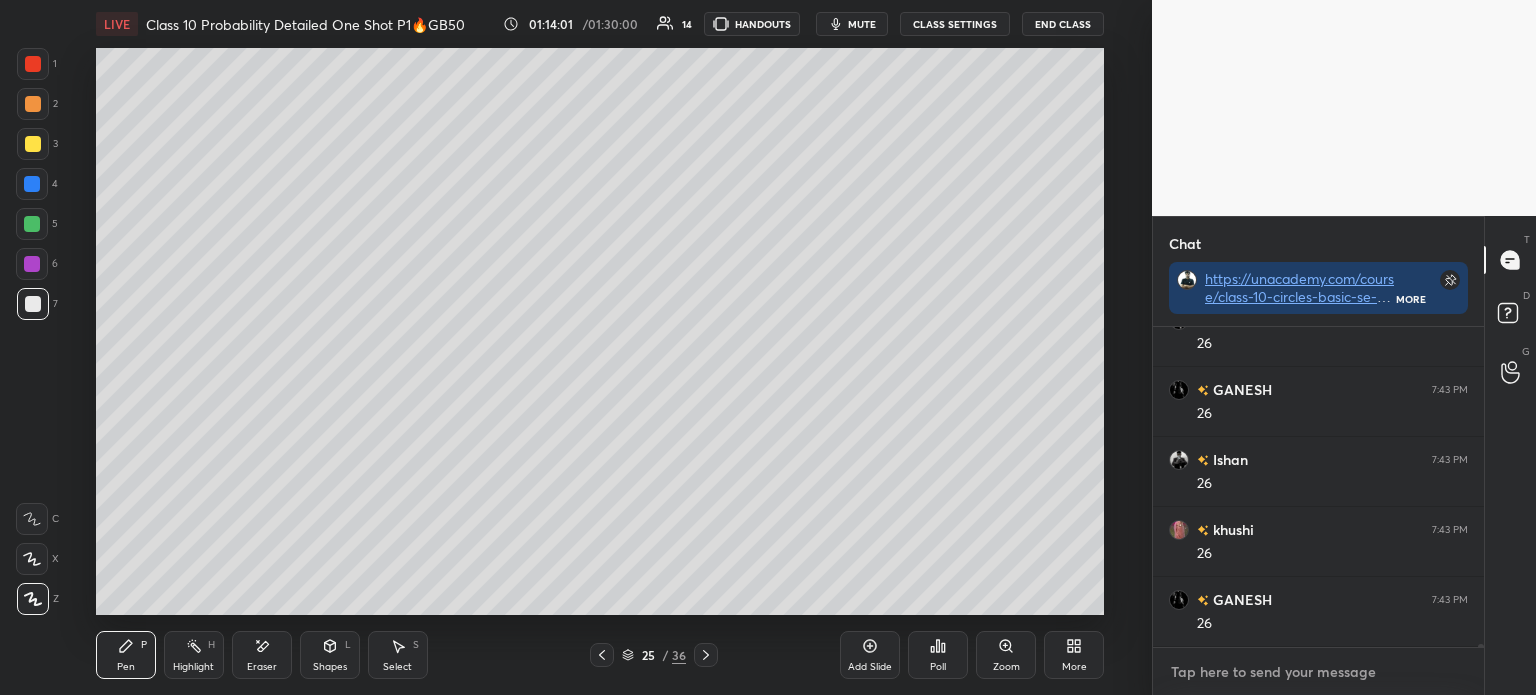 paste on "https://t.me/+VY3oSMCAS-NhOGI1" 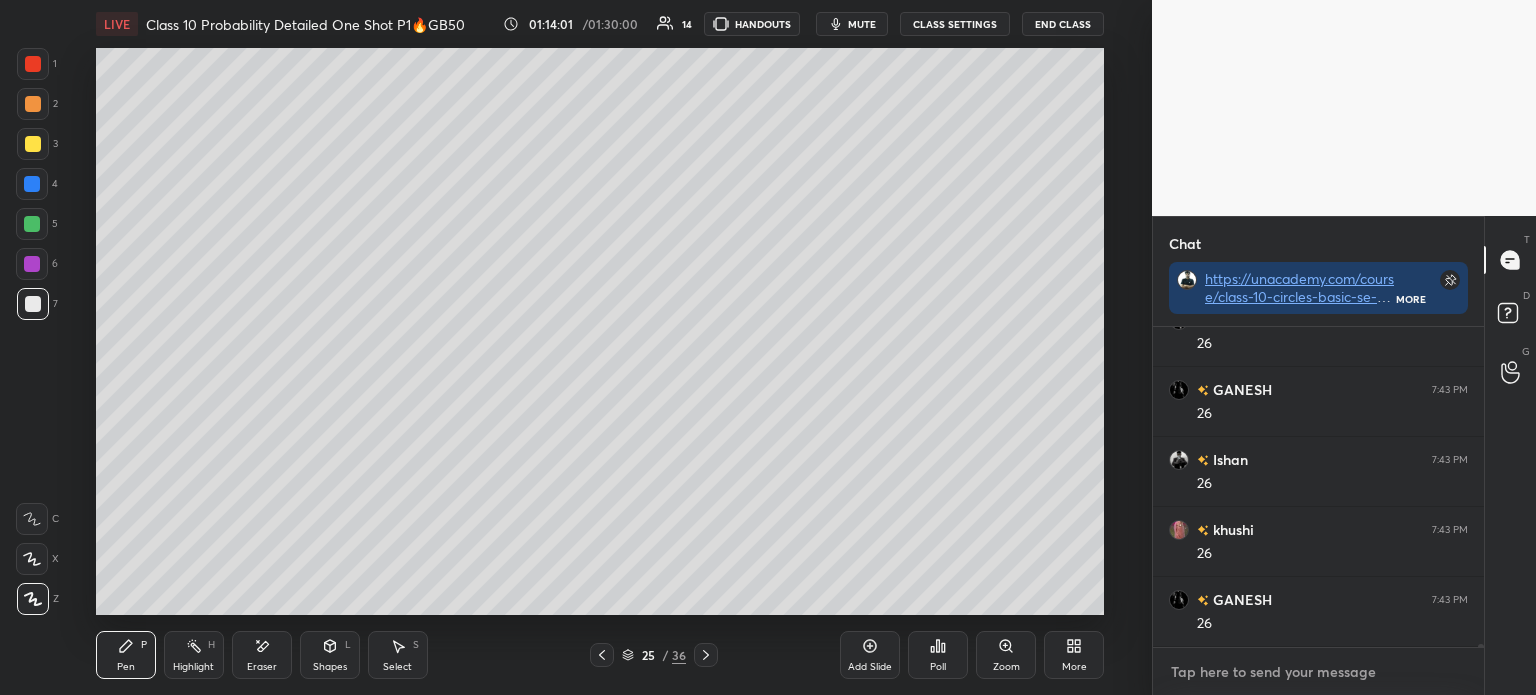 type on "https://t.me/+VY3oSMCAS-NhOGI1" 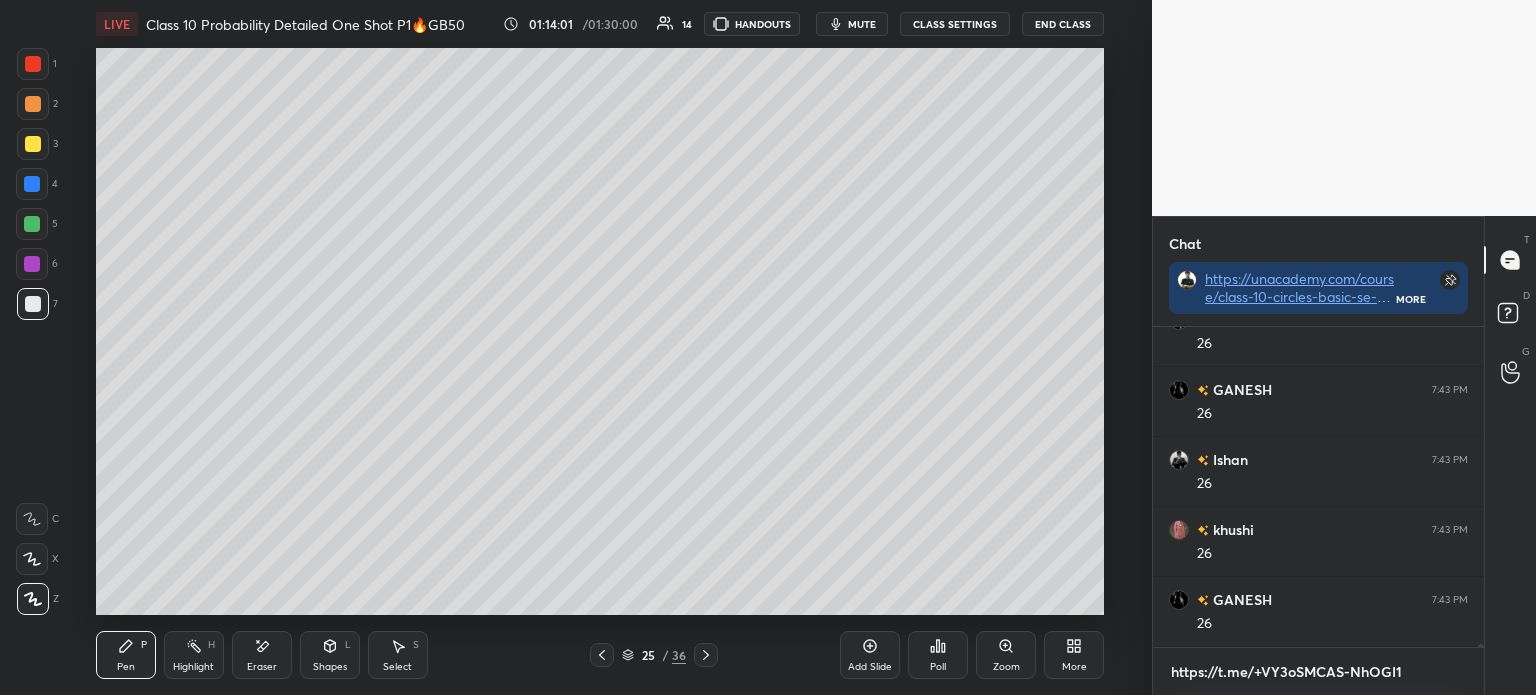 scroll, scrollTop: 308, scrollLeft: 325, axis: both 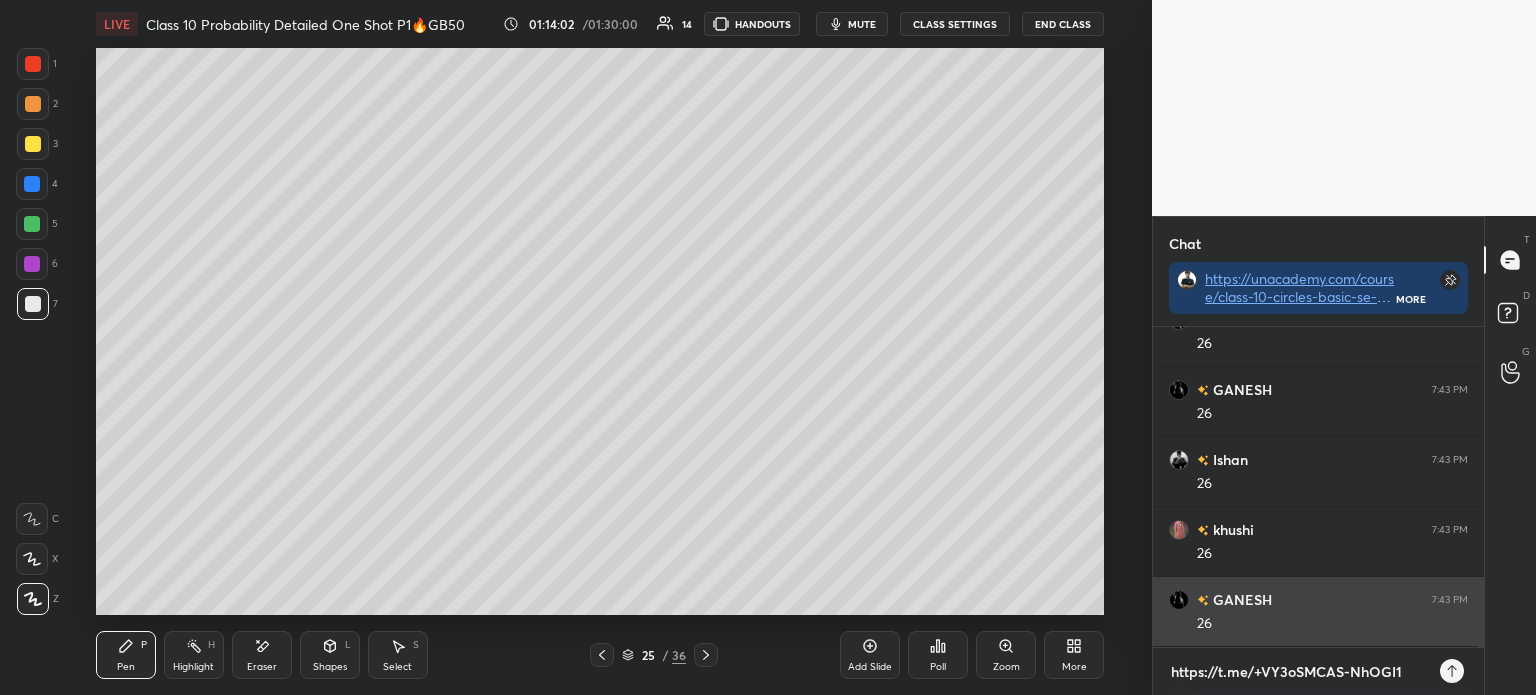 type 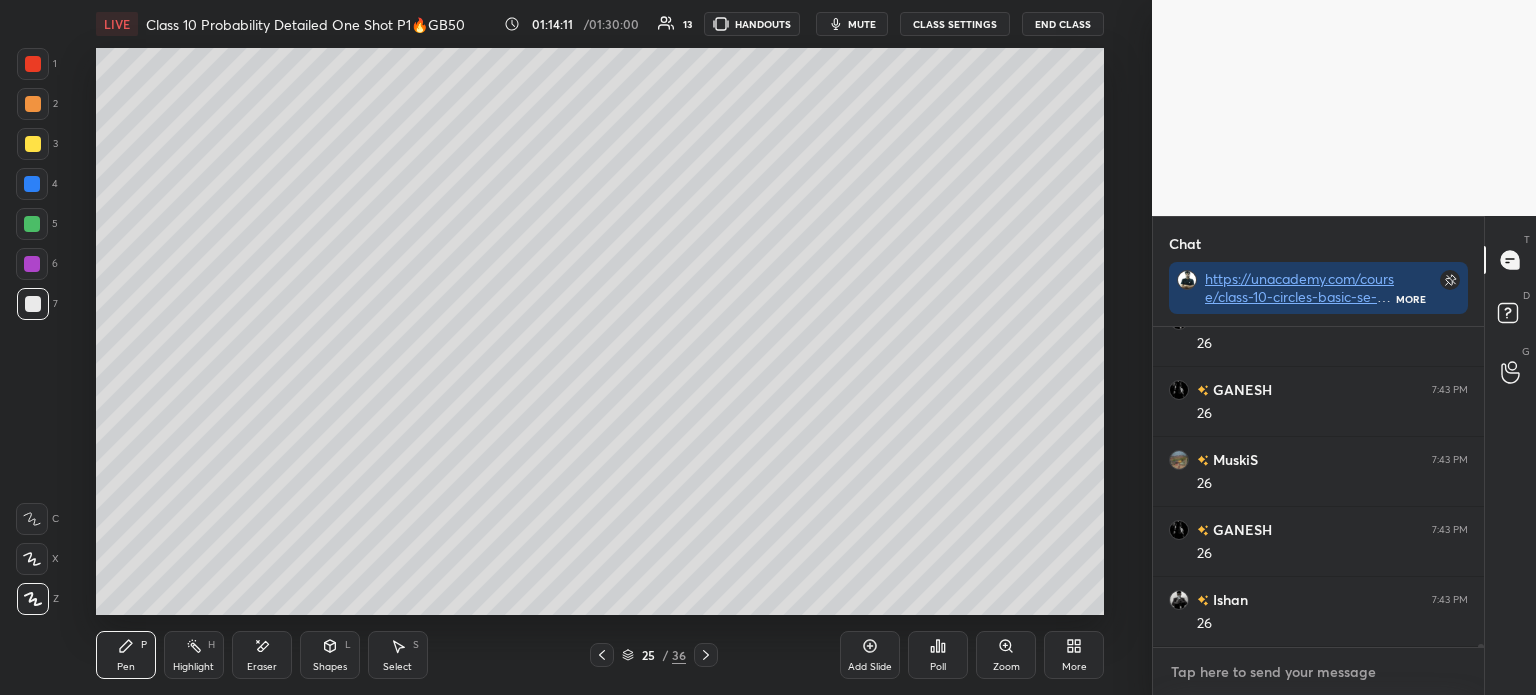 scroll, scrollTop: 34181, scrollLeft: 0, axis: vertical 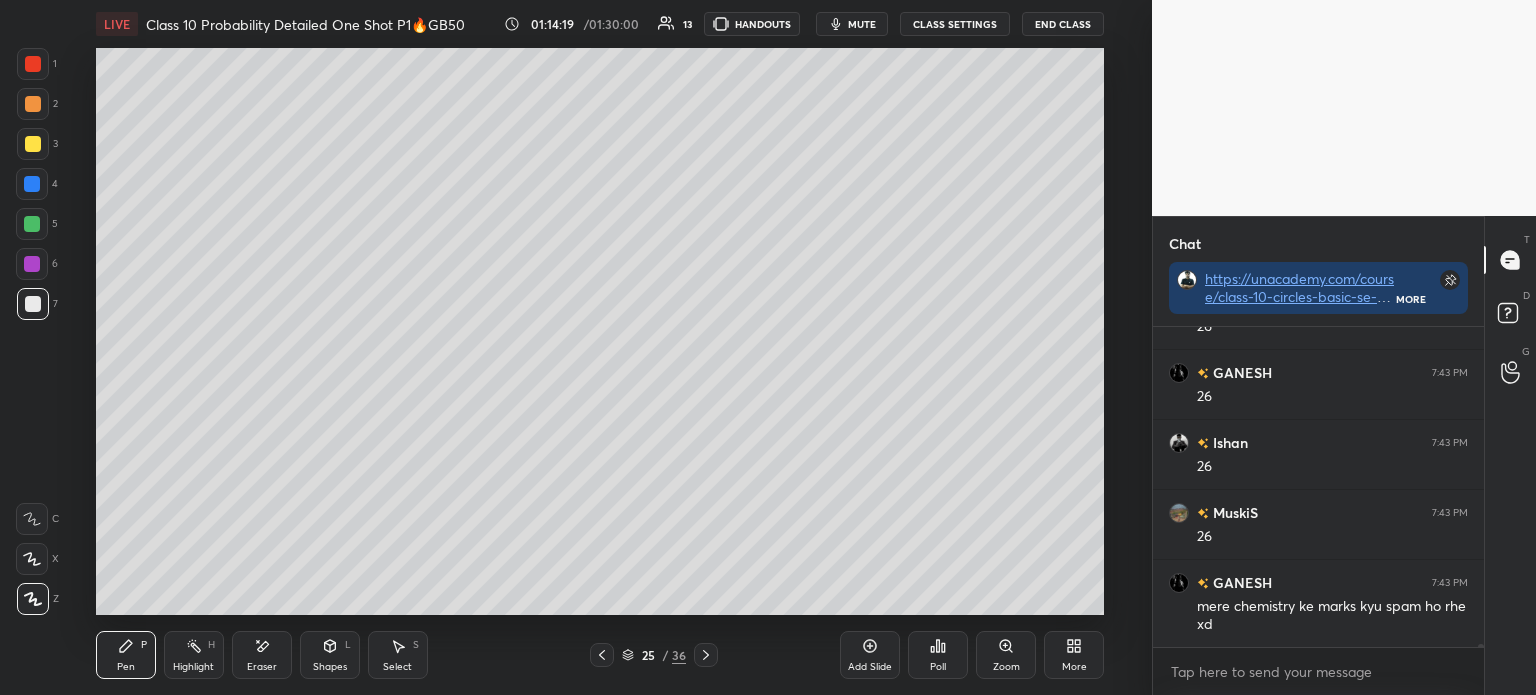 click 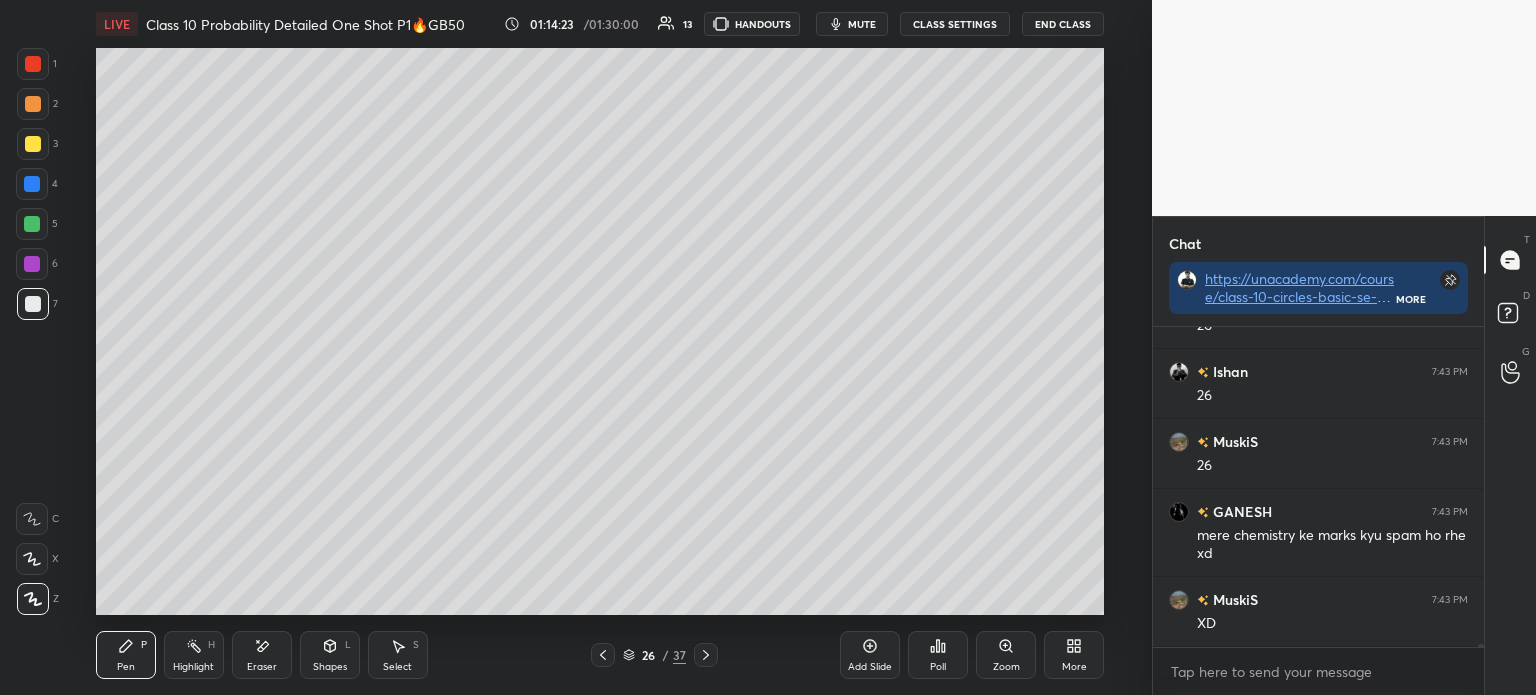 scroll, scrollTop: 34409, scrollLeft: 0, axis: vertical 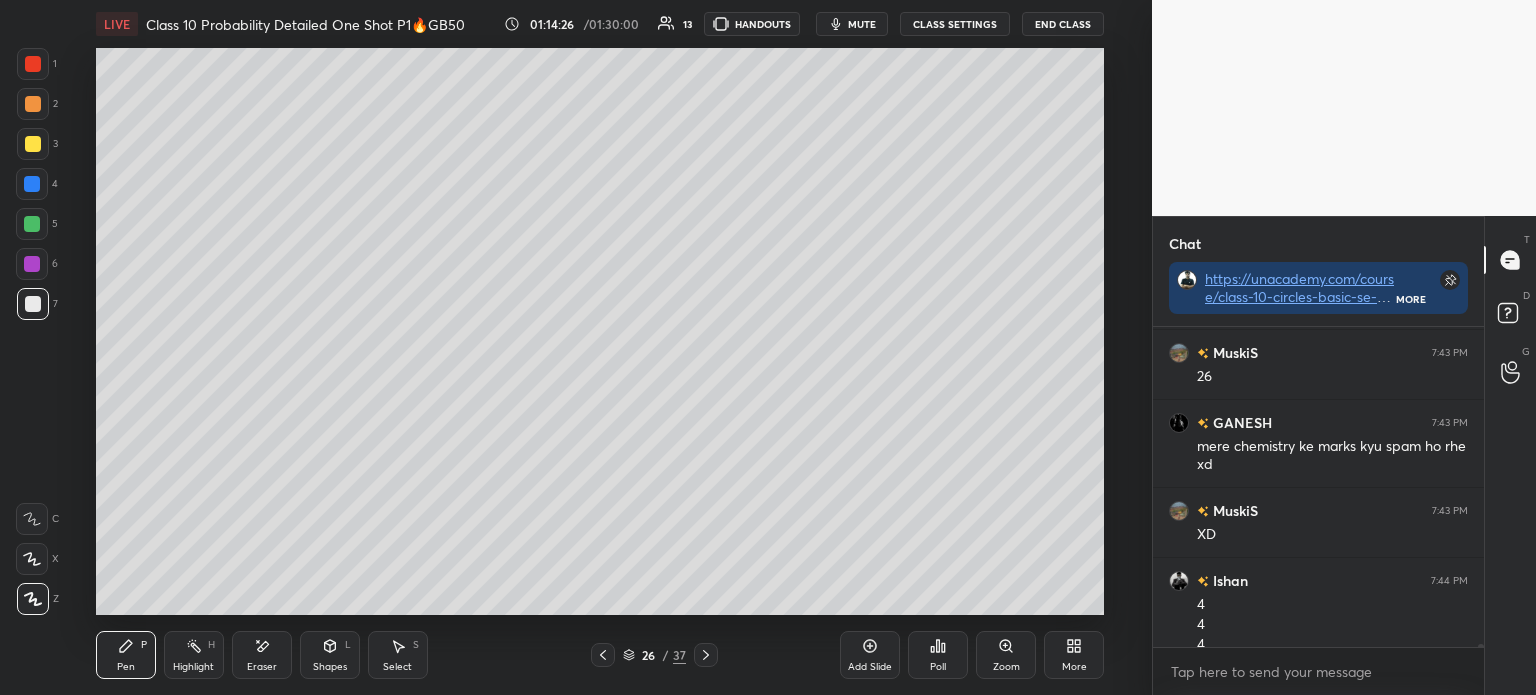 click 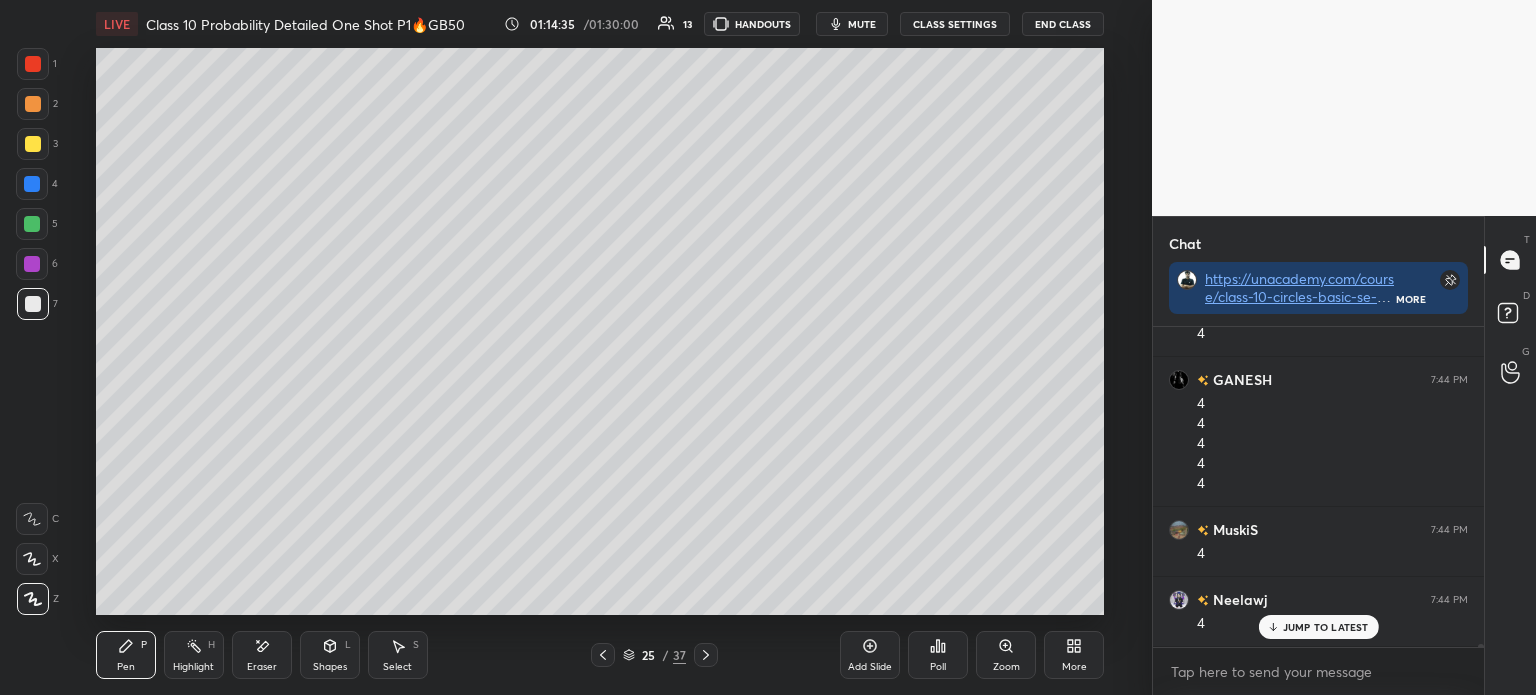 scroll, scrollTop: 35029, scrollLeft: 0, axis: vertical 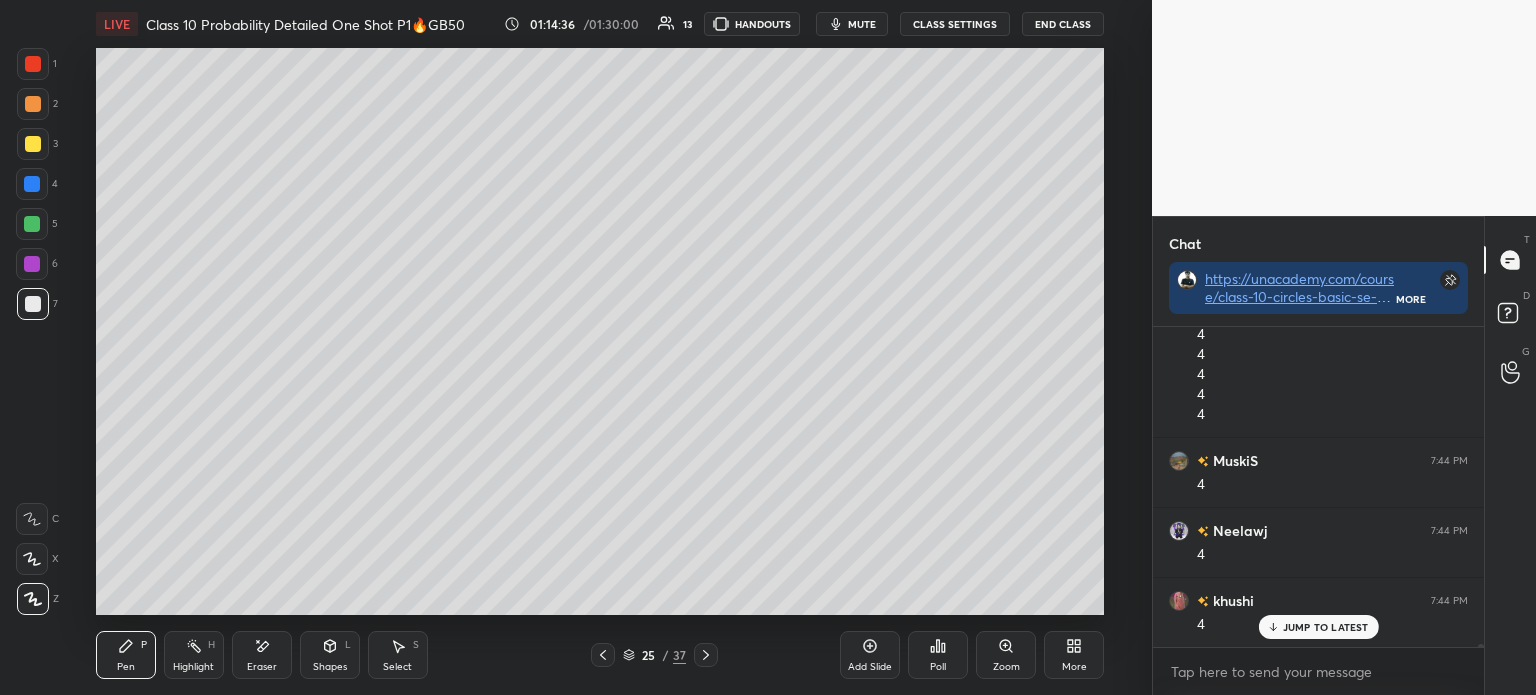 click 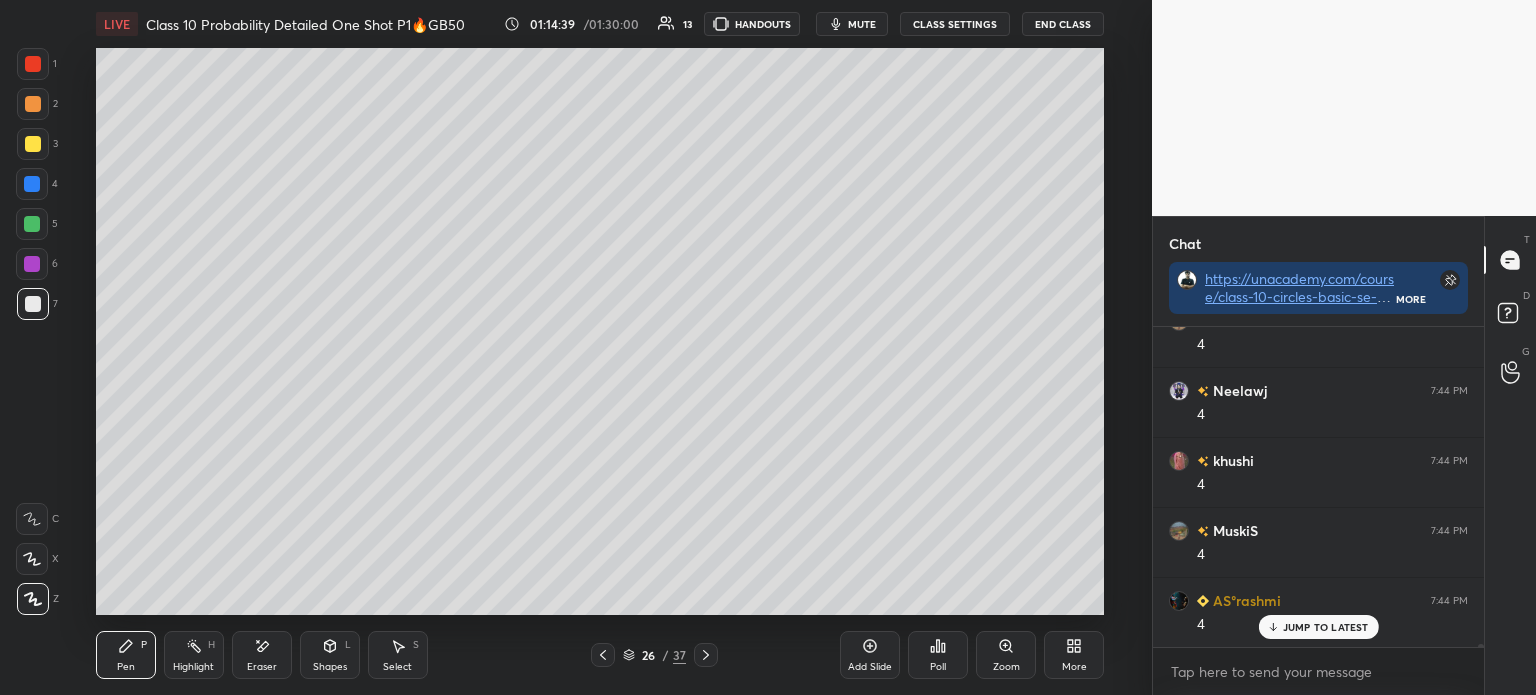 scroll, scrollTop: 35217, scrollLeft: 0, axis: vertical 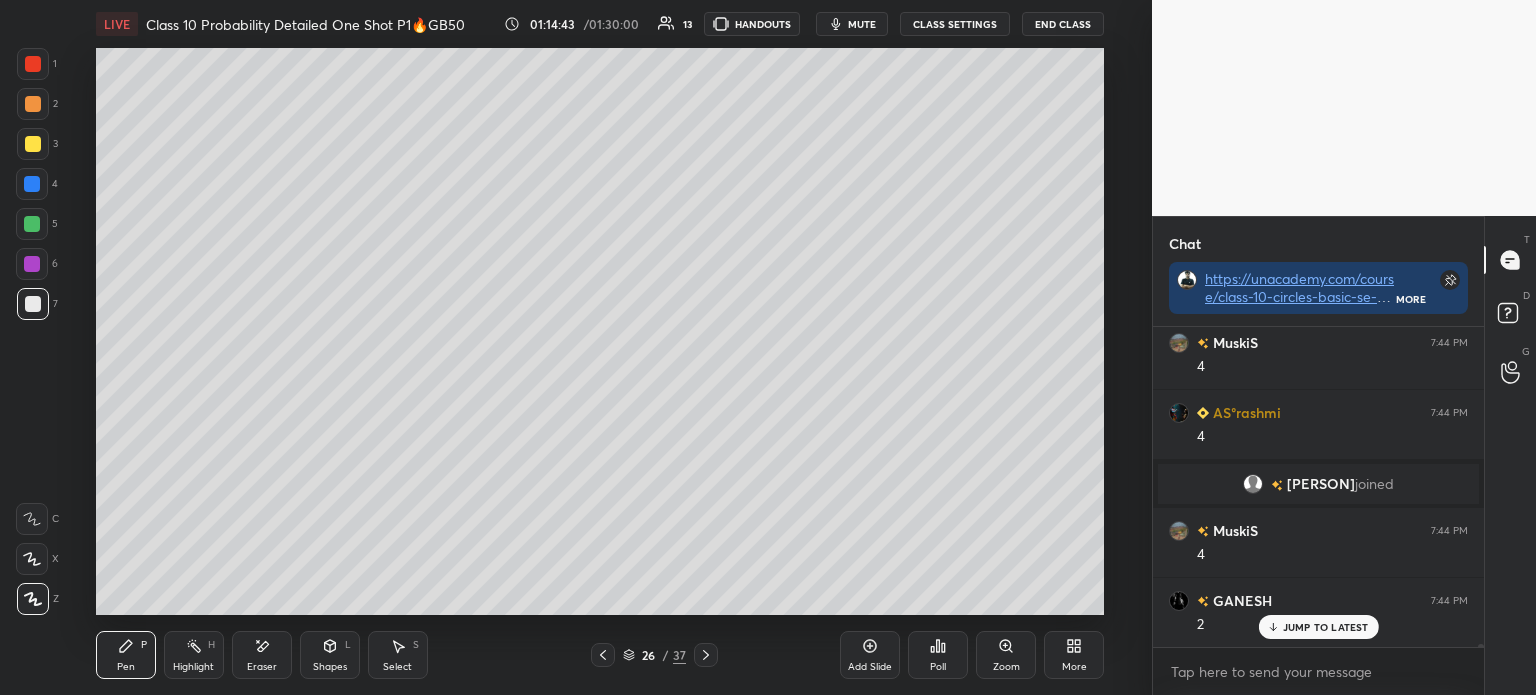 click 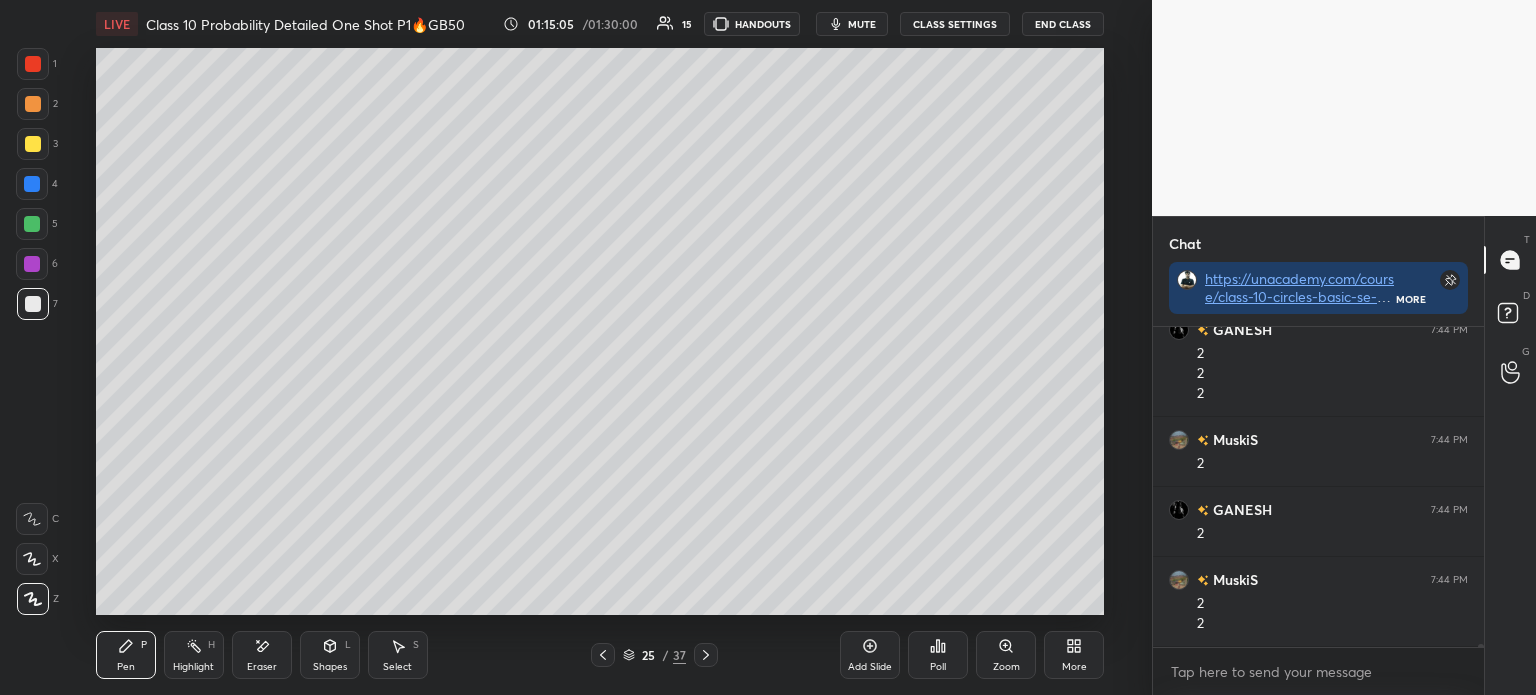 click 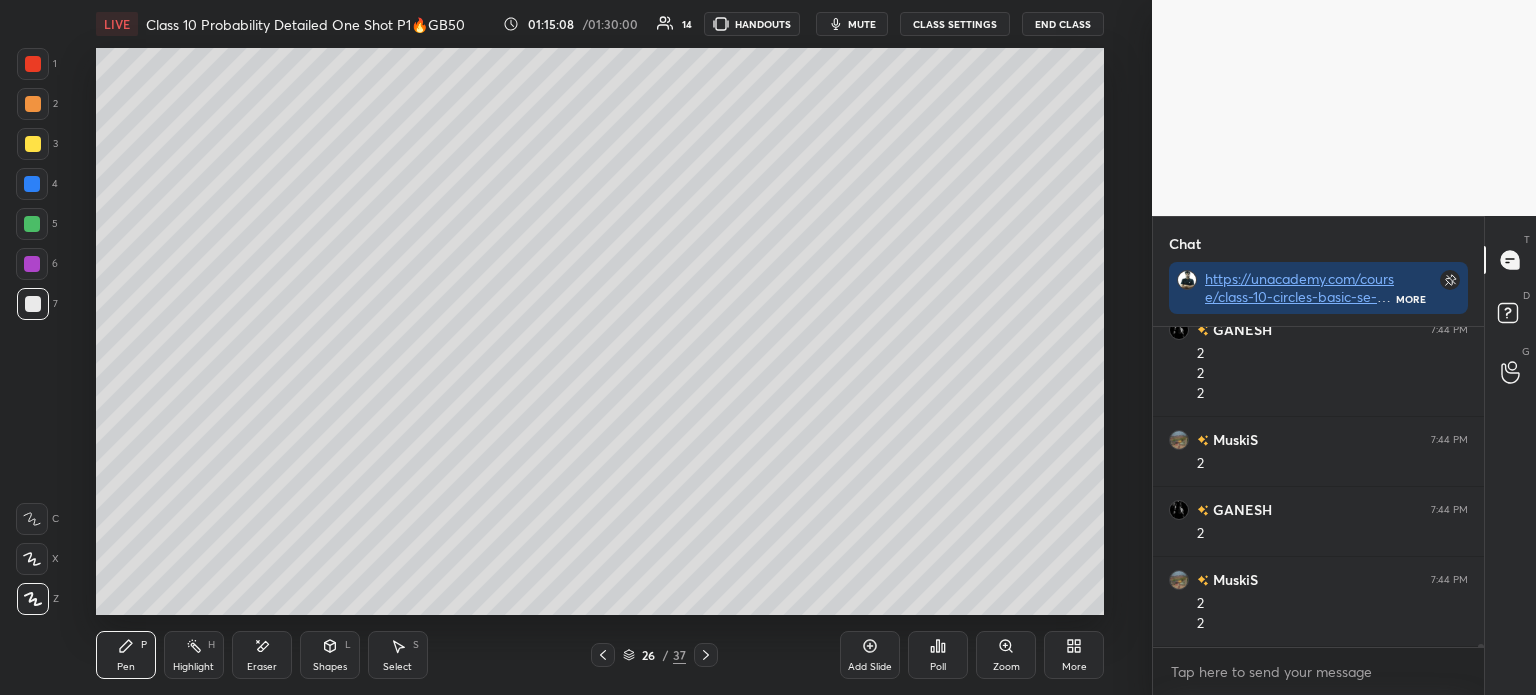click 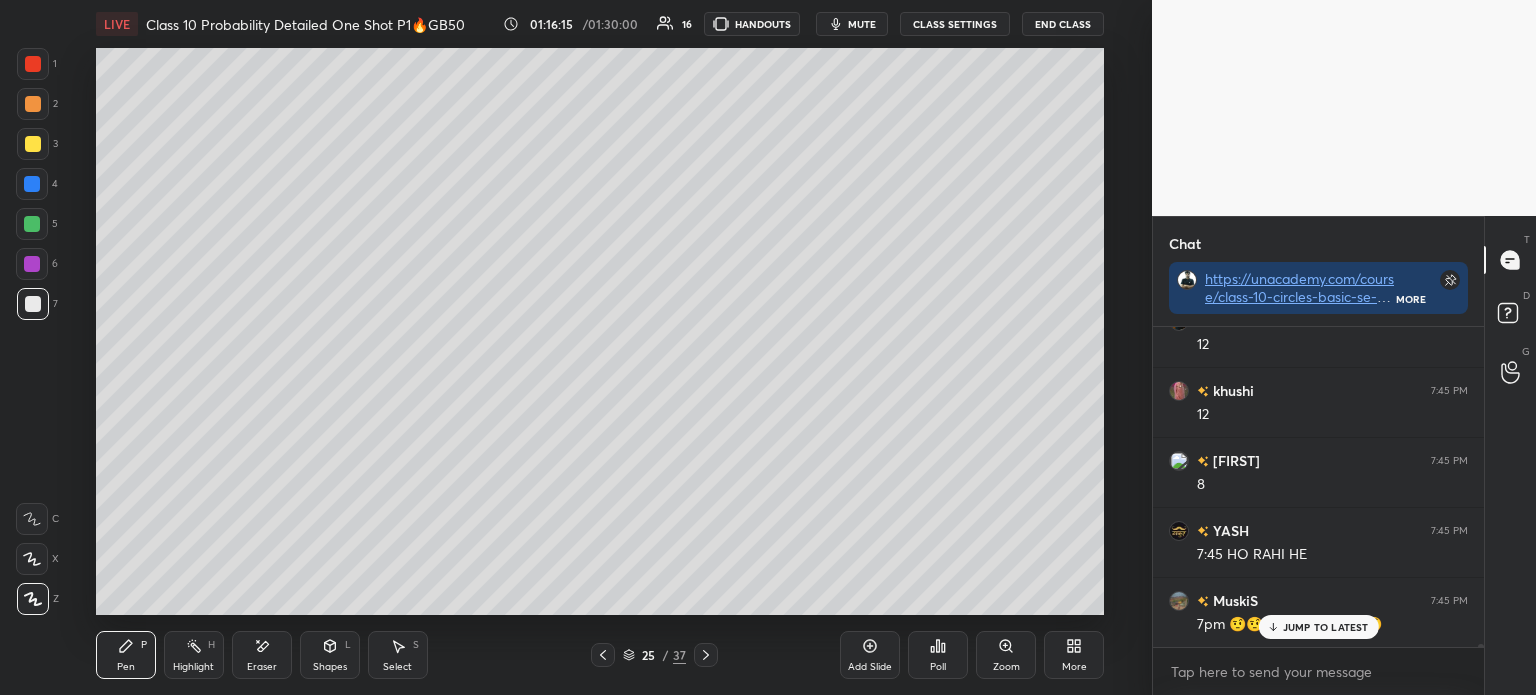 scroll, scrollTop: 36796, scrollLeft: 0, axis: vertical 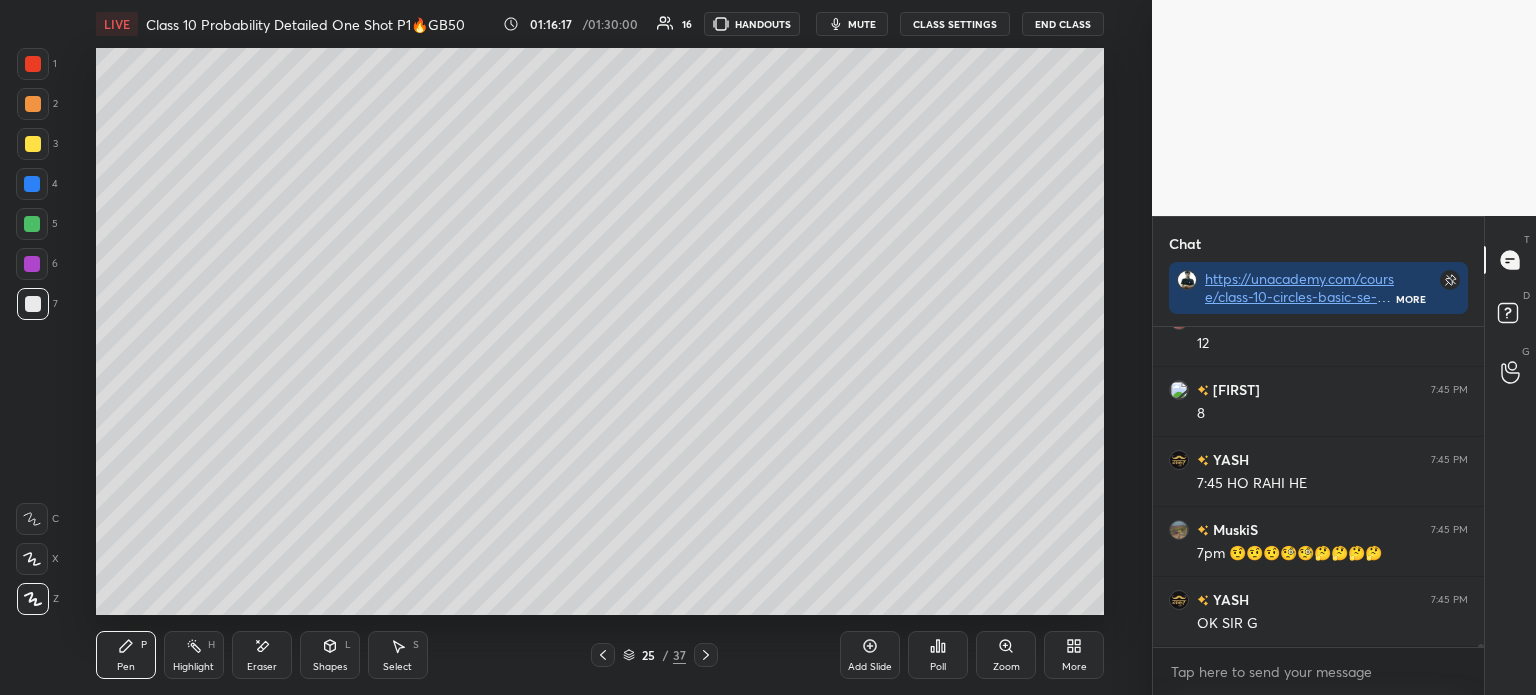 click 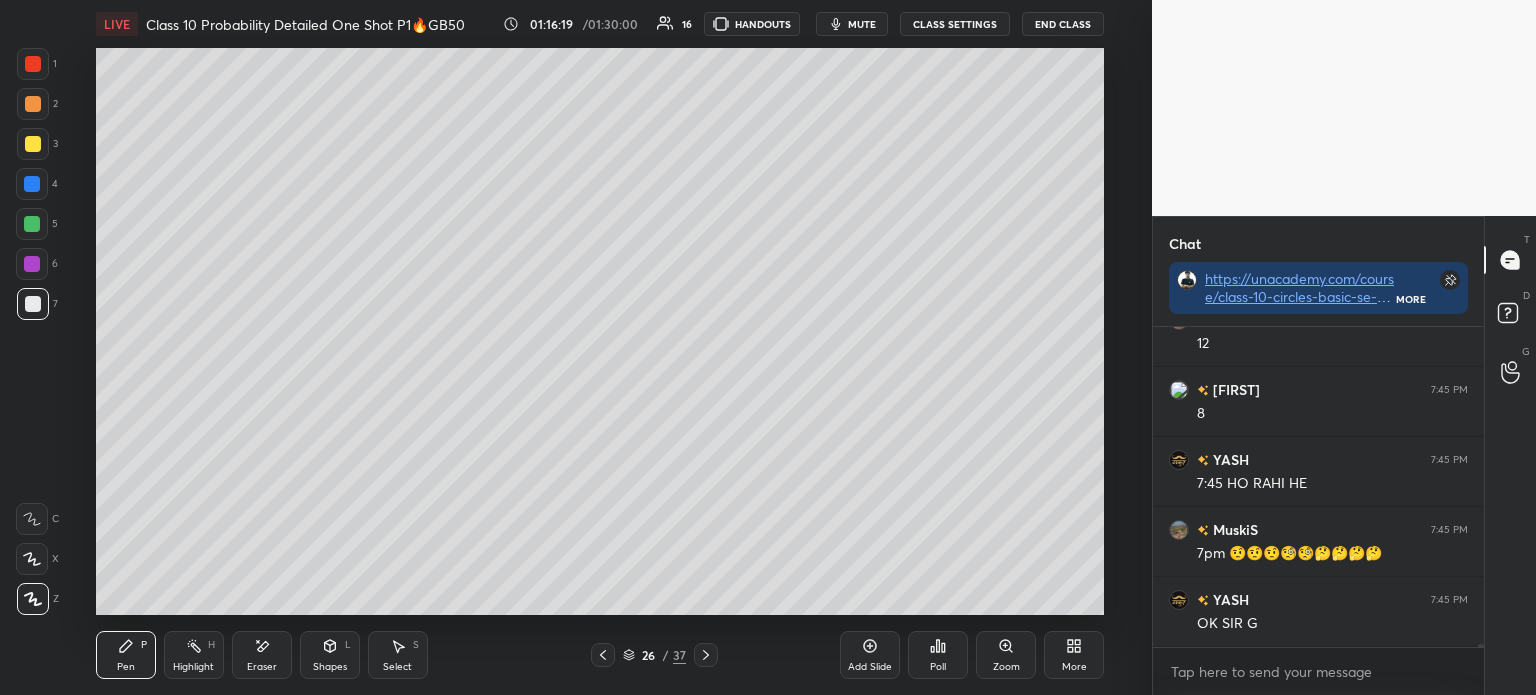 click at bounding box center (603, 655) 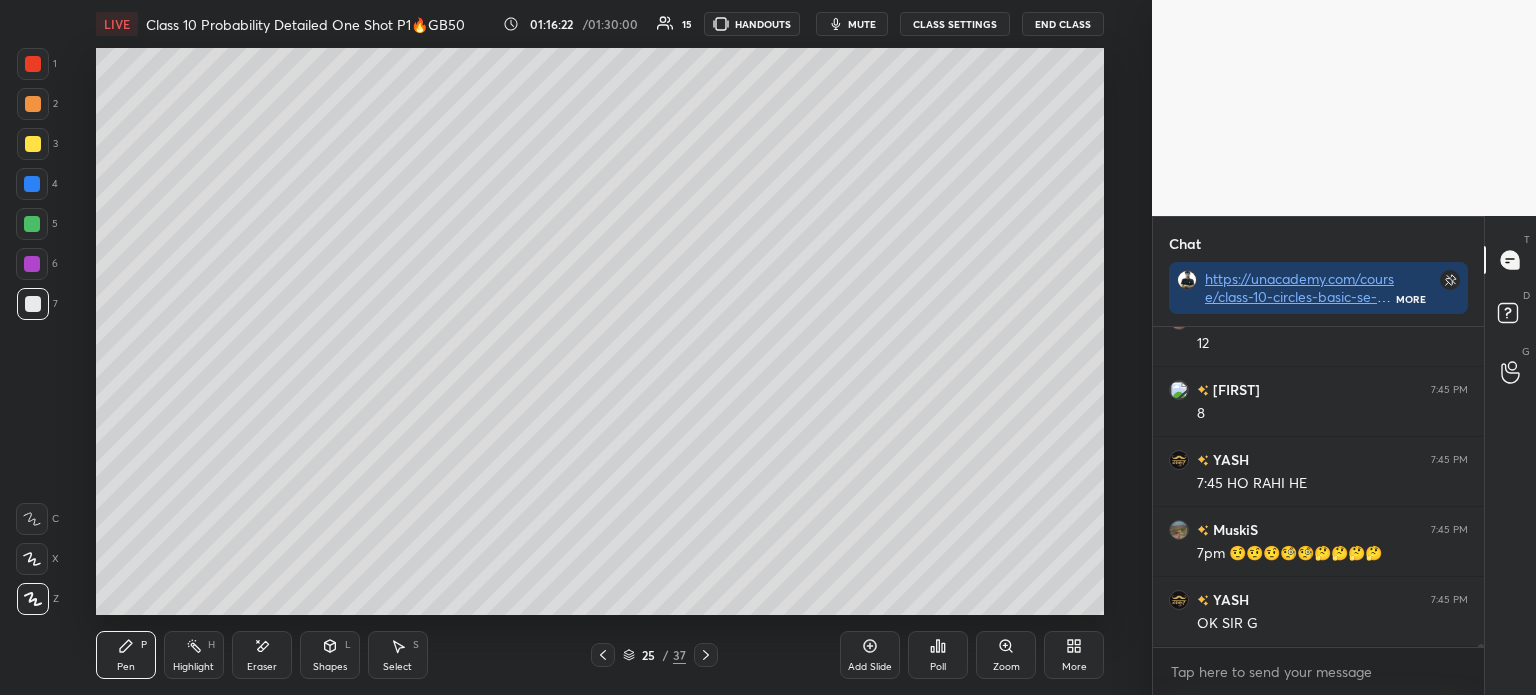 click 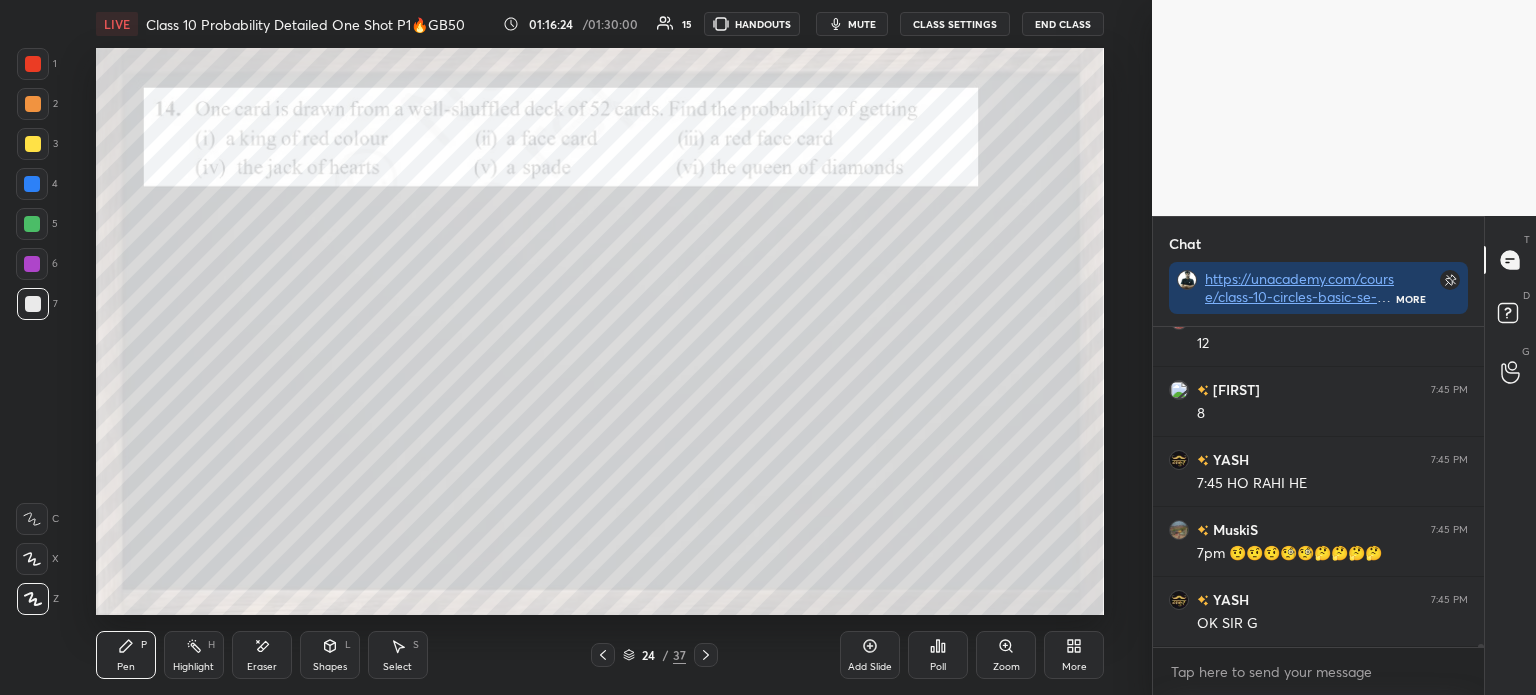 scroll, scrollTop: 36865, scrollLeft: 0, axis: vertical 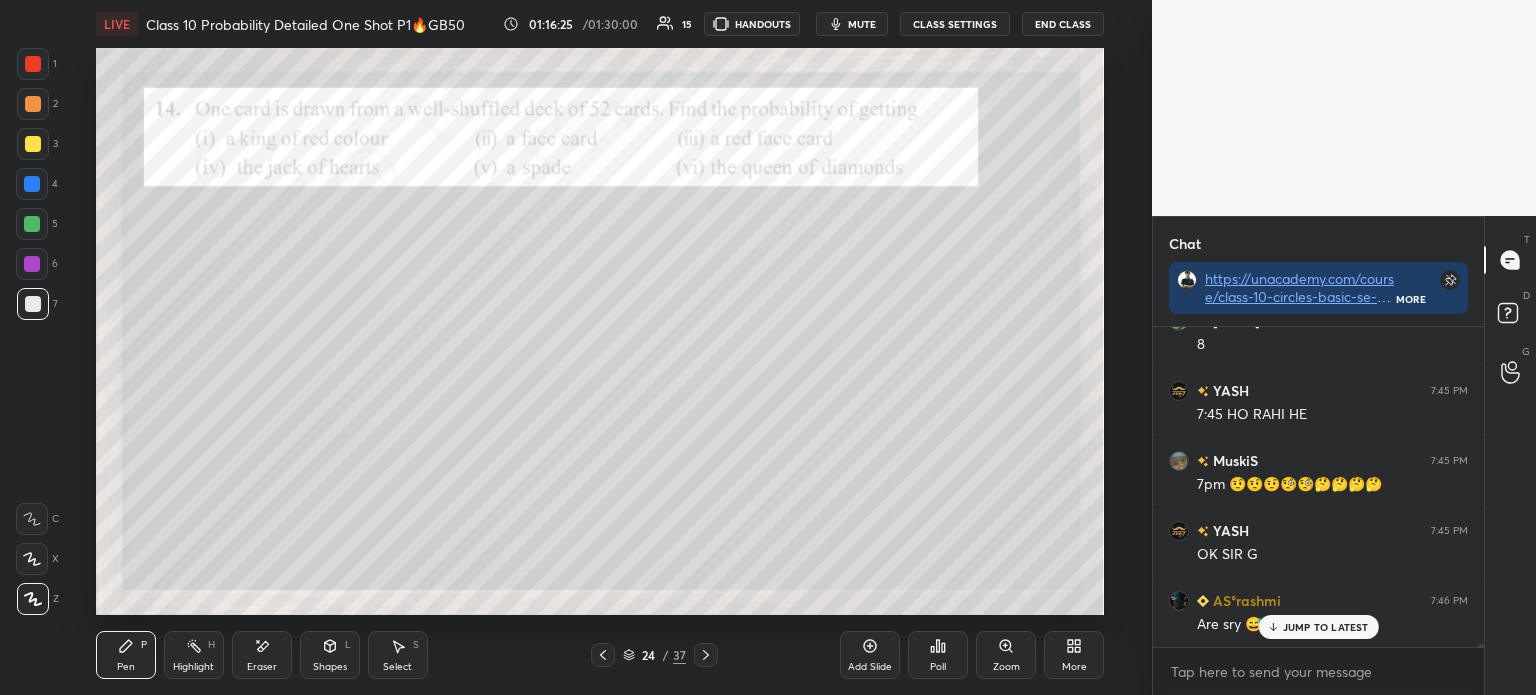 click at bounding box center (33, 144) 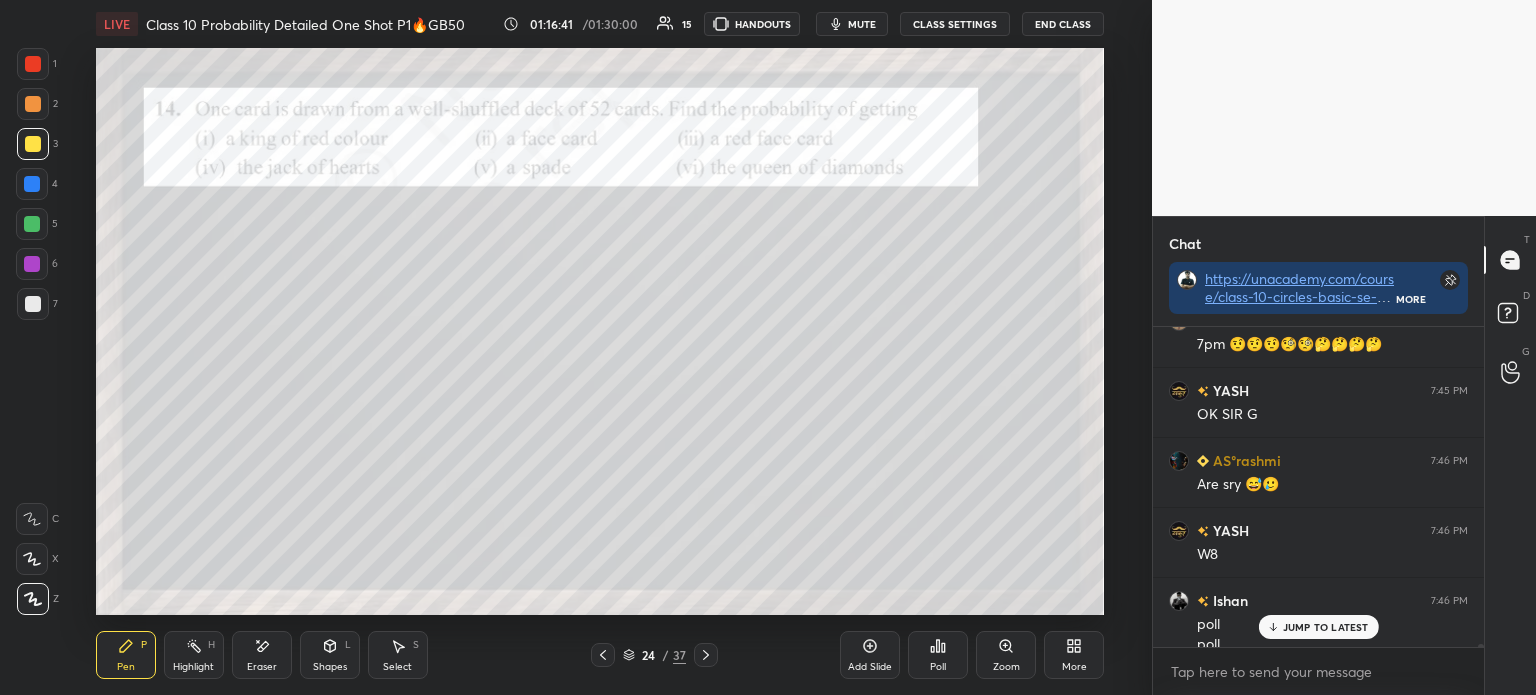 scroll, scrollTop: 37025, scrollLeft: 0, axis: vertical 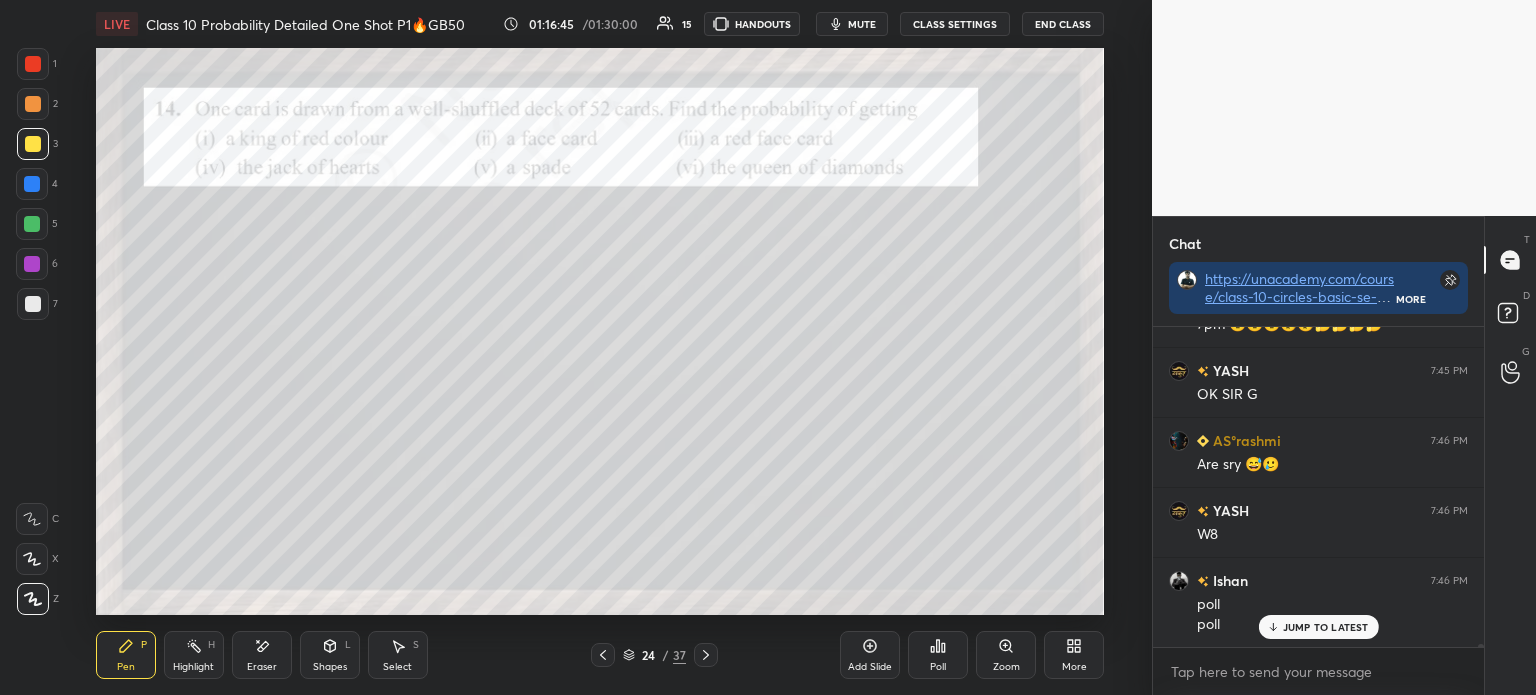 click on "Poll" at bounding box center [938, 655] 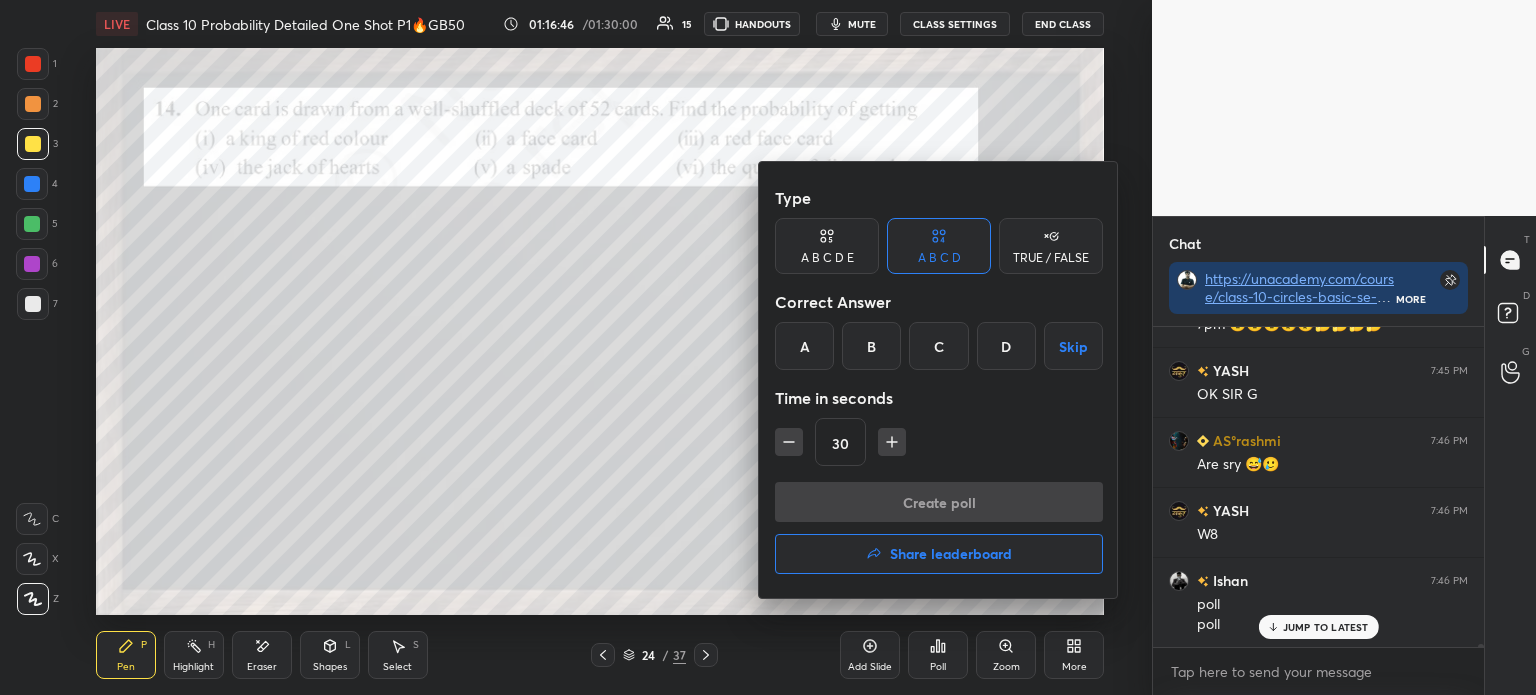 click on "A" at bounding box center (804, 346) 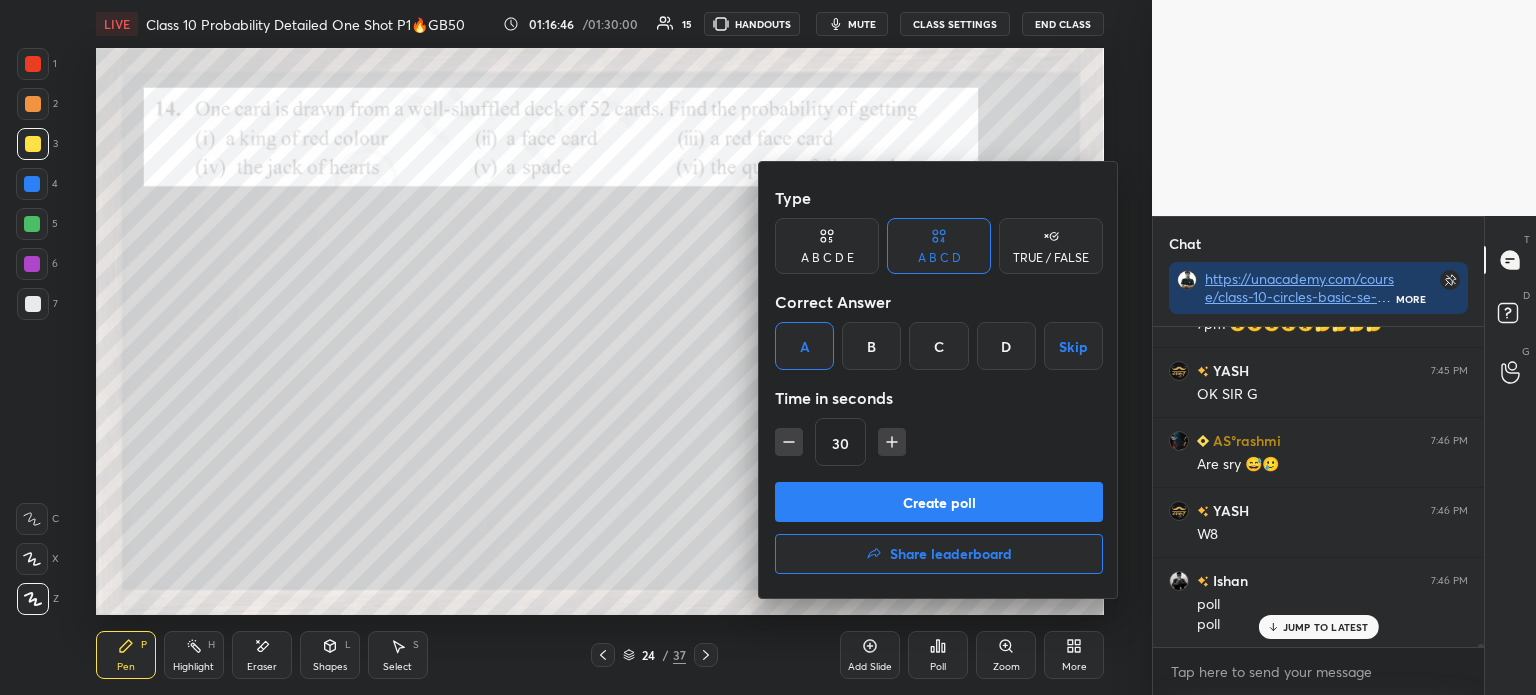 click on "Create poll" at bounding box center [939, 502] 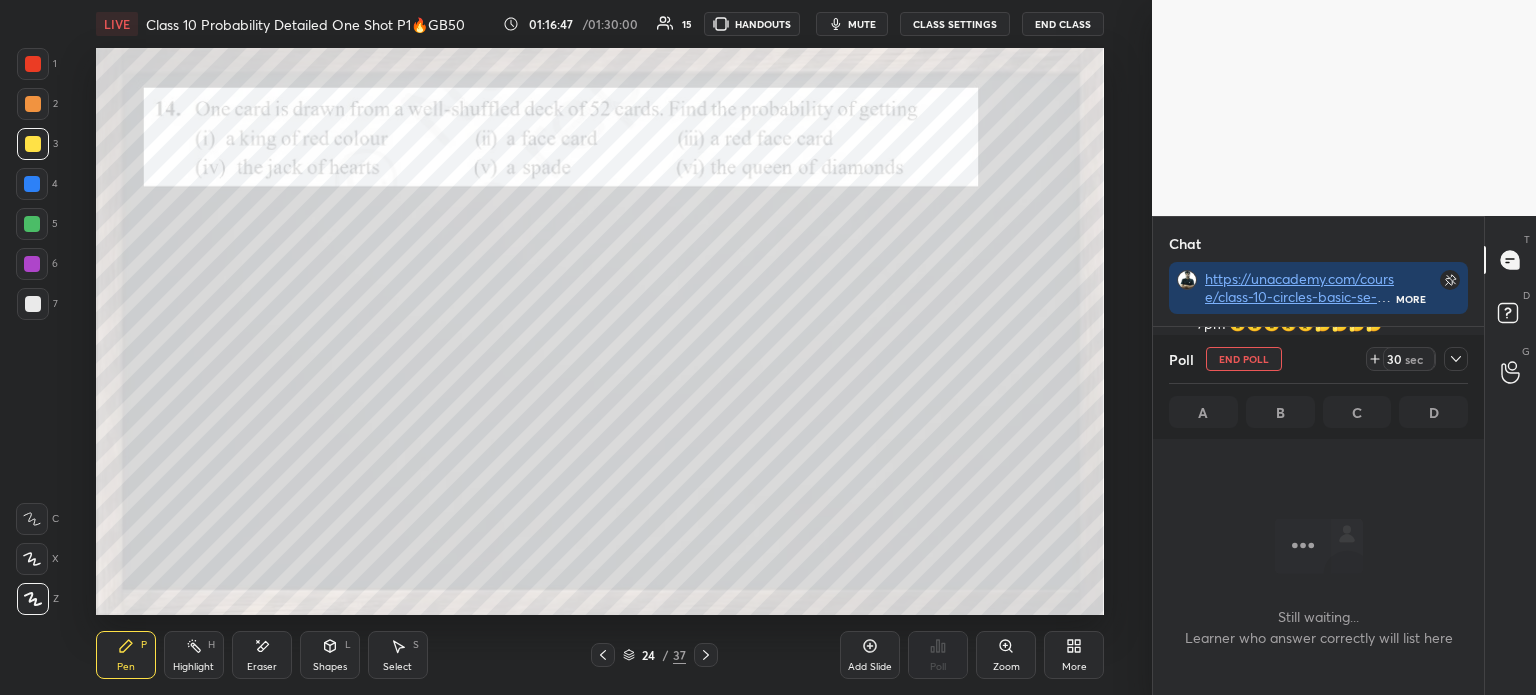scroll, scrollTop: 282, scrollLeft: 325, axis: both 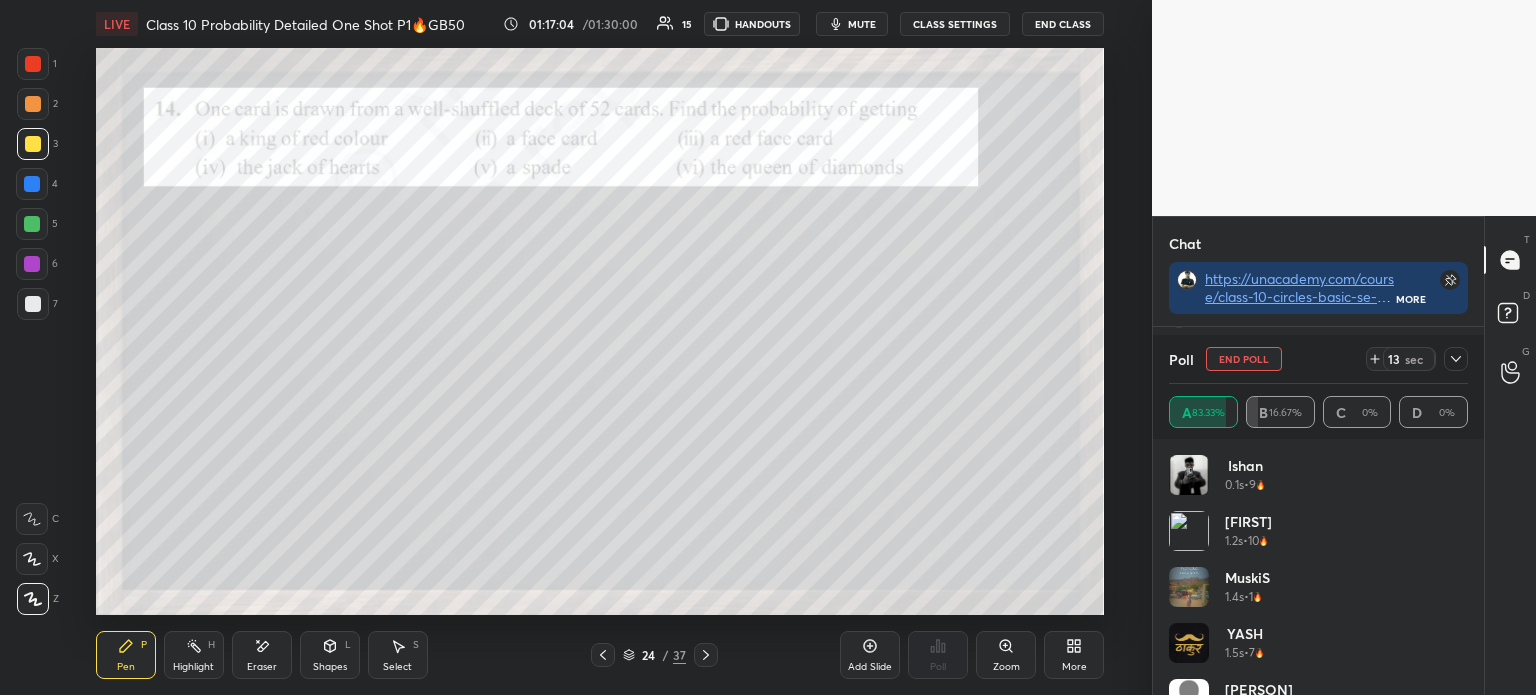 click 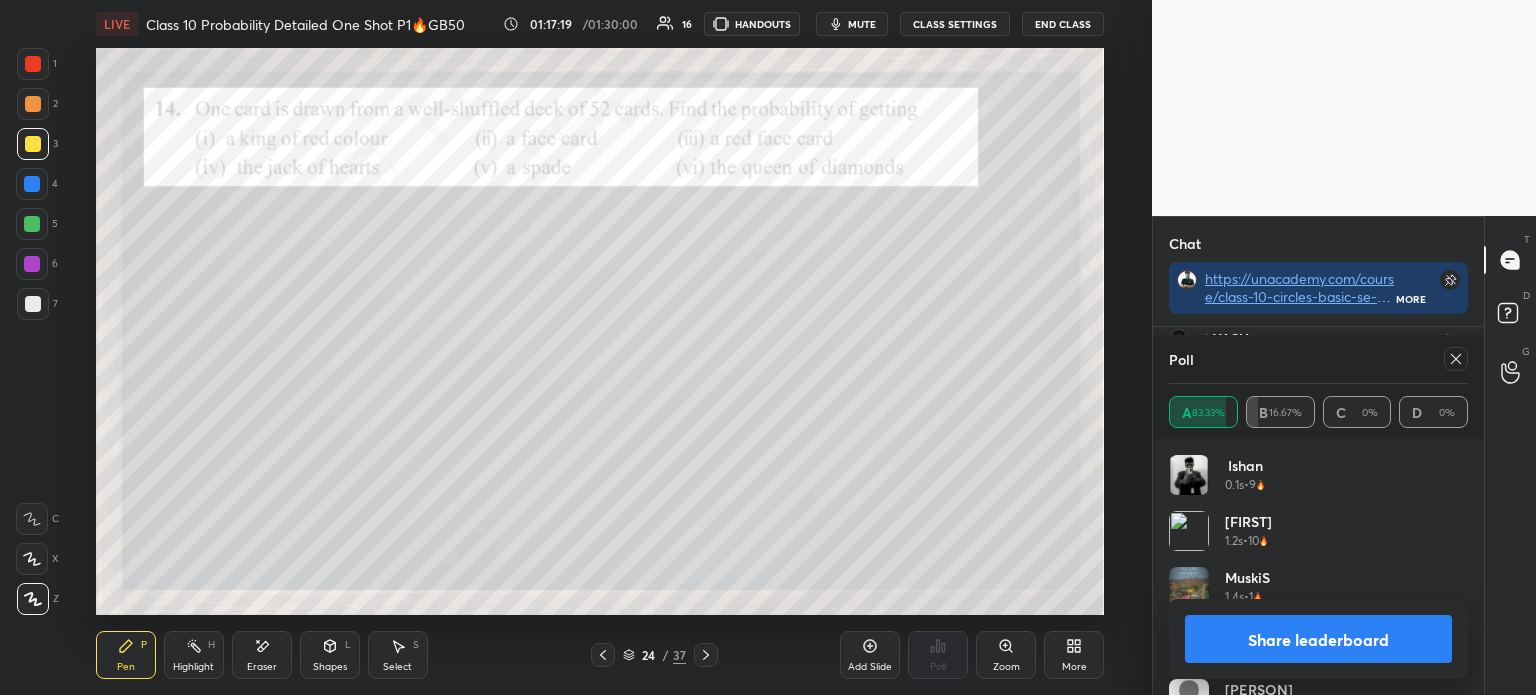 click on "Share leaderboard" at bounding box center (1318, 639) 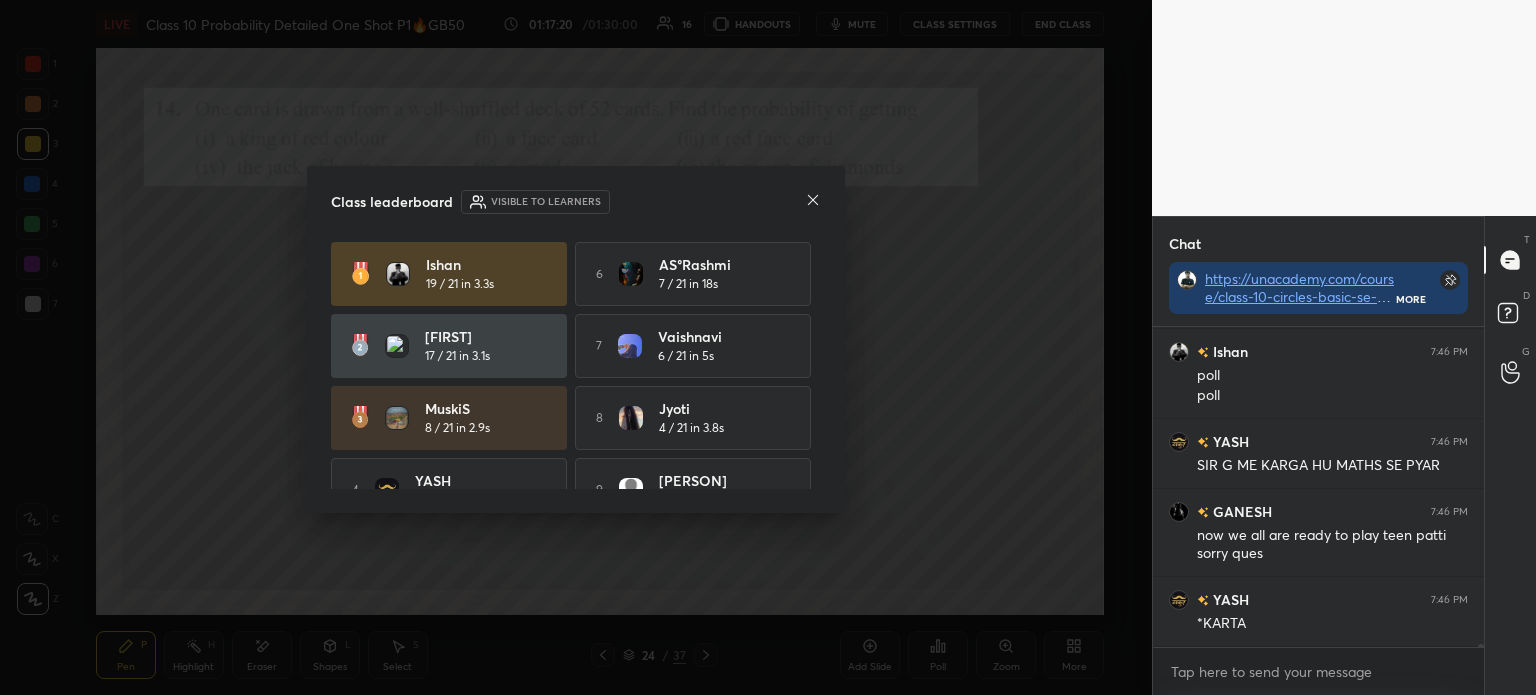 click 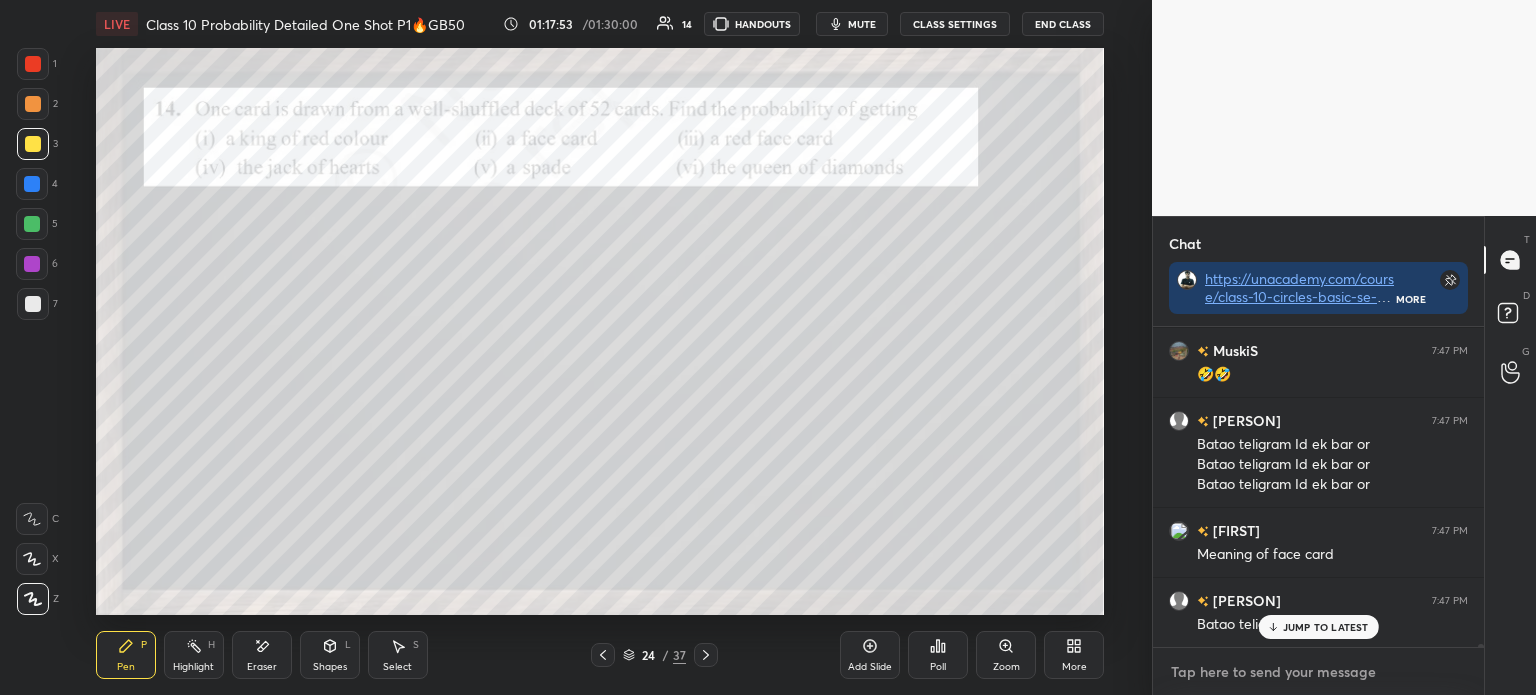 click at bounding box center (1318, 672) 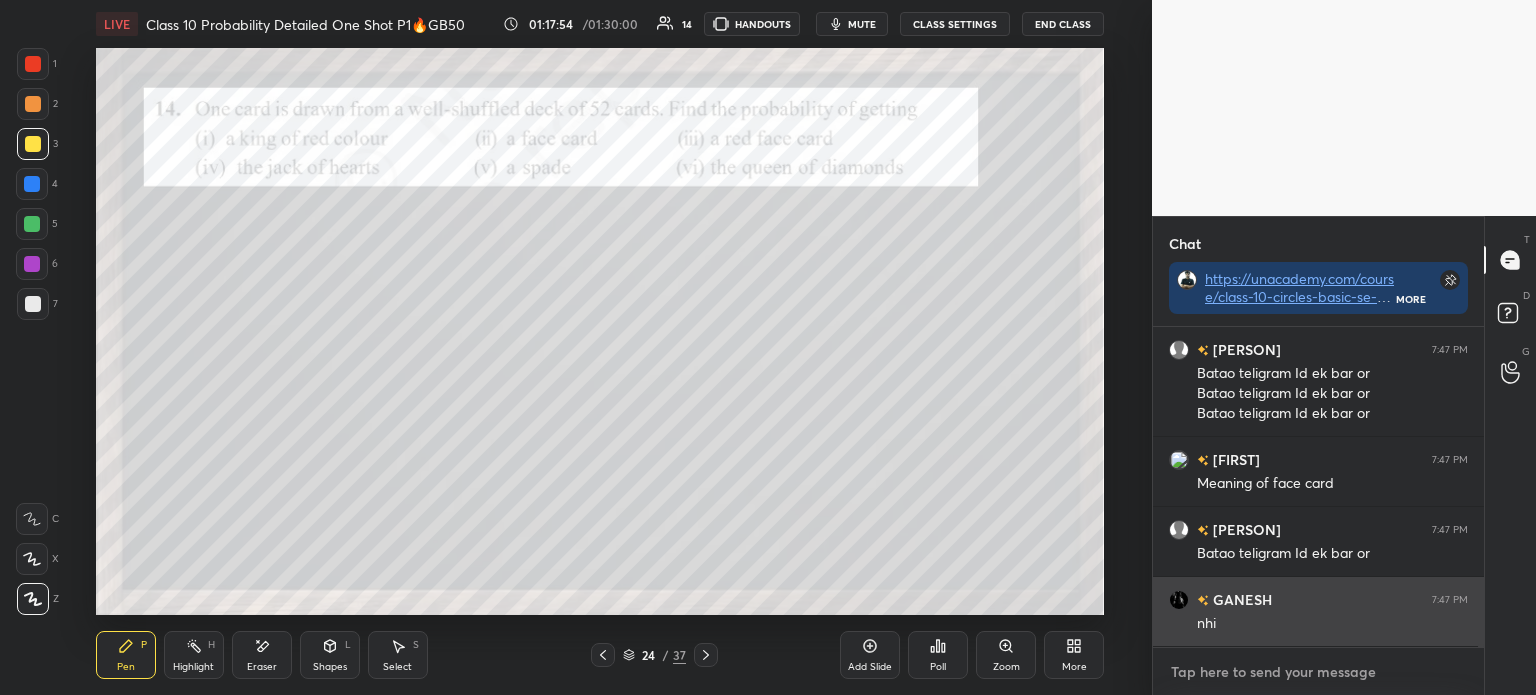 paste on "https://t.me/+VY3oSMCAS-NhOGI1" 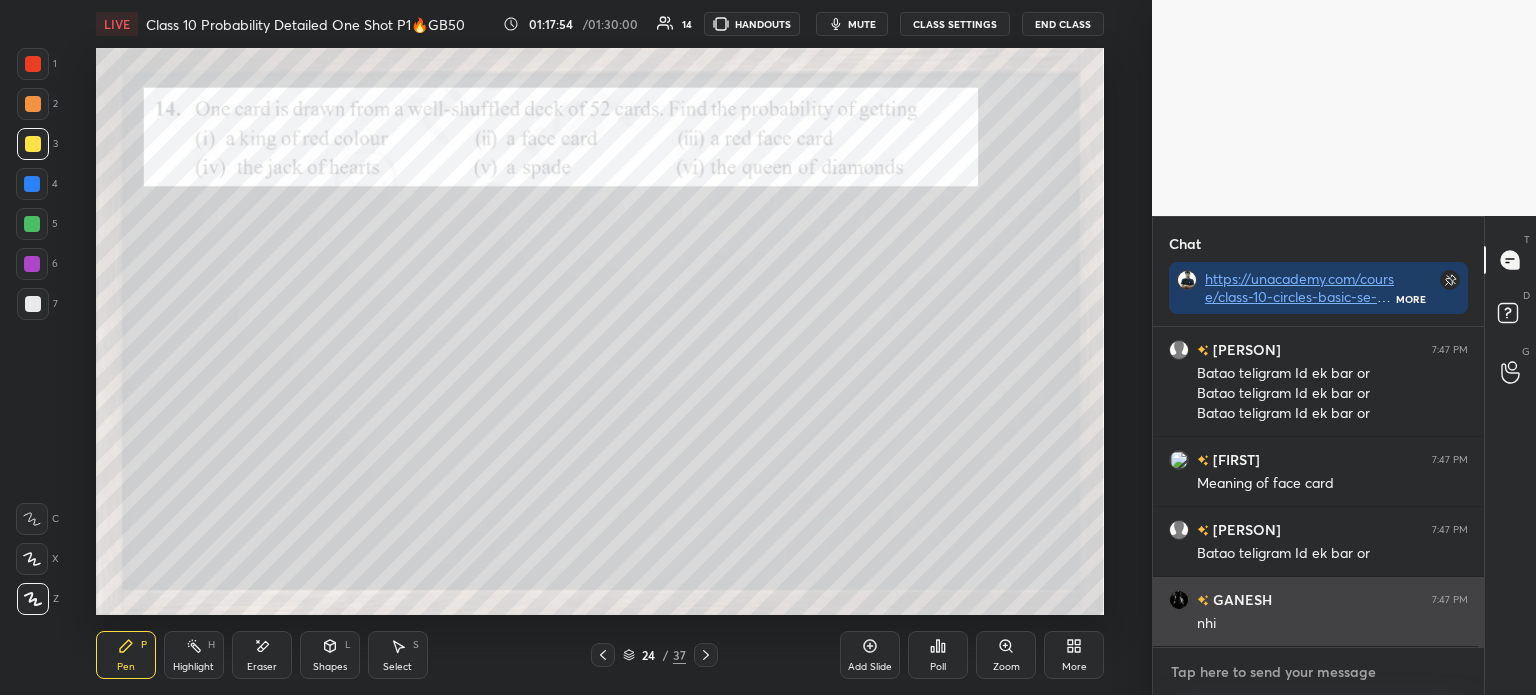 type on "https://t.me/+VY3oSMCAS-NhOGI1" 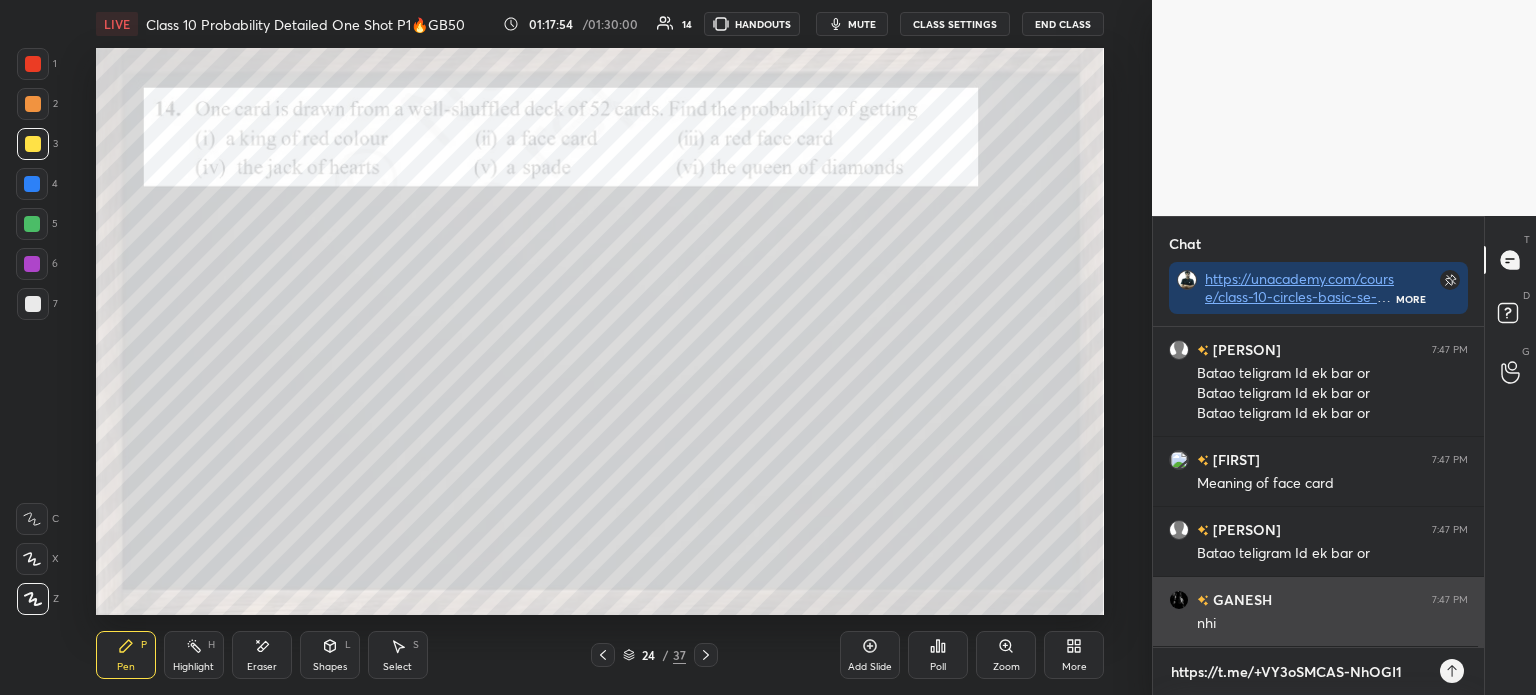 type 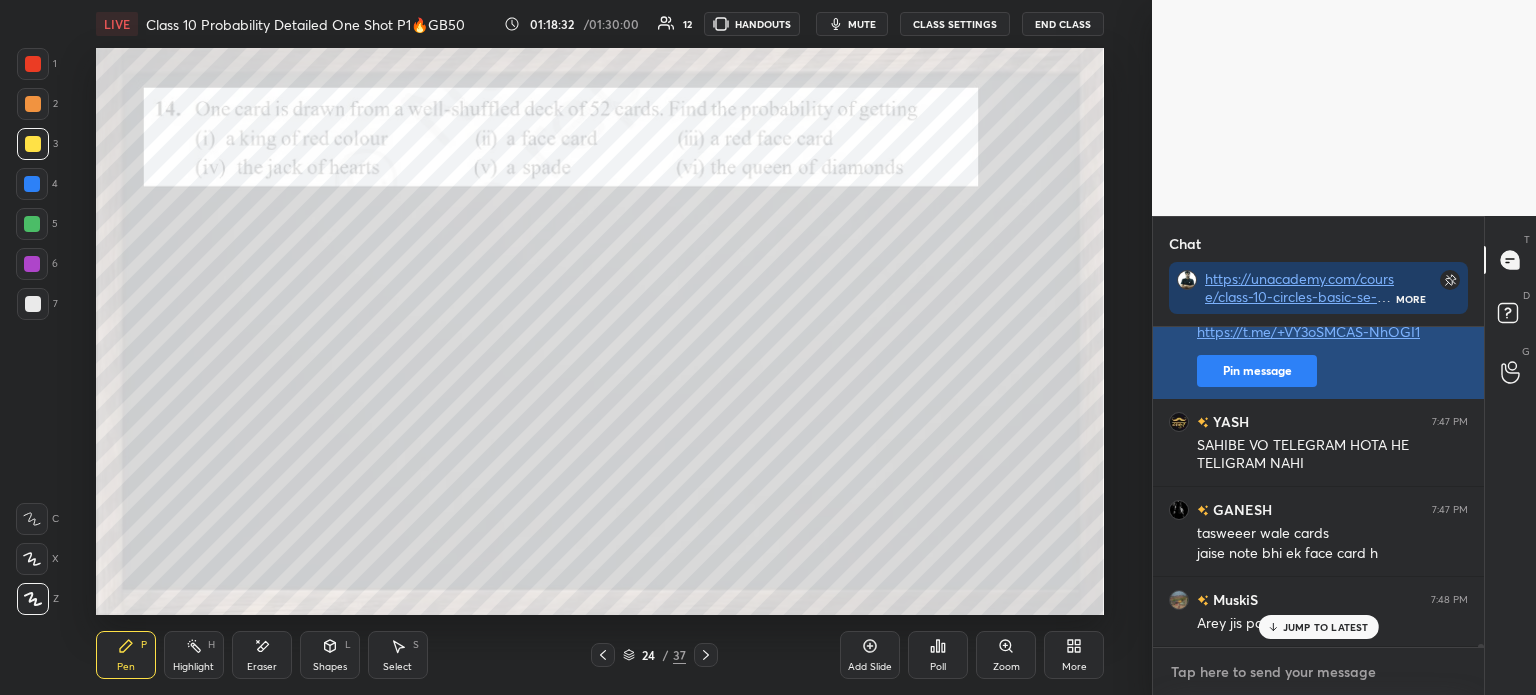 scroll, scrollTop: 38353, scrollLeft: 0, axis: vertical 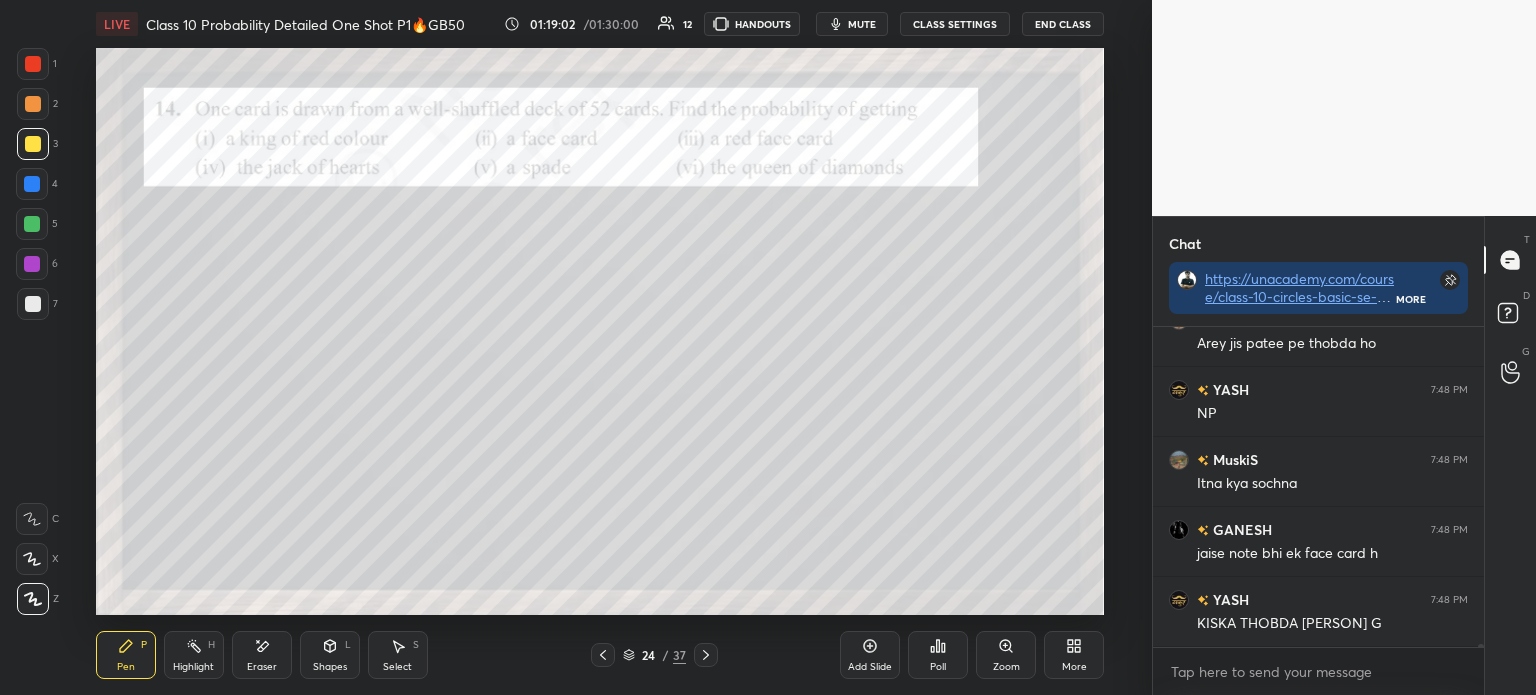 click 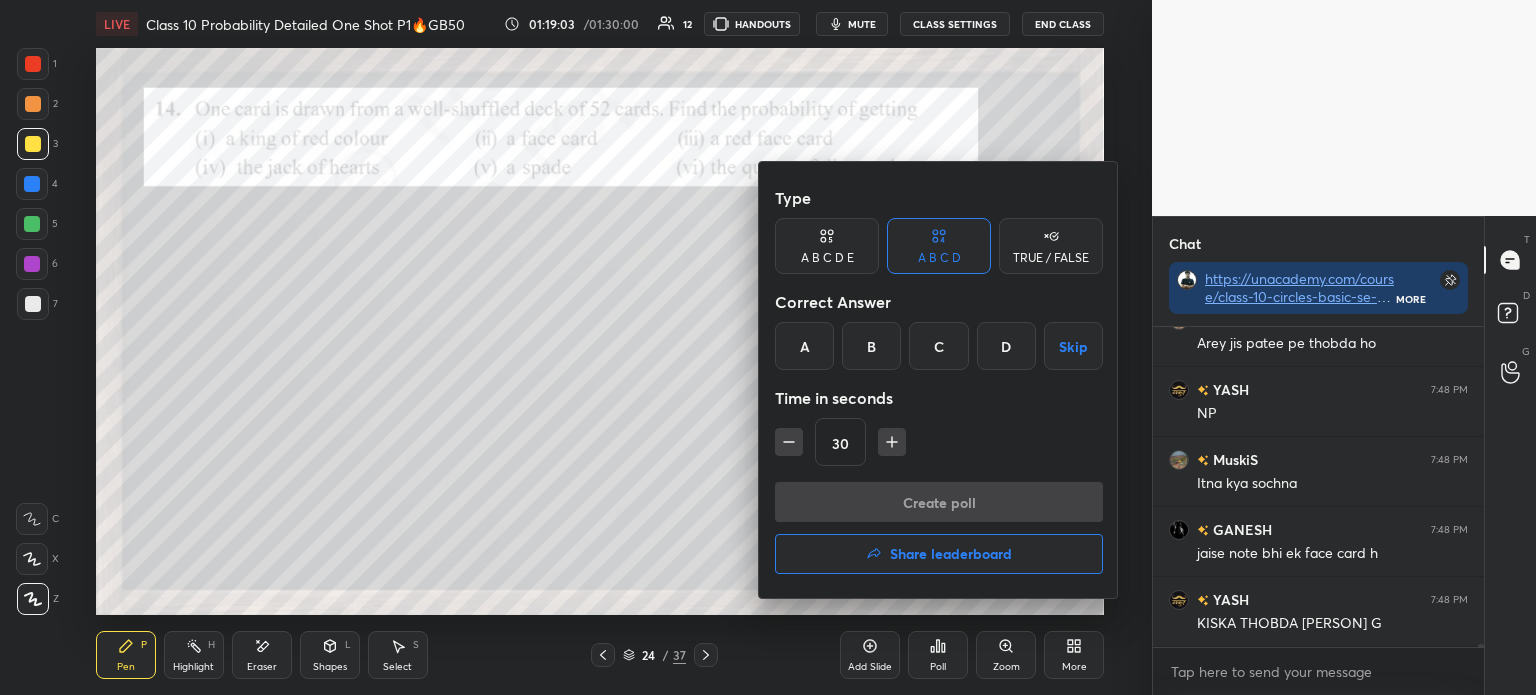 click on "A" at bounding box center [804, 346] 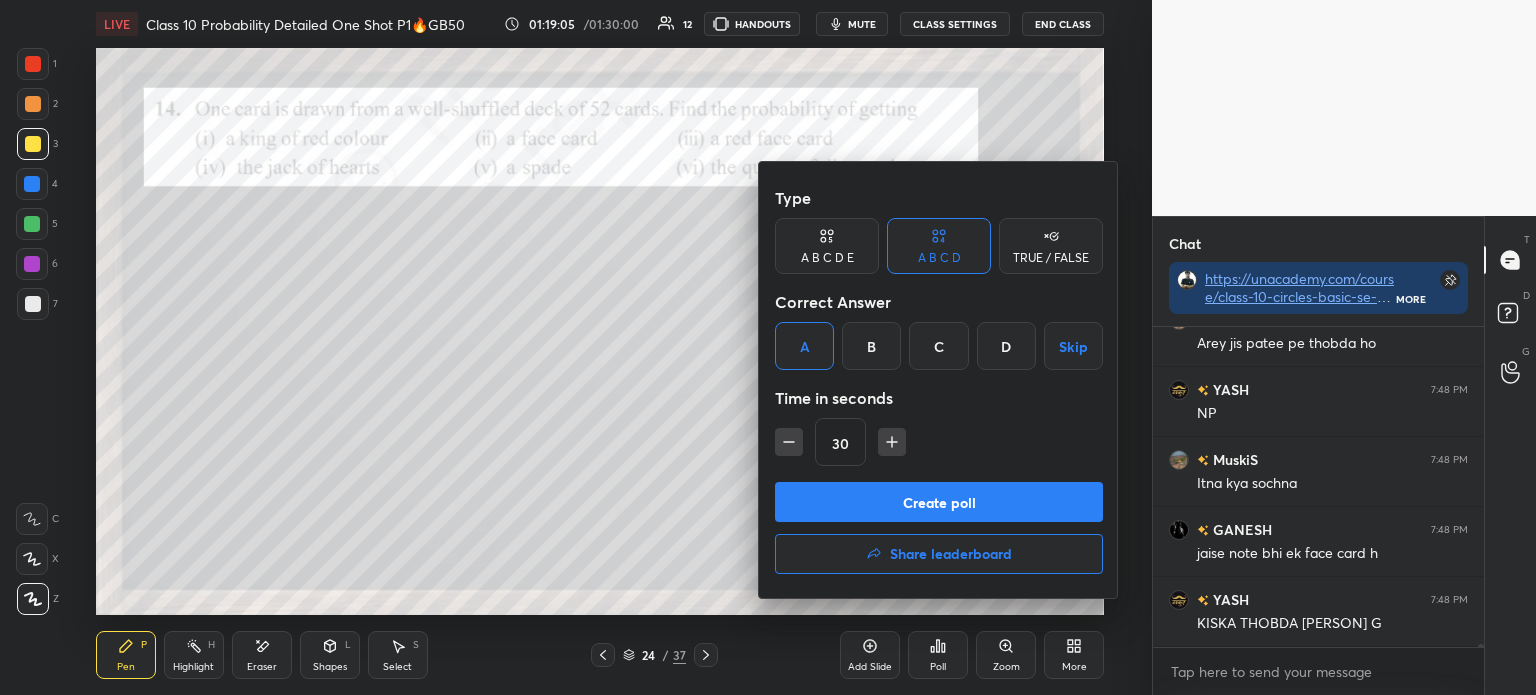 click at bounding box center (768, 347) 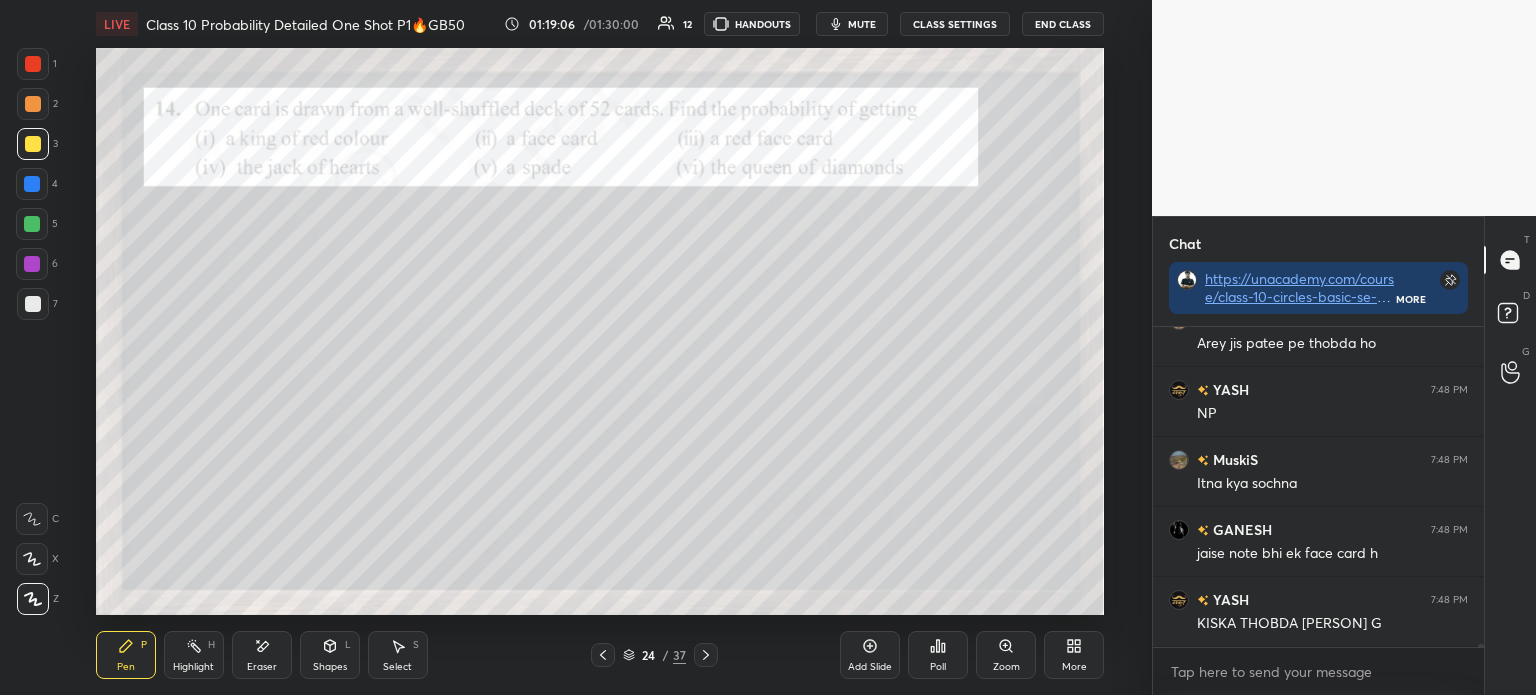 click 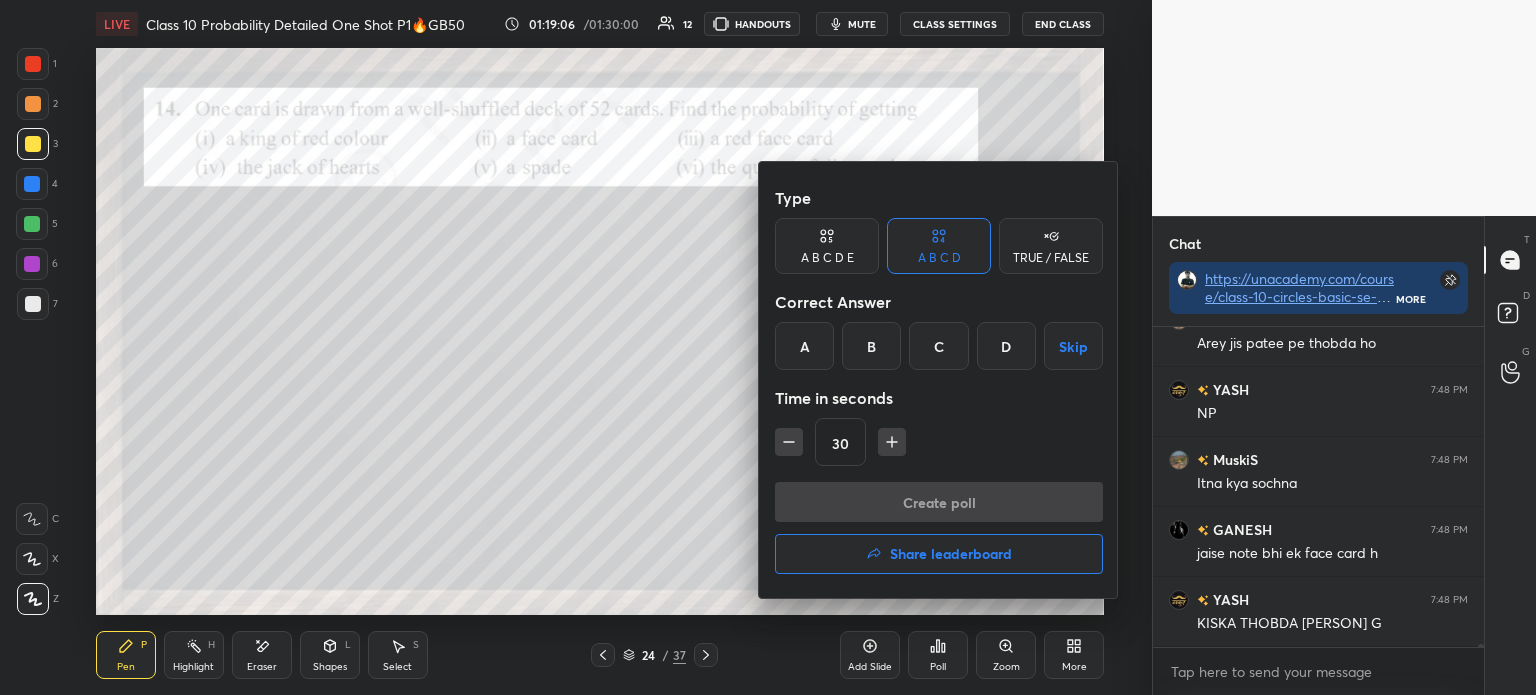 click on "Create poll Share leaderboard" at bounding box center [939, 532] 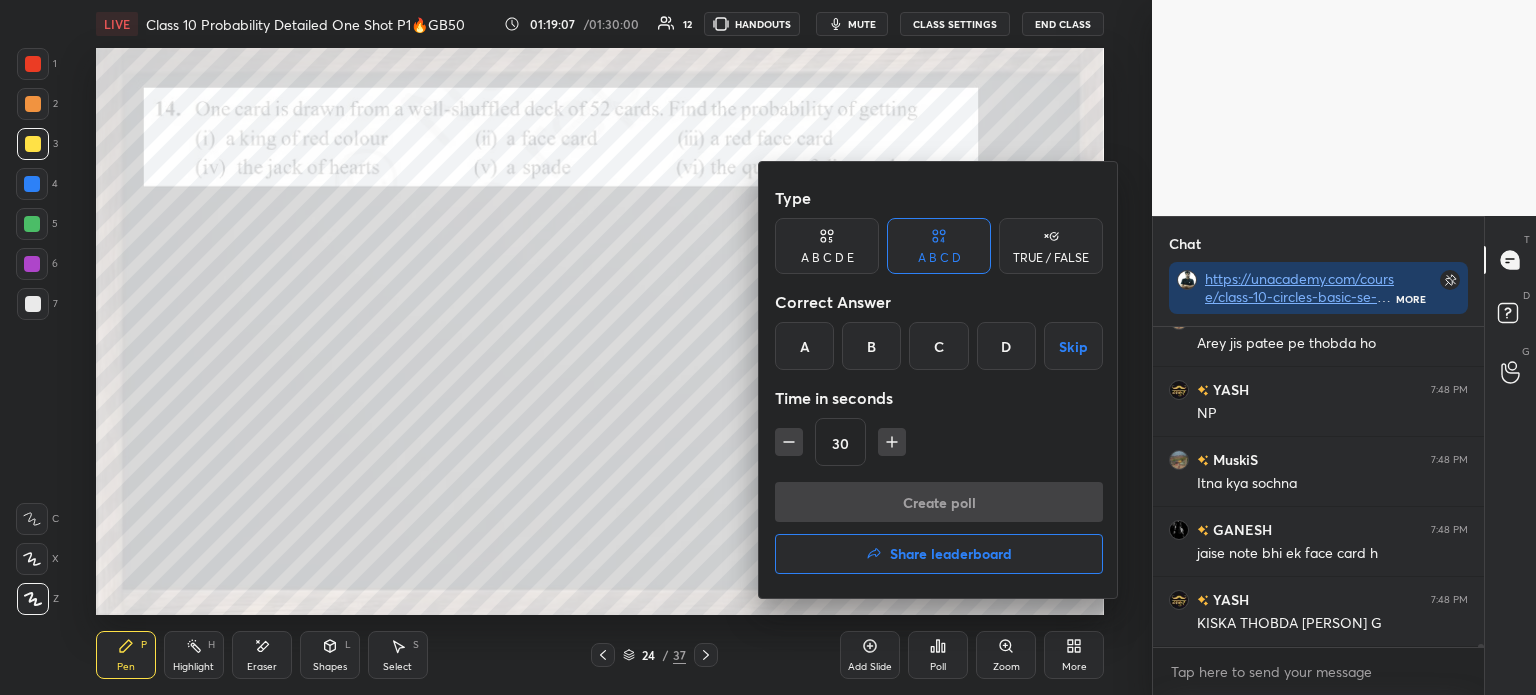 click on "A" at bounding box center (804, 346) 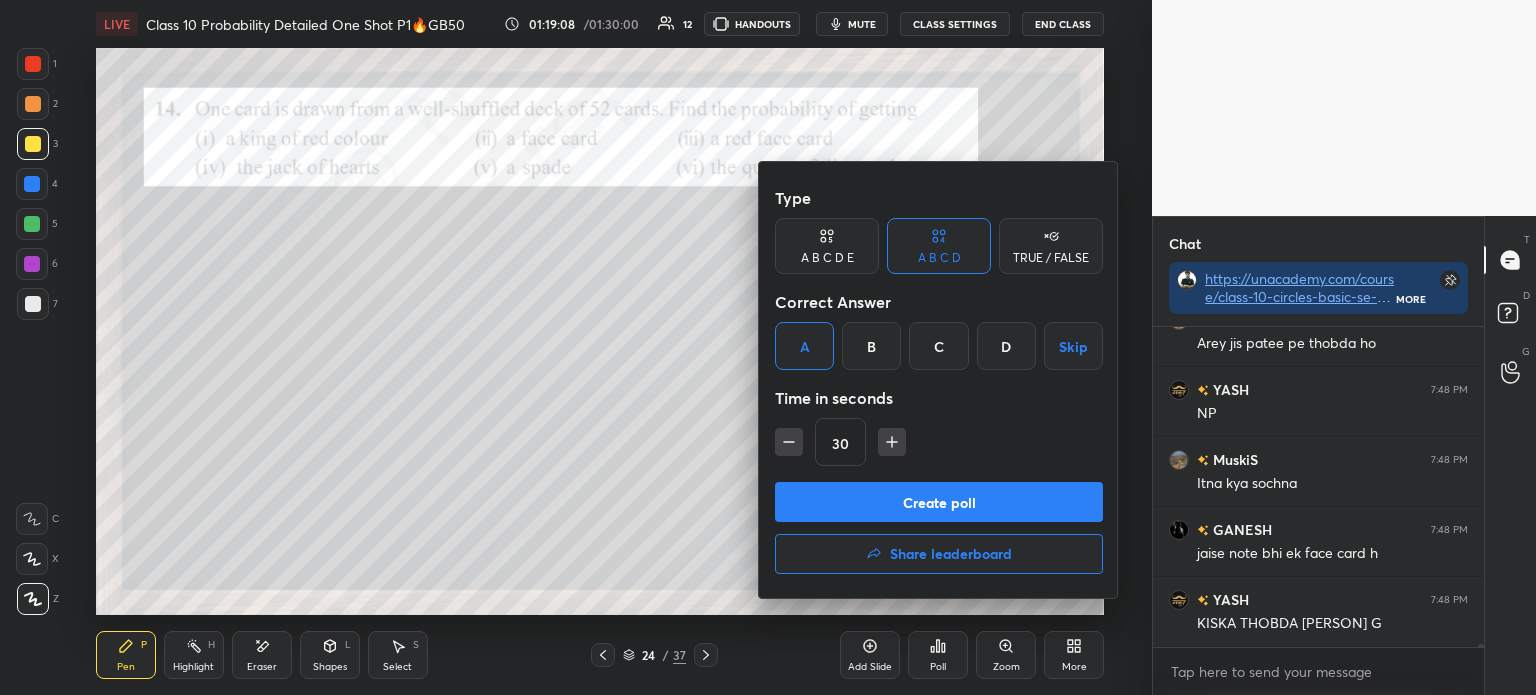 click on "Create poll" at bounding box center (939, 502) 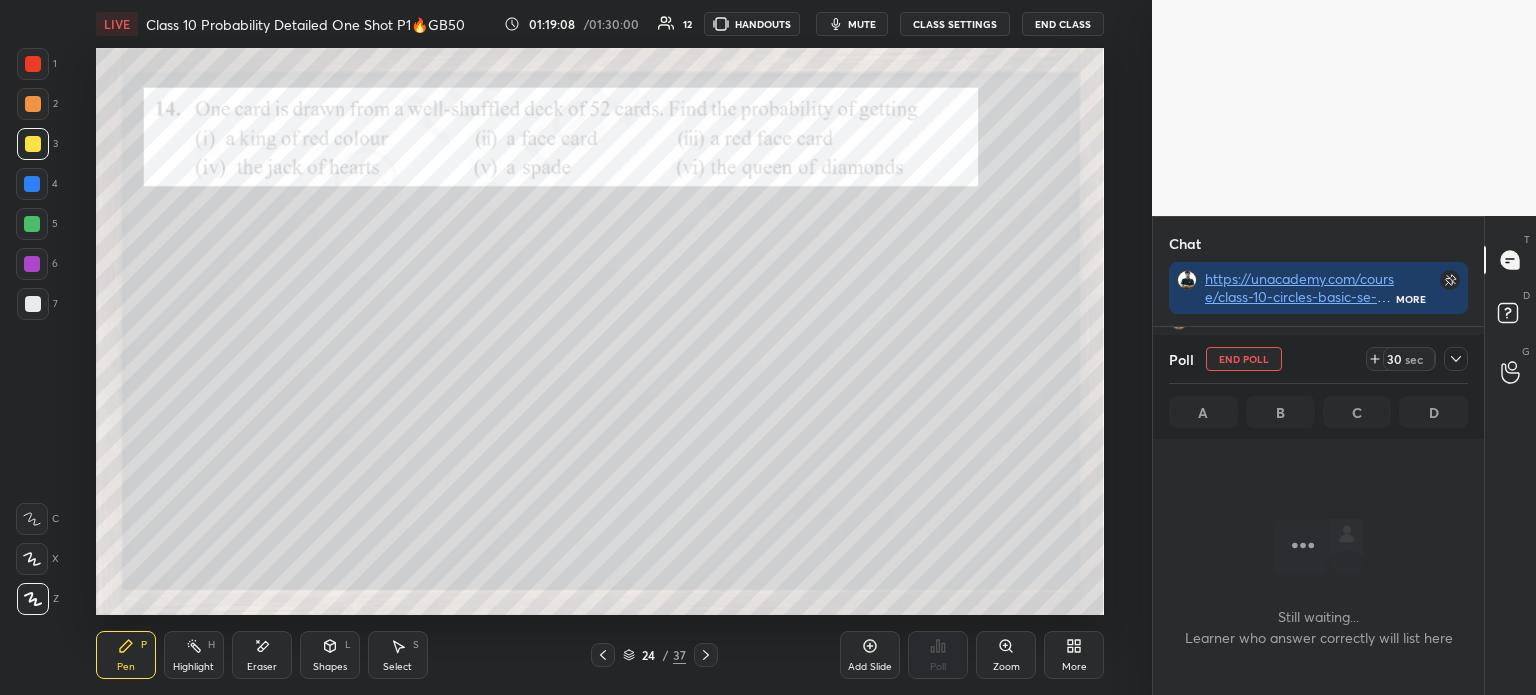 scroll, scrollTop: 297, scrollLeft: 325, axis: both 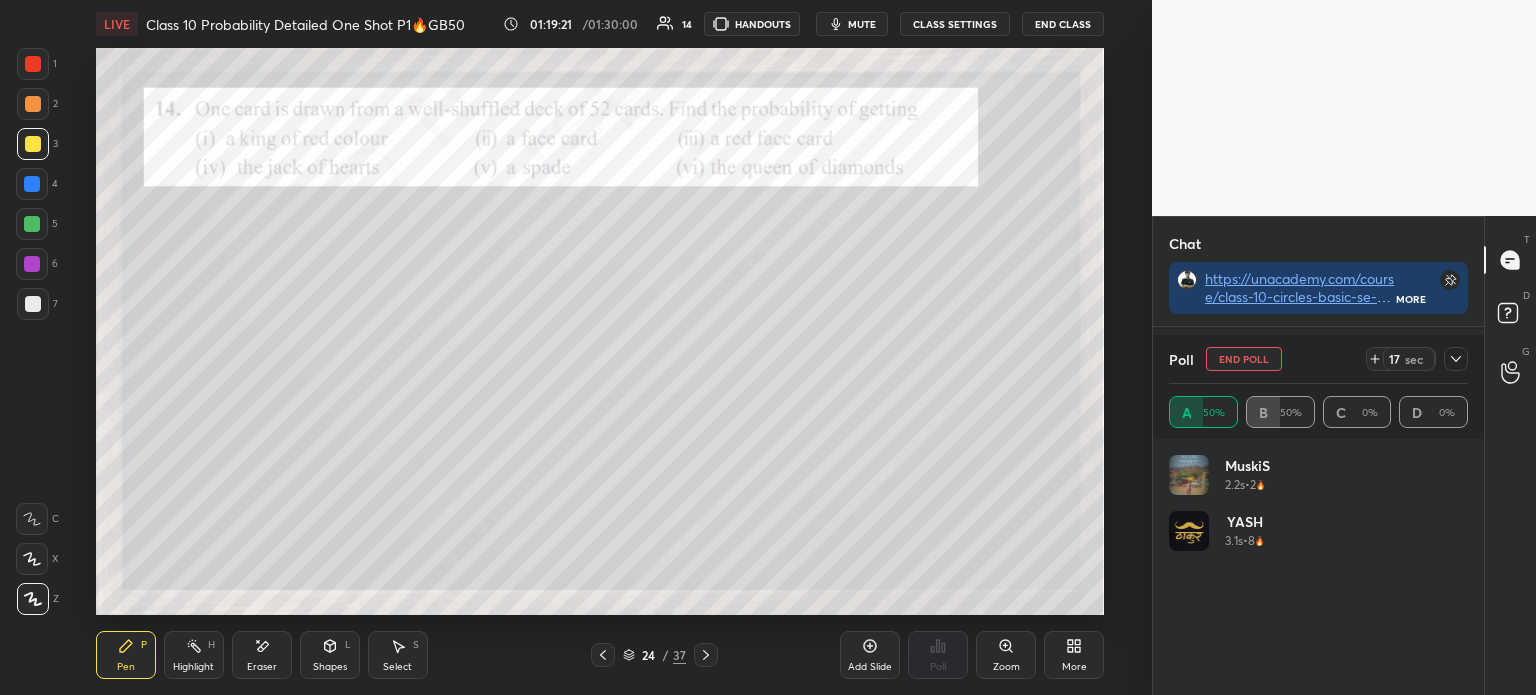 click at bounding box center (1456, 359) 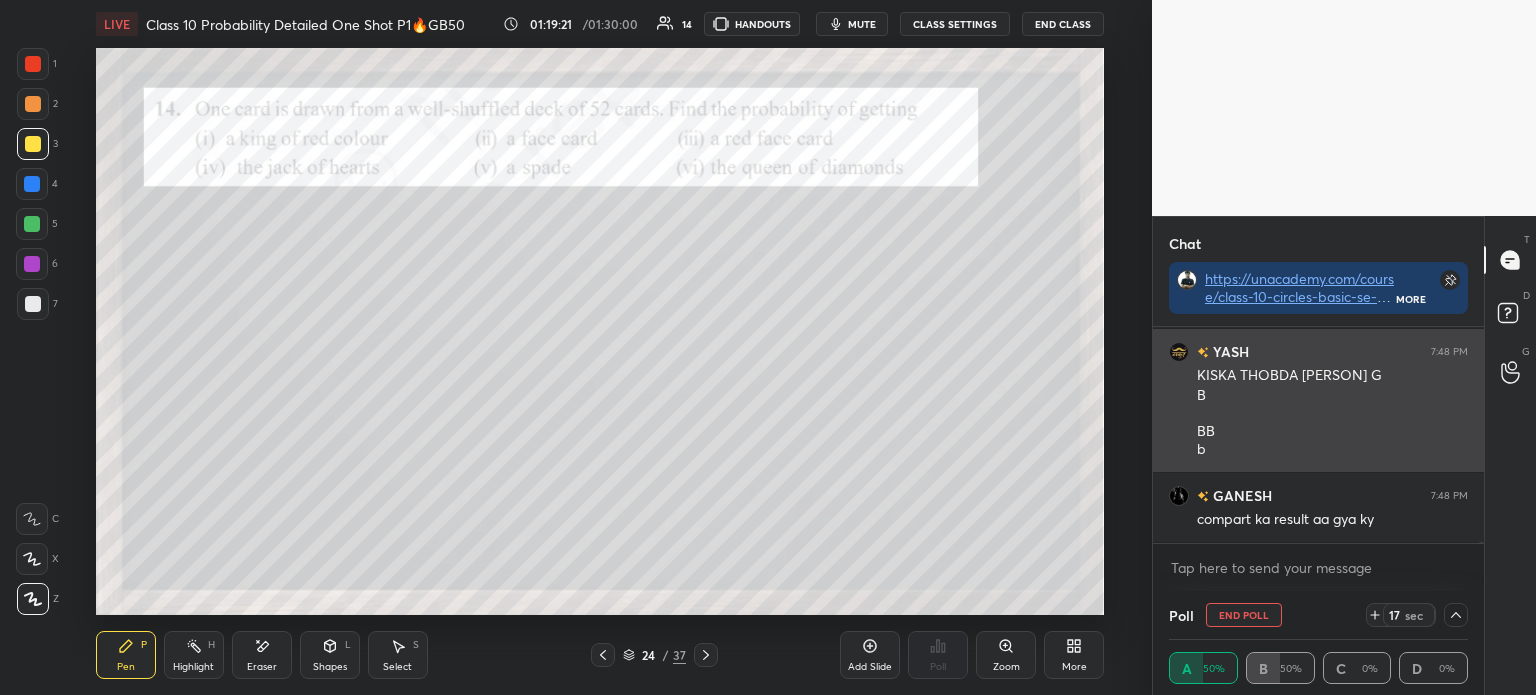 scroll, scrollTop: 131, scrollLeft: 293, axis: both 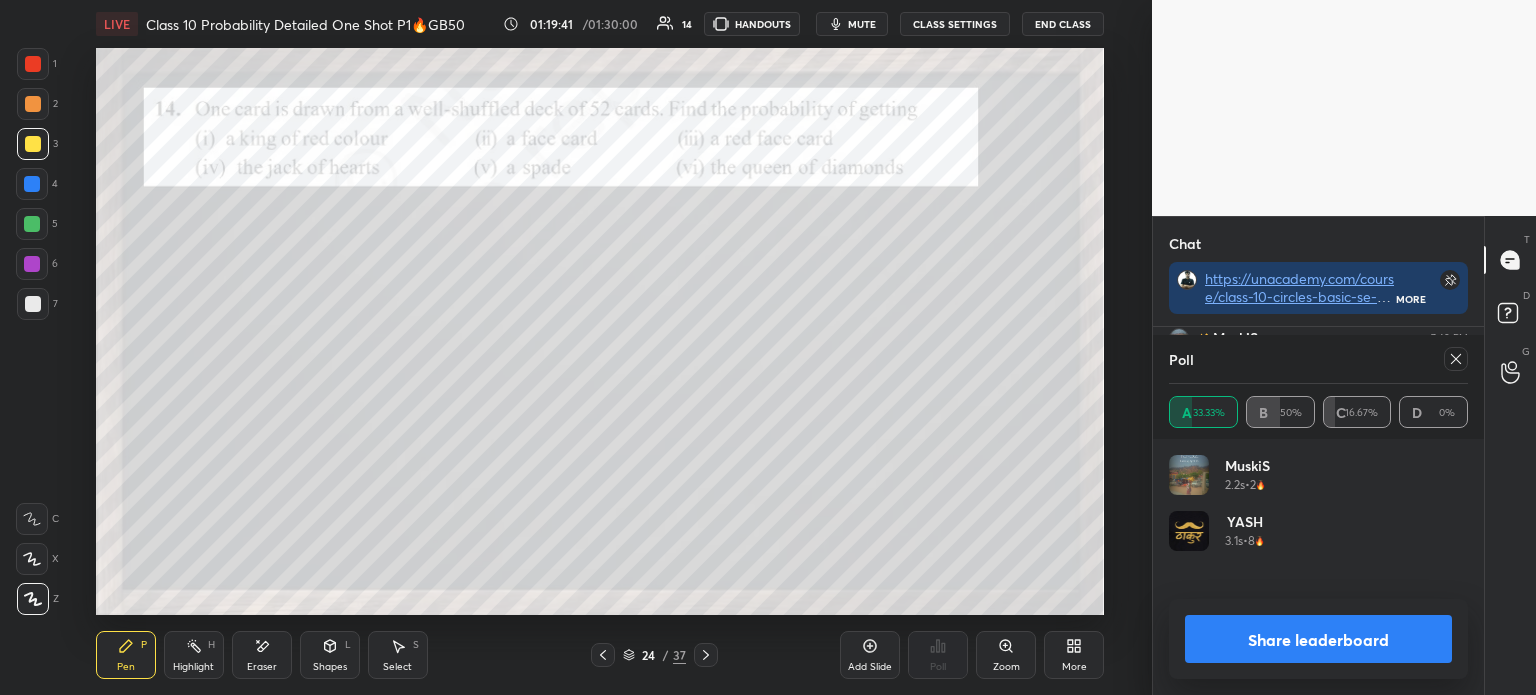 click on "Share leaderboard" at bounding box center [1318, 639] 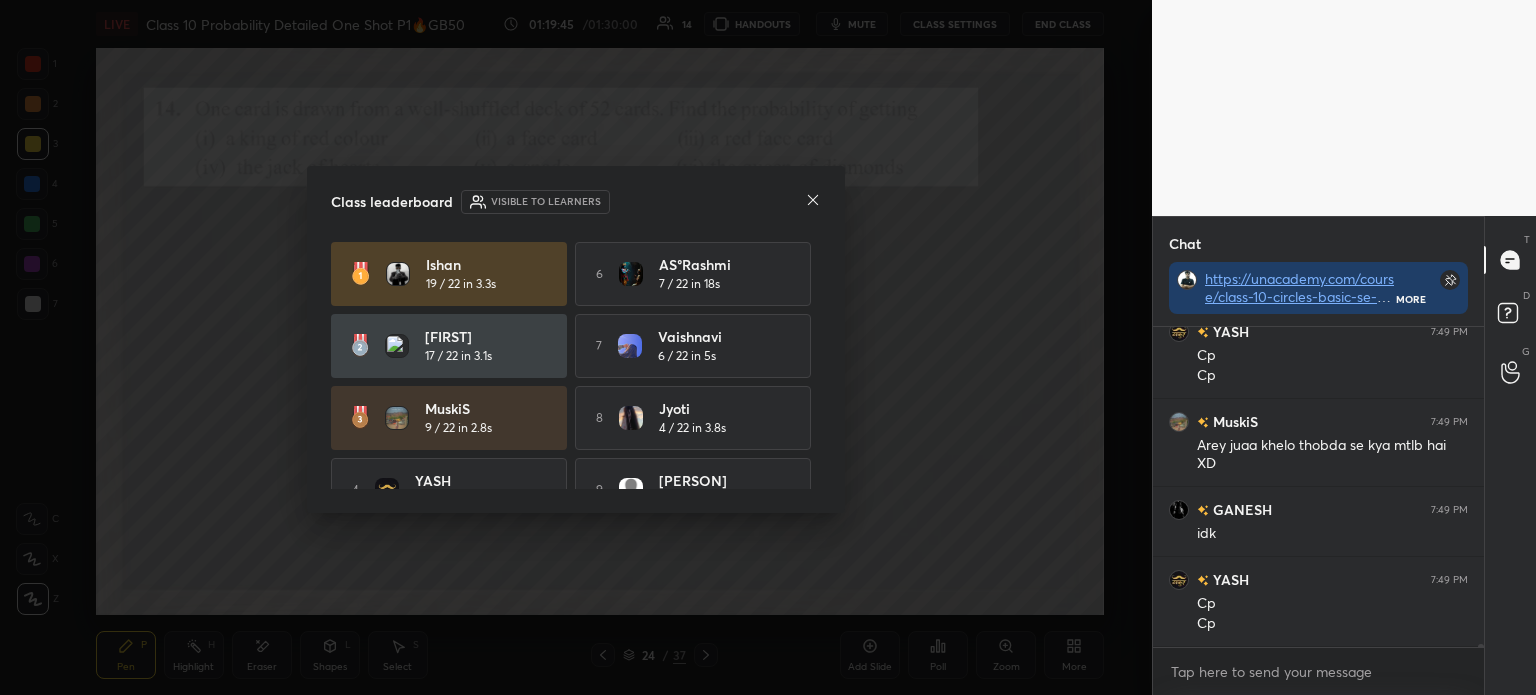 click at bounding box center [813, 201] 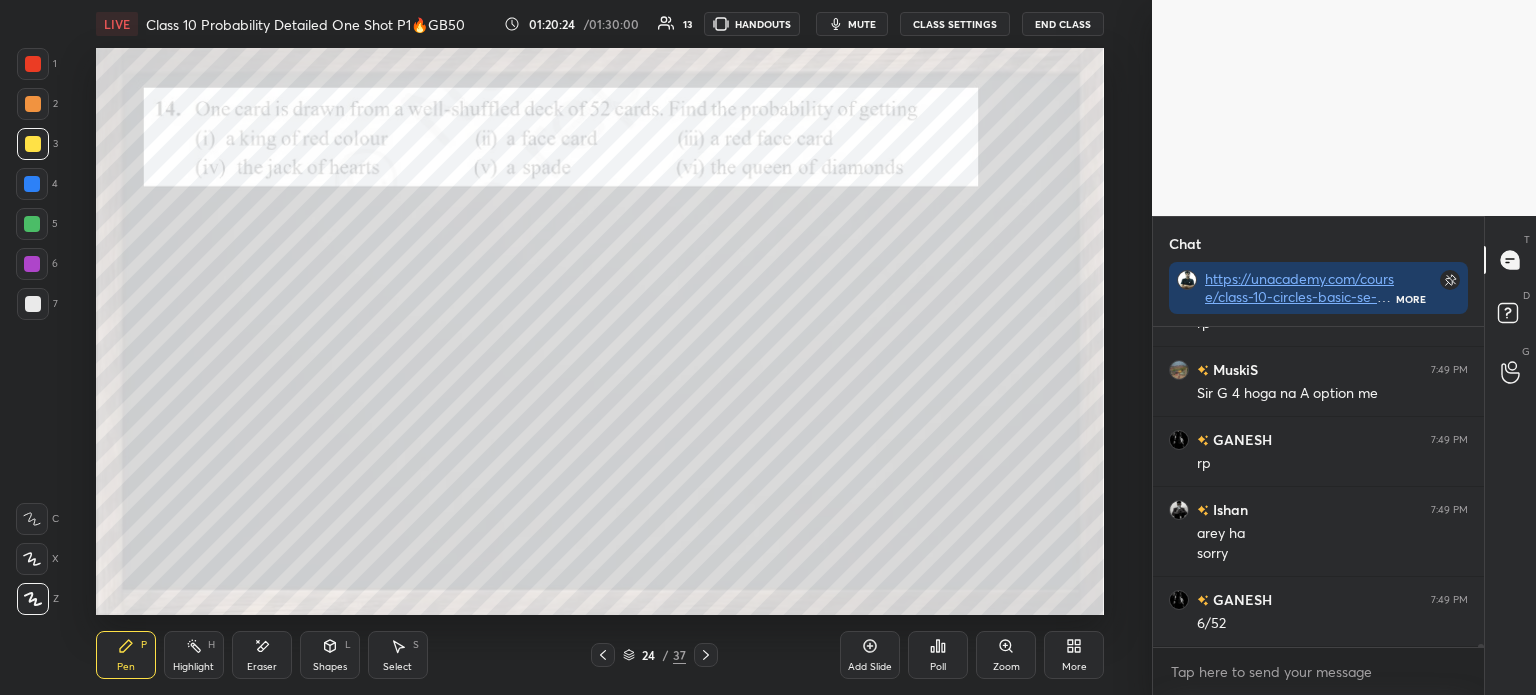click on "Poll" at bounding box center (938, 655) 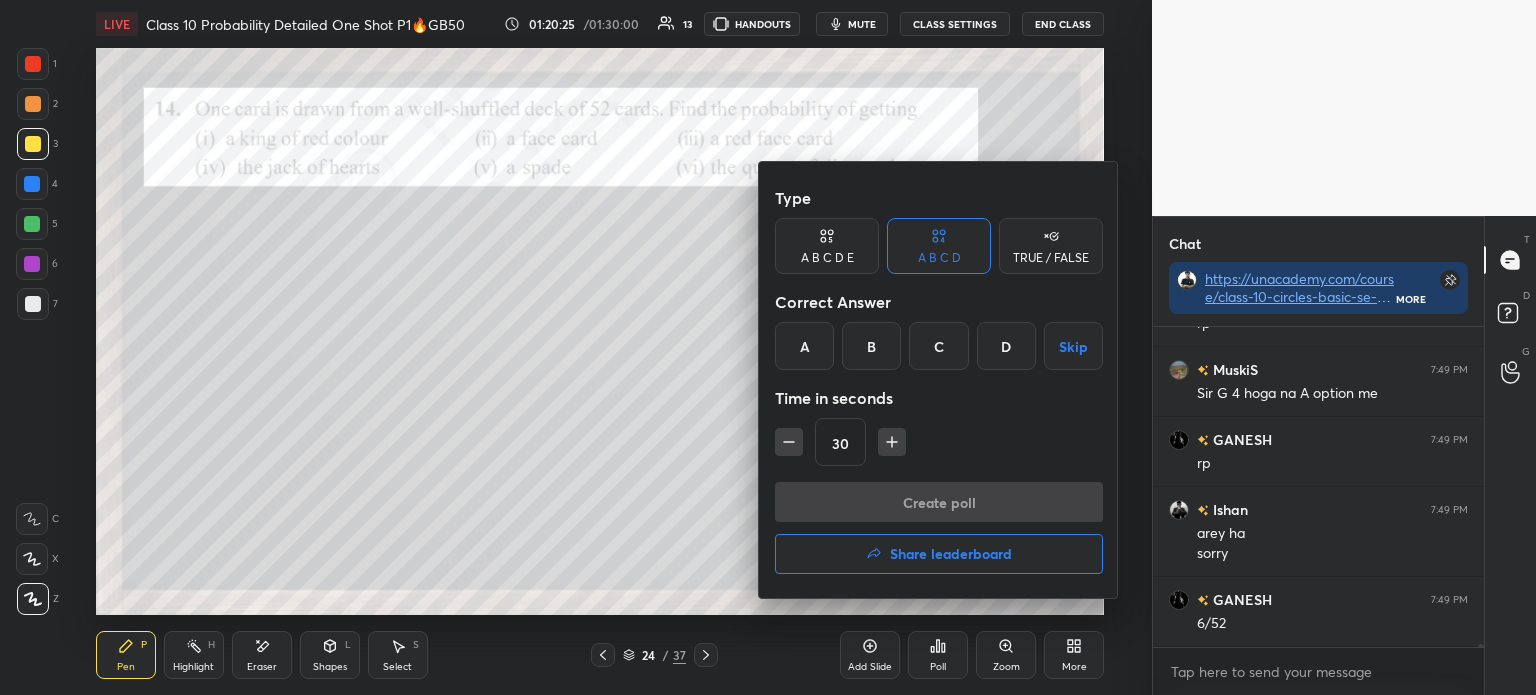 click on "A" at bounding box center (804, 346) 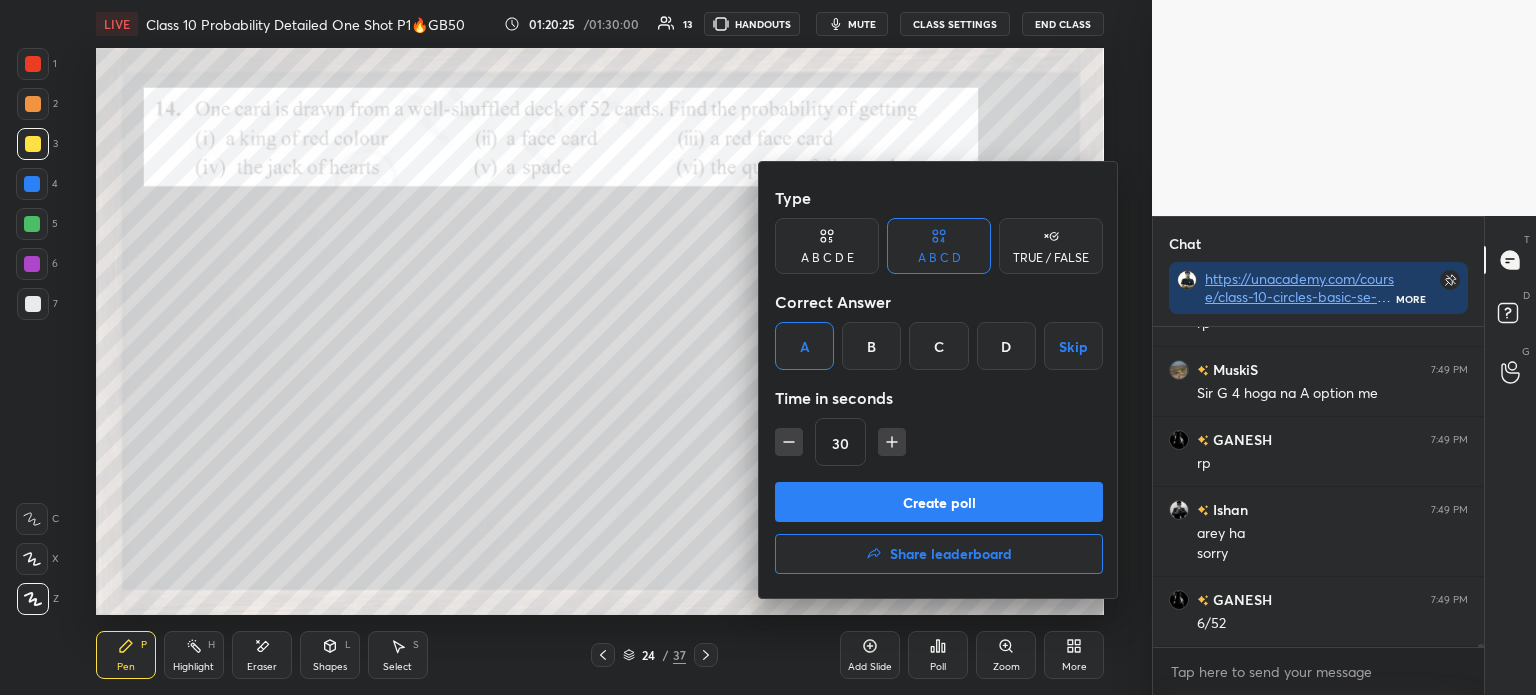 click on "Create poll" at bounding box center (939, 502) 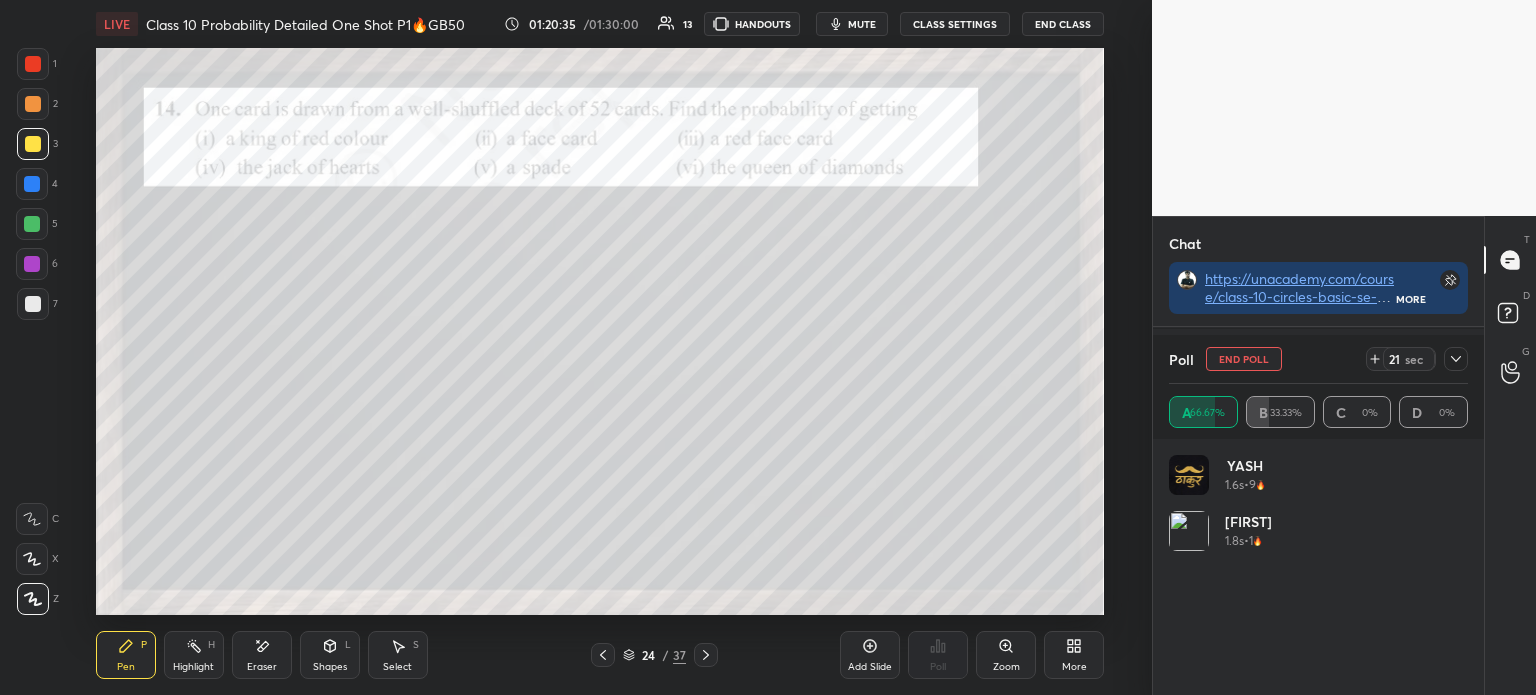 click 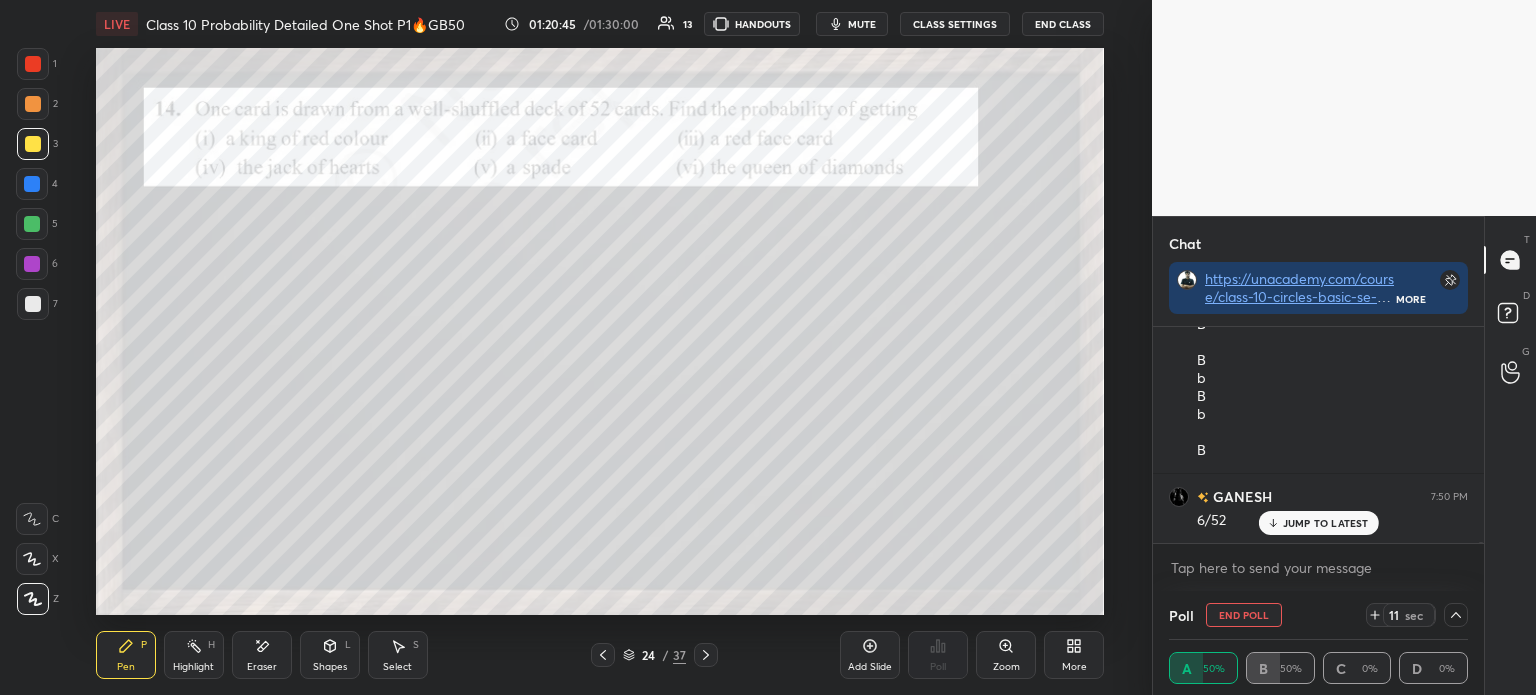 click 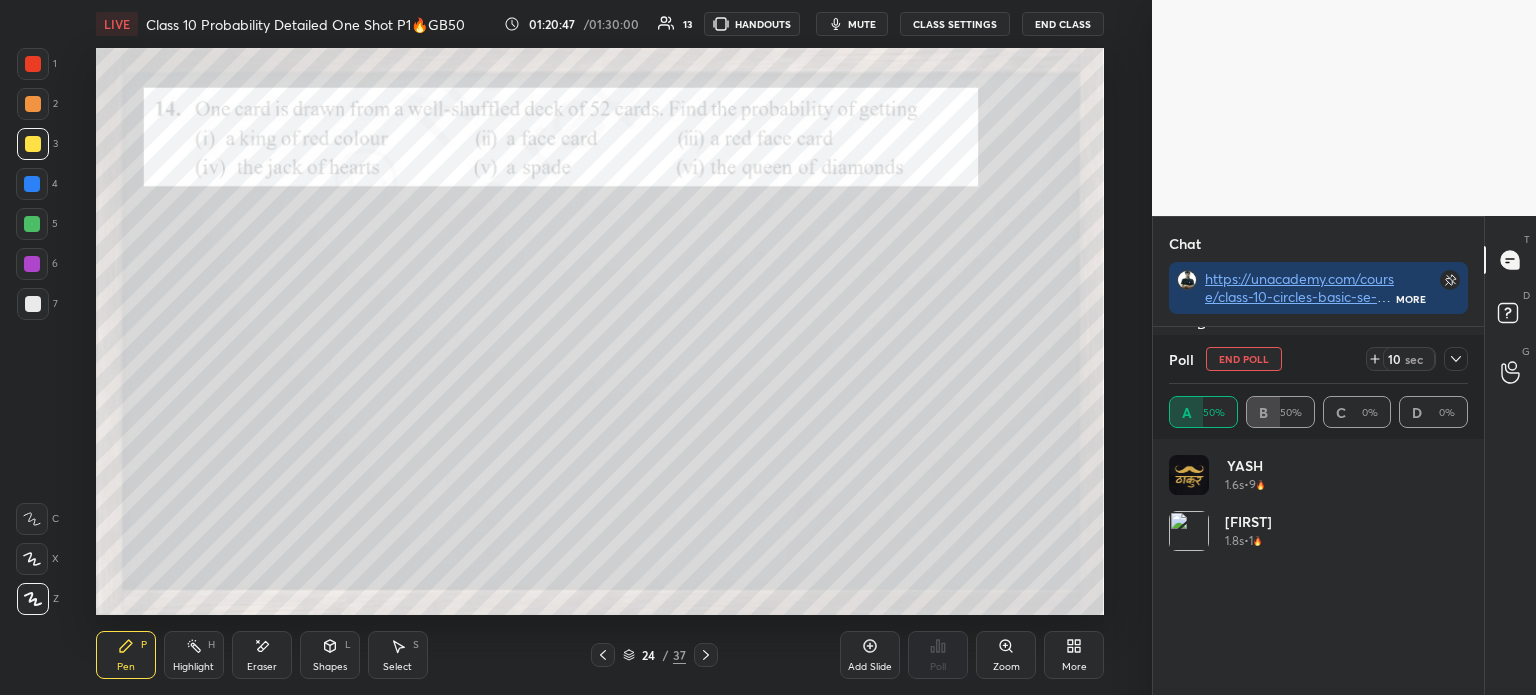 click 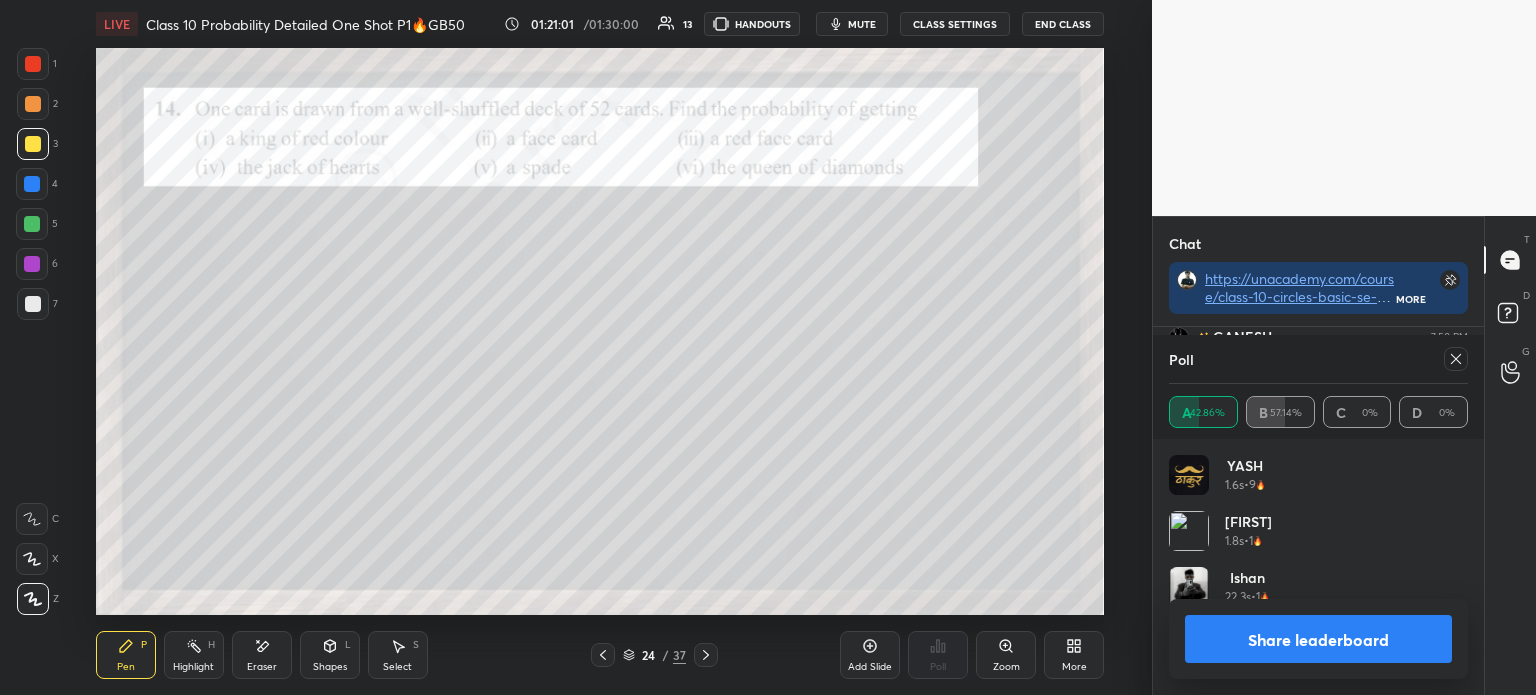 click on "Share leaderboard" at bounding box center (1318, 639) 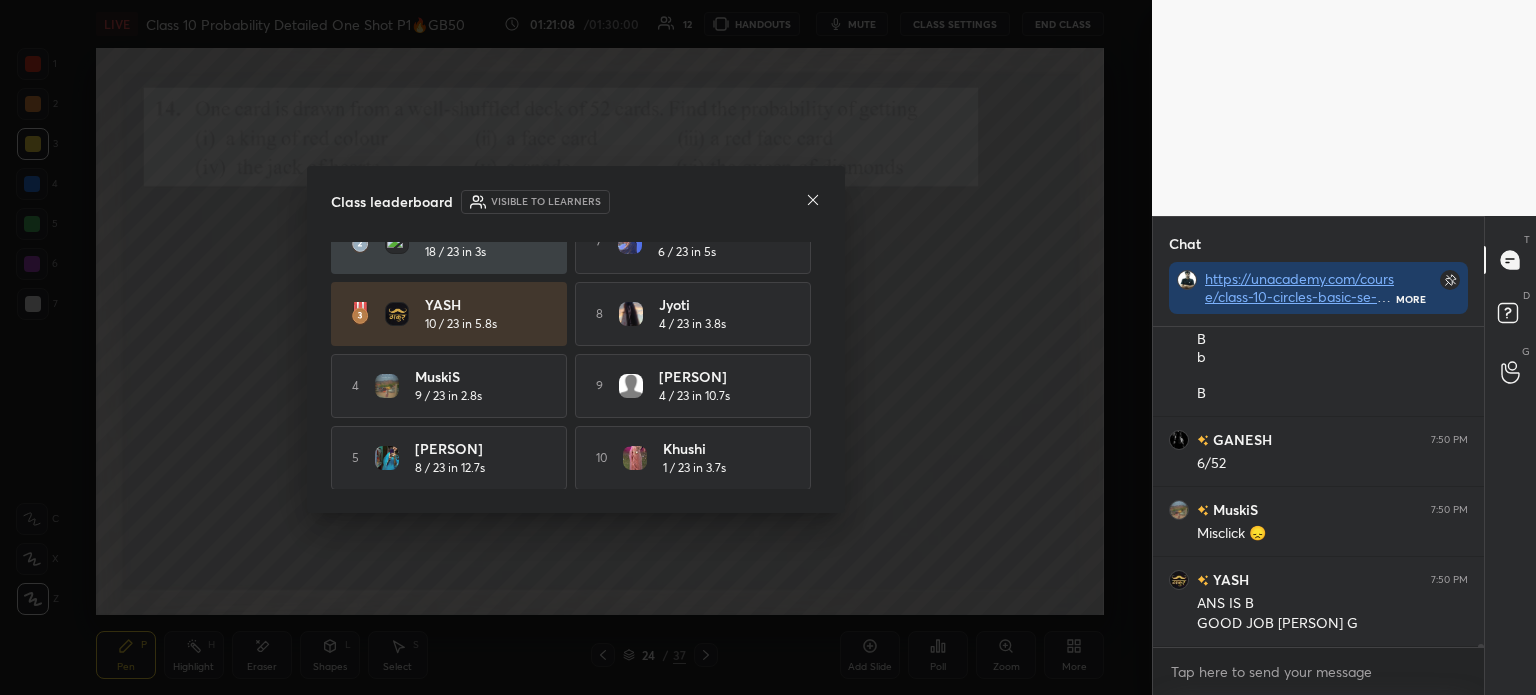 click on "Class leaderboard Visible to learners" at bounding box center [576, 202] 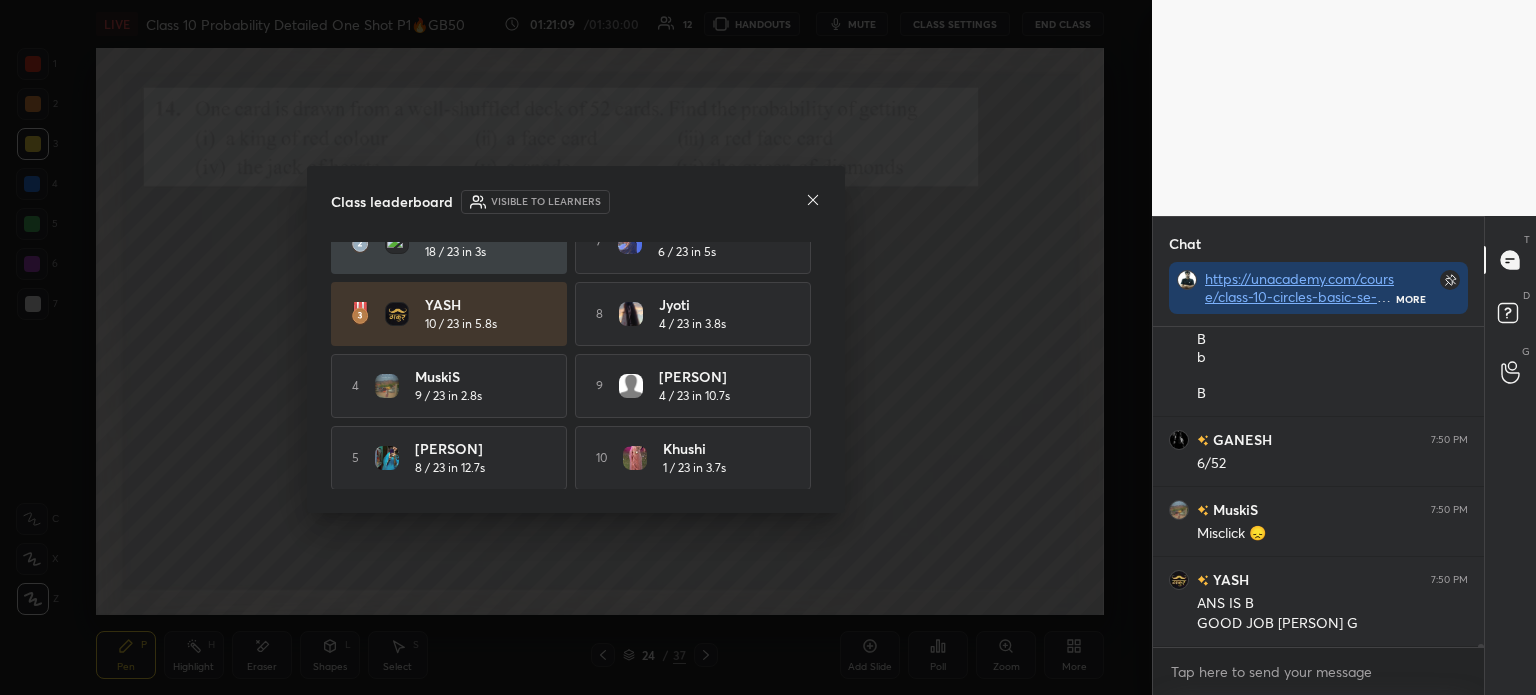 click 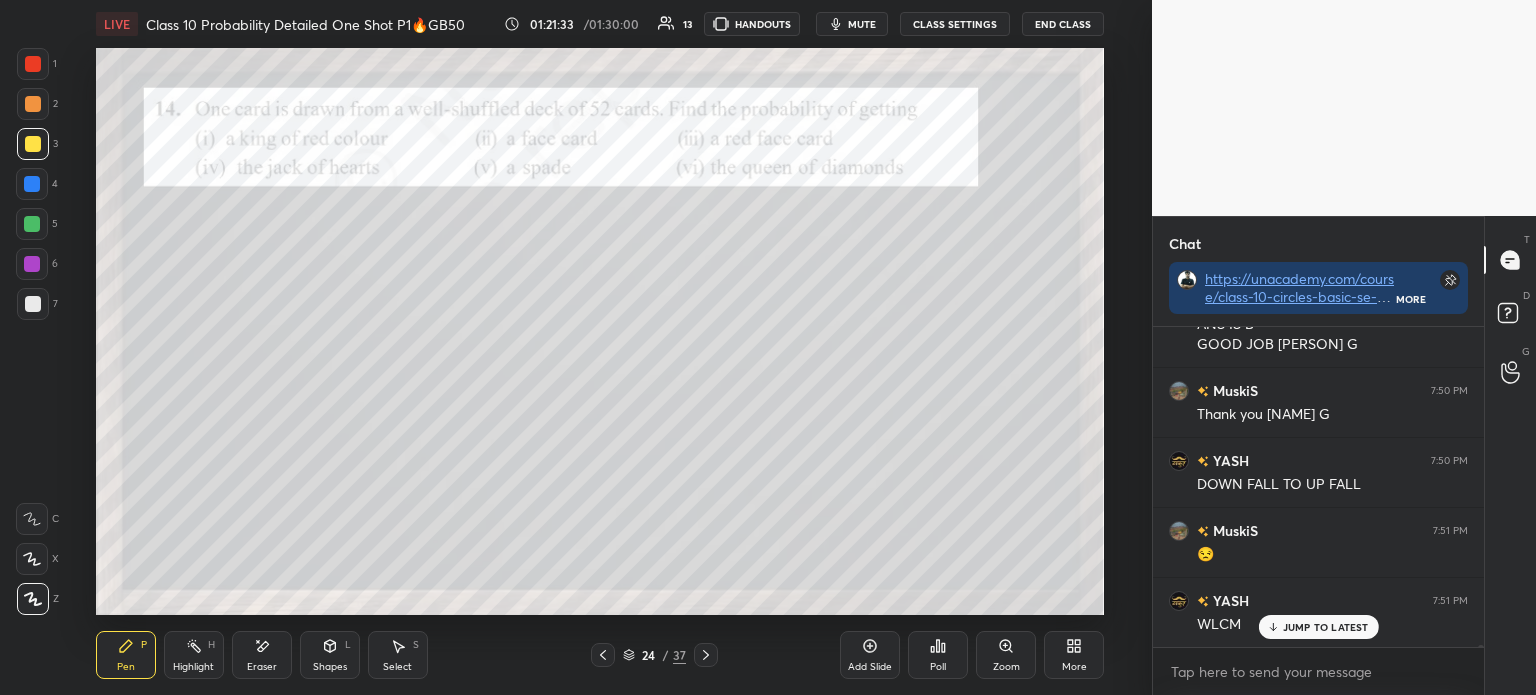 click 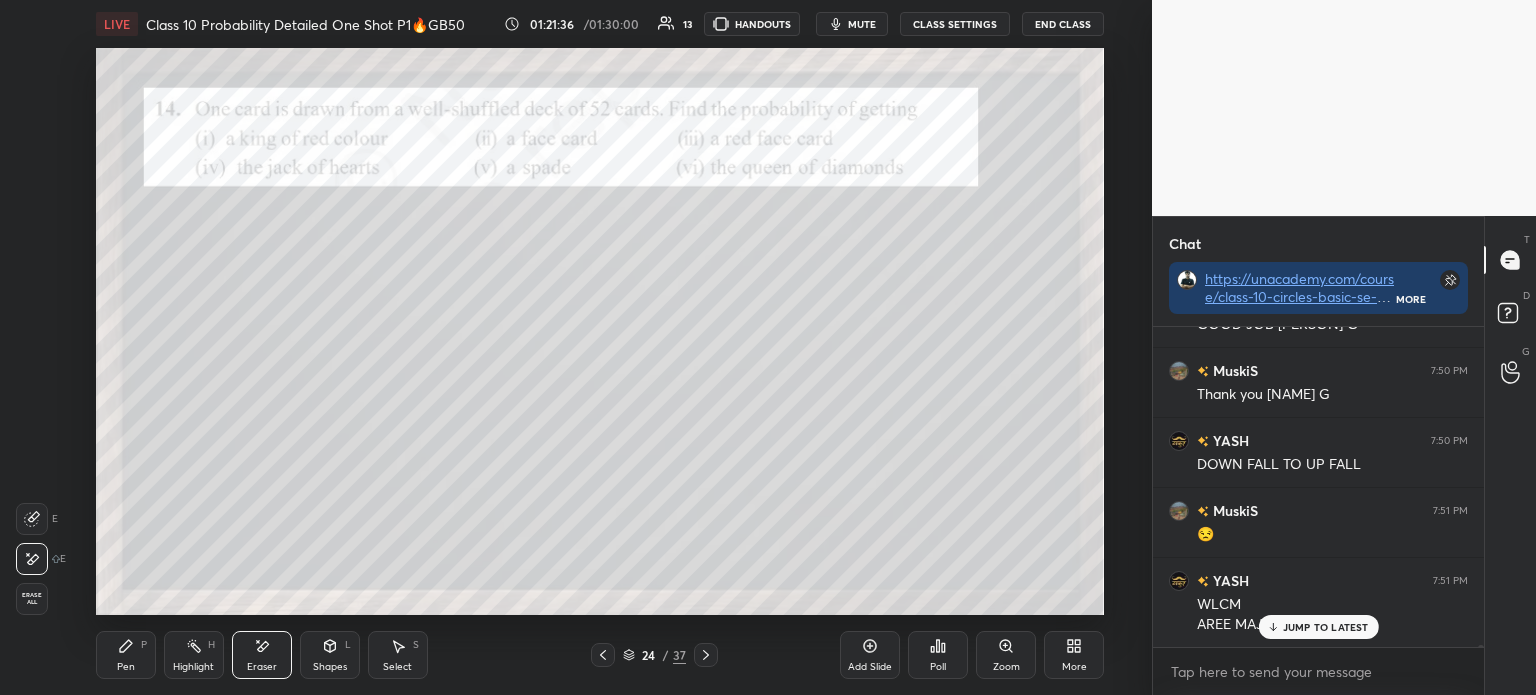 click on "Erase all" at bounding box center (32, 599) 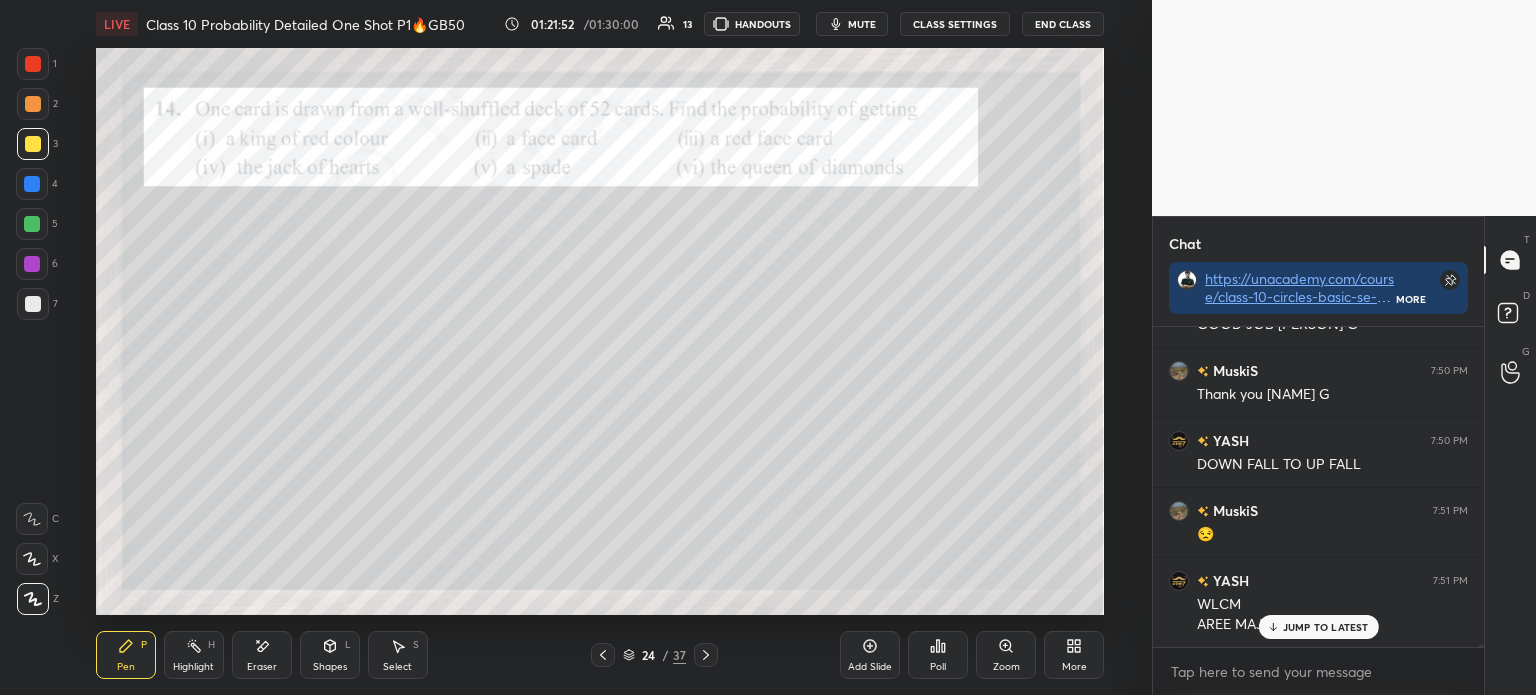 click on "Poll" at bounding box center [938, 655] 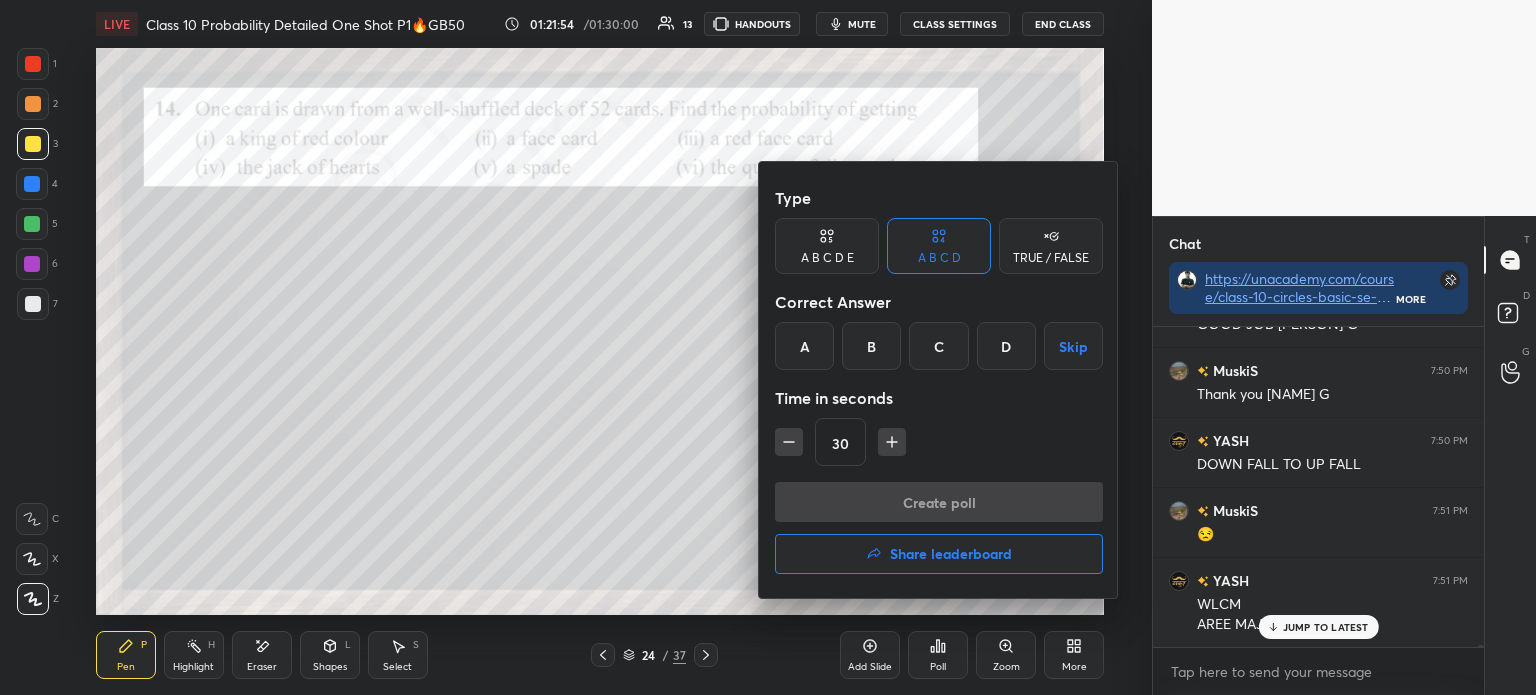 click on "B" at bounding box center [871, 346] 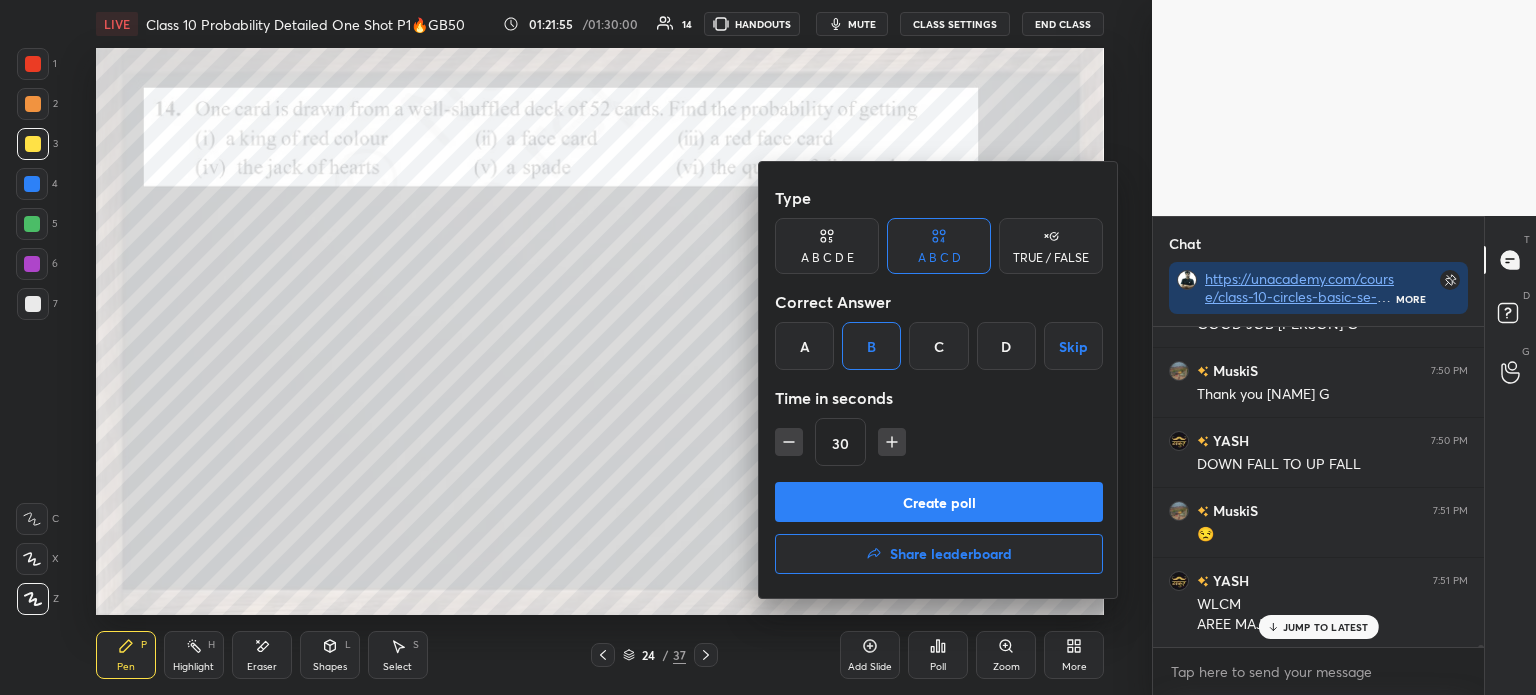 click on "Create poll" at bounding box center (939, 502) 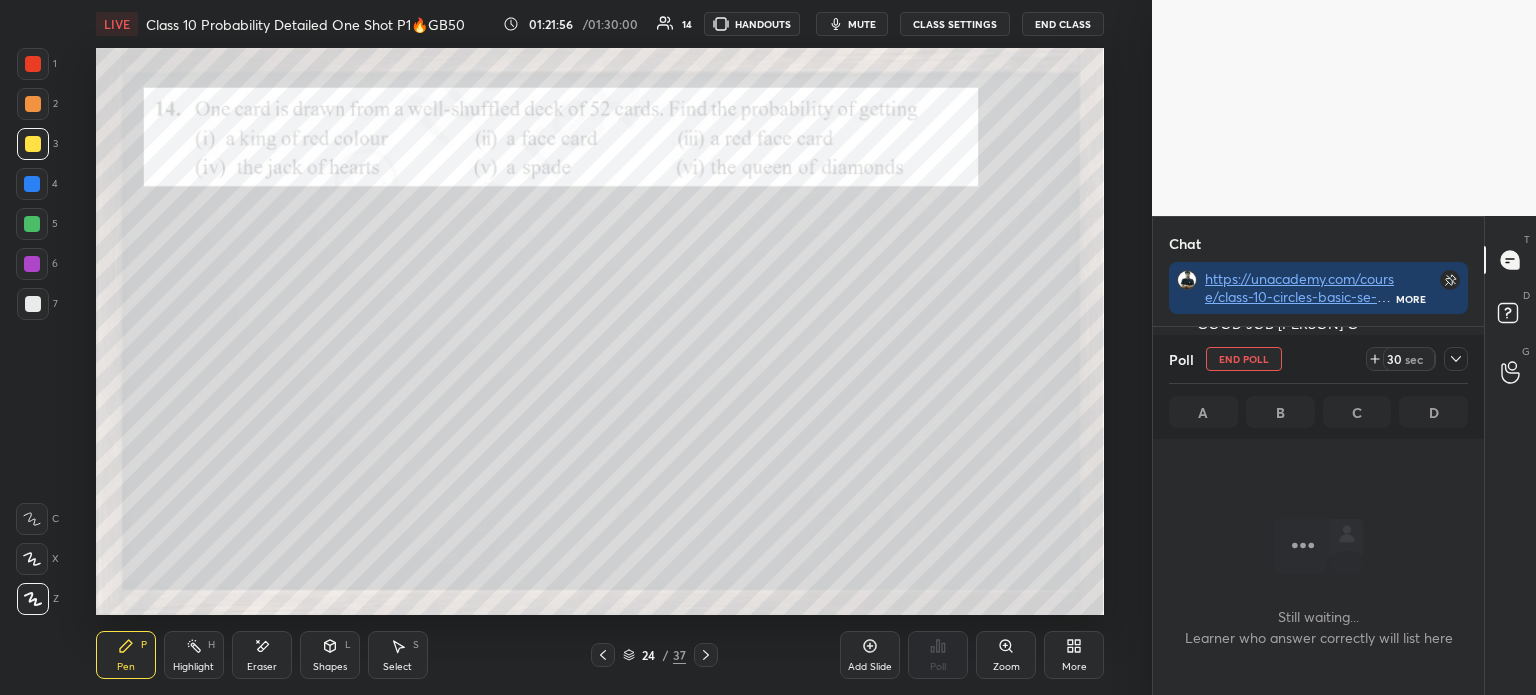 scroll, scrollTop: 216, scrollLeft: 325, axis: both 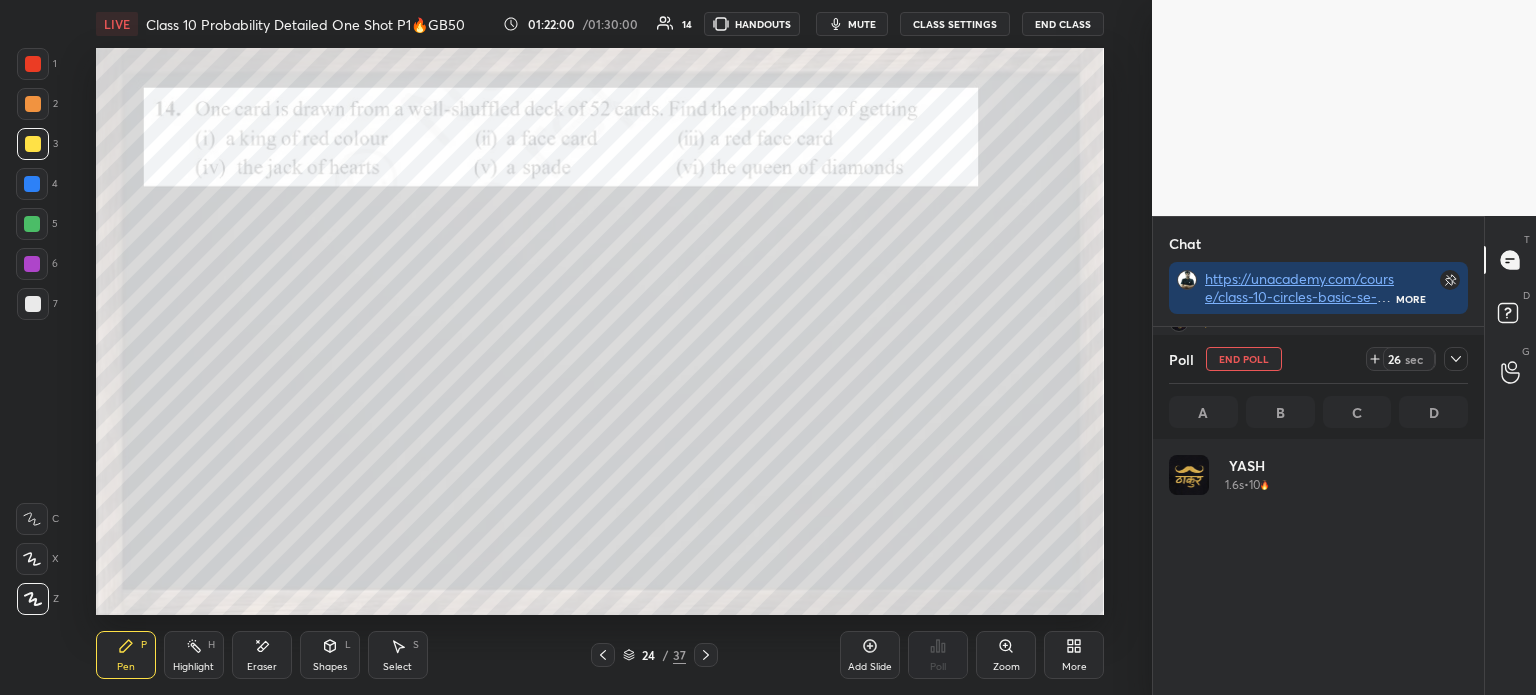 click on "Poll End Poll 26  sec A B C D" at bounding box center (1318, 387) 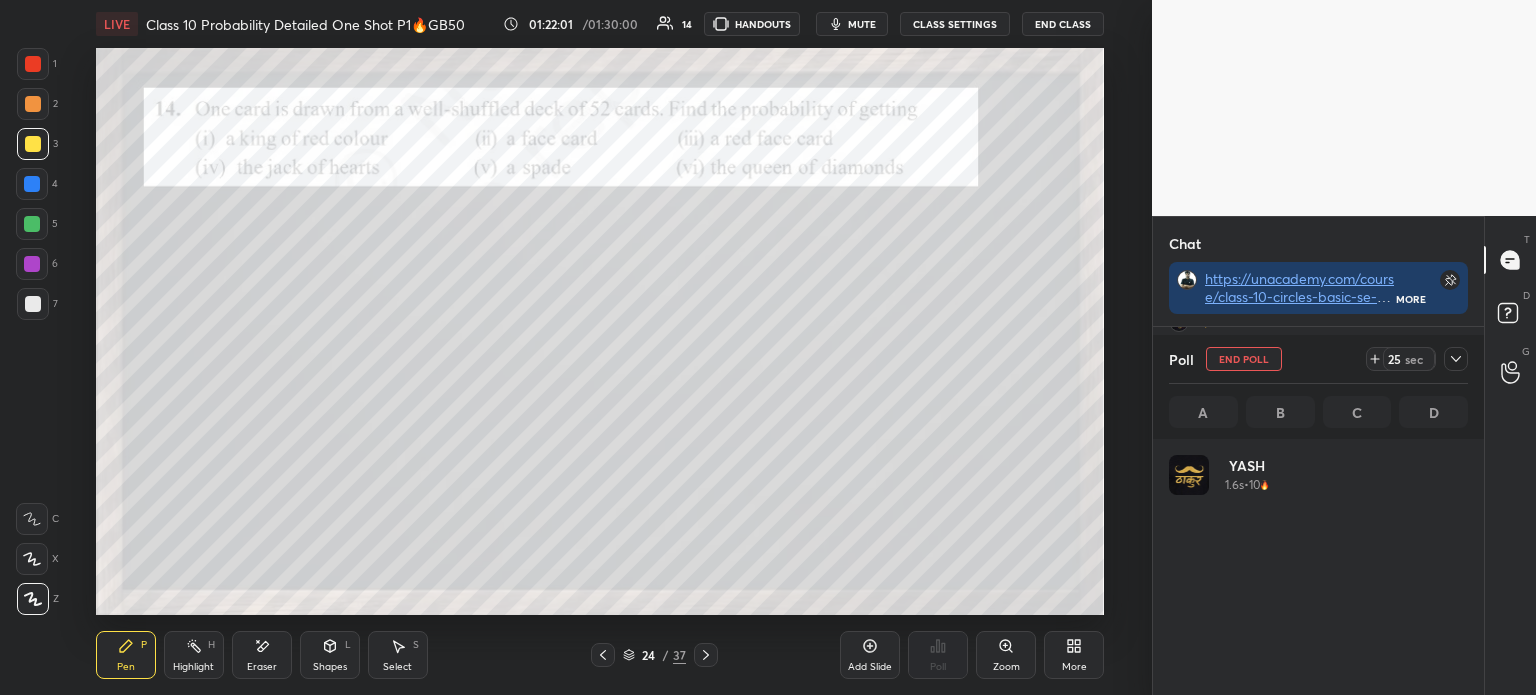 click at bounding box center (1456, 359) 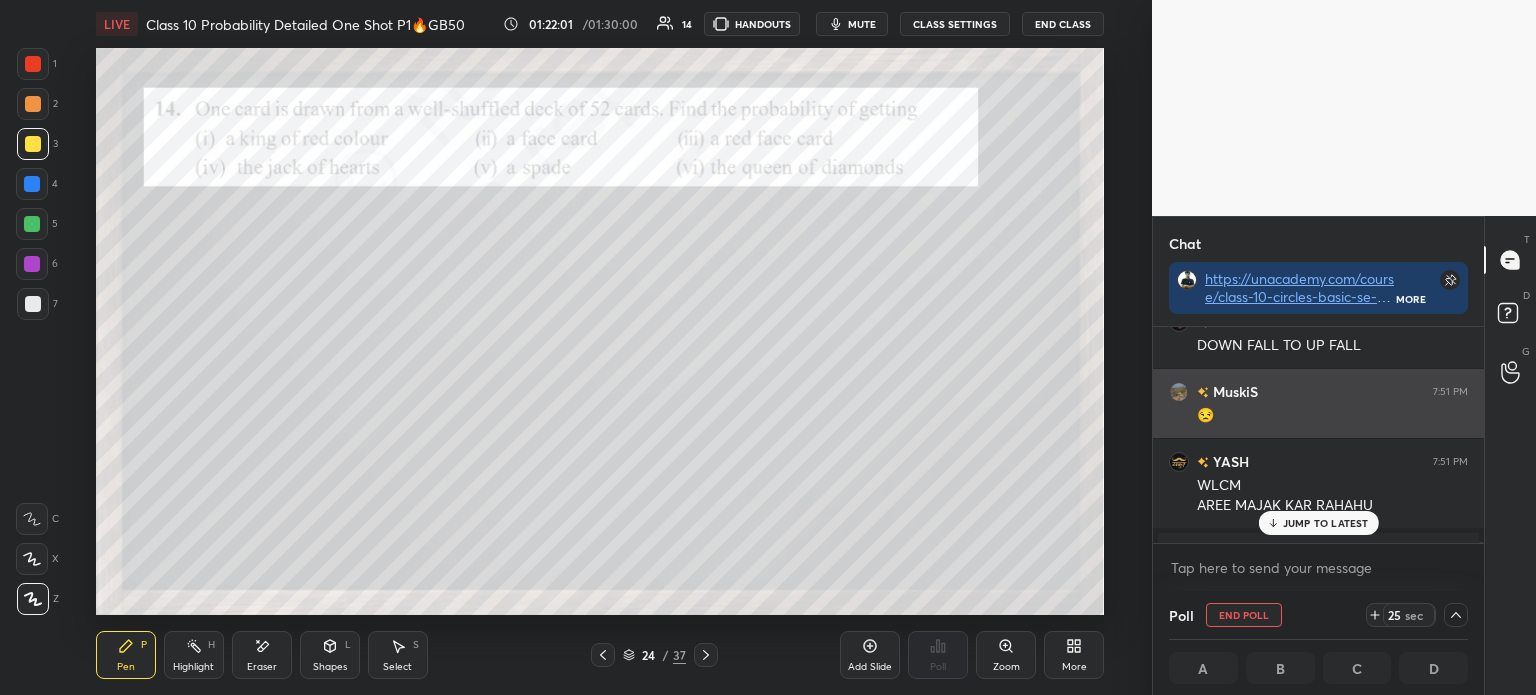 scroll, scrollTop: 175, scrollLeft: 293, axis: both 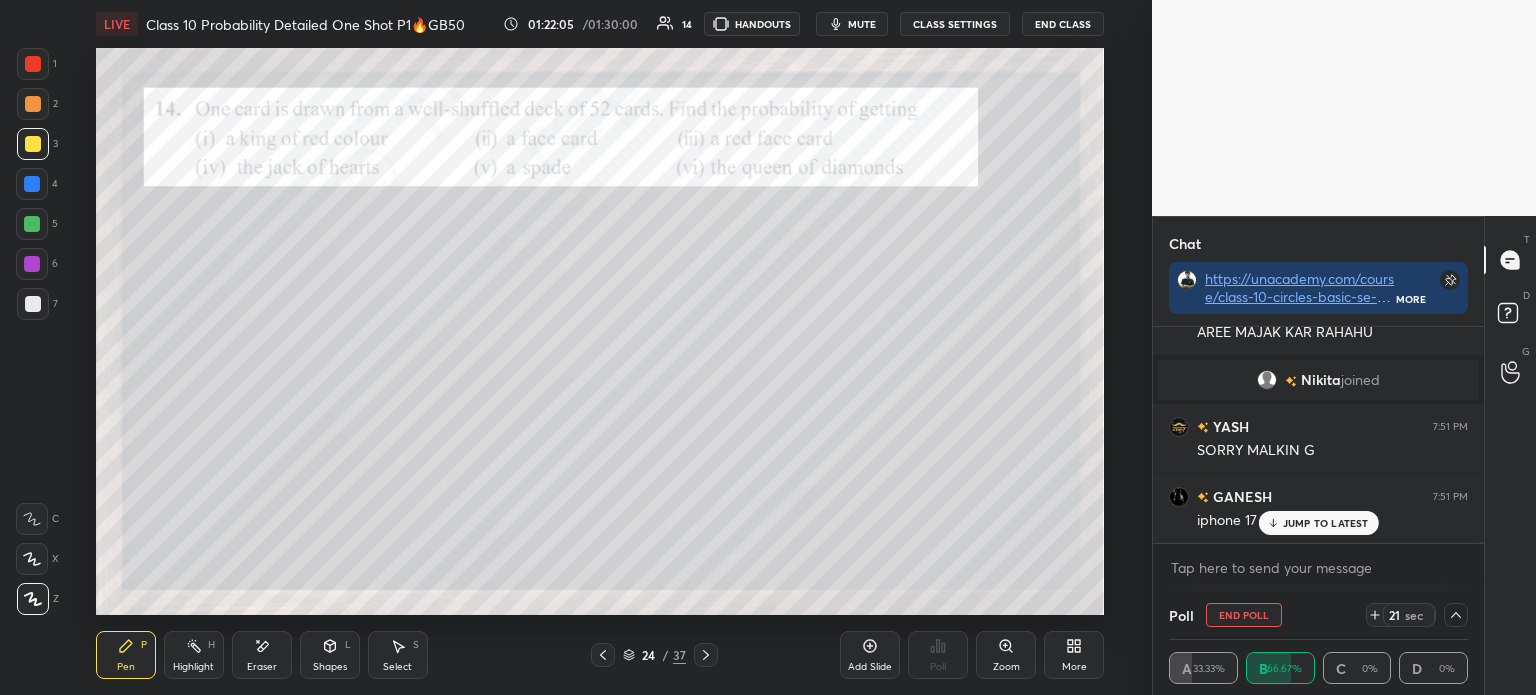 click 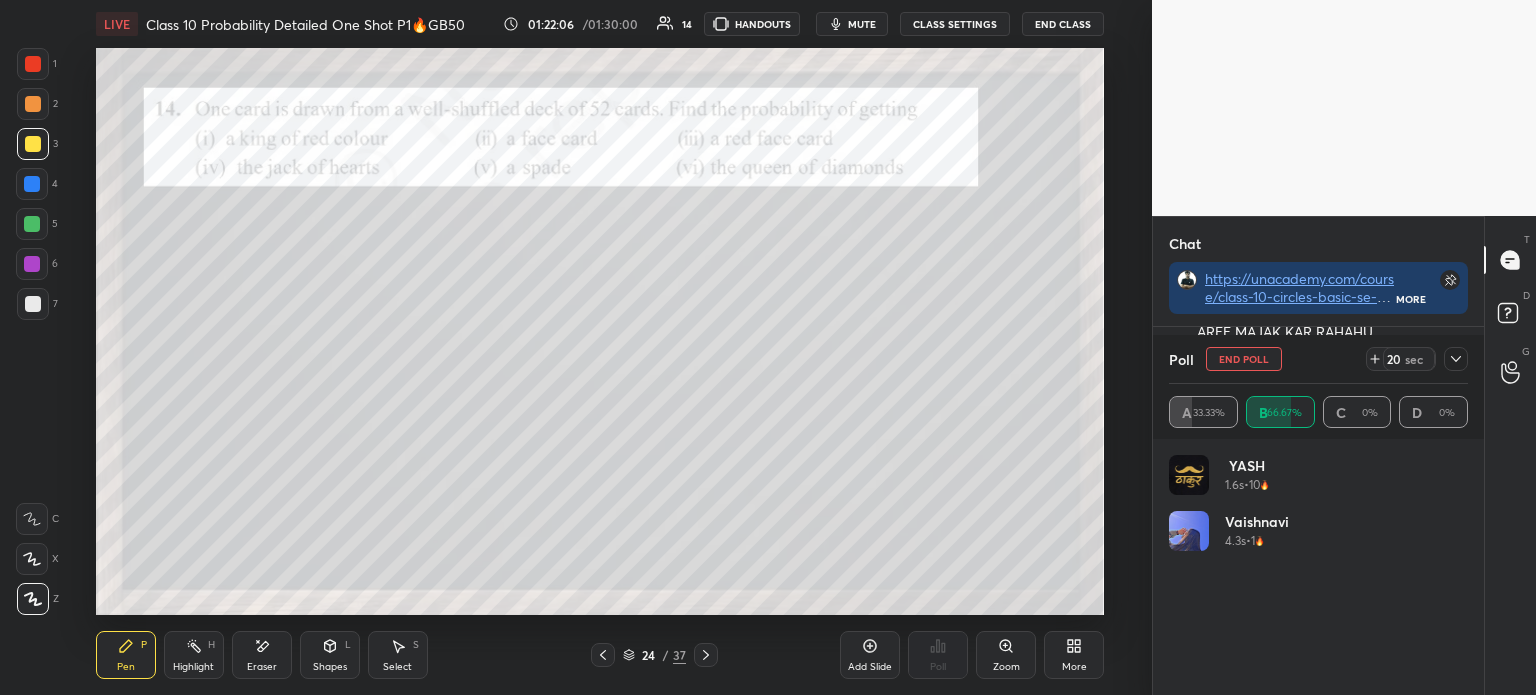 click 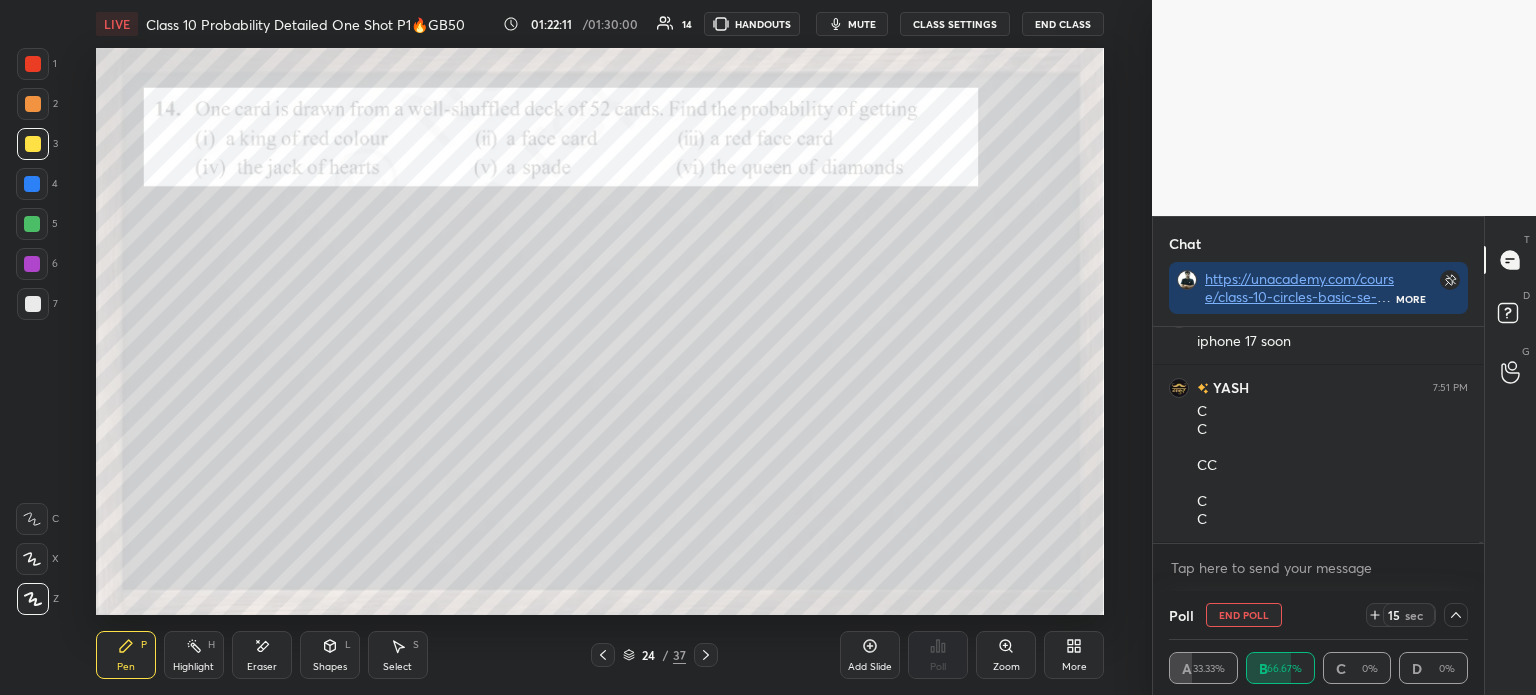 click 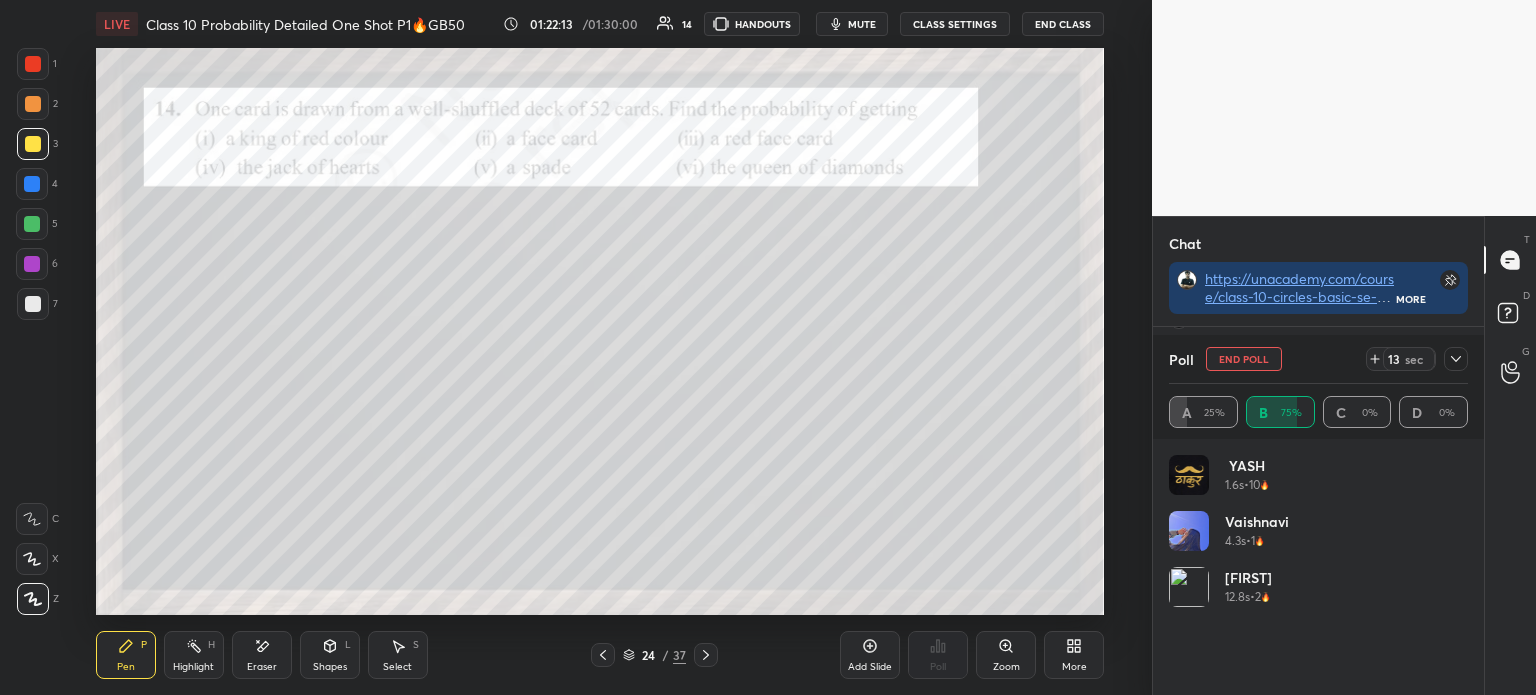click 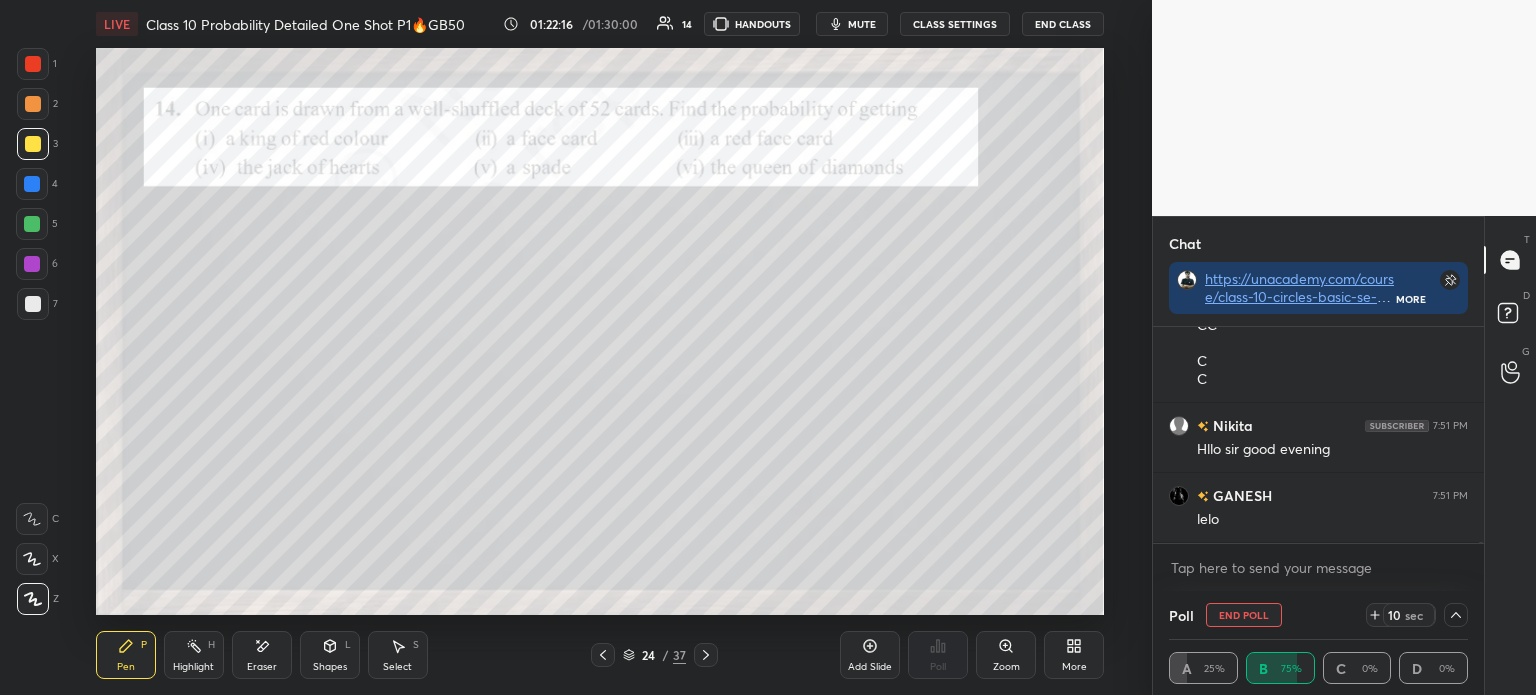 click 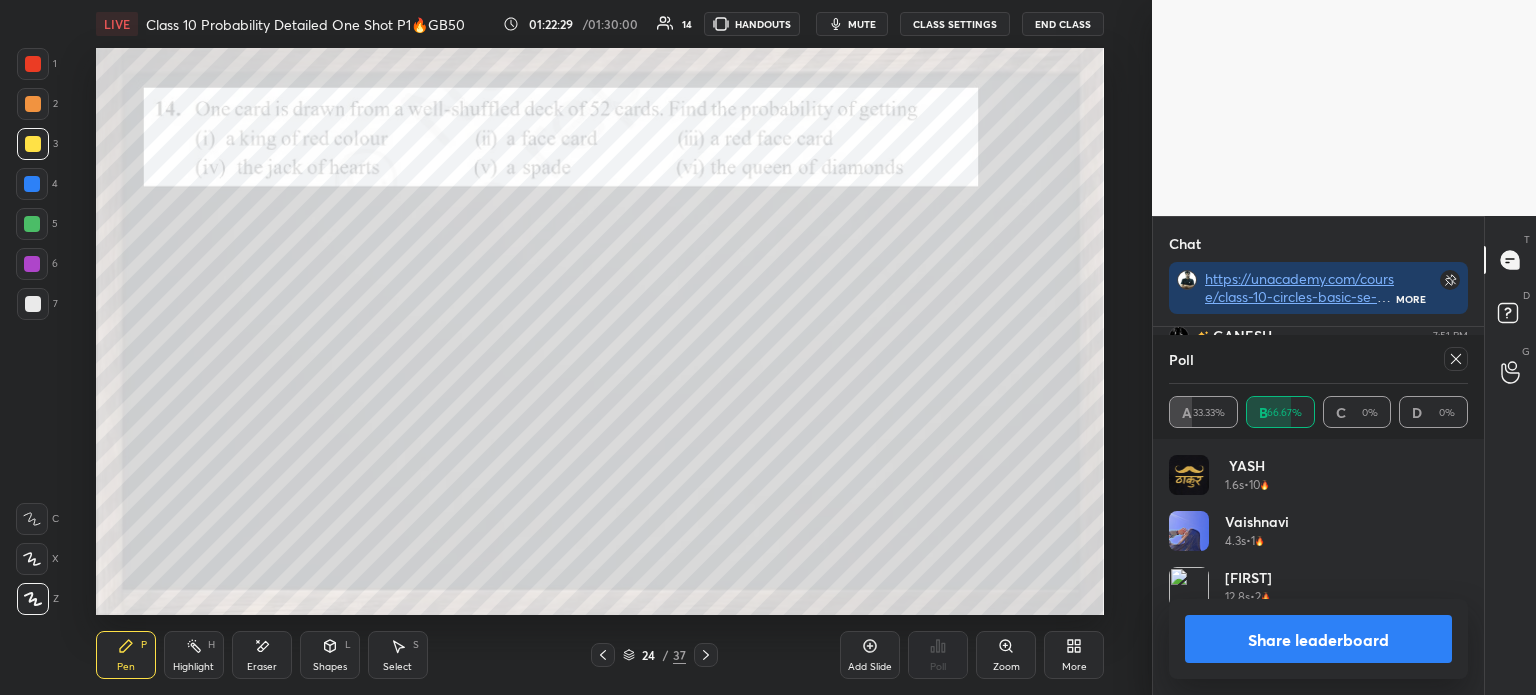 click on "Share leaderboard" at bounding box center [1318, 639] 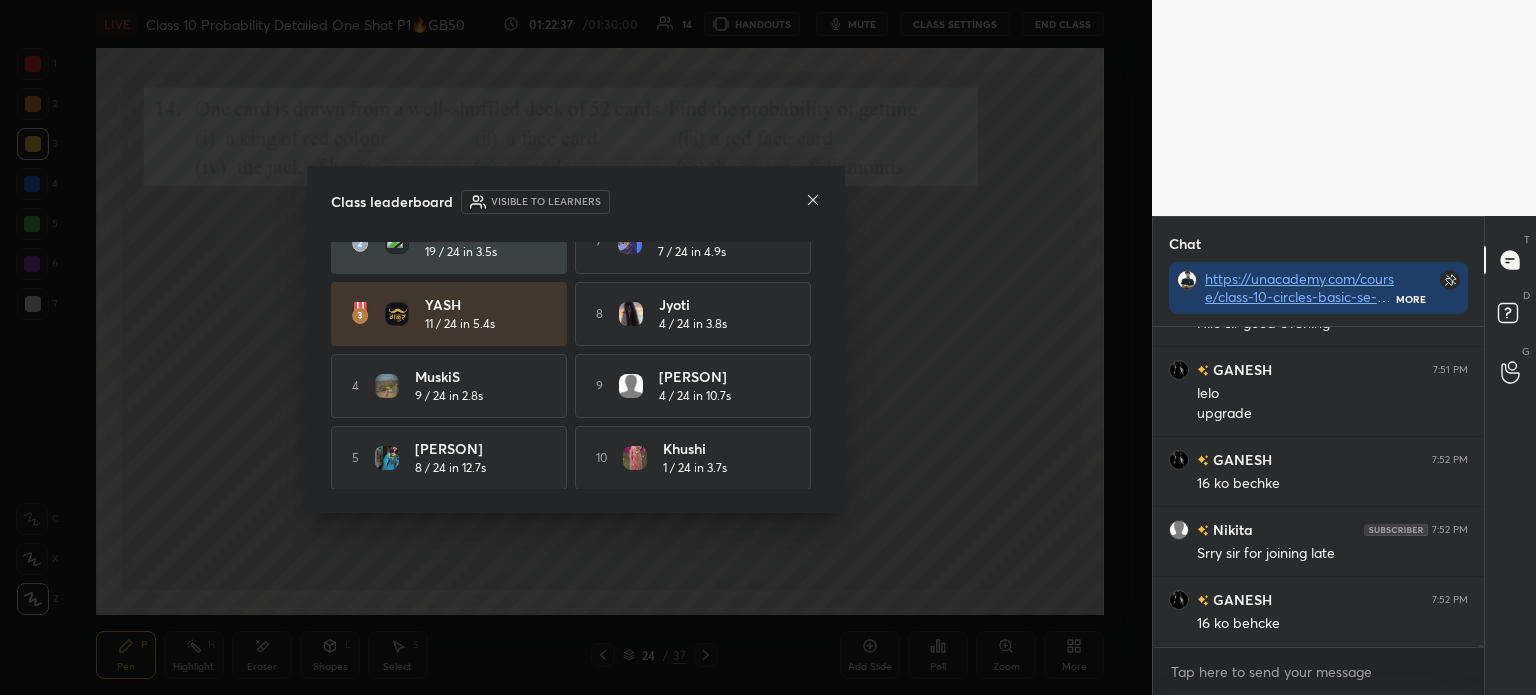 click 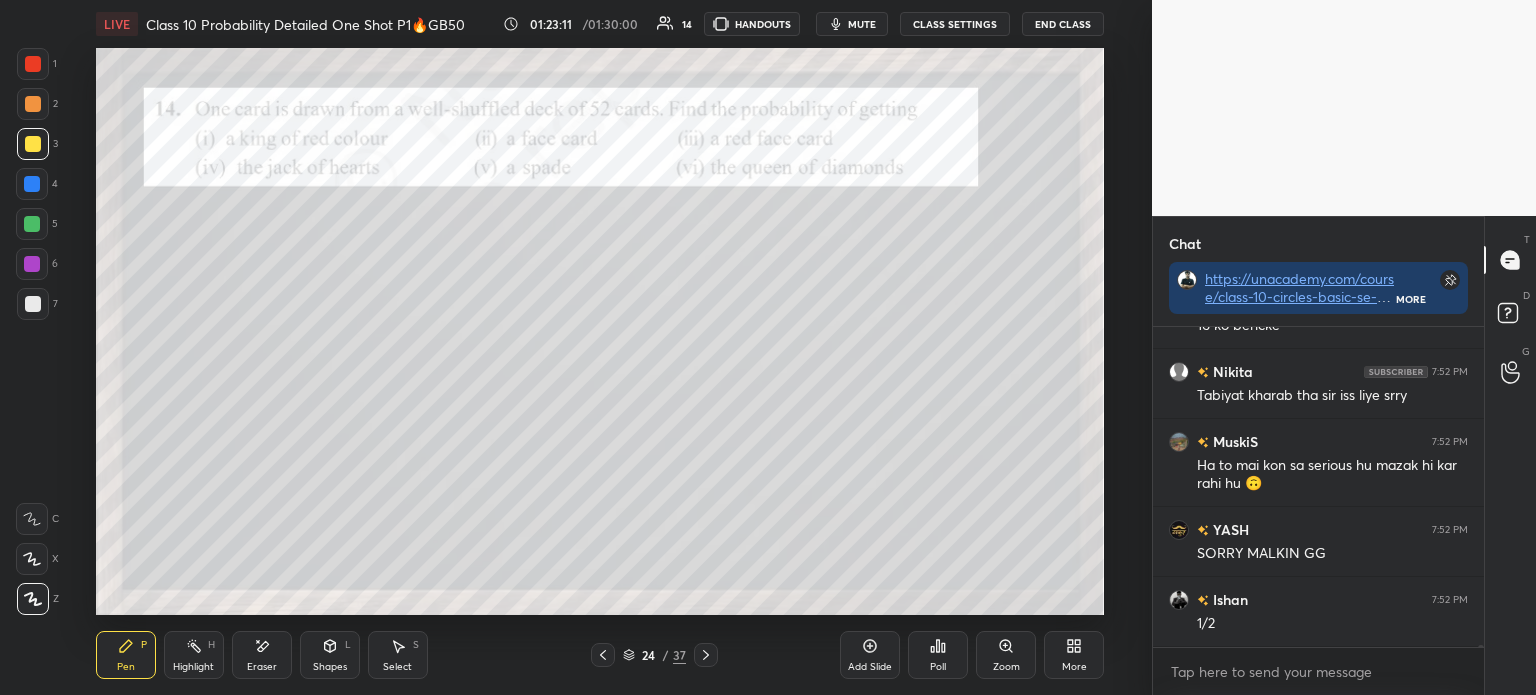 click 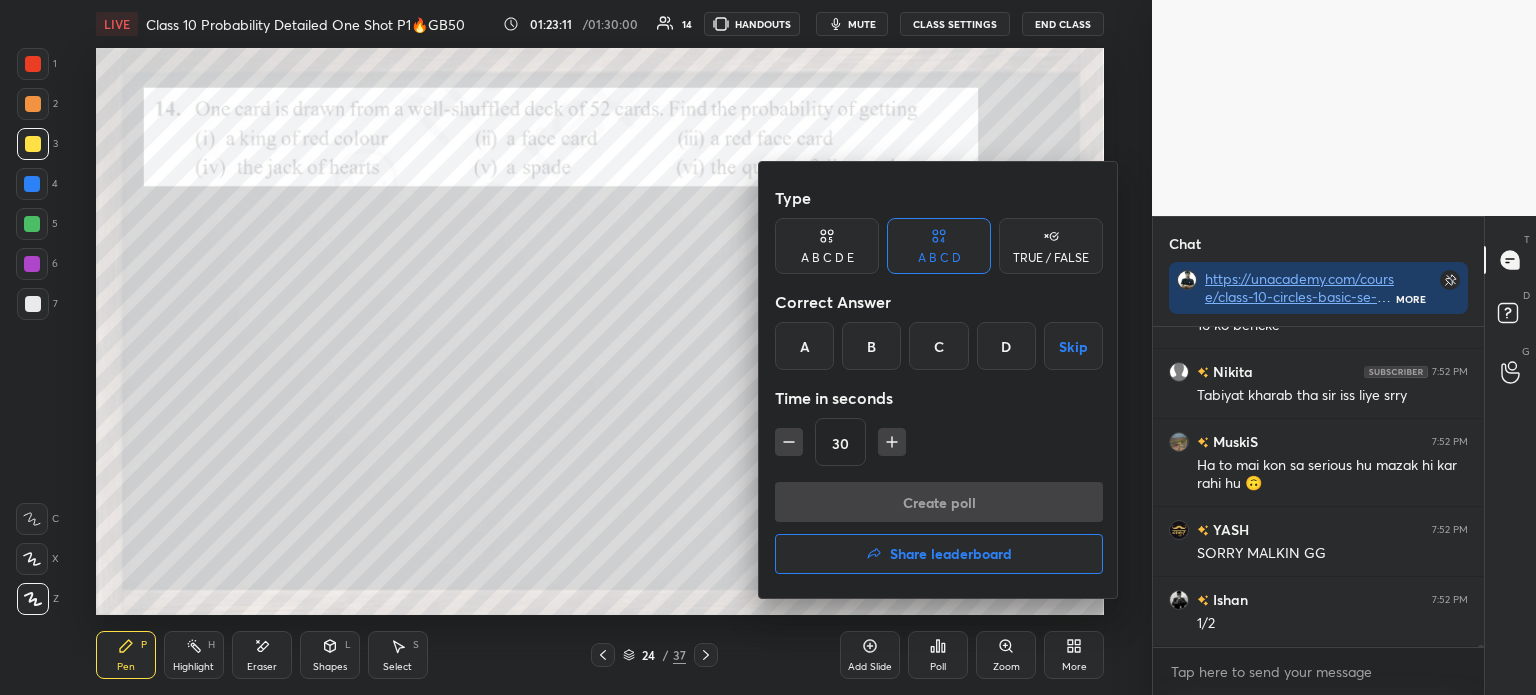 click at bounding box center (768, 347) 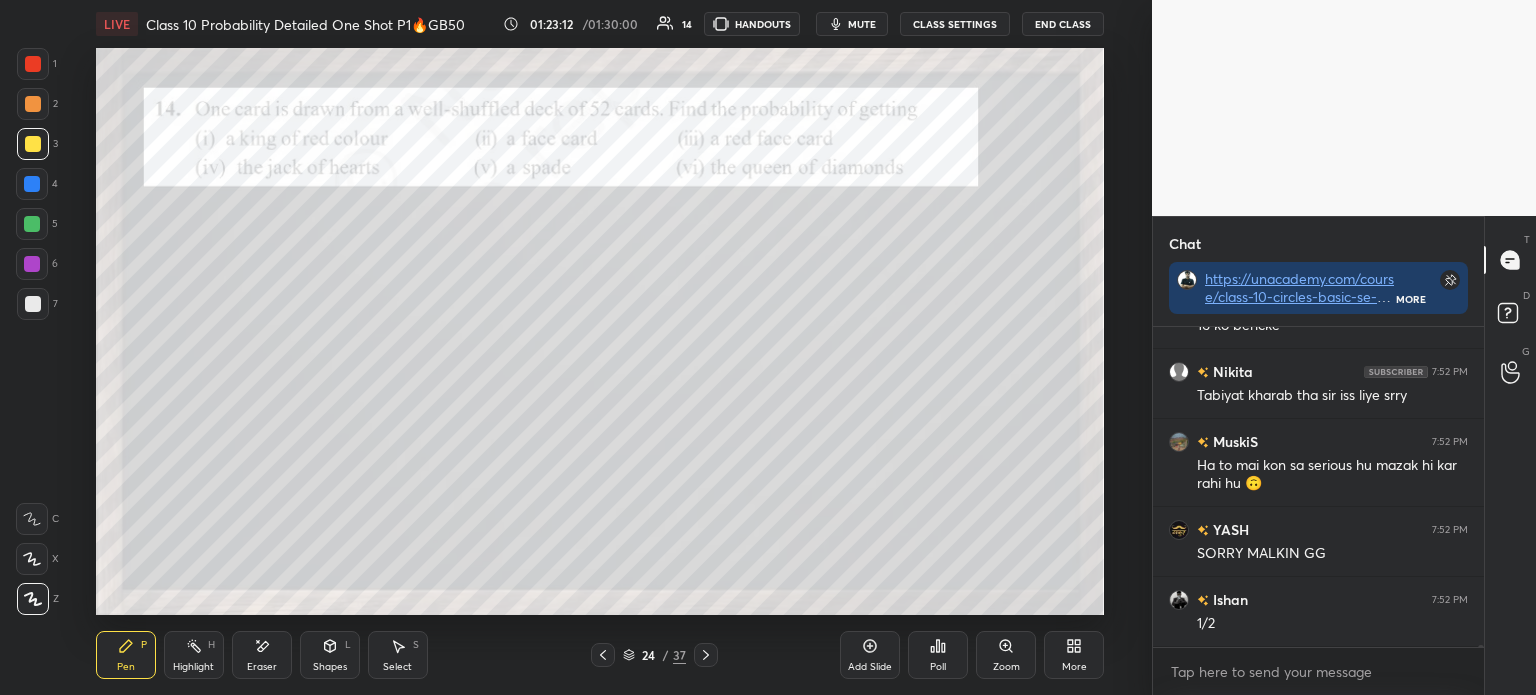 click on "Poll" at bounding box center (938, 655) 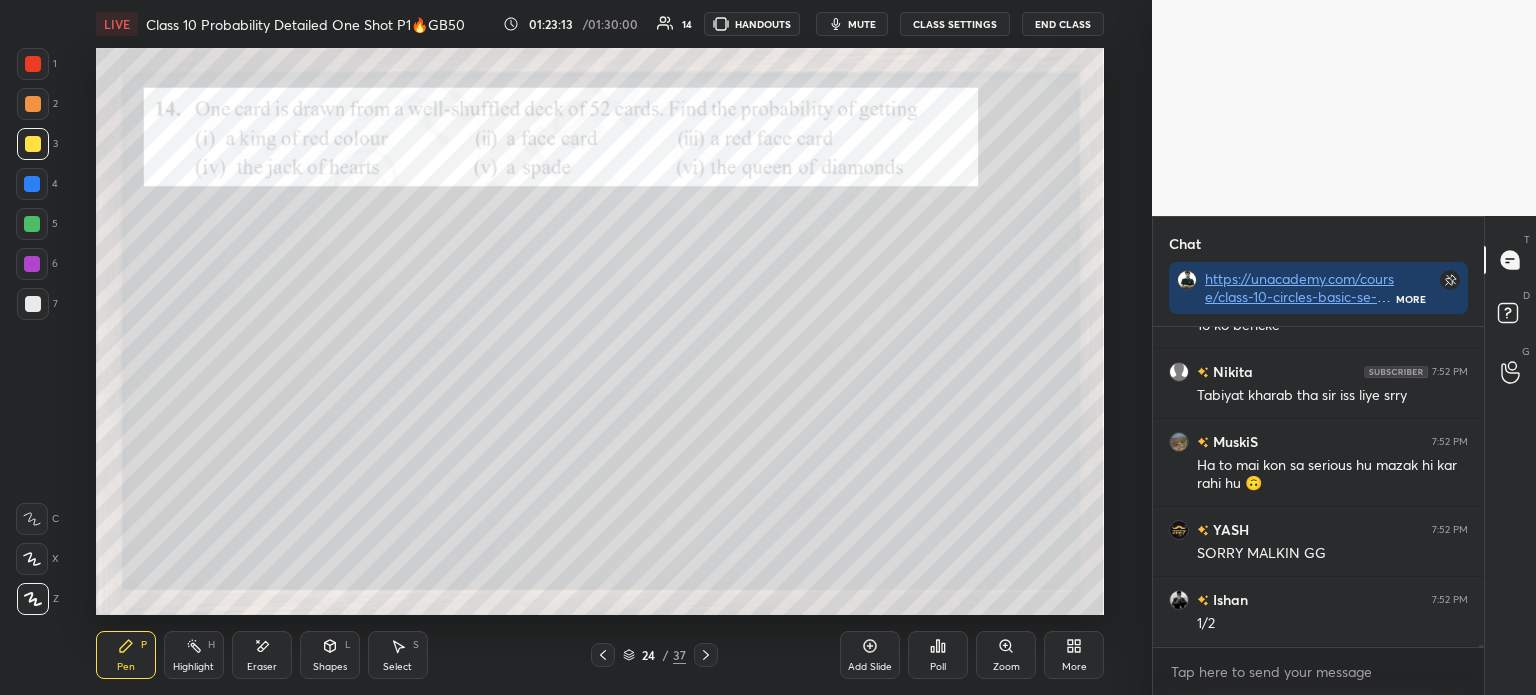 click 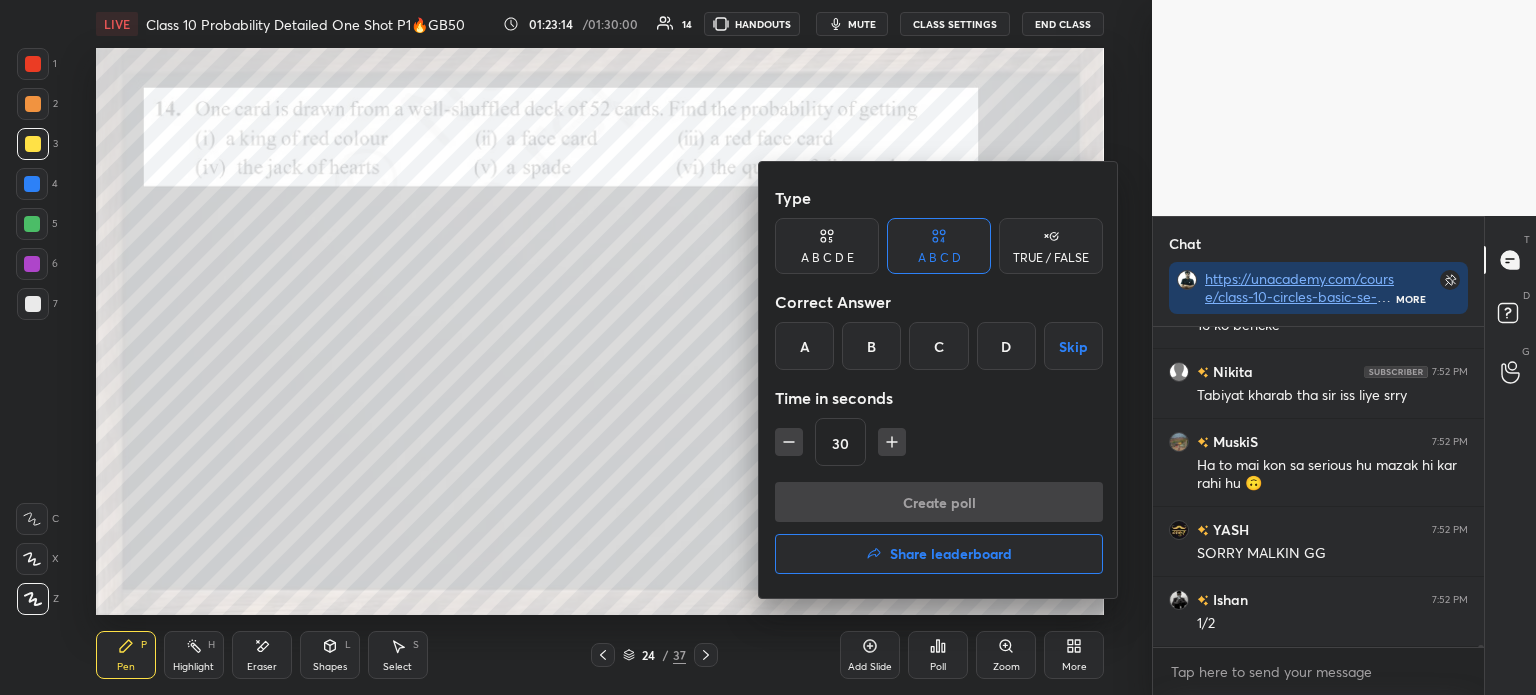 click on "A" at bounding box center [804, 346] 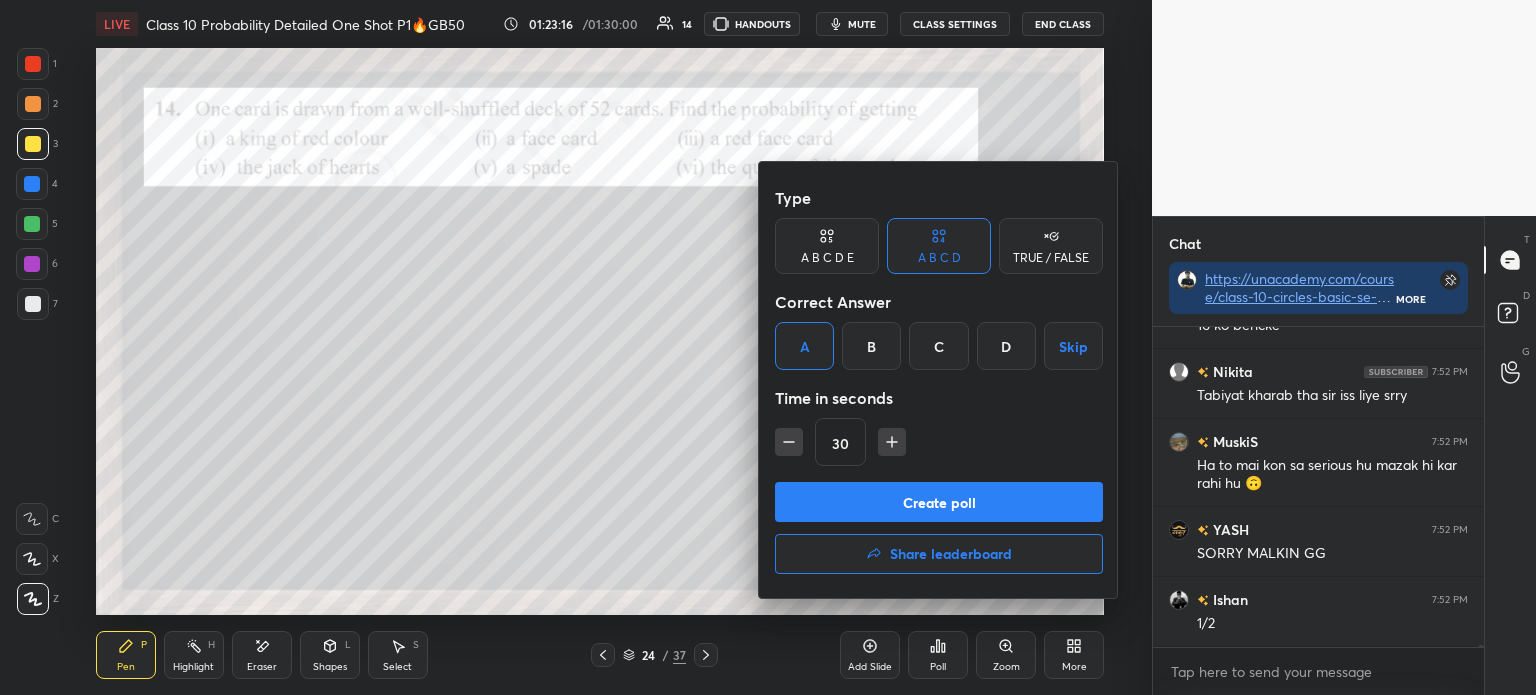 click on "Create poll" at bounding box center (939, 502) 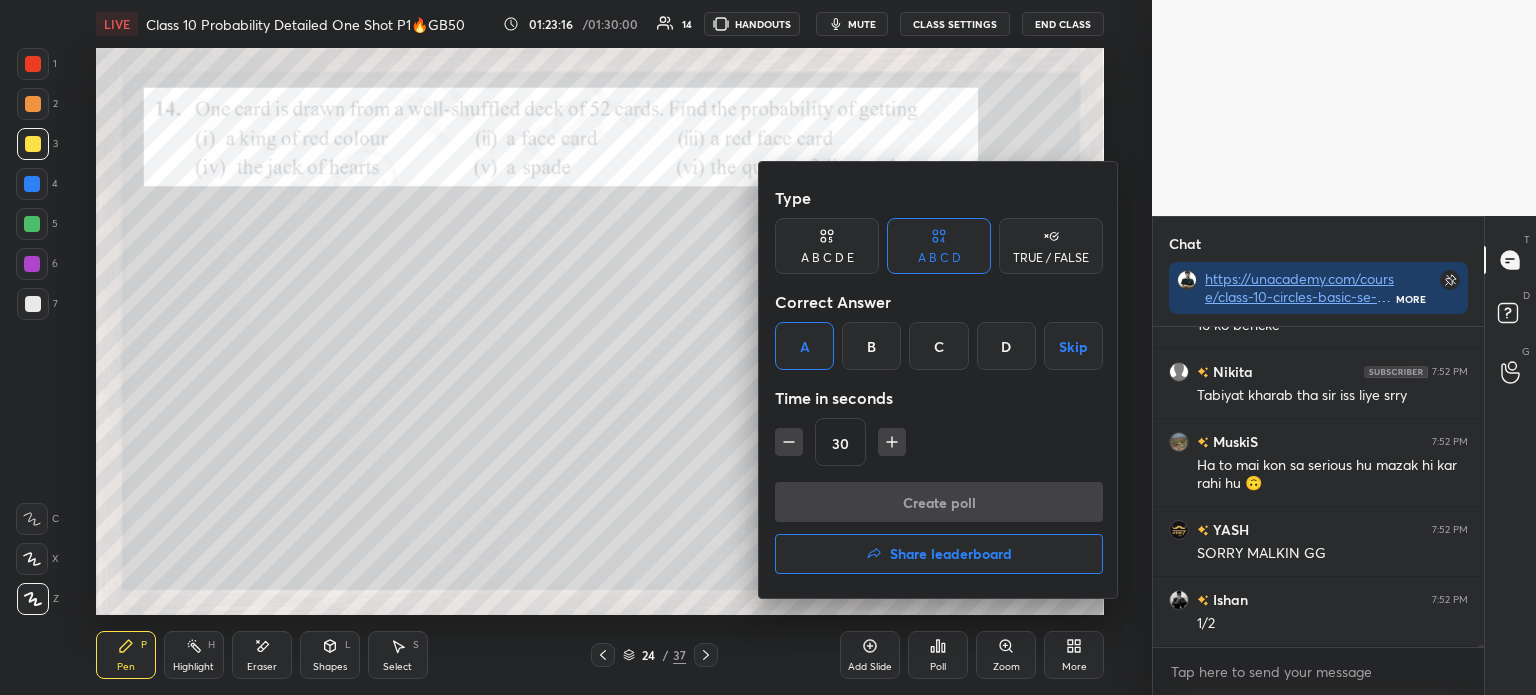 scroll, scrollTop: 281, scrollLeft: 325, axis: both 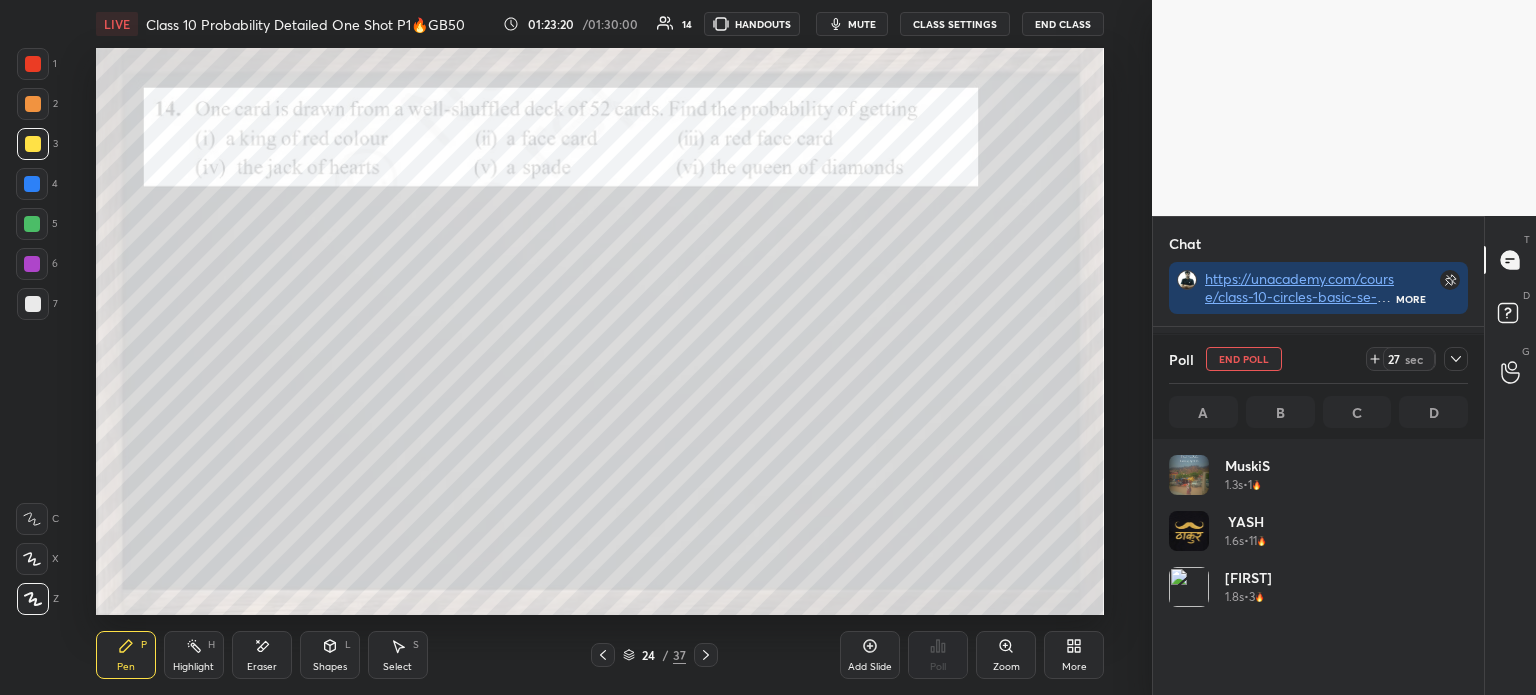 click 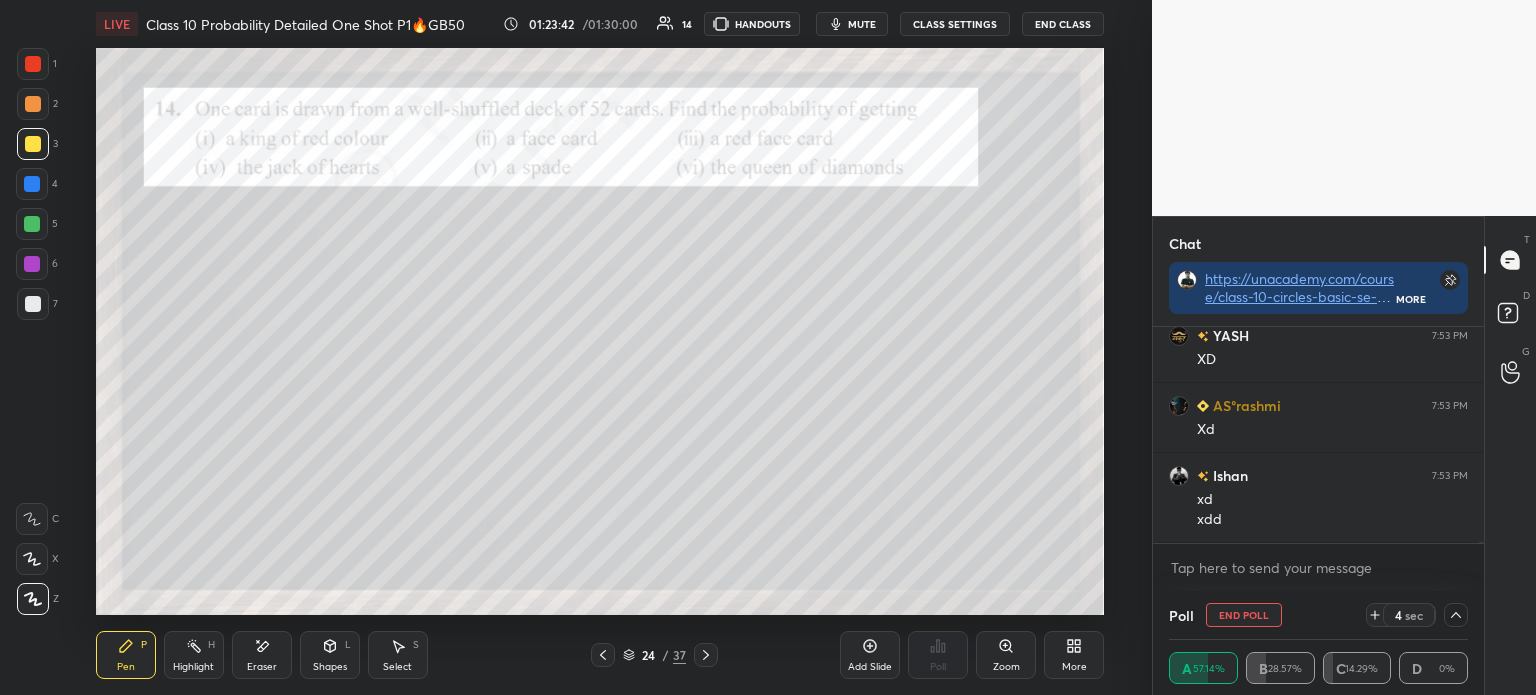 scroll, scrollTop: 42621, scrollLeft: 0, axis: vertical 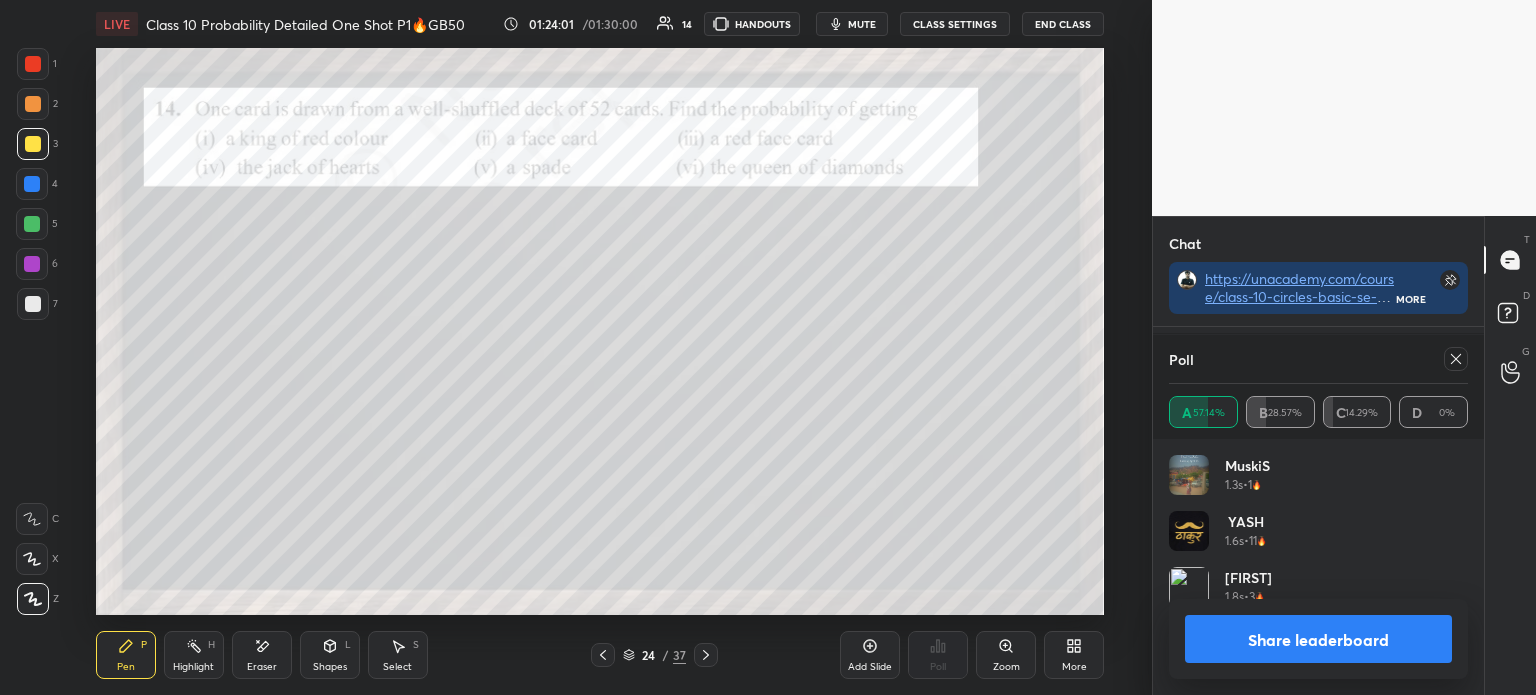 click on "Share leaderboard" at bounding box center (1318, 639) 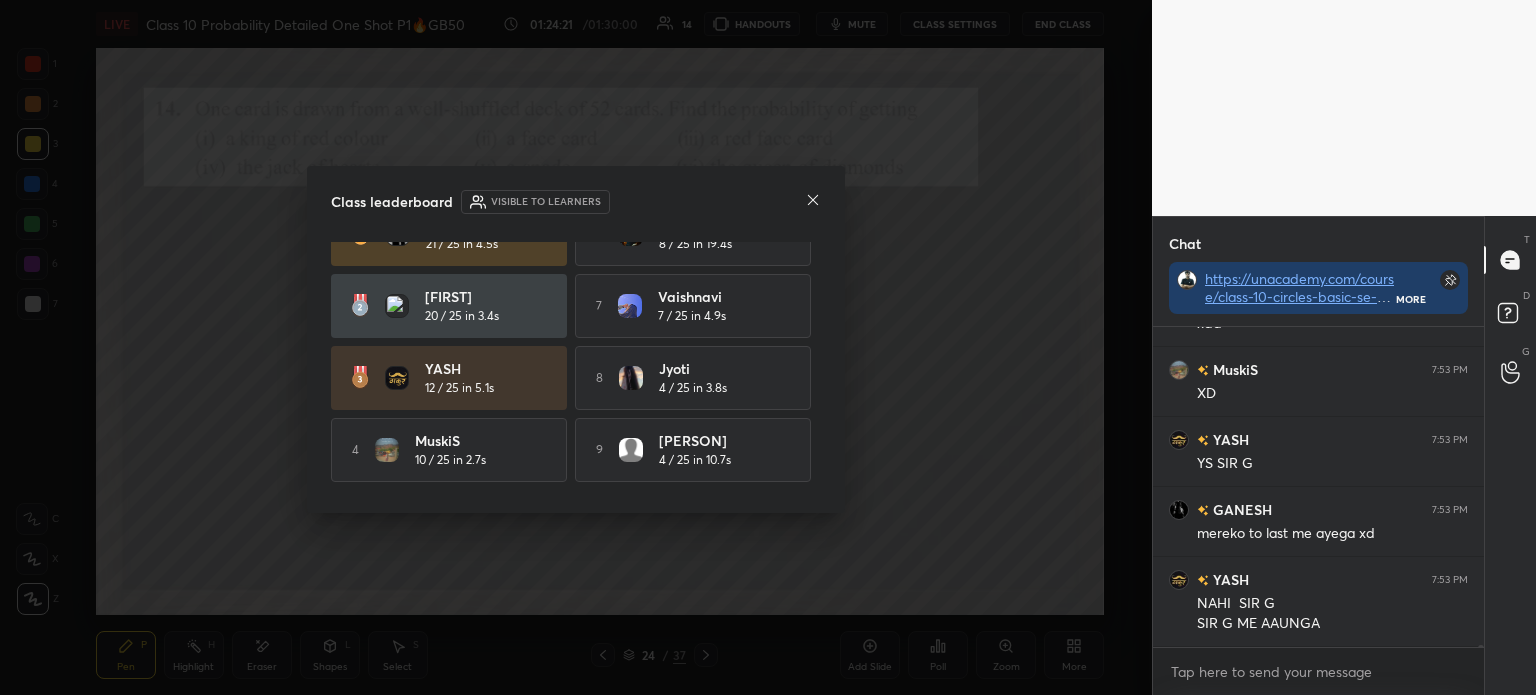 click on "Class leaderboard Visible to learners" at bounding box center [576, 202] 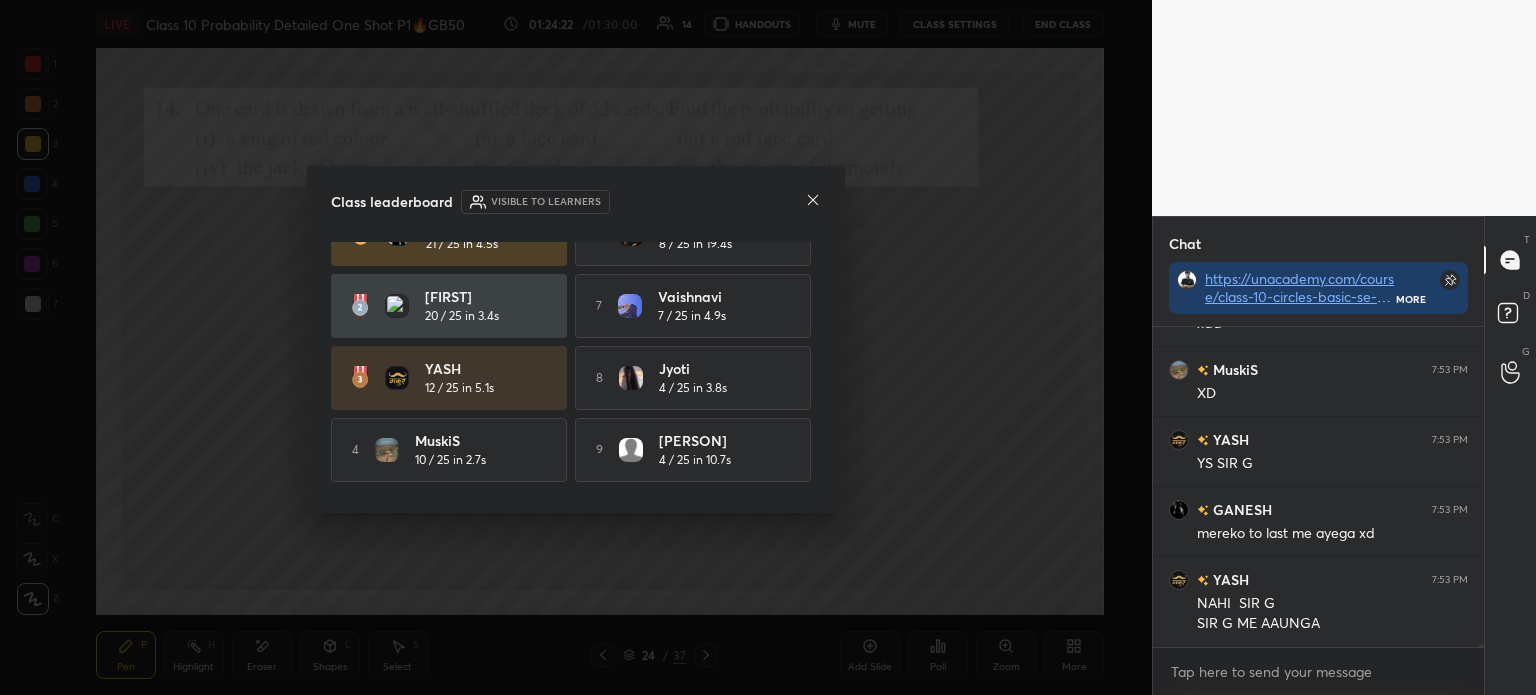 click 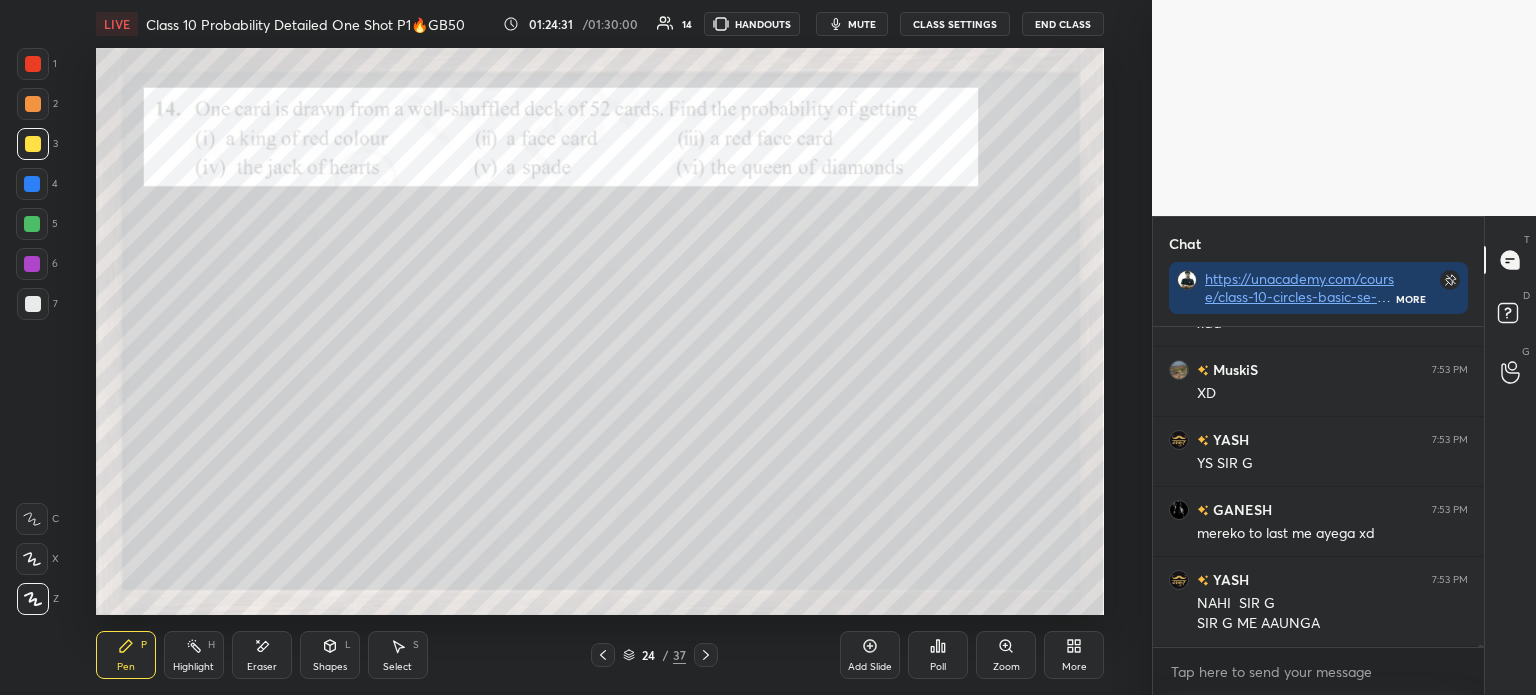 click on "Eraser" at bounding box center [262, 655] 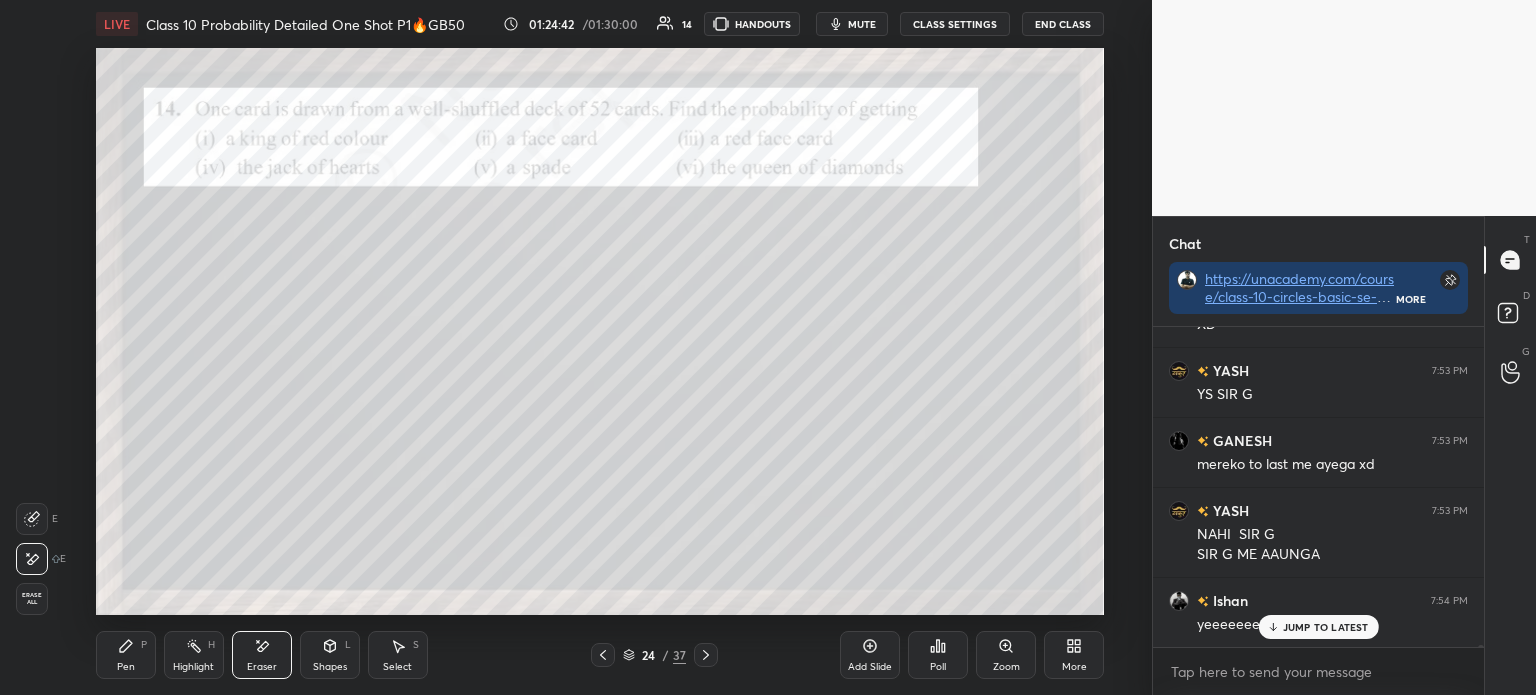 scroll, scrollTop: 42837, scrollLeft: 0, axis: vertical 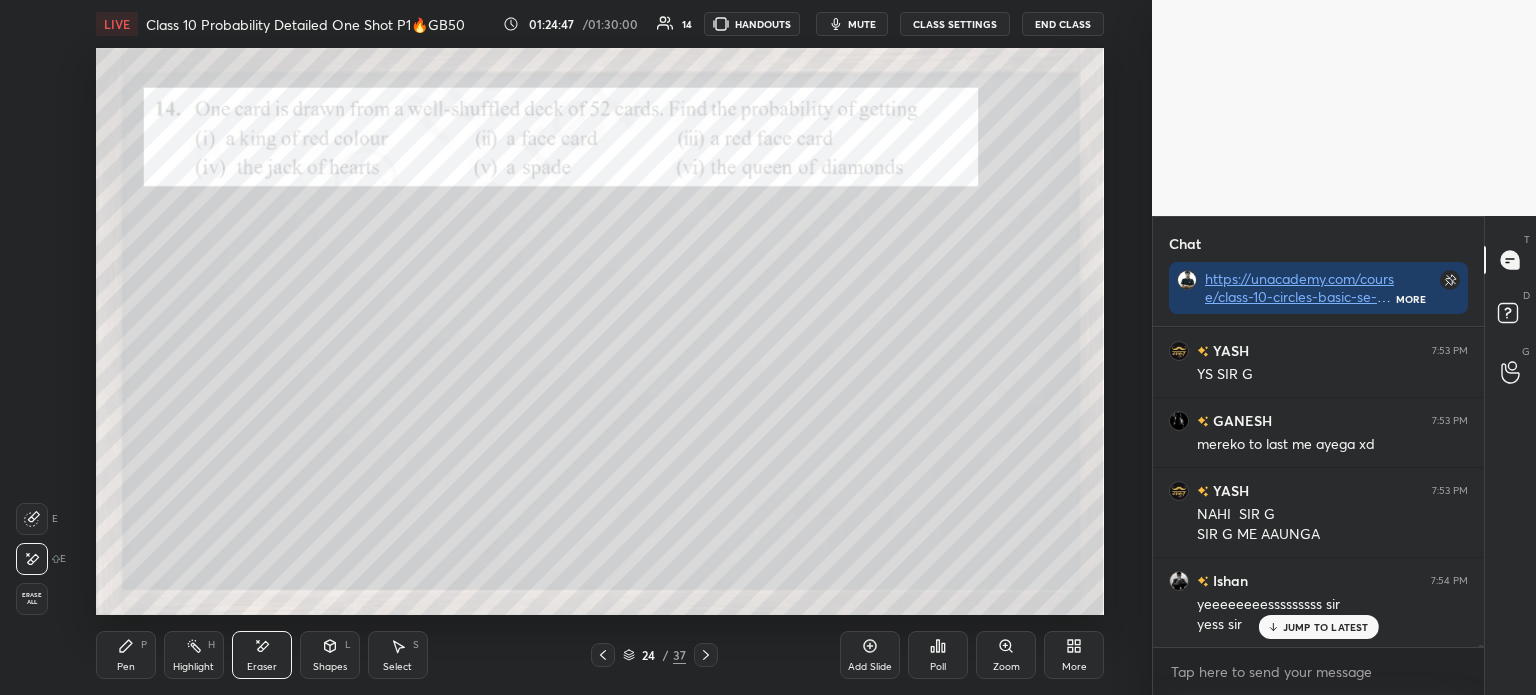 click on "Pen P" at bounding box center (126, 655) 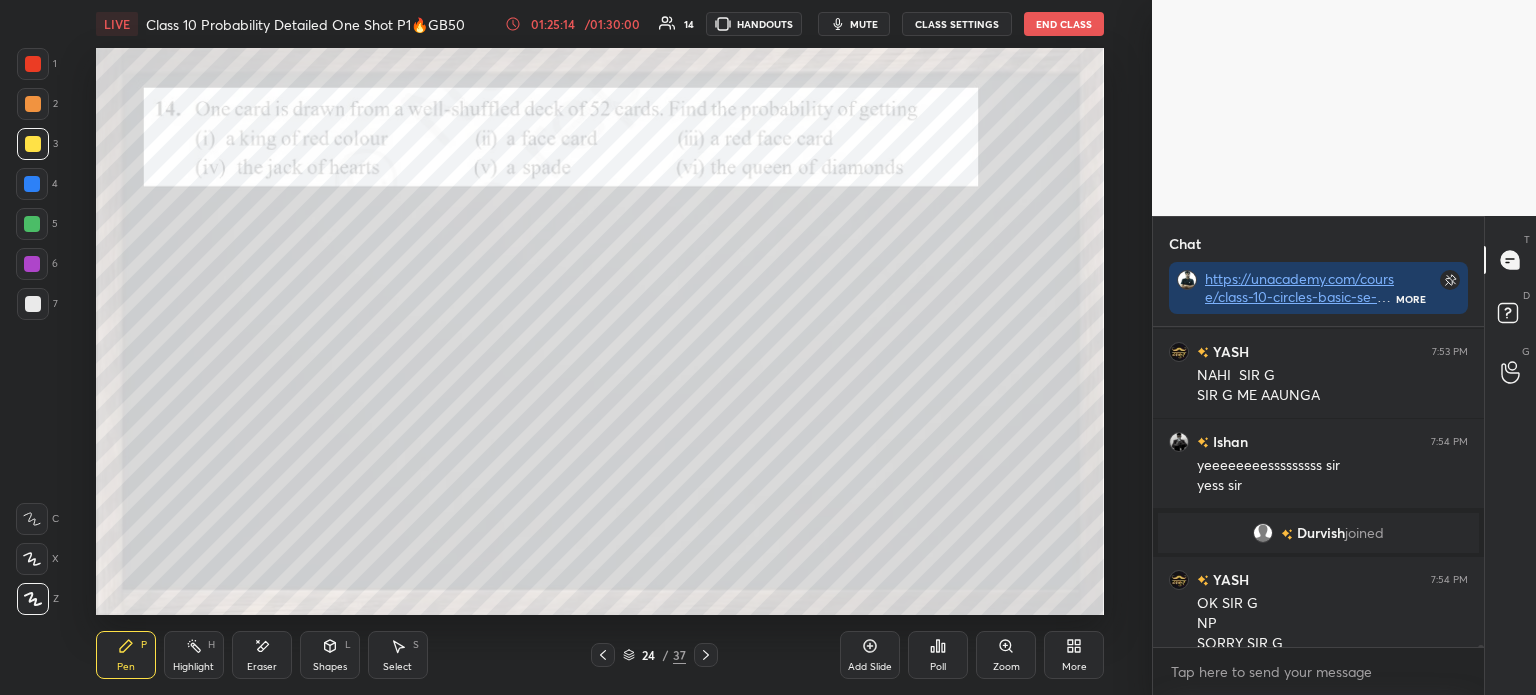 scroll, scrollTop: 42996, scrollLeft: 0, axis: vertical 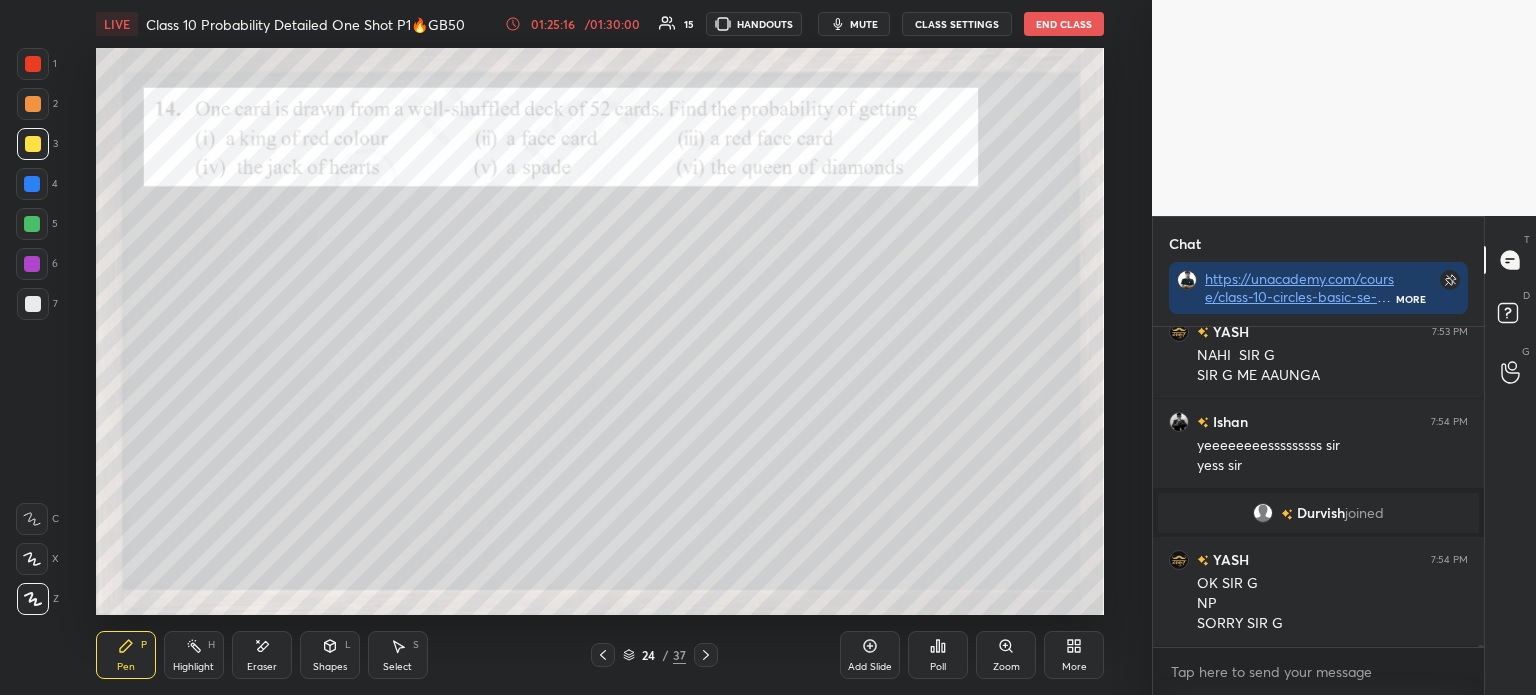 click 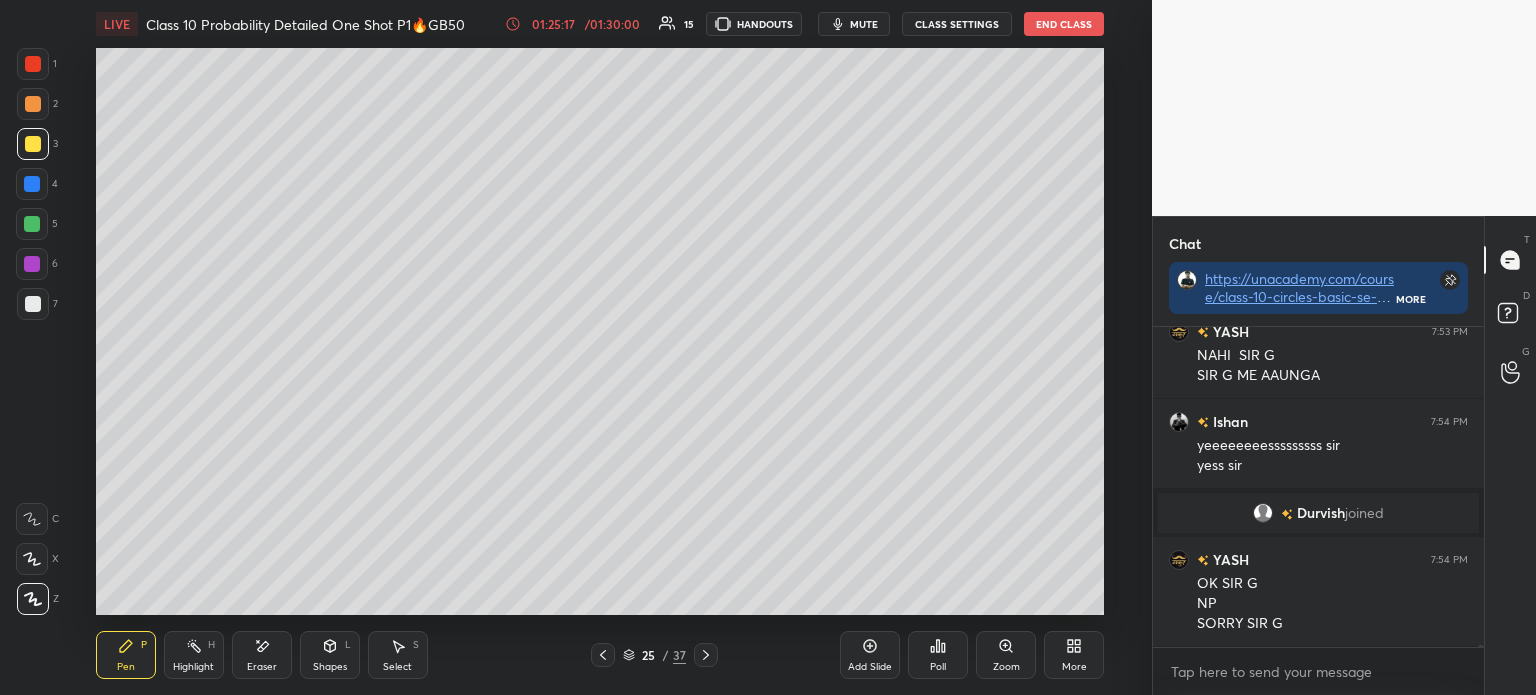 click 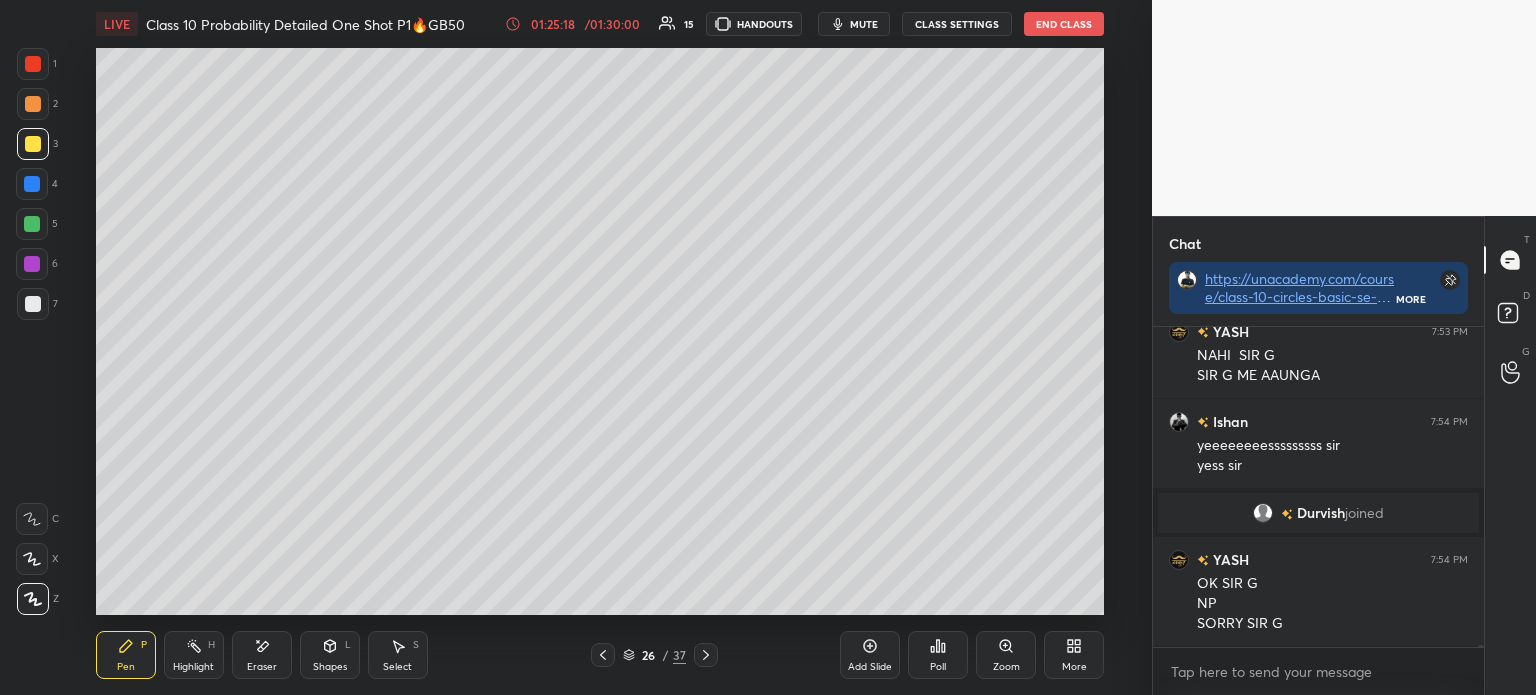 click 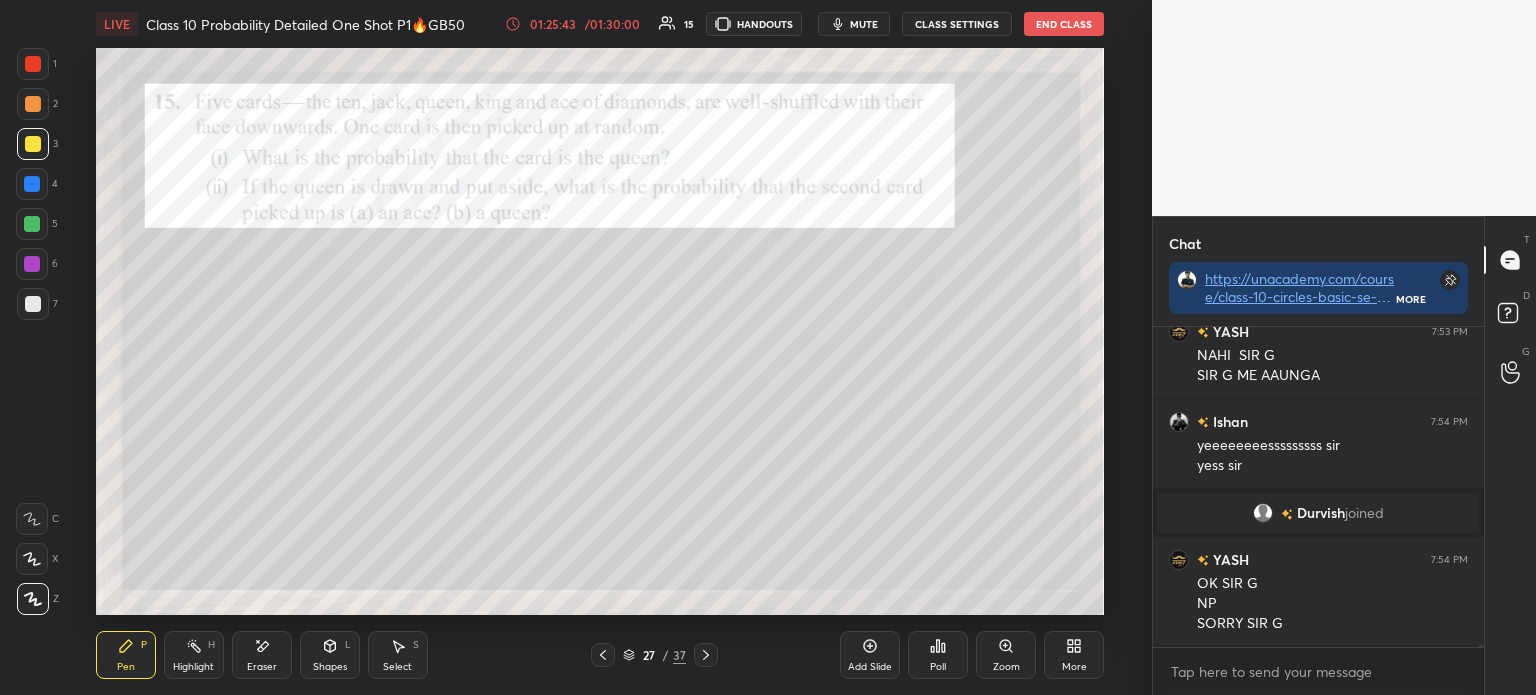 click on "Poll" at bounding box center (938, 655) 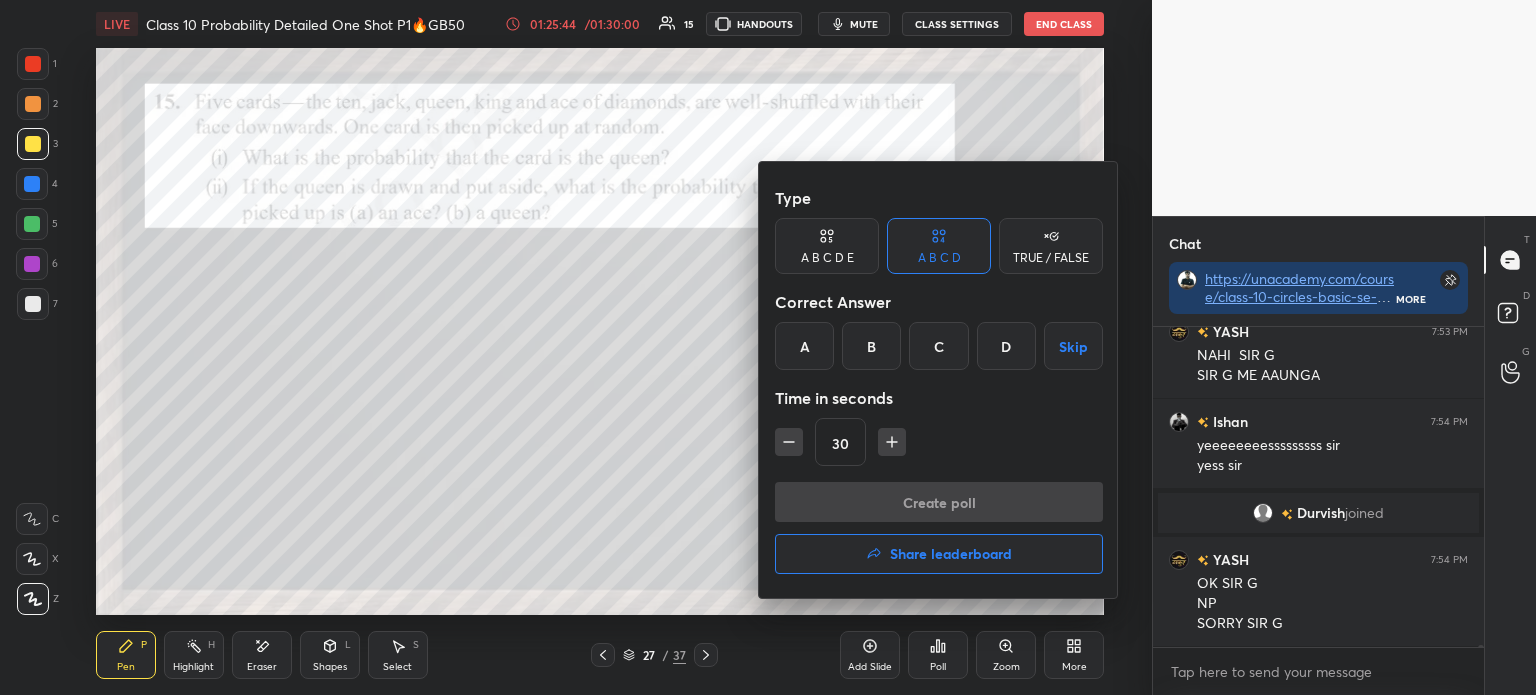 click on "D" at bounding box center (1006, 346) 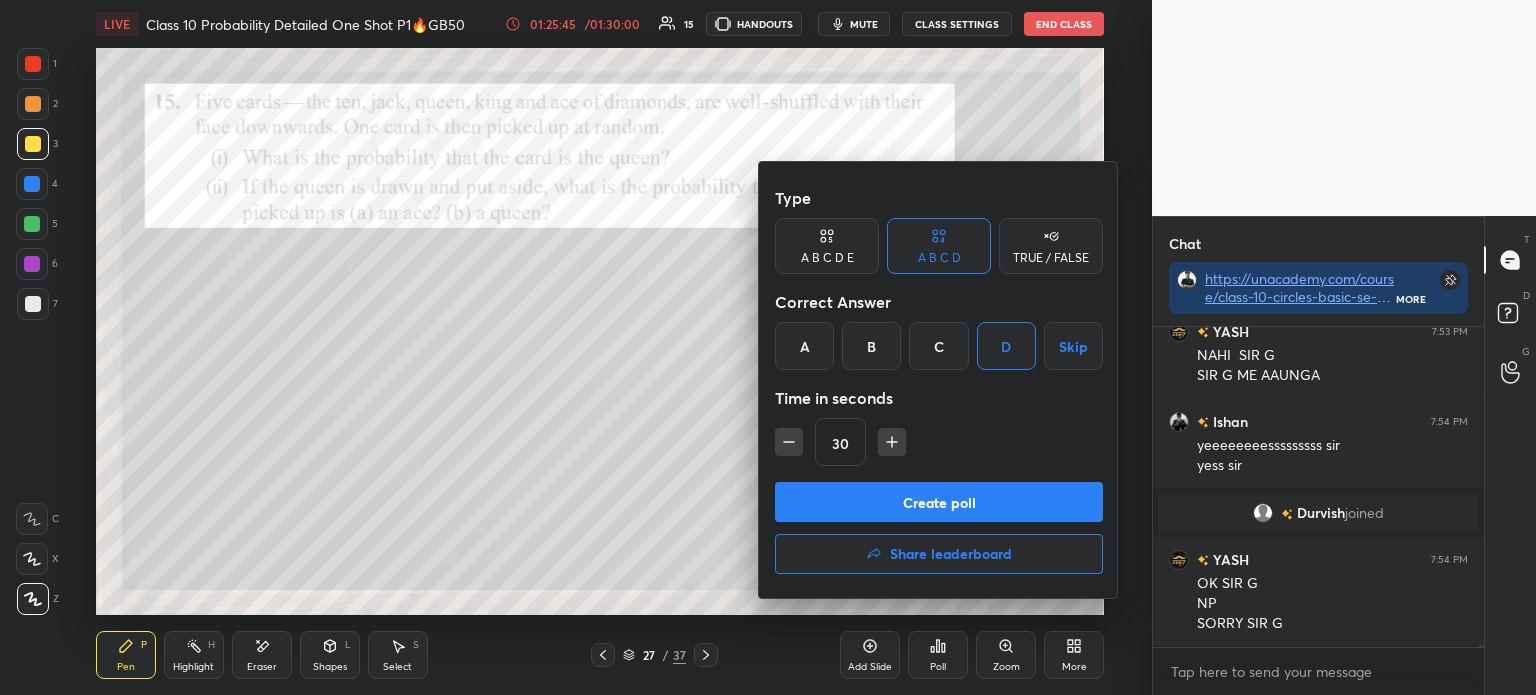 click on "Create poll" at bounding box center (939, 502) 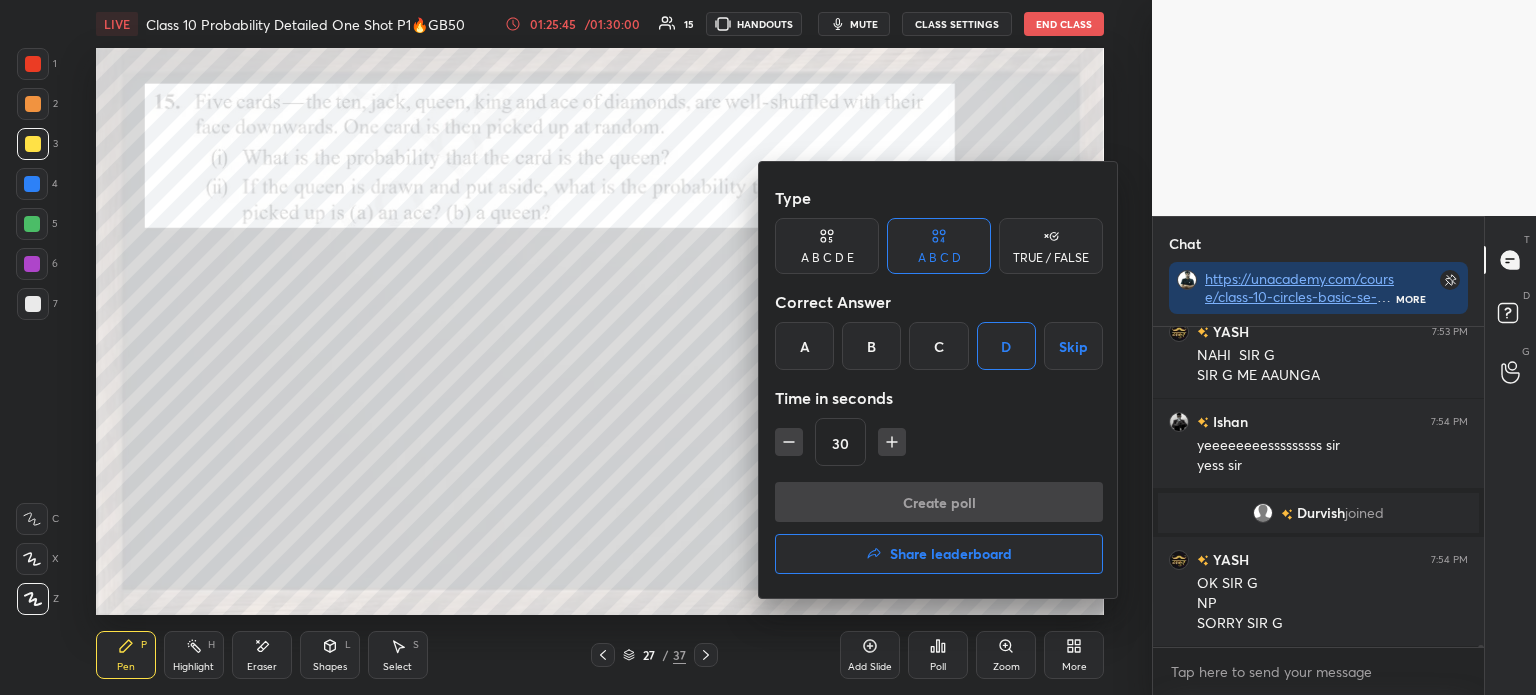 scroll, scrollTop: 281, scrollLeft: 325, axis: both 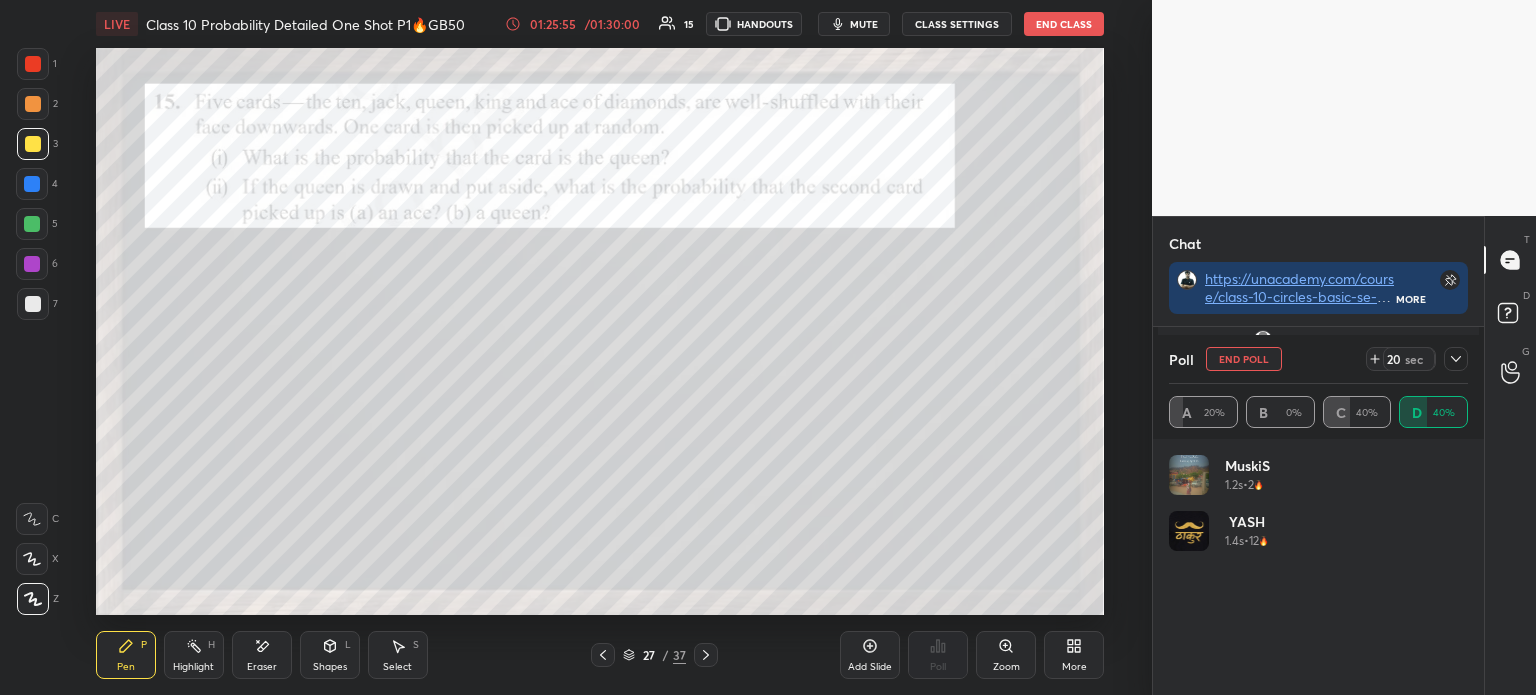click 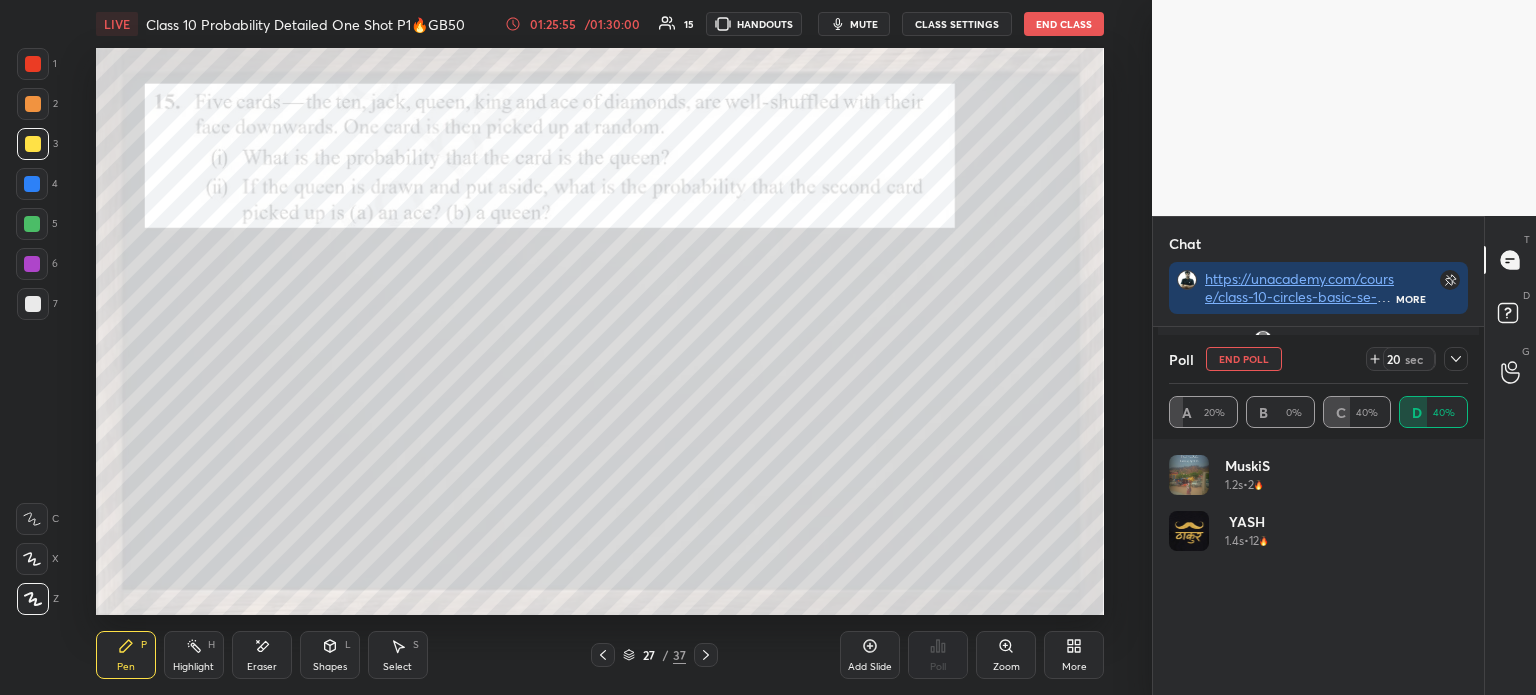 scroll, scrollTop: 131, scrollLeft: 293, axis: both 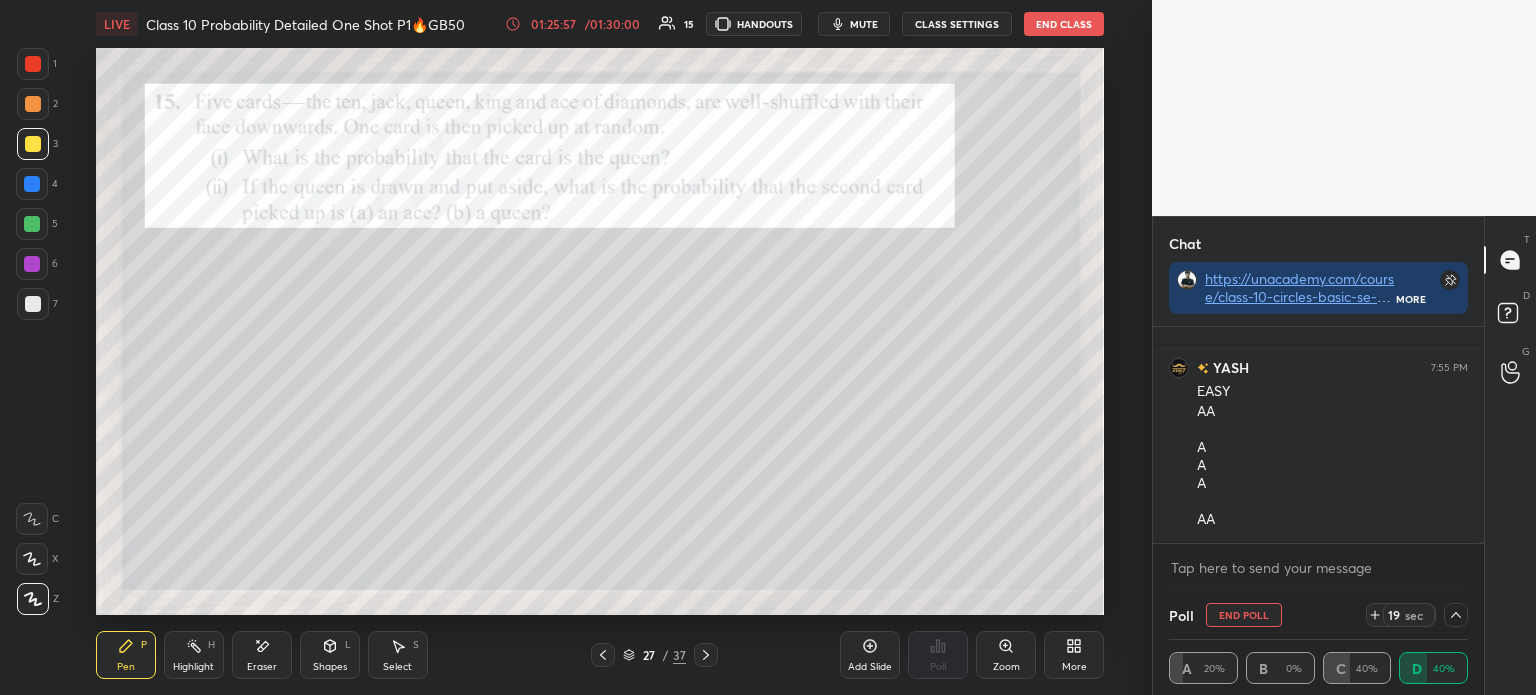 click 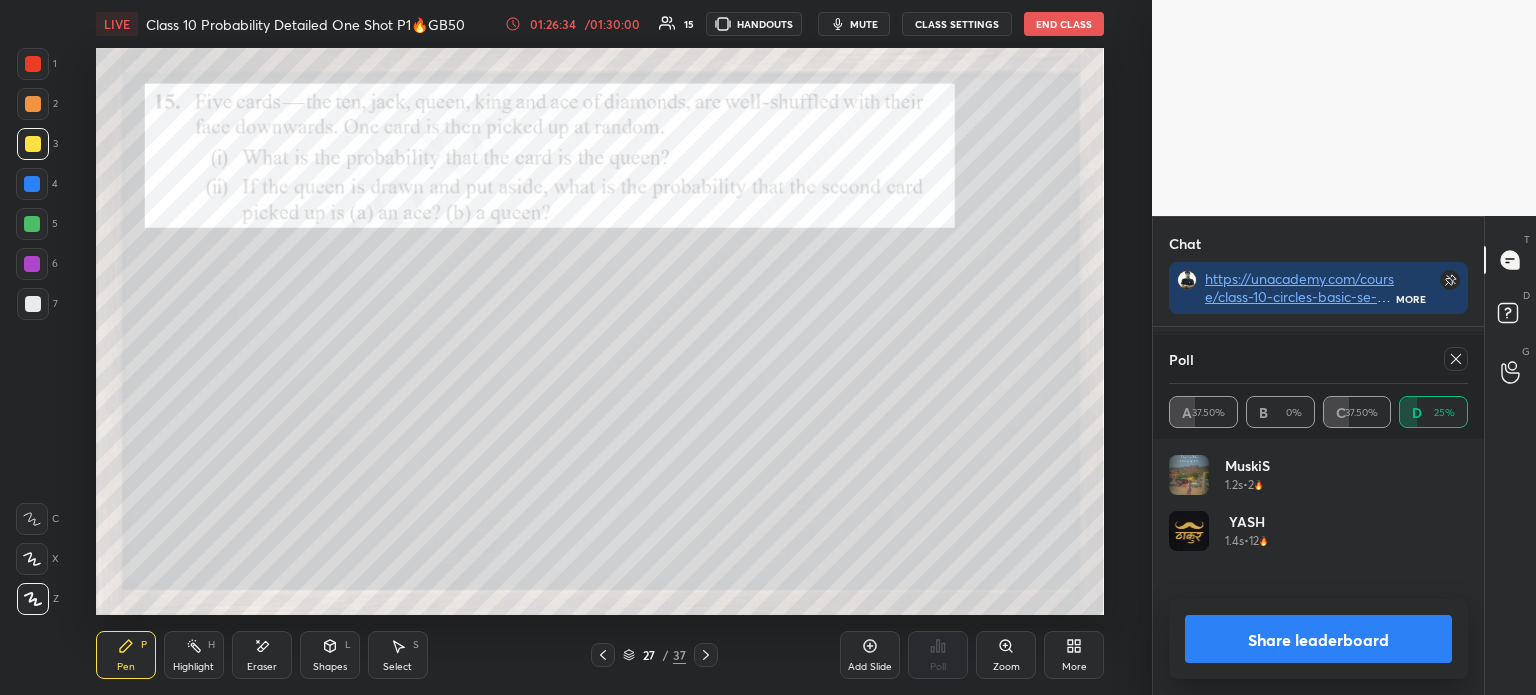 click on "Share leaderboard" at bounding box center [1318, 639] 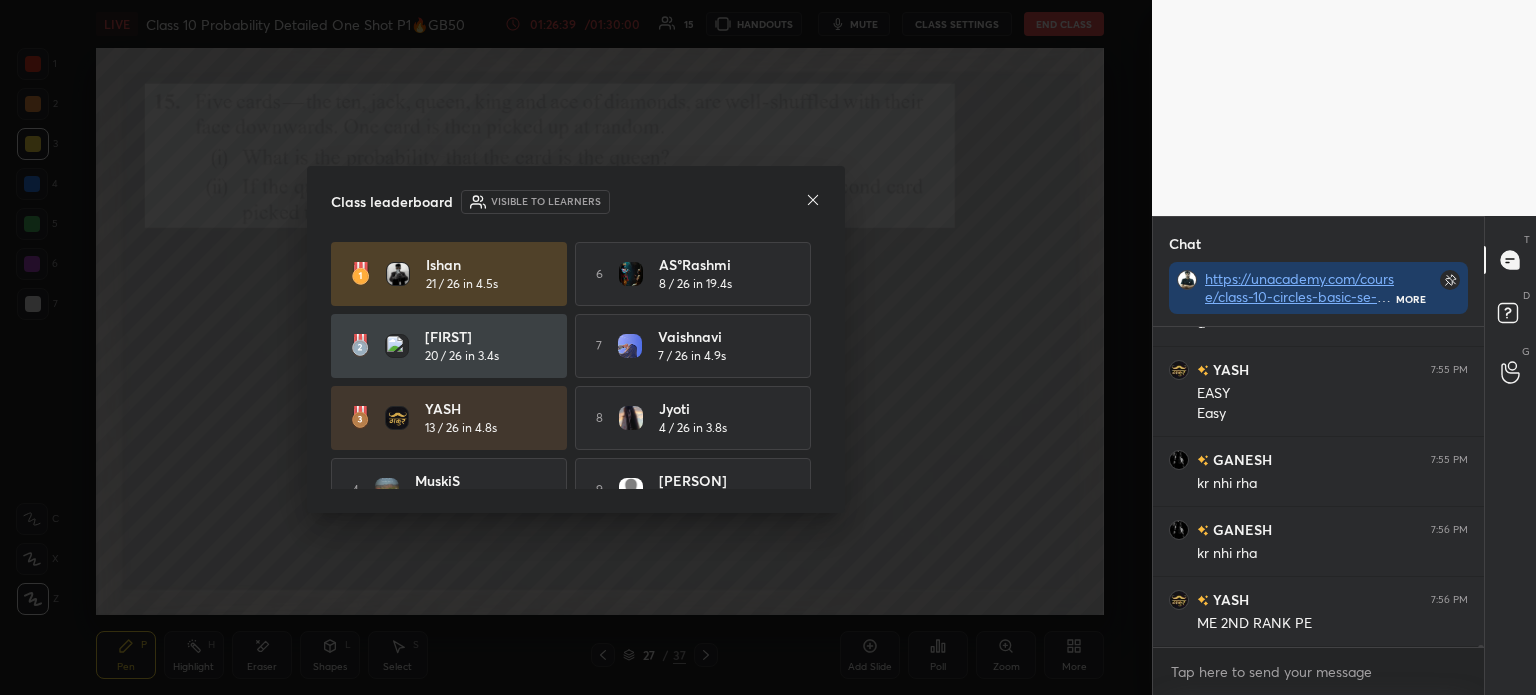 click 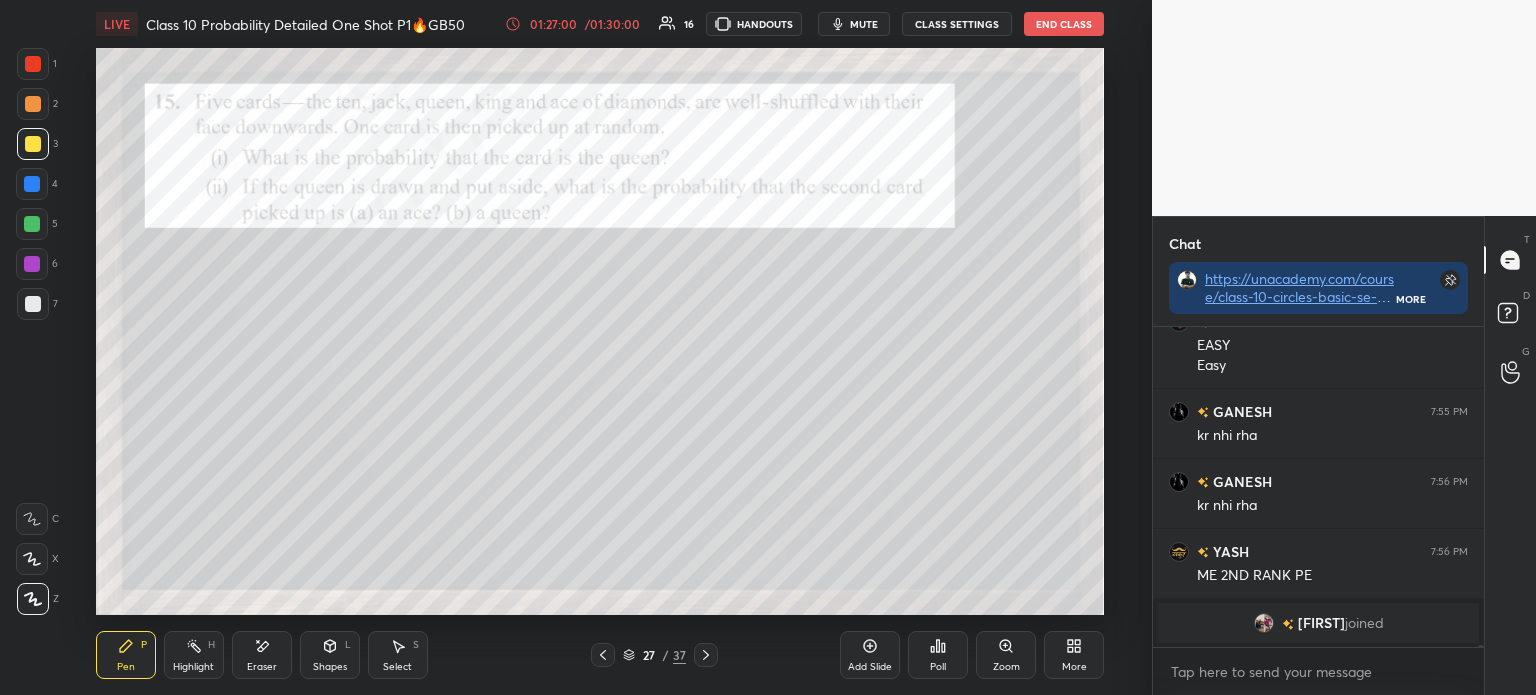 scroll, scrollTop: 38264, scrollLeft: 0, axis: vertical 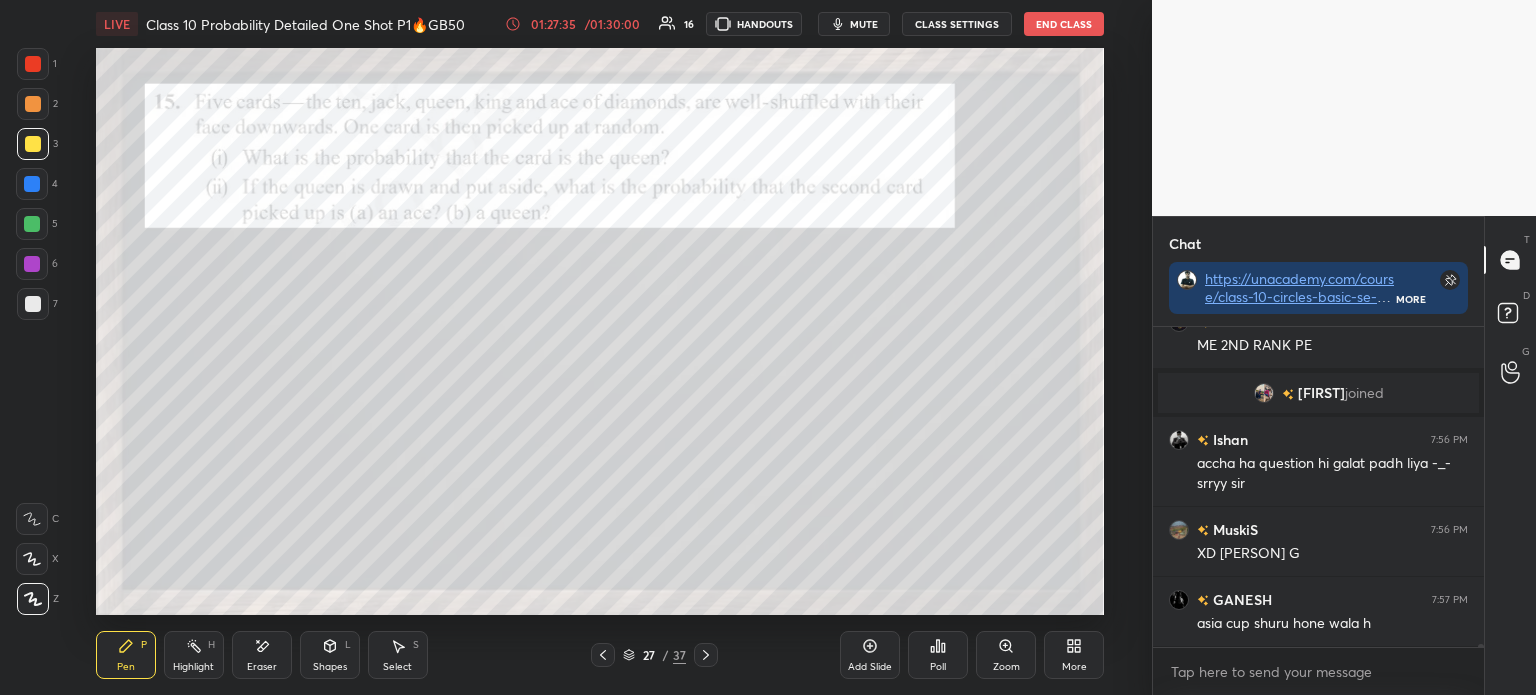 click 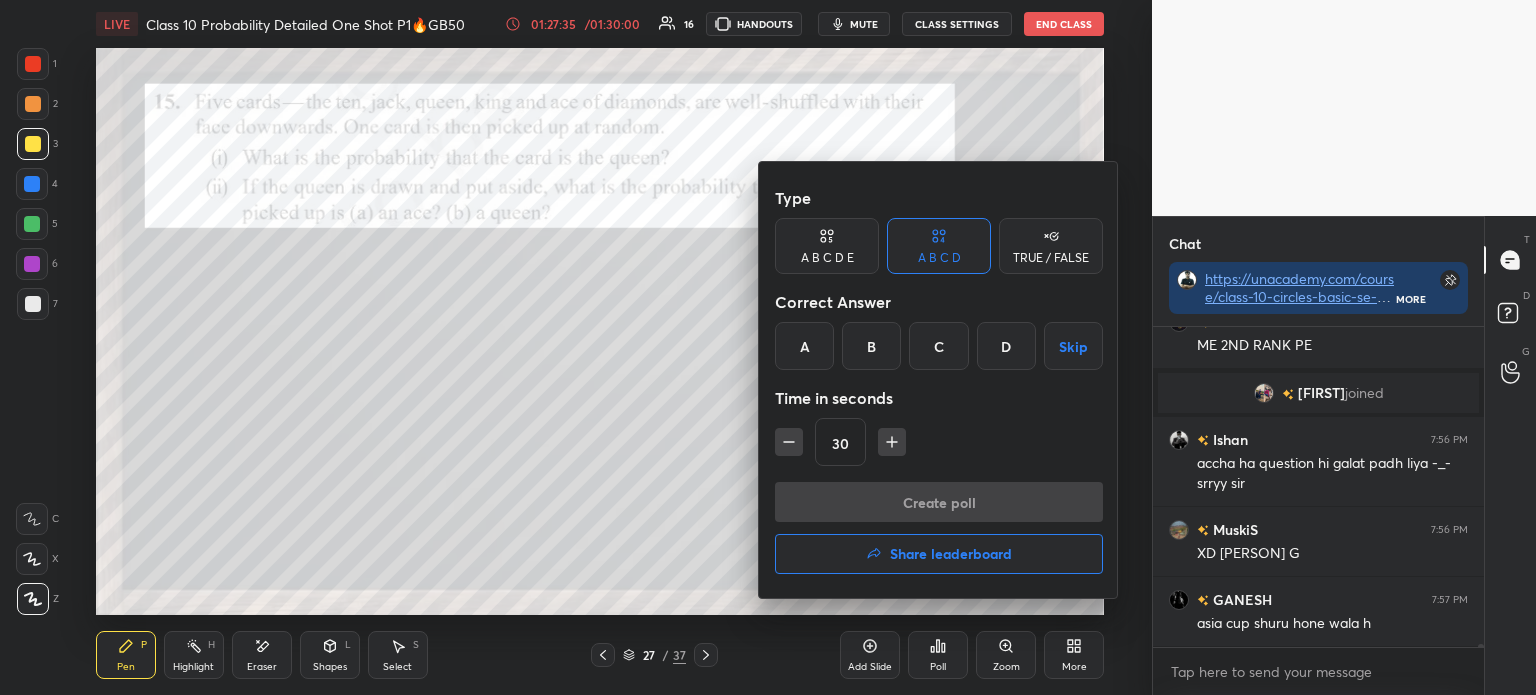 click on "A" at bounding box center [804, 346] 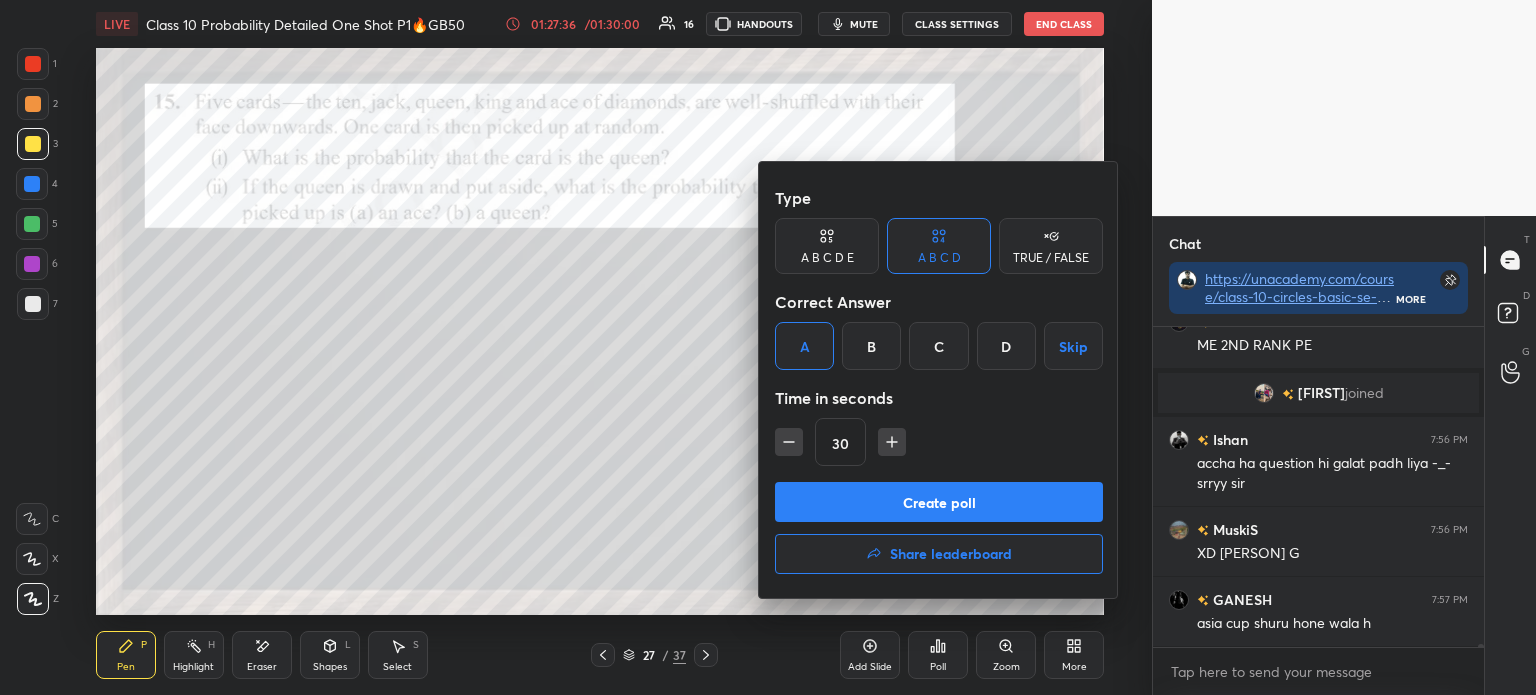 click on "Create poll" at bounding box center [939, 502] 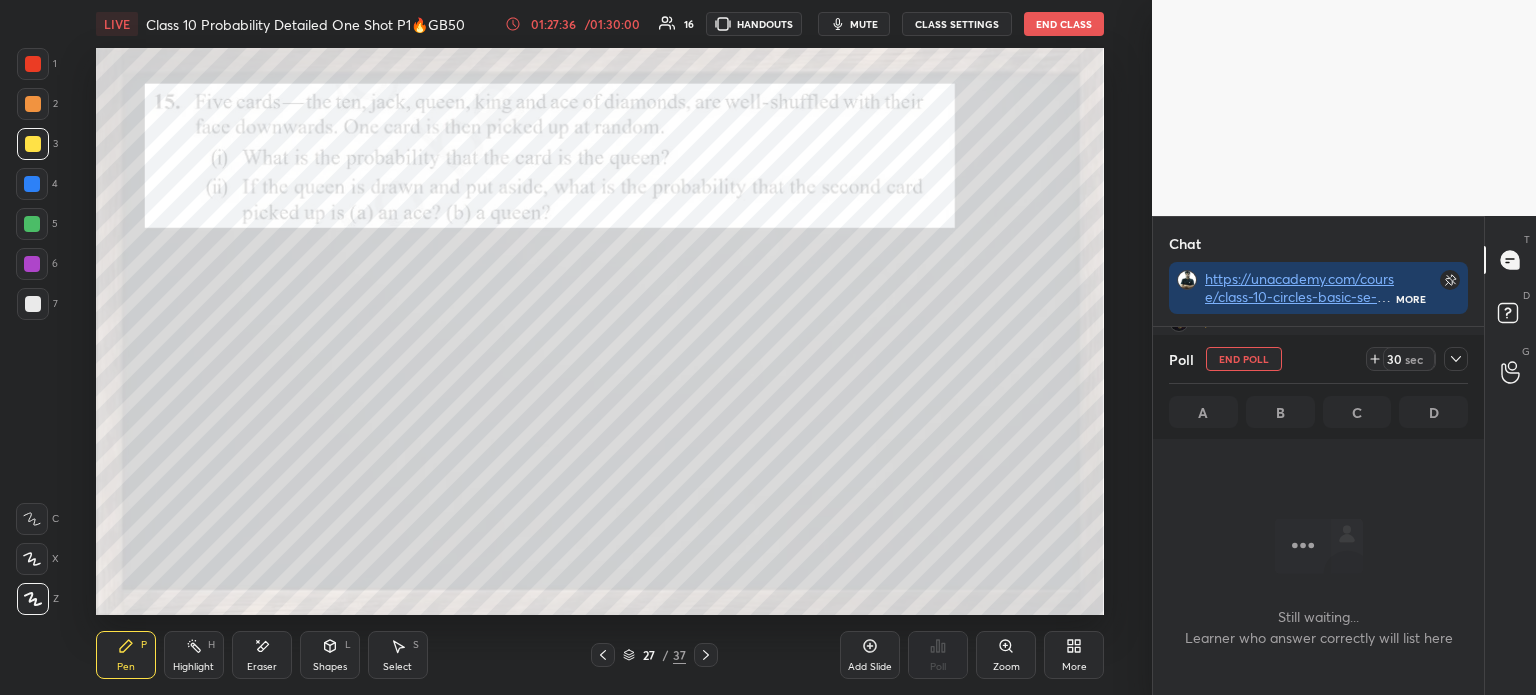 scroll, scrollTop: 281, scrollLeft: 325, axis: both 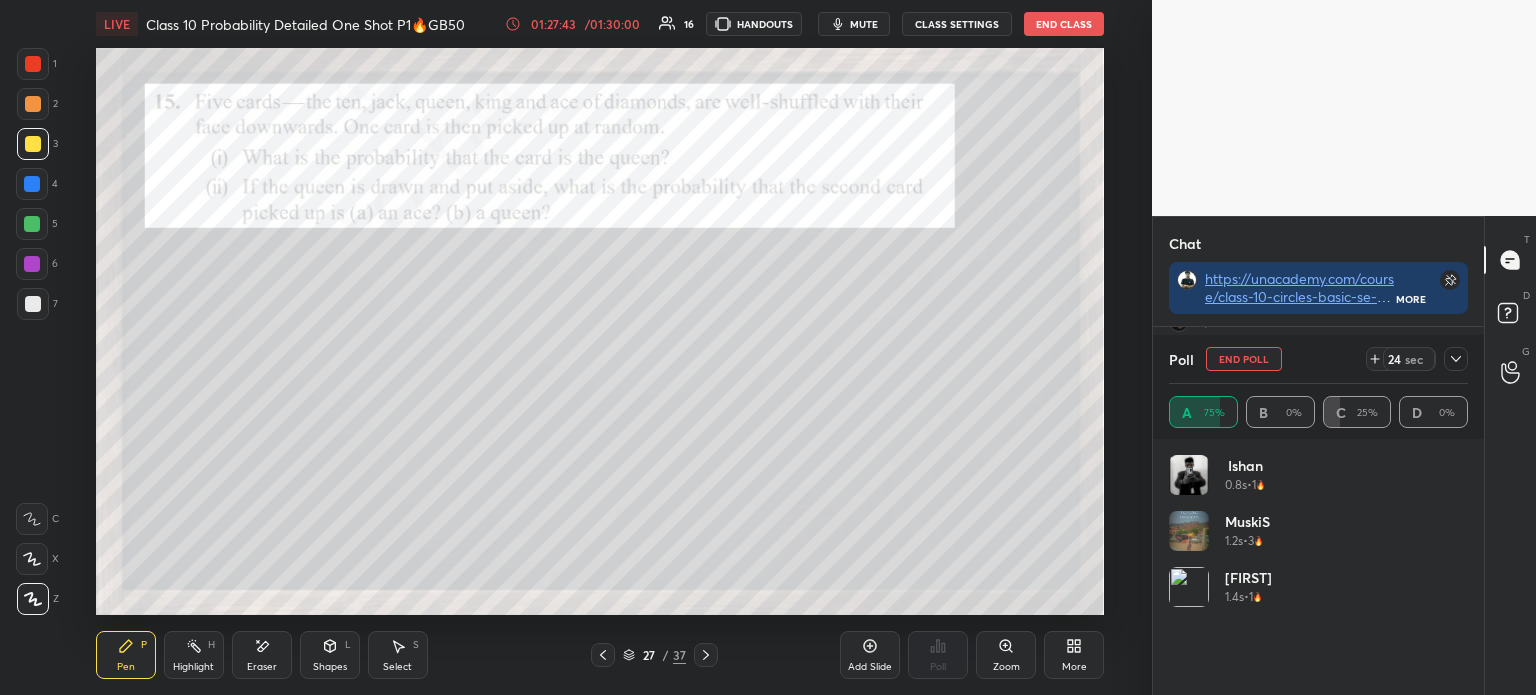 click on "Poll End Poll 24  sec A 75% B 0% C 25% D 0%" at bounding box center [1318, 387] 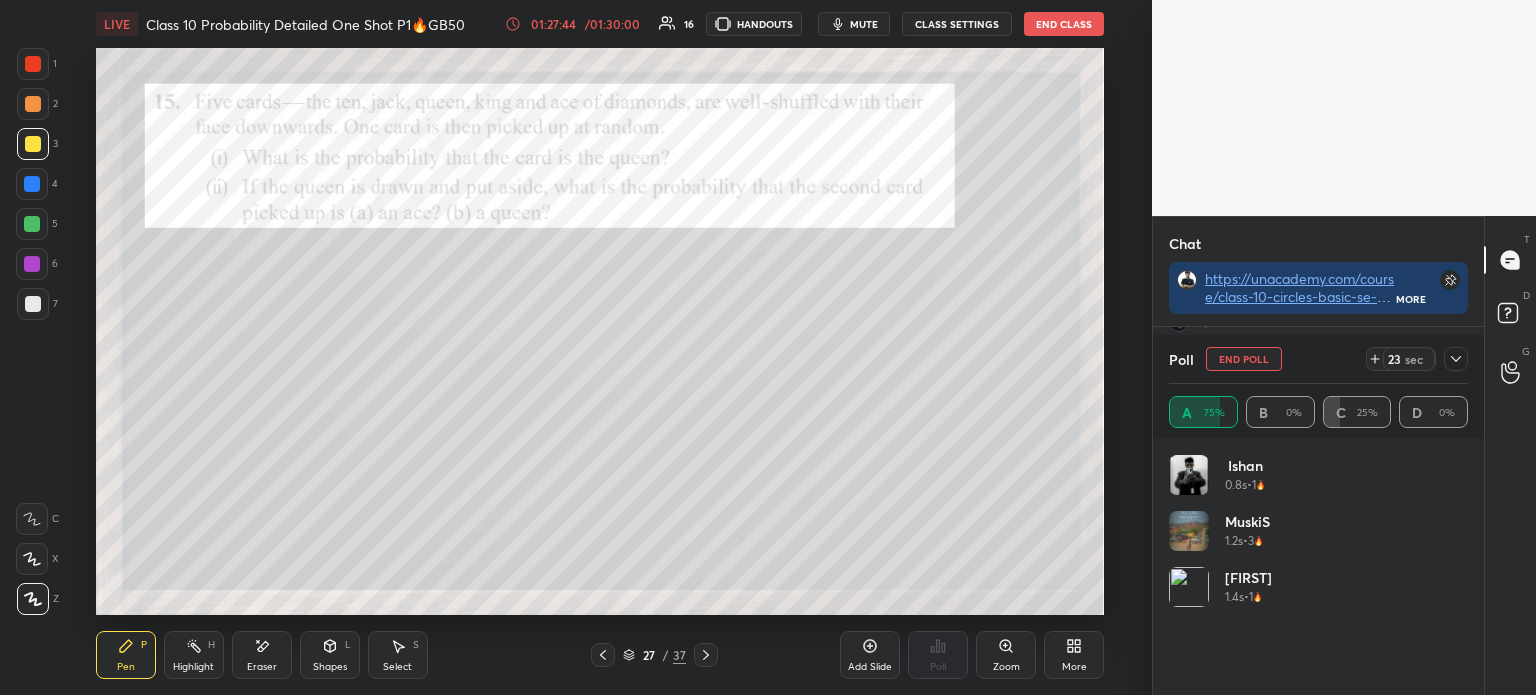 click 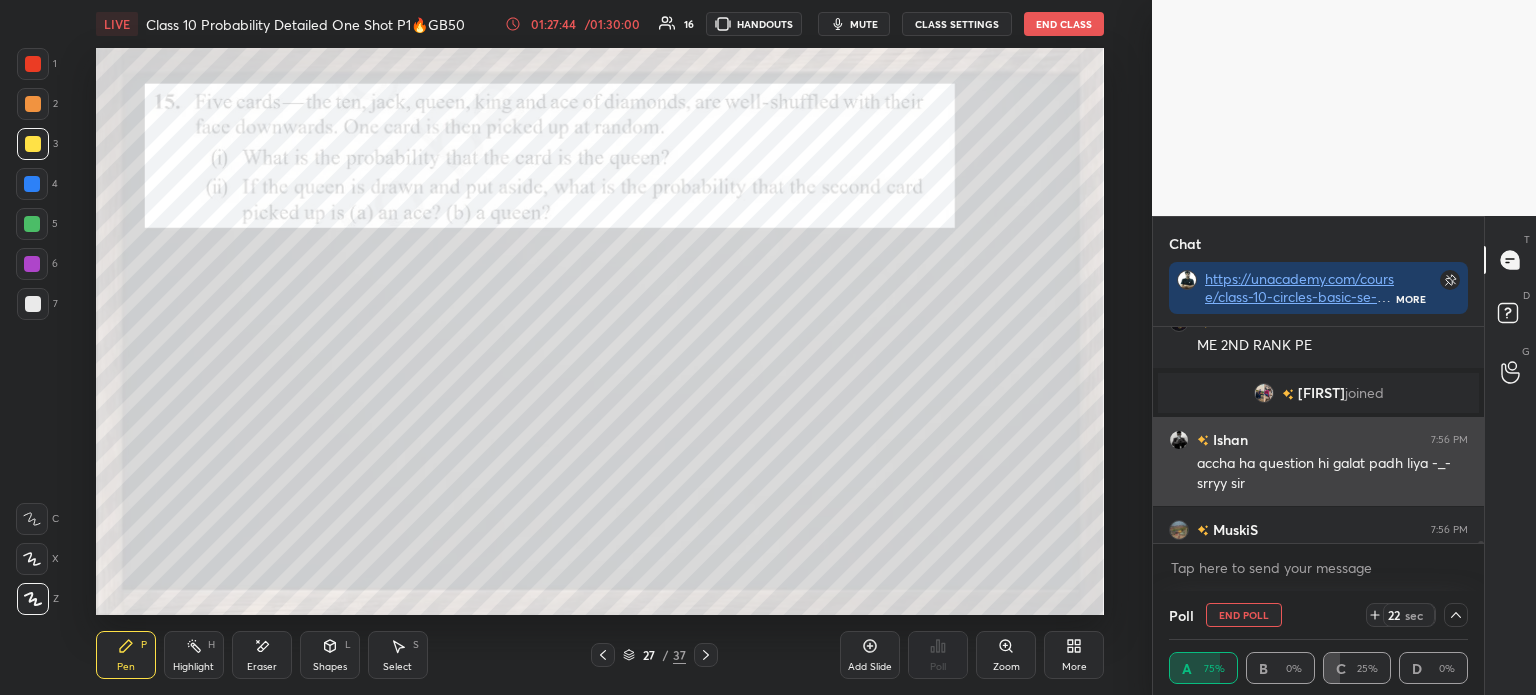 scroll, scrollTop: 0, scrollLeft: 0, axis: both 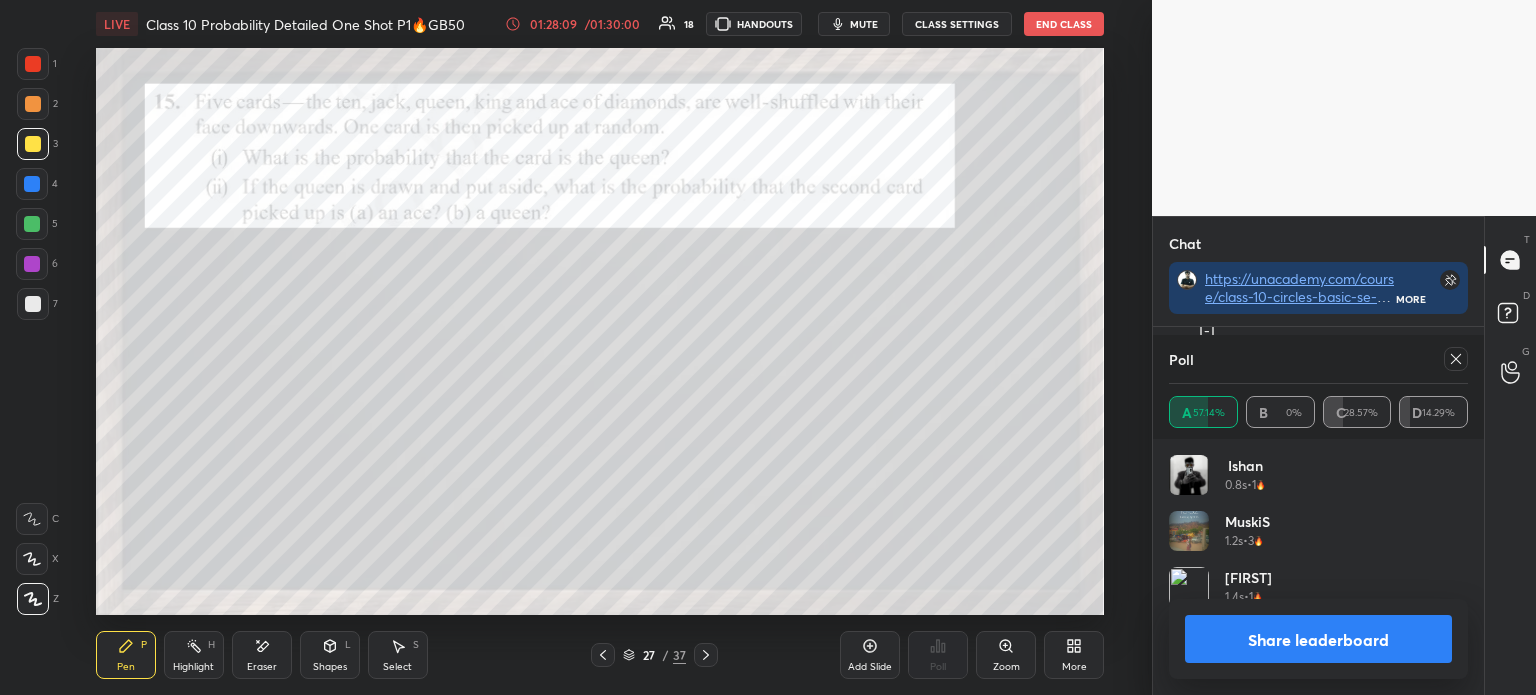 click on "Share leaderboard" at bounding box center (1318, 639) 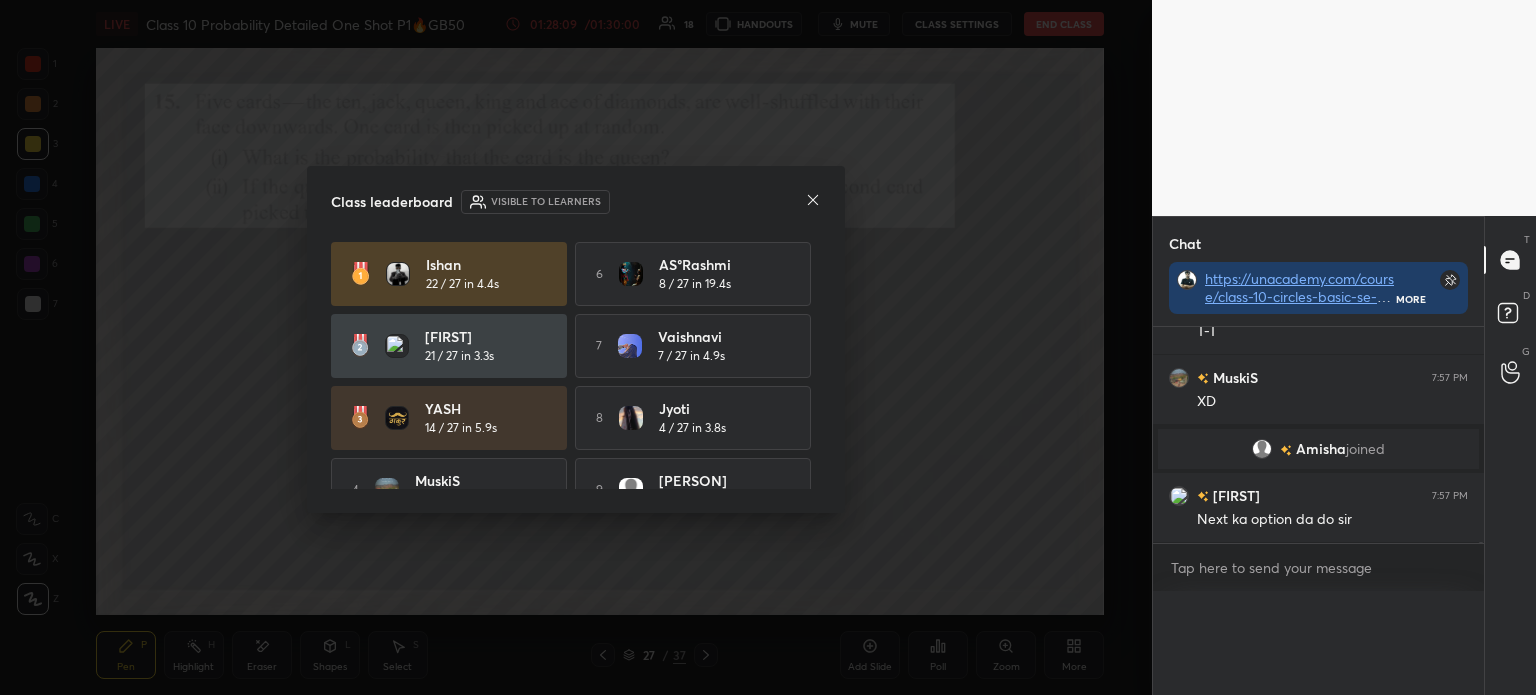 scroll, scrollTop: 0, scrollLeft: 0, axis: both 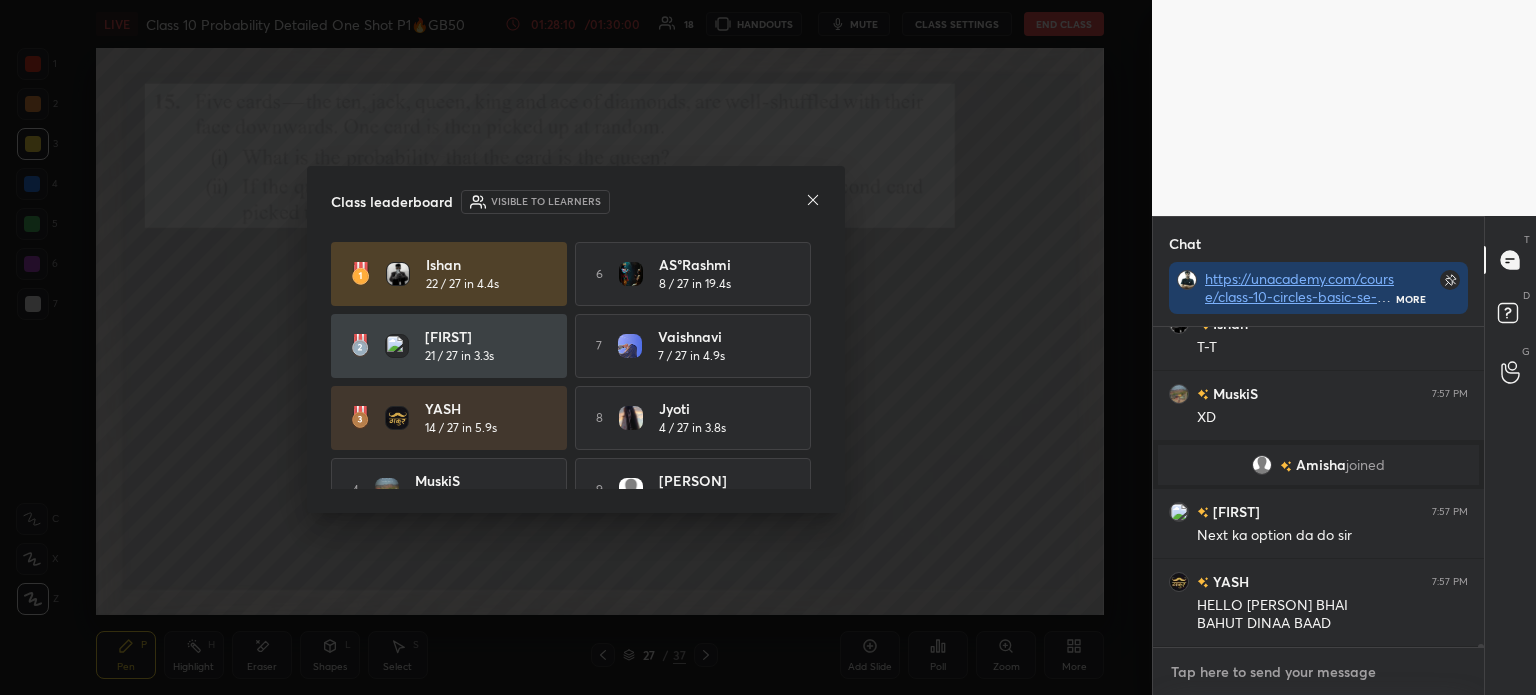 click at bounding box center [1318, 672] 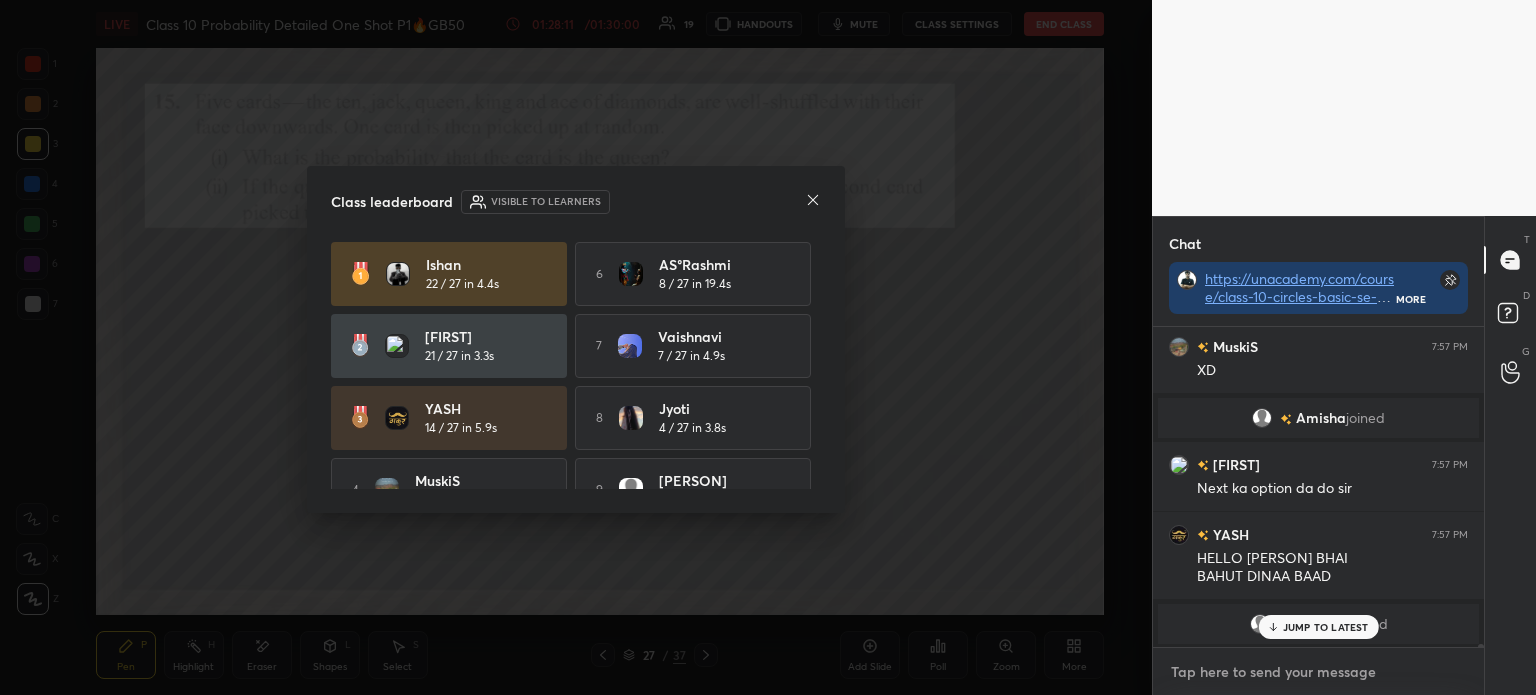 paste on "https://unacademy.com/course/class-10-circles-basic-se-advanced-by-gourav-bhaiya/56UD6CX8" 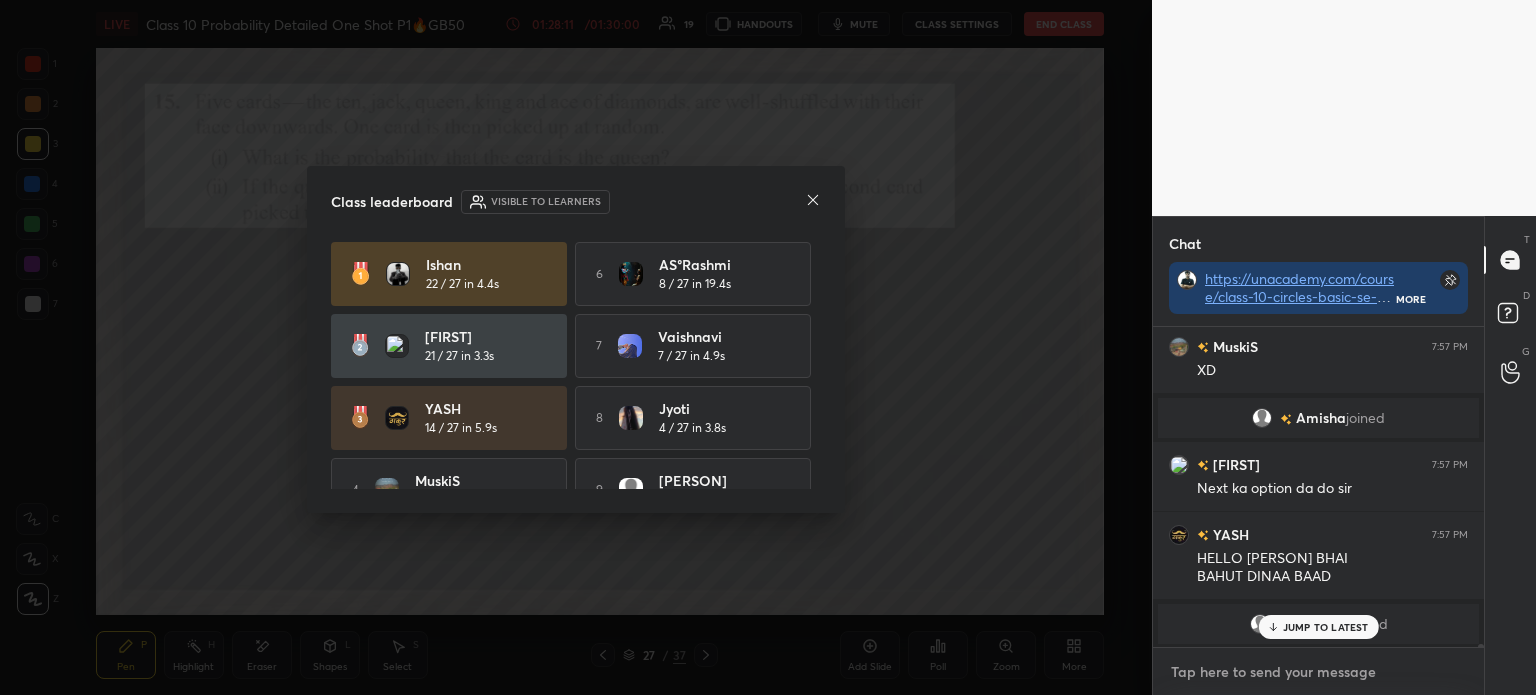 type on "https://unacademy.com/course/class-10-circles-basic-se-advanced-by-gourav-bhaiya/56UD6CX8" 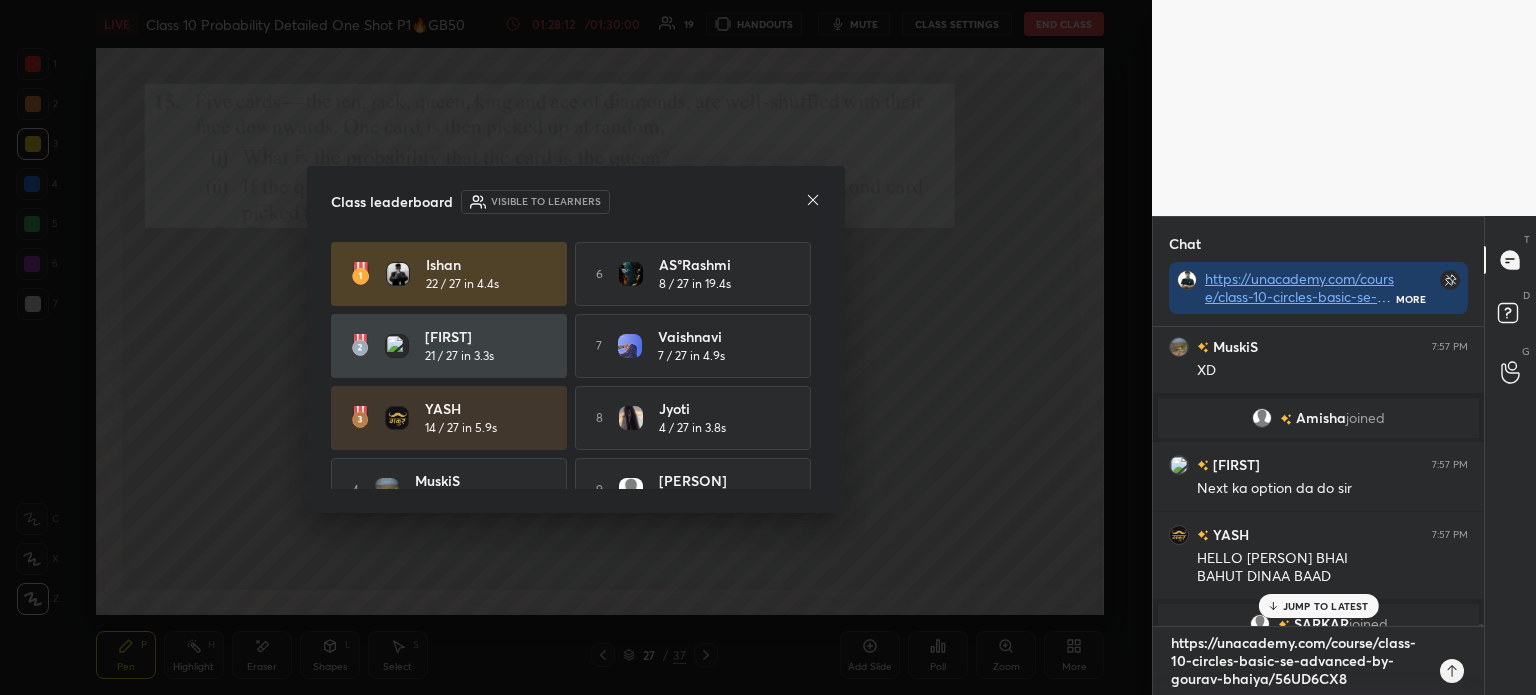 type 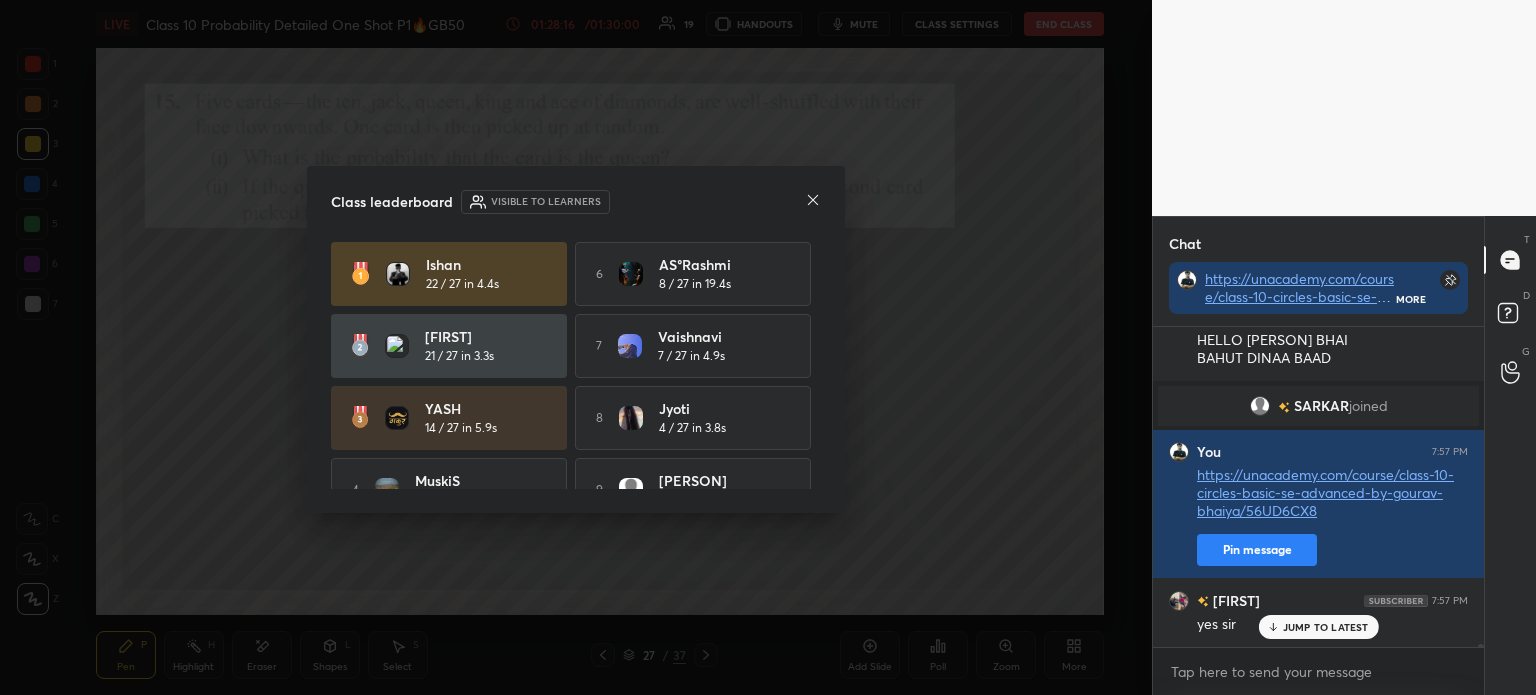 click at bounding box center (813, 201) 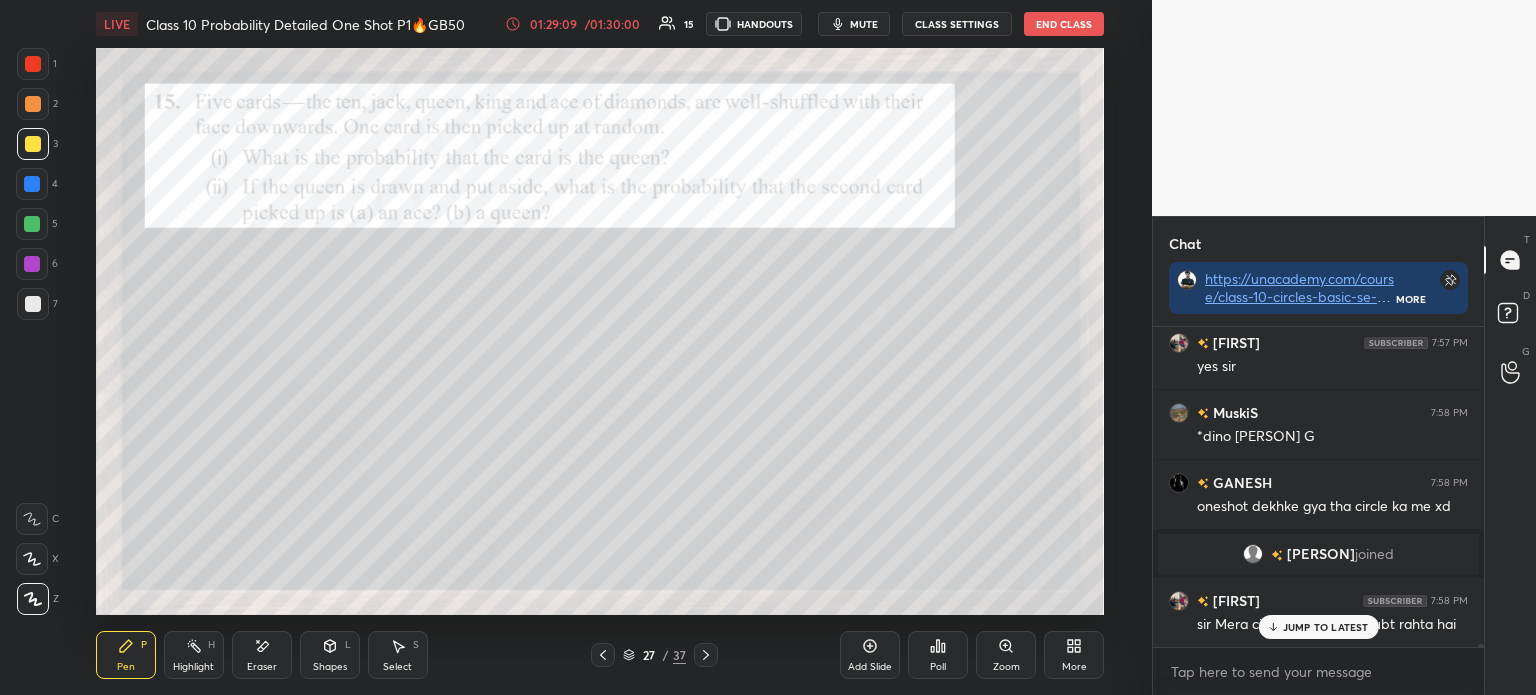 scroll, scrollTop: 39013, scrollLeft: 0, axis: vertical 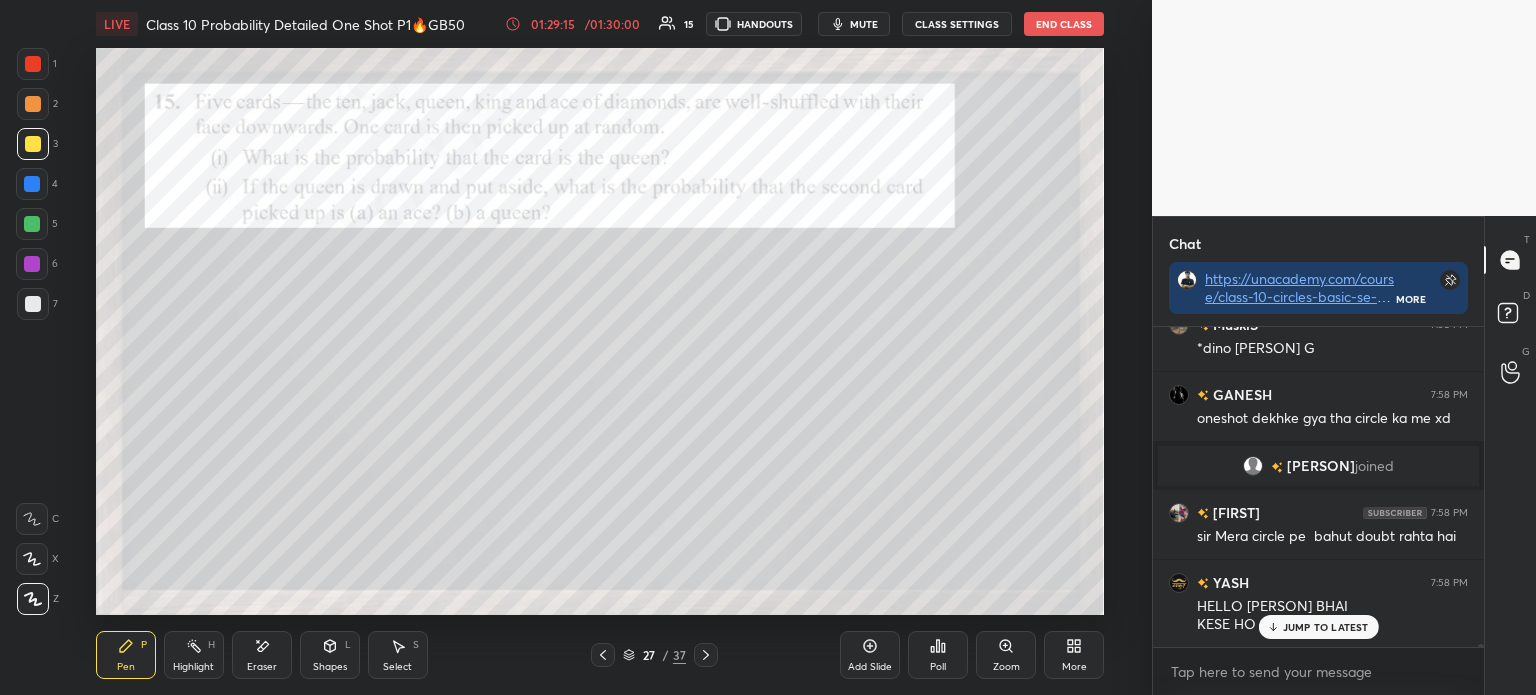 click 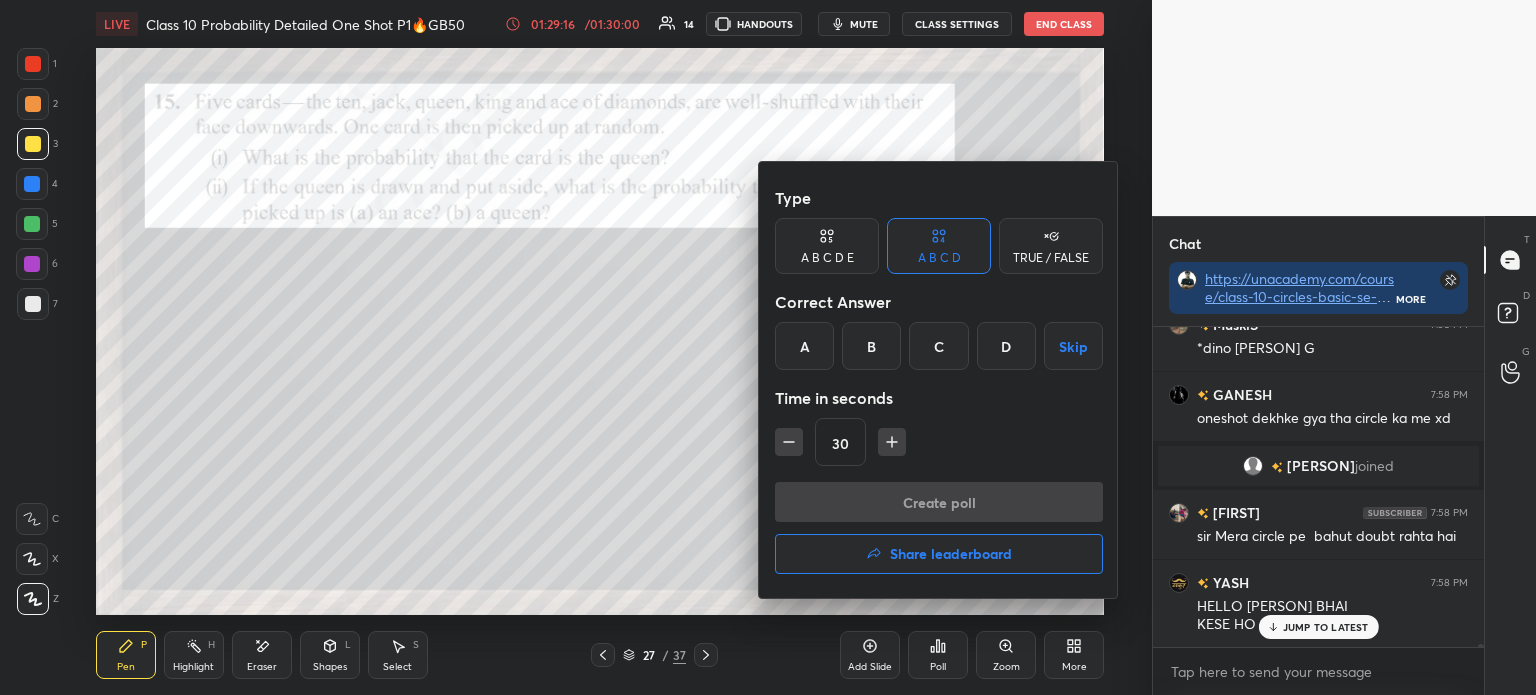 click on "A" at bounding box center (804, 346) 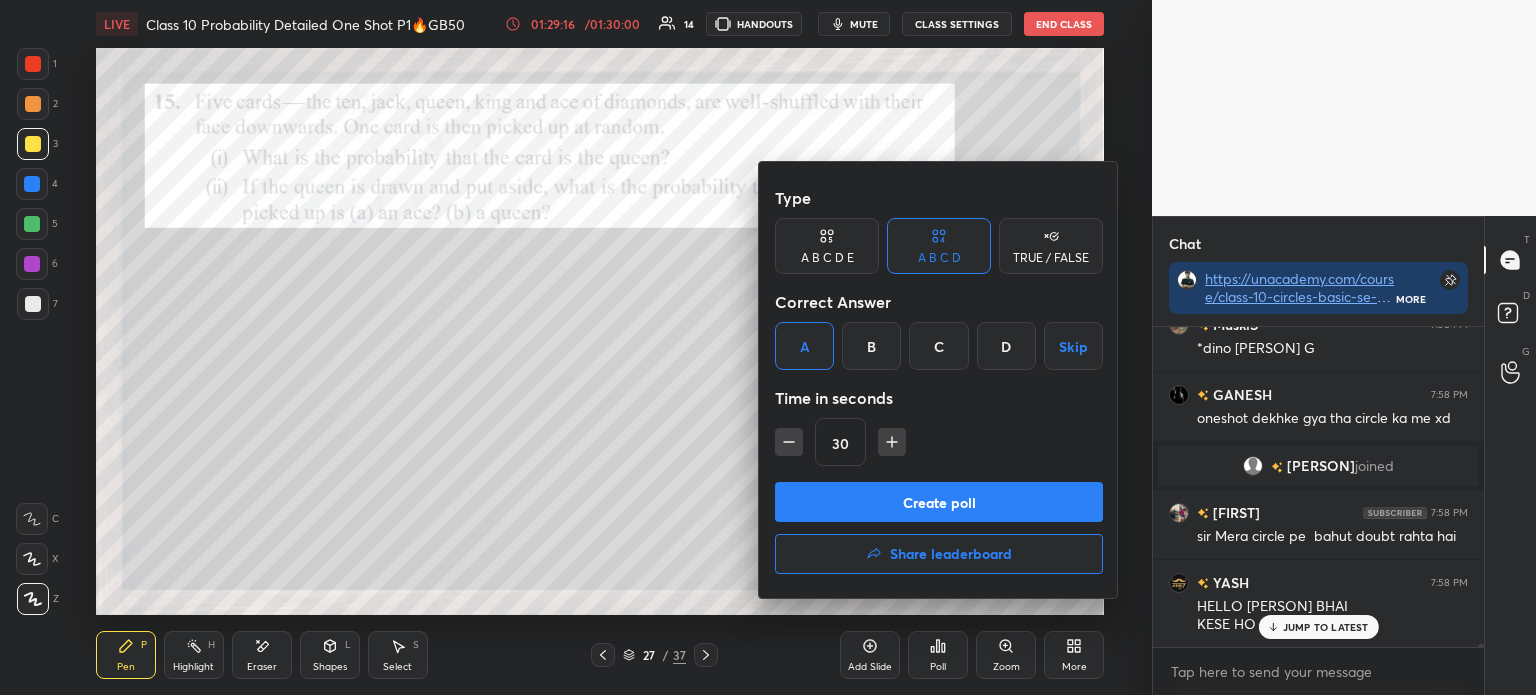 click on "Create poll" at bounding box center [939, 502] 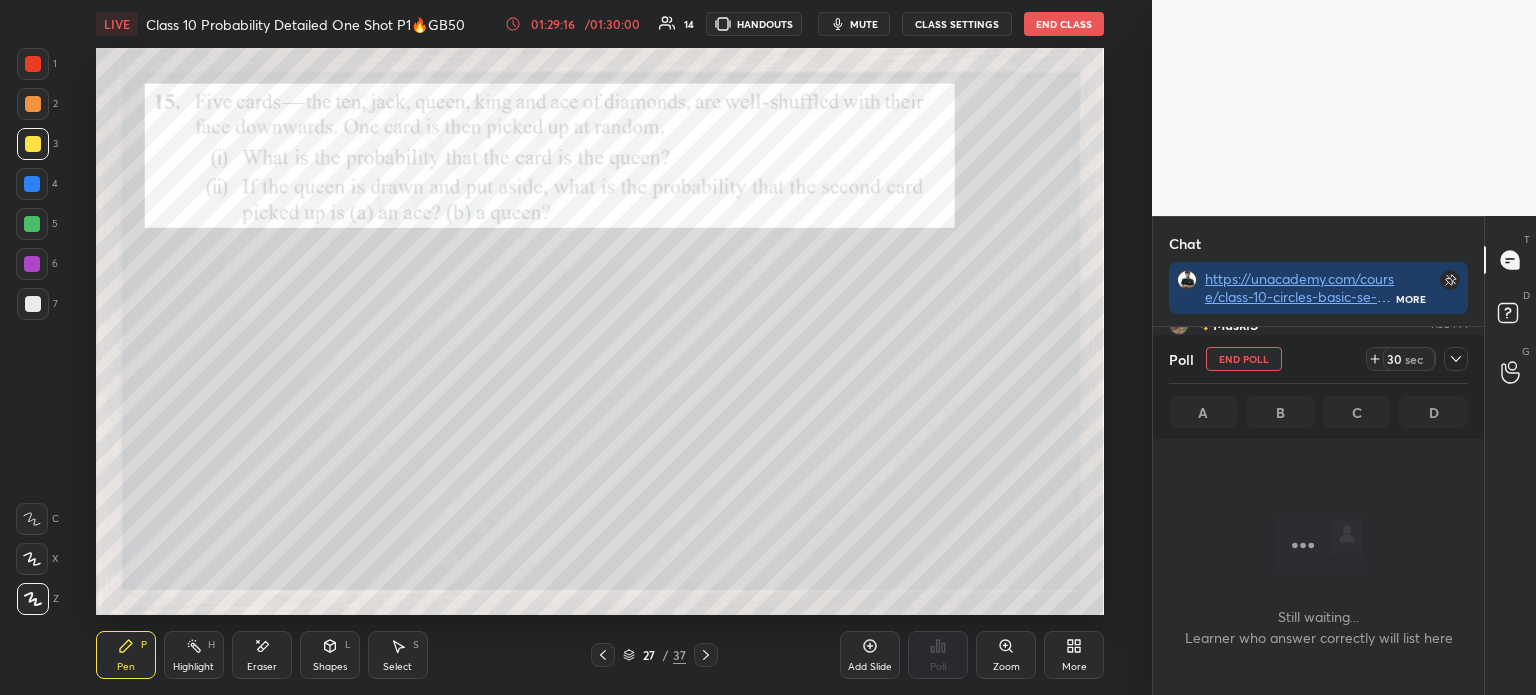 scroll, scrollTop: 281, scrollLeft: 325, axis: both 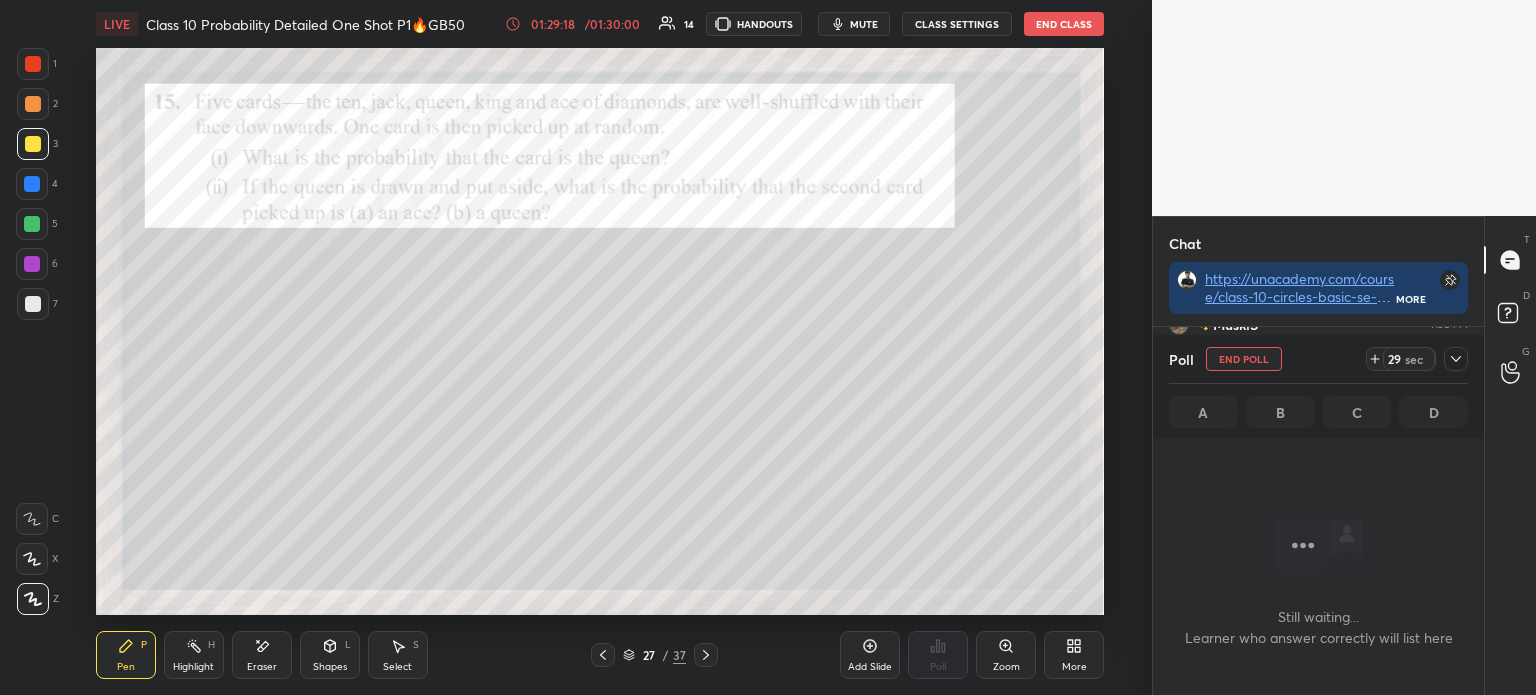 click at bounding box center [1456, 359] 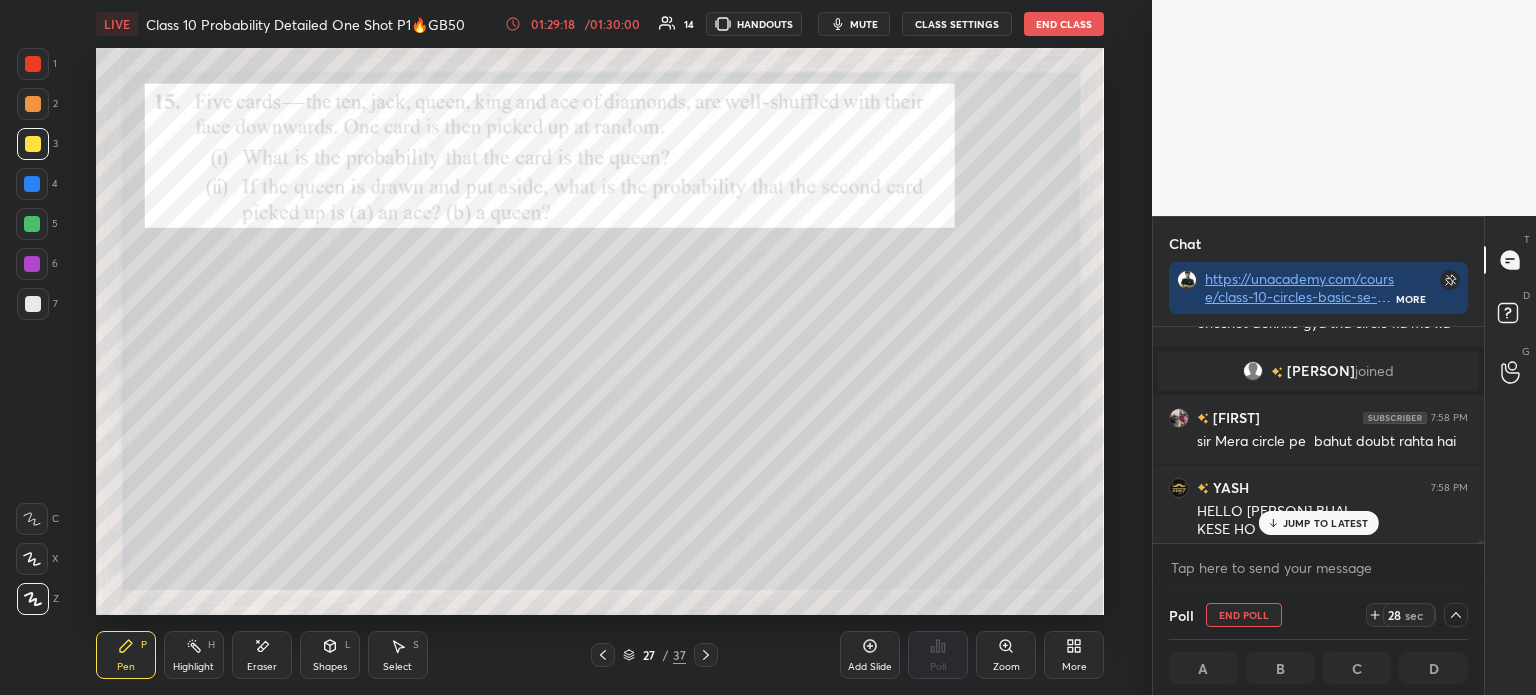 scroll, scrollTop: 39118, scrollLeft: 0, axis: vertical 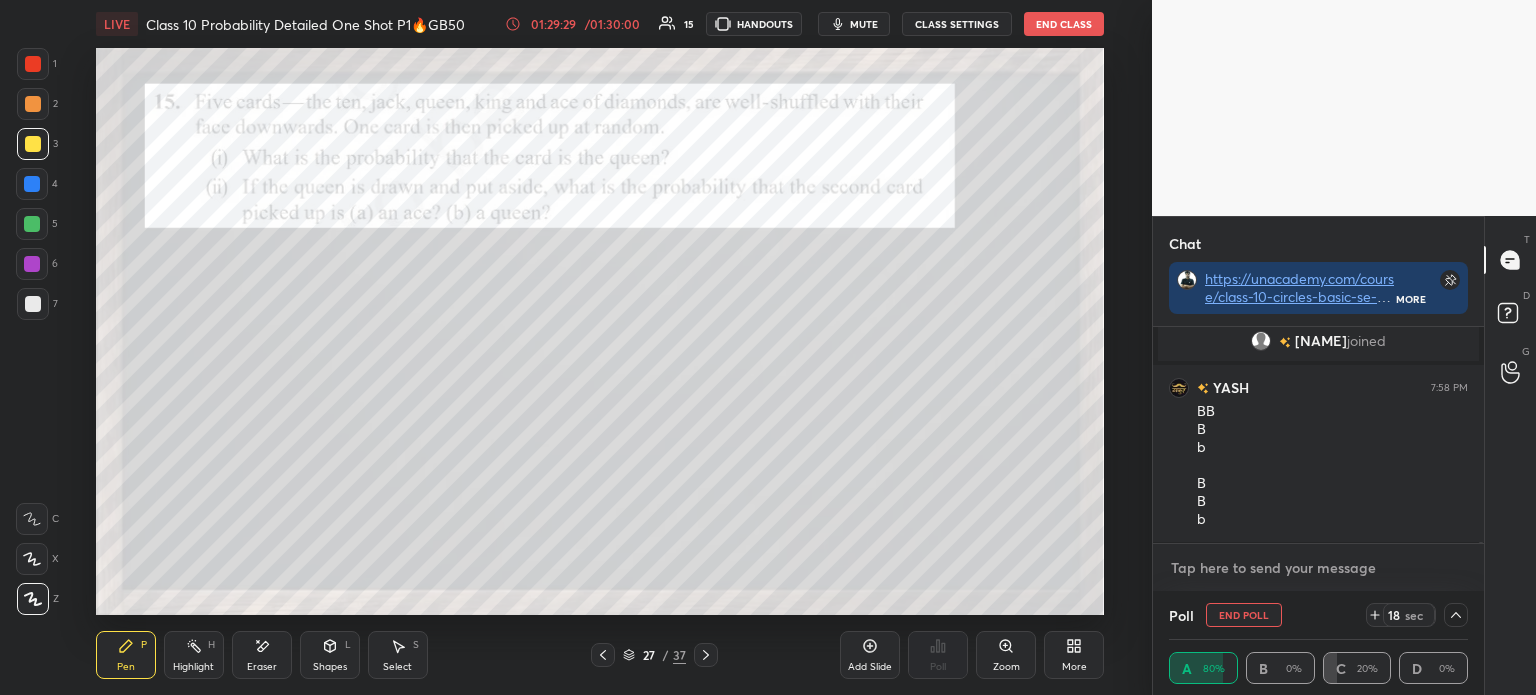 click at bounding box center [1318, 568] 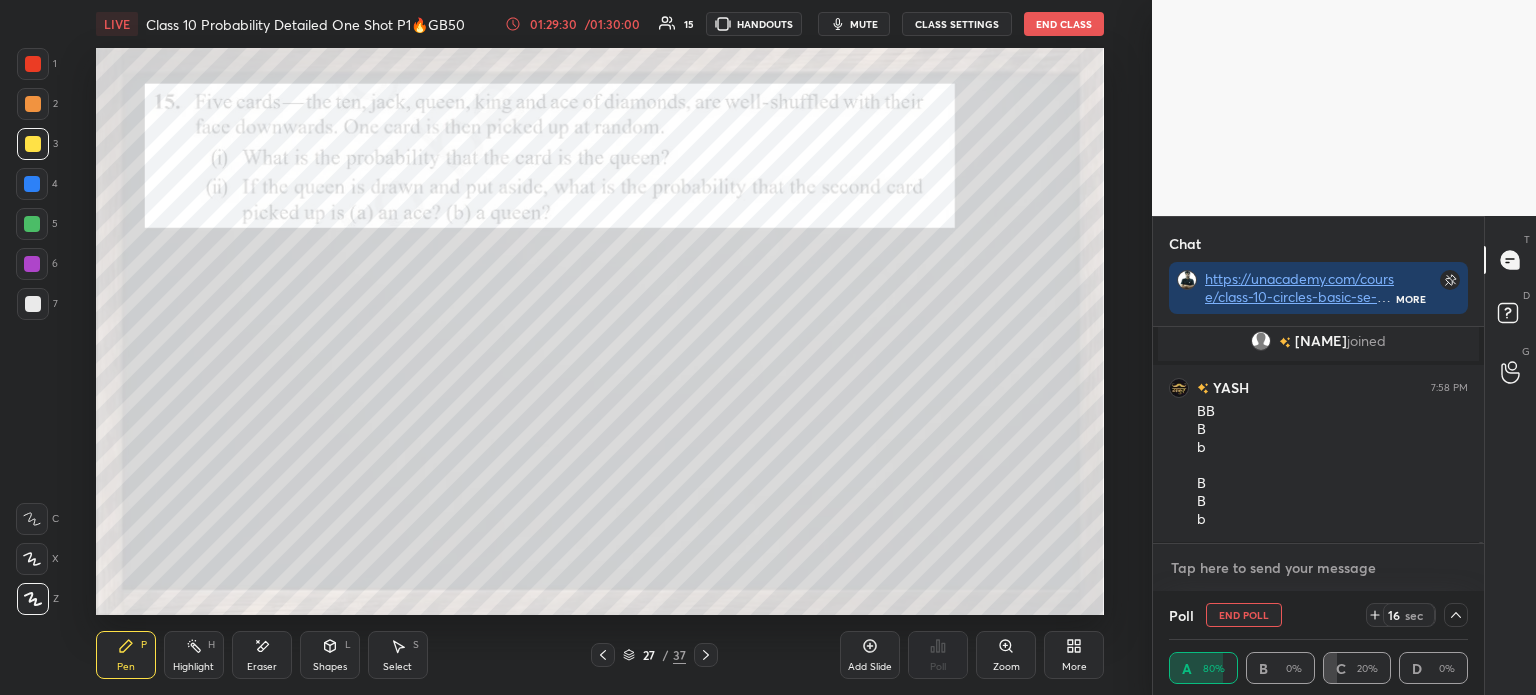 paste on "https://unacademy.com/course/class-10-circles-basic-se-advanced-by-gourav-bhaiya/56UD6CX8" 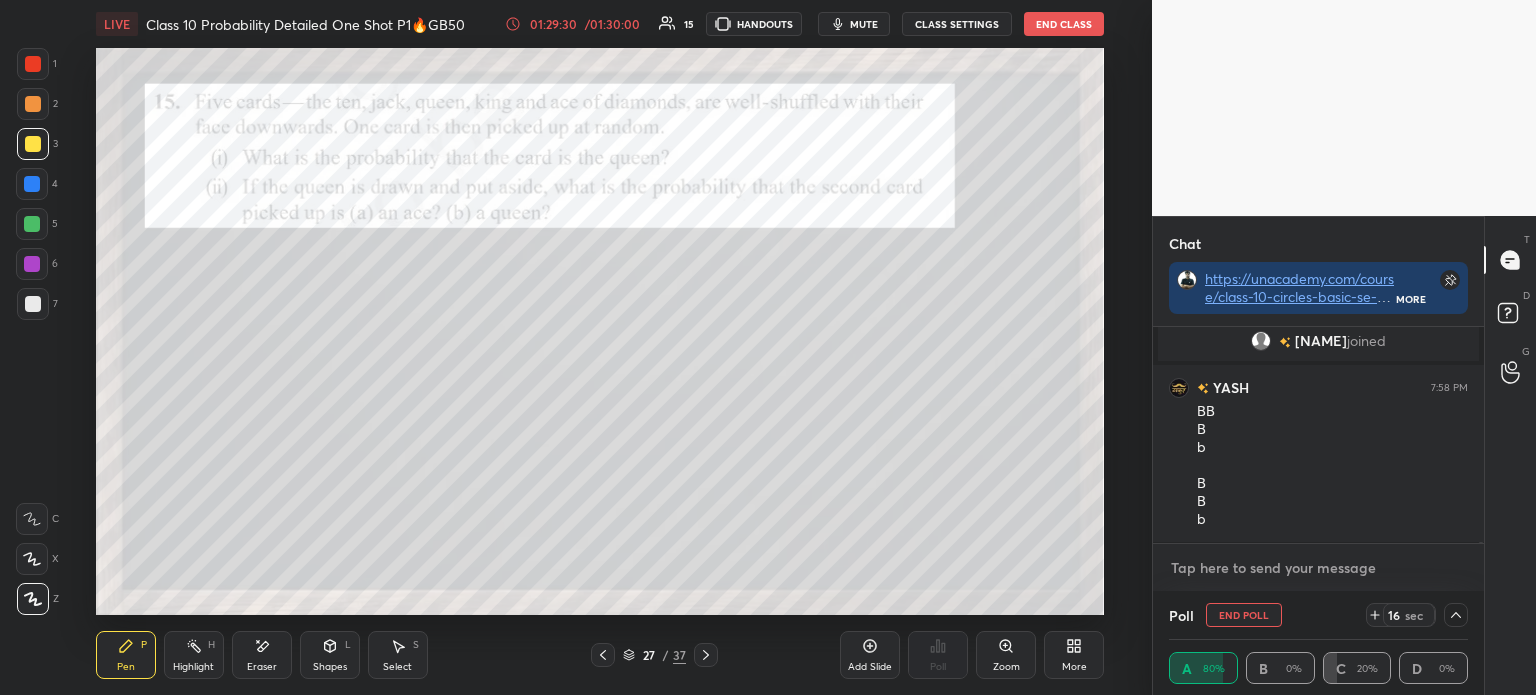 type on "https://unacademy.com/course/class-10-circles-basic-se-advanced-by-gourav-bhaiya/56UD6CX8" 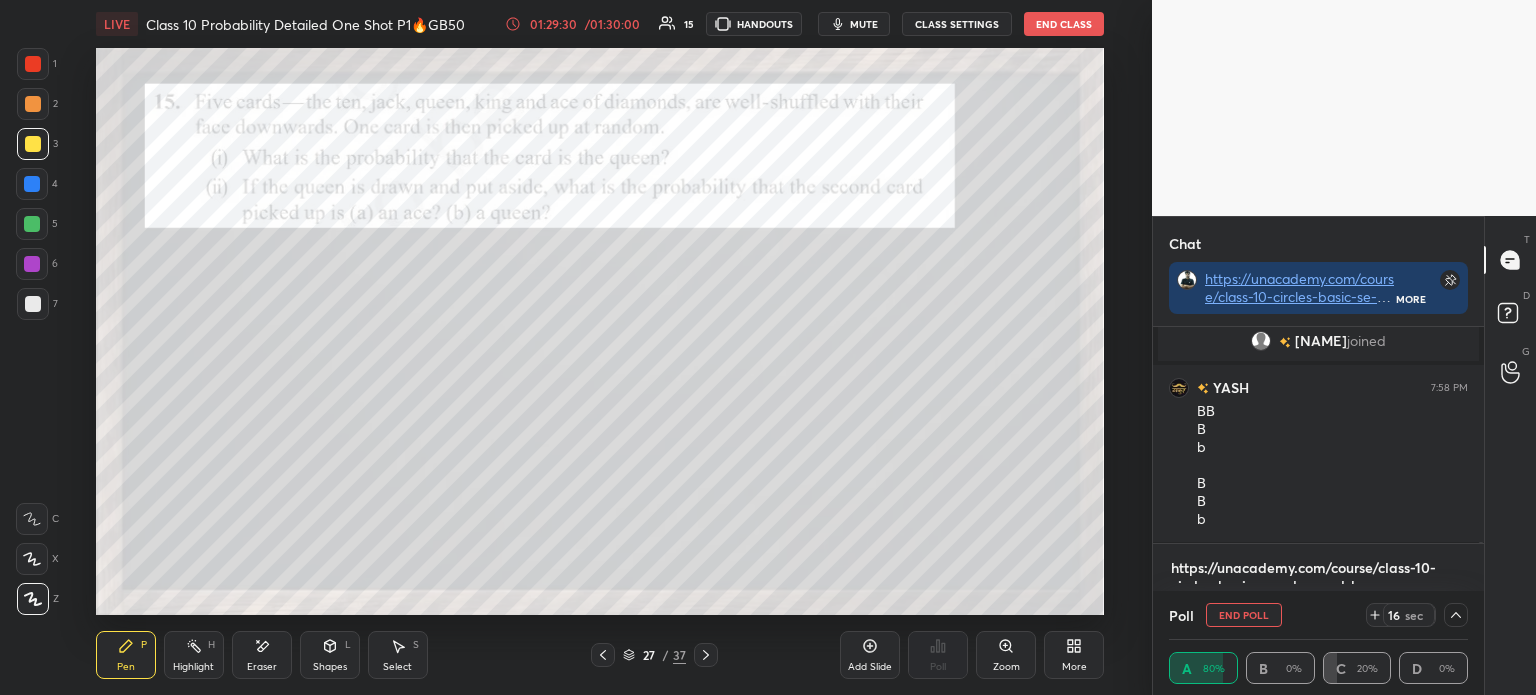 scroll, scrollTop: 0, scrollLeft: 0, axis: both 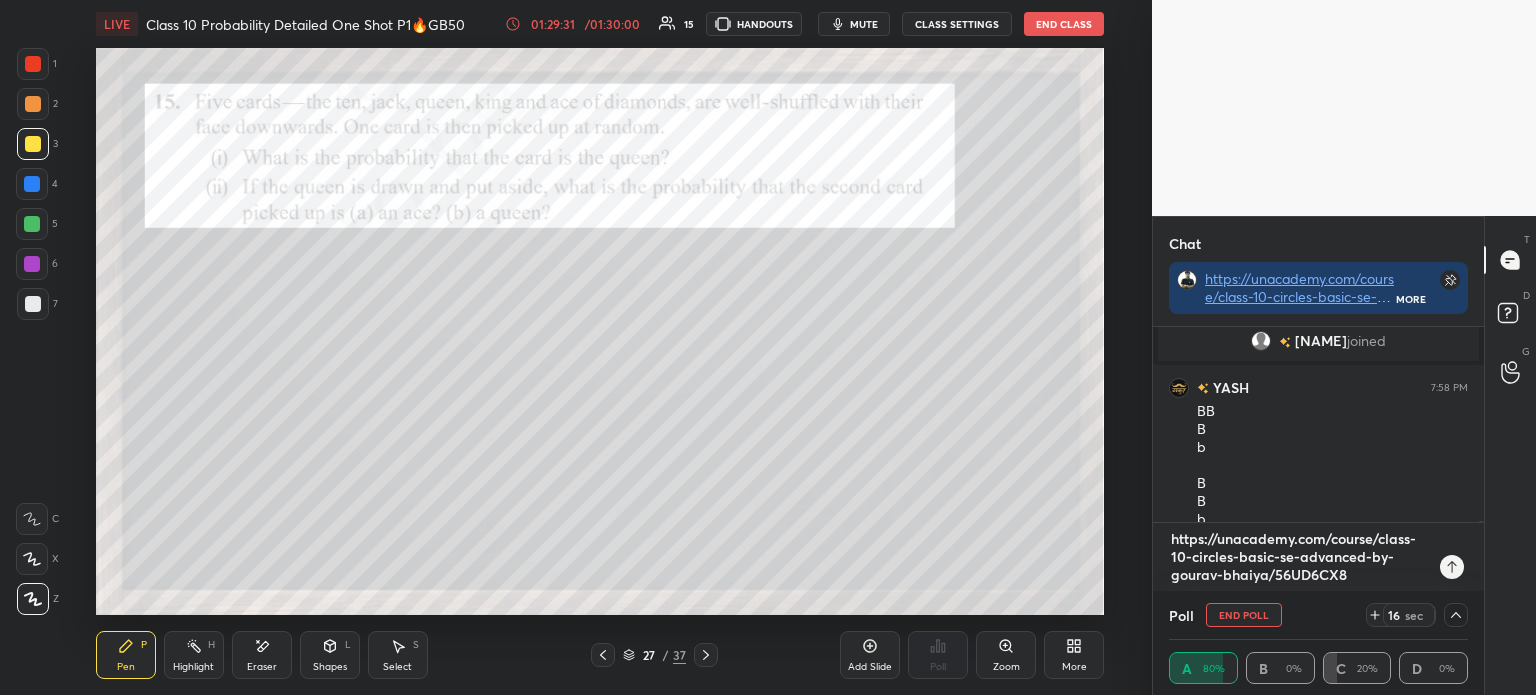 type 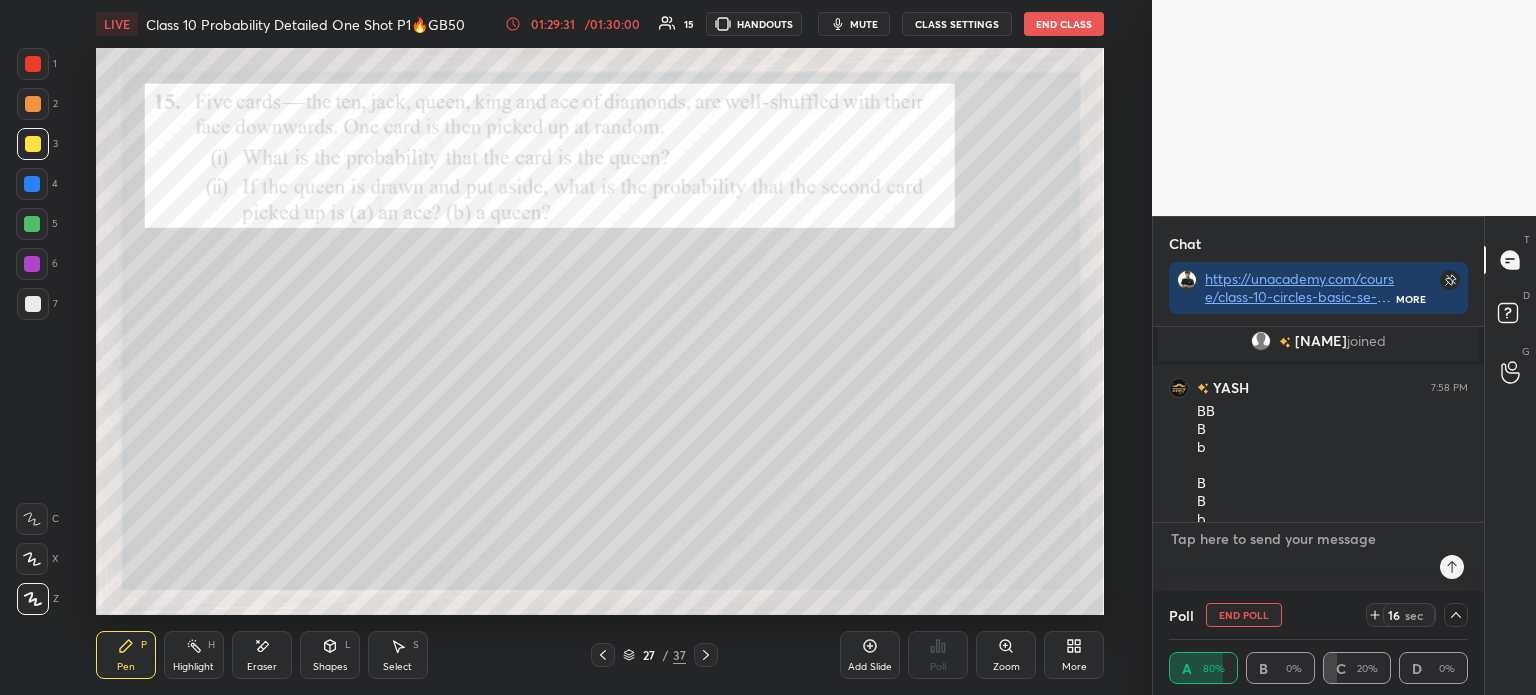 scroll, scrollTop: 5, scrollLeft: 6, axis: both 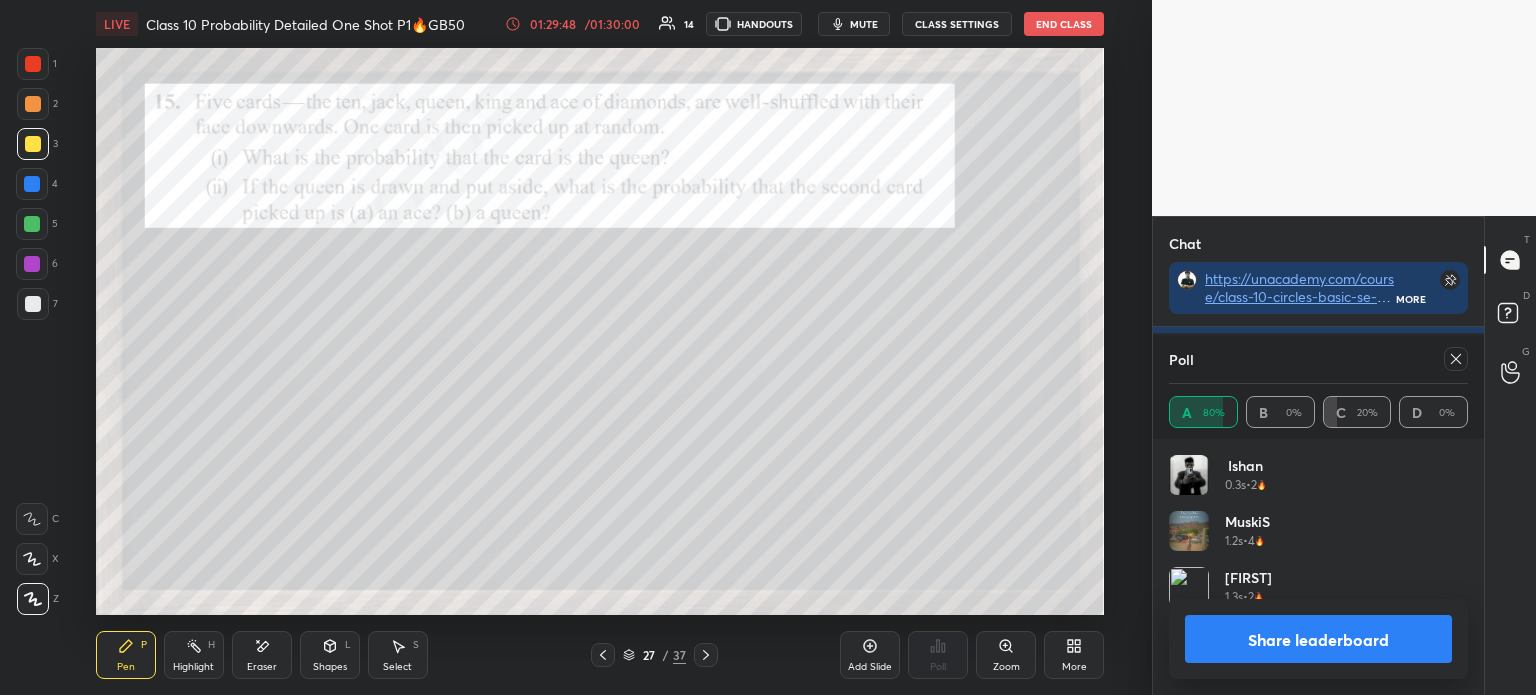 click on "Share leaderboard" at bounding box center [1318, 639] 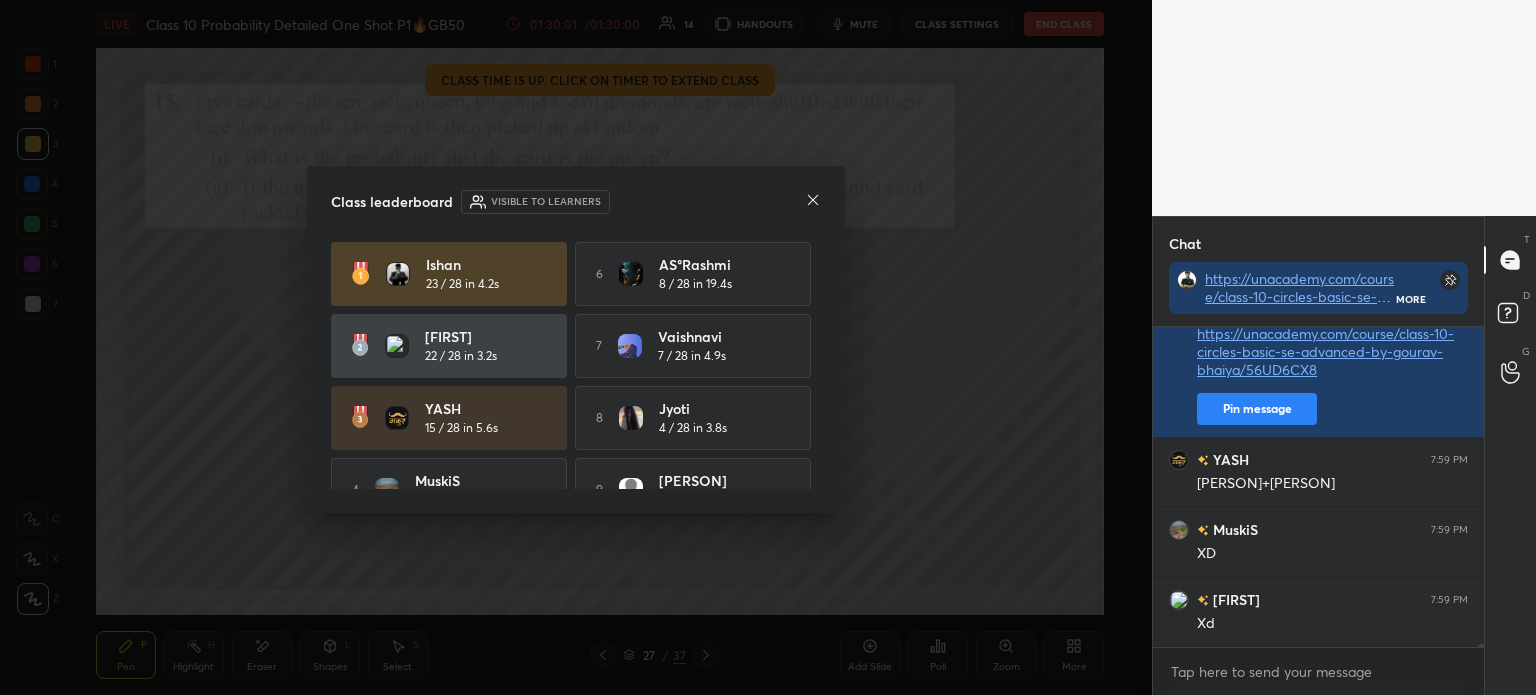 click on "Class leaderboard Visible to learners [NAME] 23 / 28 in 4.2s 6 AS°[NAME] 8 / 28 in 19.4s [NAME] 22 / 28 in 3.2s 7 [NAME] 7 / 28 in 4.9s [NAME] 15 / 28 in 5.6s 8 [NAME] 4 / 28 in 3.8s 4 [NAME] 13 / 28 in 2.3s 9 [NAME] 4 / 28 in 10.7s 5 [NAME] 8 / 28 in 12.7s 10 [NAME] 1 / 28 in 3.7s" at bounding box center [576, 340] 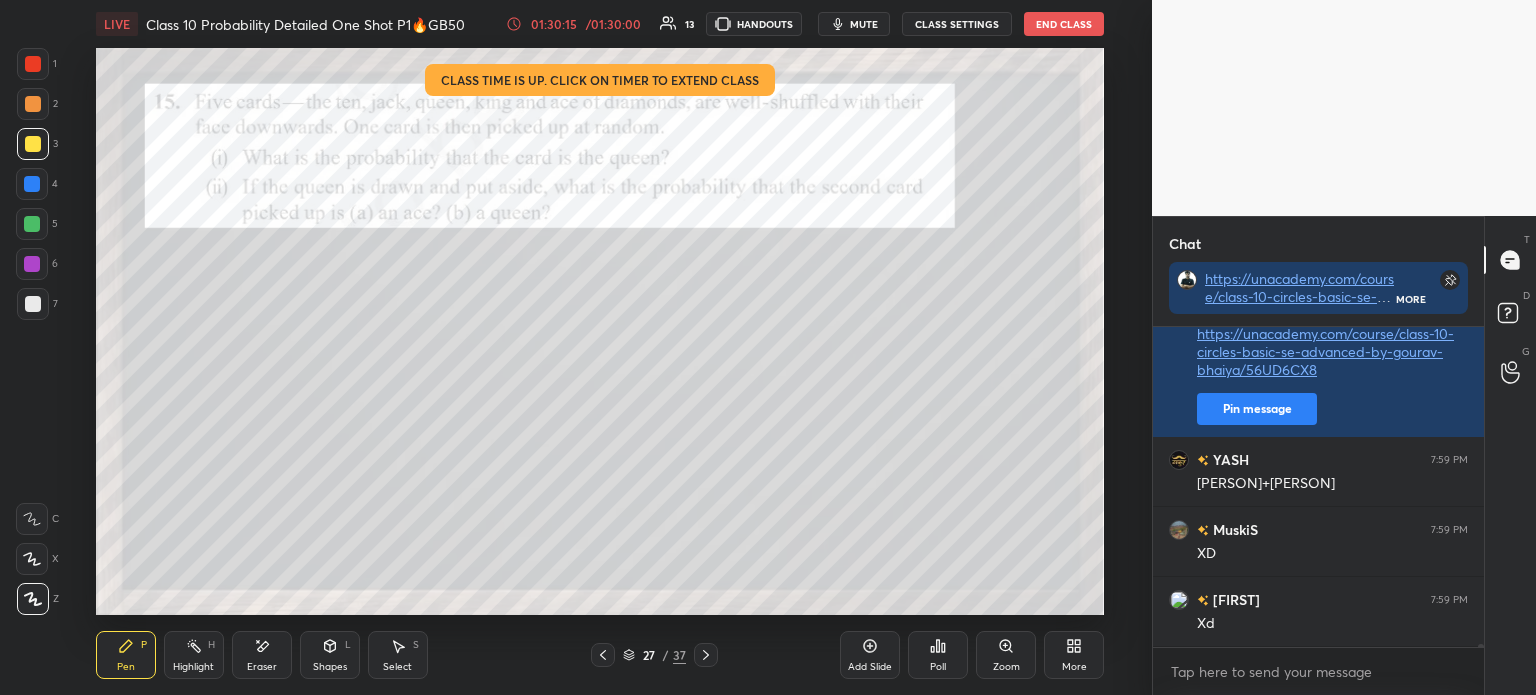 click 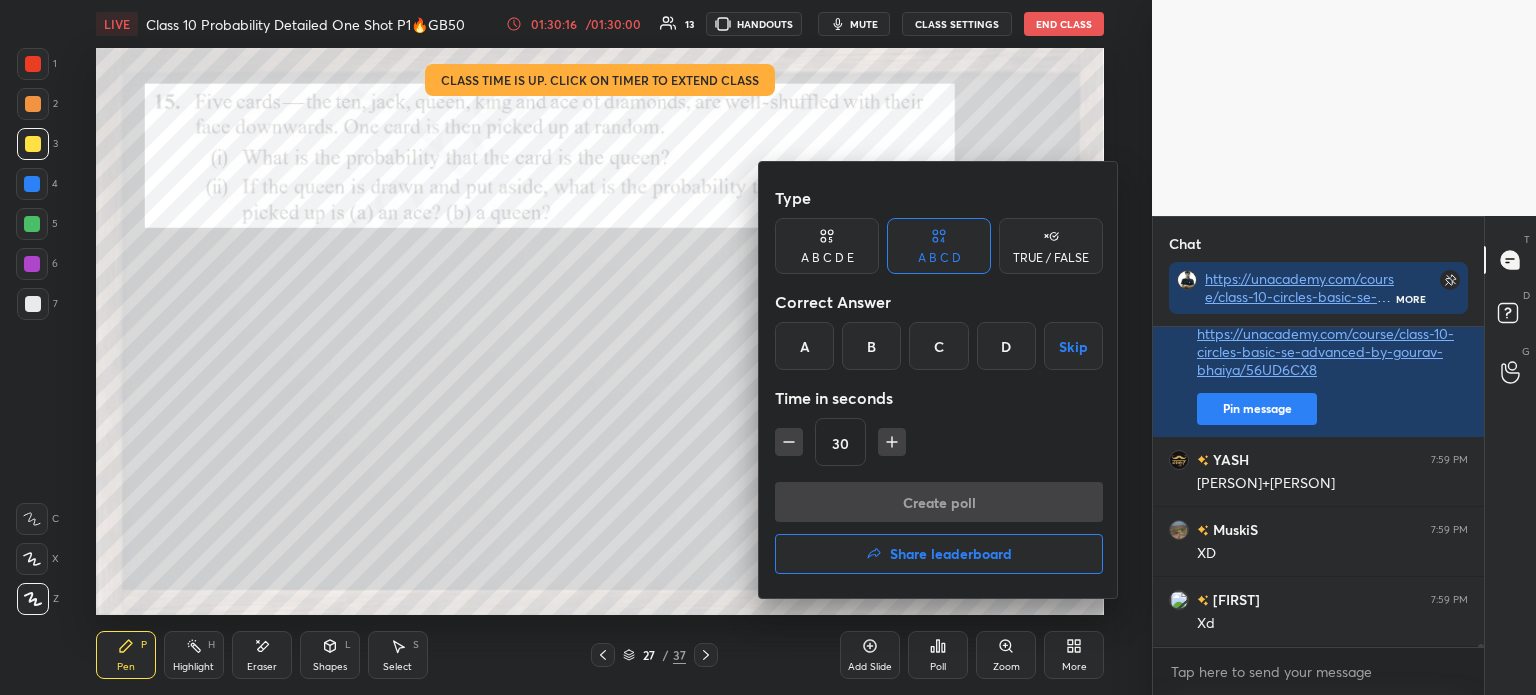 click on "Share leaderboard" at bounding box center (939, 554) 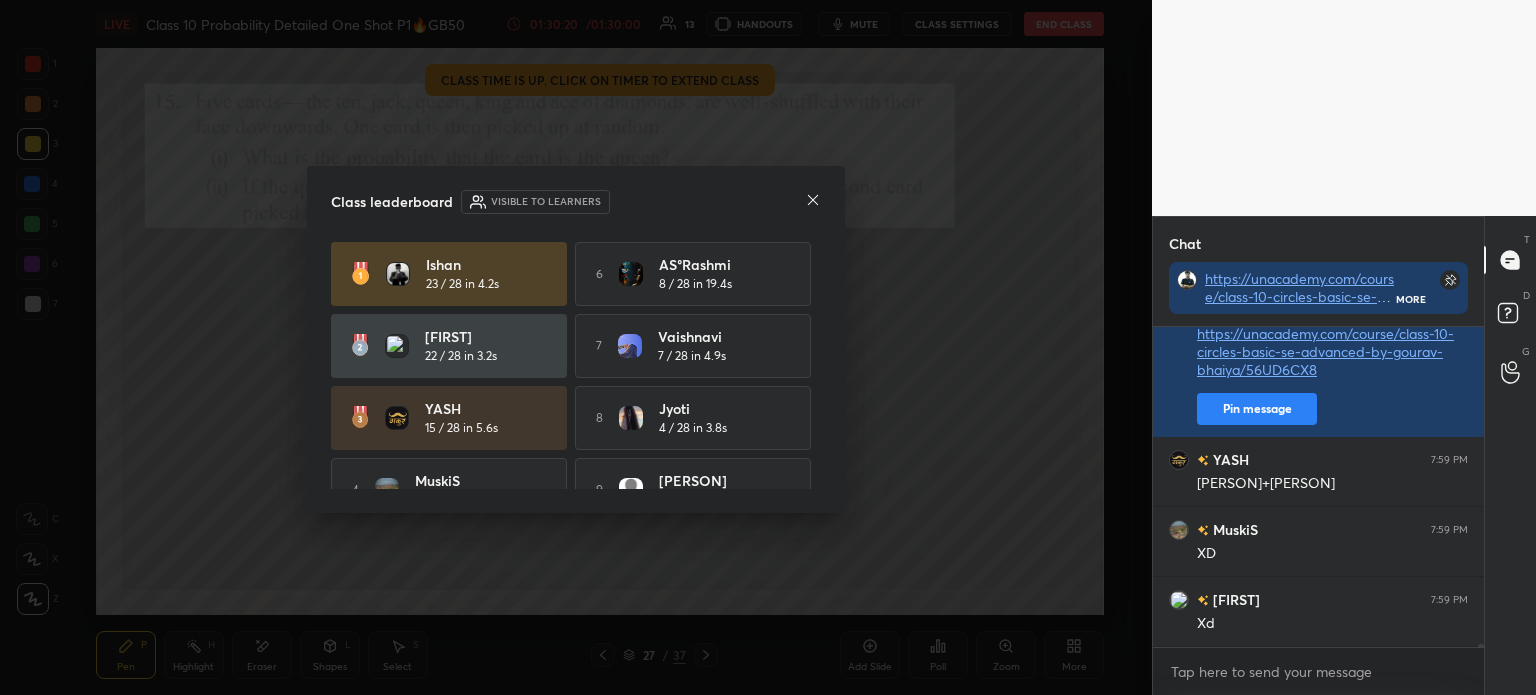 click 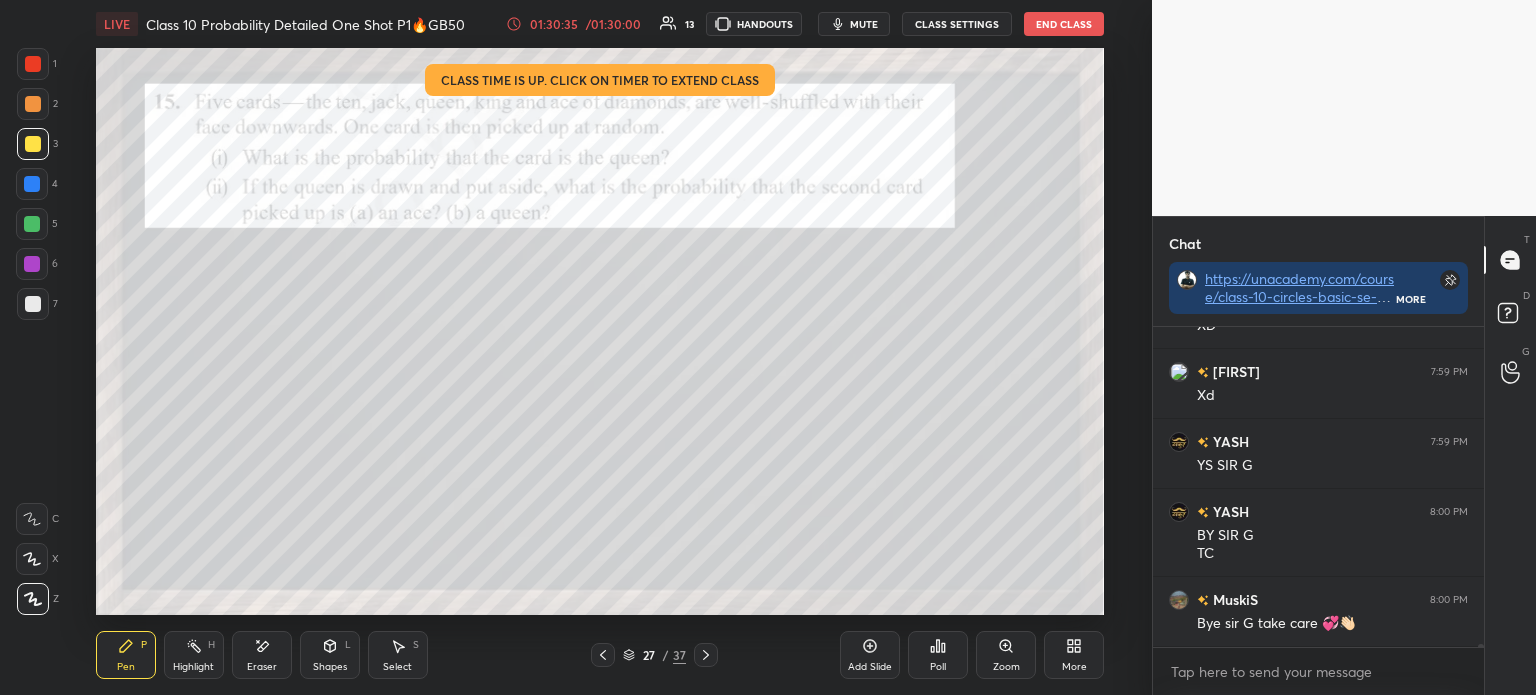 scroll, scrollTop: 39837, scrollLeft: 0, axis: vertical 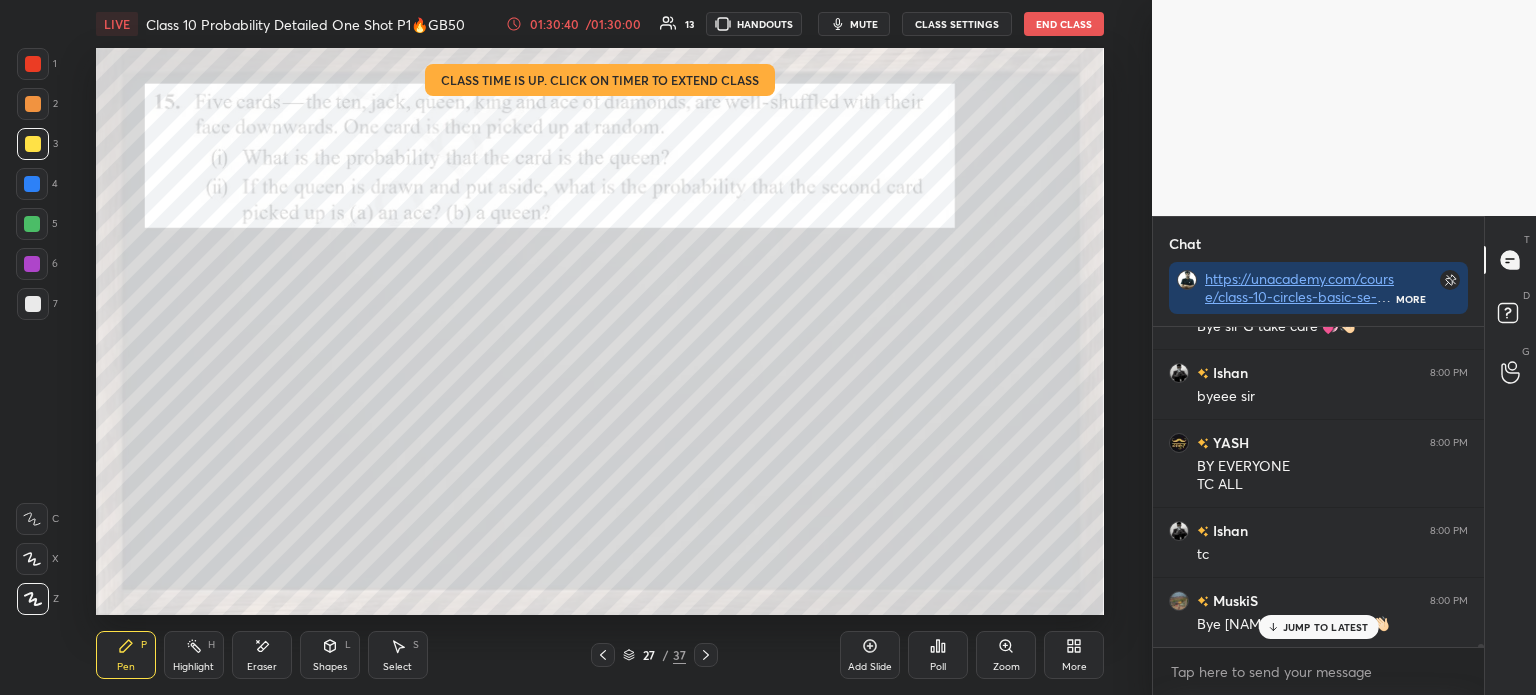 click on "End Class" at bounding box center (1064, 24) 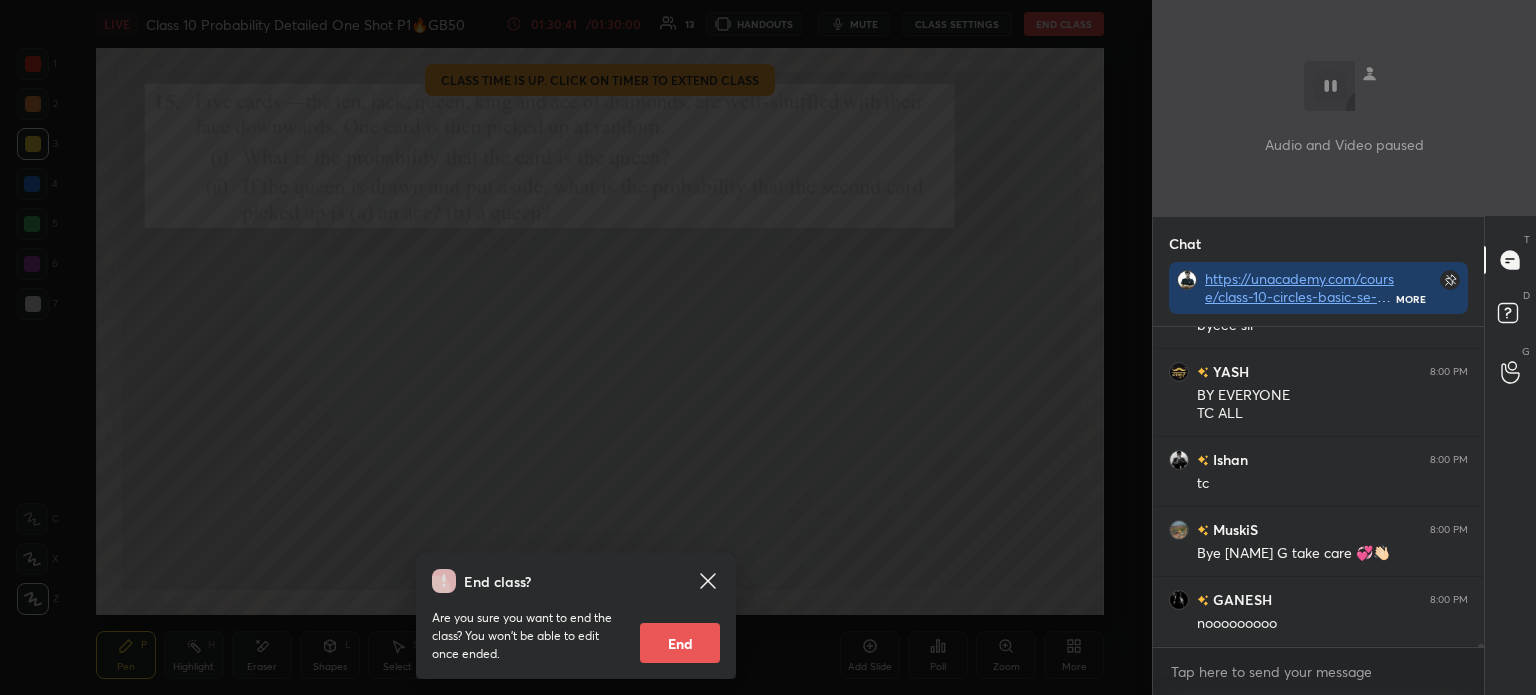 scroll, scrollTop: 40205, scrollLeft: 0, axis: vertical 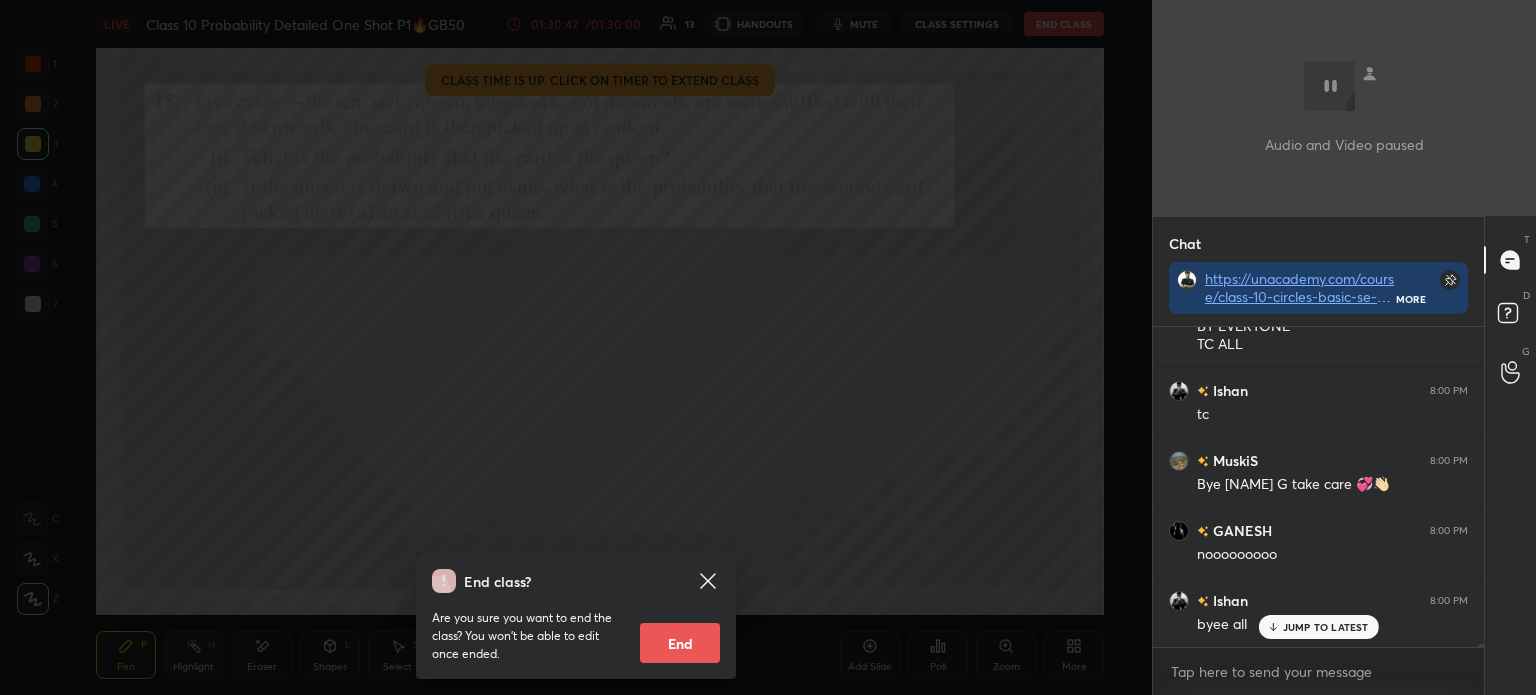 click on "End" at bounding box center (680, 643) 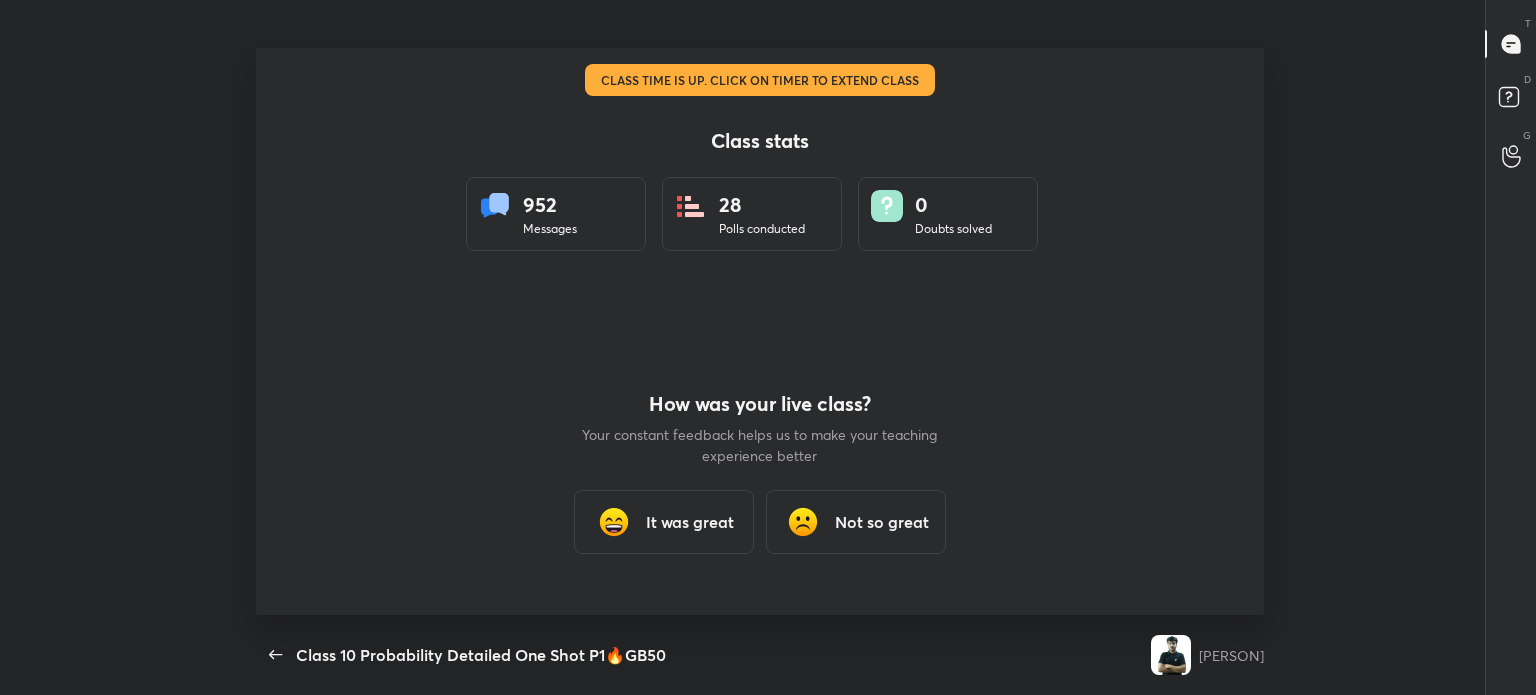 scroll, scrollTop: 99432, scrollLeft: 98608, axis: both 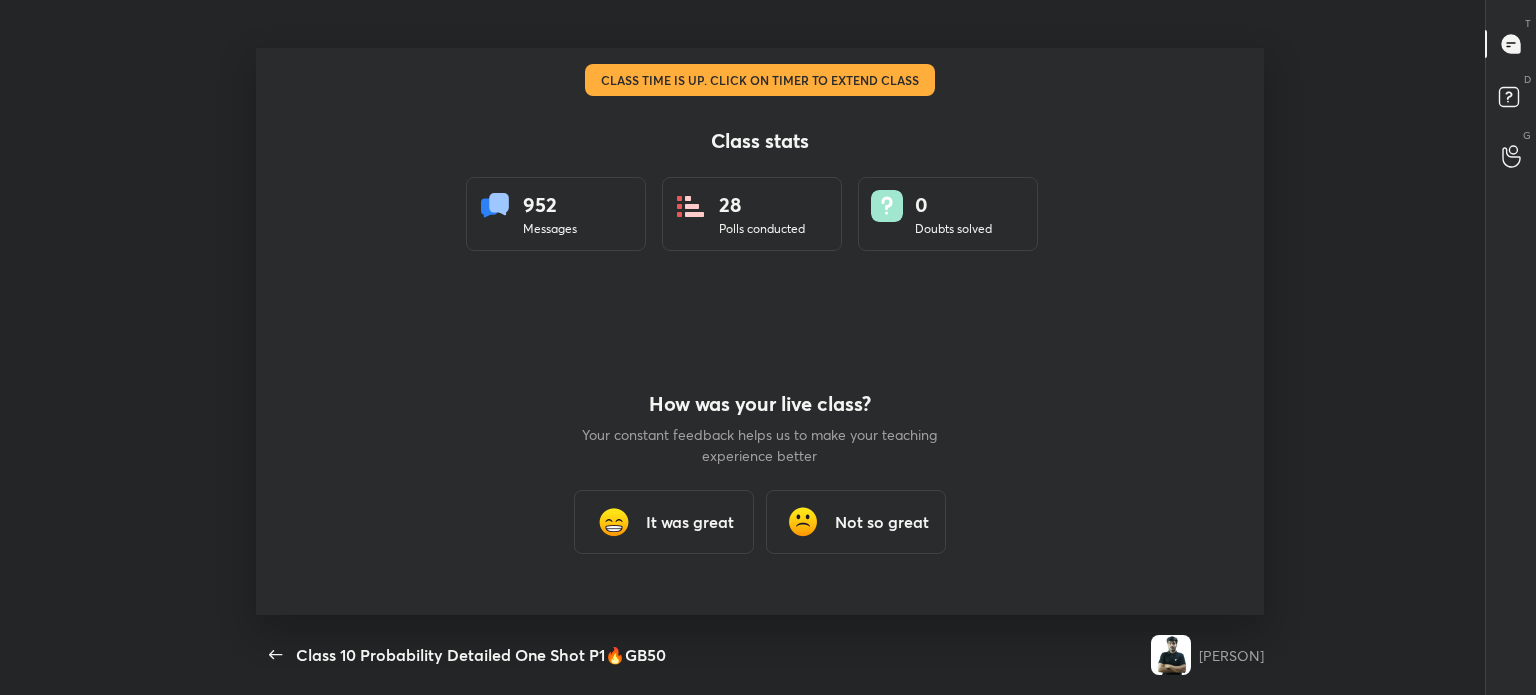 click on "It was great" at bounding box center [664, 522] 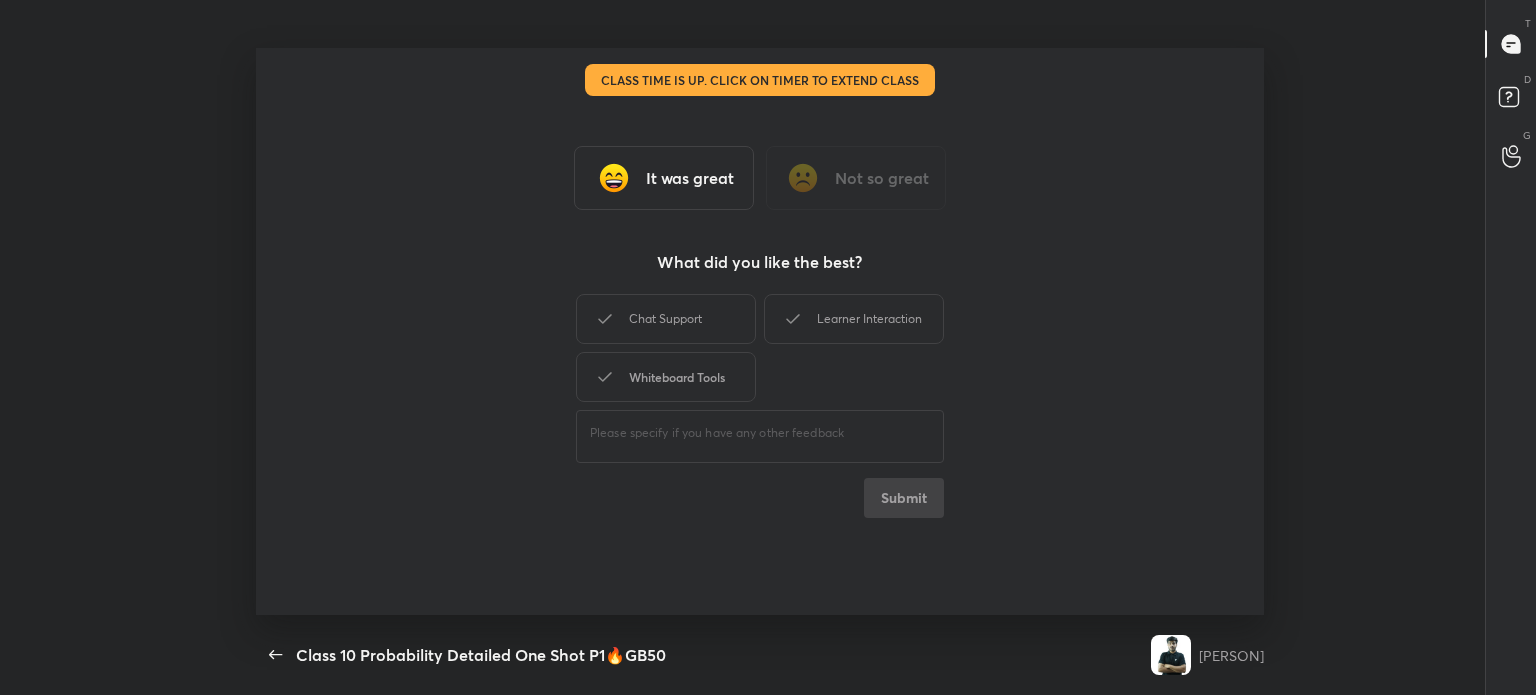 click on "Whiteboard Tools" at bounding box center [666, 377] 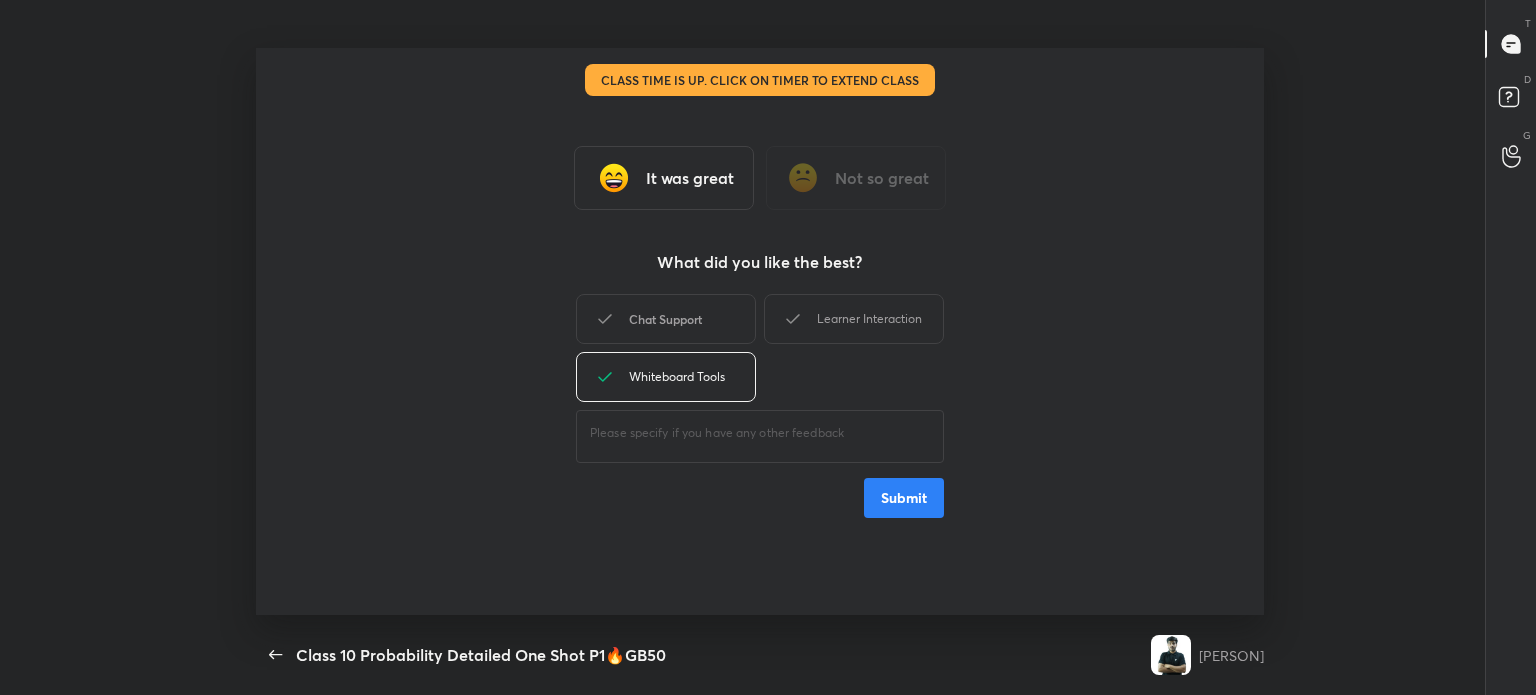 click on "Chat Support" at bounding box center [666, 319] 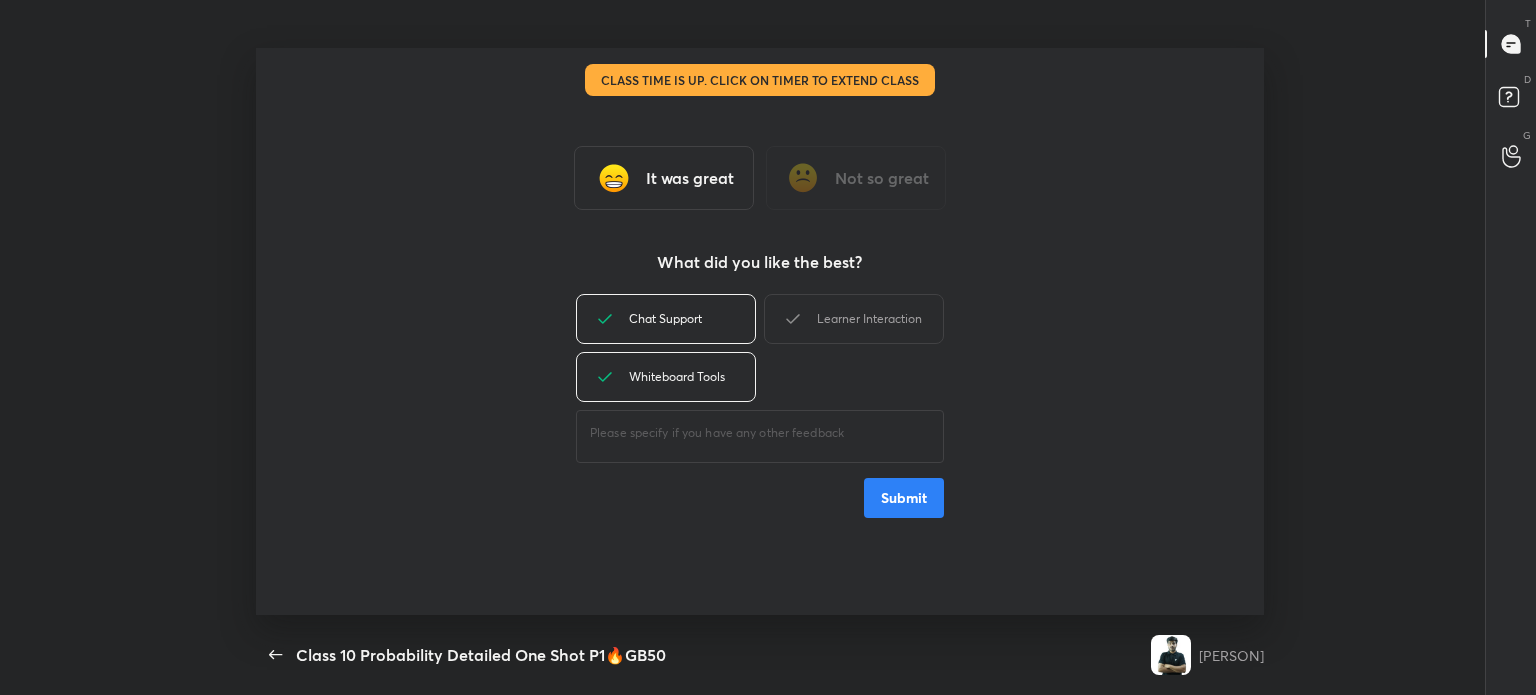click on "Chat Support Learner Interaction Whiteboard Tools" at bounding box center (760, 348) 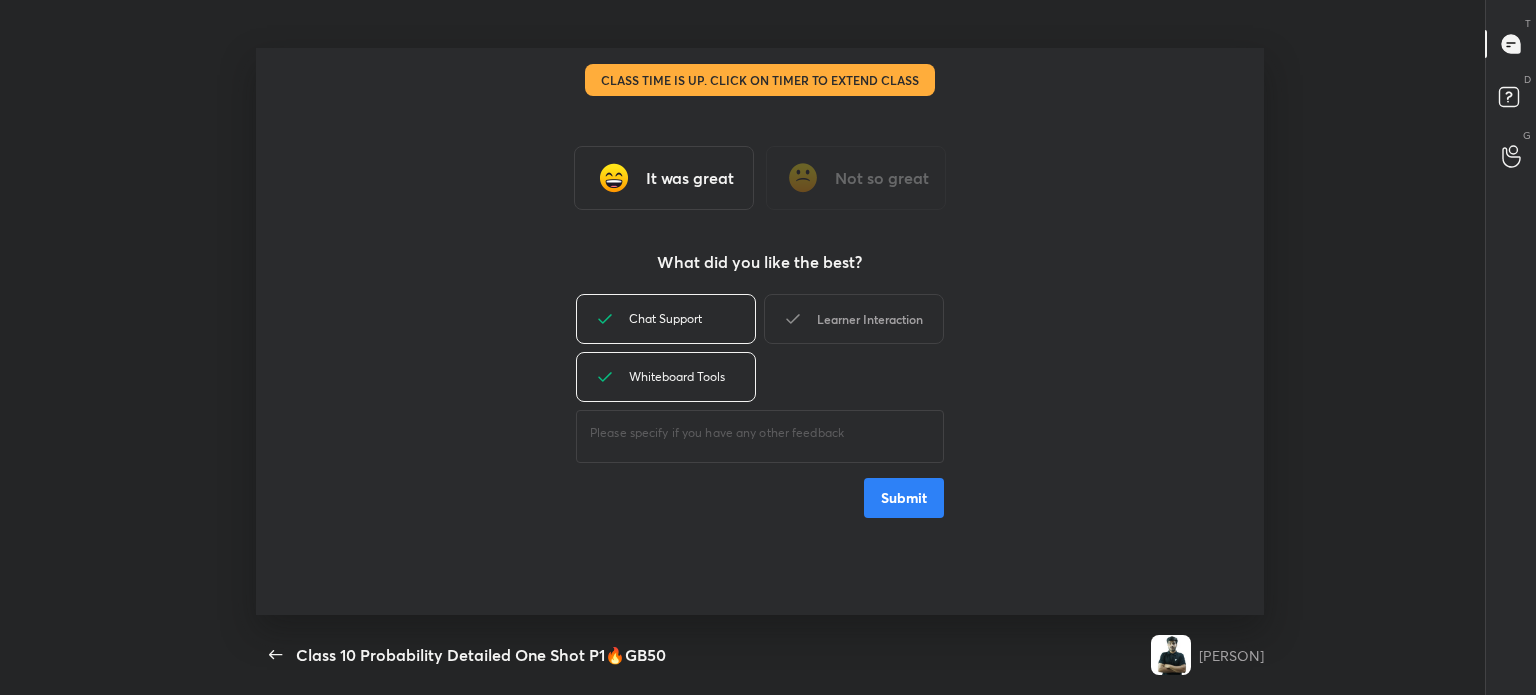 click on "Learner Interaction" at bounding box center [854, 319] 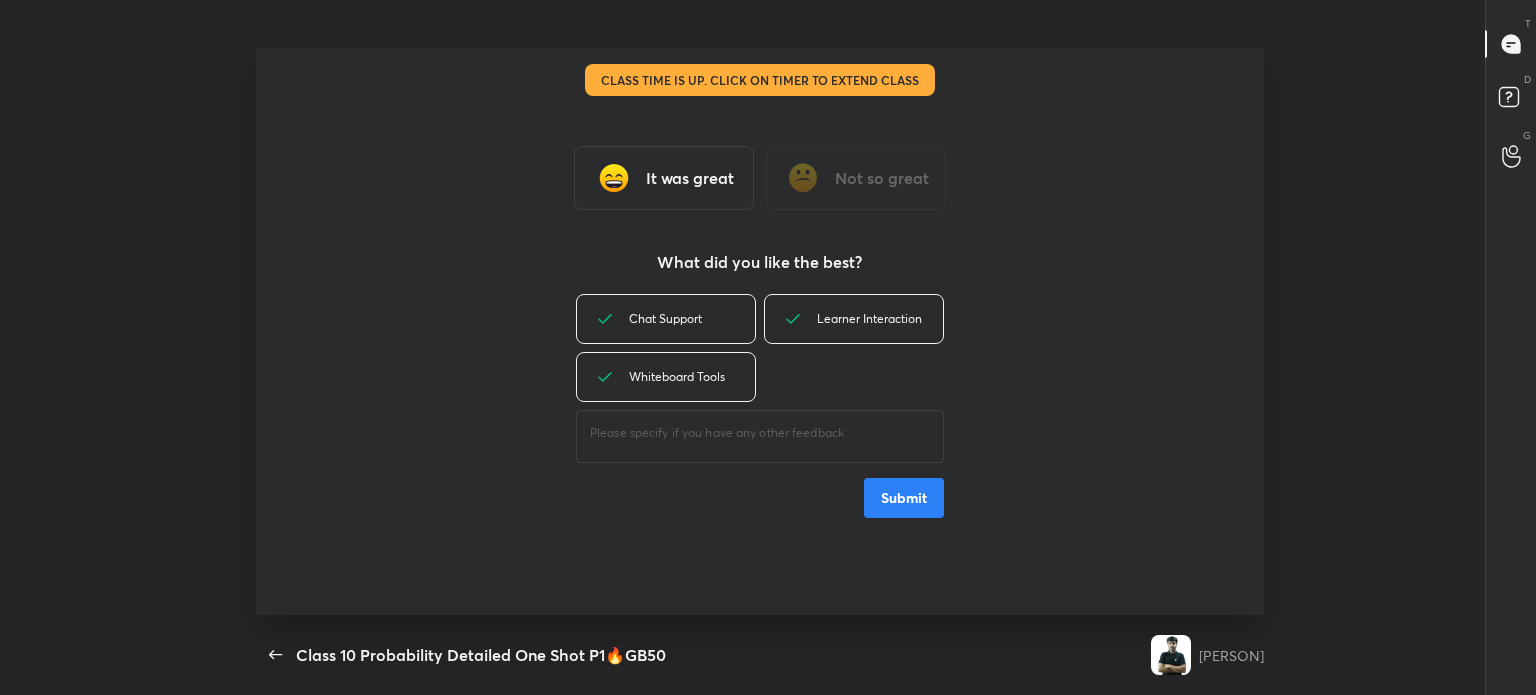 click on "Submit" at bounding box center [904, 498] 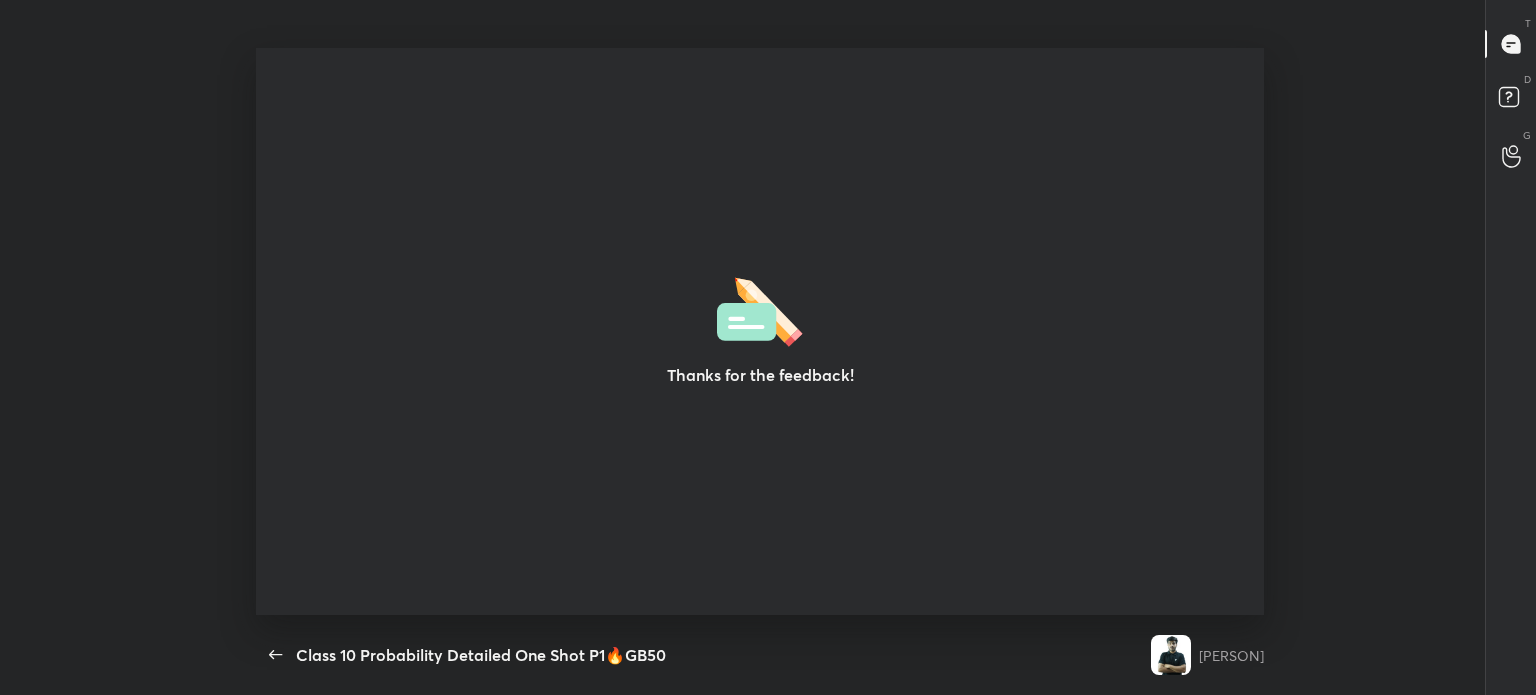 type on "x" 